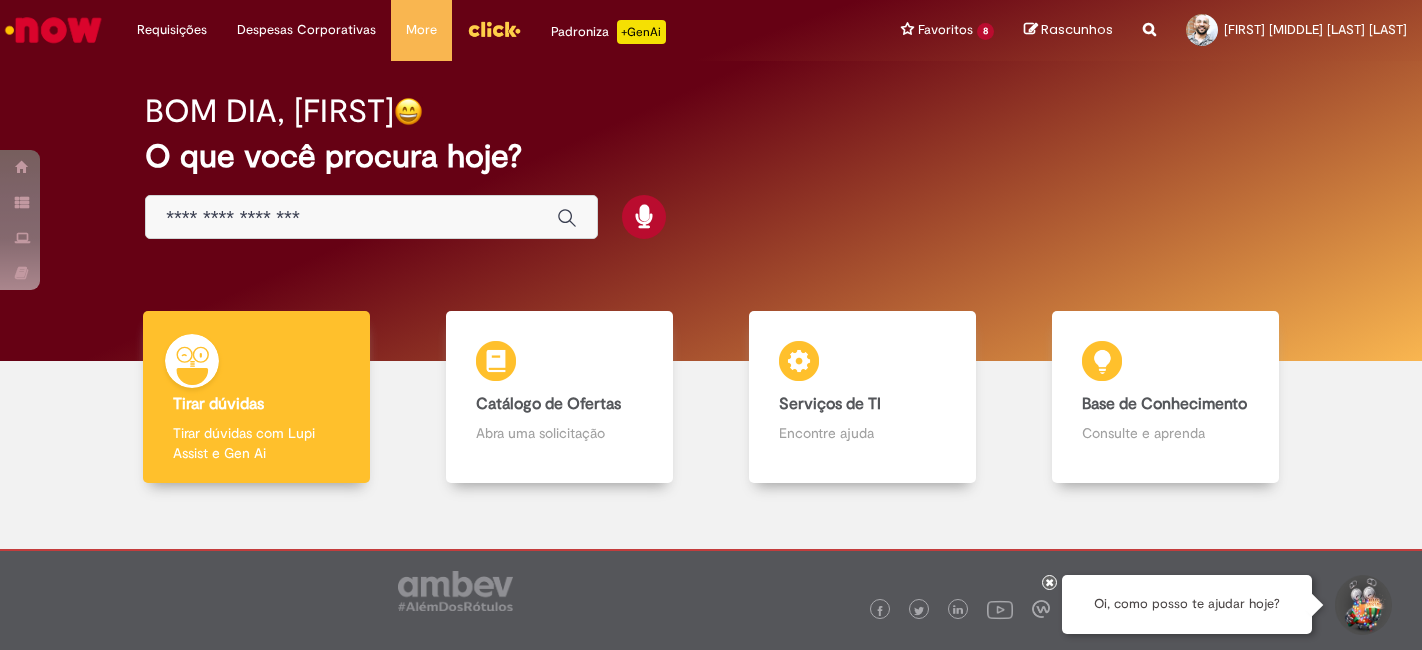 scroll, scrollTop: 0, scrollLeft: 0, axis: both 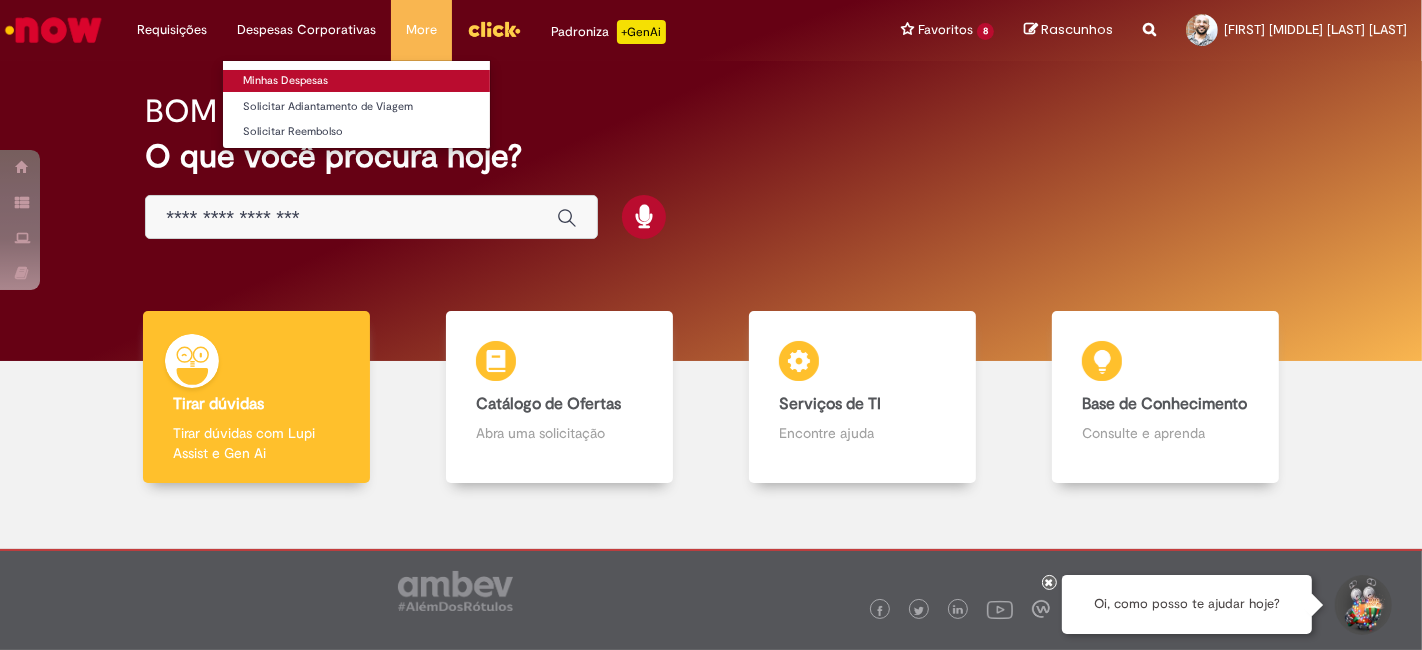click on "Minhas Despesas" at bounding box center [356, 81] 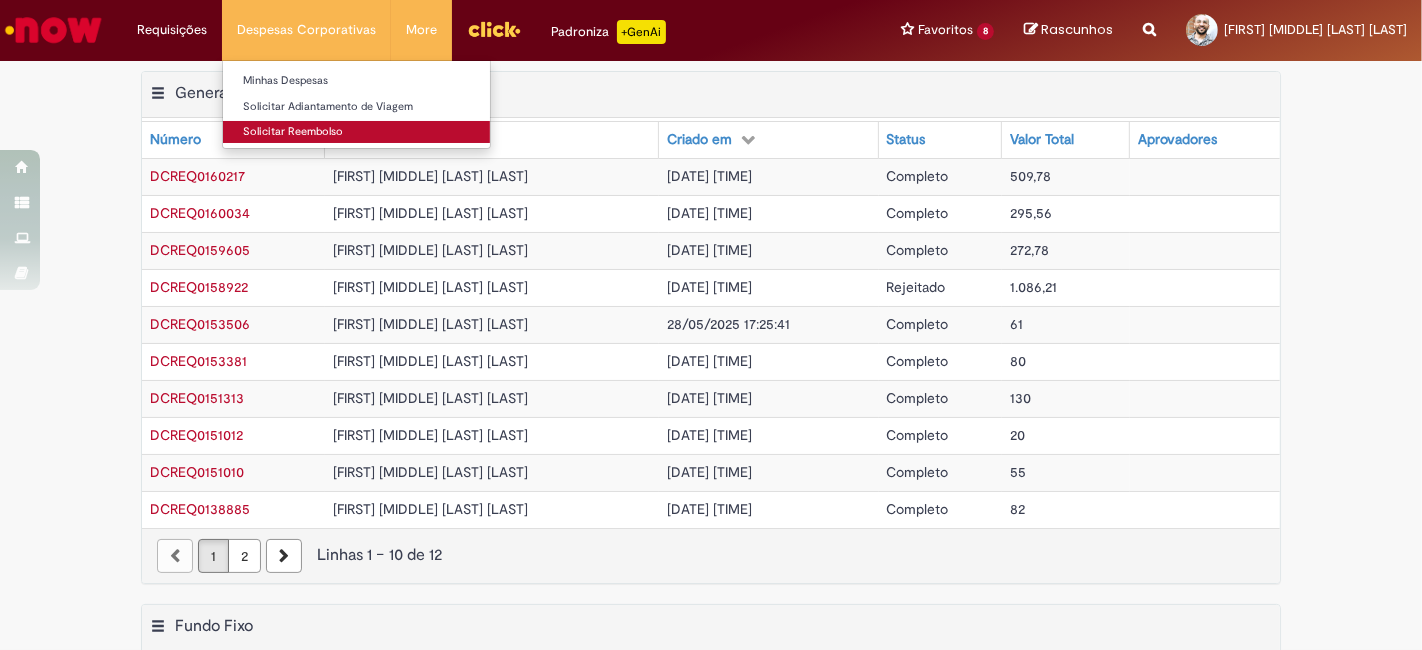 click on "Solicitar Reembolso" at bounding box center (356, 132) 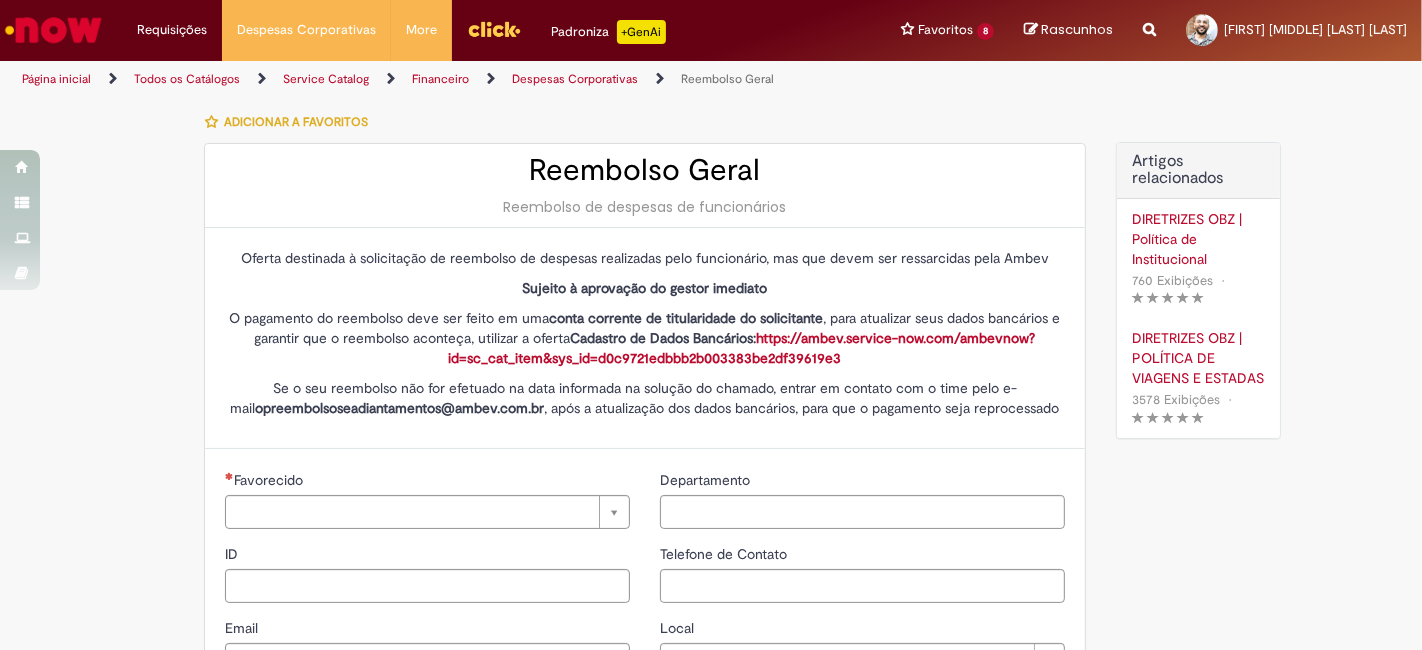 type on "********" 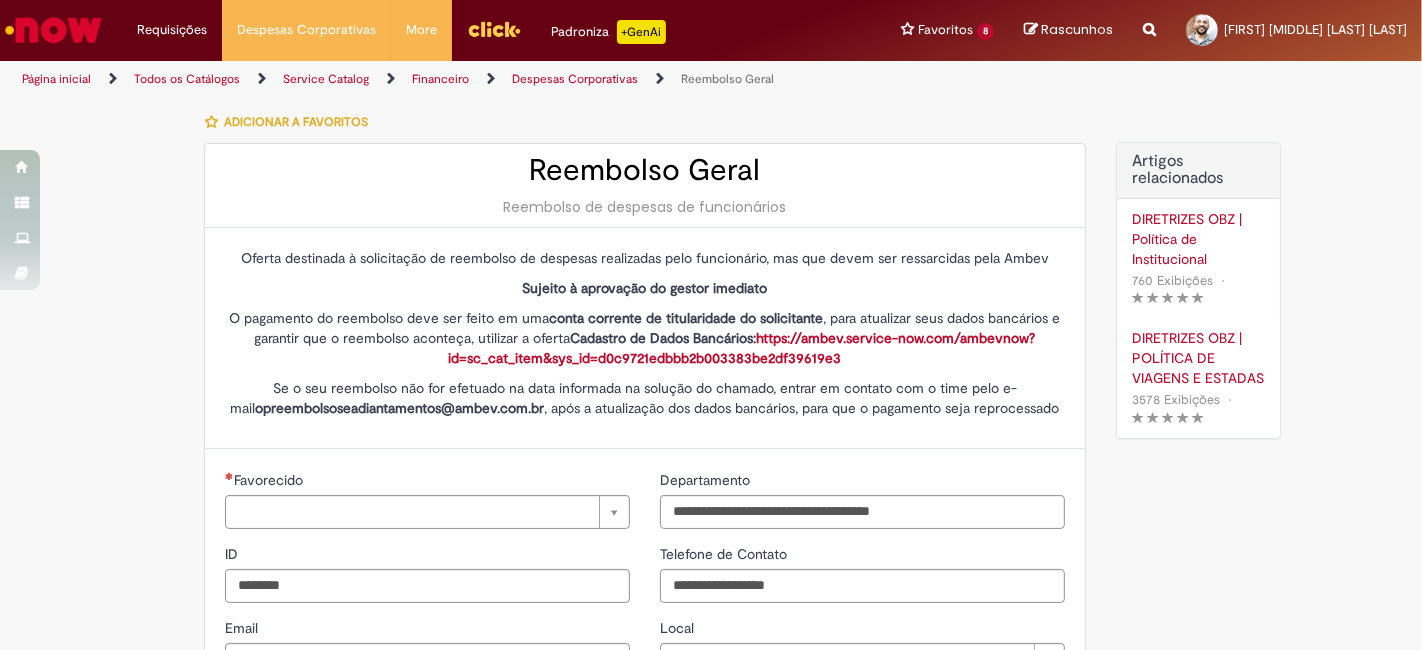 type on "**********" 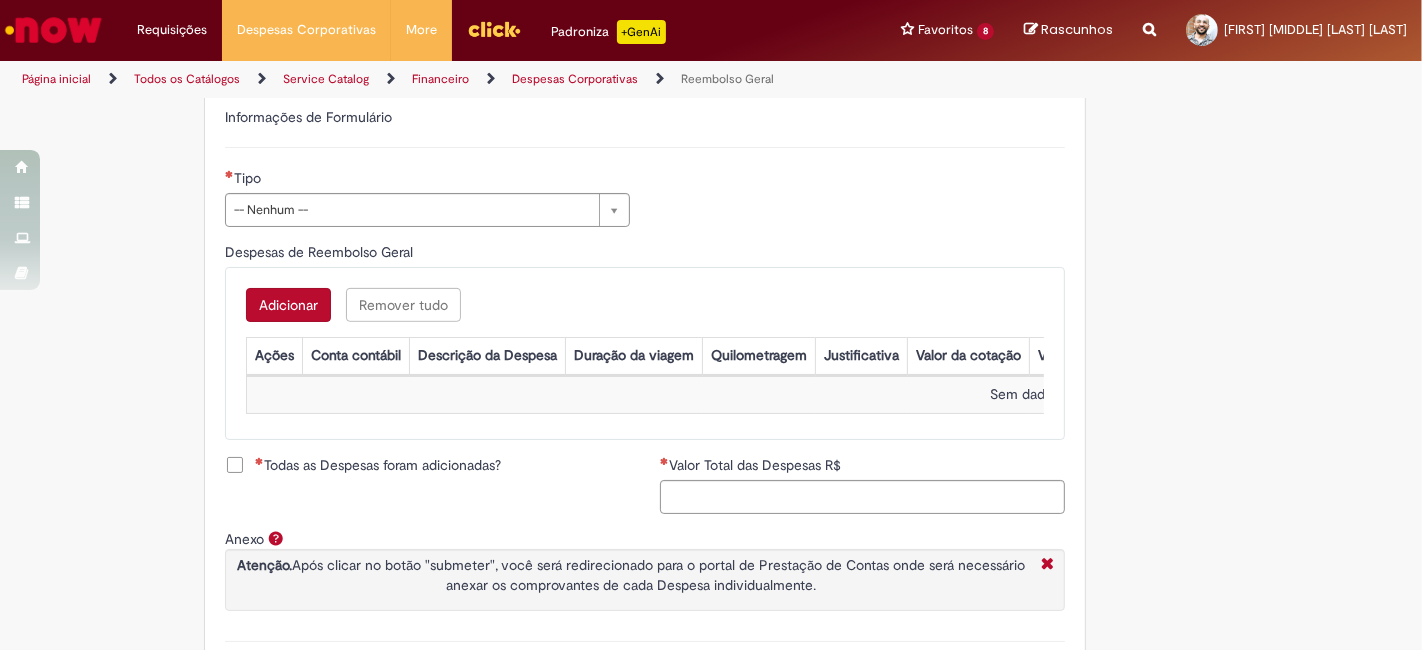 scroll, scrollTop: 666, scrollLeft: 0, axis: vertical 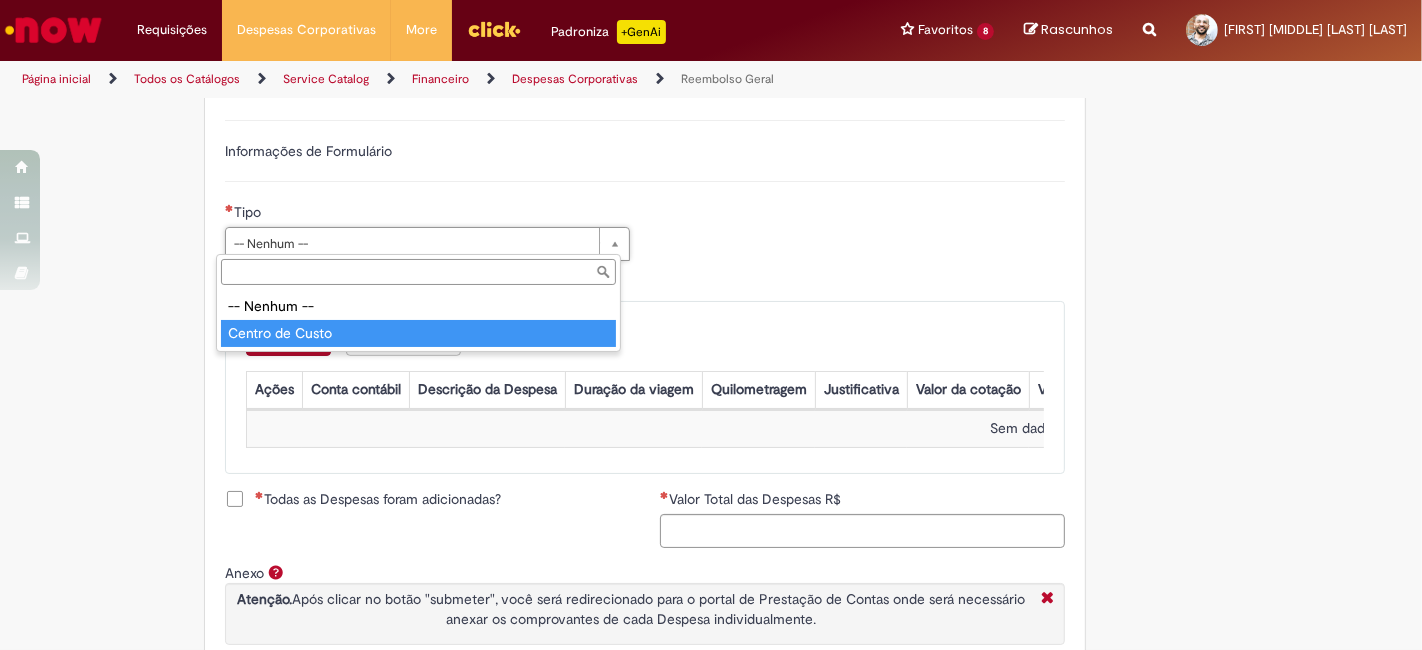 type on "**********" 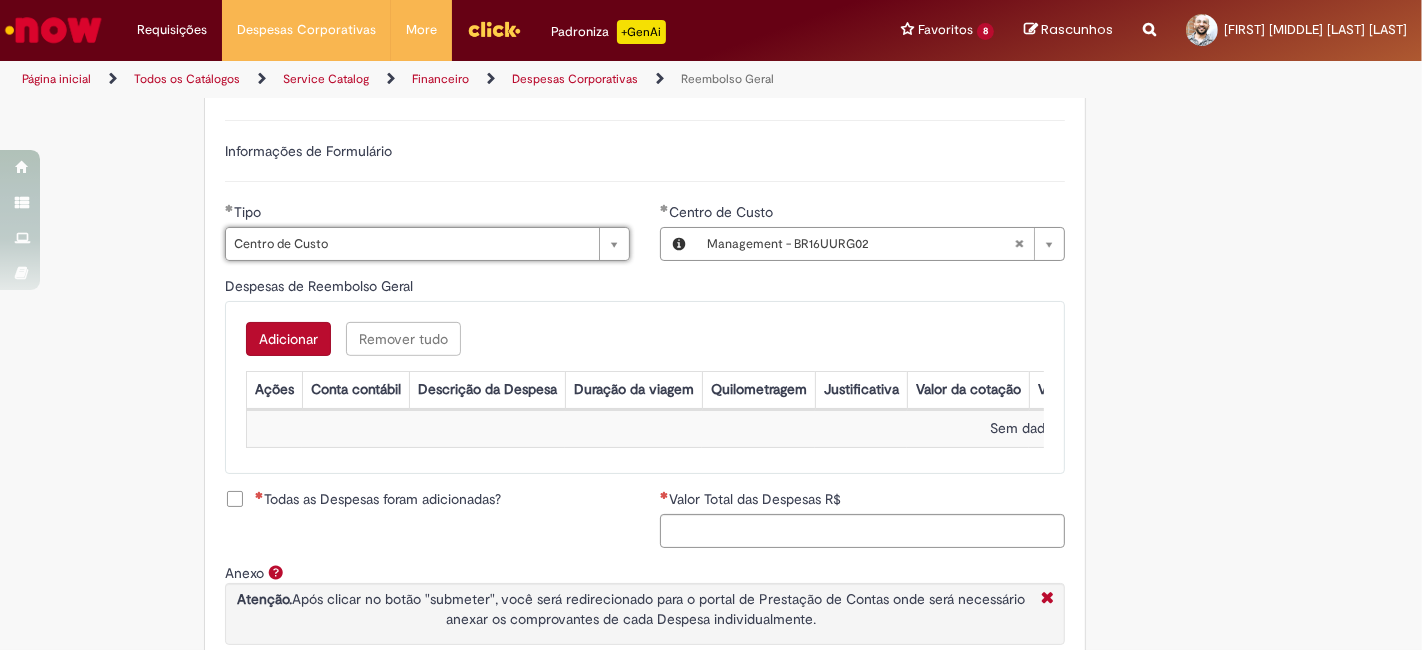 type on "**********" 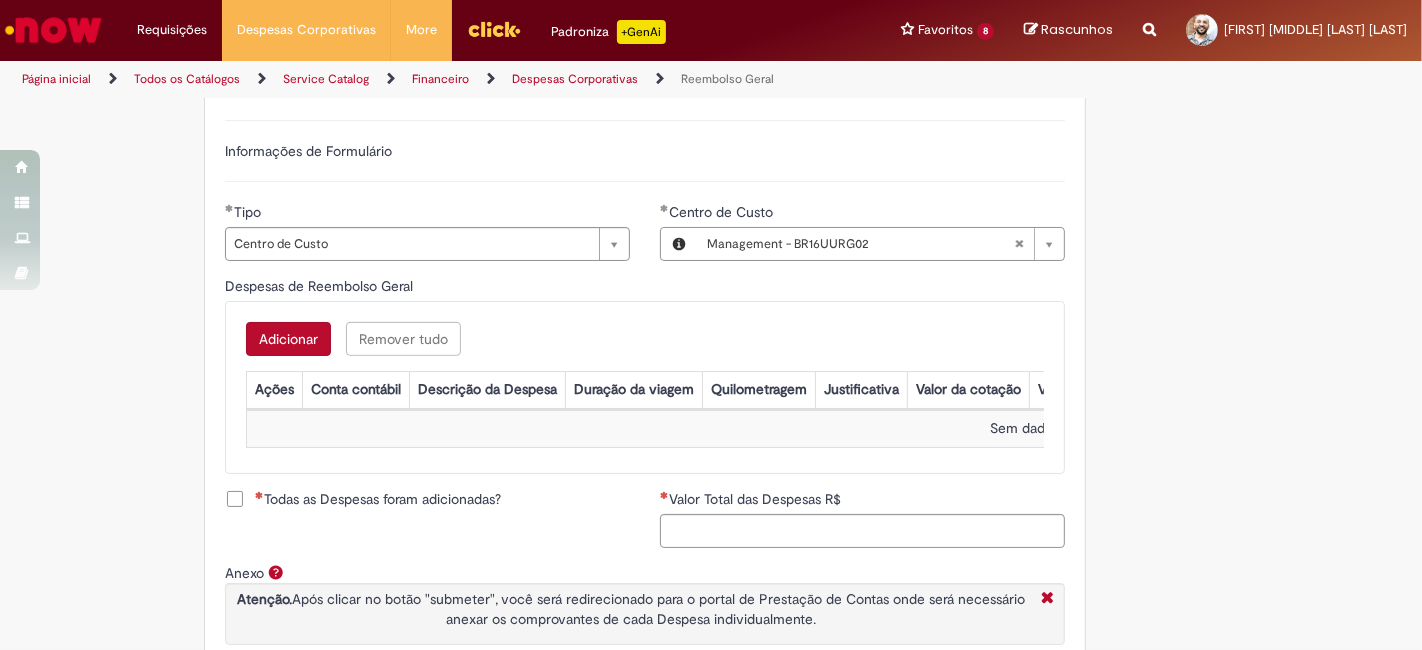 click on "Adicionar Remover tudo" at bounding box center (645, 339) 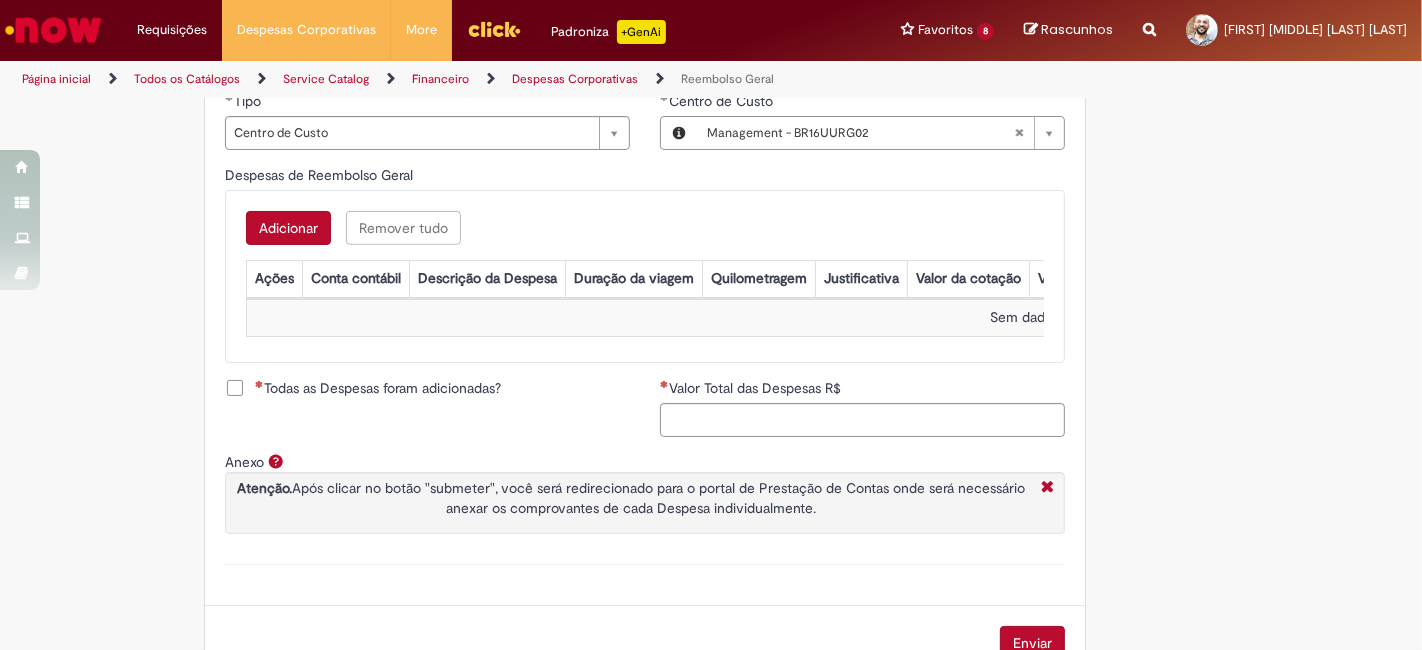 click on "Adicionar" at bounding box center (288, 228) 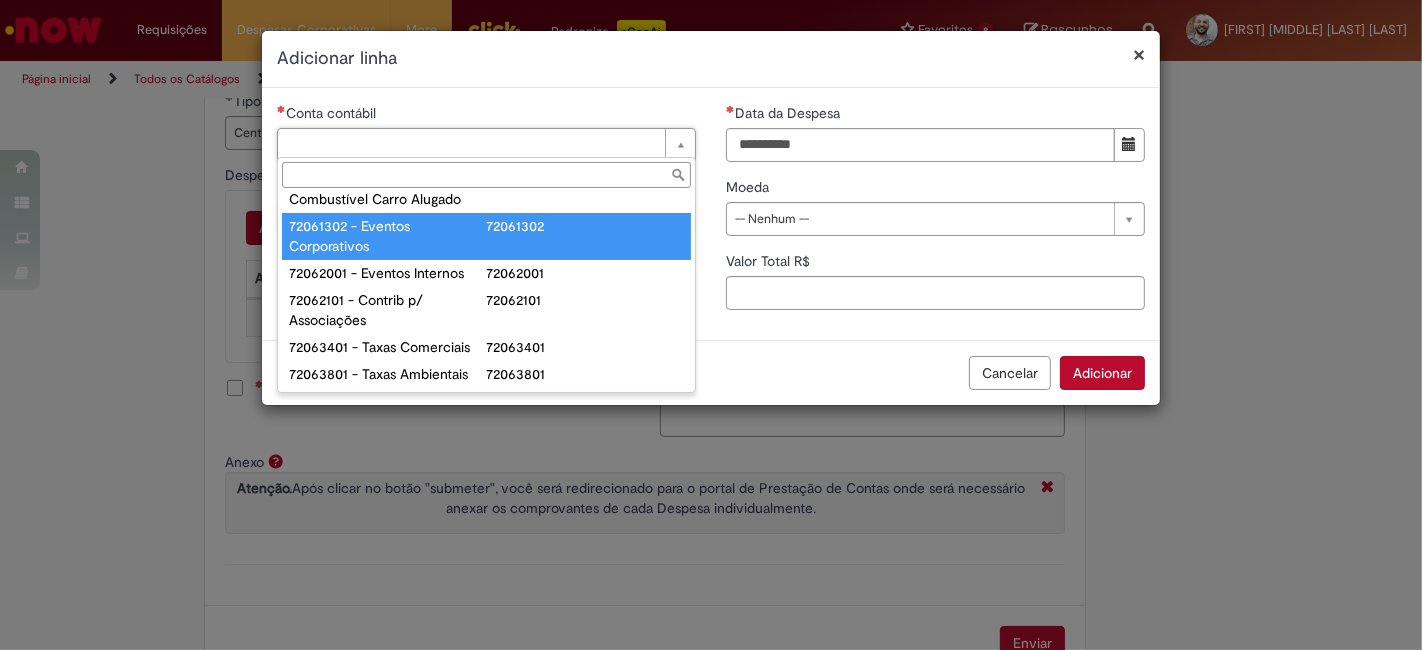 scroll, scrollTop: 1447, scrollLeft: 0, axis: vertical 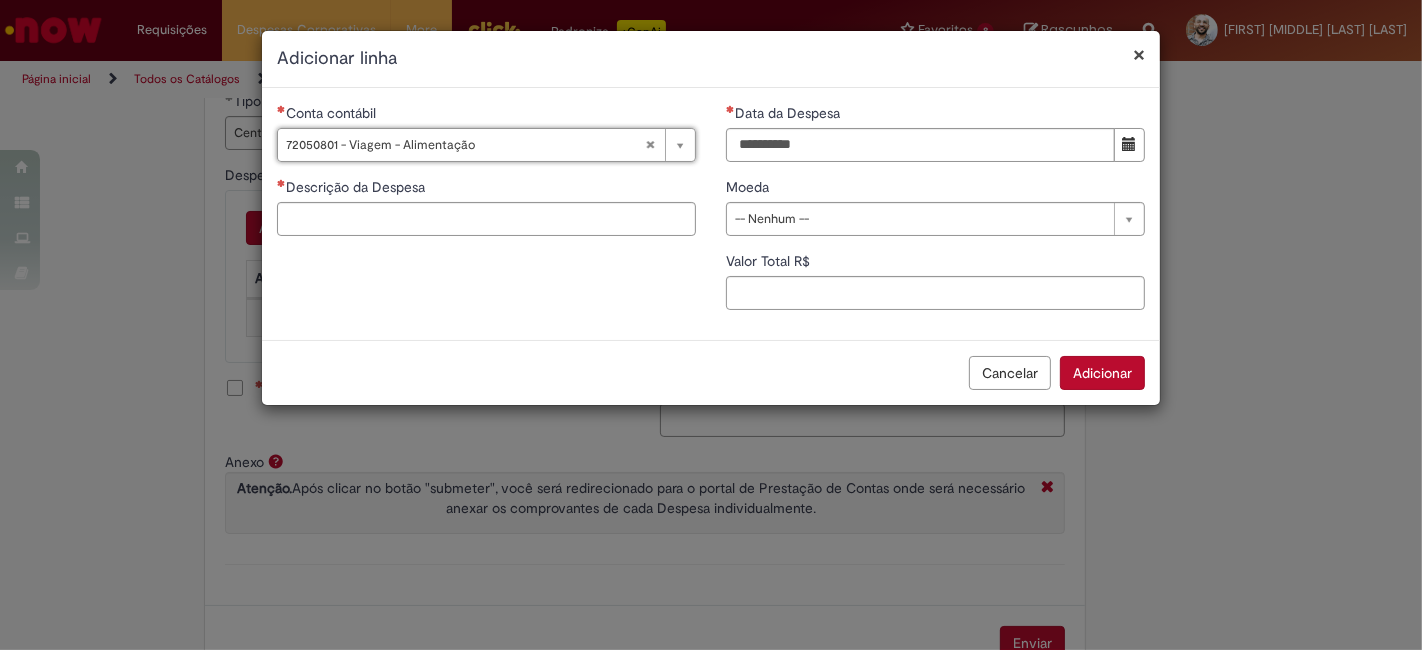 type on "**********" 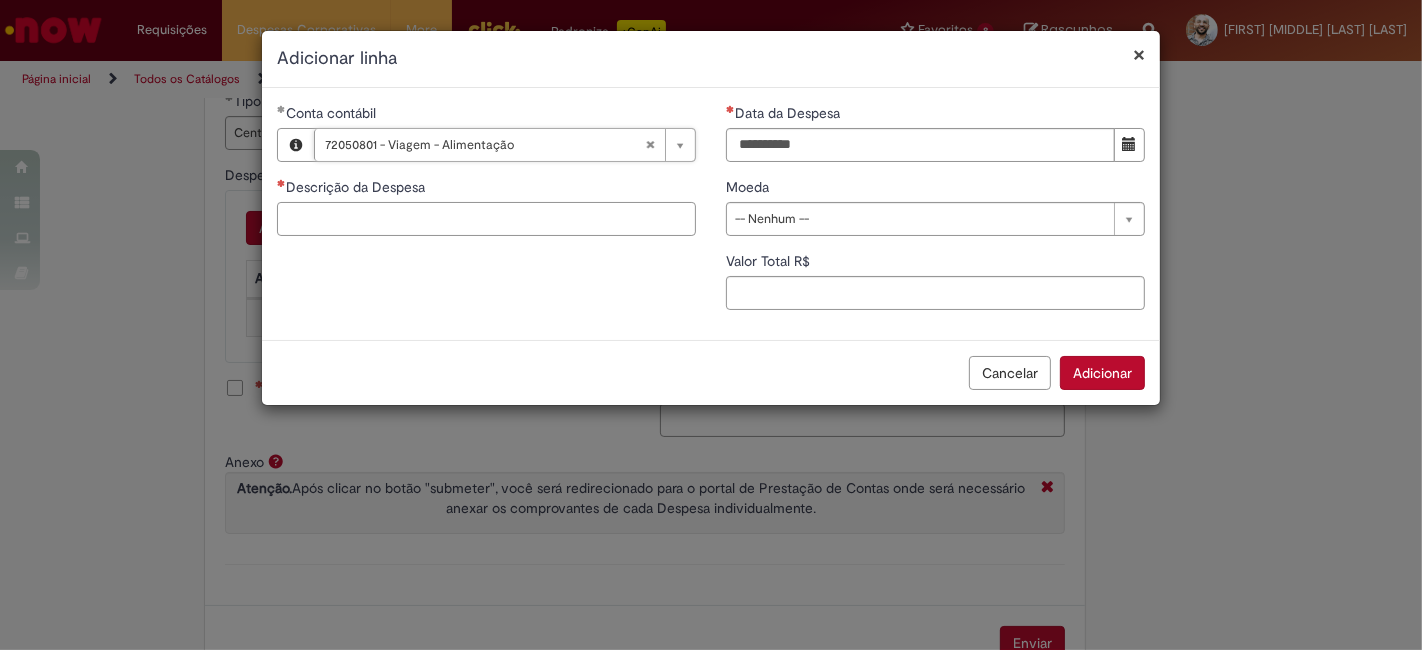 click on "Descrição da Despesa" at bounding box center [486, 219] 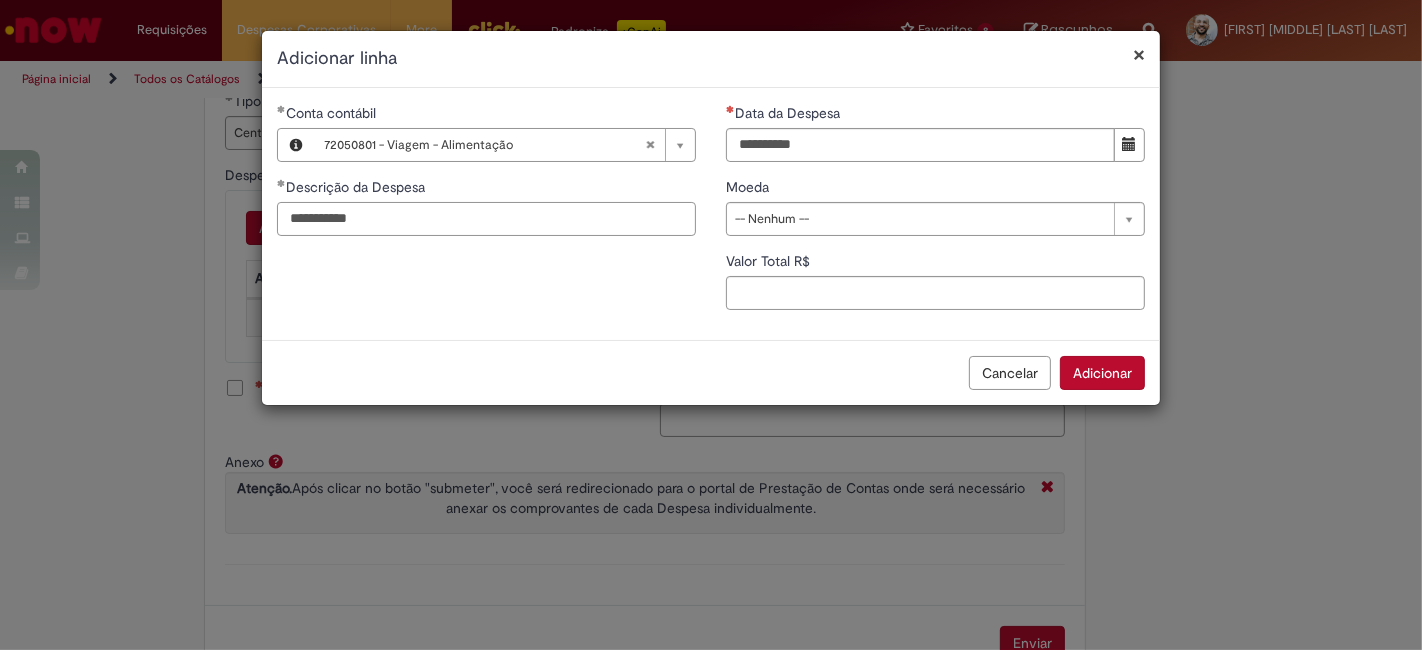 click on "**********" at bounding box center [486, 219] 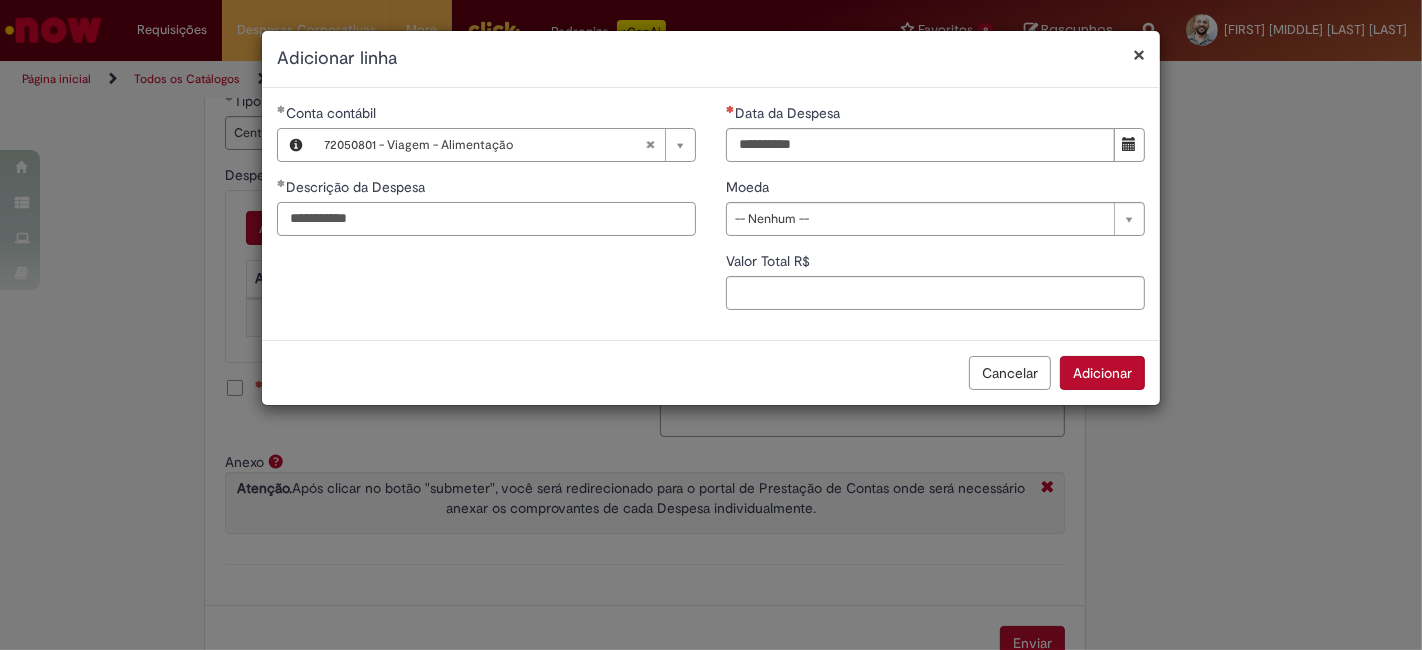 type on "**********" 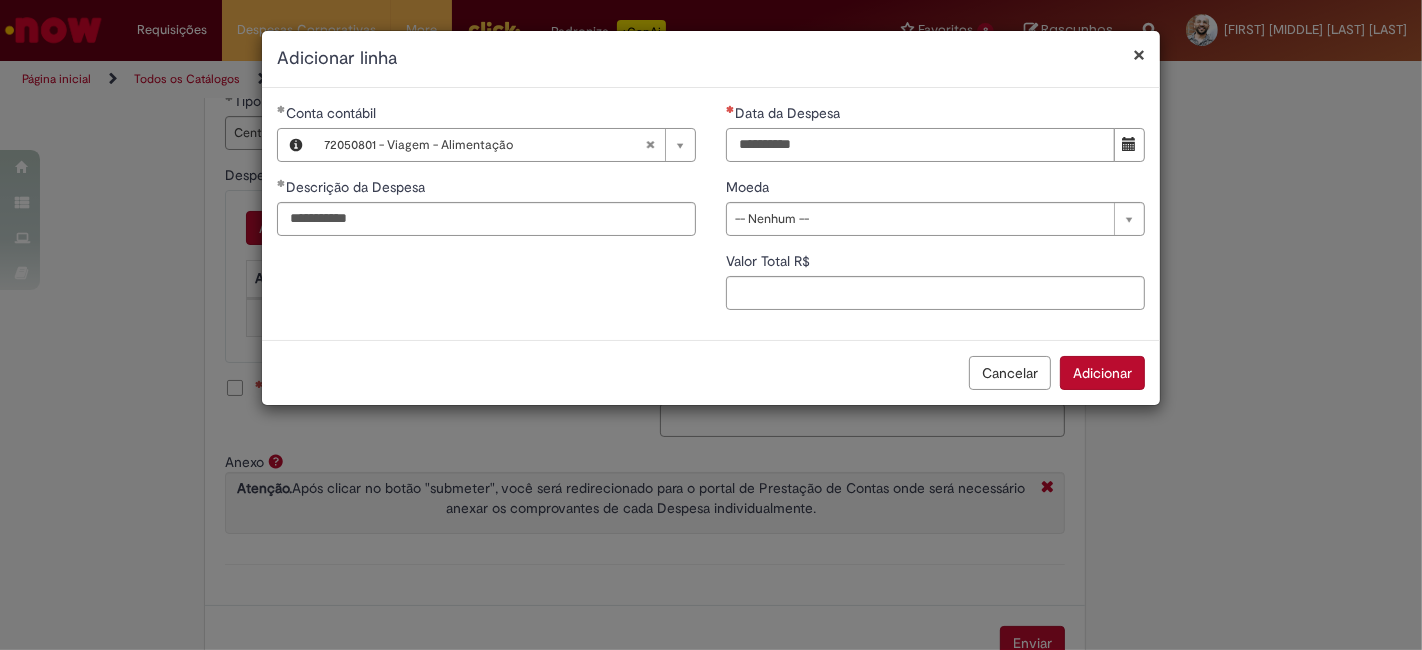 click on "Data da Despesa" at bounding box center (920, 145) 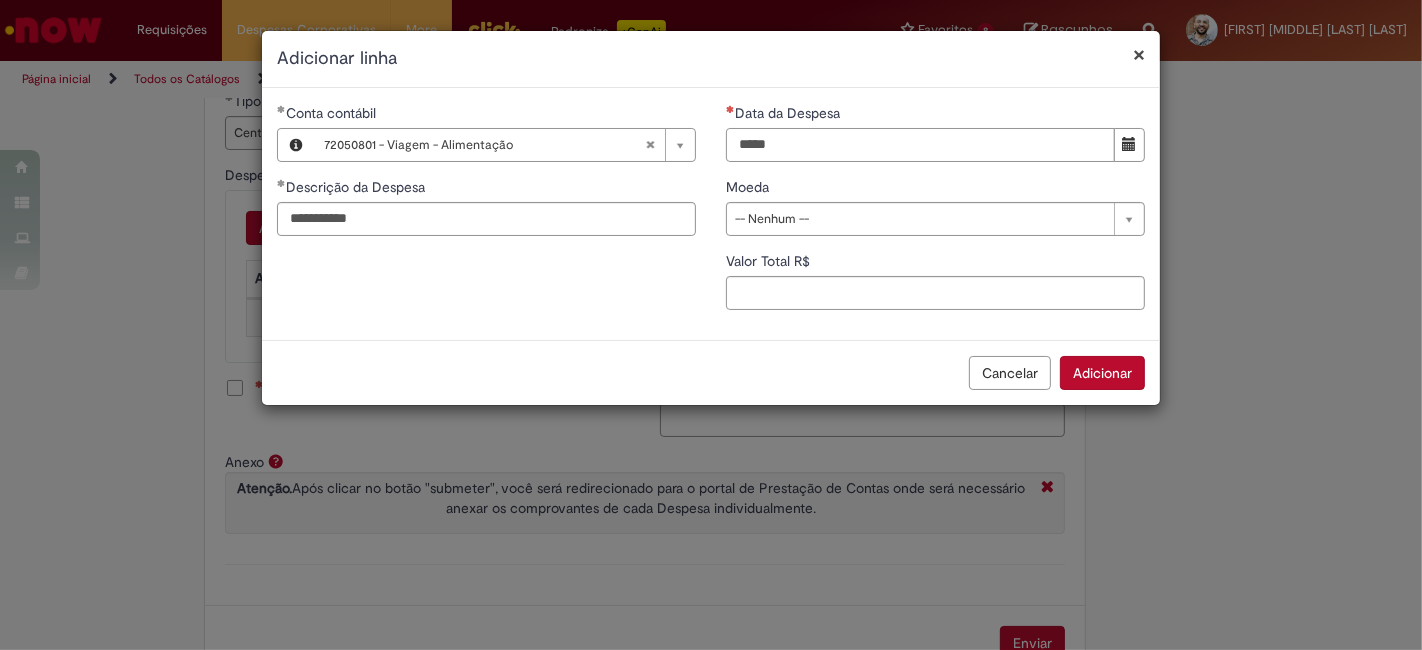 type on "*****" 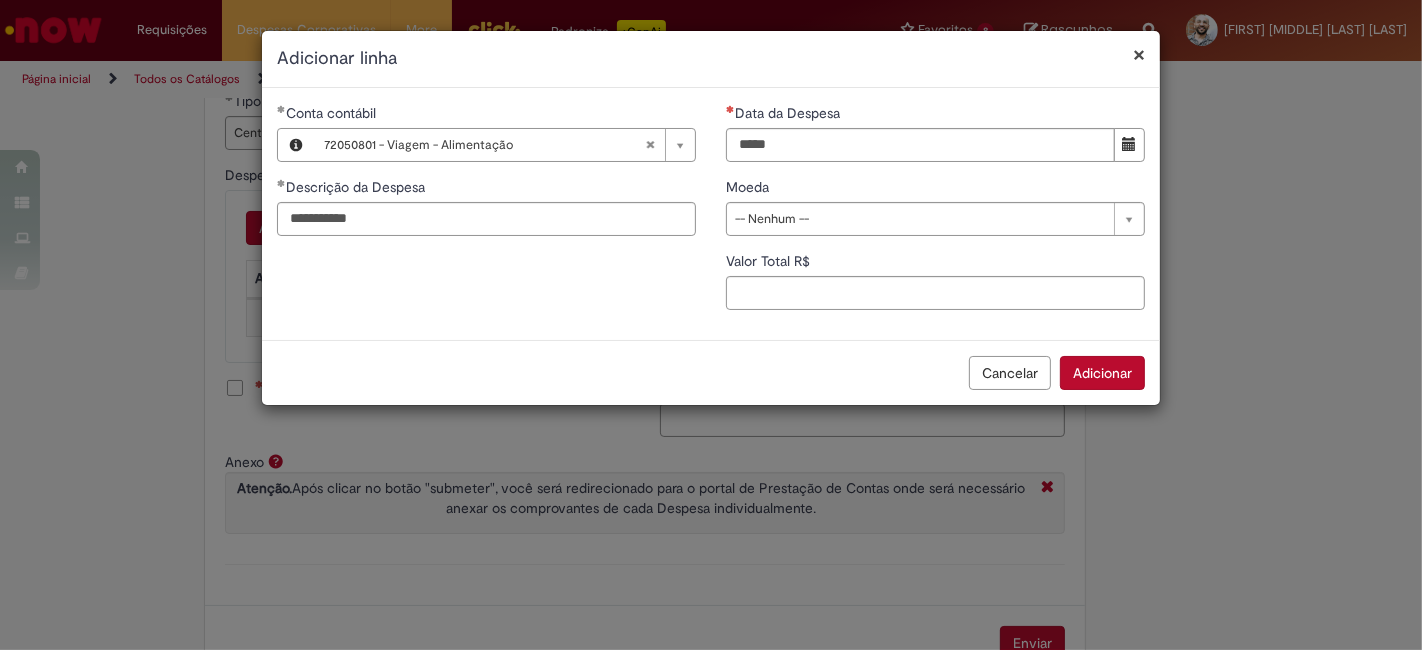 type 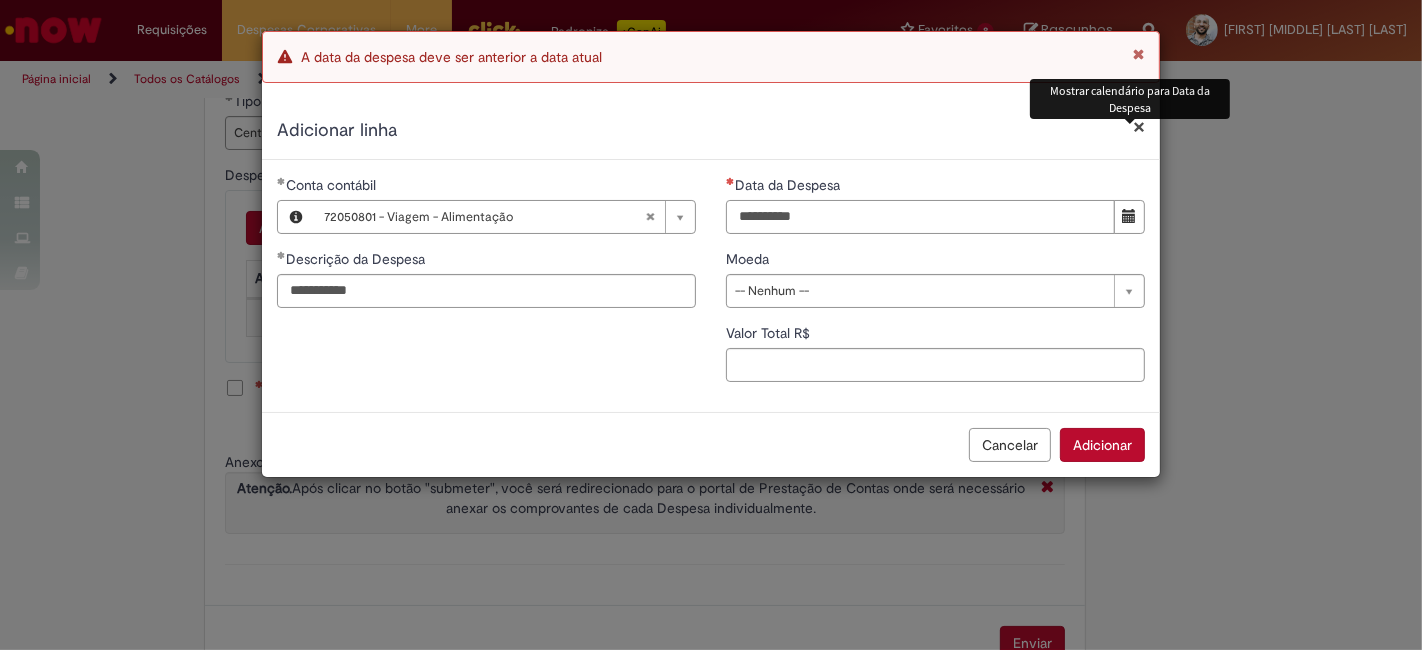 click on "Data da Despesa" at bounding box center [920, 217] 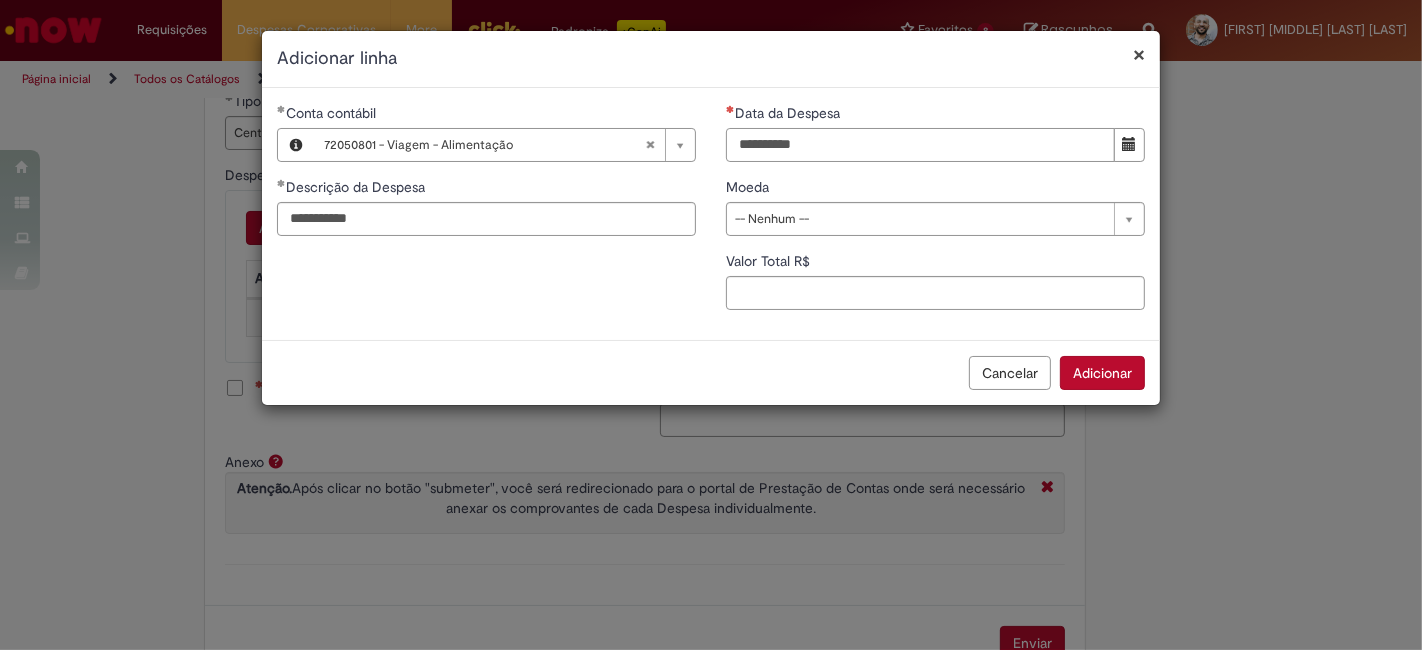 type on "**********" 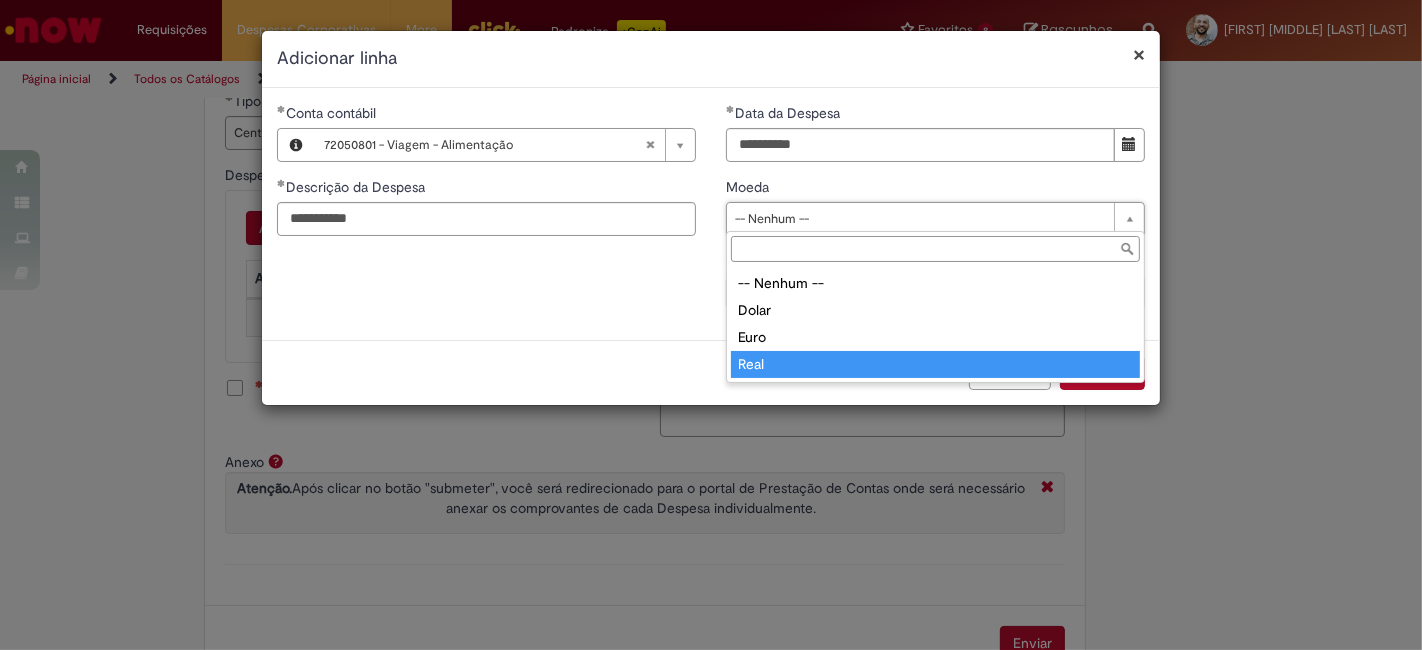 type on "****" 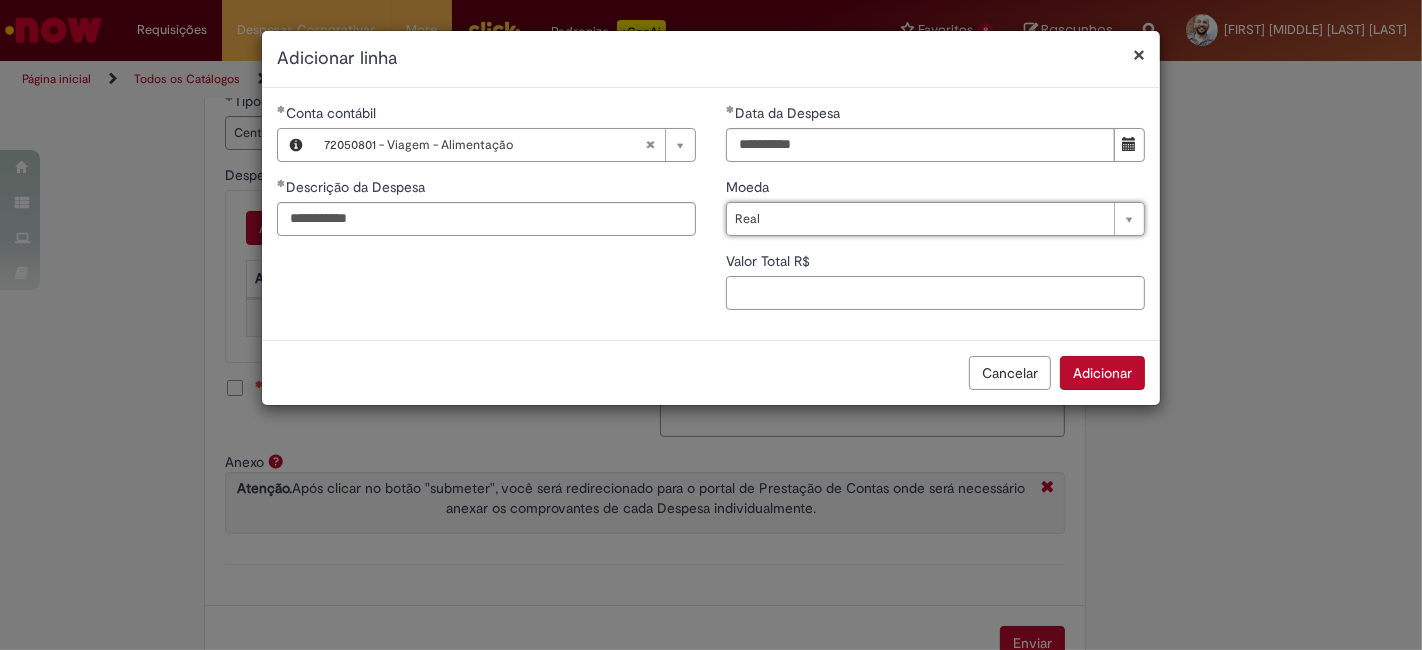click on "Valor Total R$" at bounding box center (935, 293) 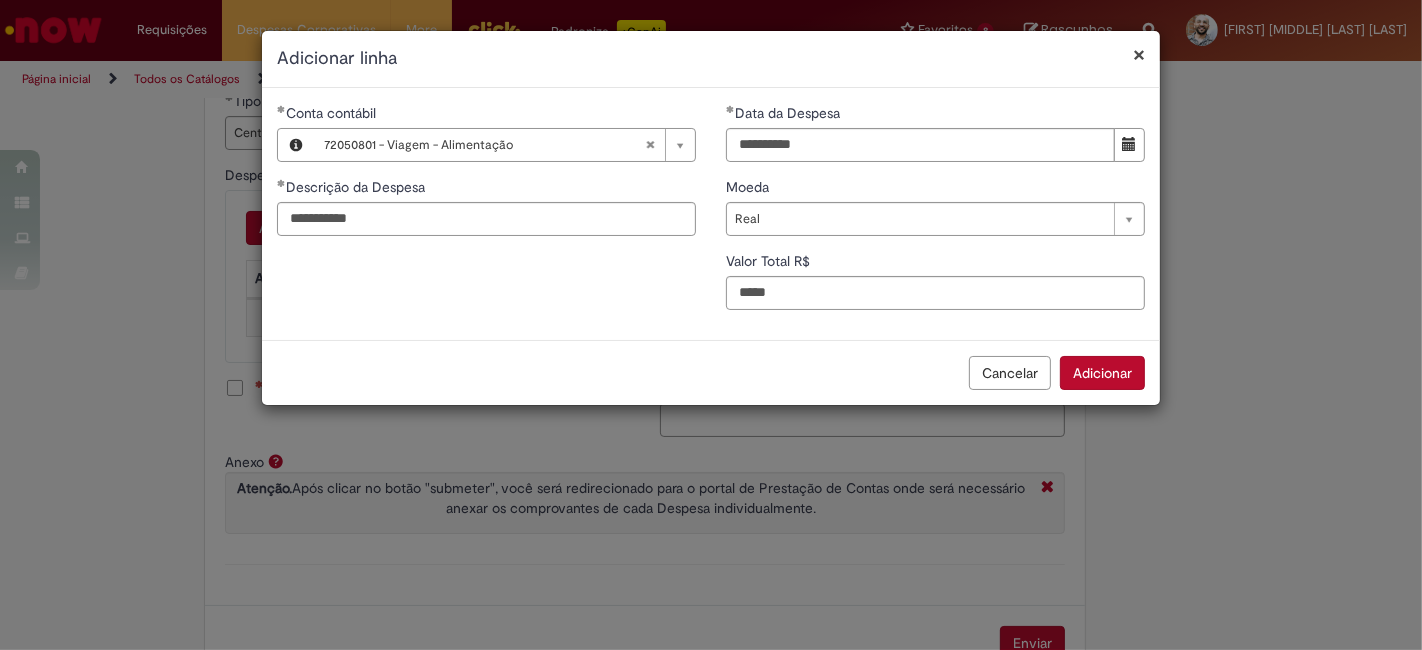 type on "****" 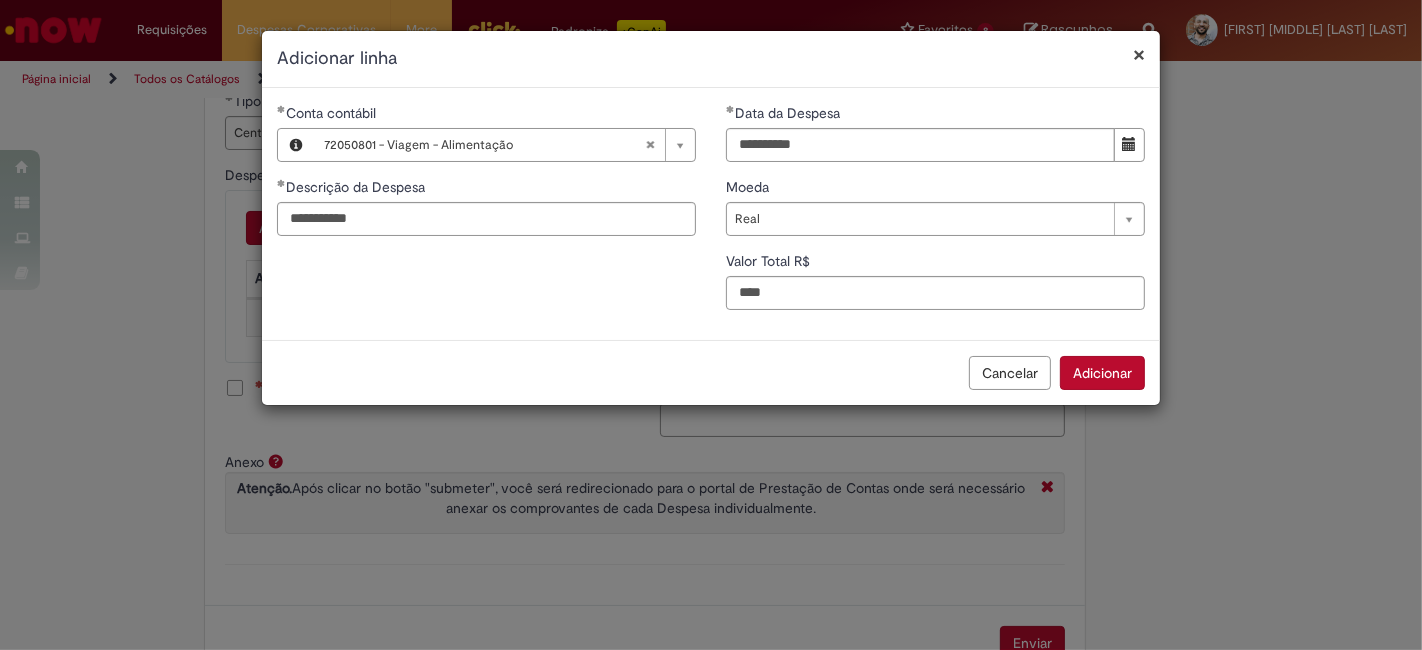 click on "Adicionar" at bounding box center (1102, 373) 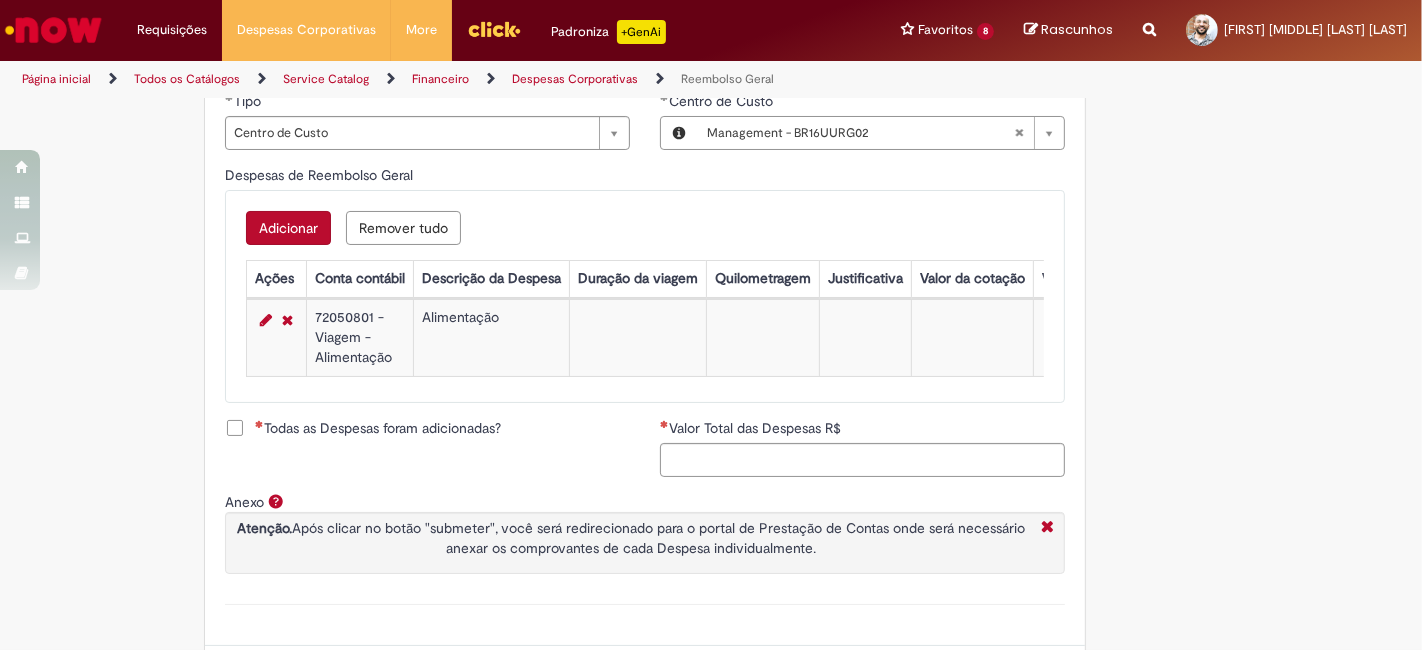 click on "Adicionar" at bounding box center [288, 228] 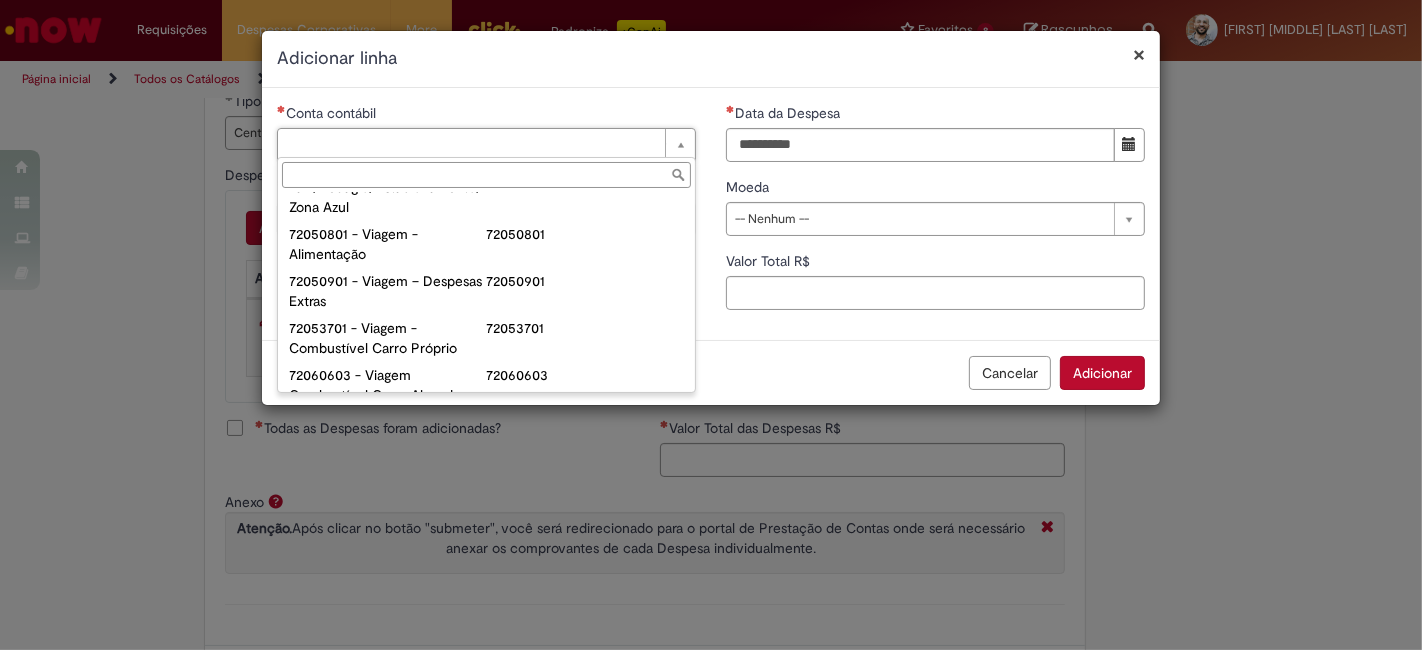 scroll, scrollTop: 1222, scrollLeft: 0, axis: vertical 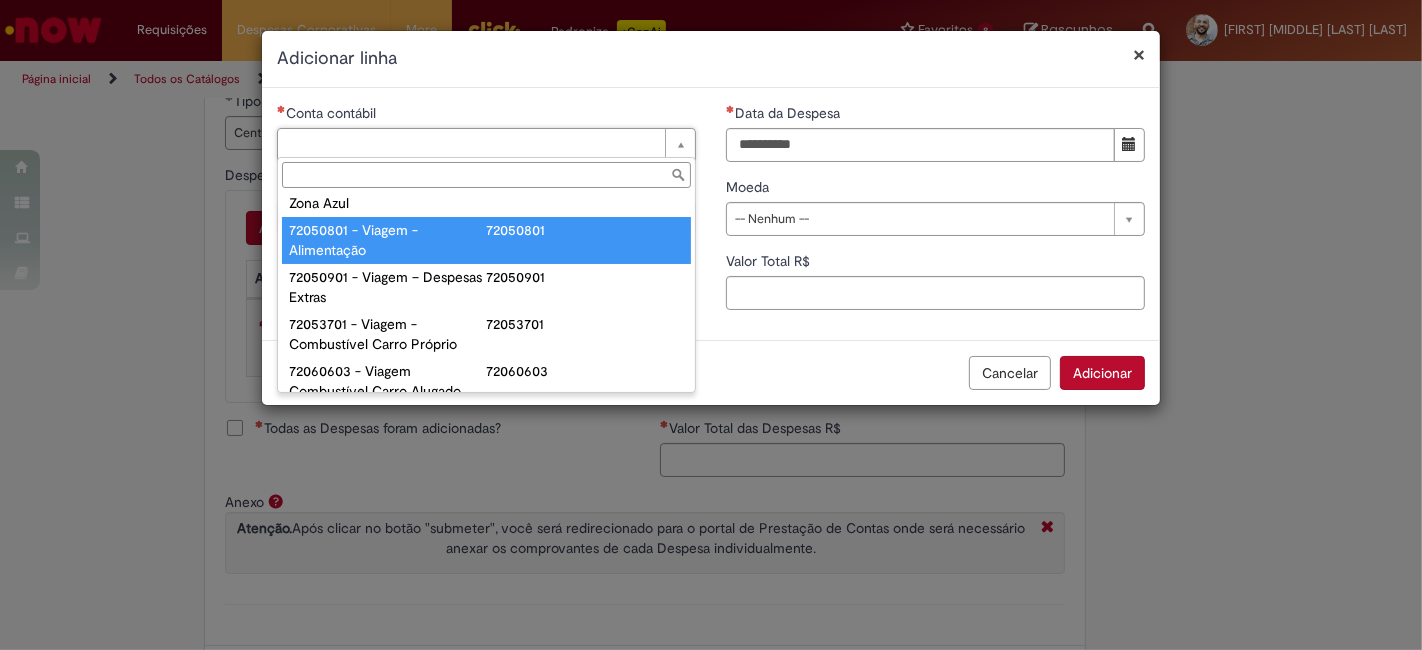 type on "**********" 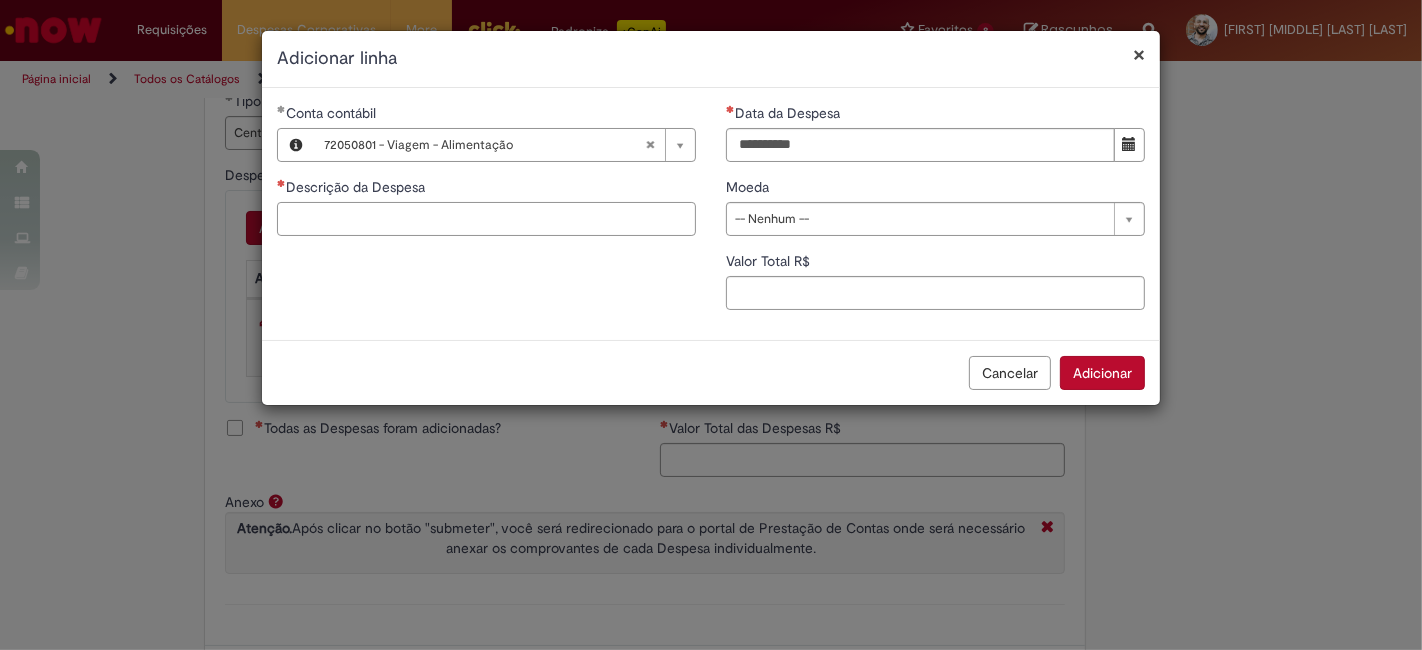 click on "Descrição da Despesa" at bounding box center (486, 219) 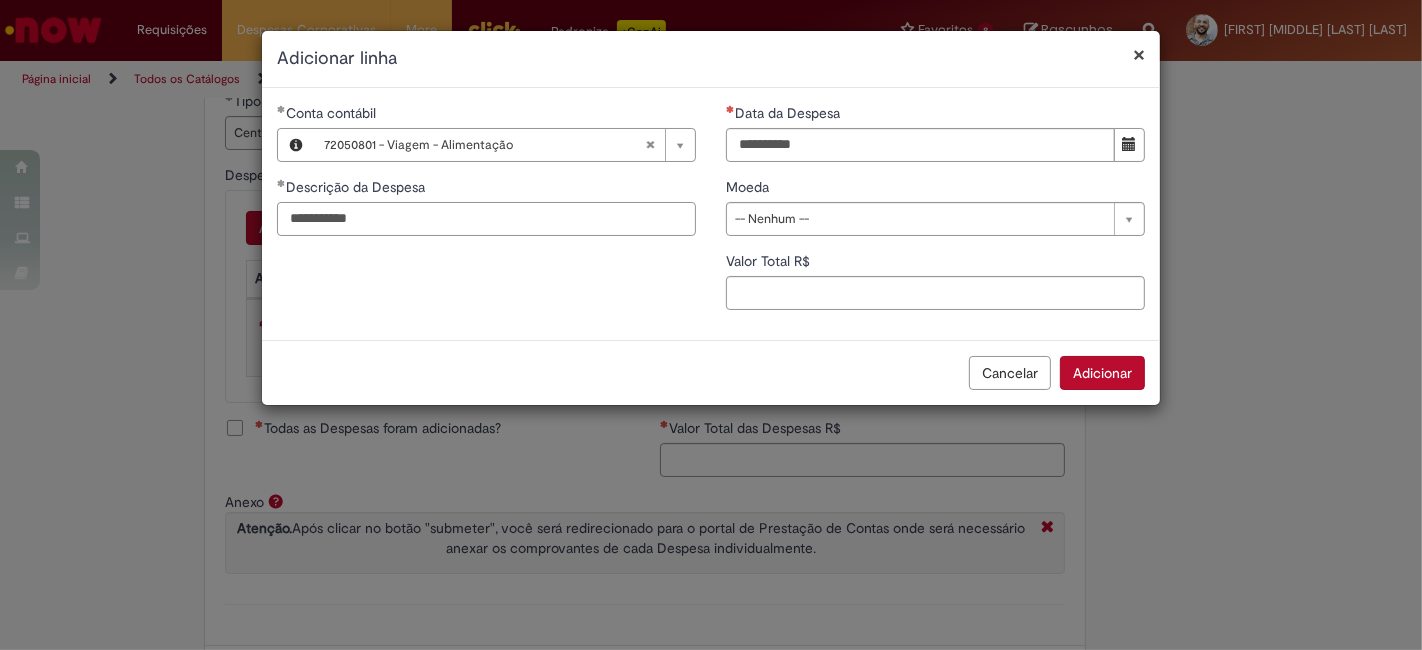 type on "**********" 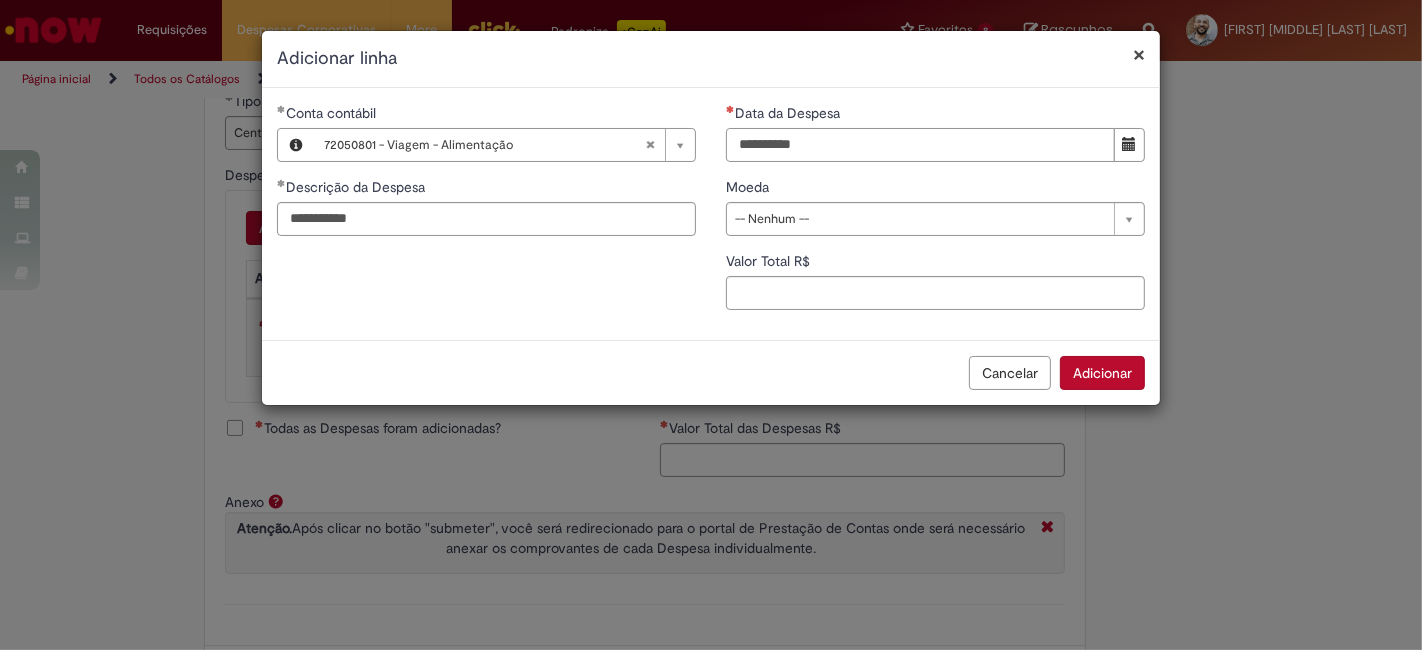 click on "Data da Despesa" at bounding box center (920, 145) 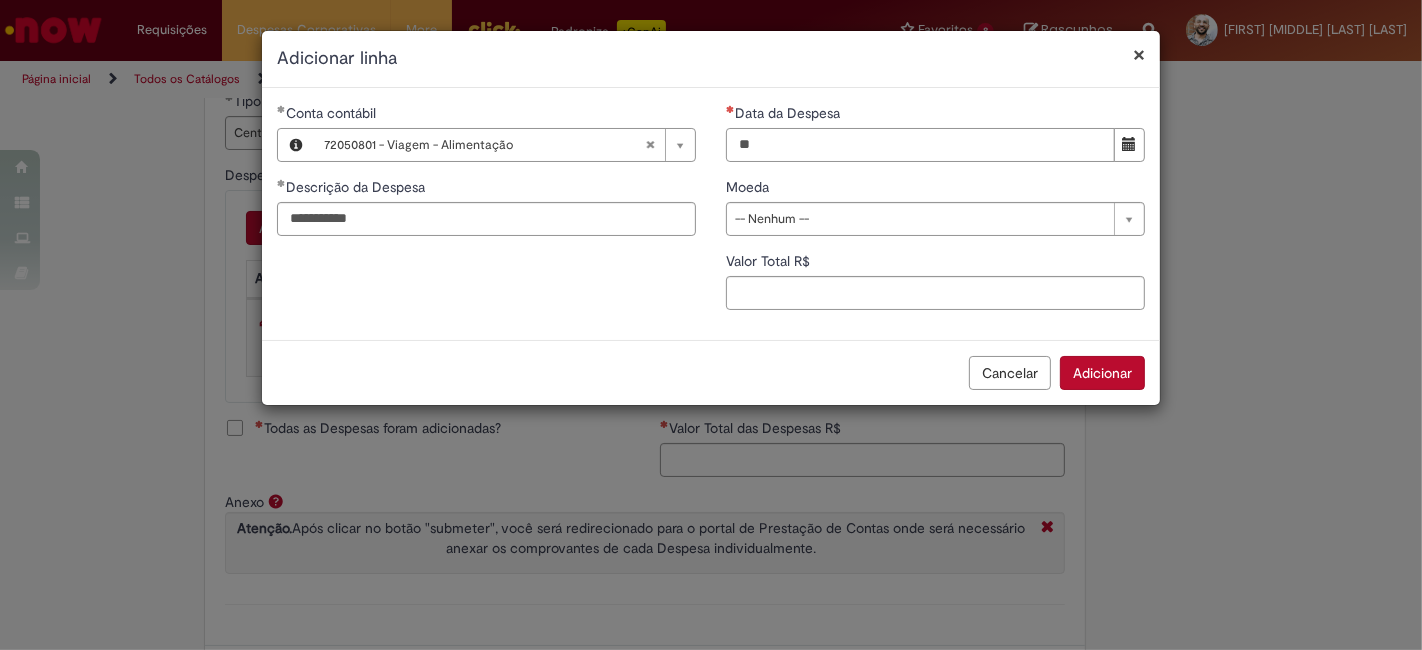 type on "**********" 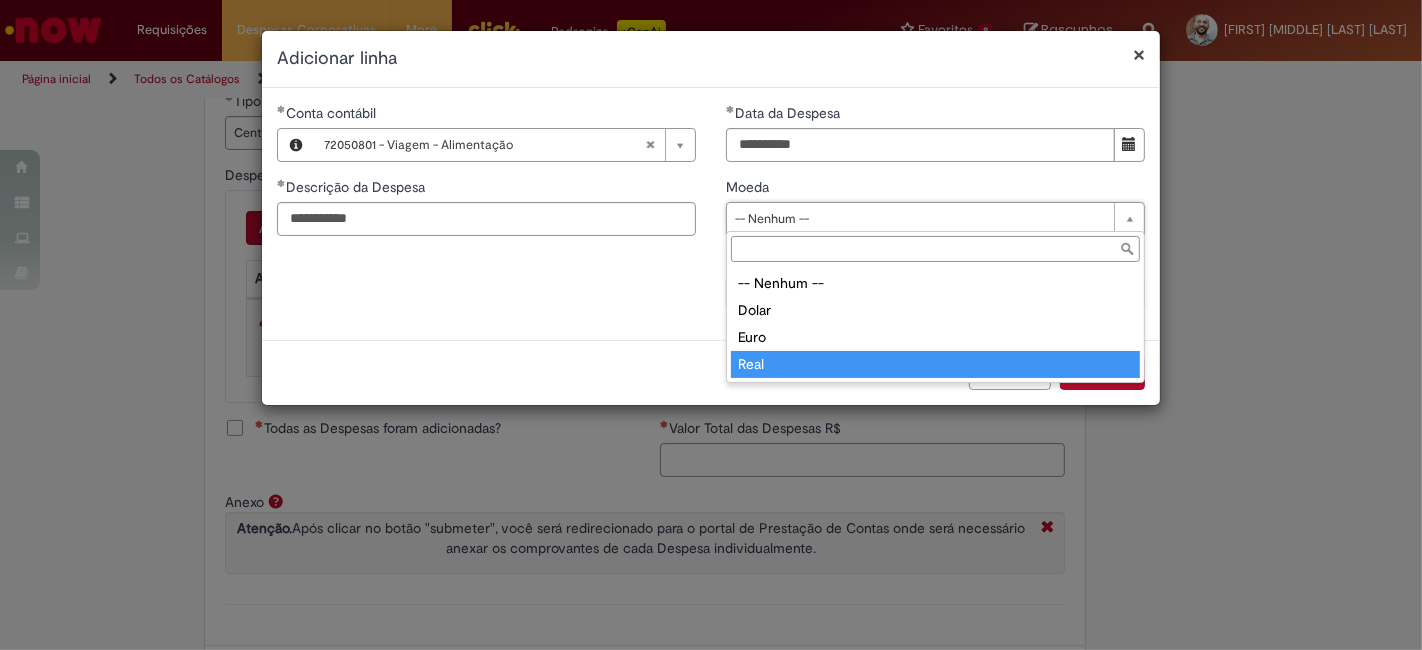 type on "****" 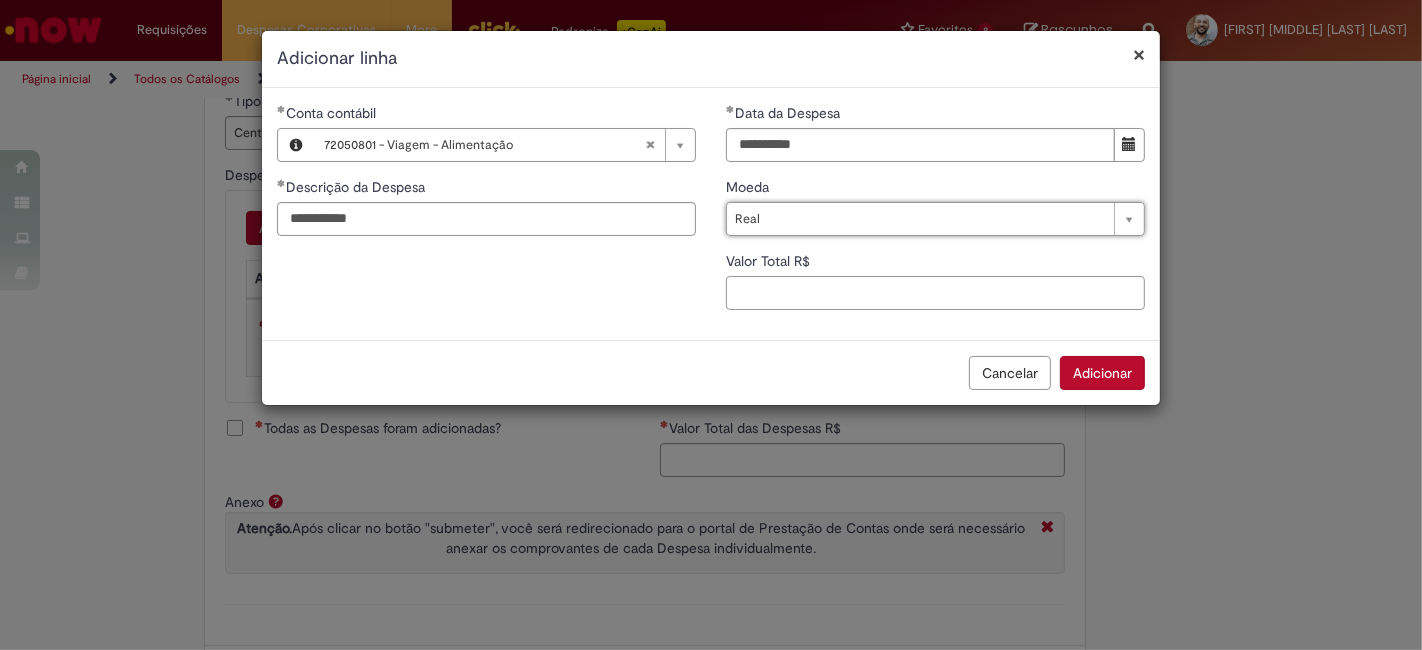 click on "Valor Total R$" at bounding box center [935, 293] 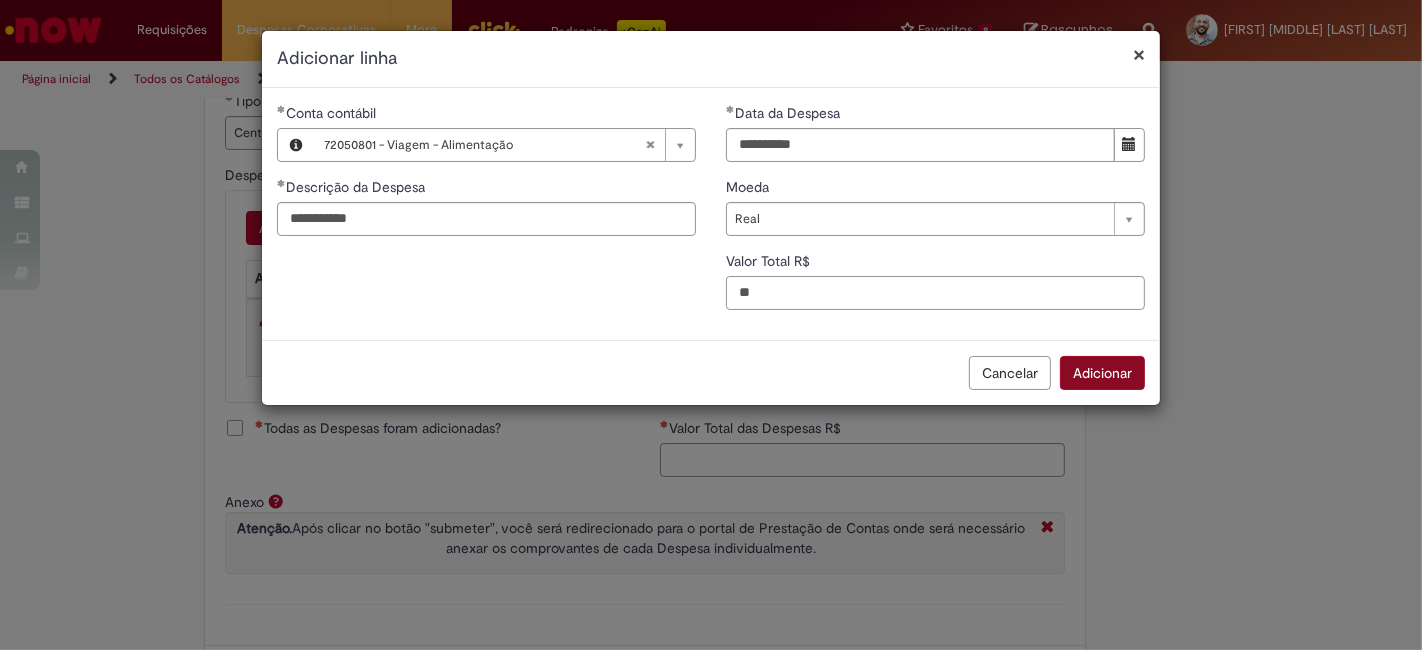 type on "**" 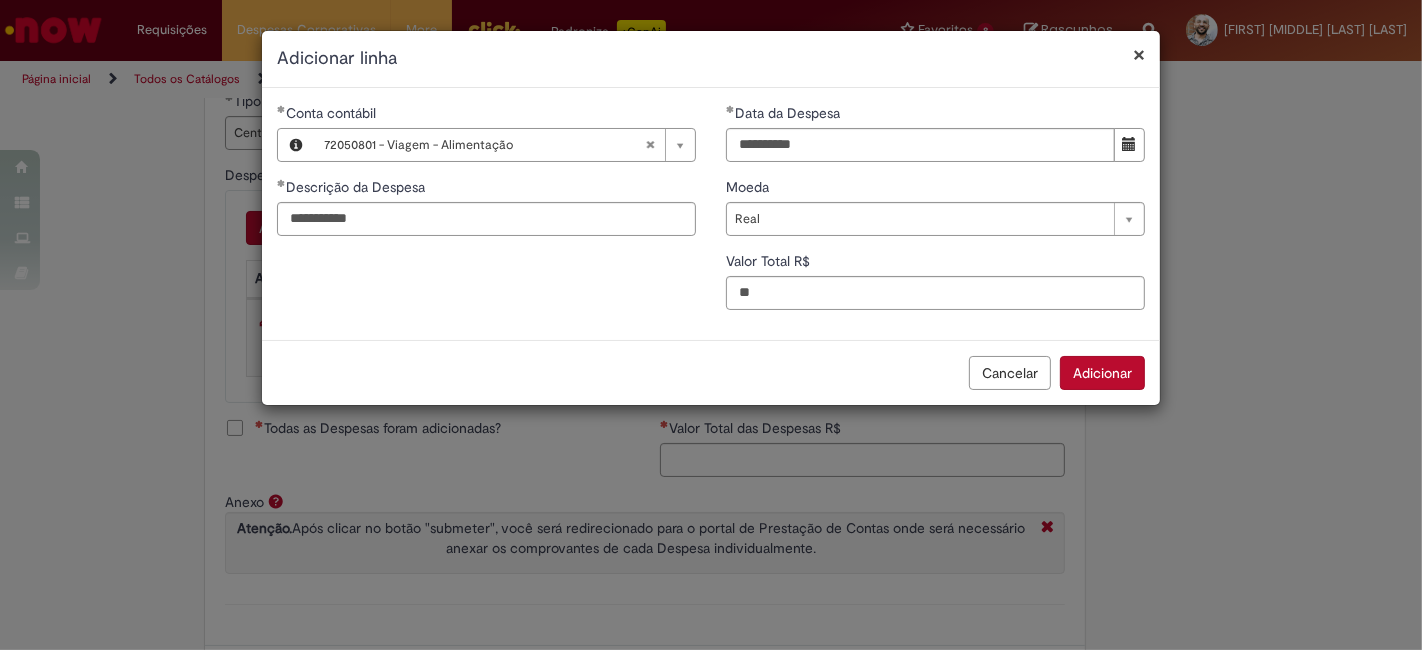 click on "Adicionar" at bounding box center [1102, 373] 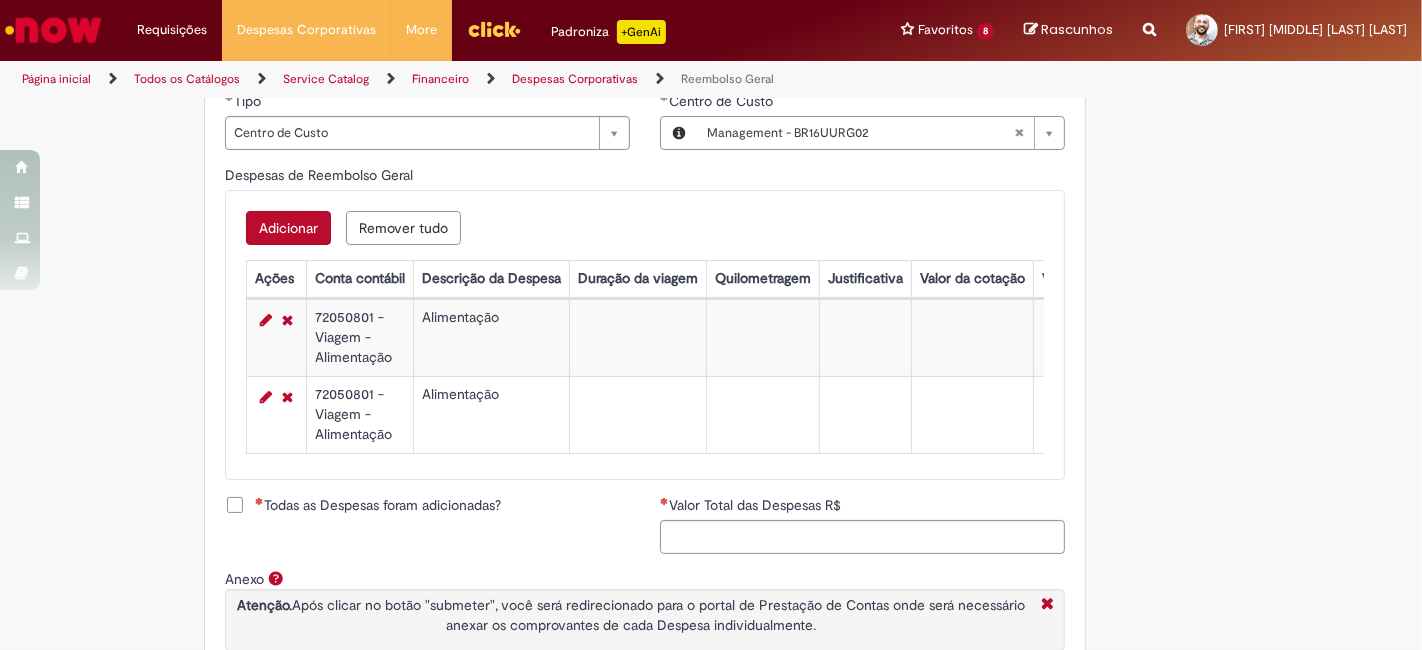click on "Adicionar" at bounding box center [288, 228] 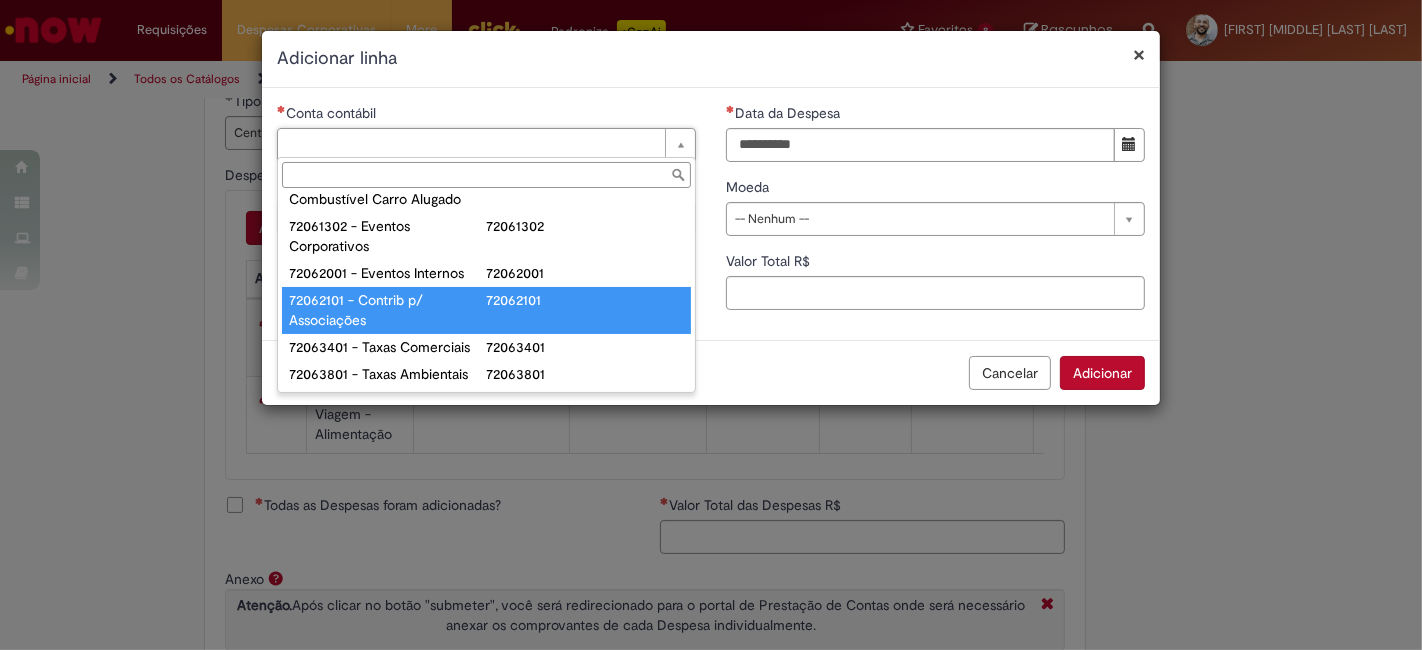 scroll, scrollTop: 1251, scrollLeft: 0, axis: vertical 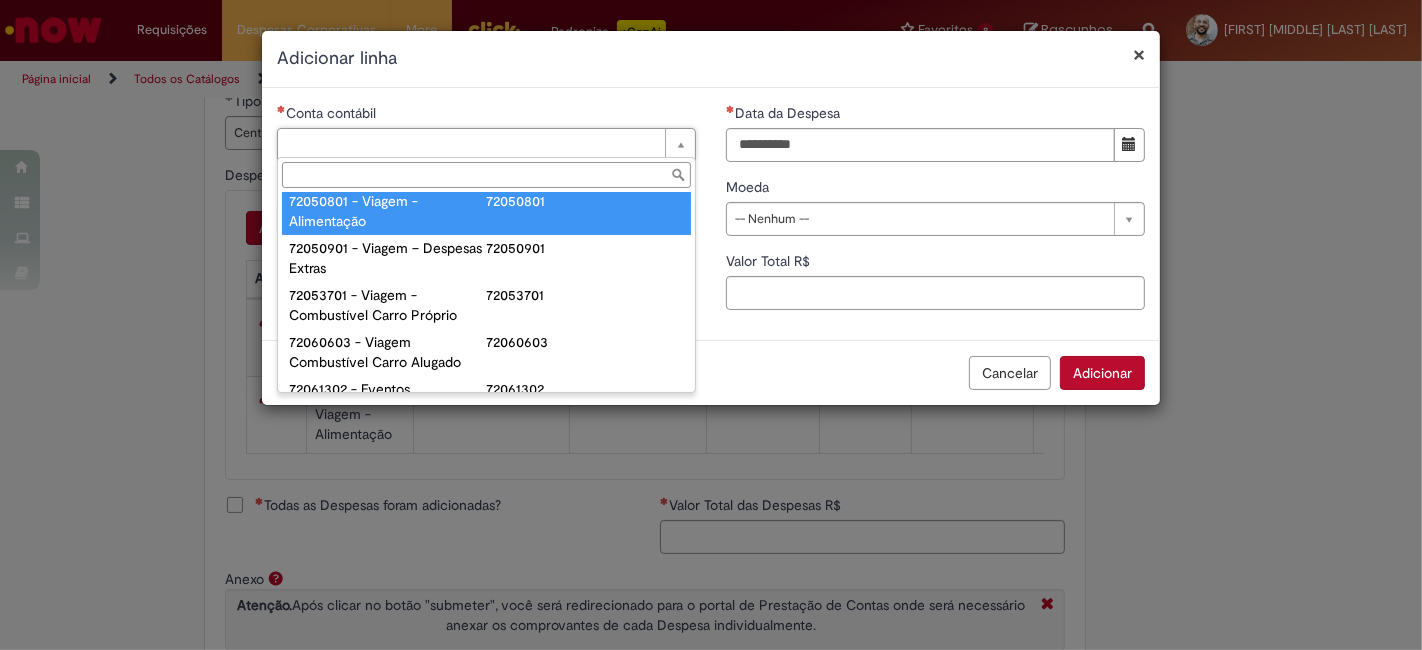 type on "**********" 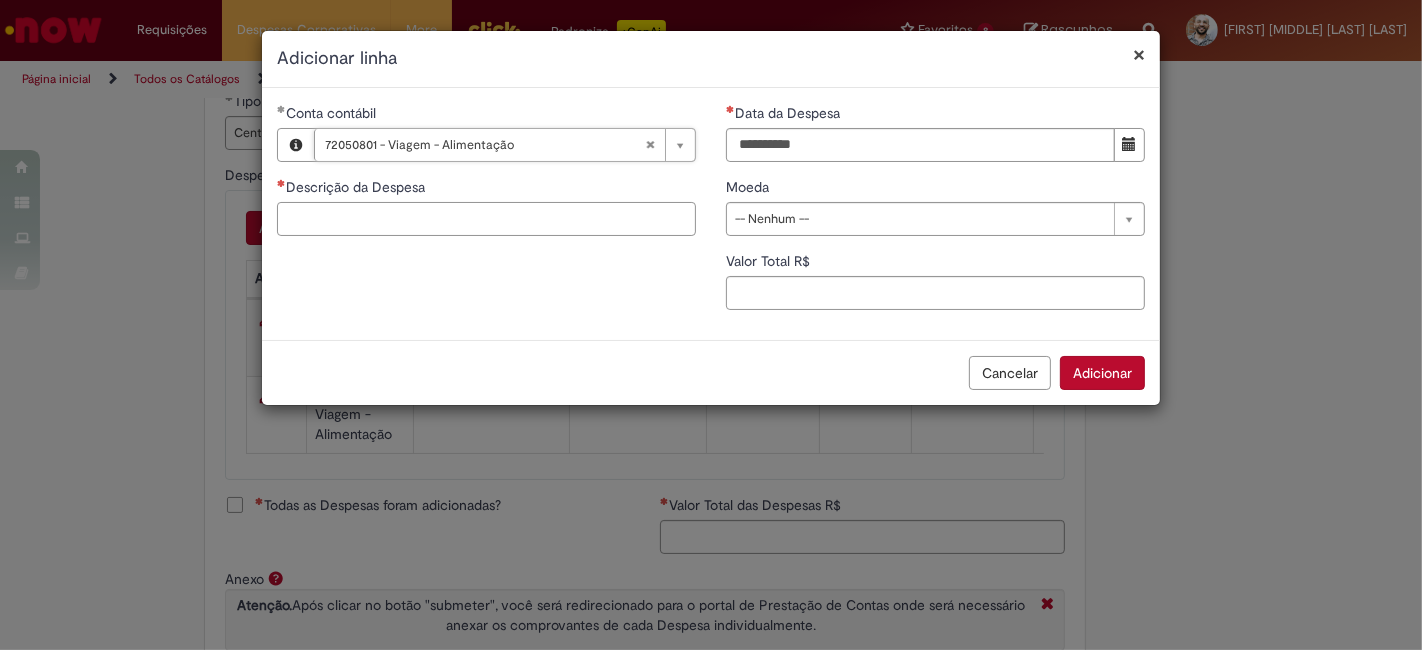 click on "Descrição da Despesa" at bounding box center [486, 219] 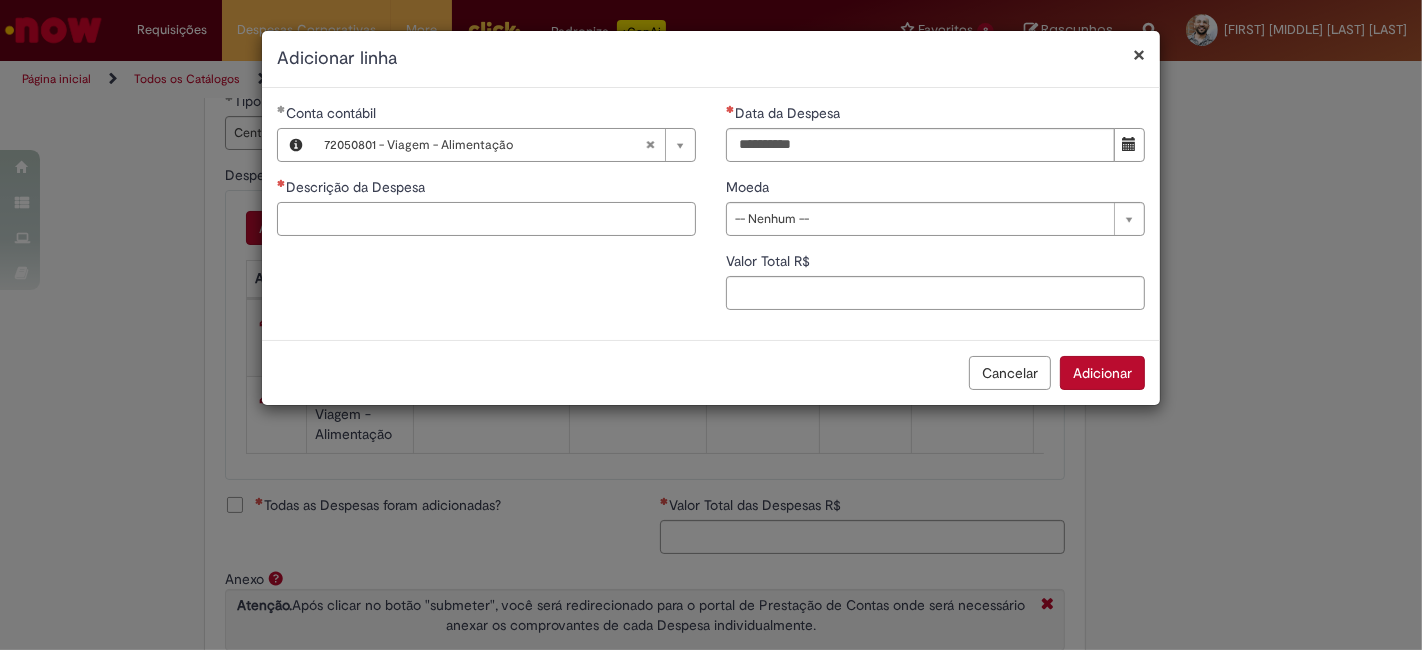 paste on "**********" 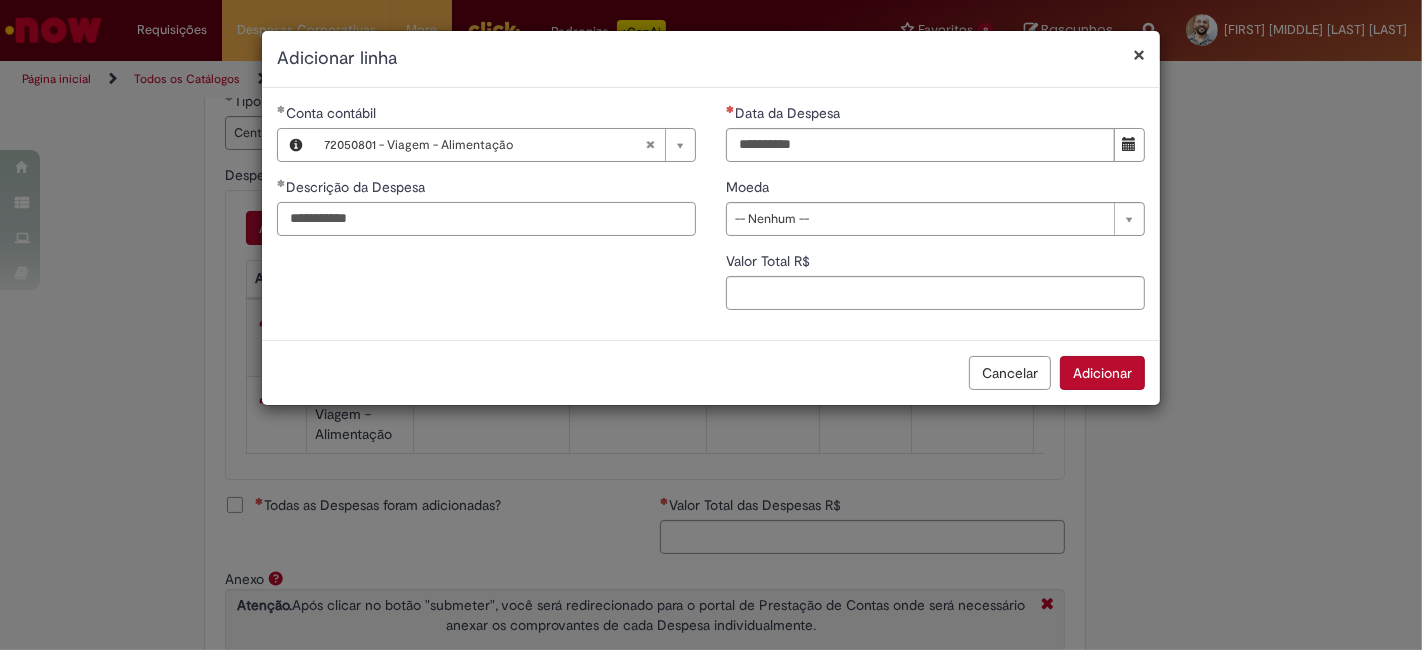 type on "**********" 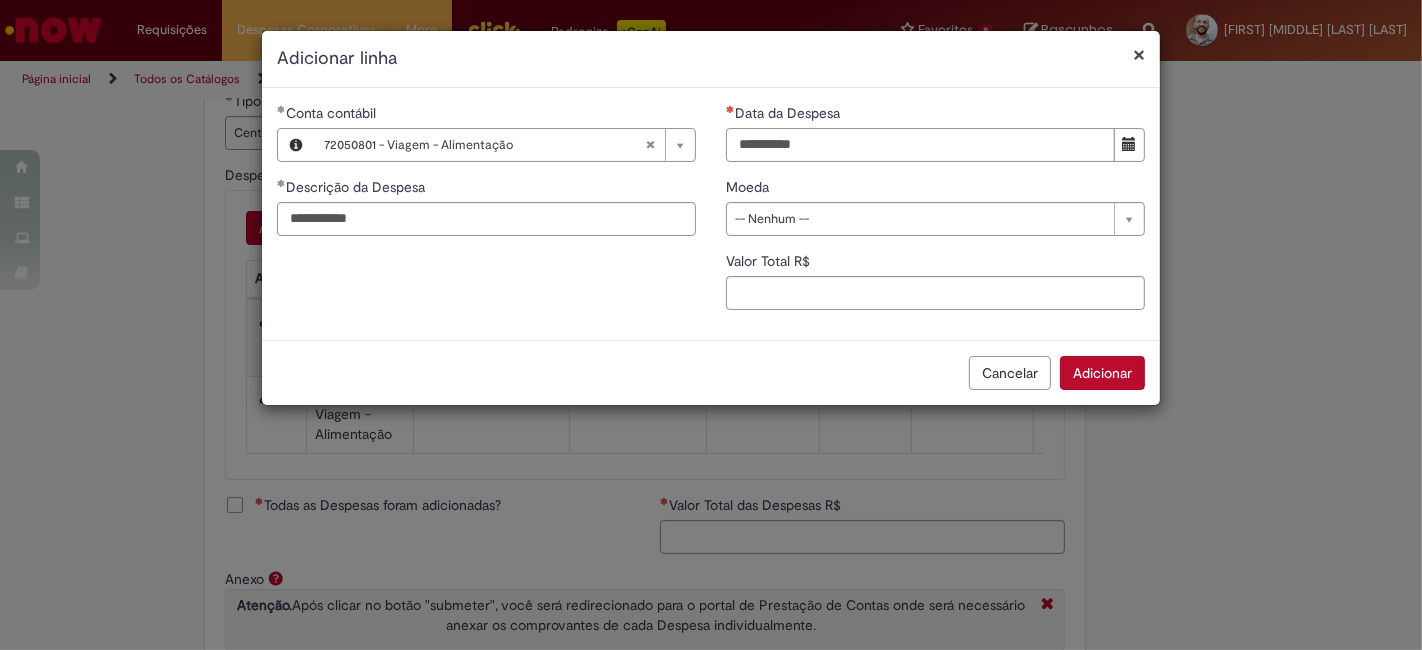 click on "Data da Despesa" at bounding box center (920, 145) 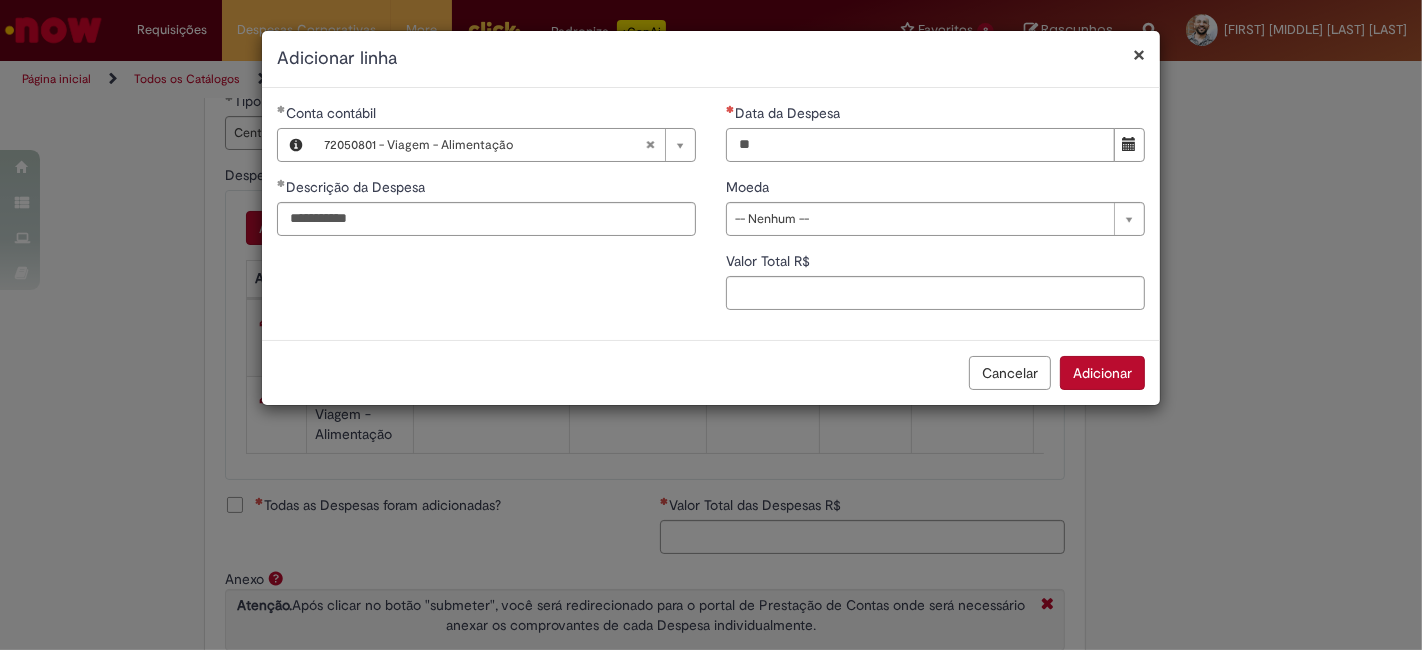 type on "**********" 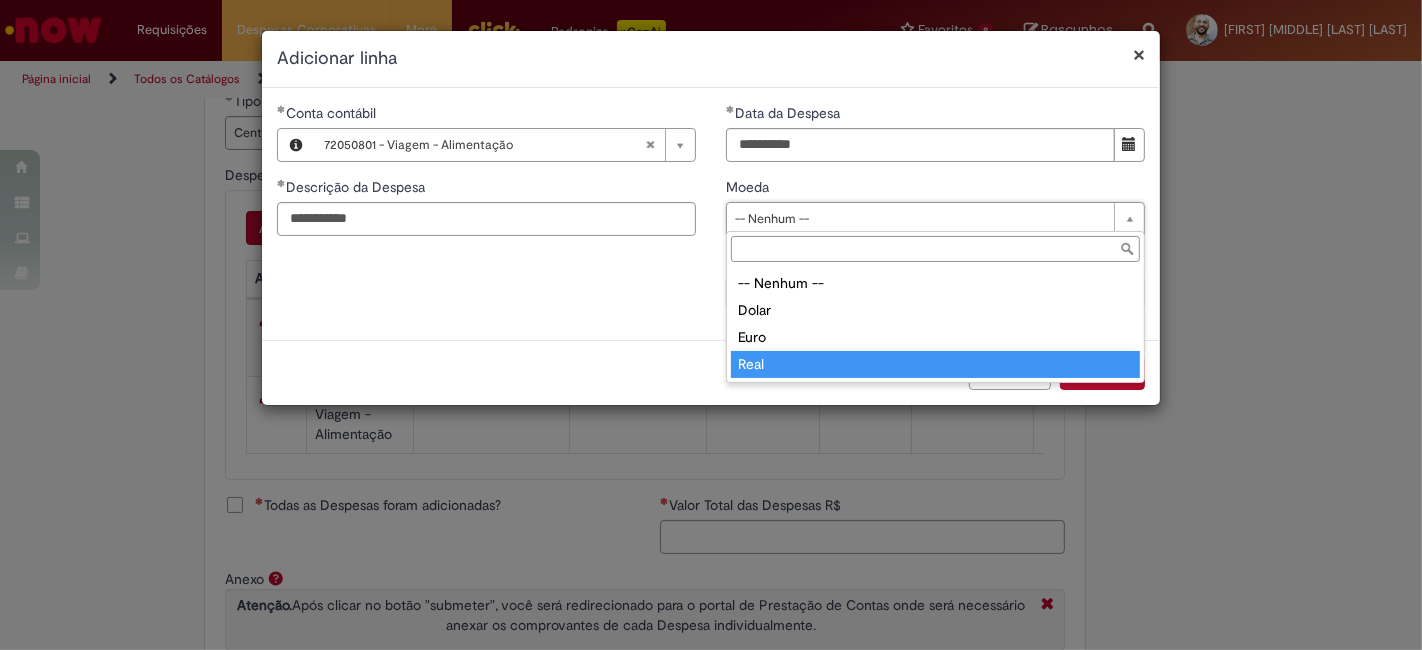 type on "****" 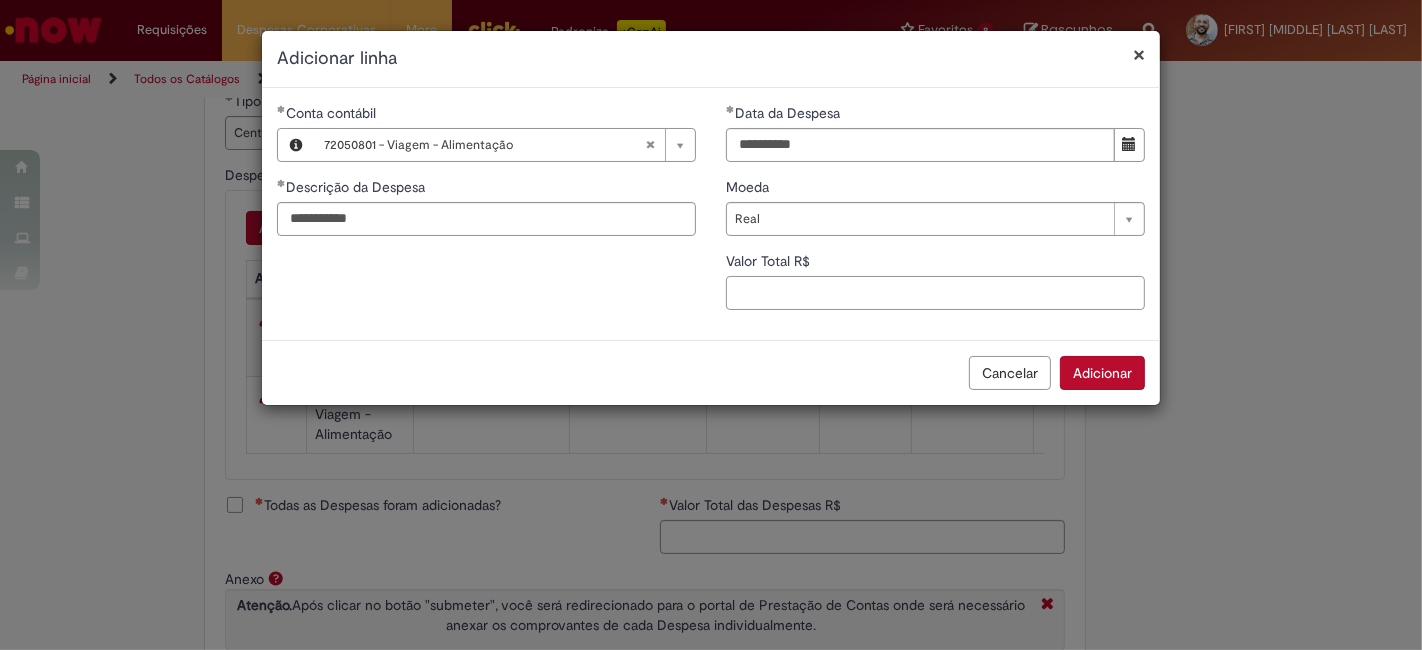click on "Valor Total R$" at bounding box center (935, 293) 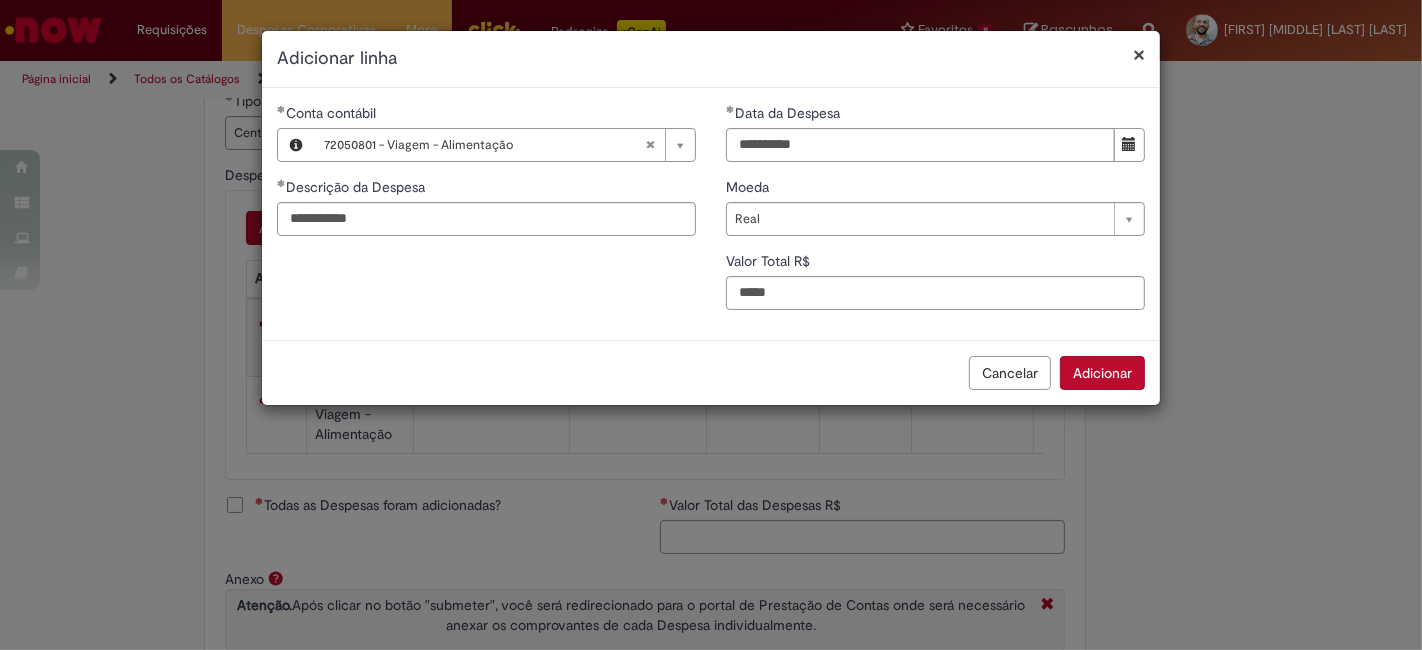 type on "*****" 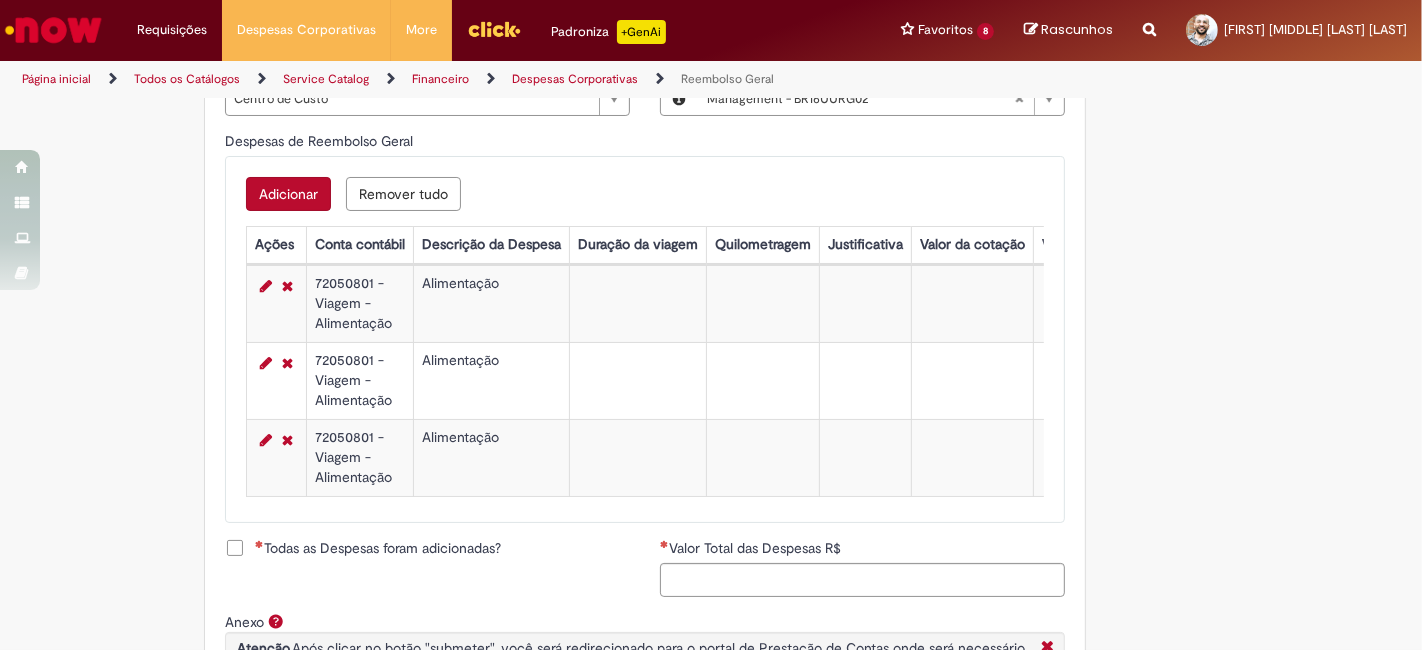 scroll, scrollTop: 777, scrollLeft: 0, axis: vertical 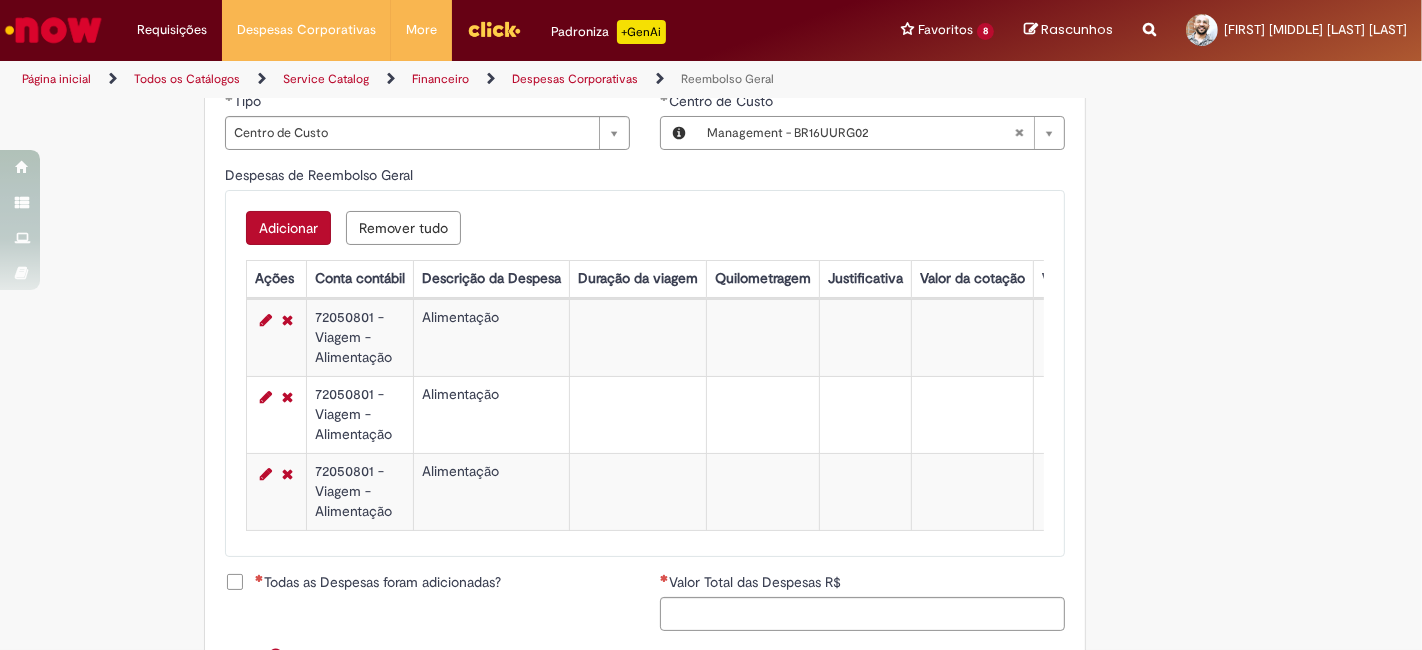 click on "Todas as Despesas foram adicionadas?" at bounding box center [378, 582] 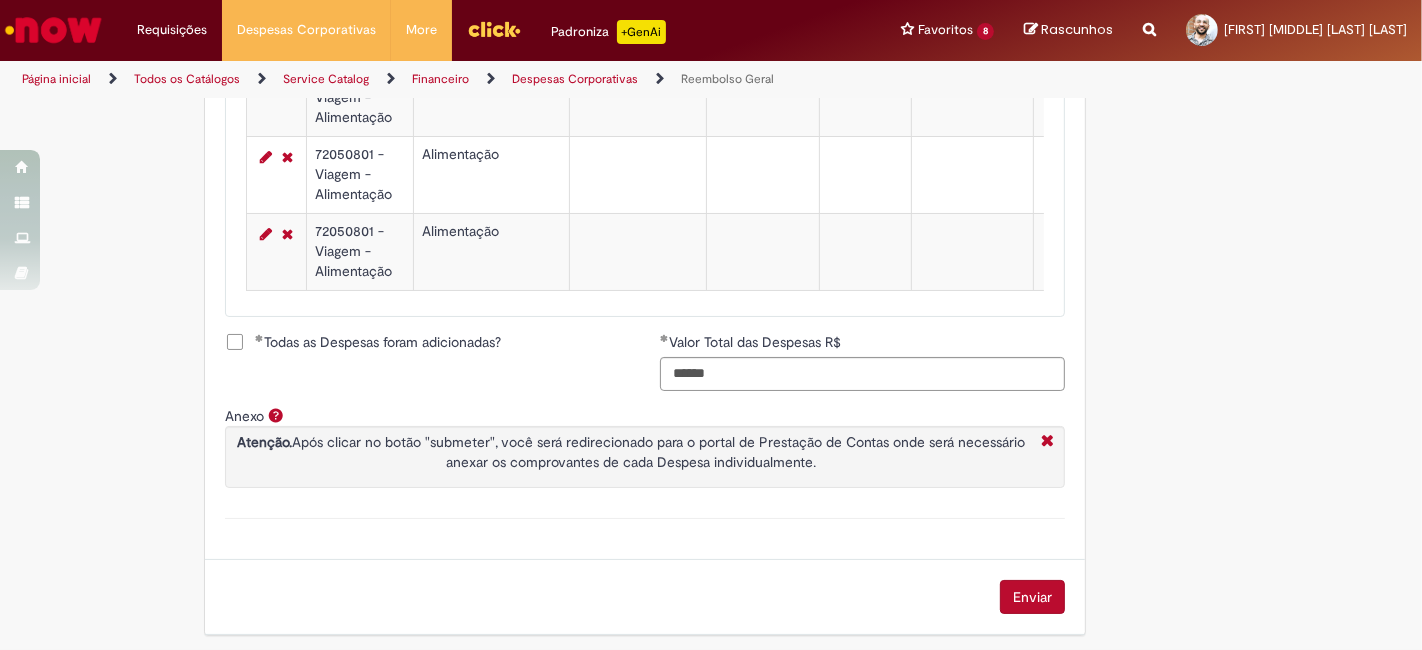 scroll, scrollTop: 1034, scrollLeft: 0, axis: vertical 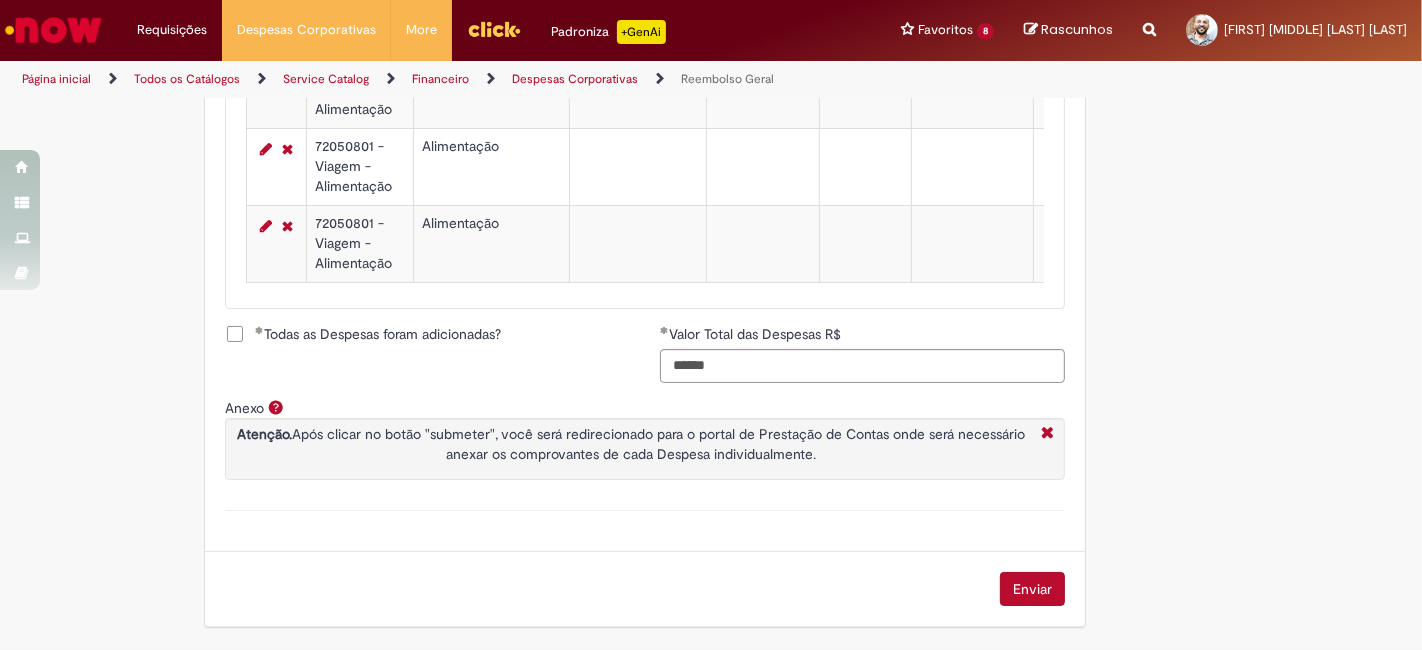 click on "**********" at bounding box center [645, -12] 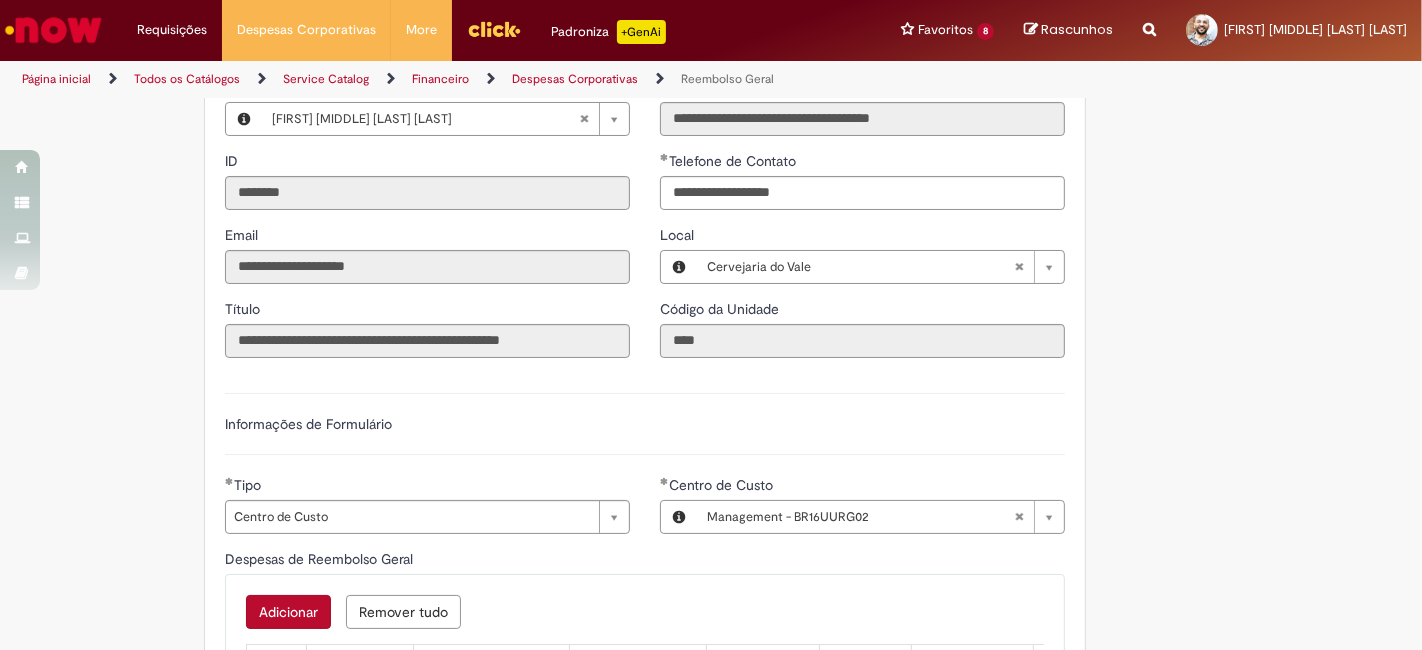 scroll, scrollTop: 367, scrollLeft: 0, axis: vertical 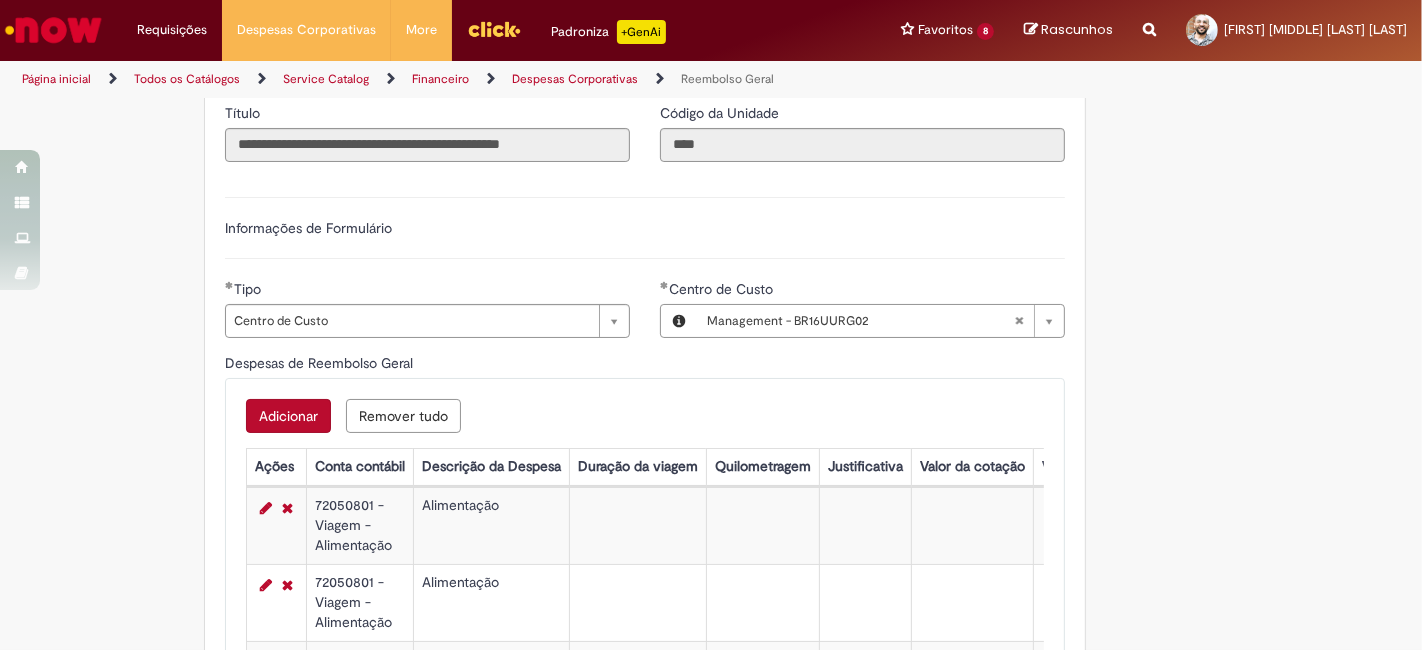 click on "Adicionar" at bounding box center [288, 416] 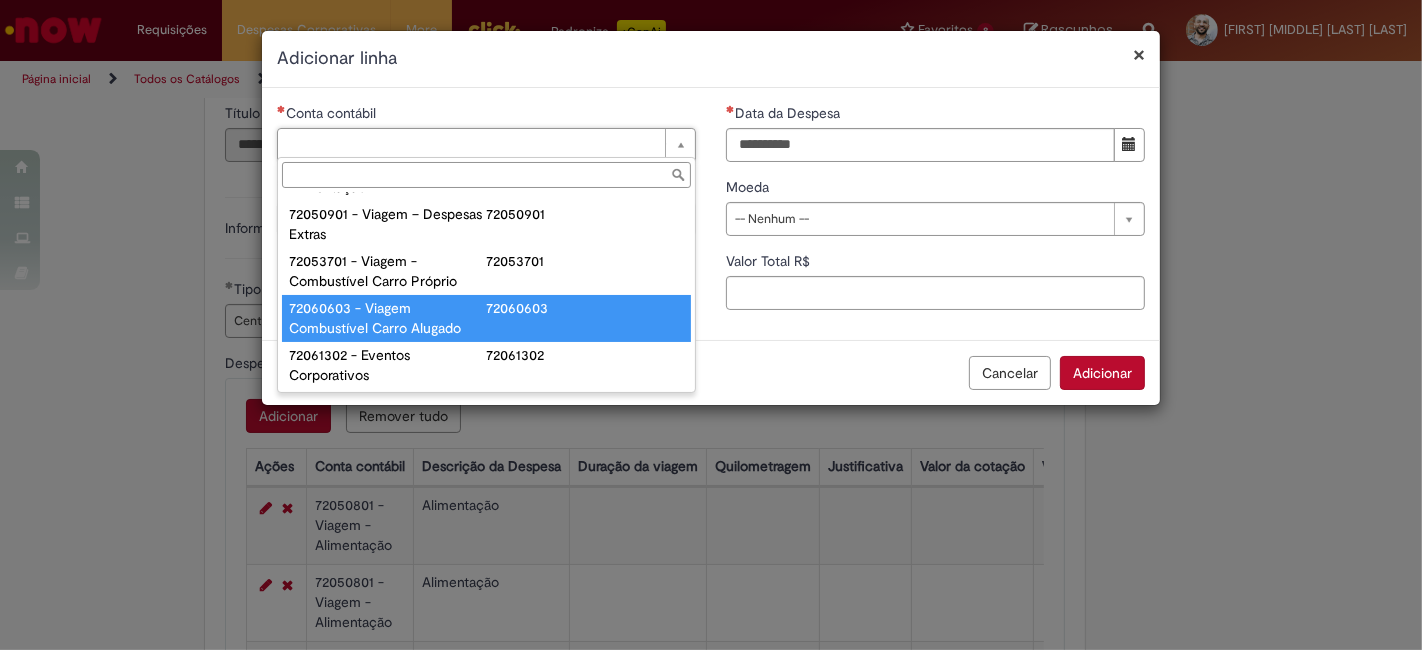 scroll, scrollTop: 1251, scrollLeft: 0, axis: vertical 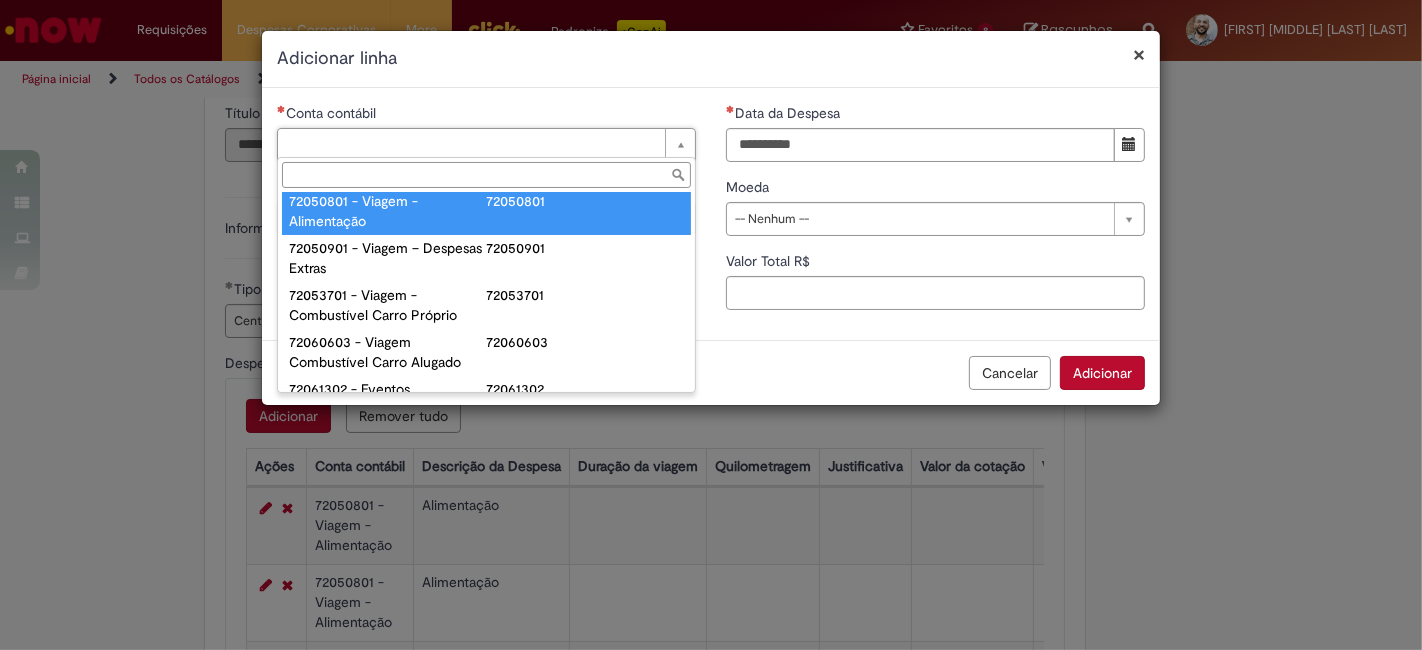 type on "**********" 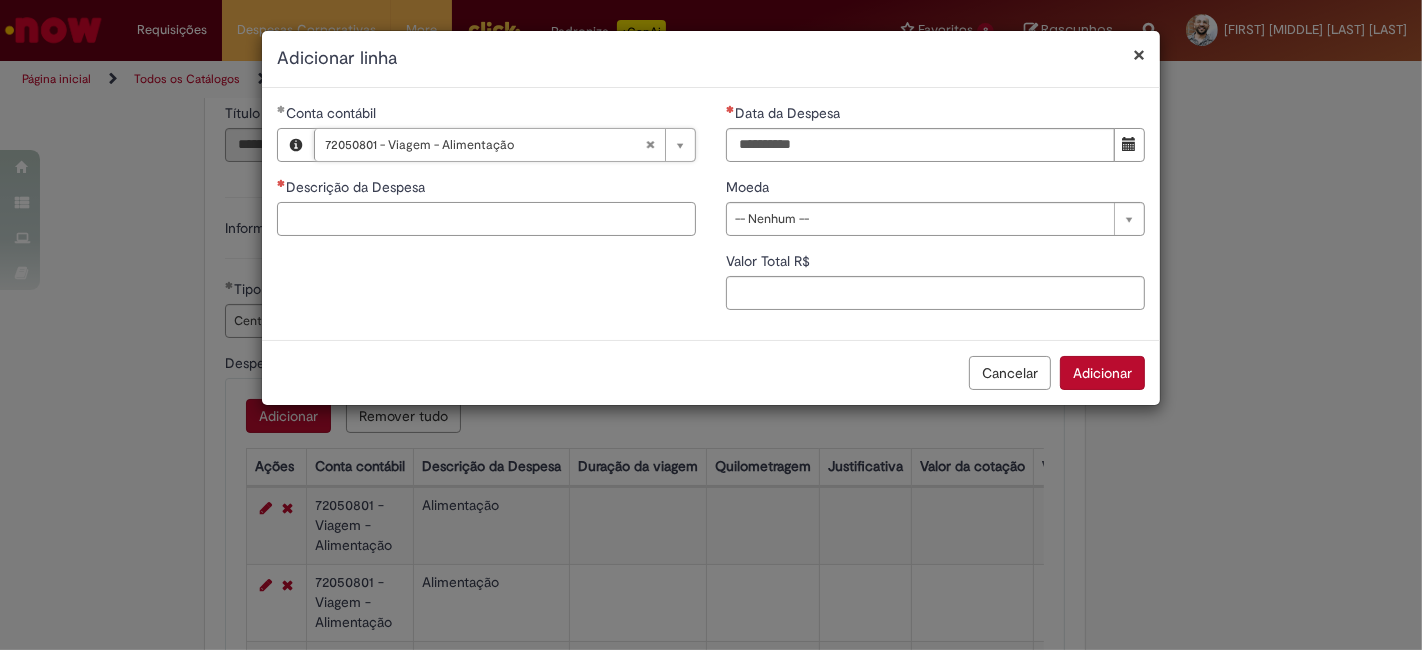 click on "Descrição da Despesa" at bounding box center (486, 219) 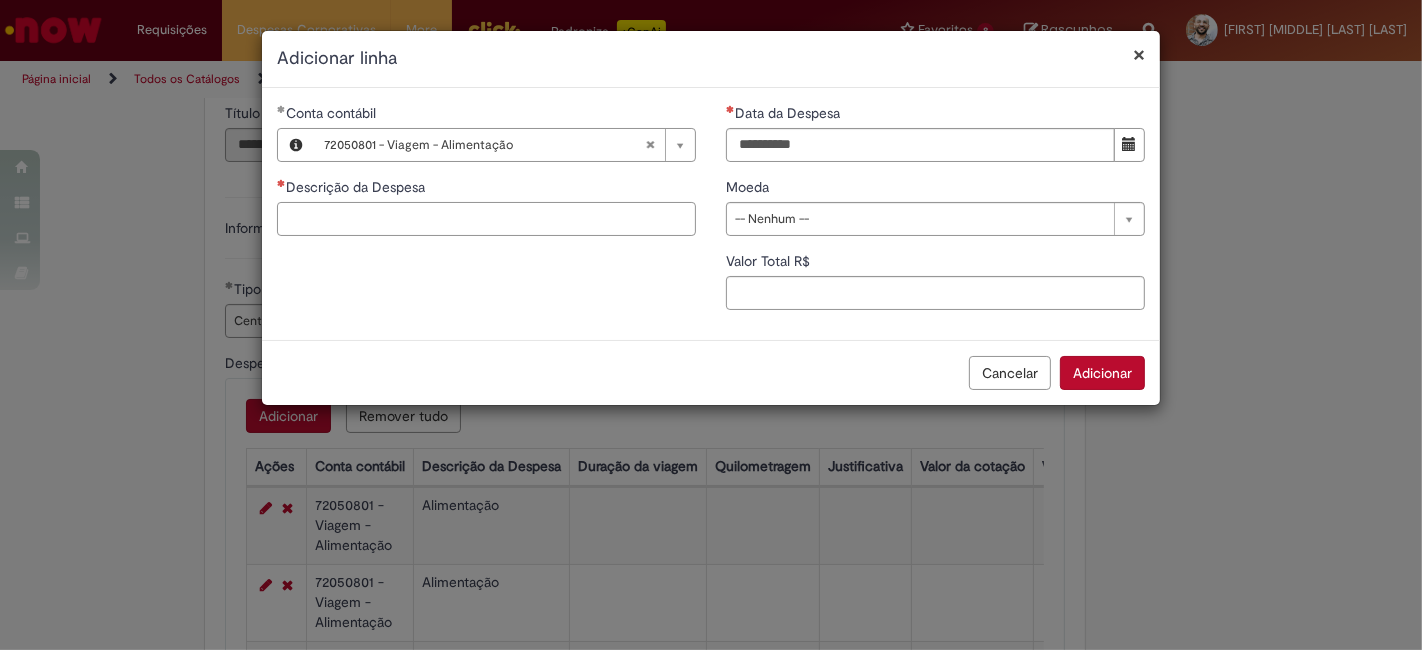 paste on "**********" 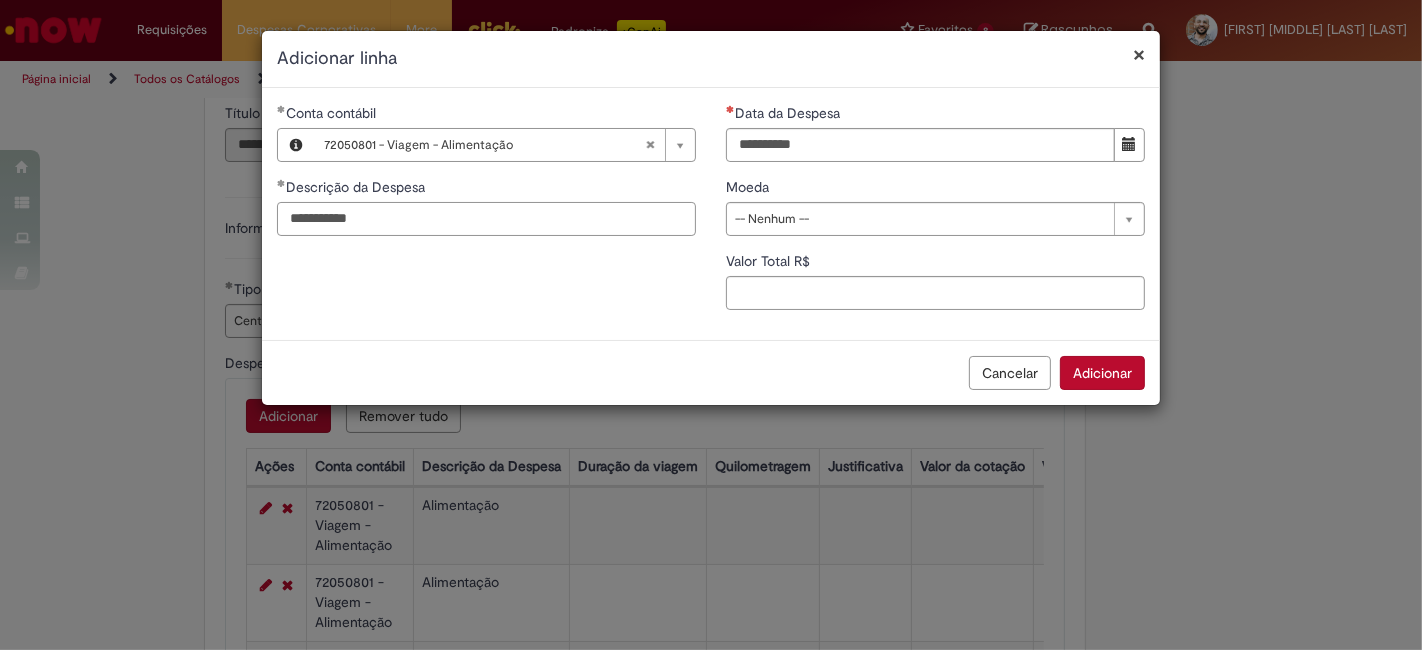 type on "**********" 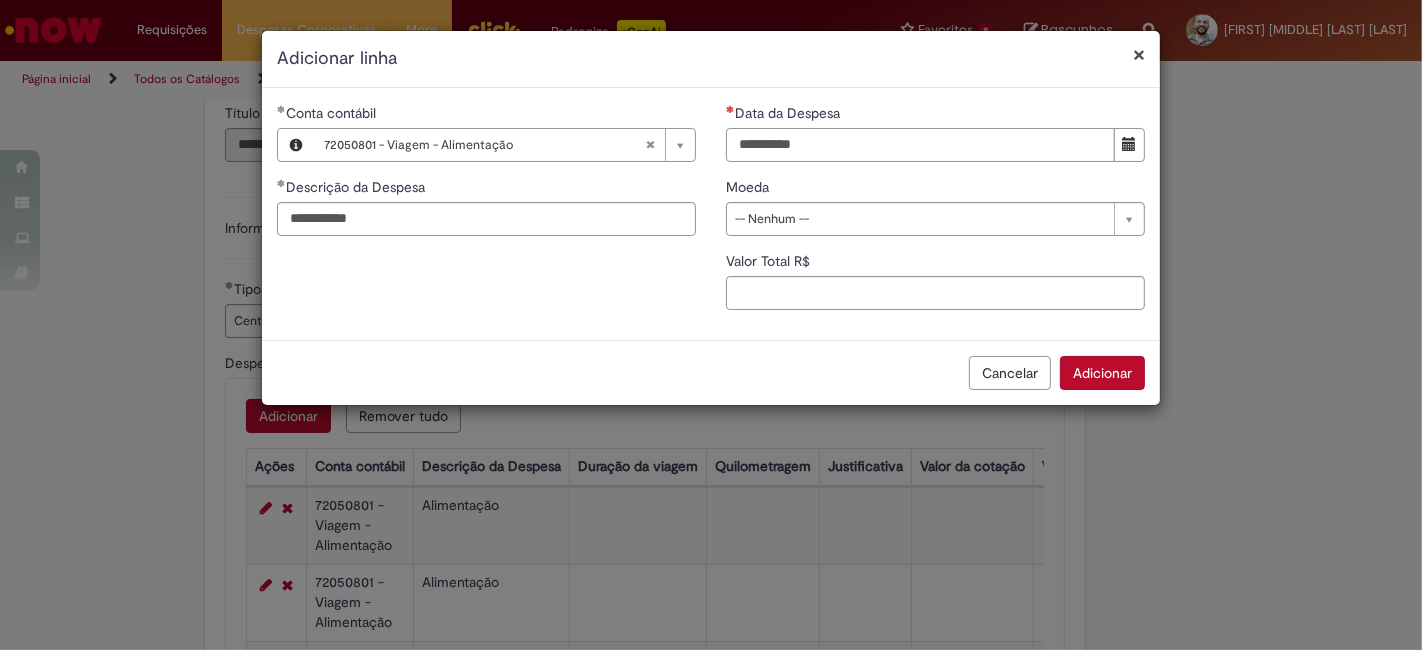 click on "Data da Despesa" at bounding box center (920, 145) 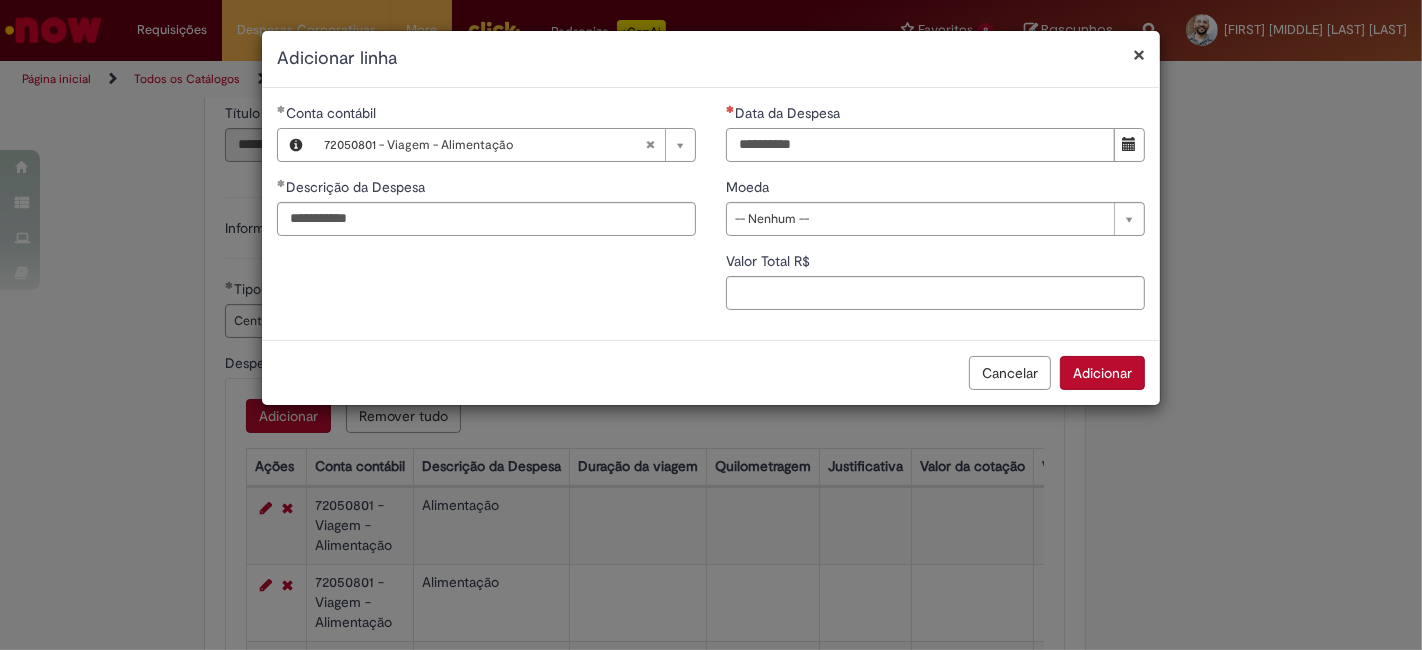type on "**********" 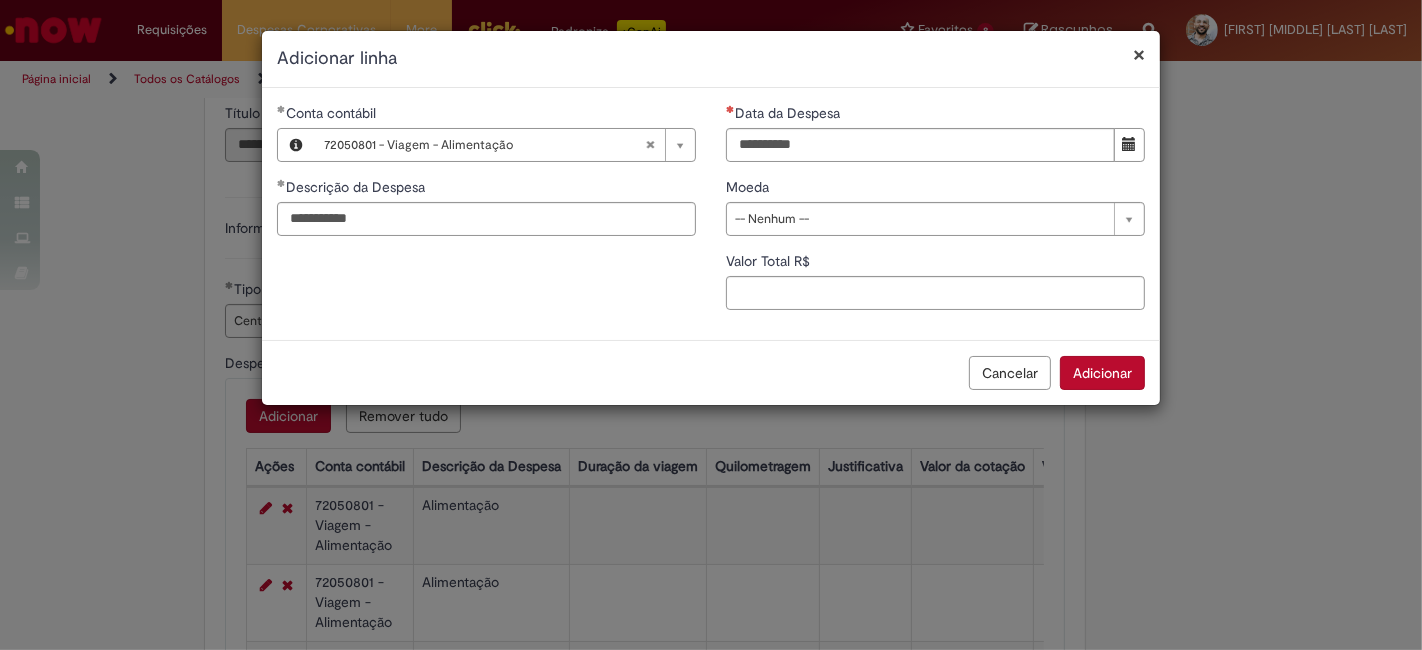 type 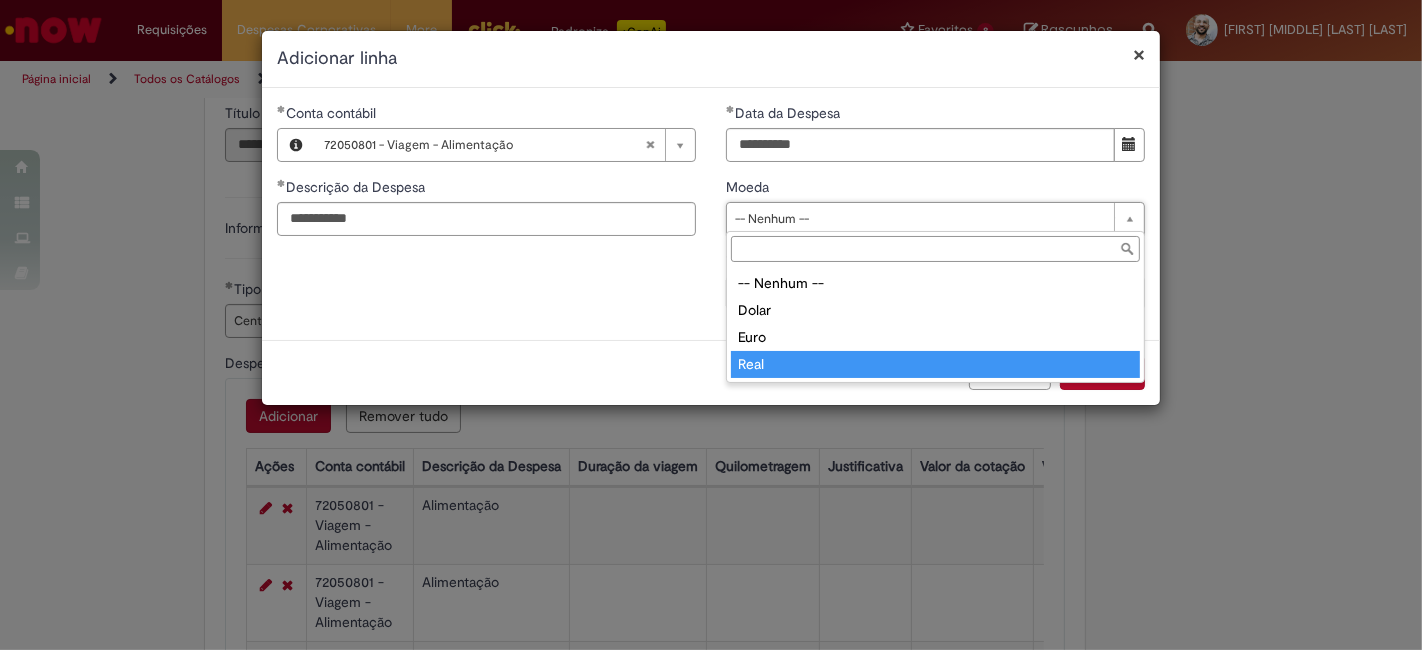 drag, startPoint x: 800, startPoint y: 352, endPoint x: 790, endPoint y: 339, distance: 16.40122 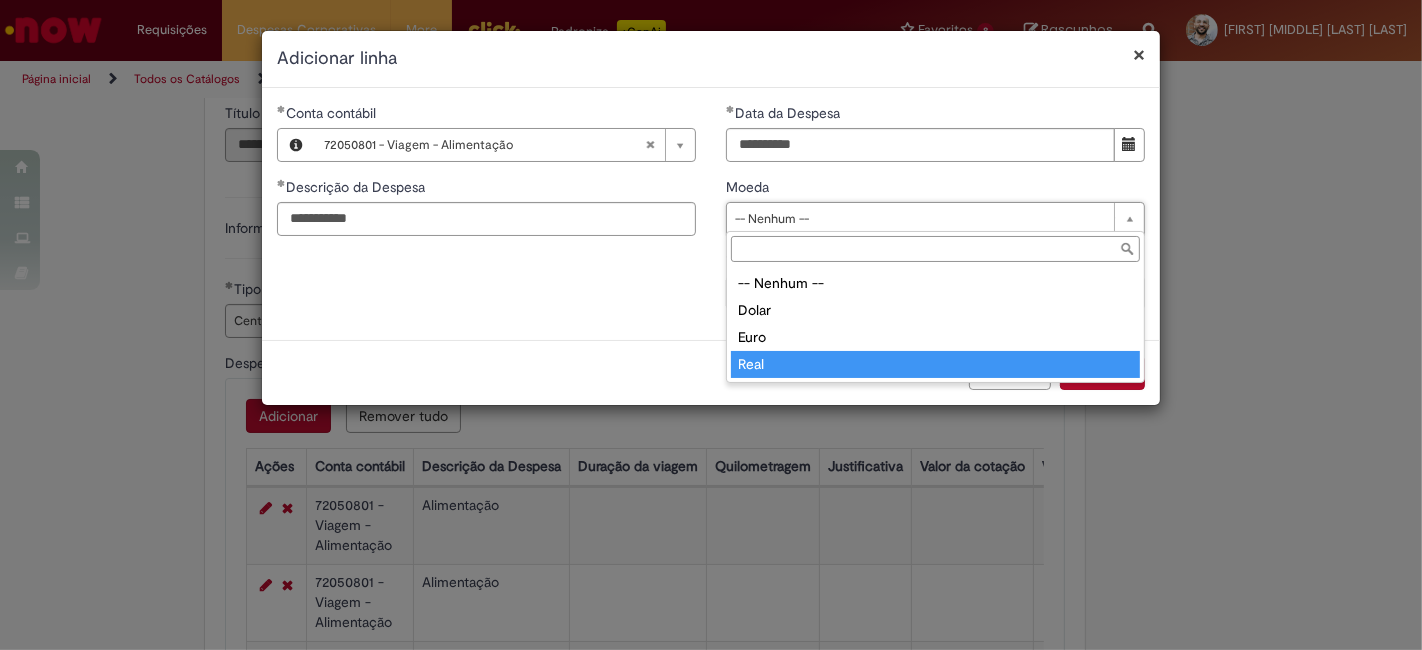 type on "****" 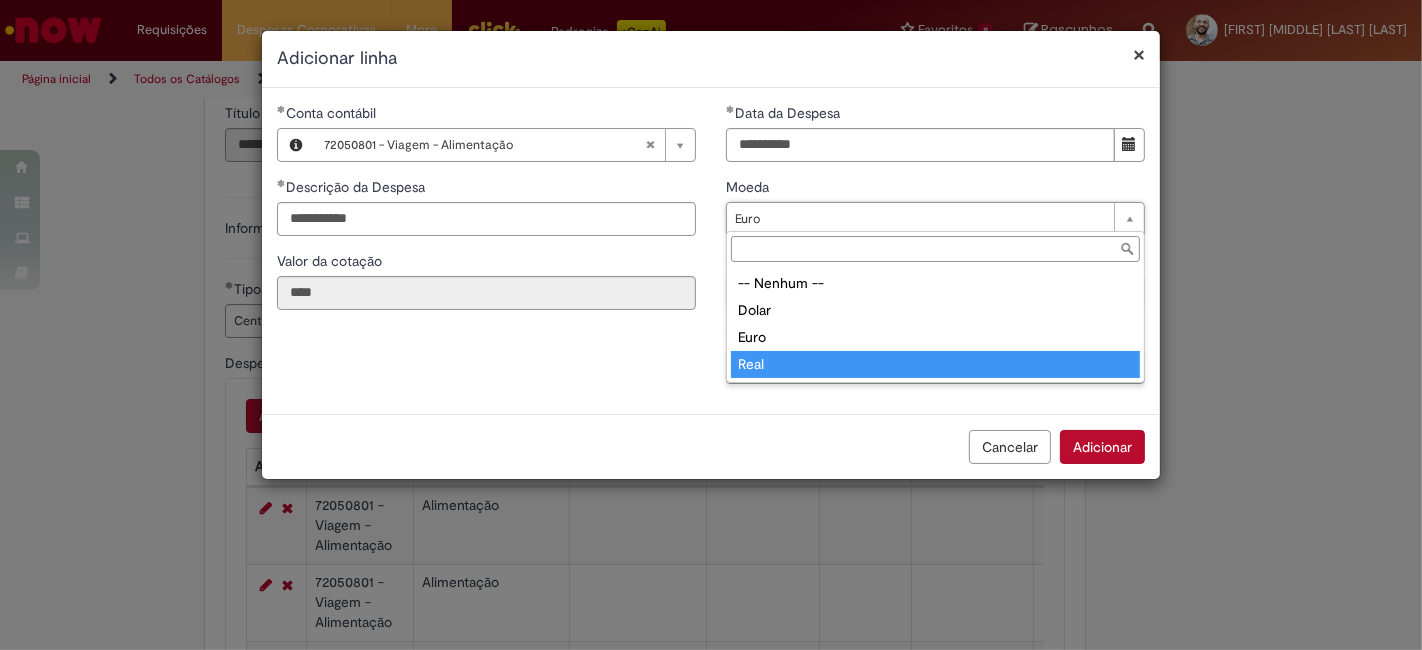 type on "****" 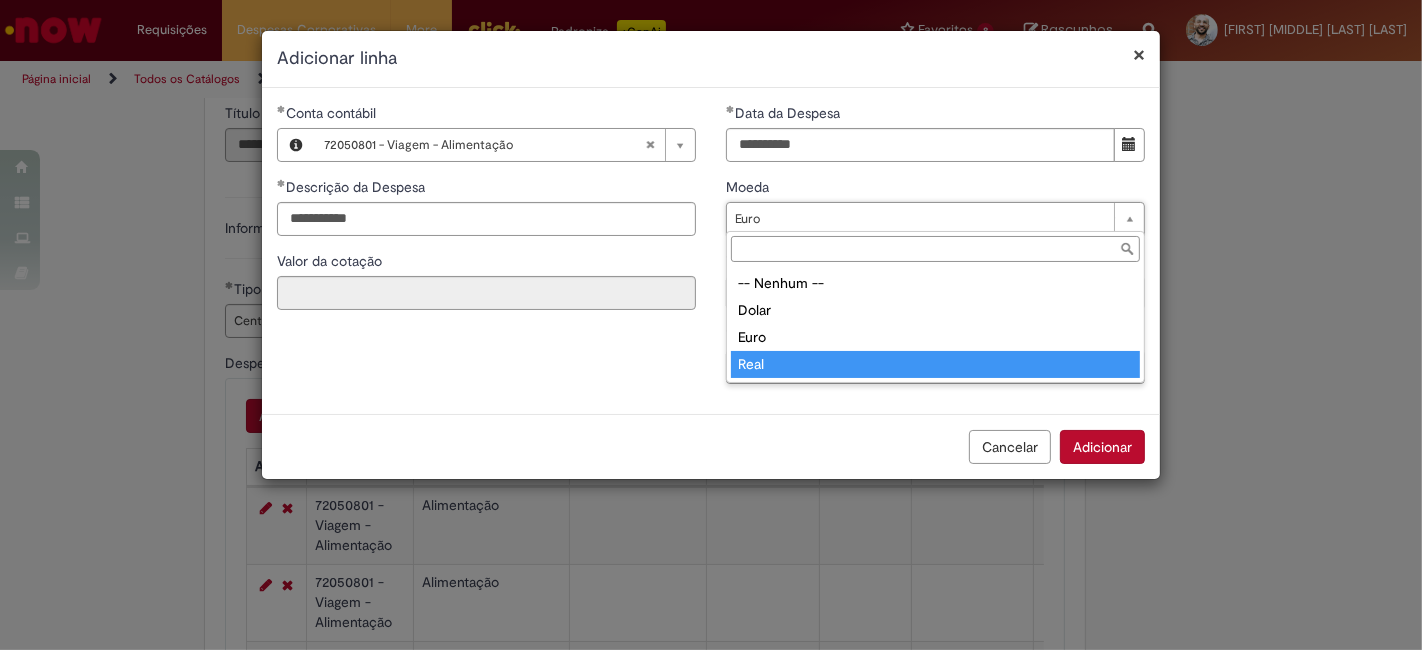 scroll, scrollTop: 0, scrollLeft: 25, axis: horizontal 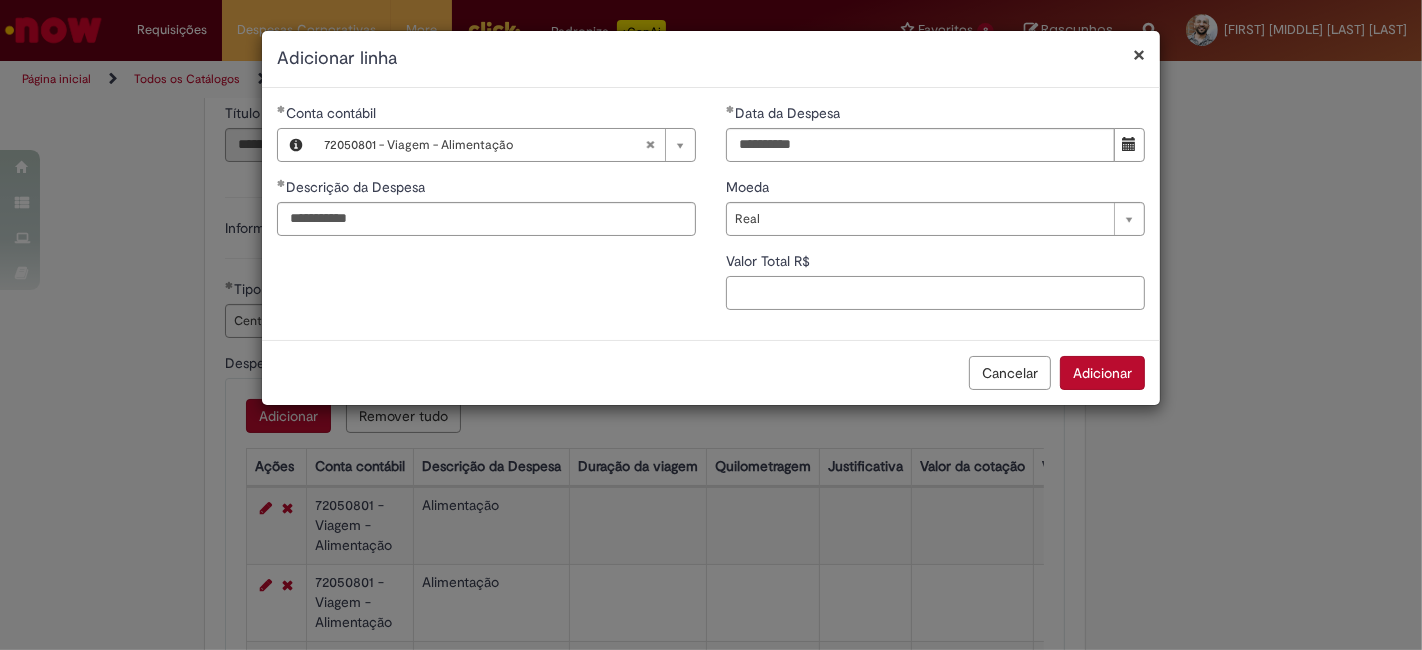 click on "Valor Total R$" at bounding box center (935, 293) 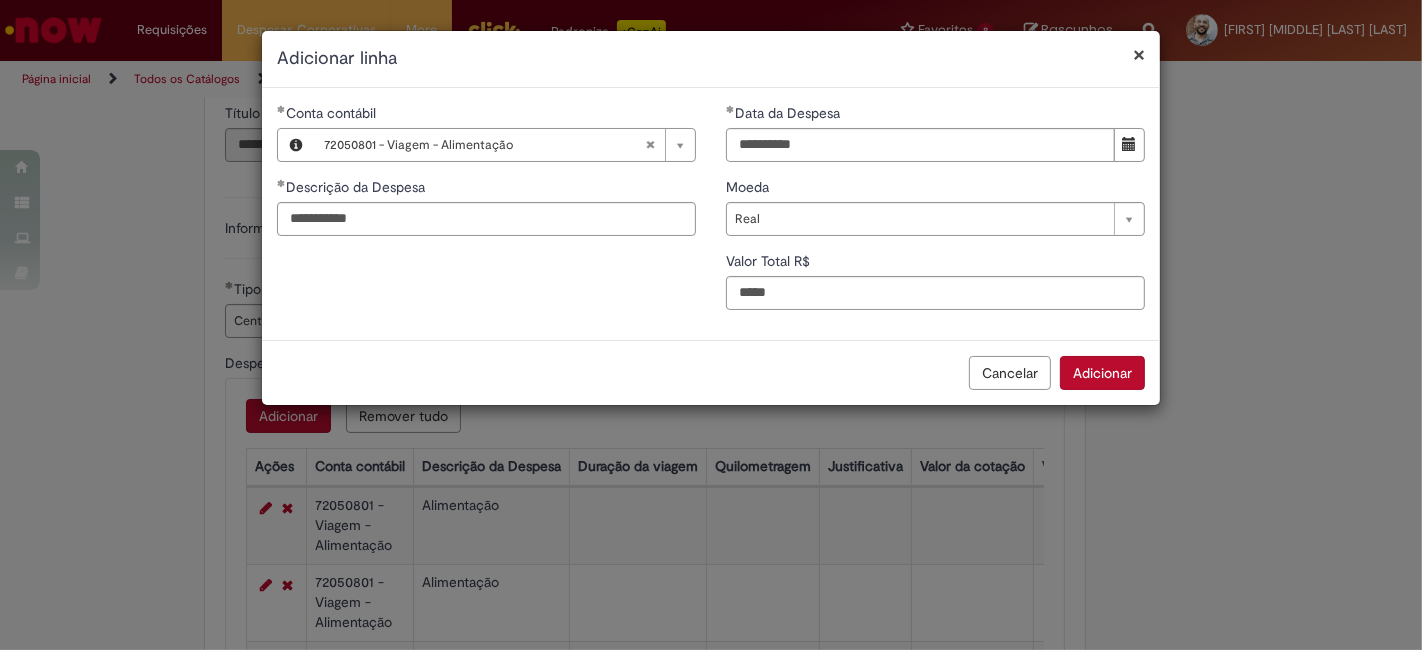 type on "*****" 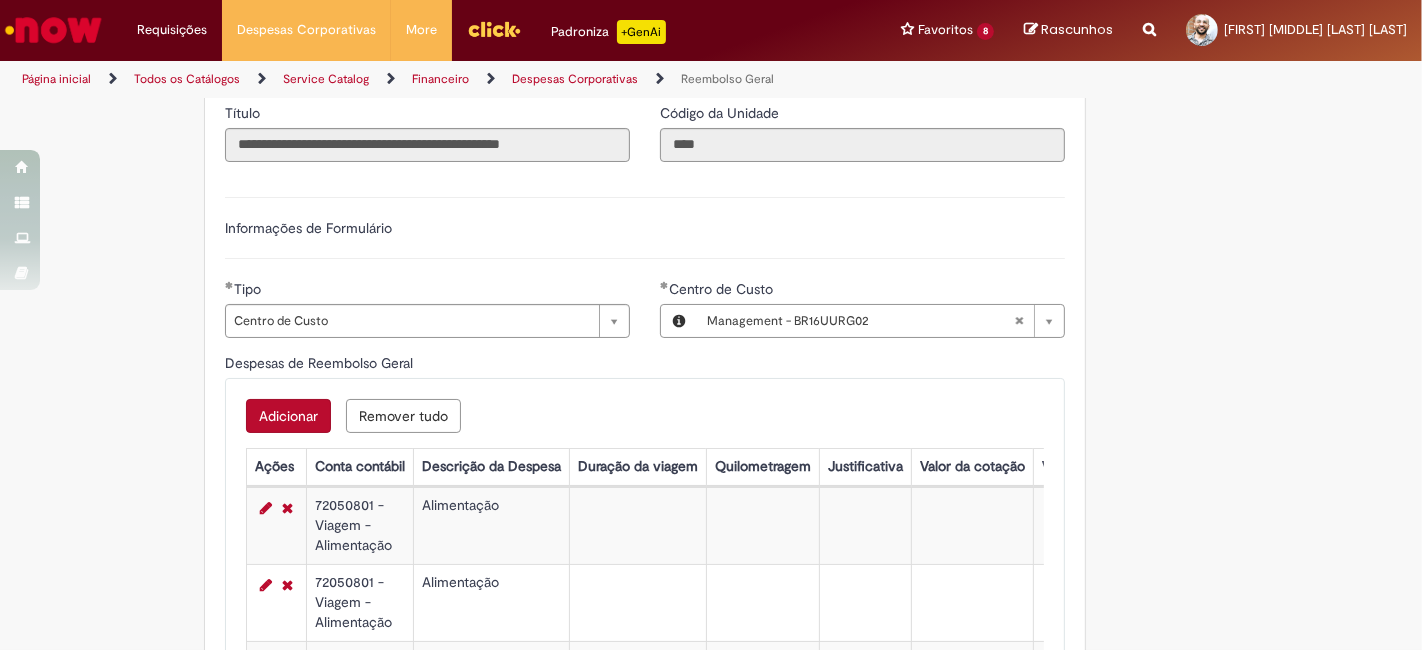 click on "Adicionar" at bounding box center (288, 416) 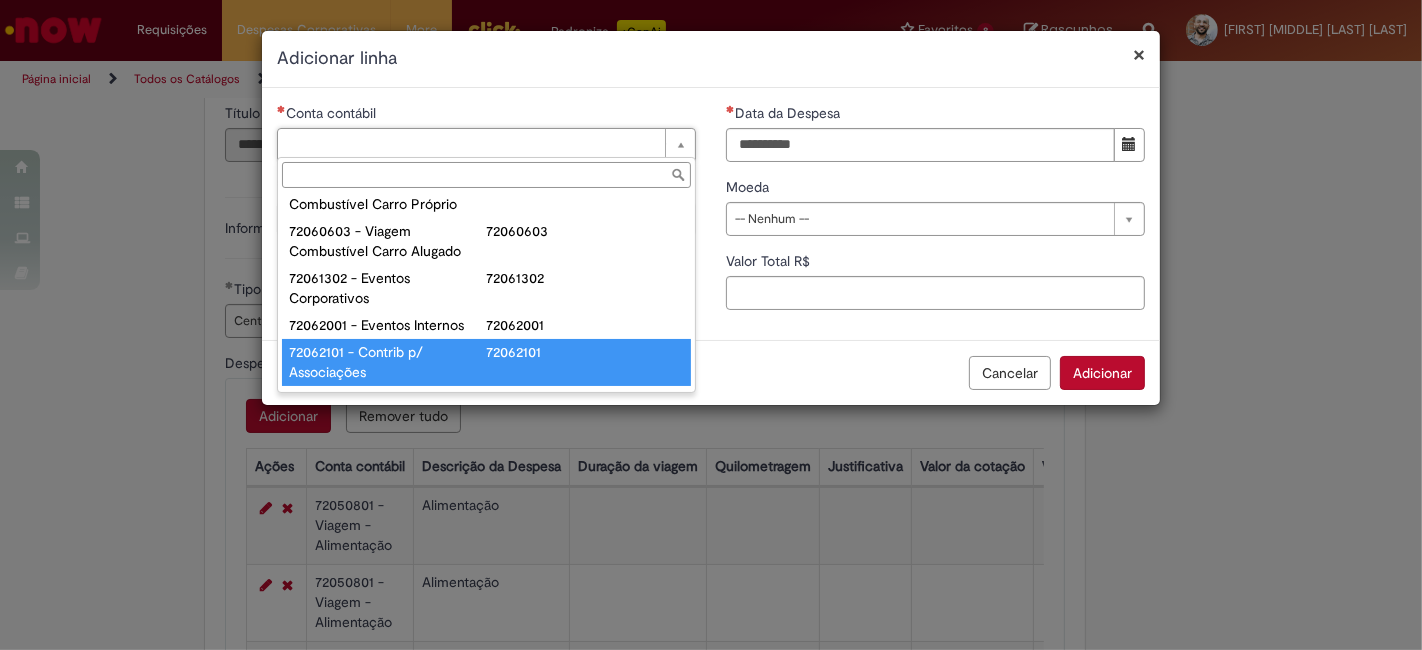 scroll, scrollTop: 1251, scrollLeft: 0, axis: vertical 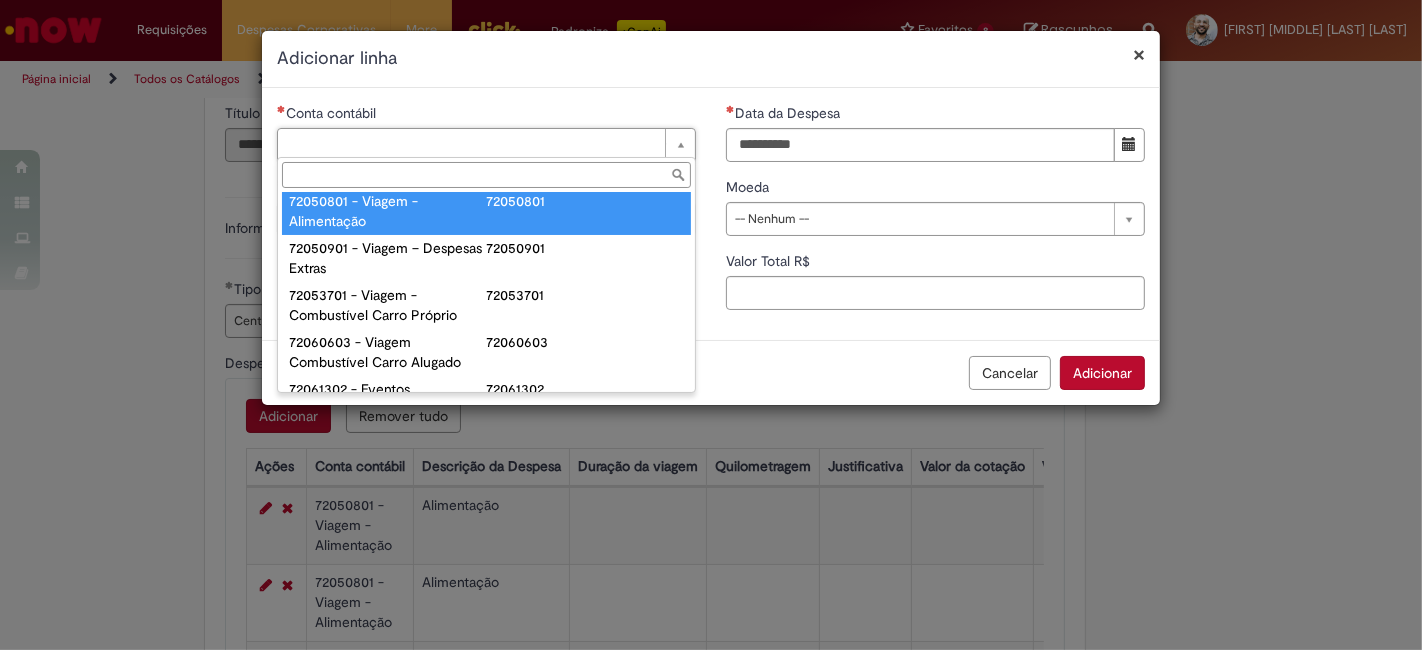 type on "**********" 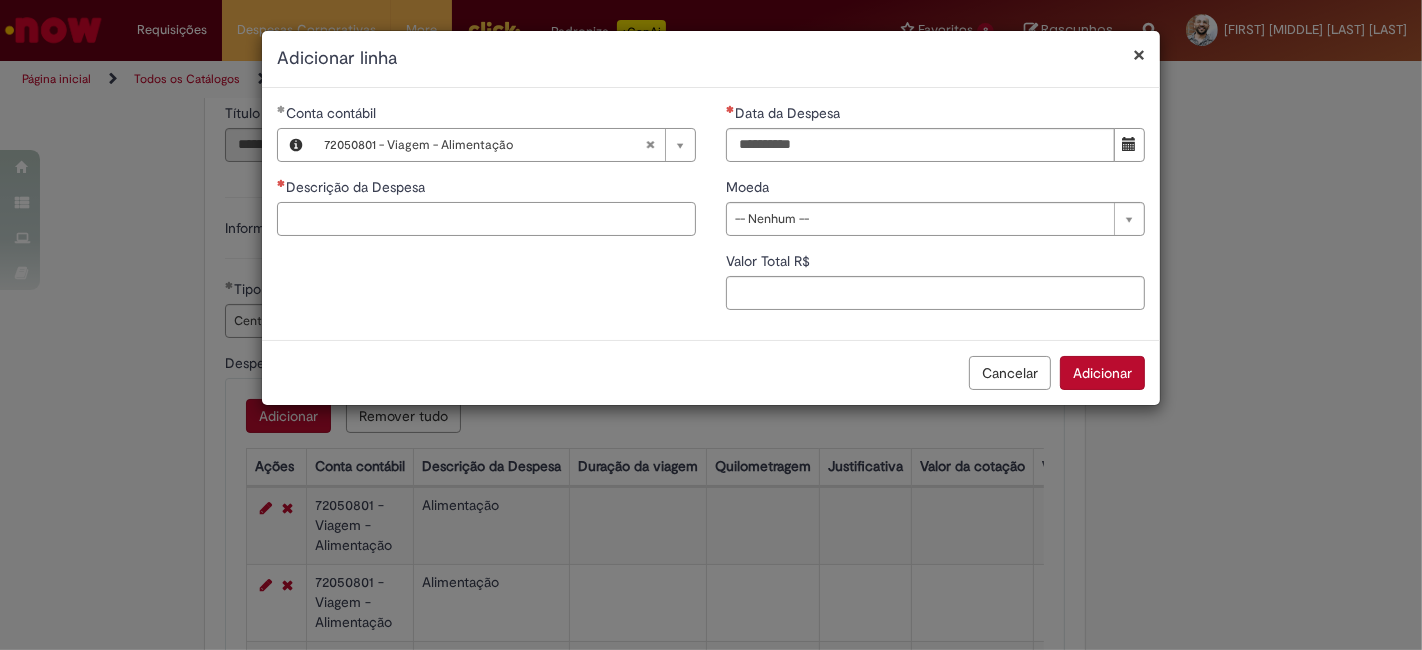 click on "Descrição da Despesa" at bounding box center (486, 219) 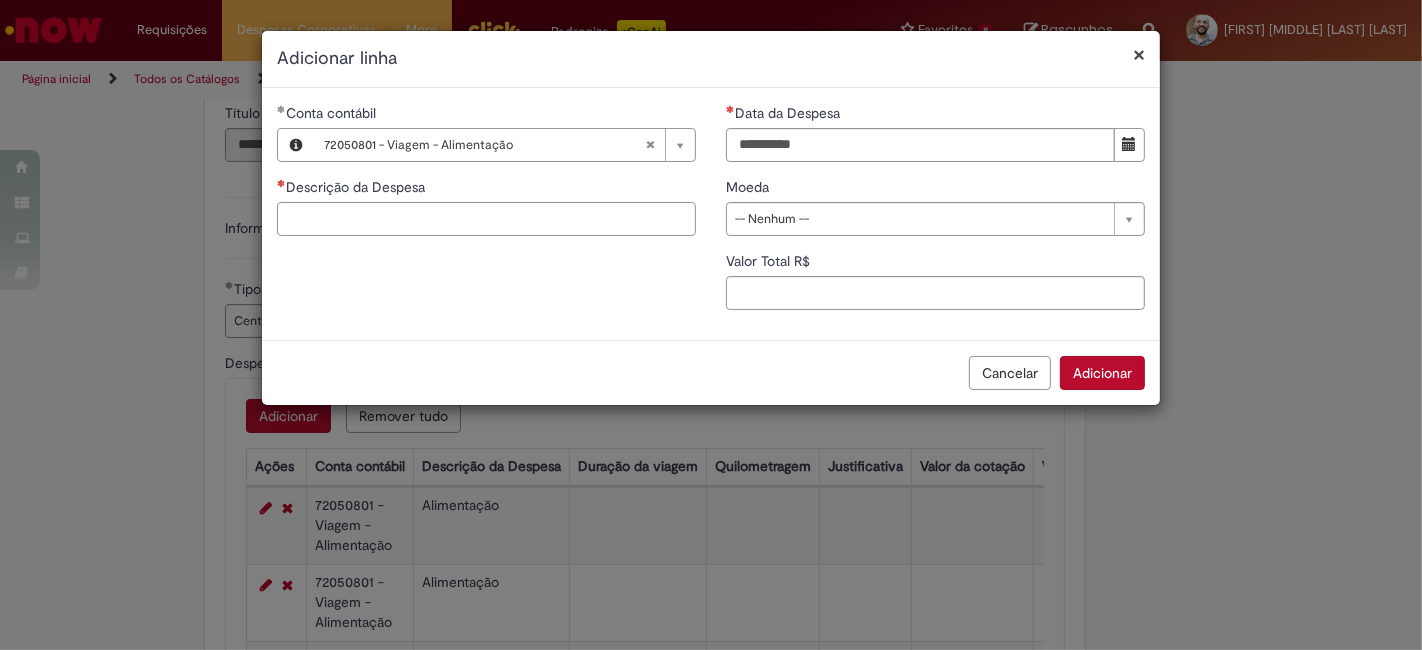 paste on "**********" 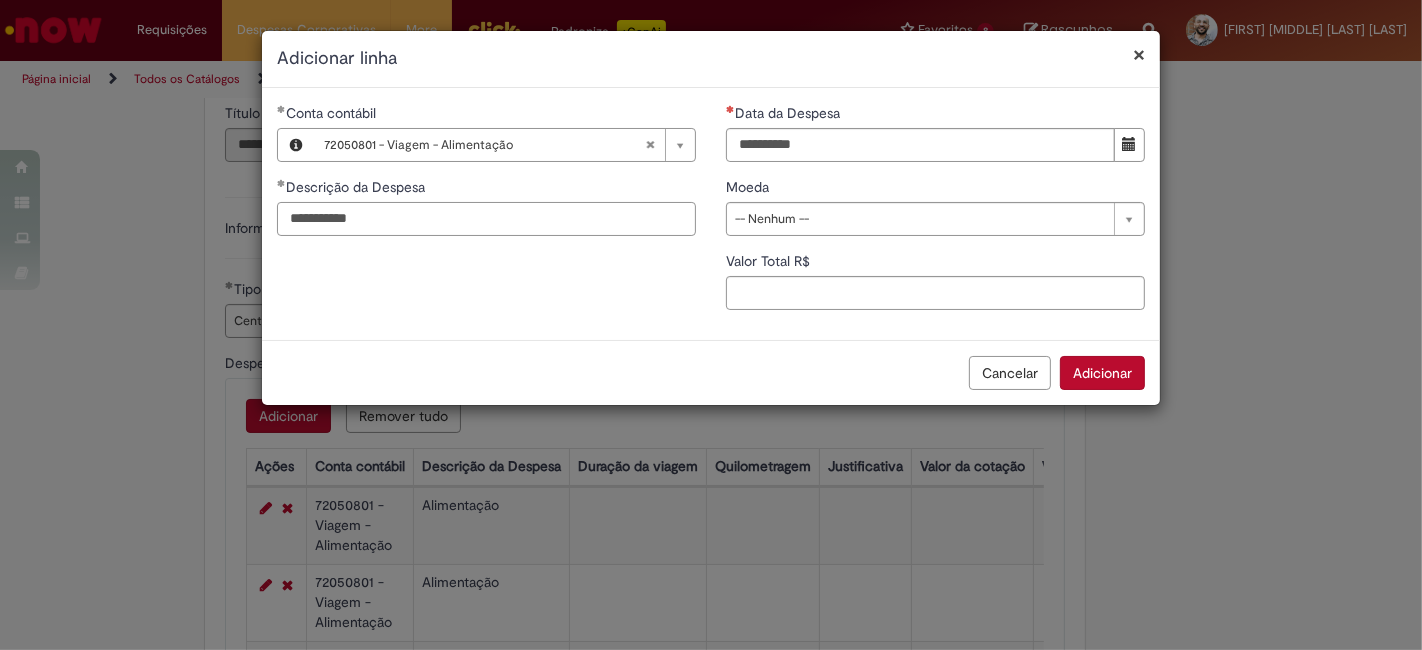 type on "**********" 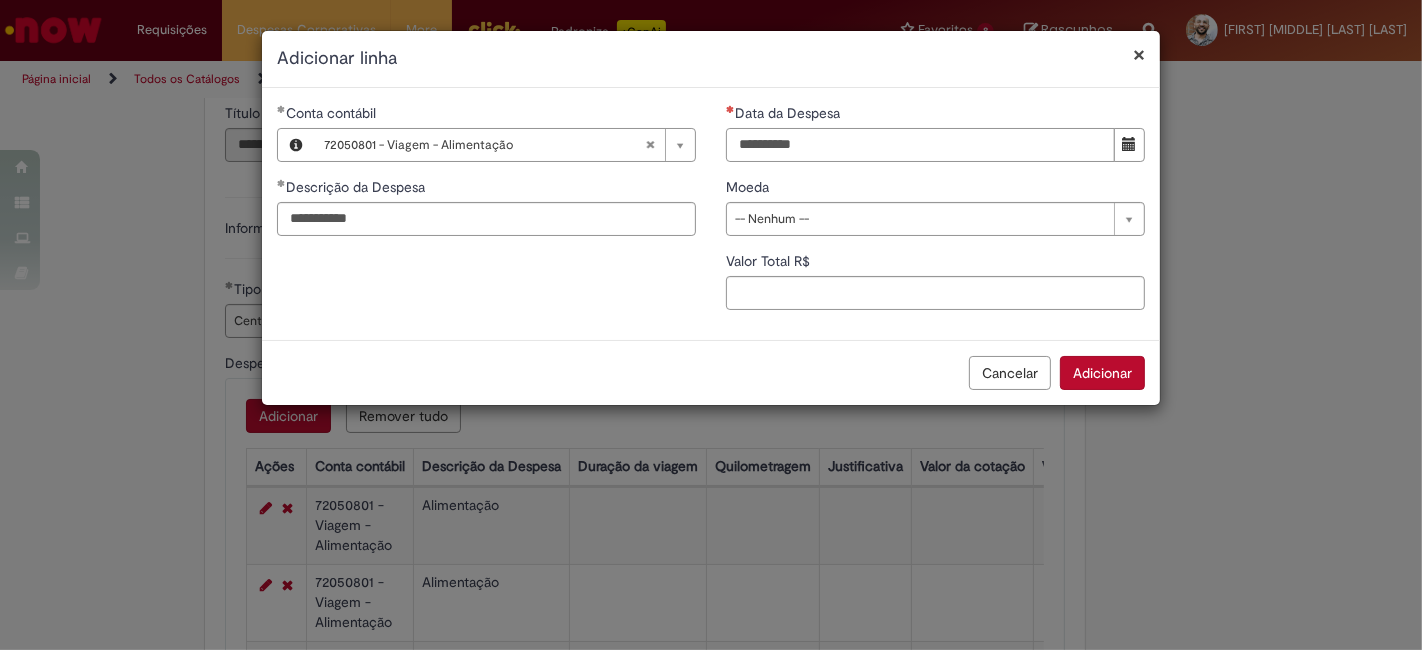 click on "Data da Despesa" at bounding box center [920, 145] 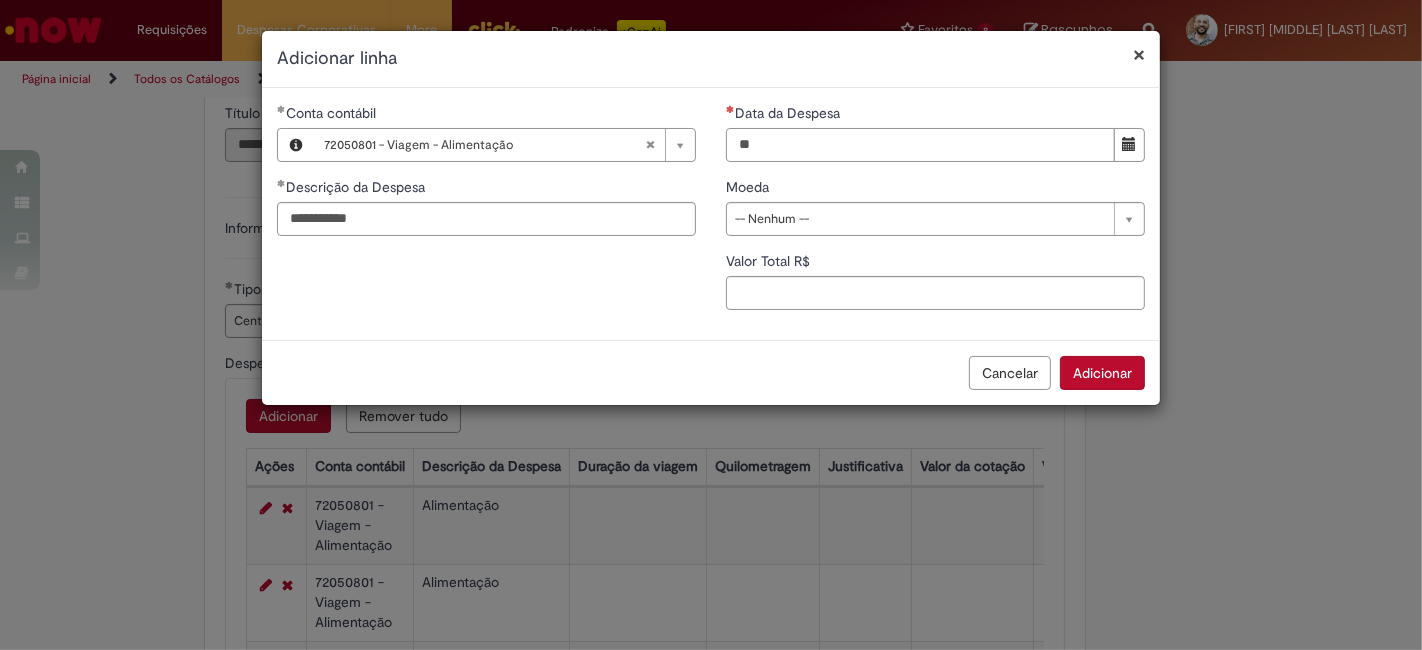 type on "**********" 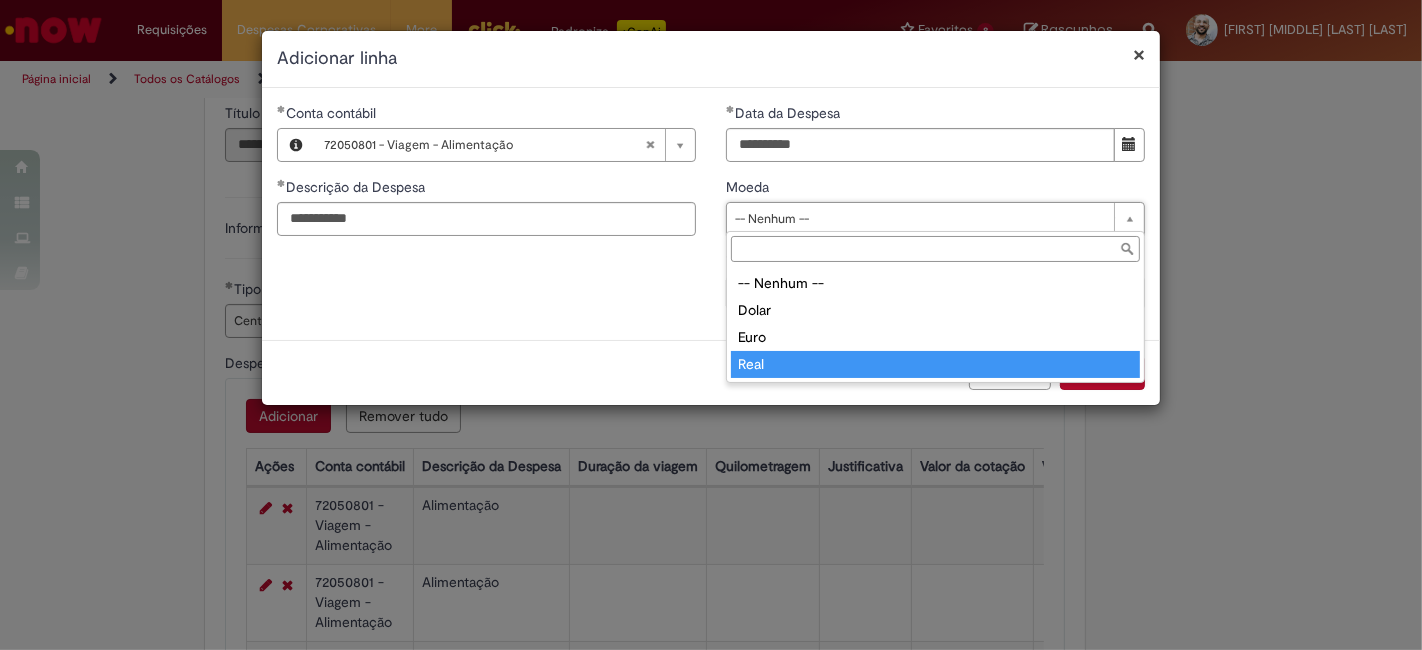 type on "****" 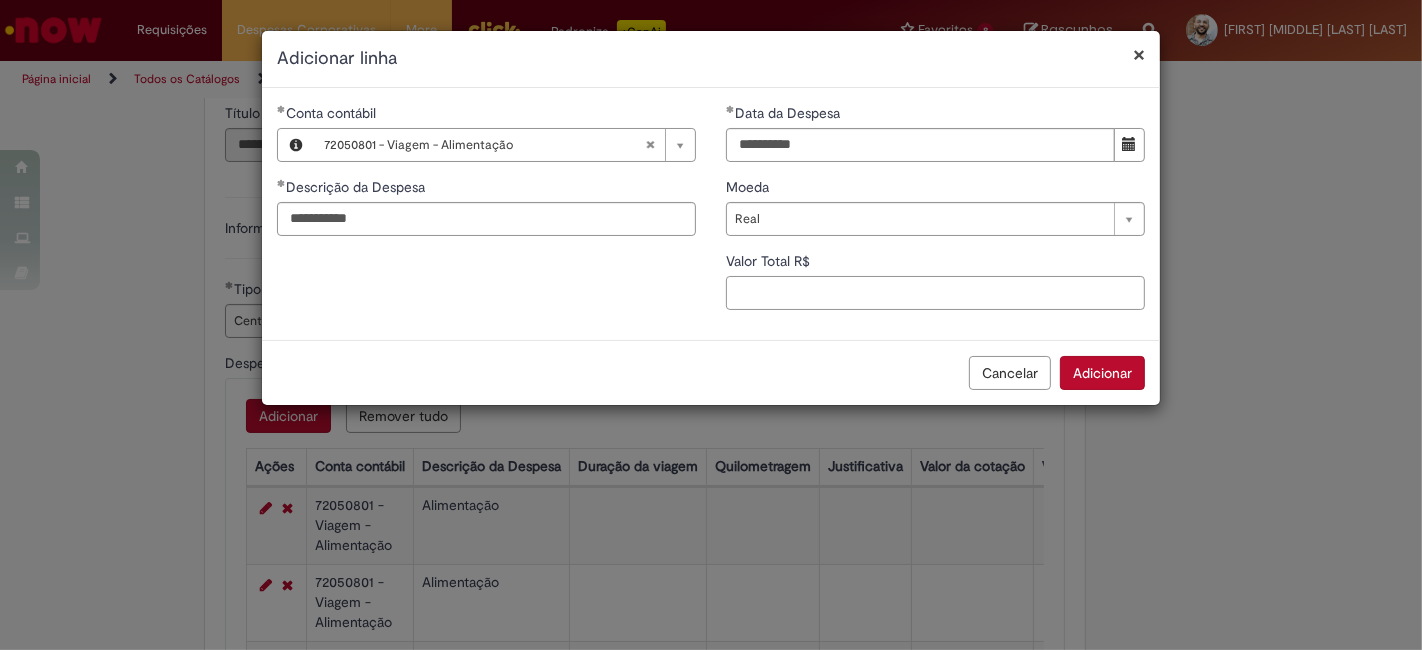 click on "Valor Total R$" at bounding box center (935, 293) 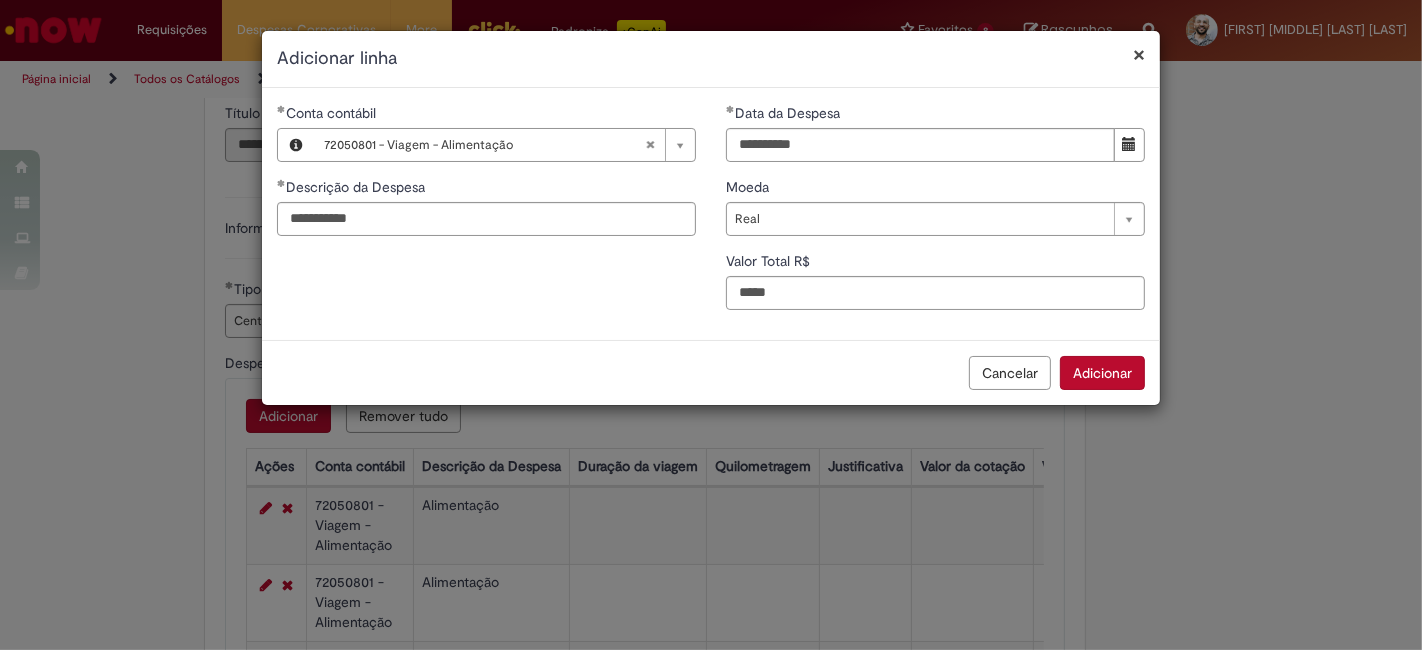 click on "Adicionar" at bounding box center (1102, 373) 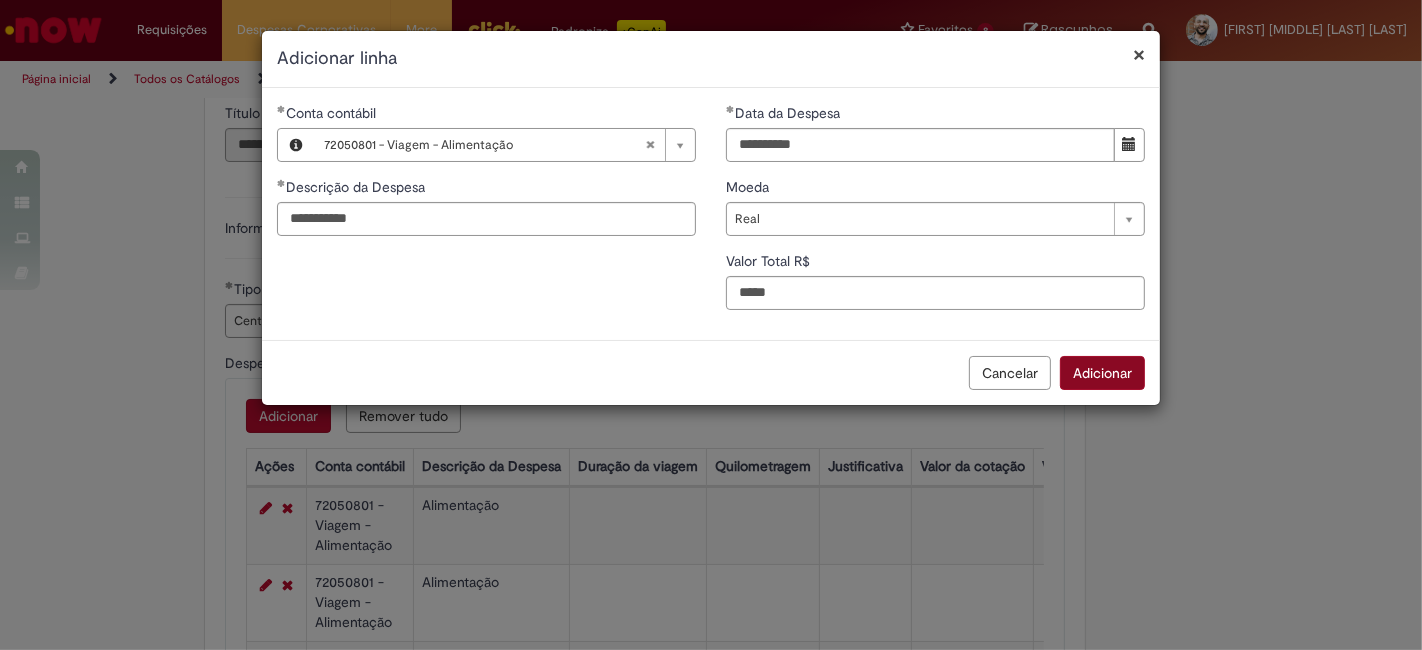 type on "****" 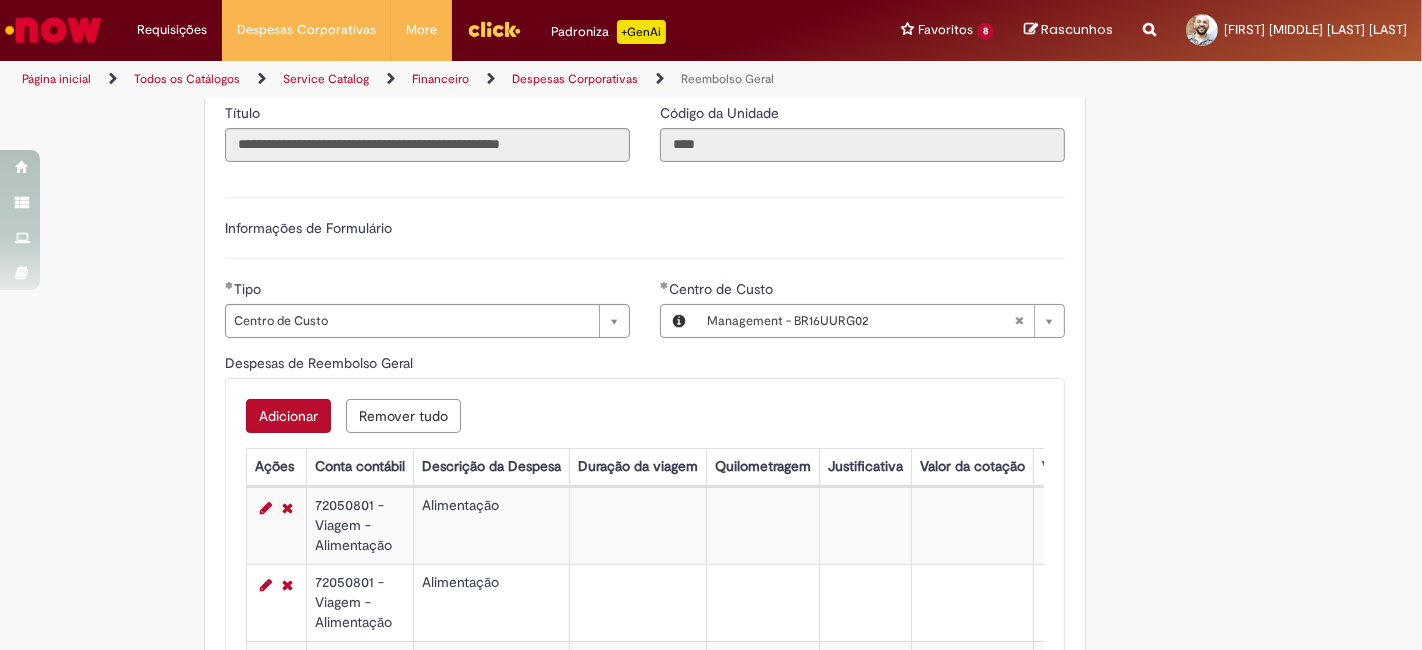 click on "Adicionar" at bounding box center [288, 416] 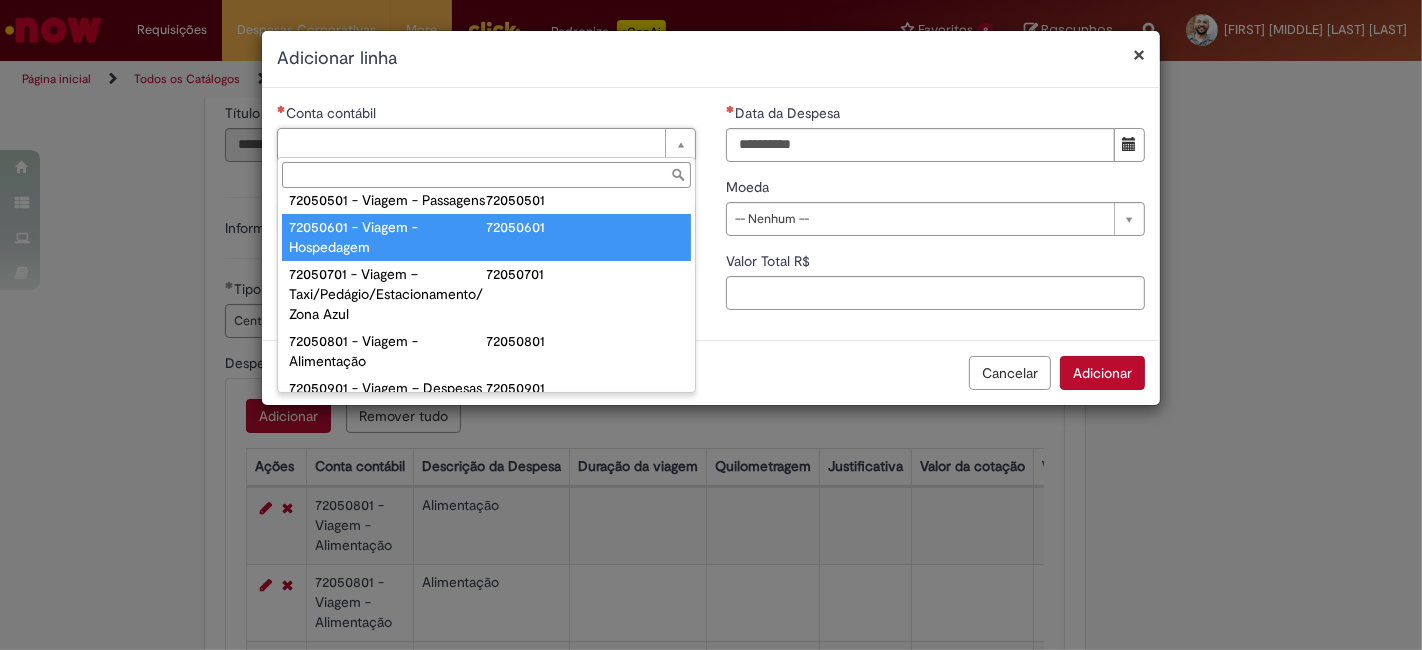 scroll, scrollTop: 1222, scrollLeft: 0, axis: vertical 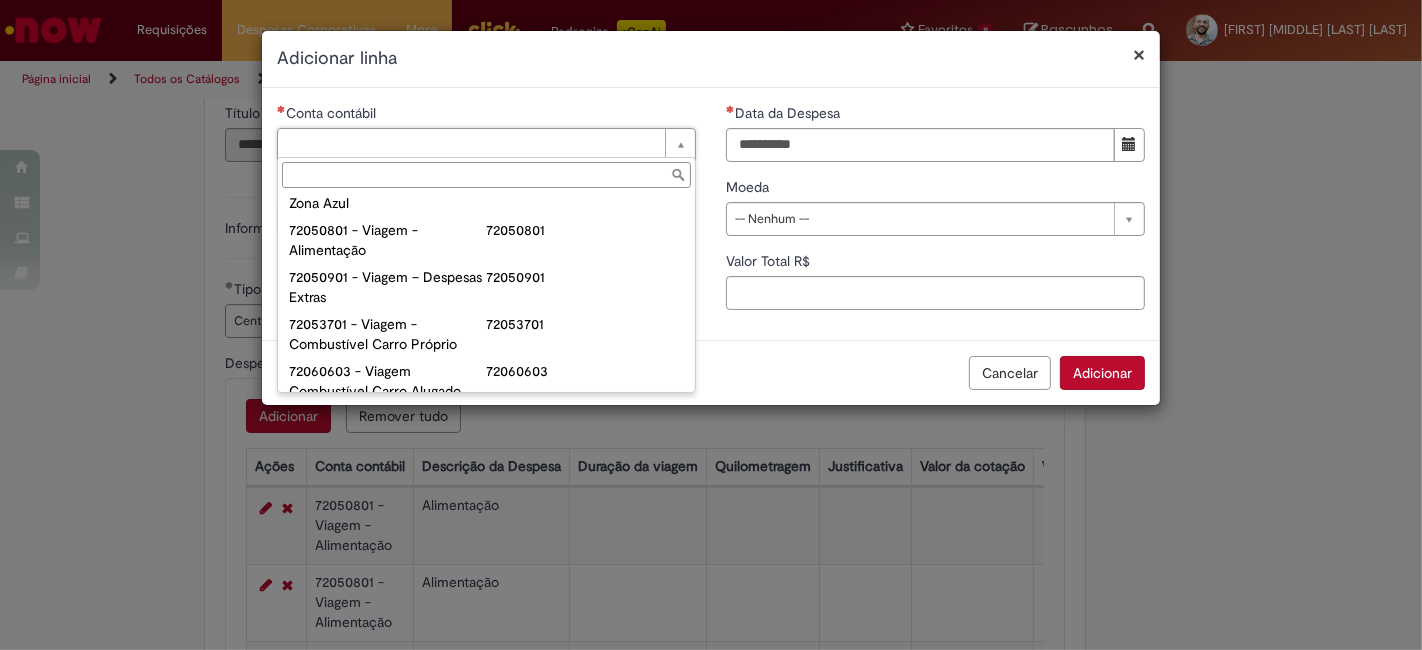 type on "**********" 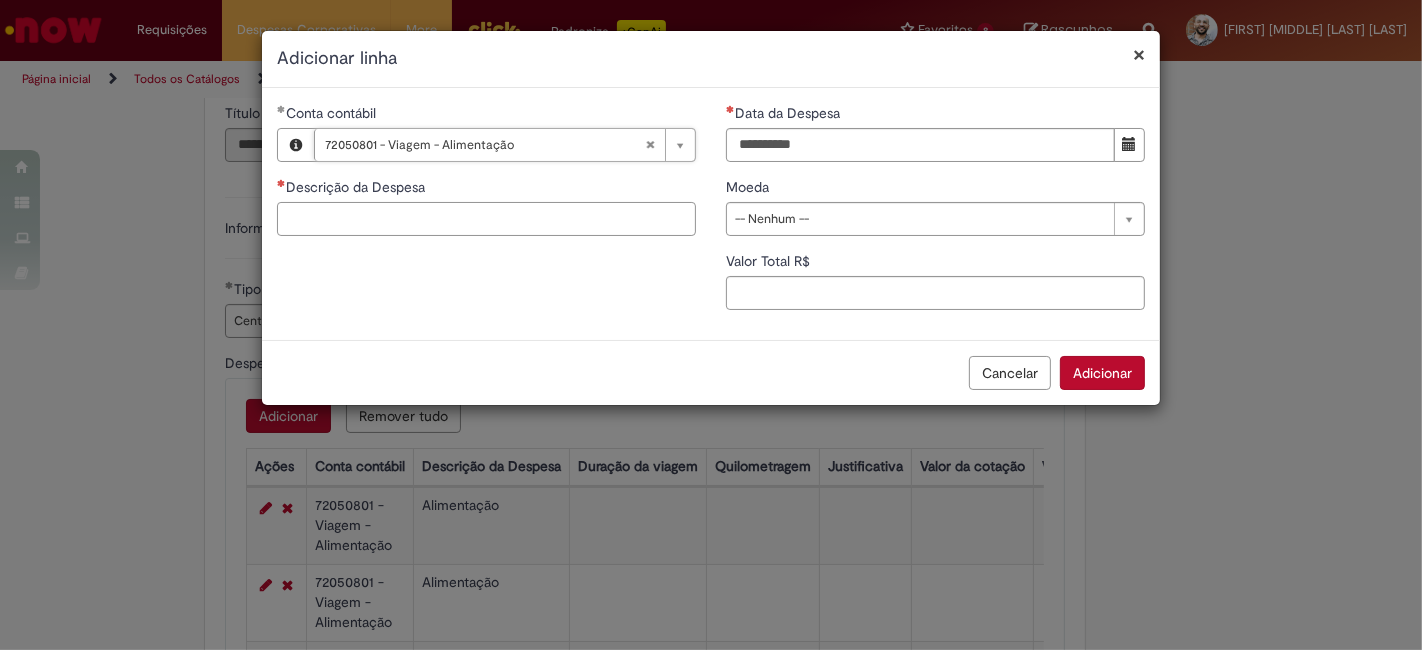click on "Descrição da Despesa" at bounding box center (486, 219) 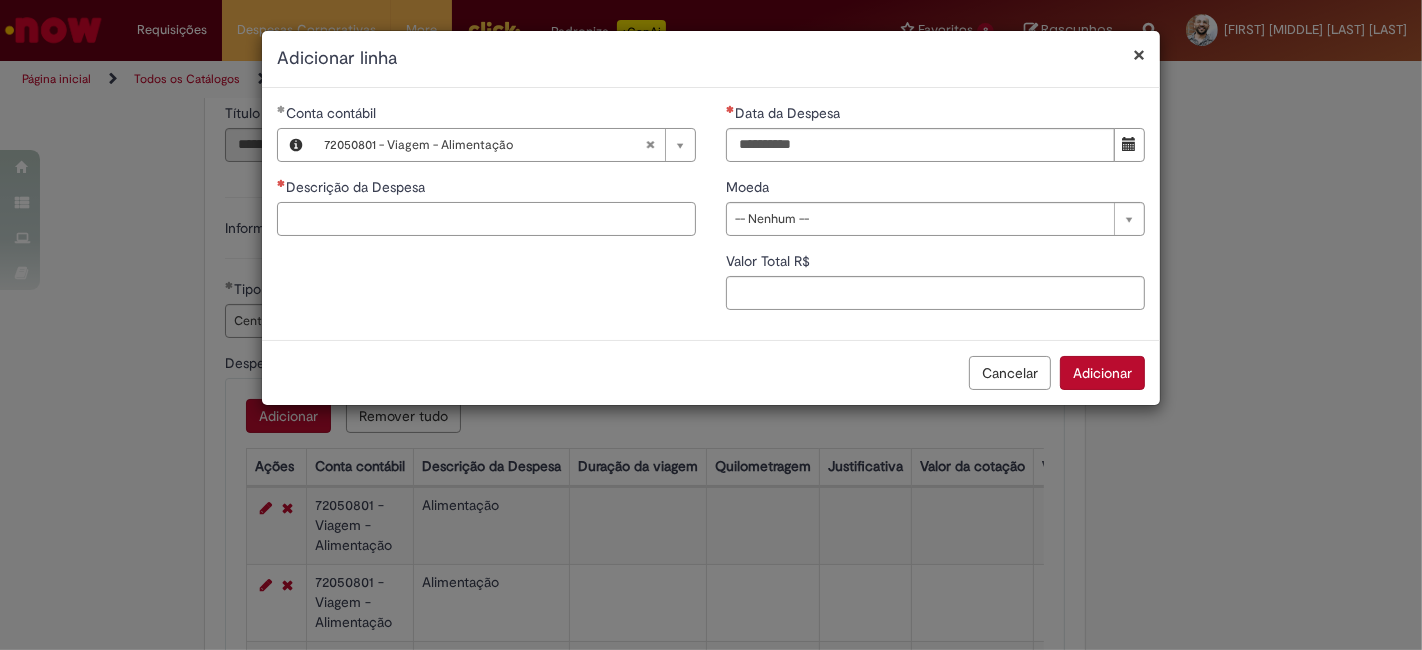 paste on "**********" 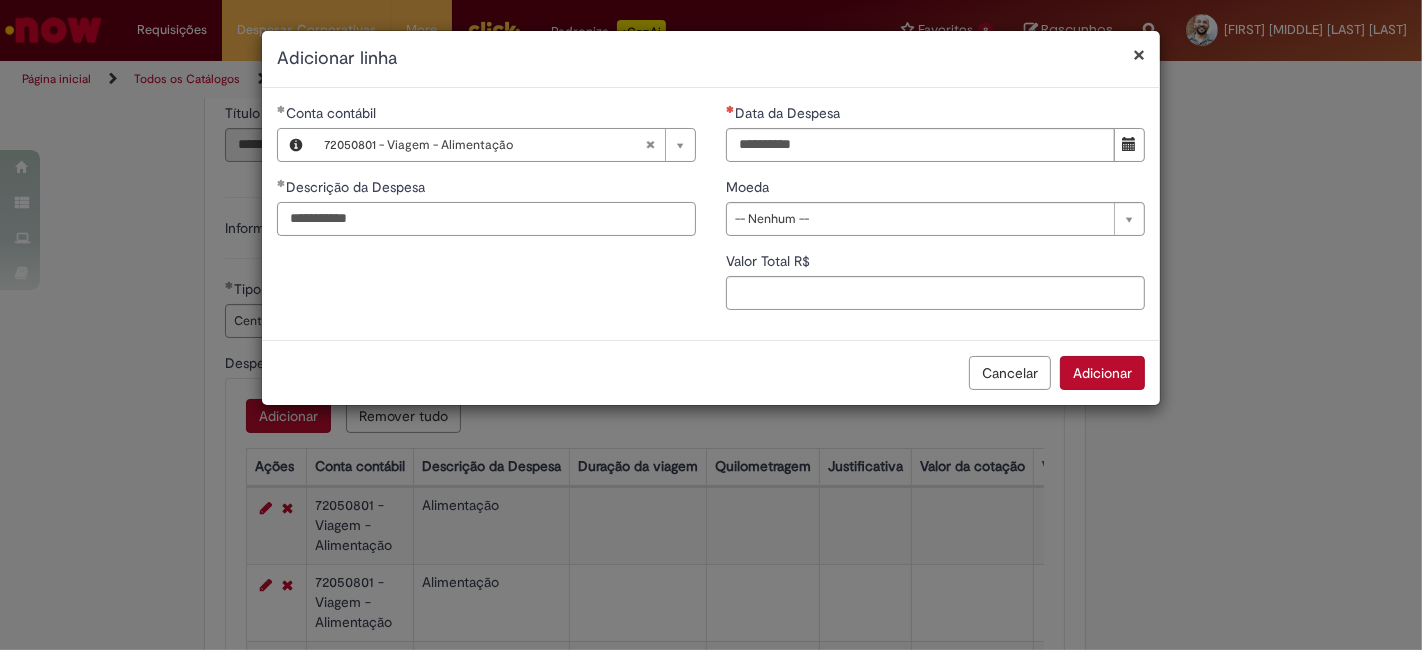 type on "**********" 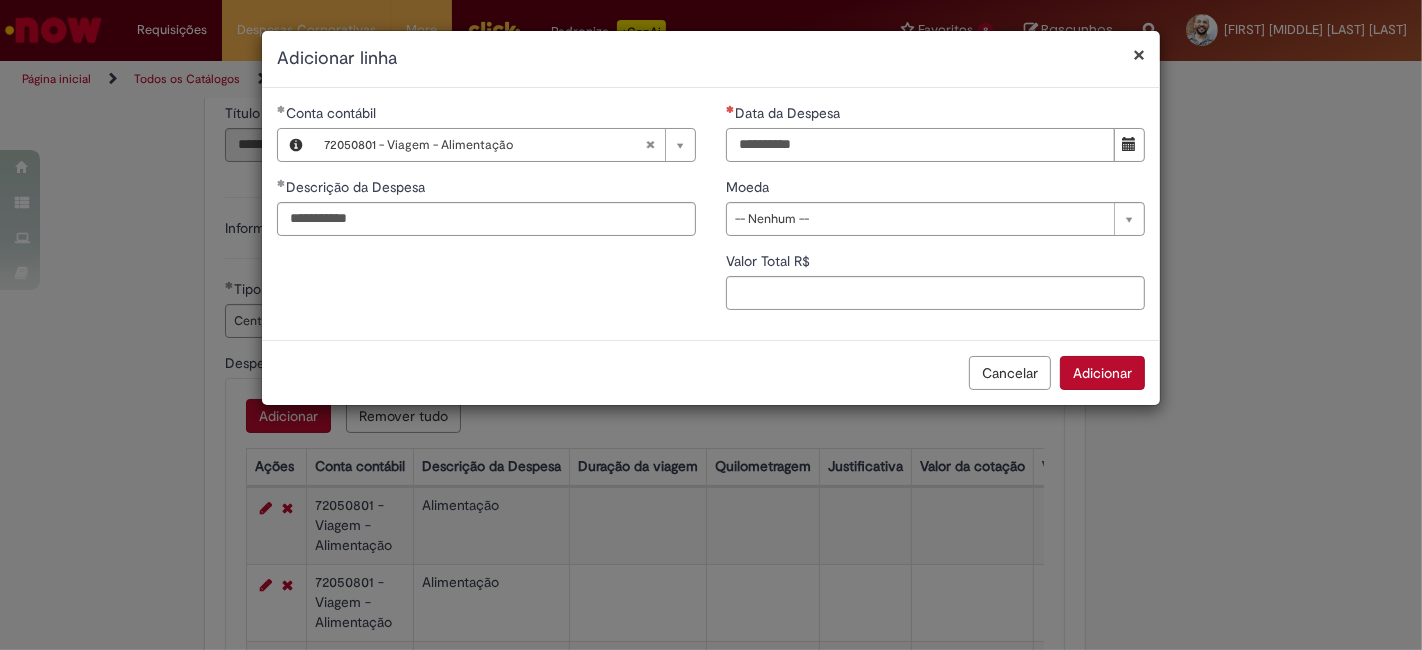 click on "Data da Despesa" at bounding box center [920, 145] 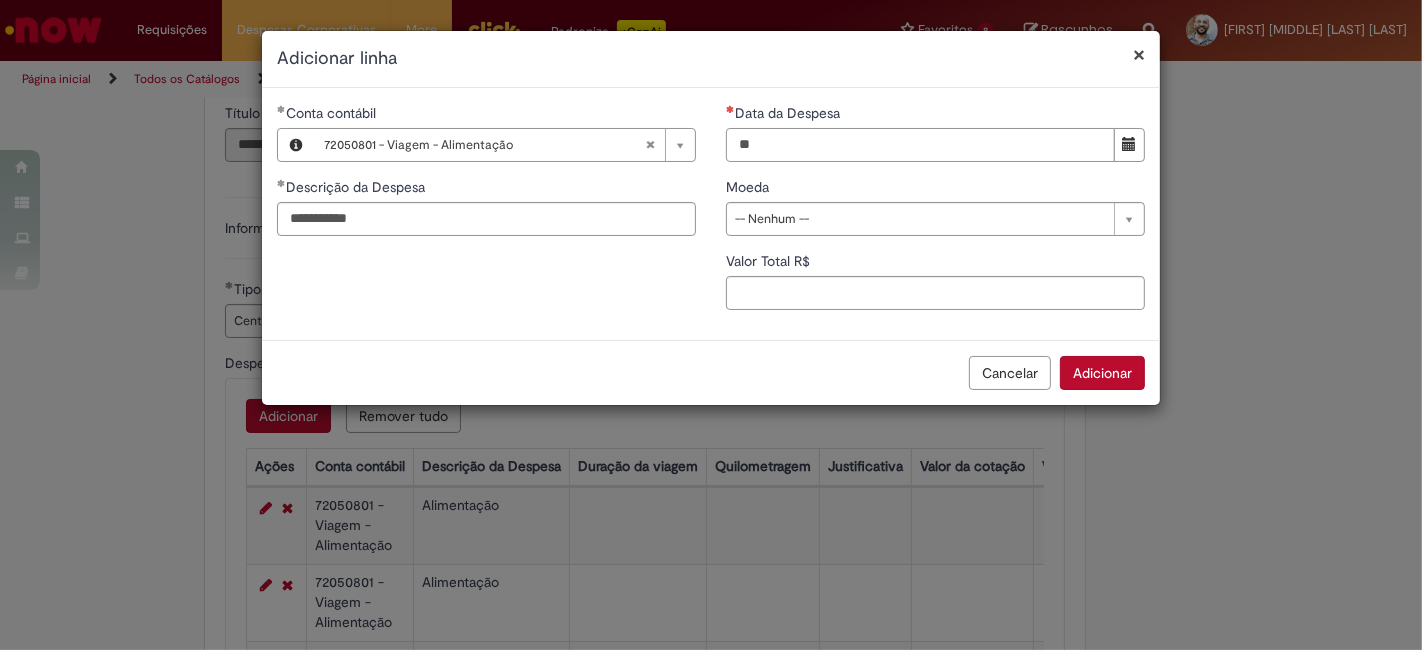 type on "**********" 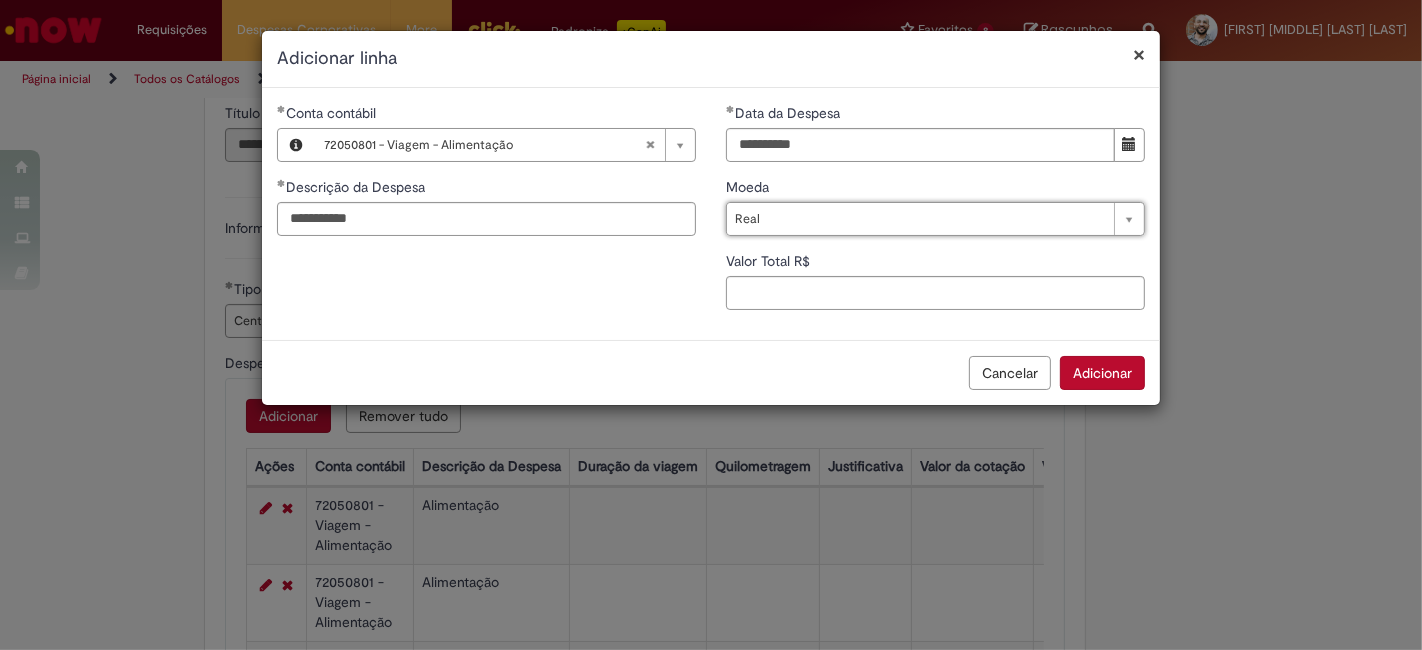 type on "****" 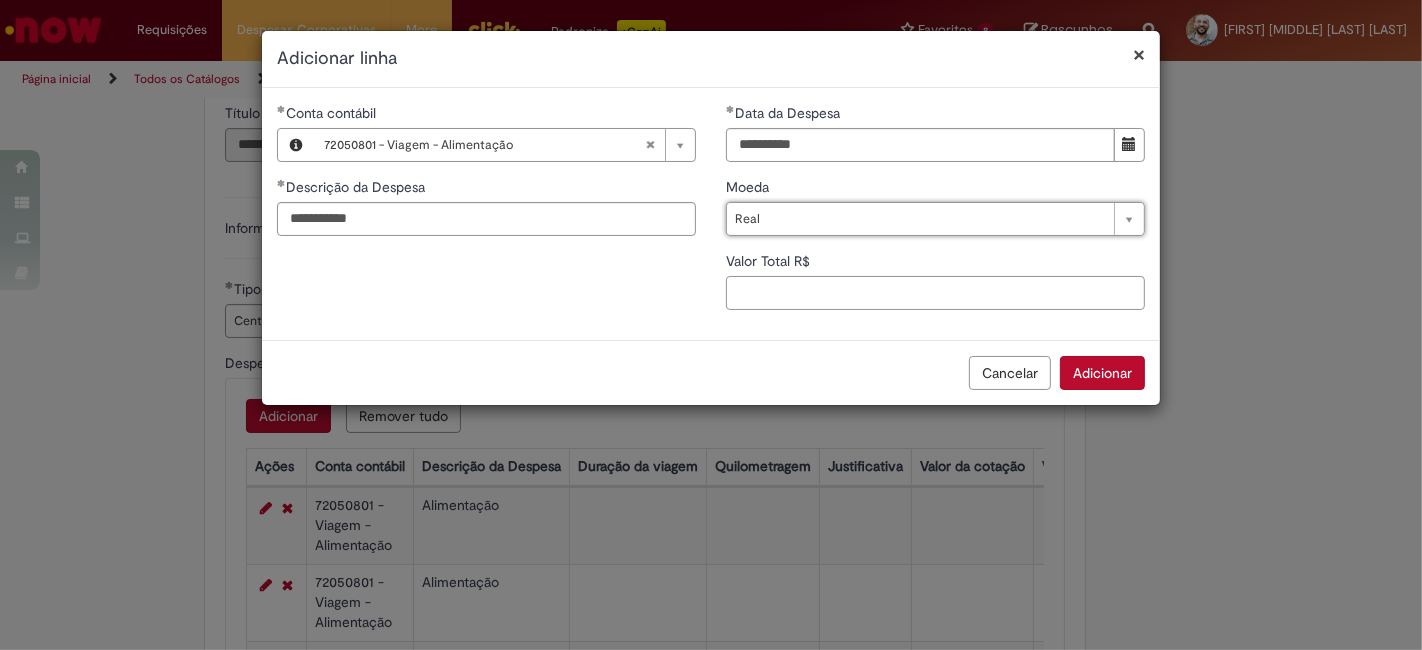 click on "Valor Total R$" at bounding box center [935, 293] 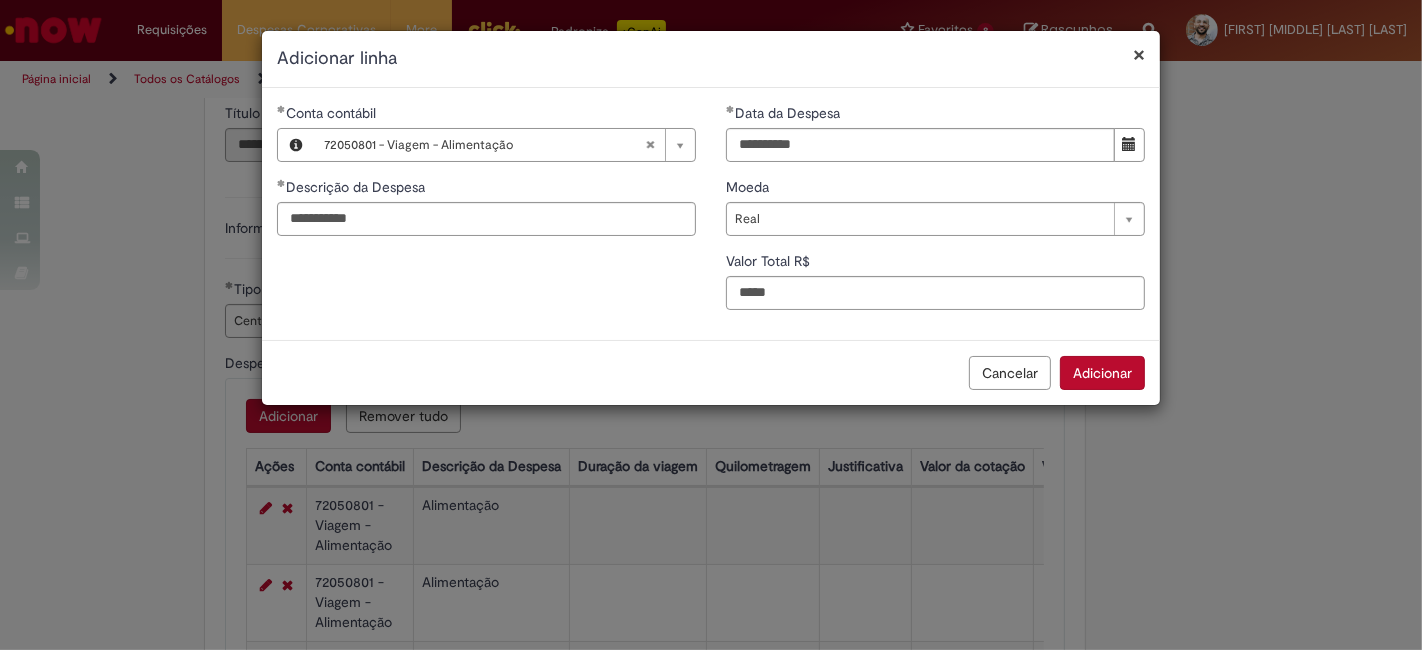 type on "****" 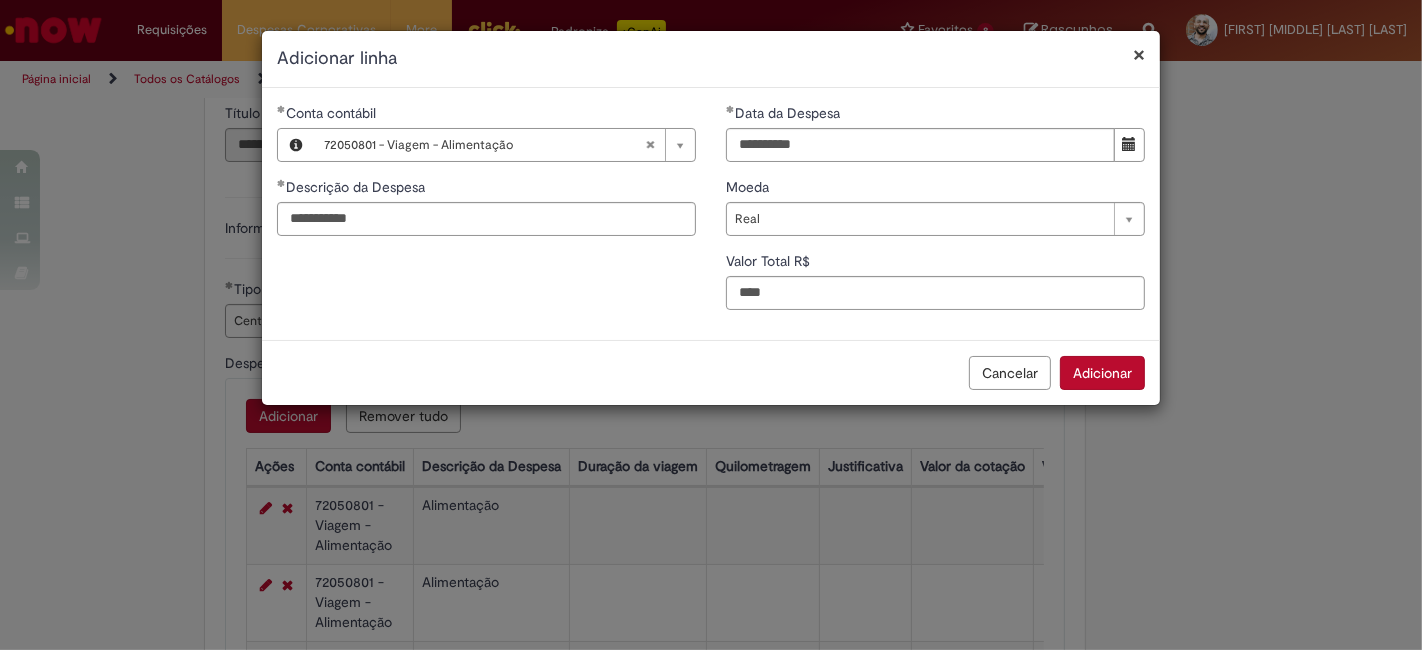 click on "Adicionar" at bounding box center [1102, 373] 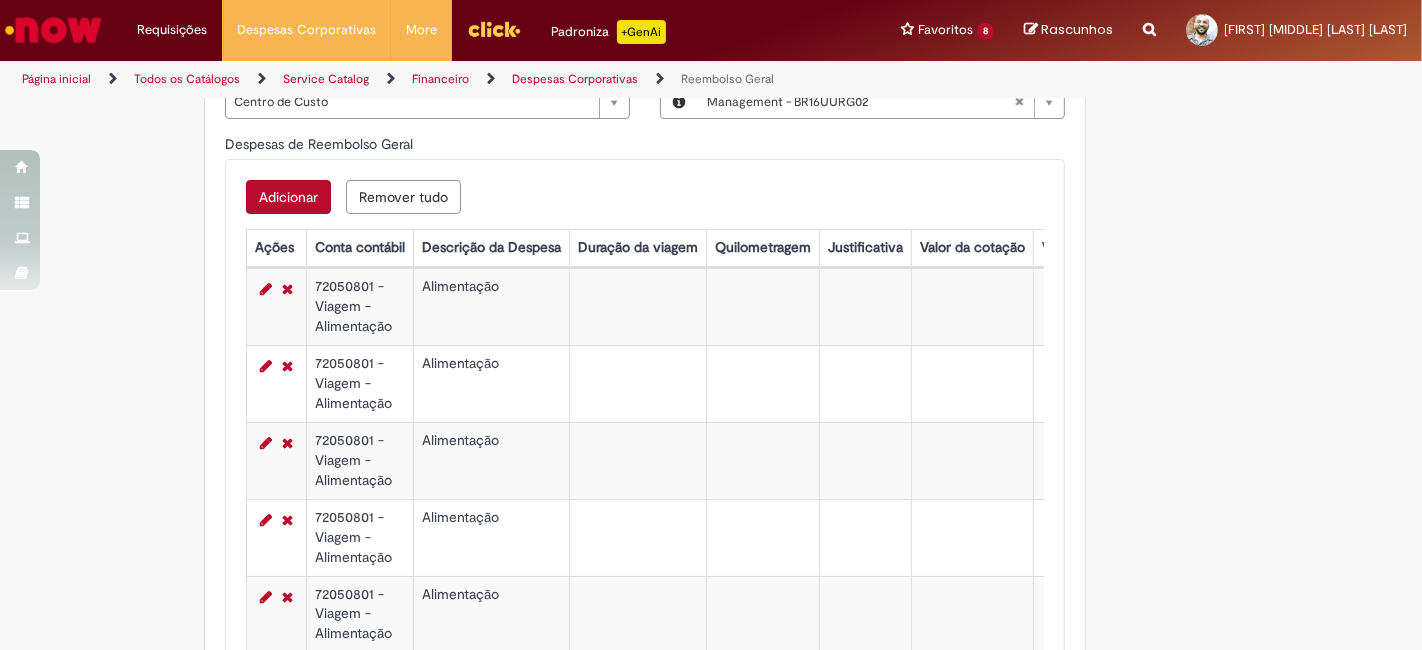 scroll, scrollTop: 1145, scrollLeft: 0, axis: vertical 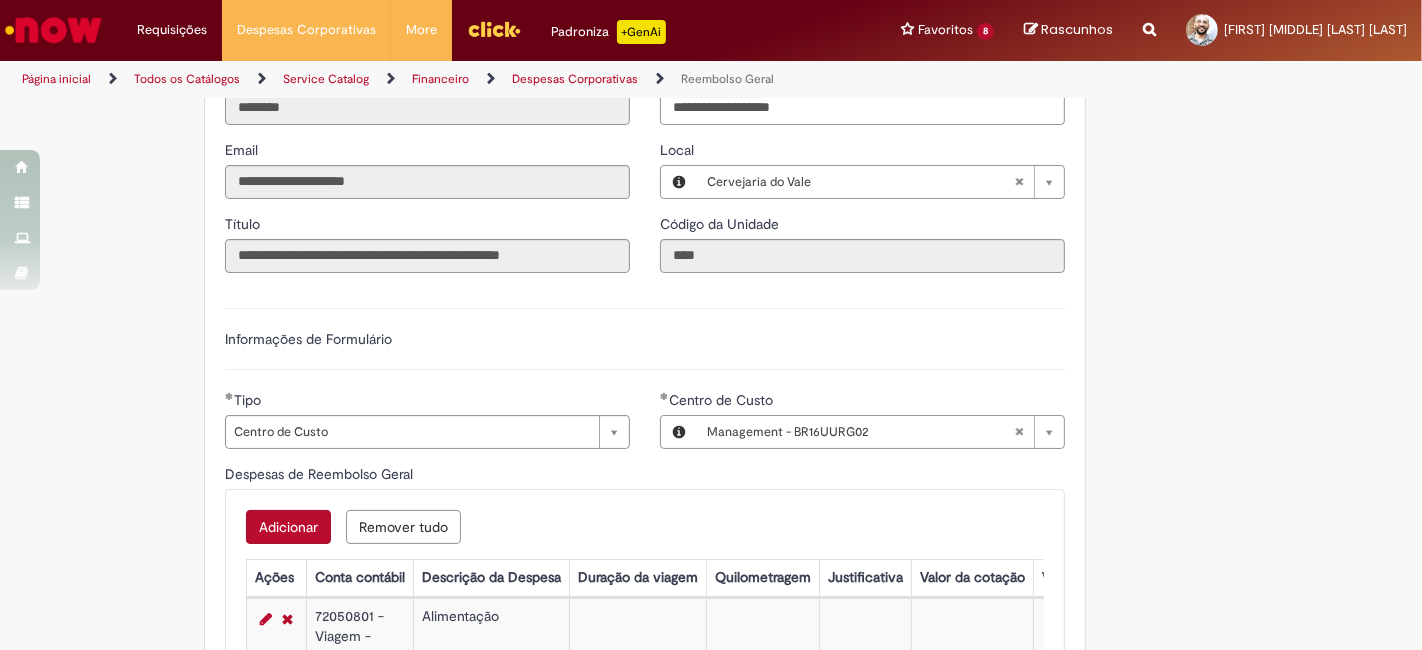 click on "Adicionar" at bounding box center (288, 527) 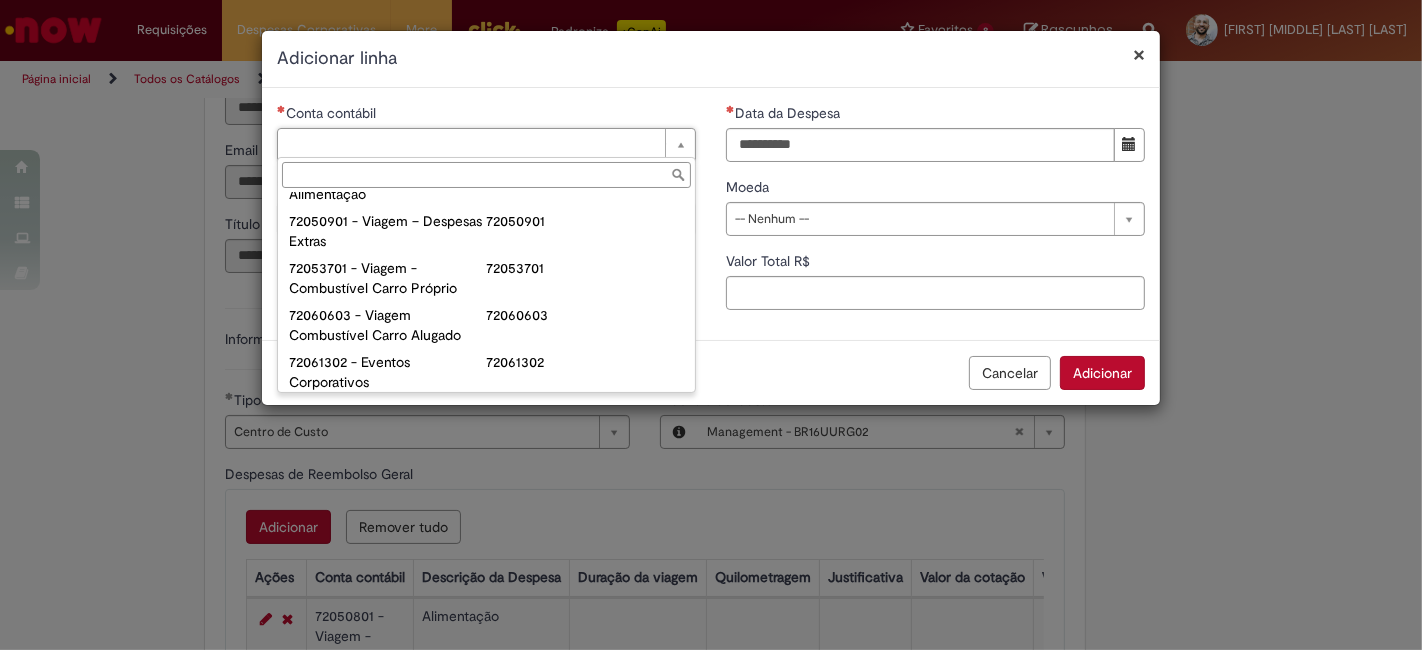 scroll, scrollTop: 1251, scrollLeft: 0, axis: vertical 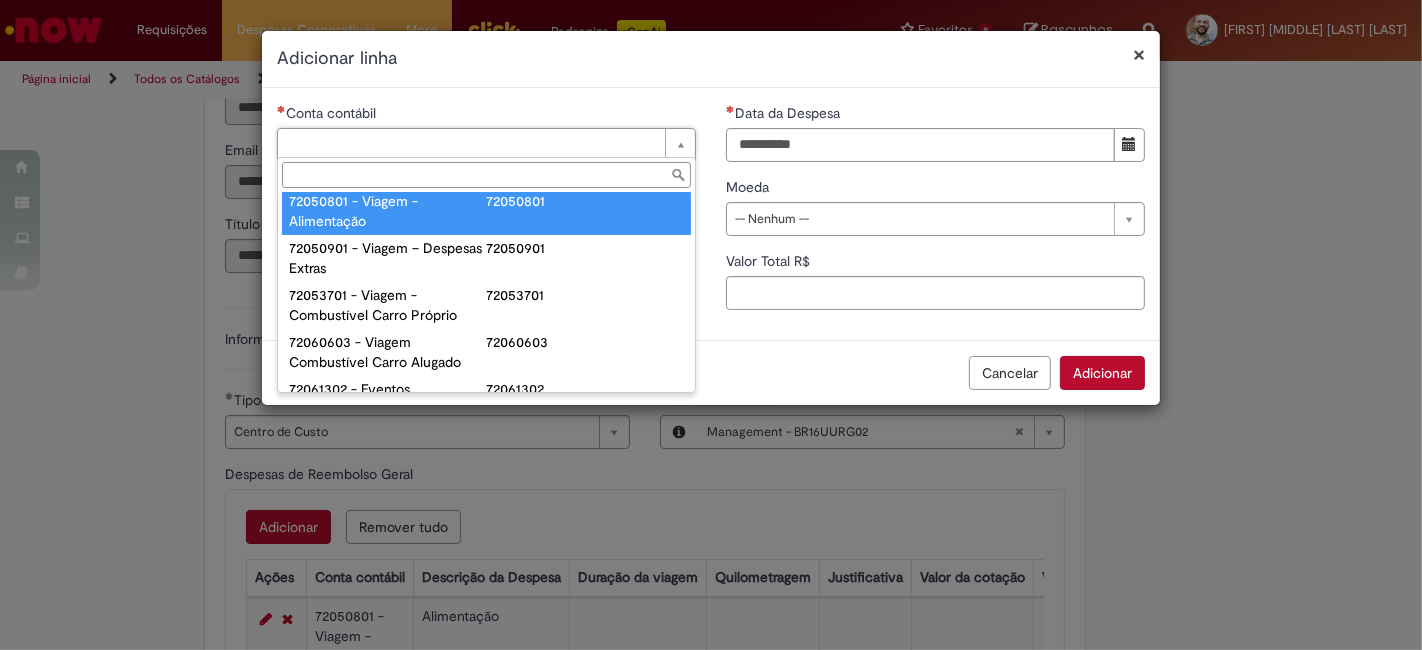 type on "**********" 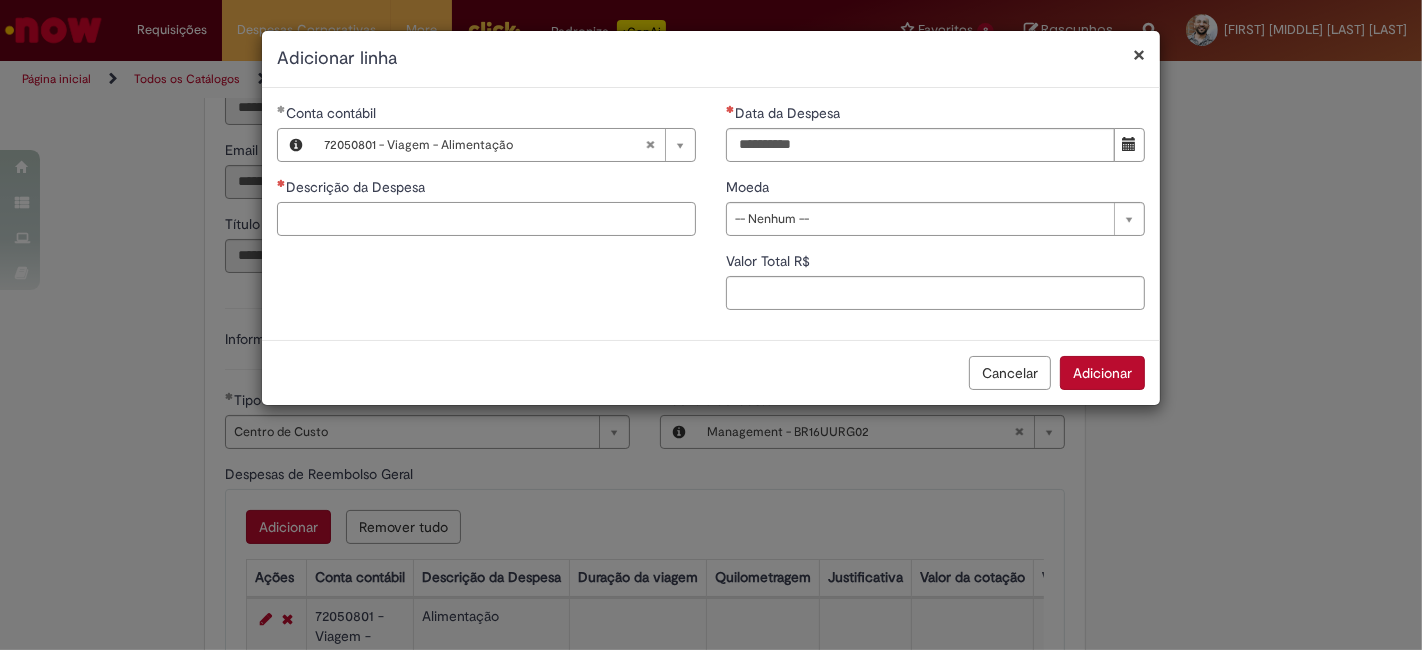 click on "Descrição da Despesa" at bounding box center (486, 219) 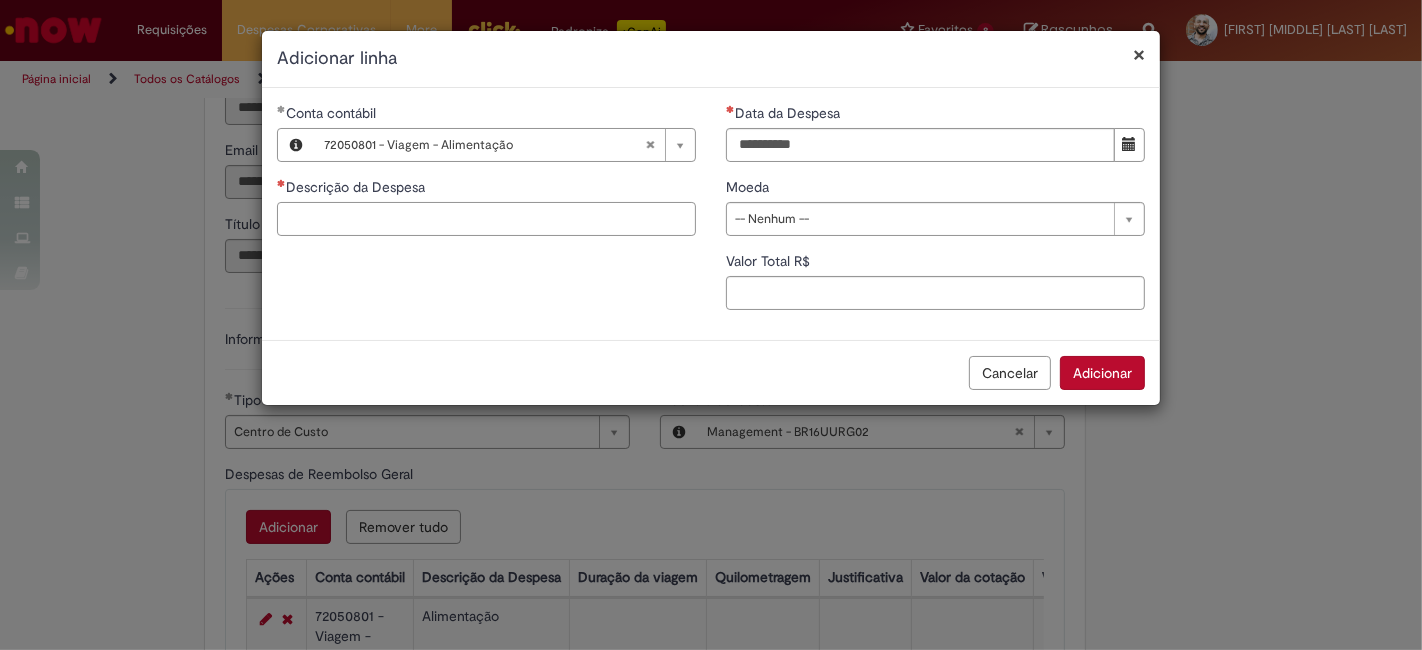 paste on "**********" 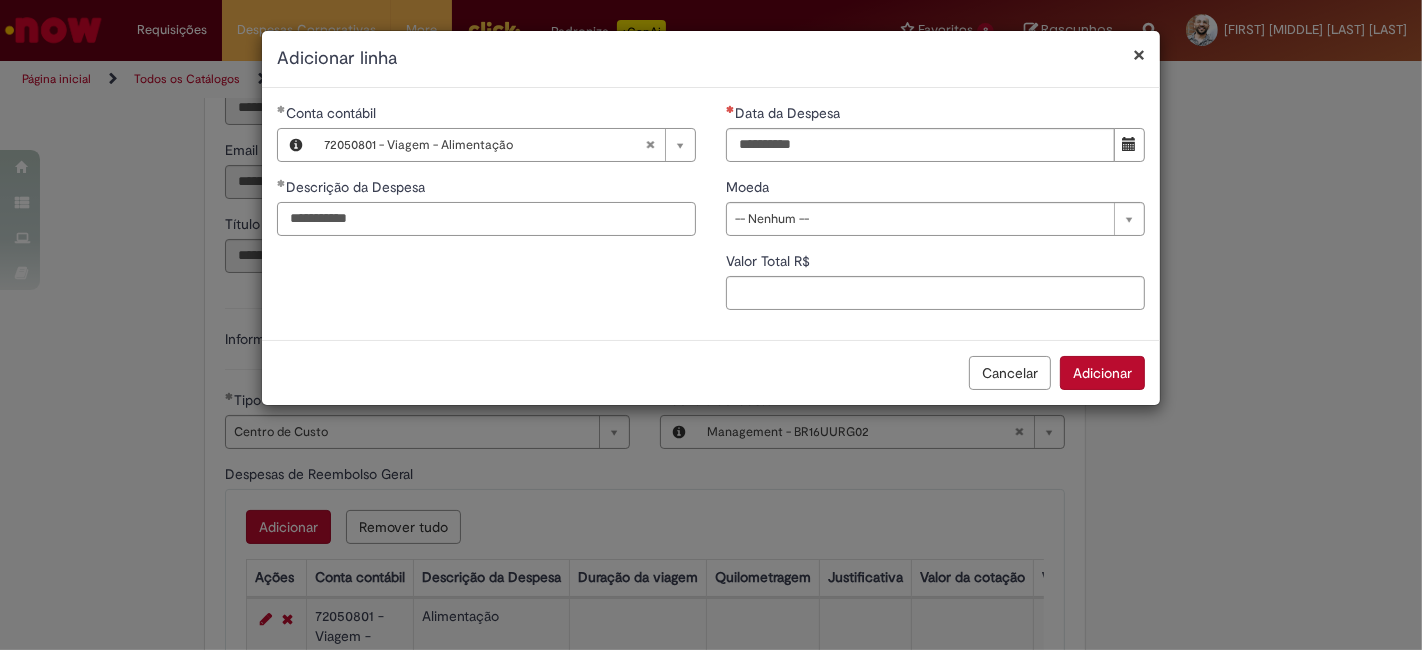type on "**********" 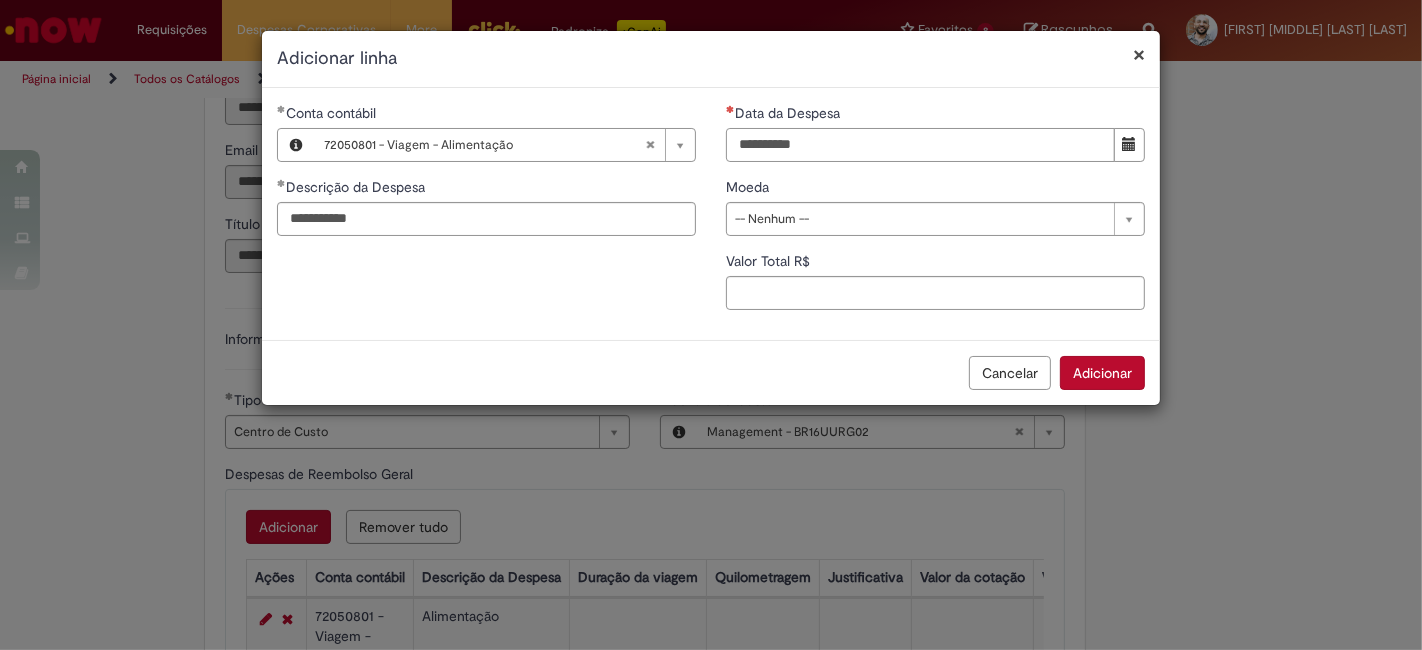 click on "Data da Despesa" at bounding box center (920, 145) 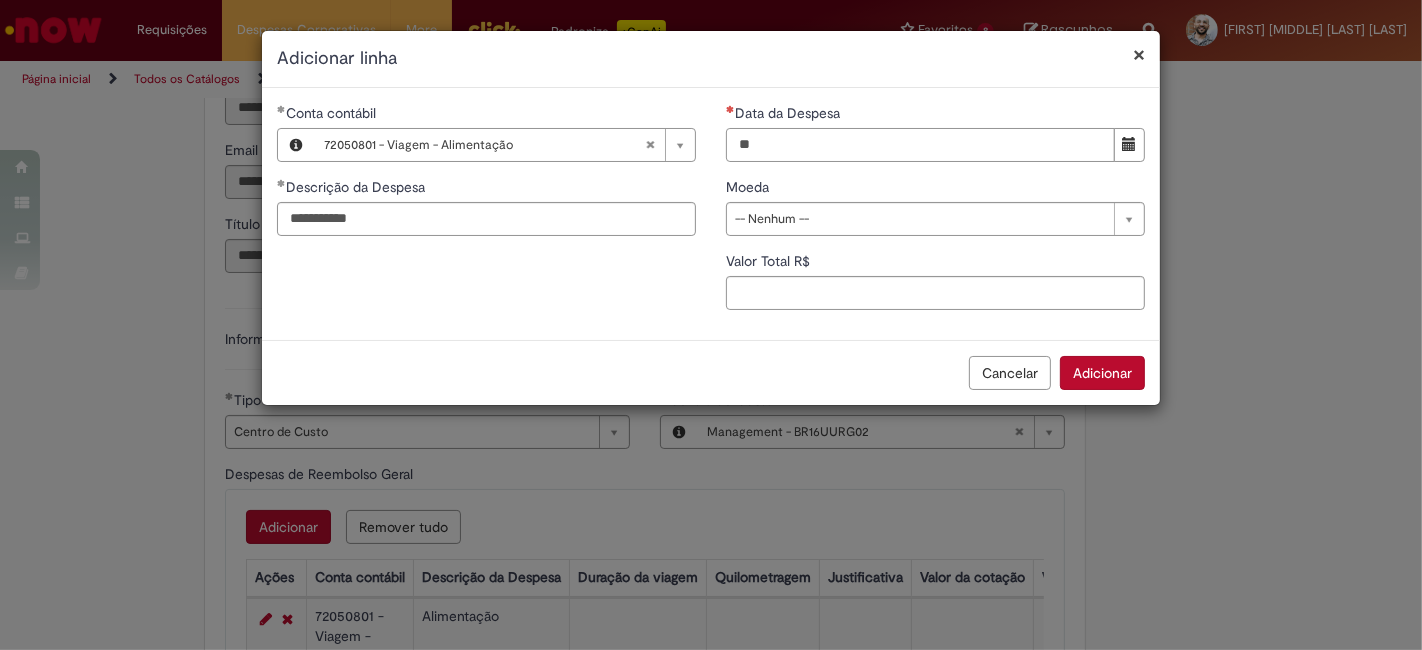 type on "**********" 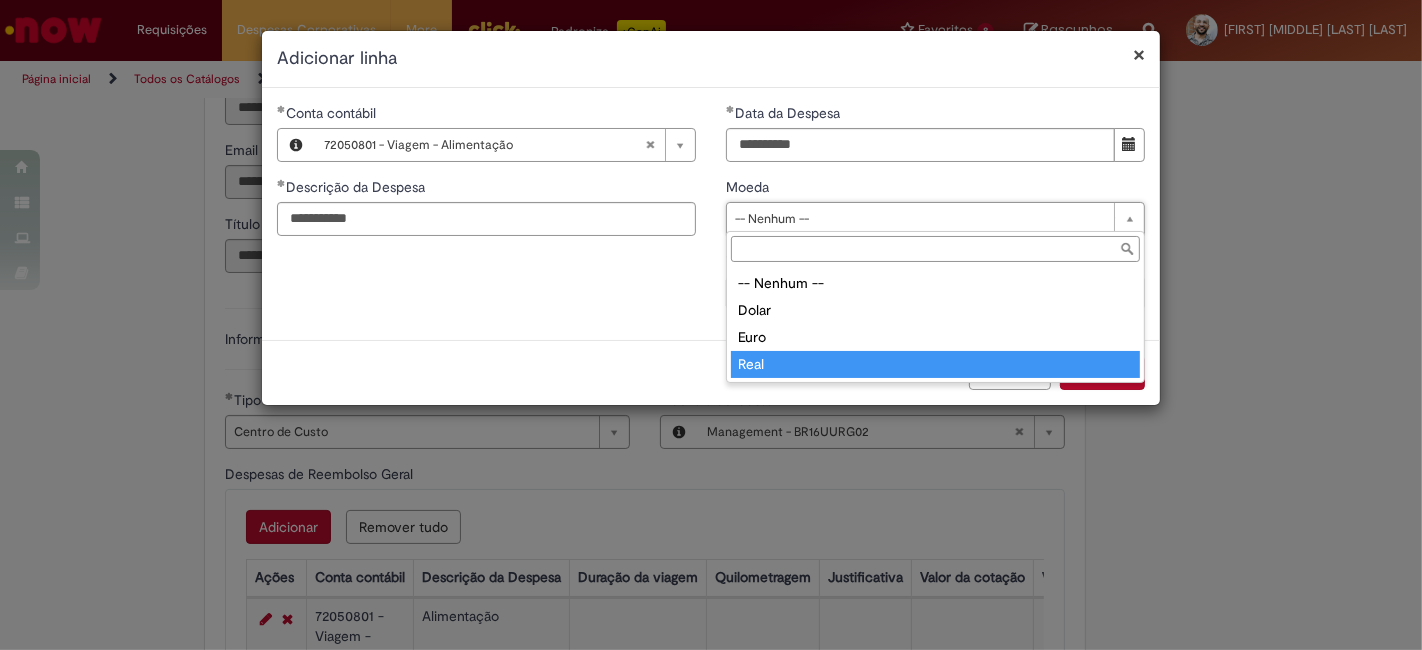 type on "****" 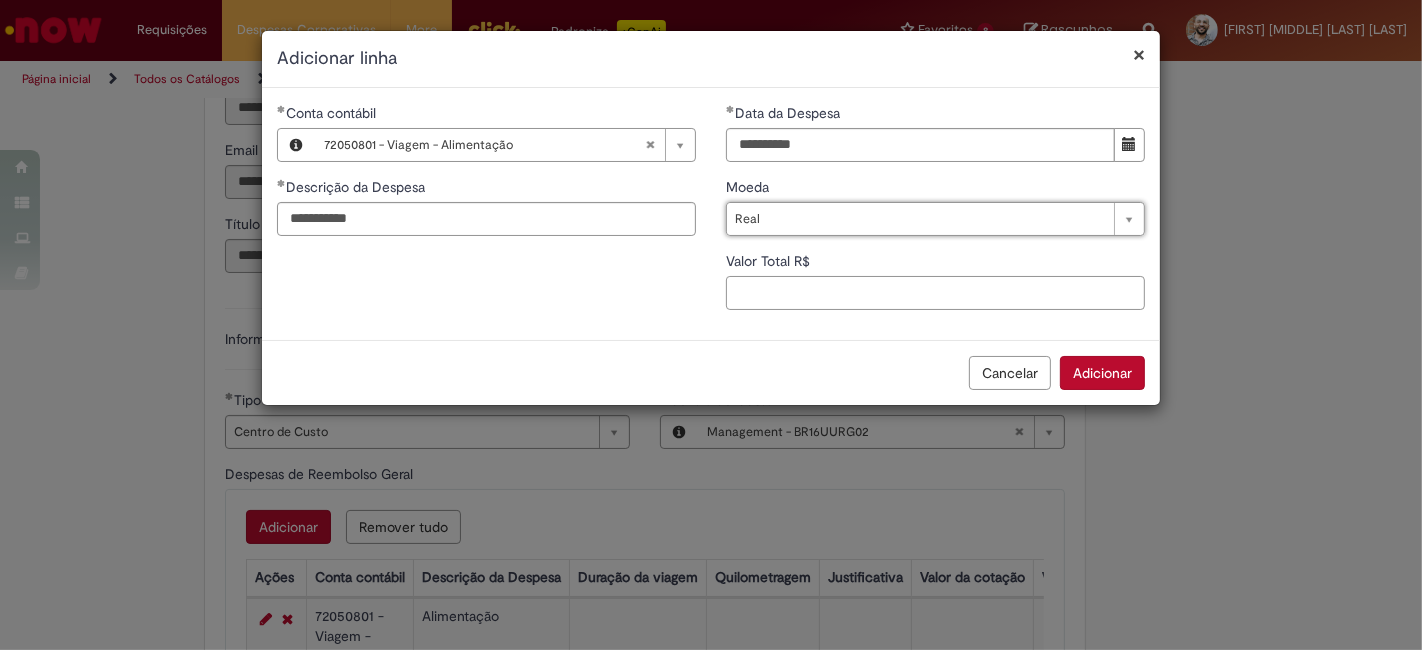 click on "Valor Total R$" at bounding box center [935, 293] 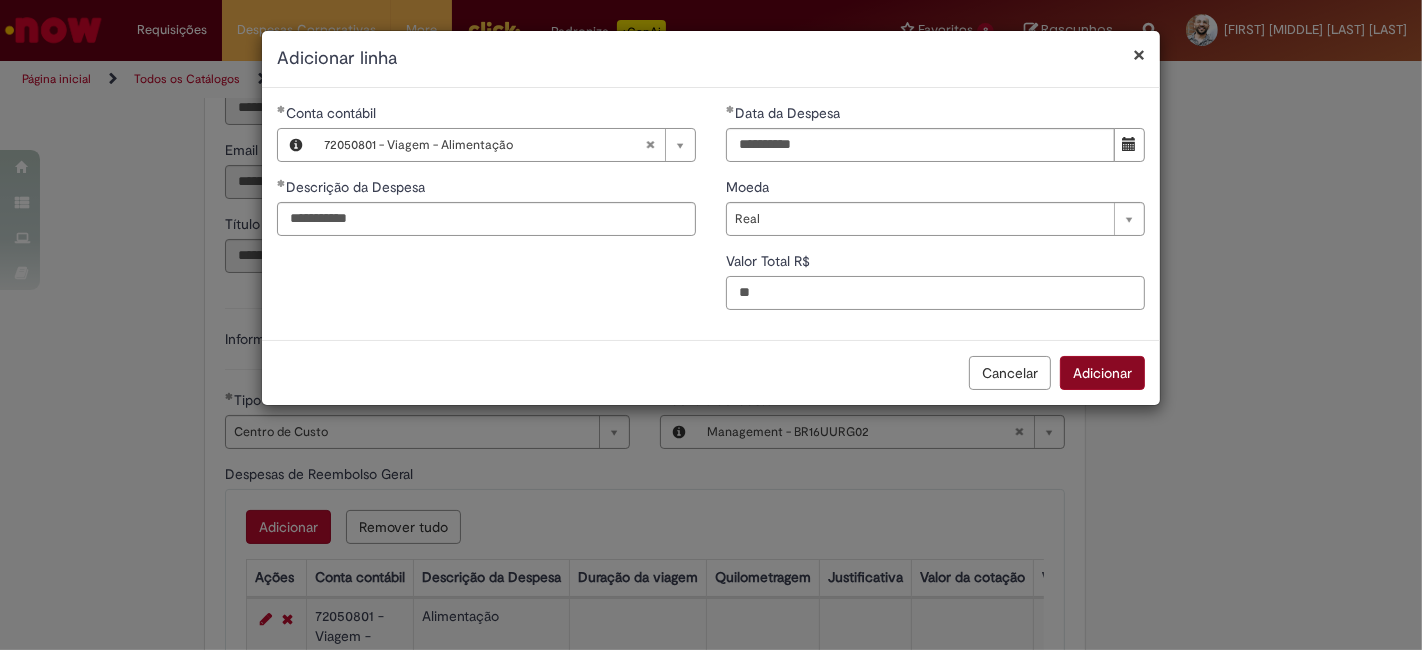 type on "**" 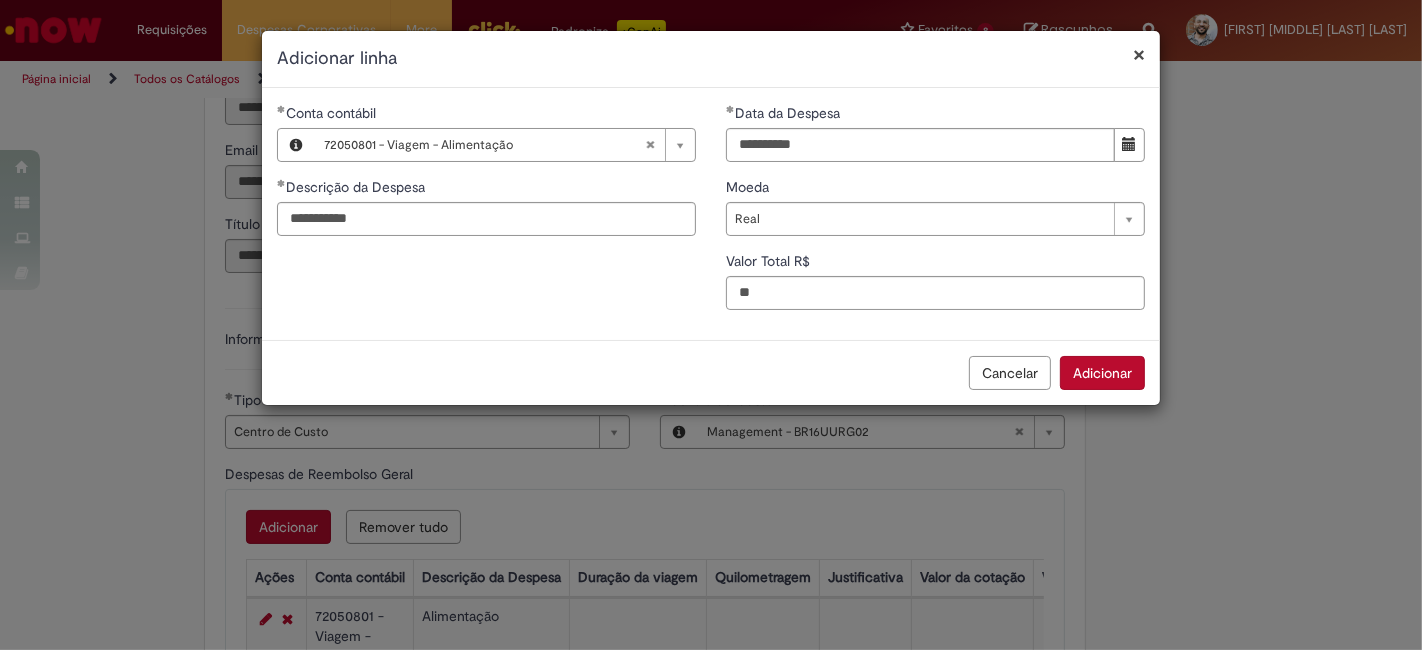 click on "Adicionar" at bounding box center (1102, 373) 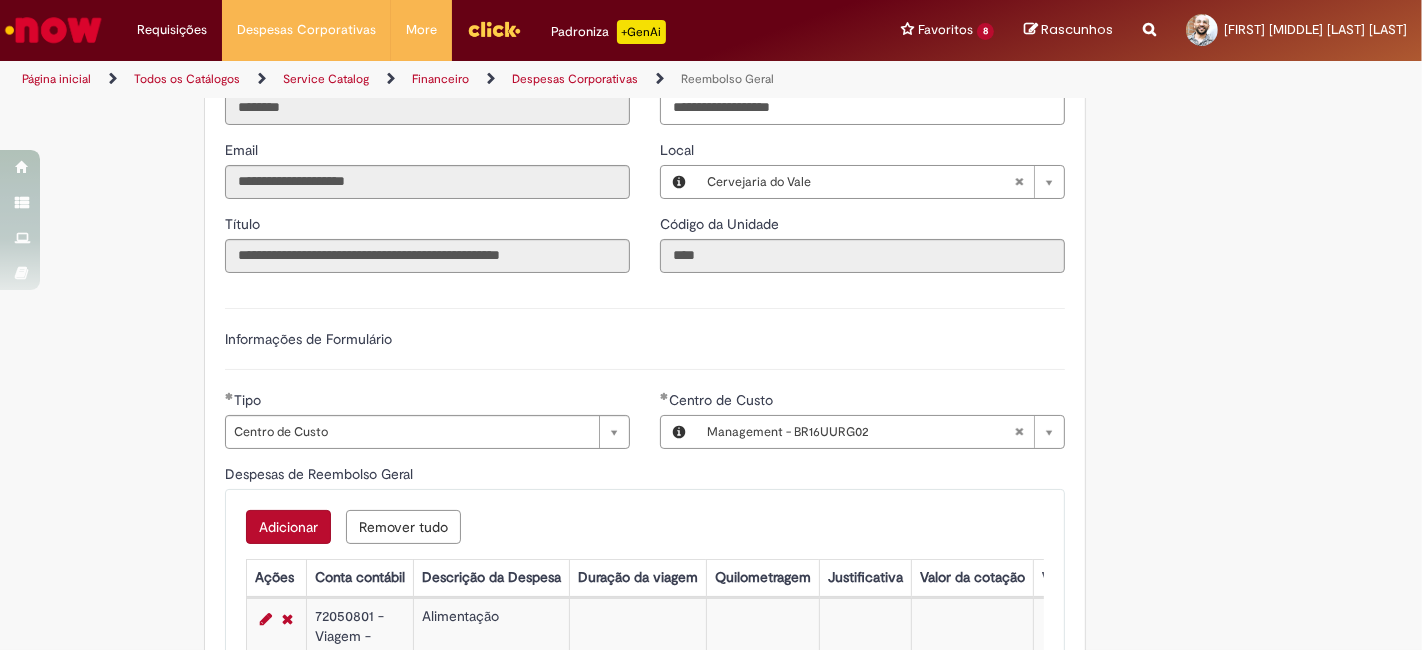 type 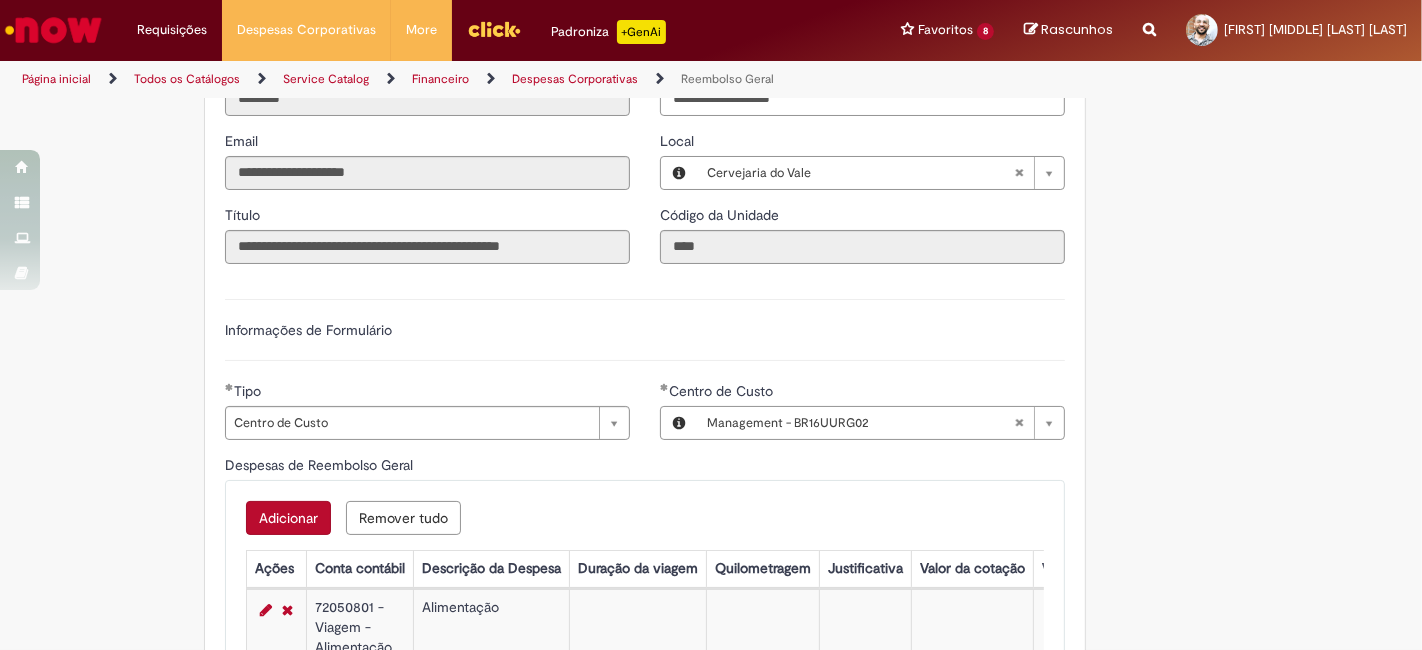 scroll, scrollTop: 700, scrollLeft: 0, axis: vertical 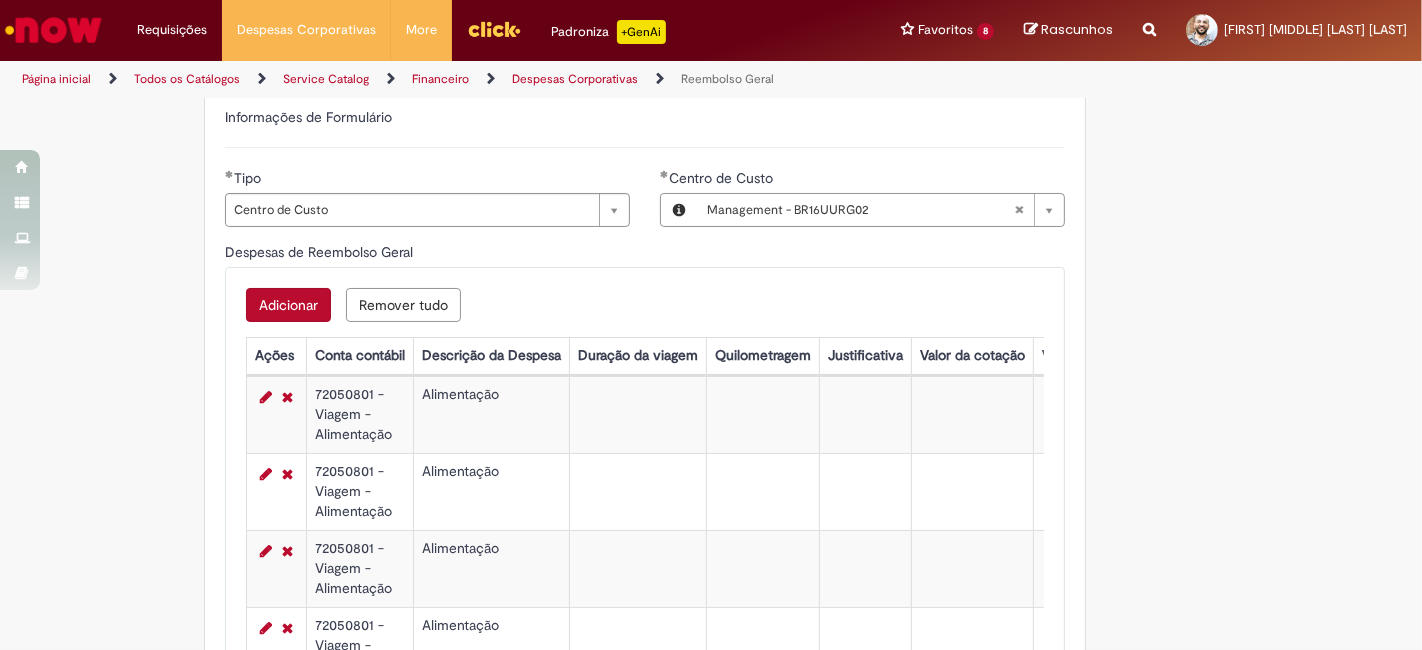 click on "Adicionar" at bounding box center [288, 305] 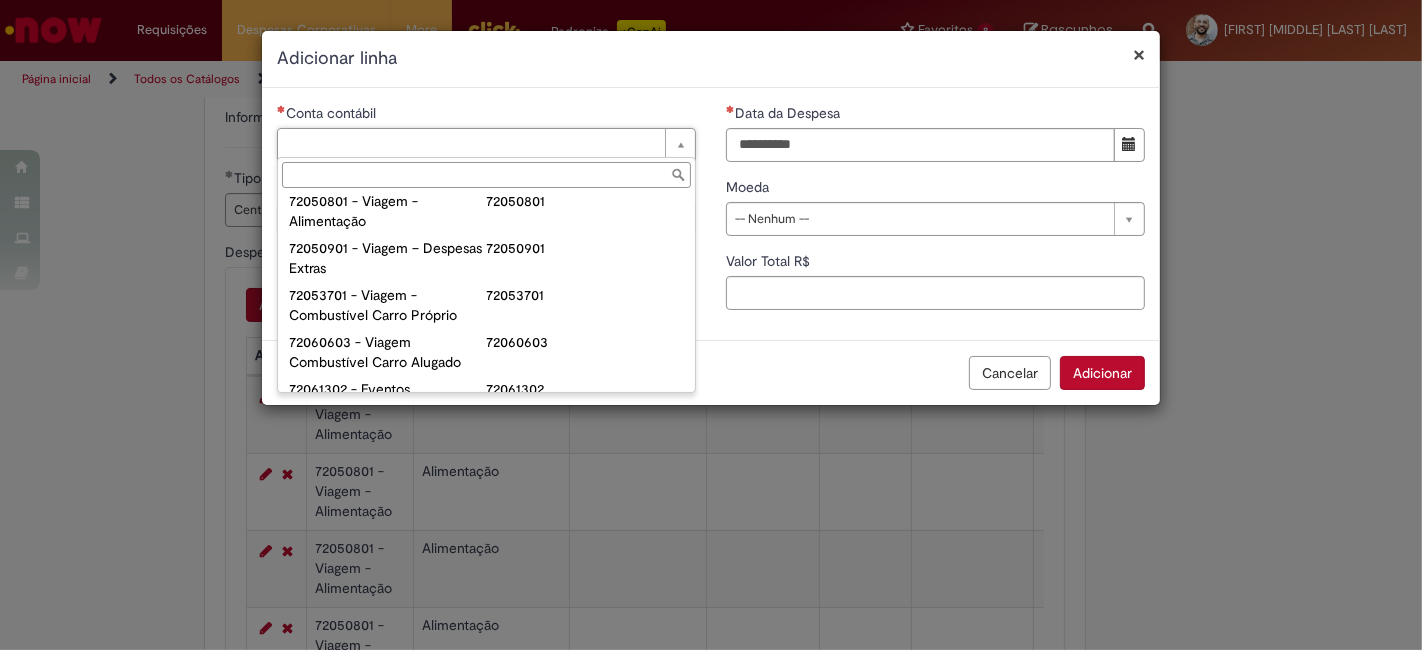 scroll, scrollTop: 1240, scrollLeft: 0, axis: vertical 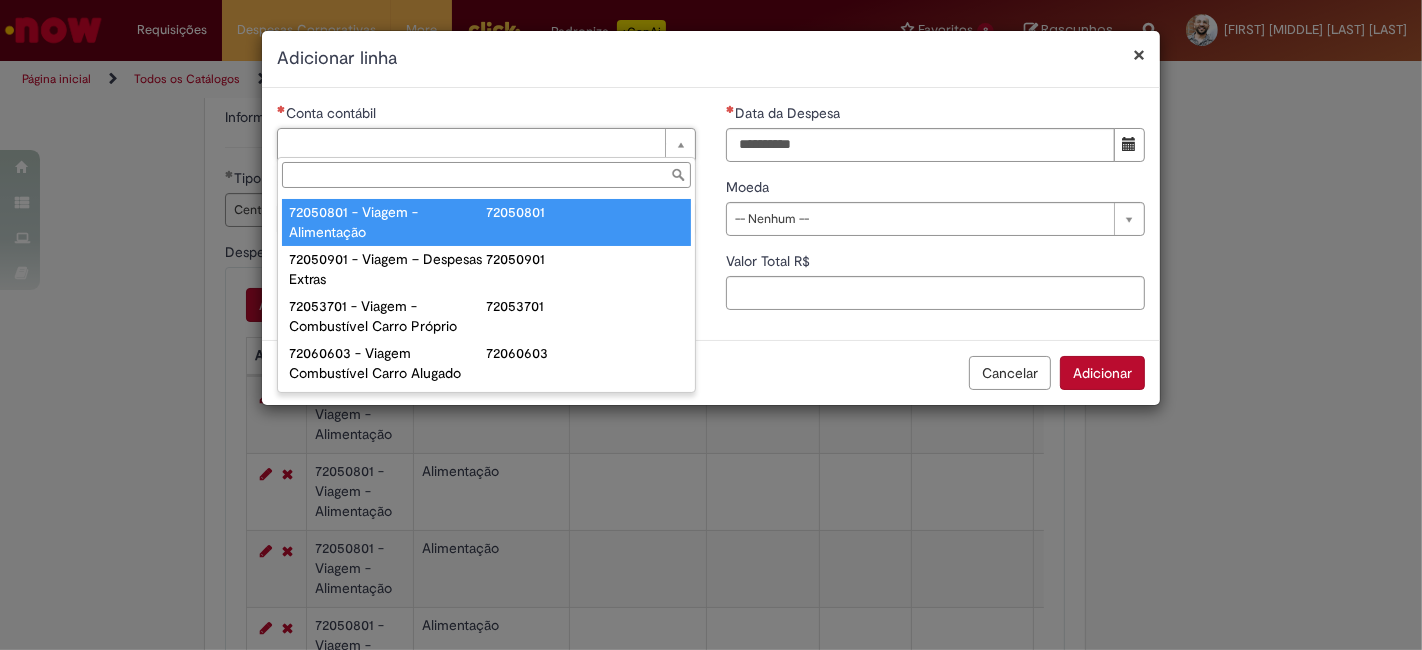 type on "**********" 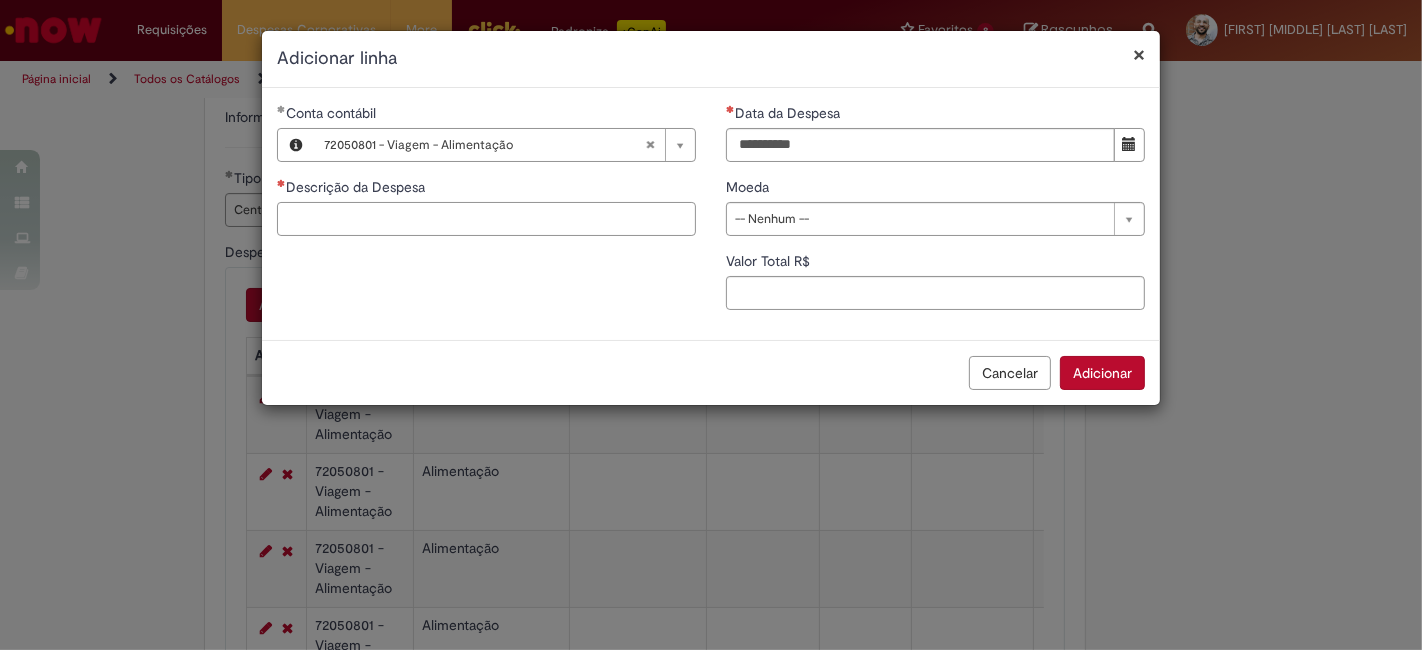 click on "Descrição da Despesa" at bounding box center [486, 219] 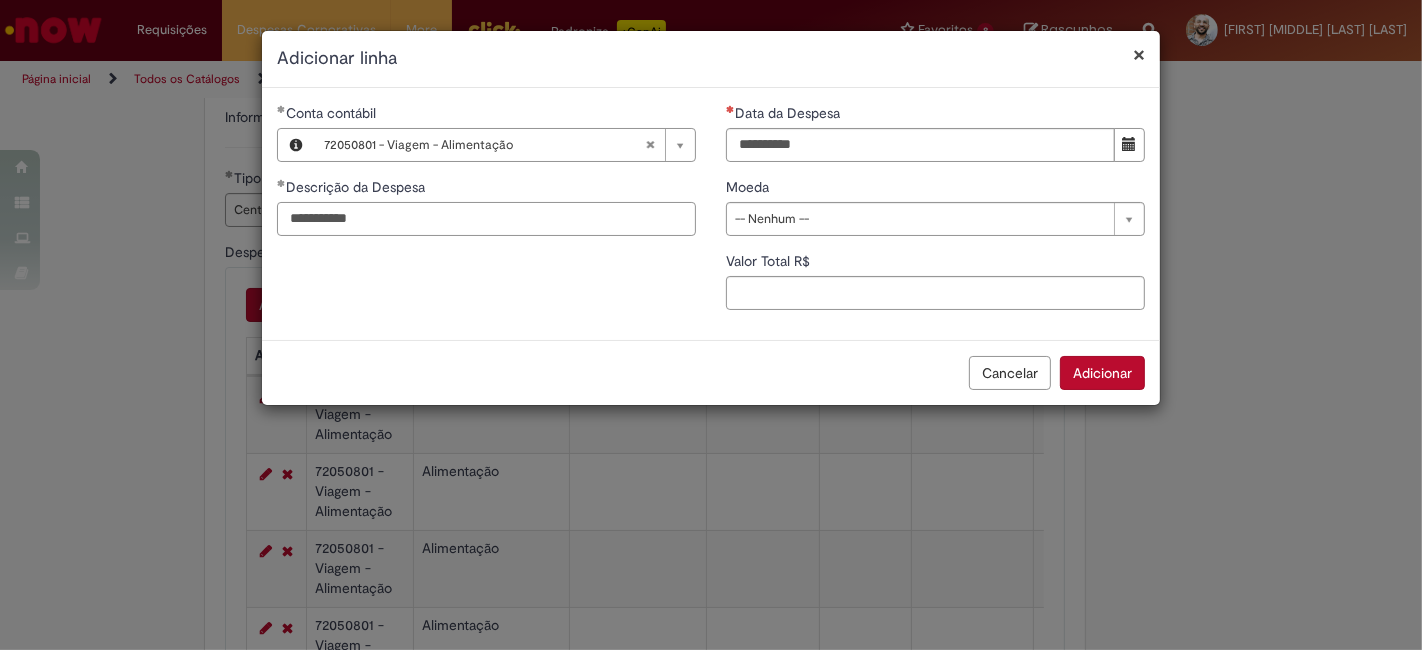 type on "**********" 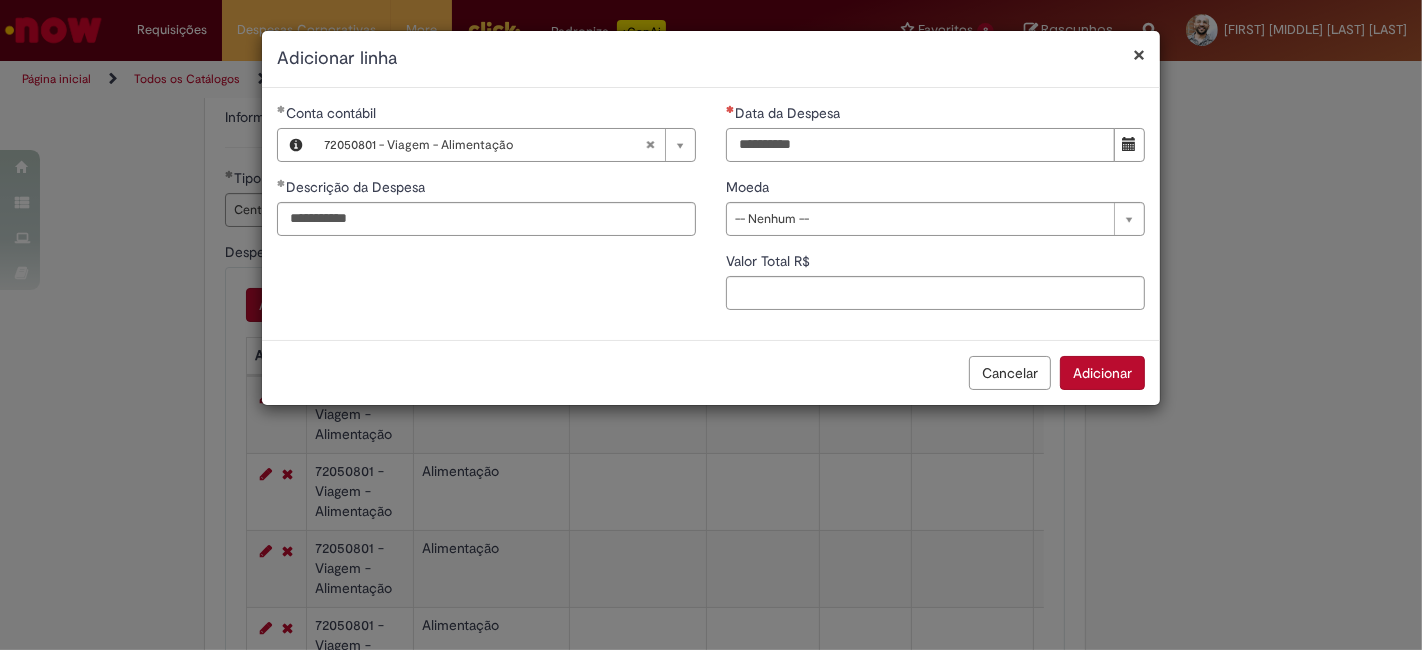 click on "Data da Despesa" at bounding box center [920, 145] 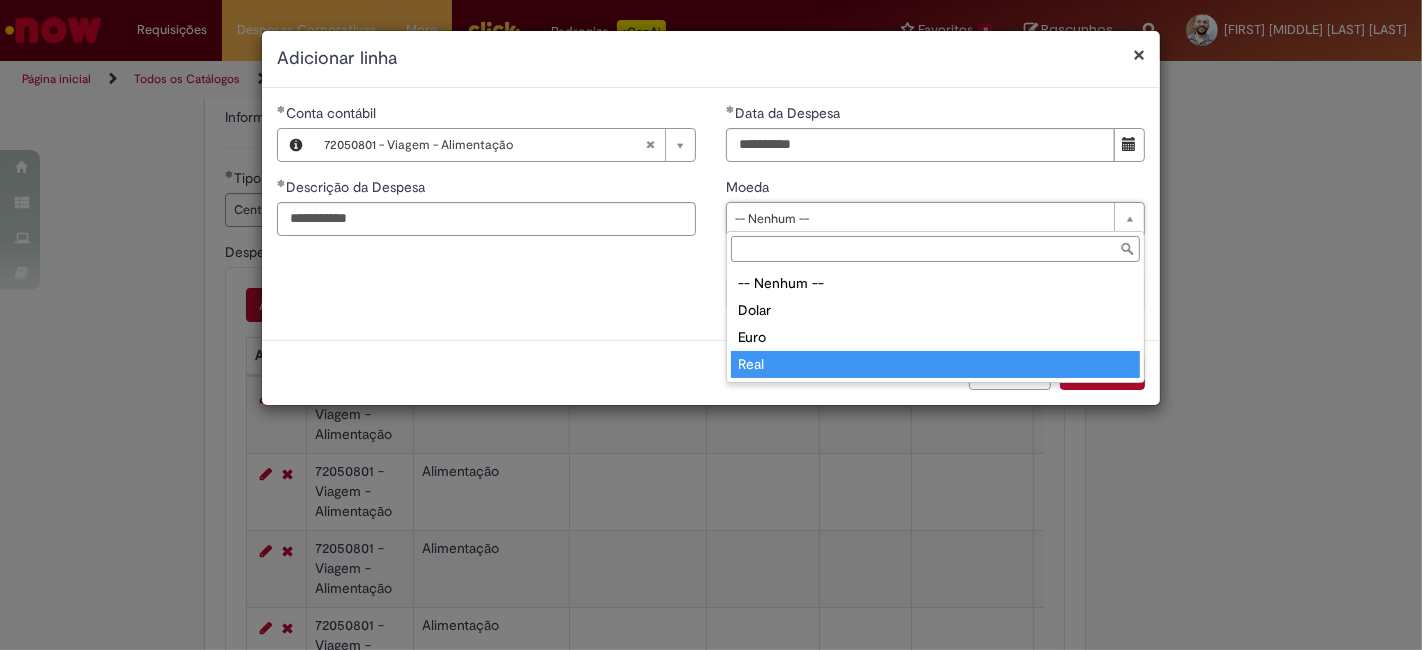 type on "****" 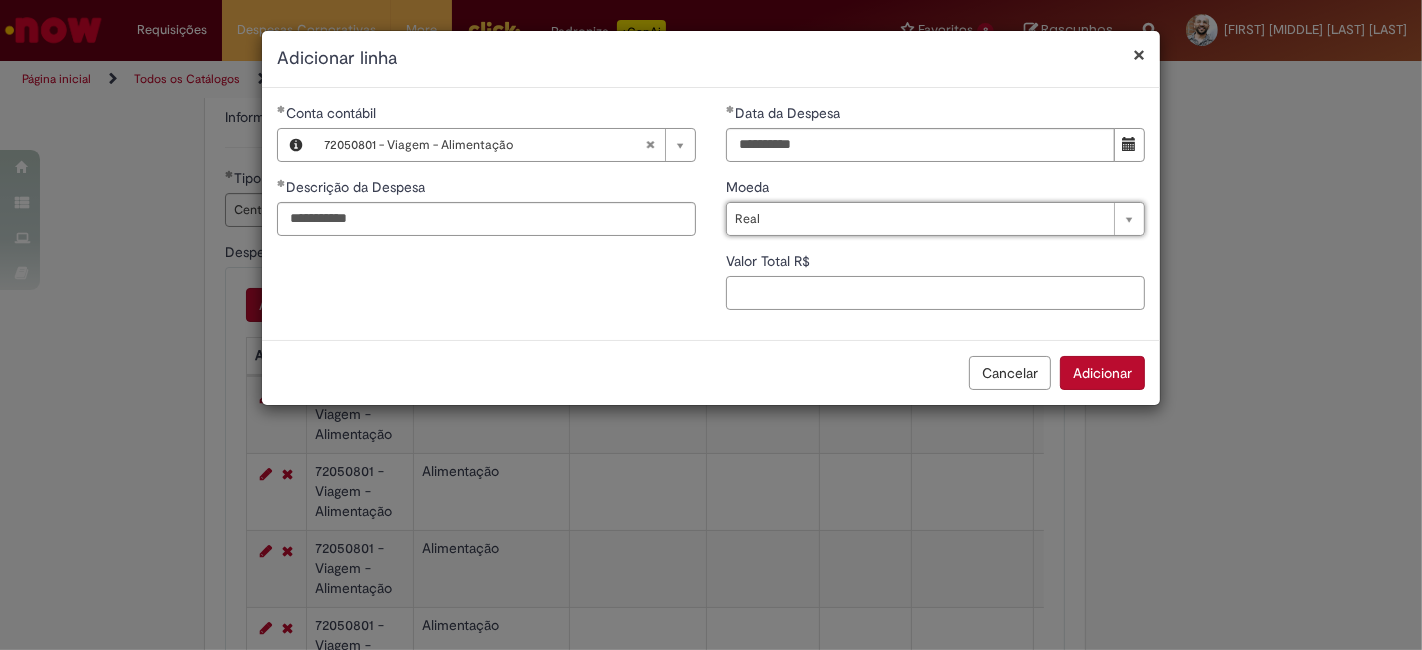 click on "Valor Total R$" at bounding box center (935, 293) 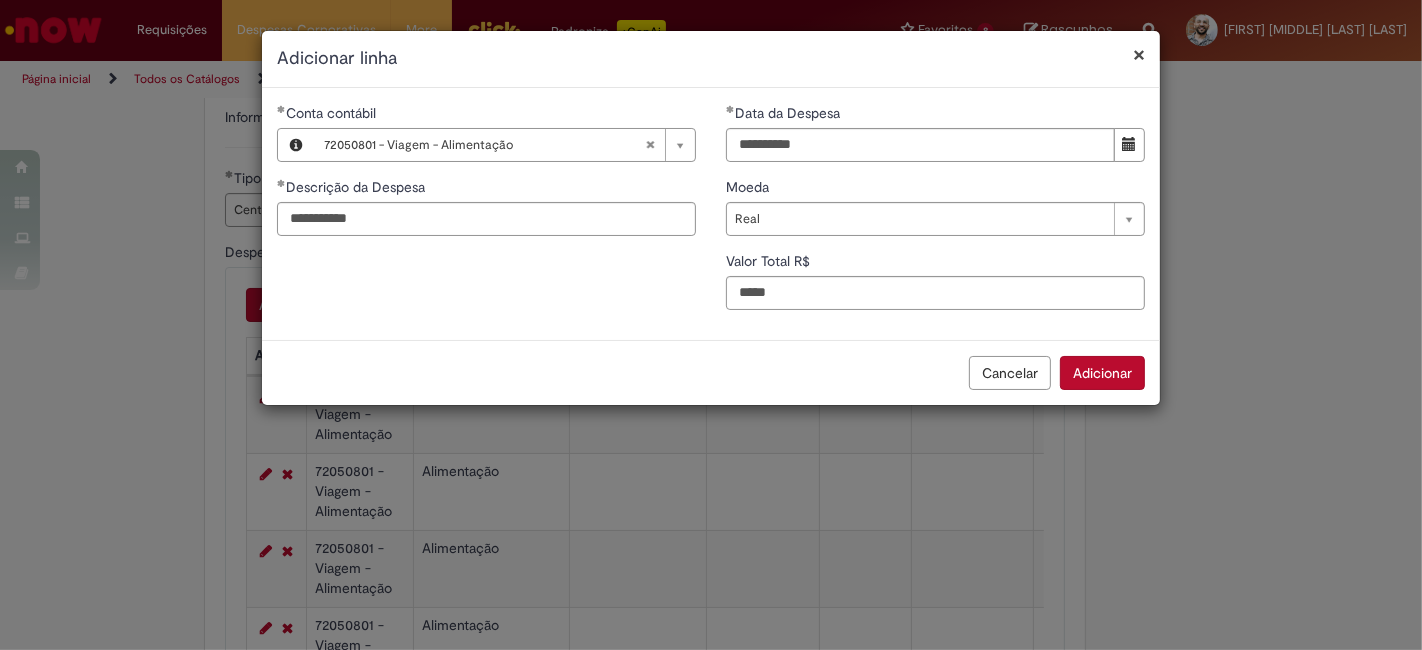 type on "****" 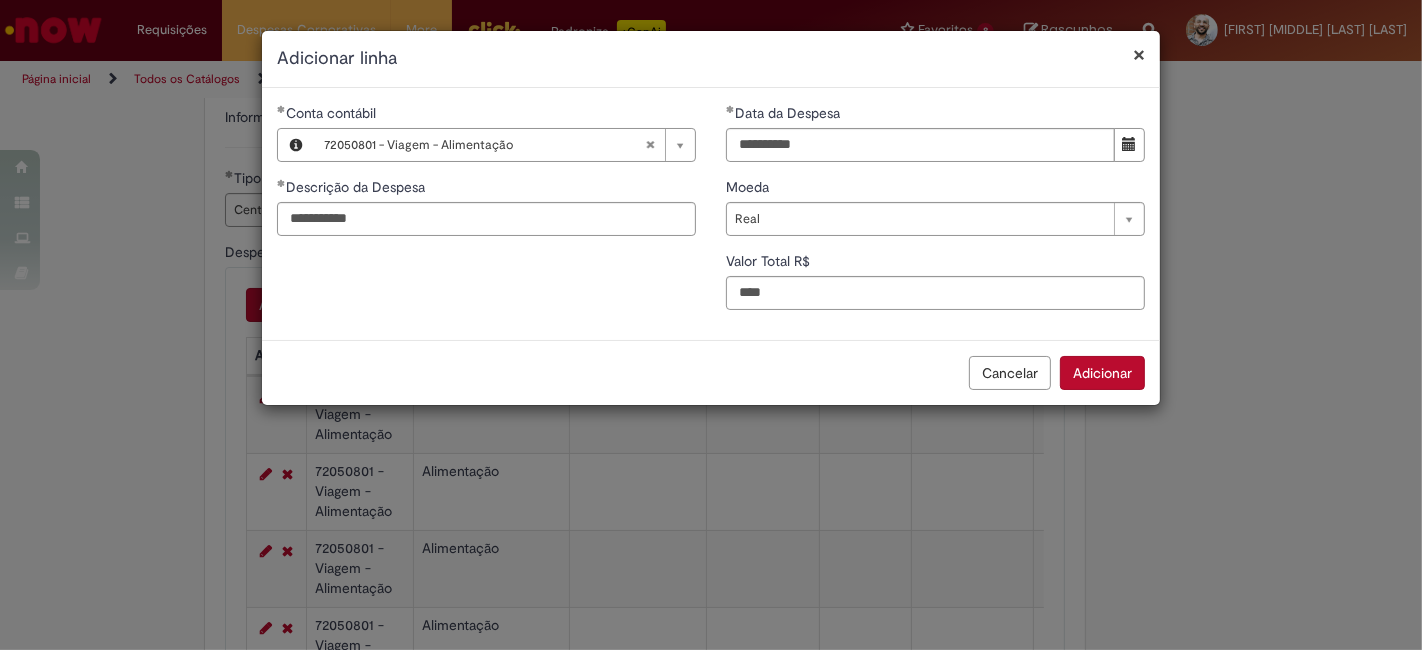 click on "Adicionar" at bounding box center [1102, 373] 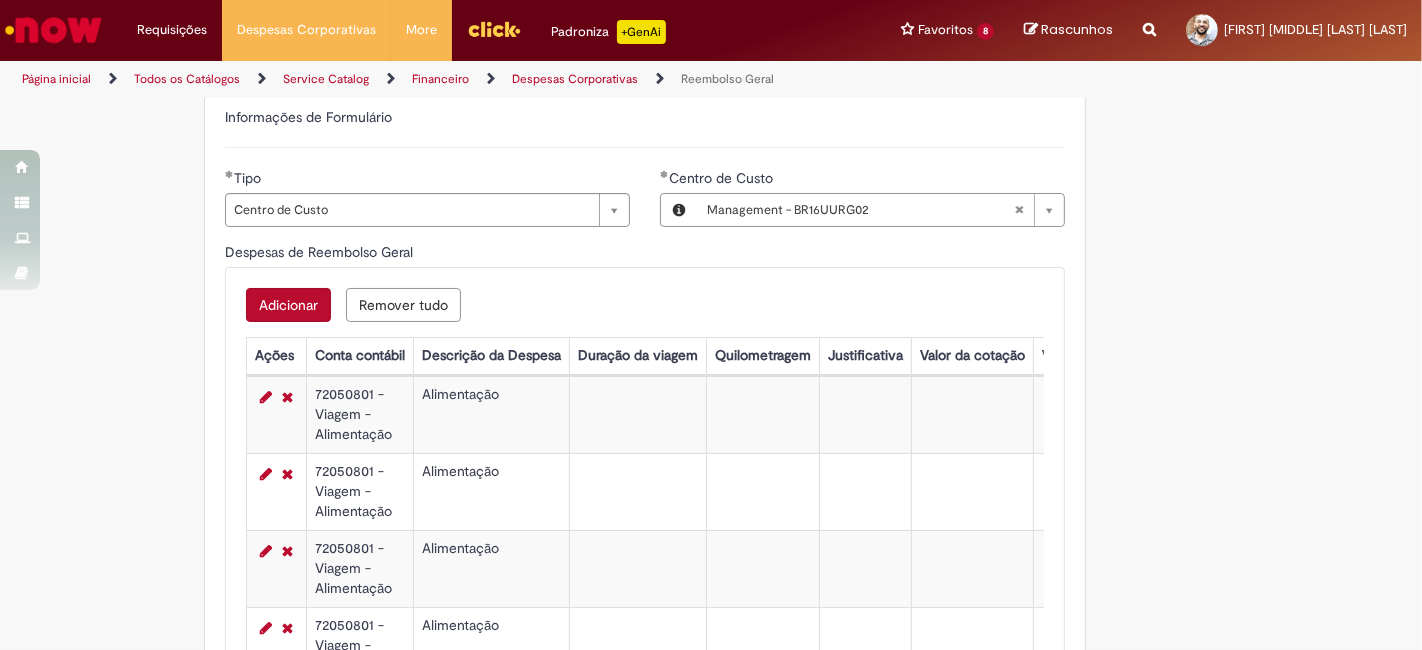click on "Adicionar" at bounding box center (288, 305) 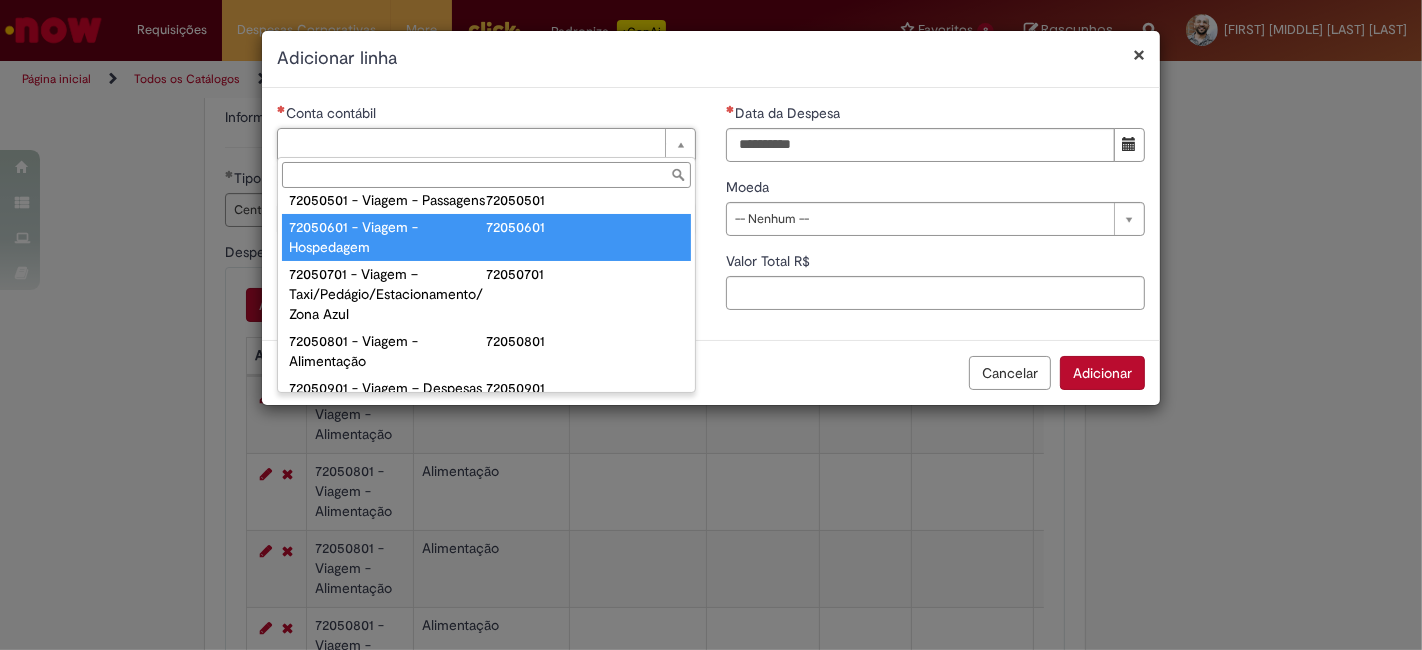 scroll, scrollTop: 1222, scrollLeft: 0, axis: vertical 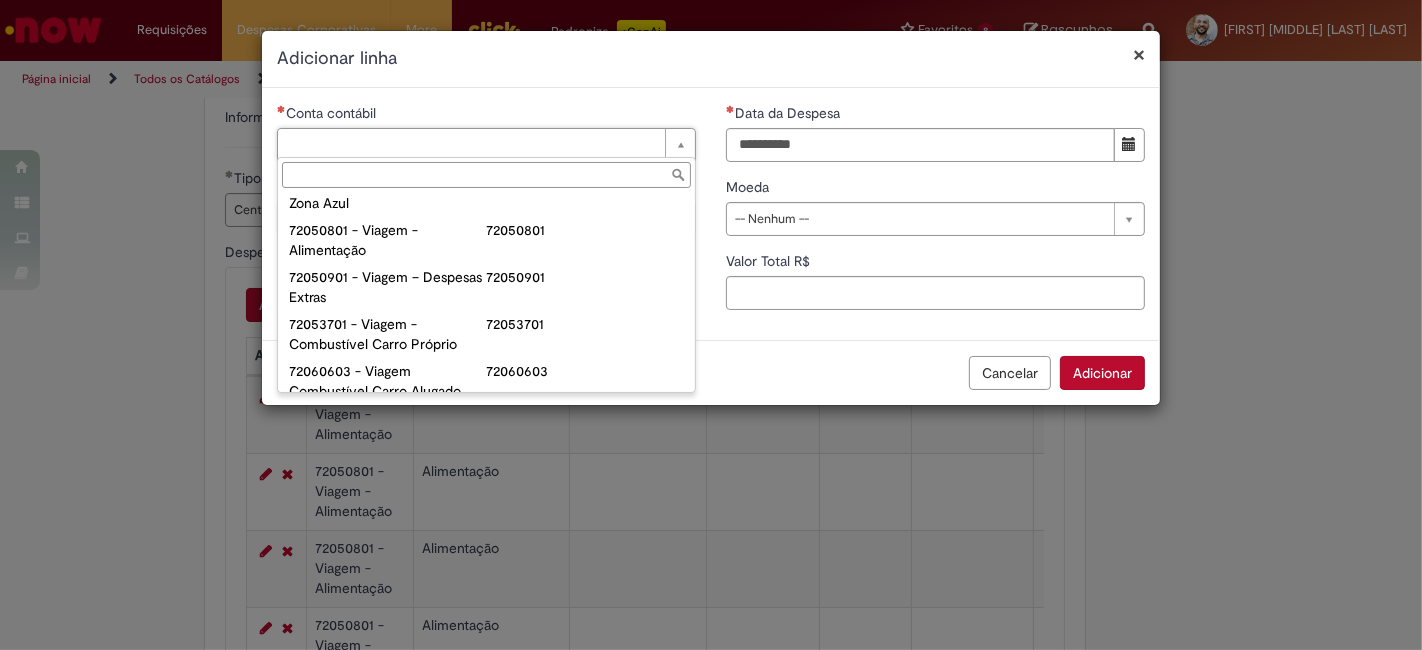 type on "**********" 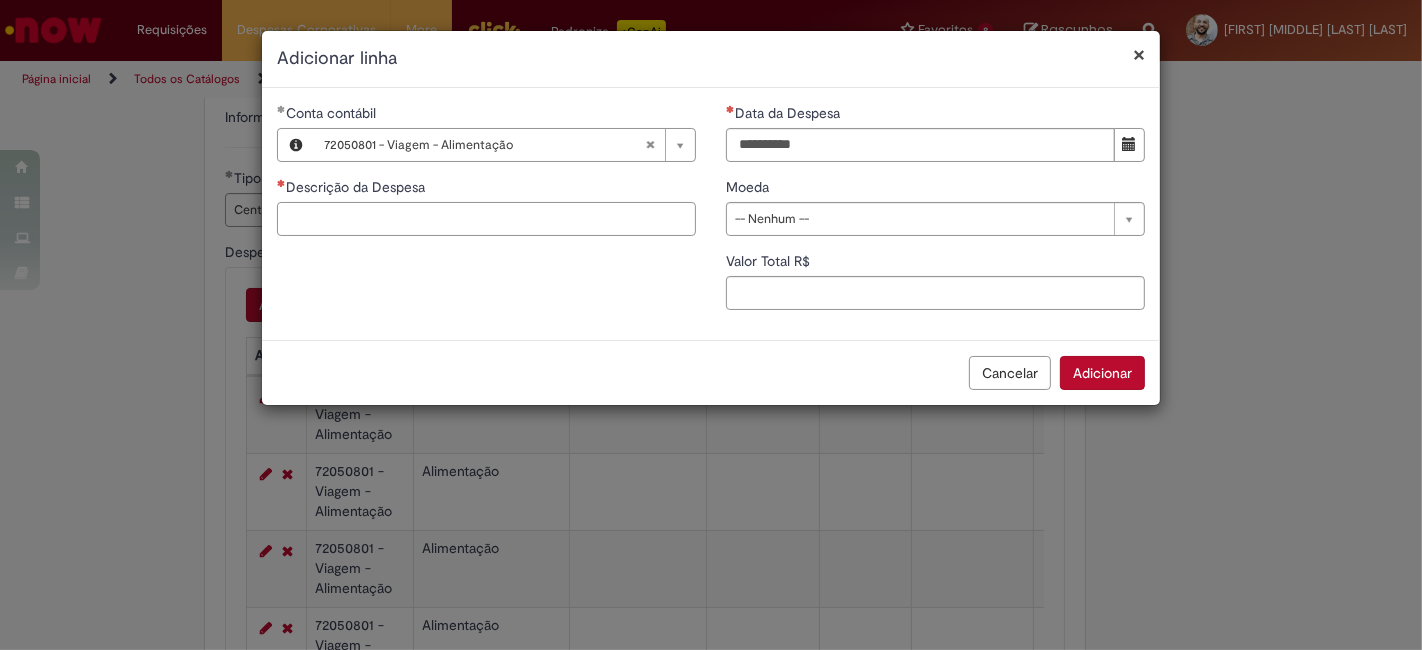 click on "Descrição da Despesa" at bounding box center [486, 219] 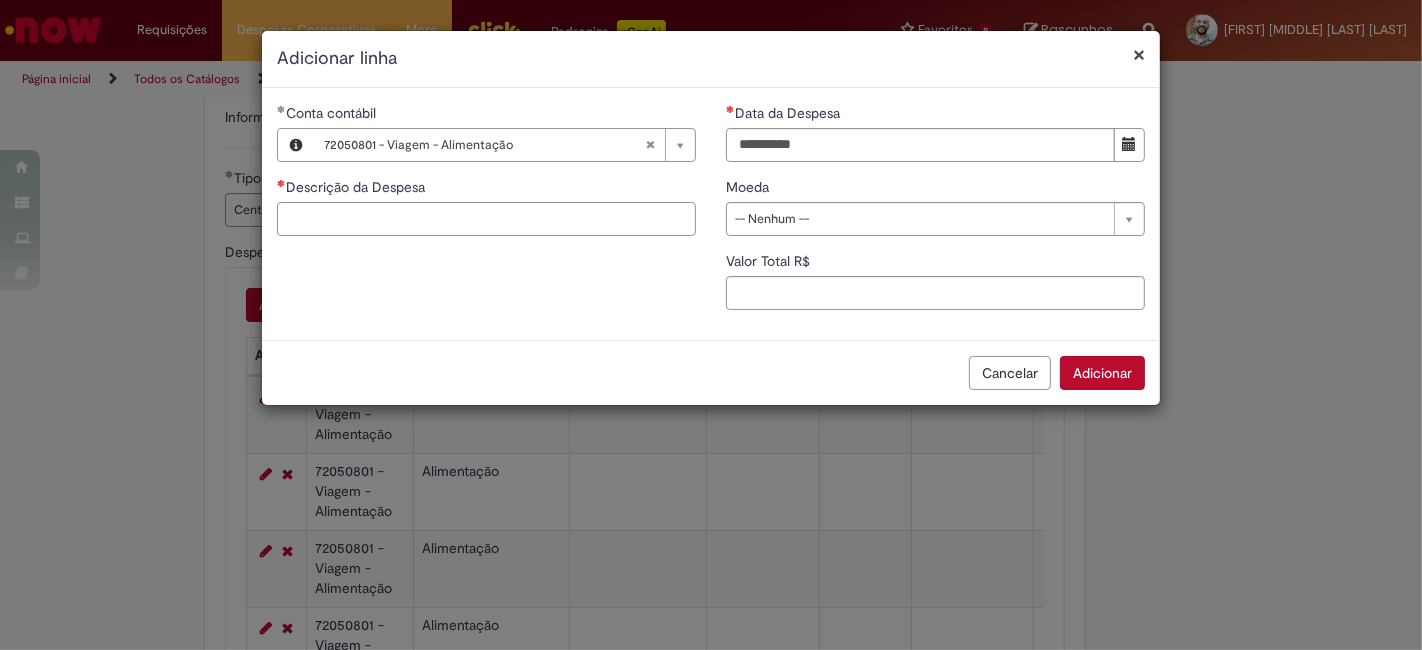 paste on "**********" 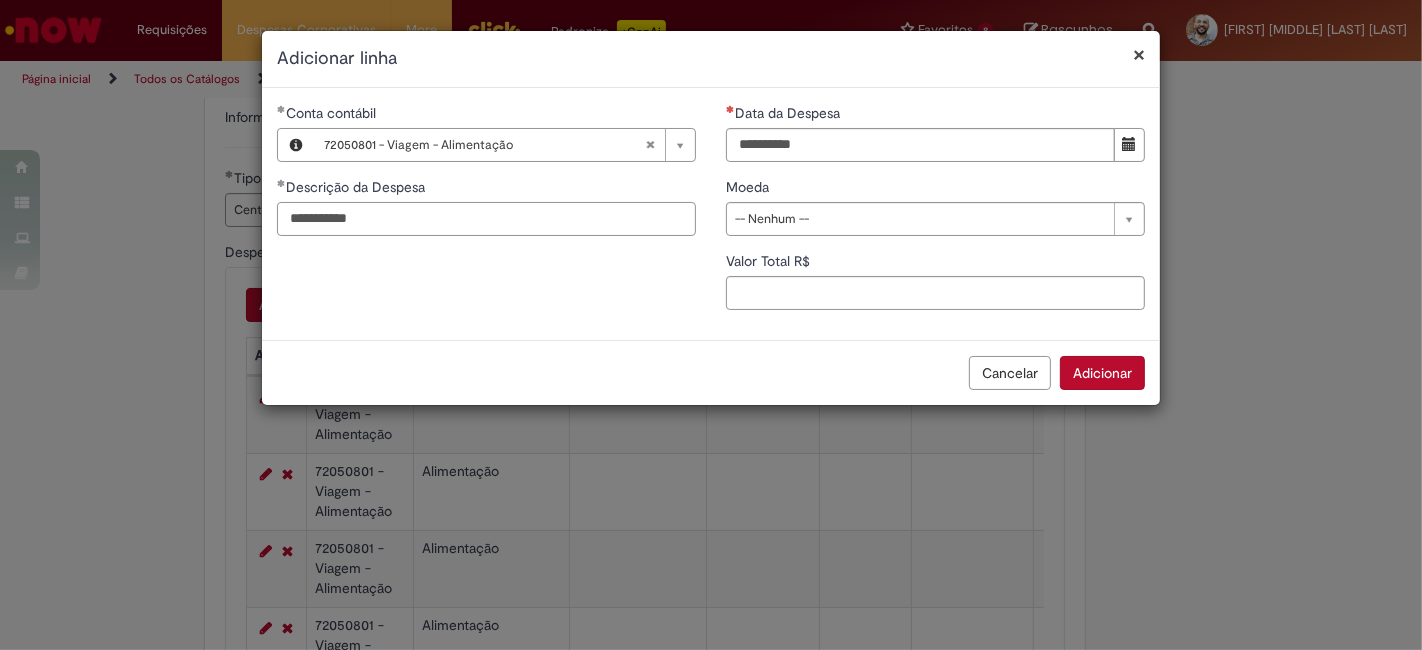 click on "**********" at bounding box center (486, 219) 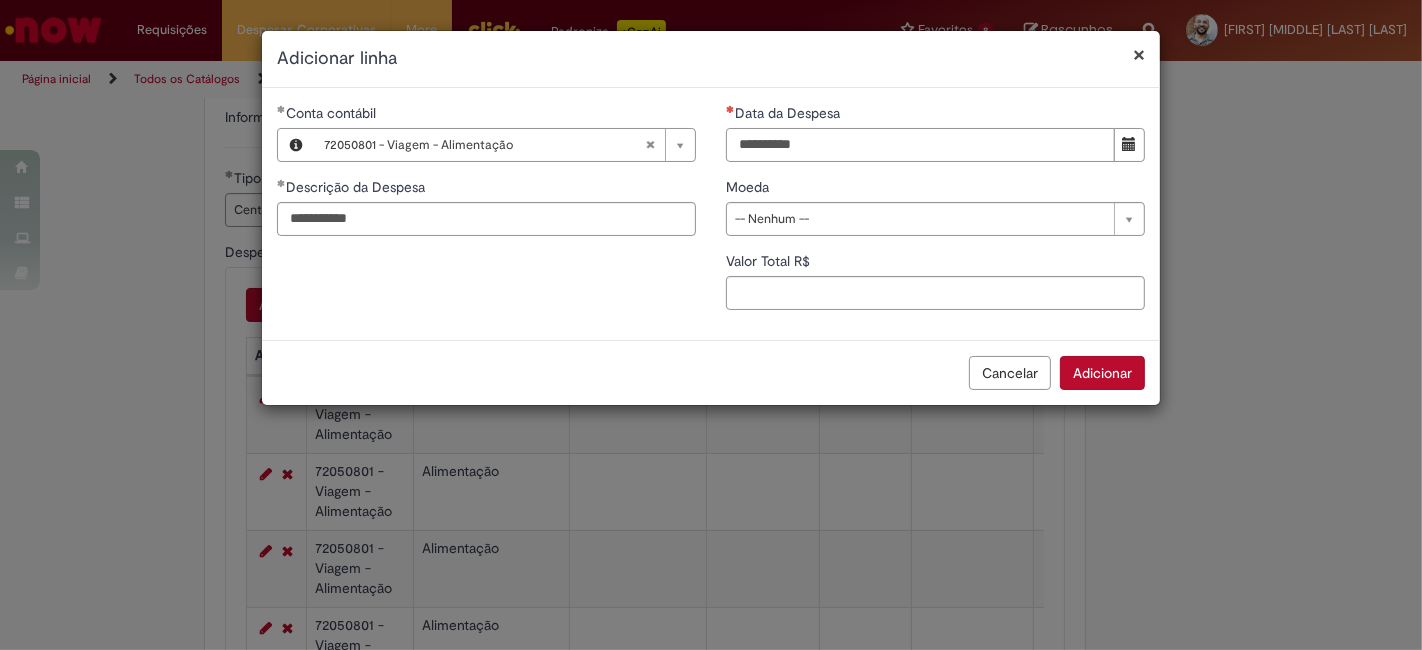 click on "Data da Despesa" at bounding box center [920, 145] 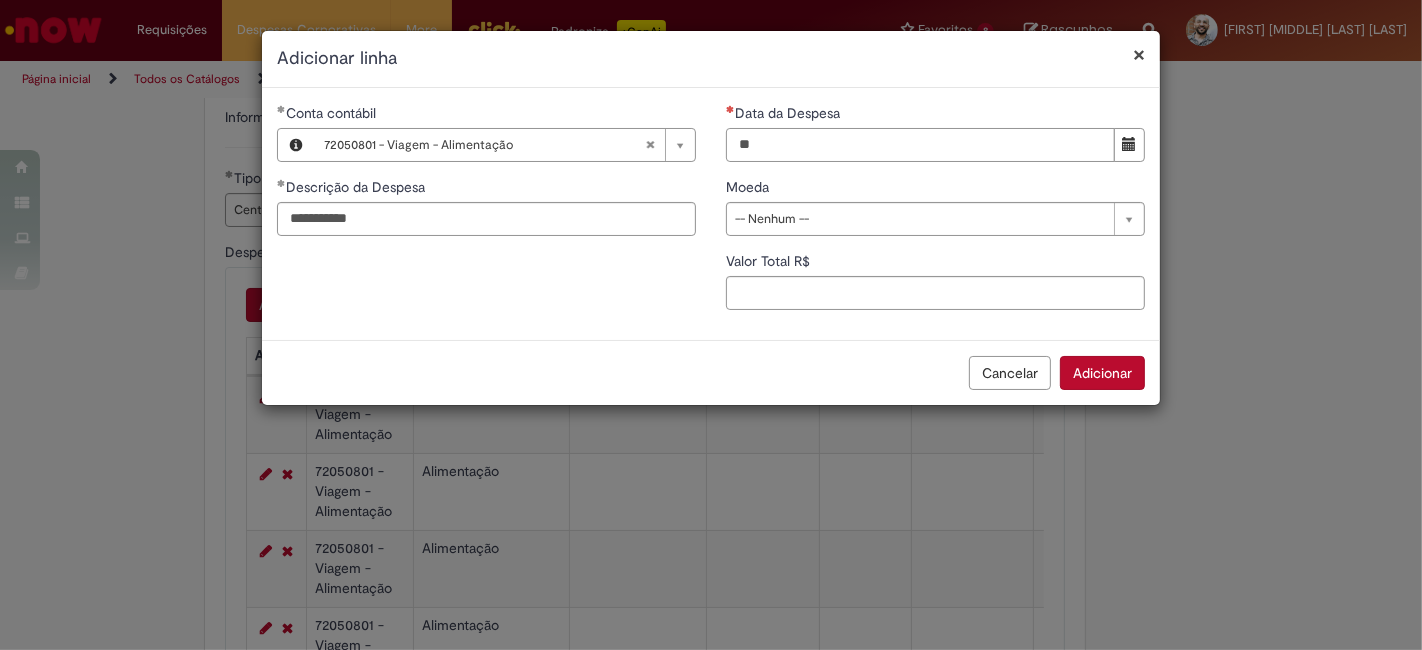 type on "**********" 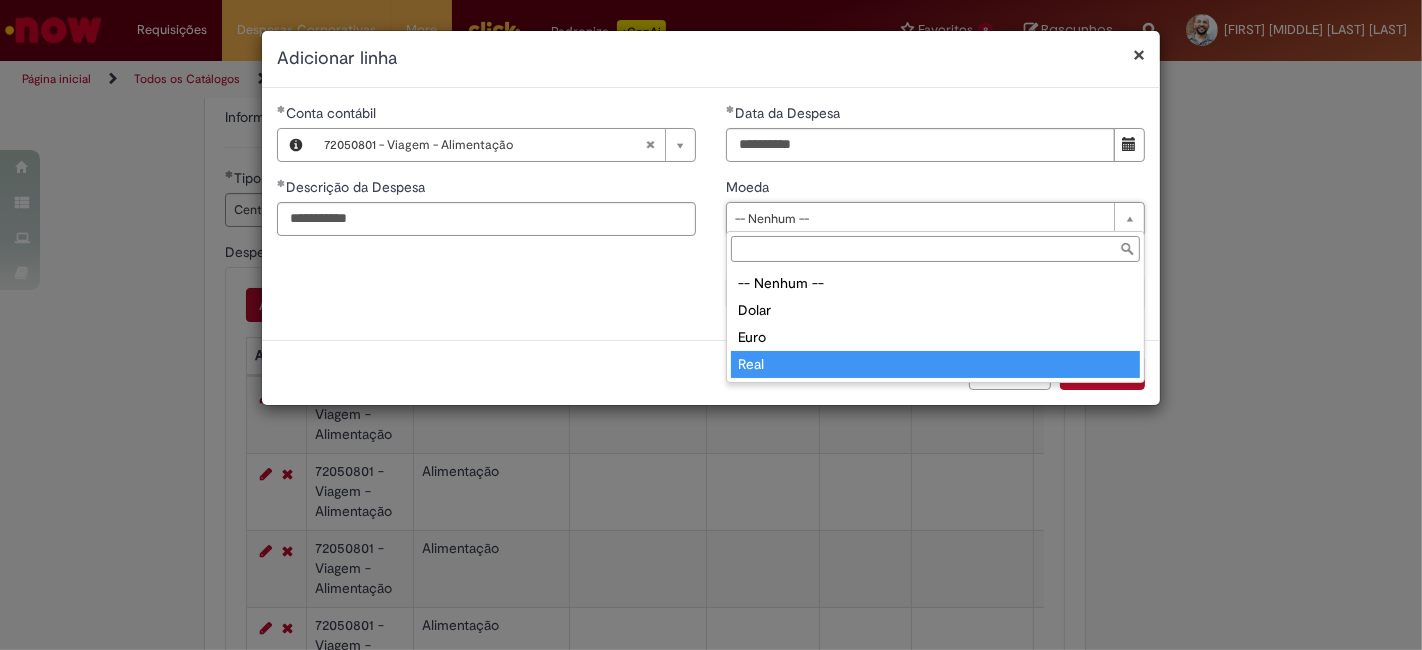 type on "****" 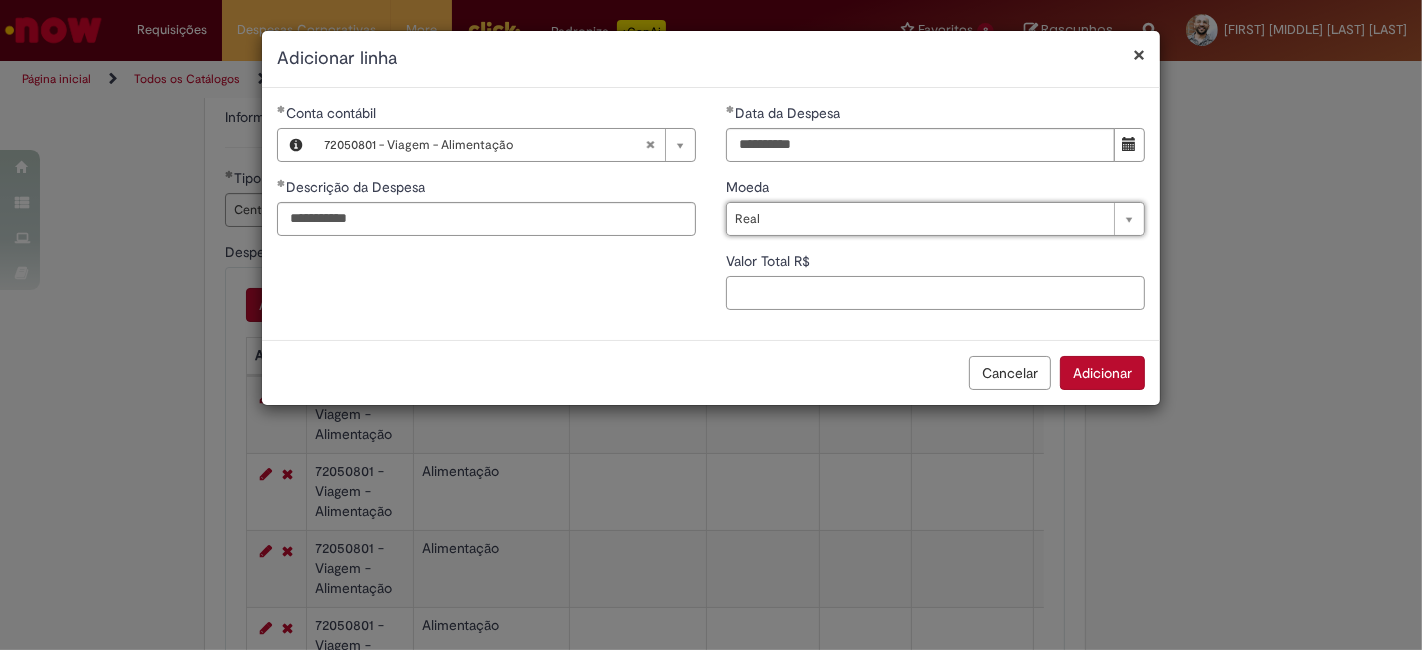 click on "Valor Total R$" at bounding box center (935, 293) 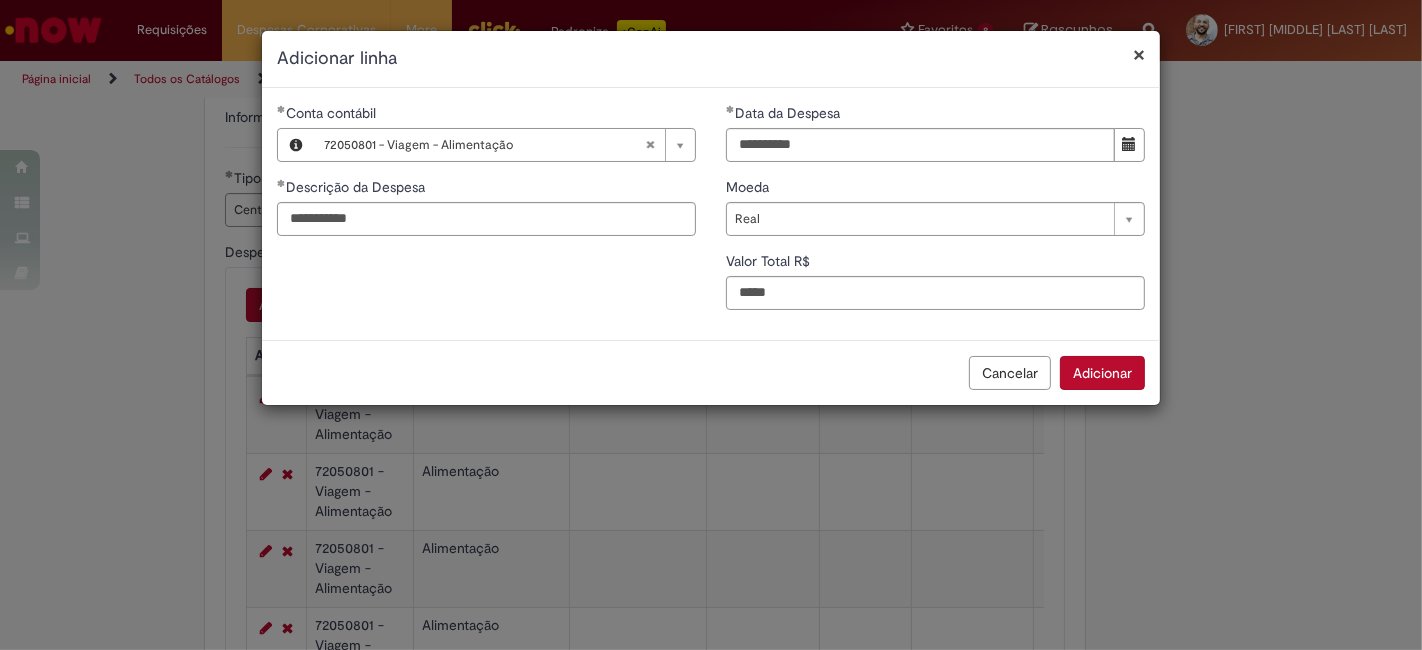 type on "*****" 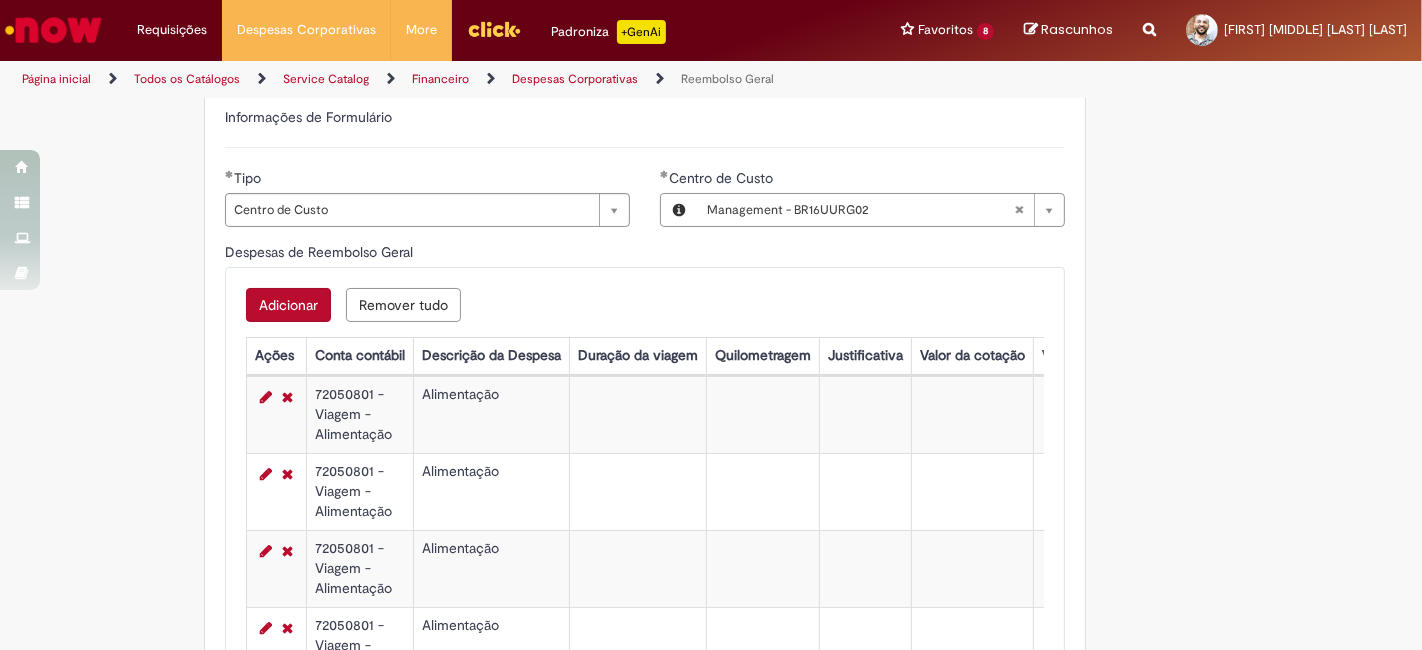 click on "Adicionar" at bounding box center [288, 305] 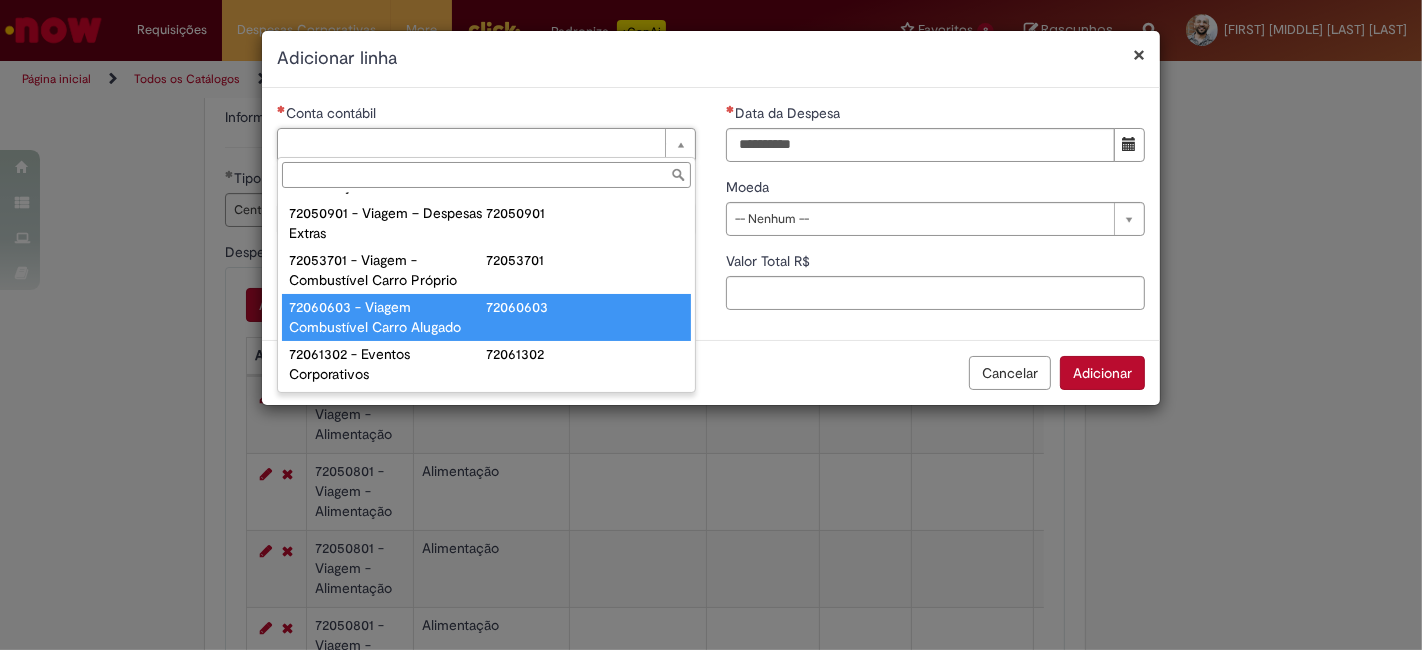scroll, scrollTop: 1251, scrollLeft: 0, axis: vertical 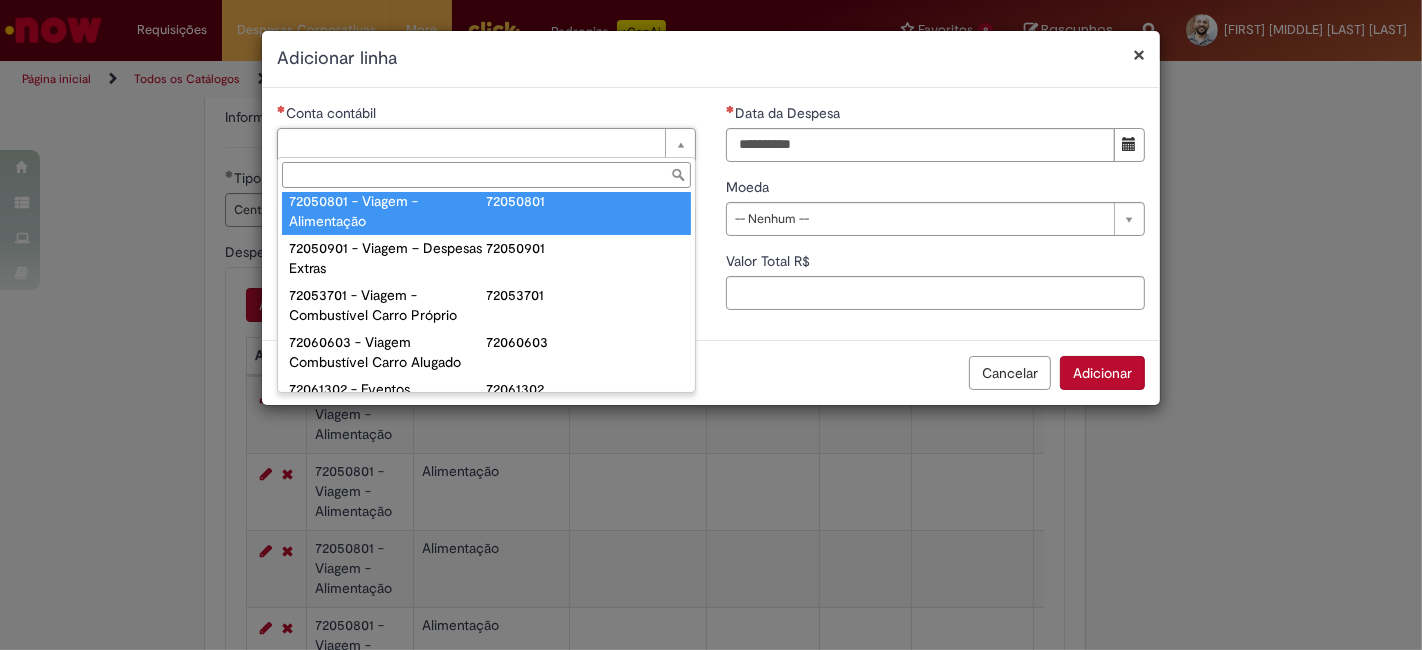 type on "**********" 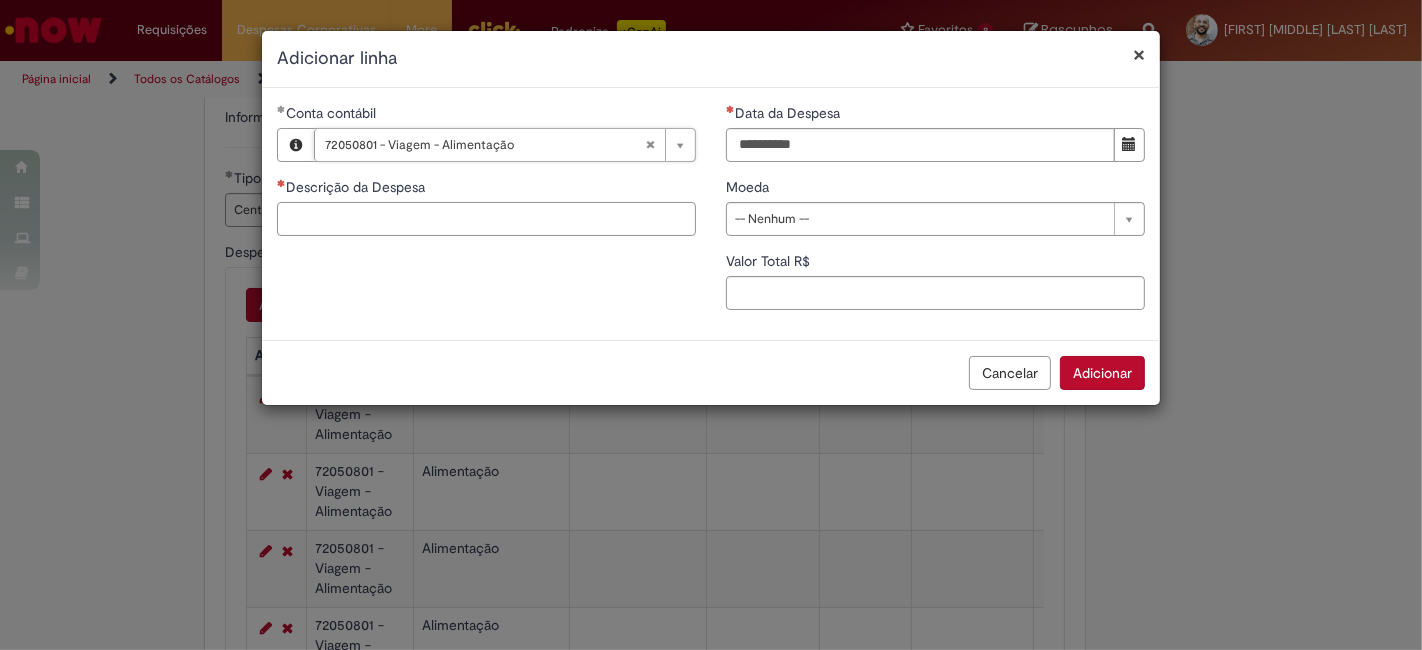 click on "Descrição da Despesa" at bounding box center [486, 219] 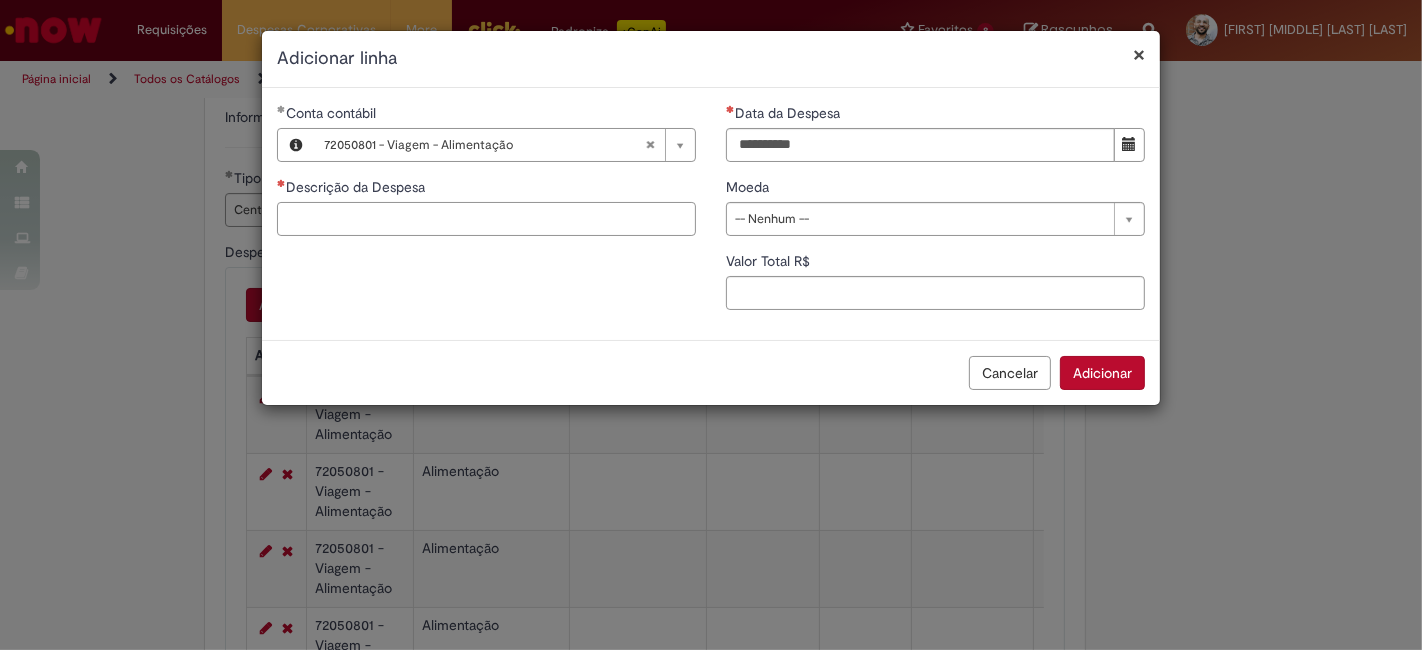 paste on "**********" 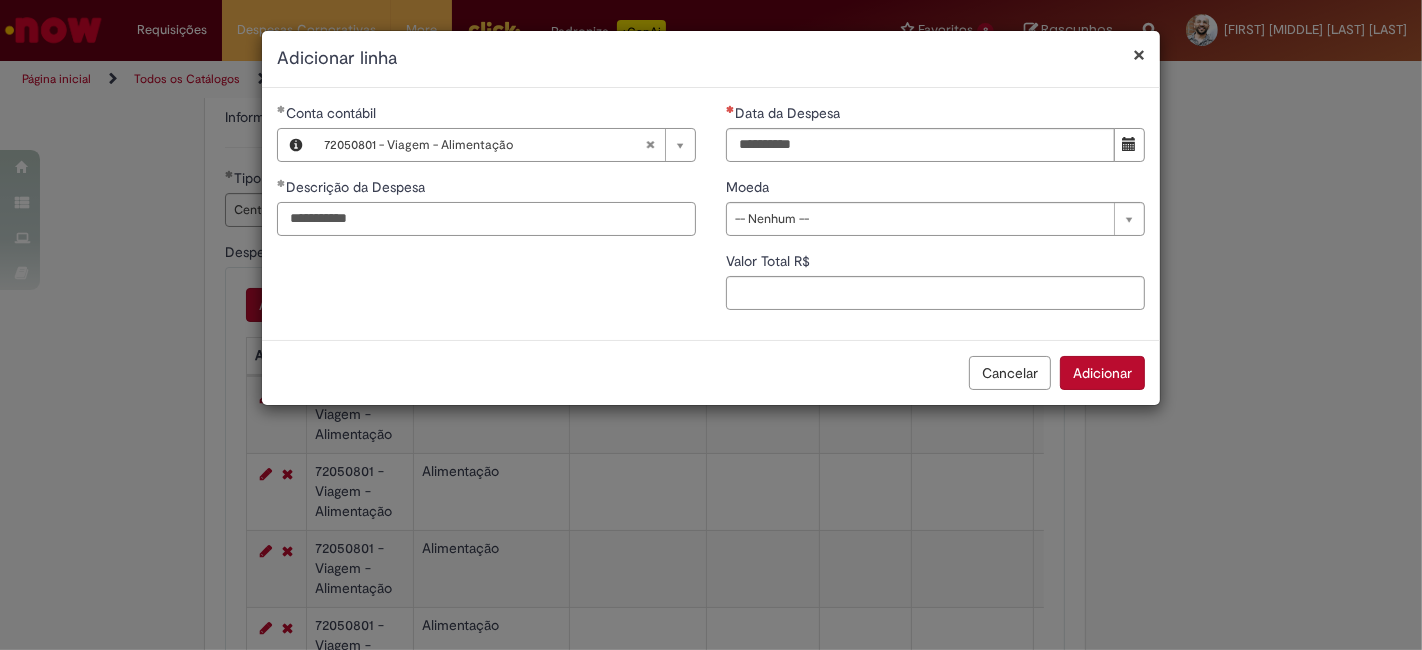 type on "**********" 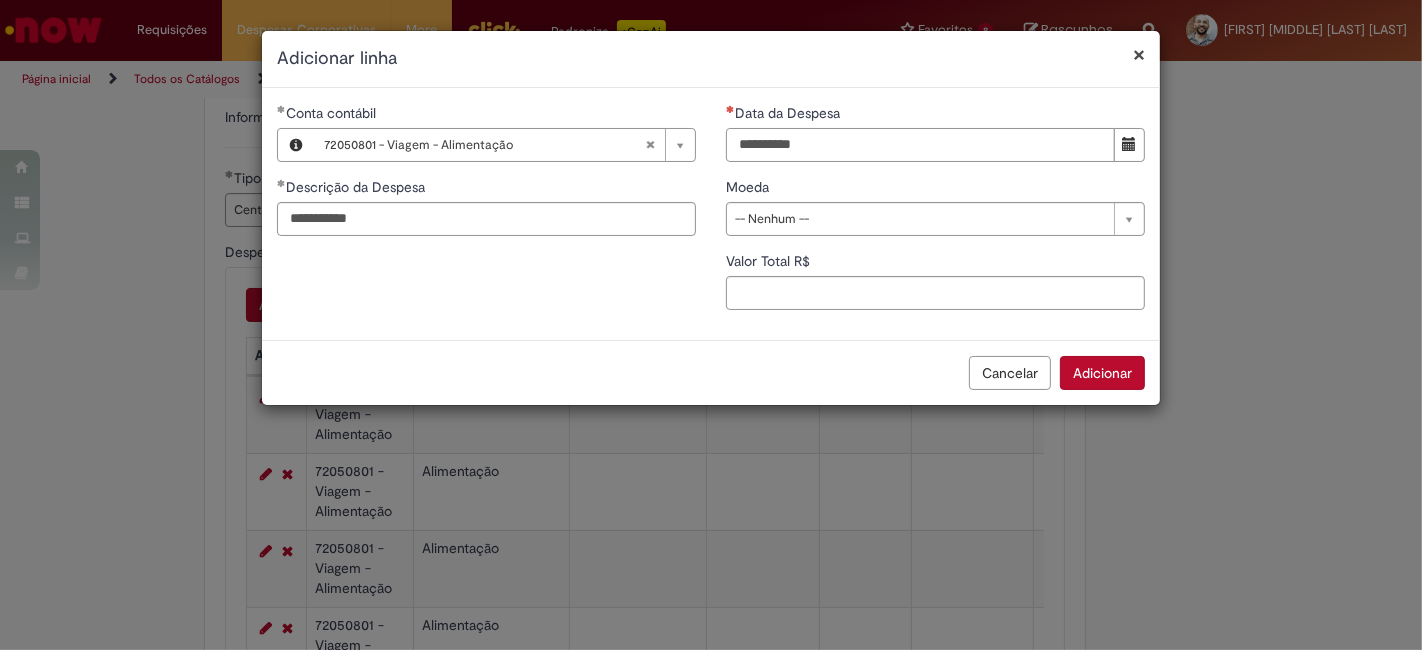 click on "Data da Despesa" at bounding box center [920, 145] 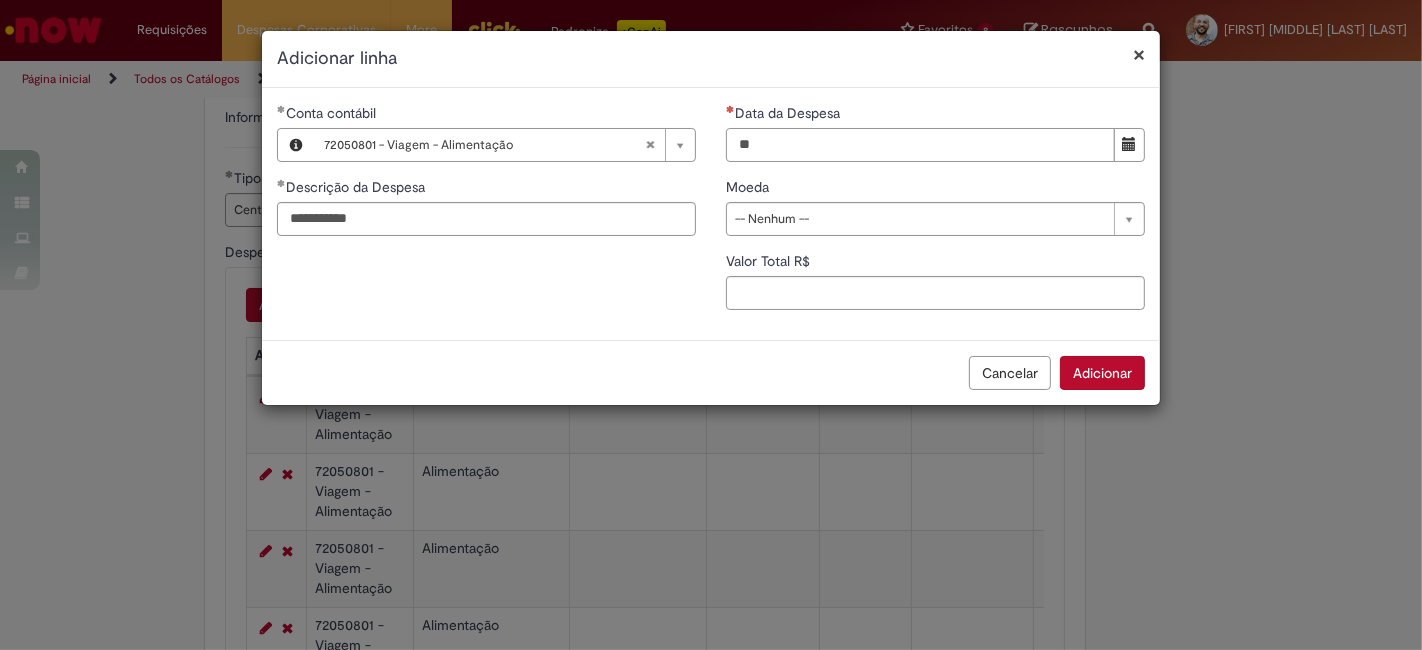 type on "**********" 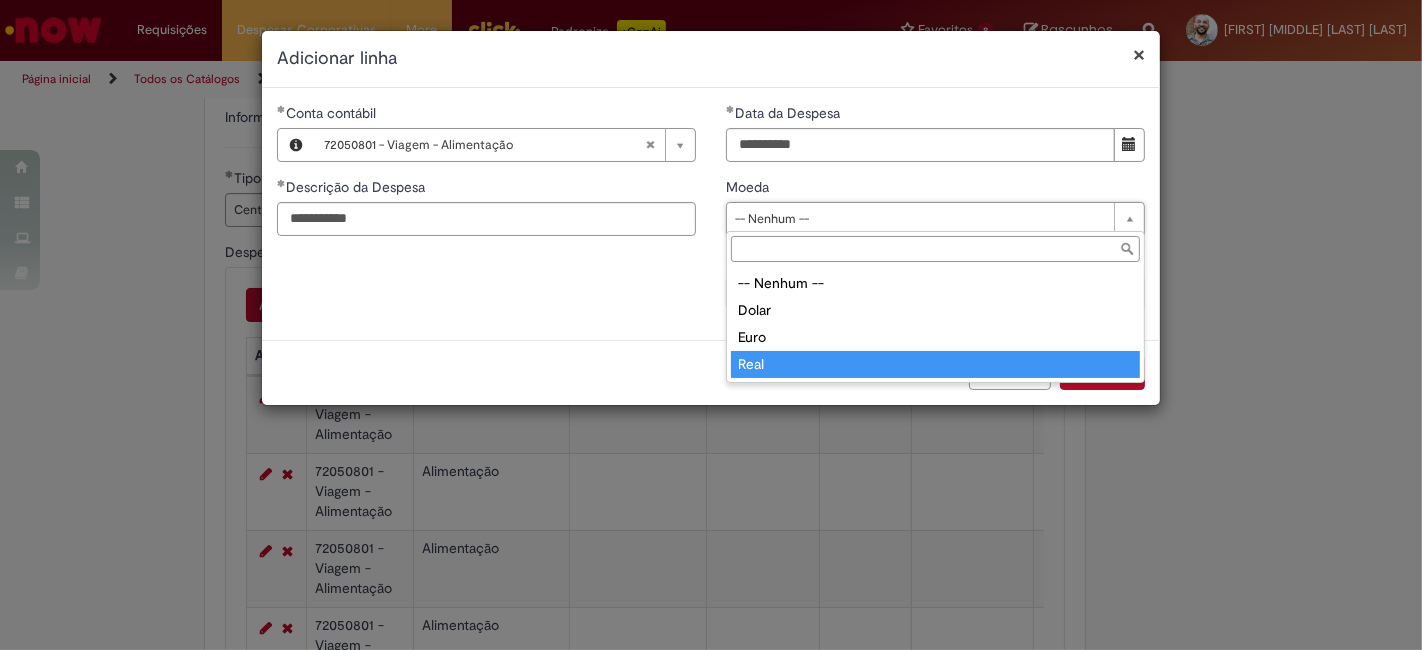 type on "****" 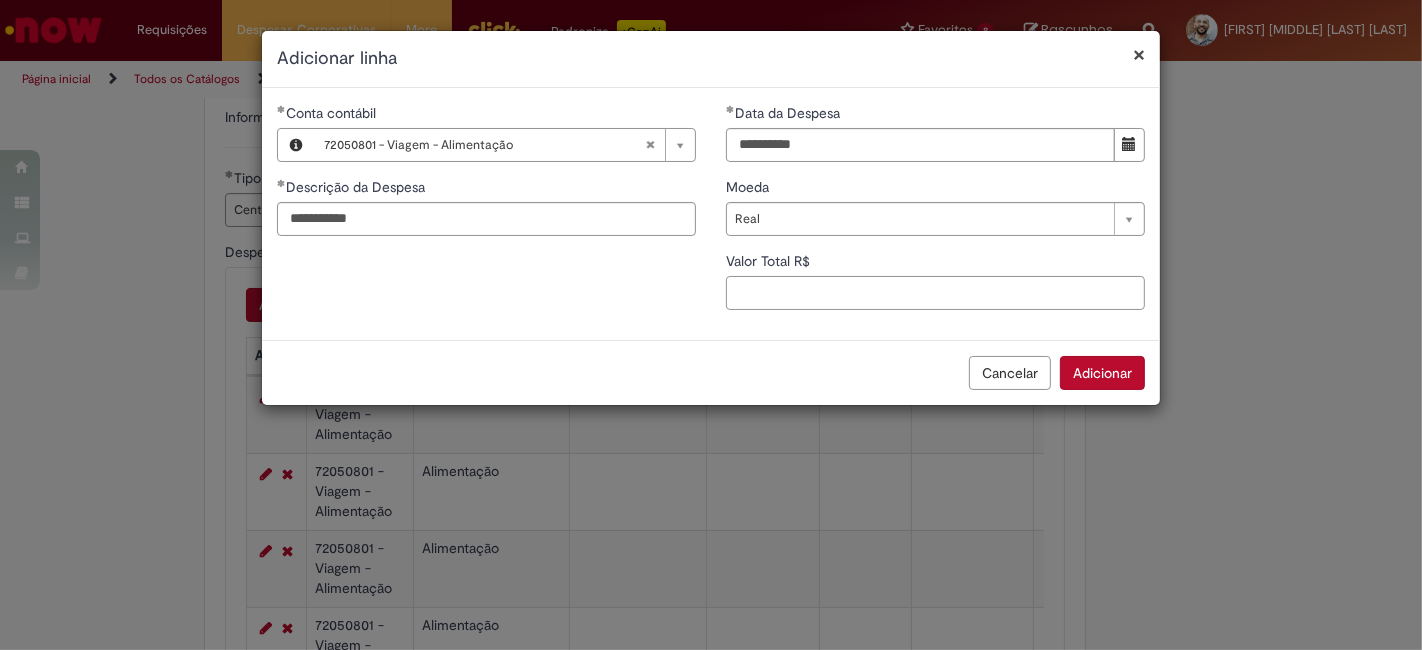 click on "Valor Total R$" at bounding box center [935, 293] 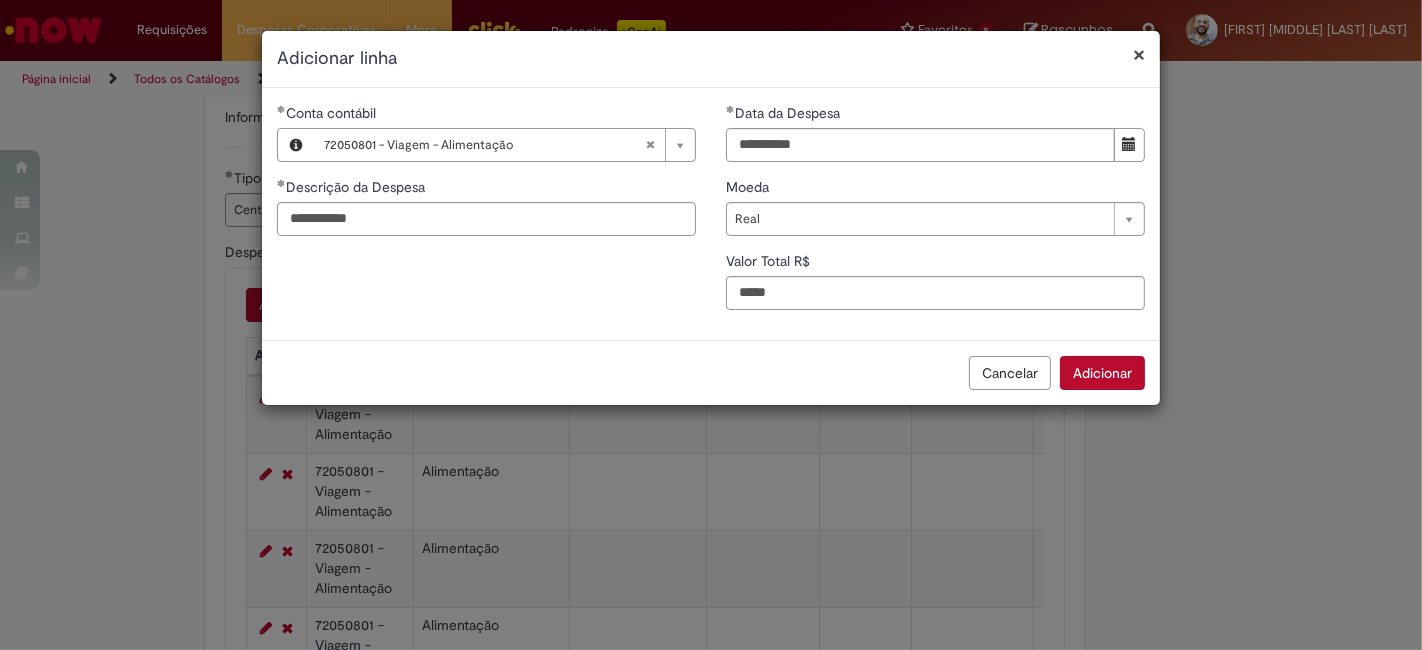 type on "*****" 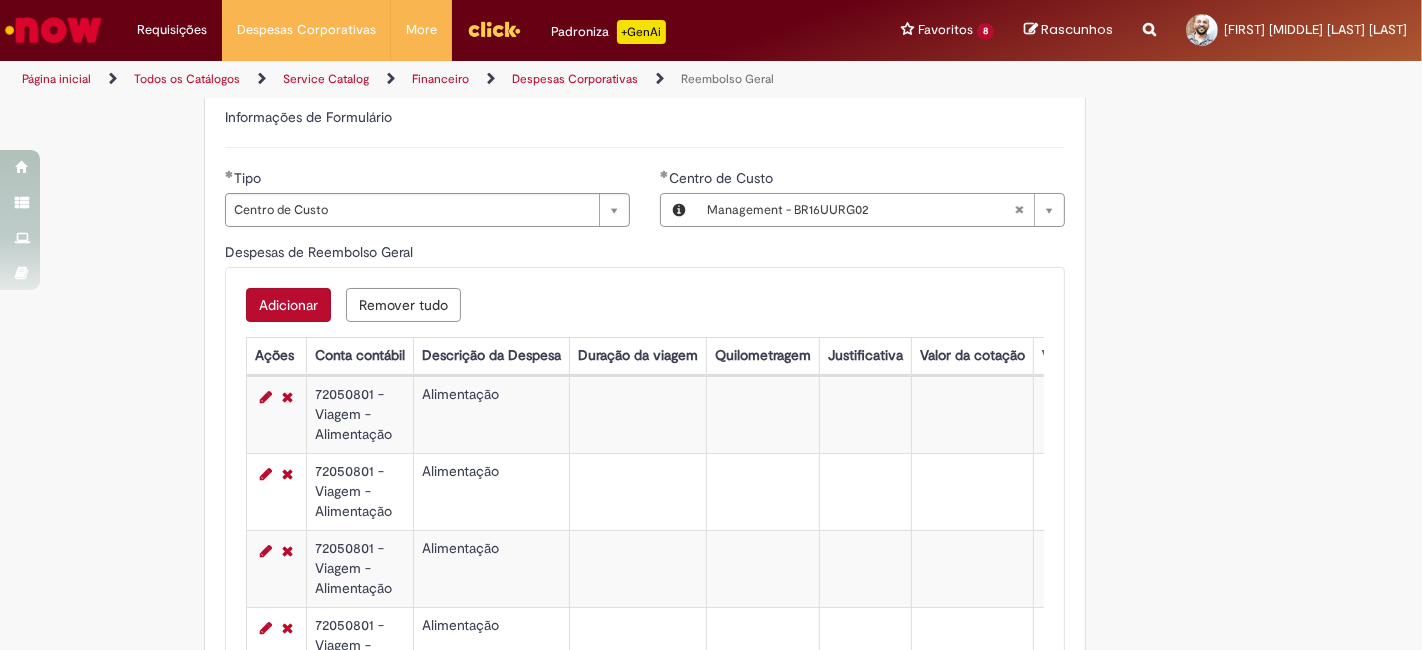 click on "Adicionar" at bounding box center (288, 305) 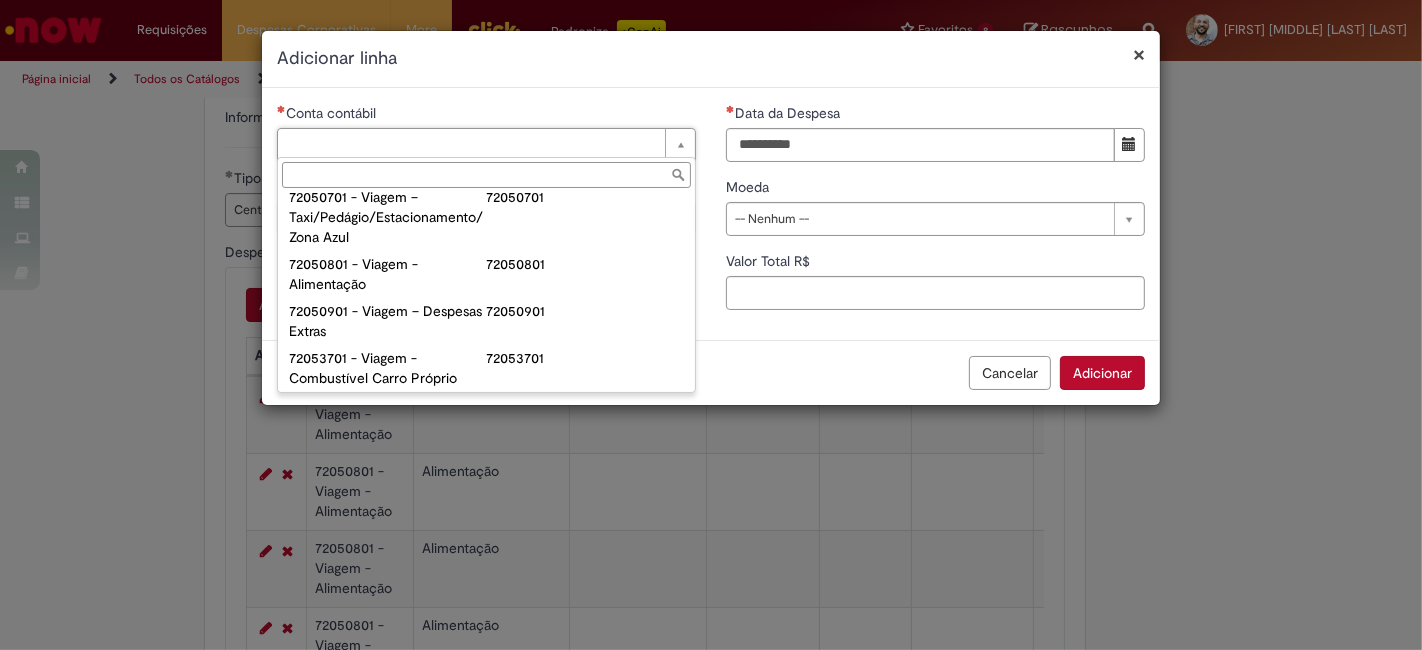 scroll, scrollTop: 1222, scrollLeft: 0, axis: vertical 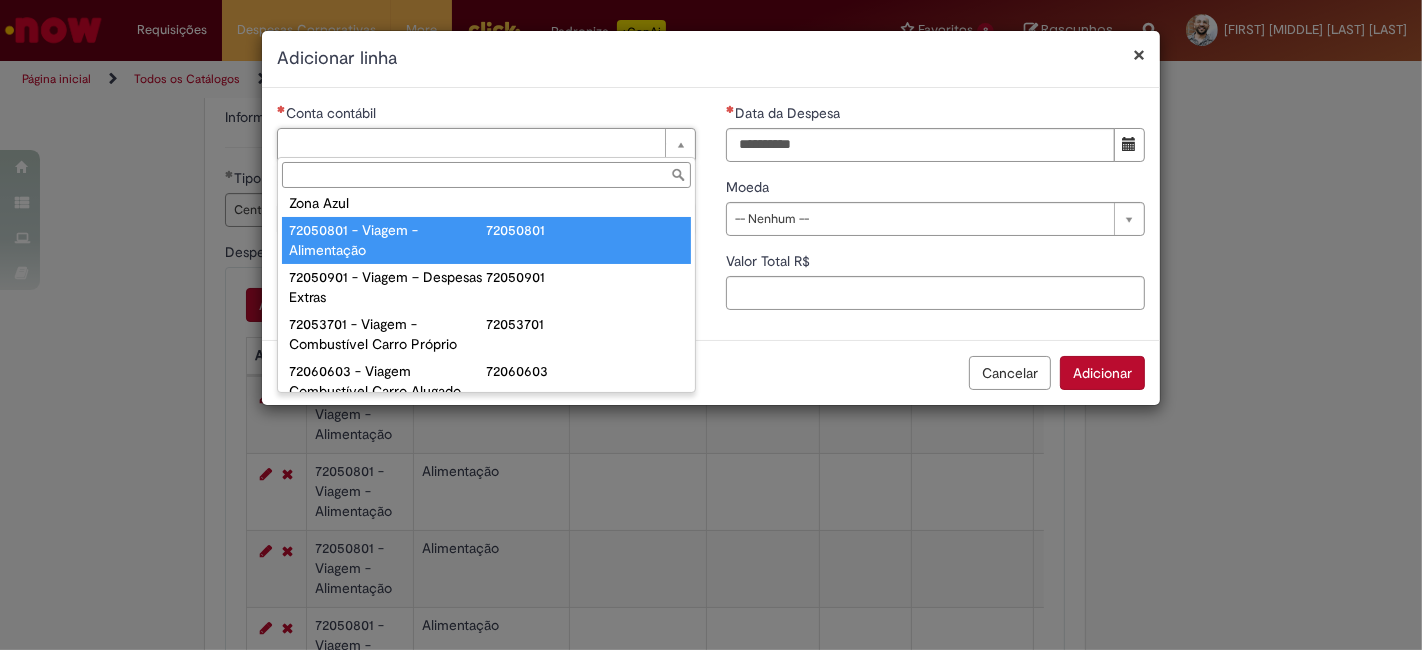 type on "**********" 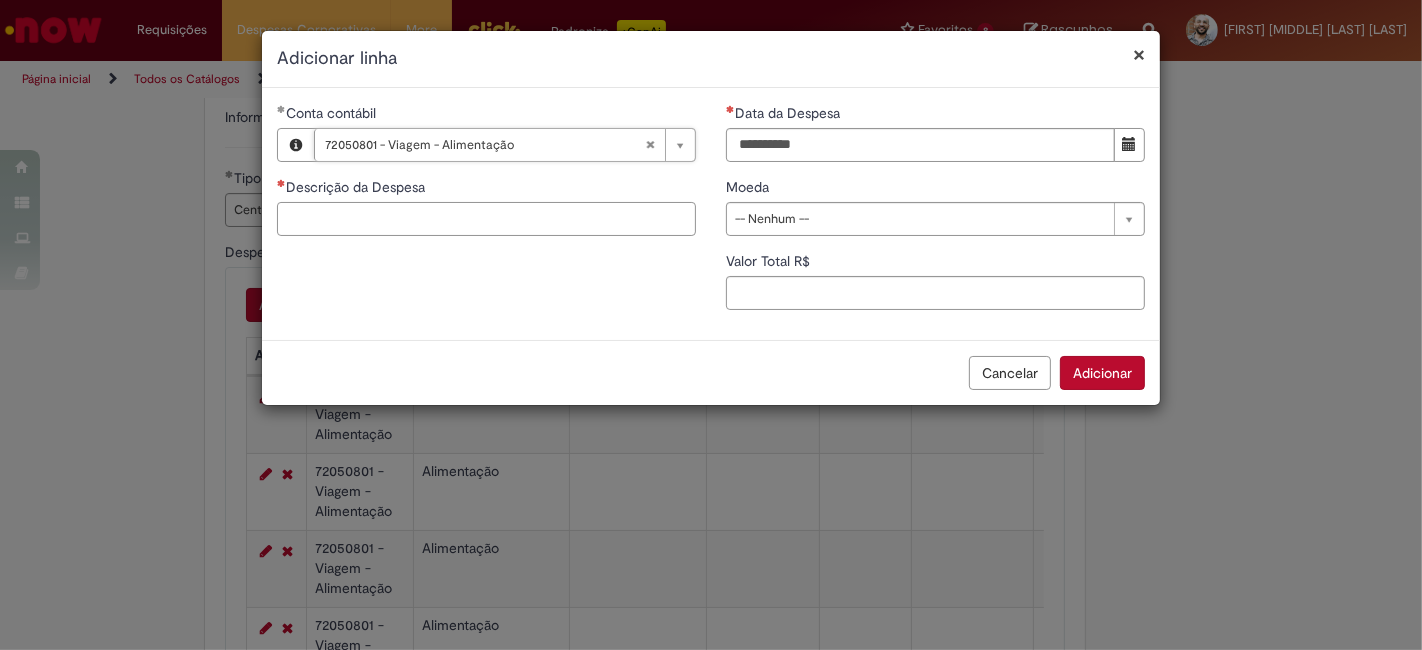 click on "Descrição da Despesa" at bounding box center [486, 219] 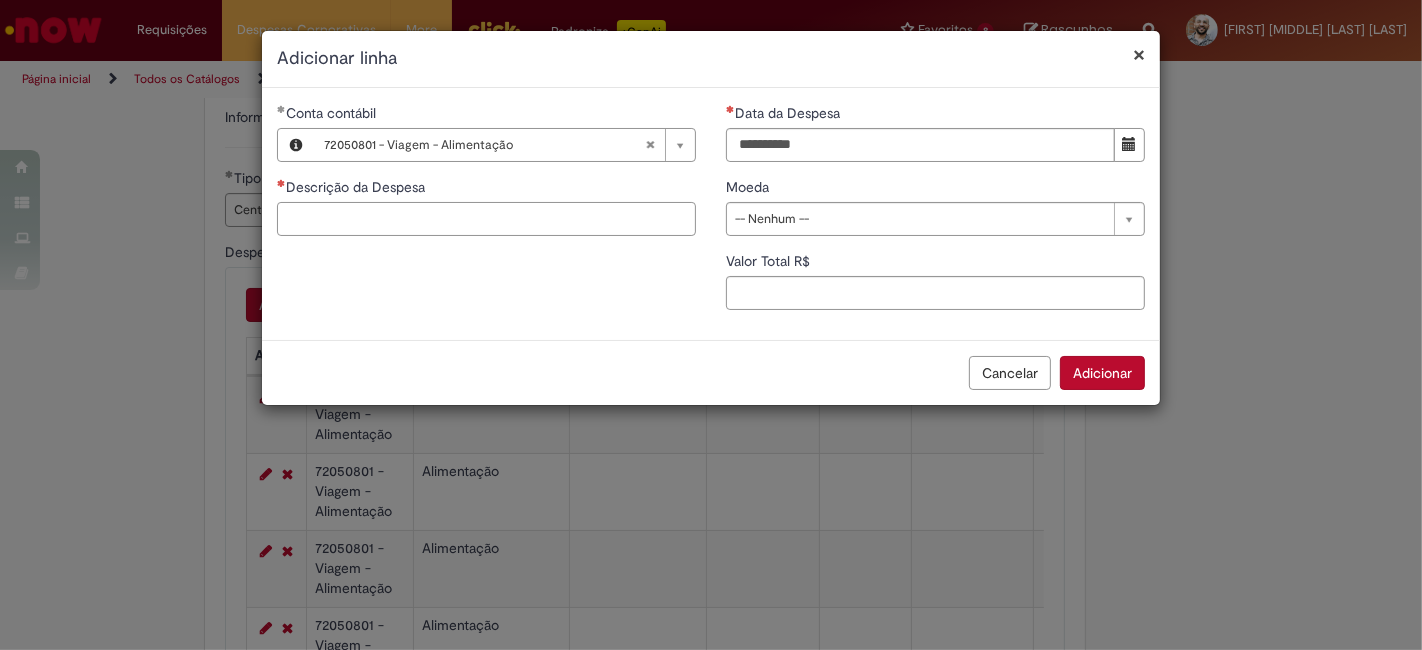 paste on "**********" 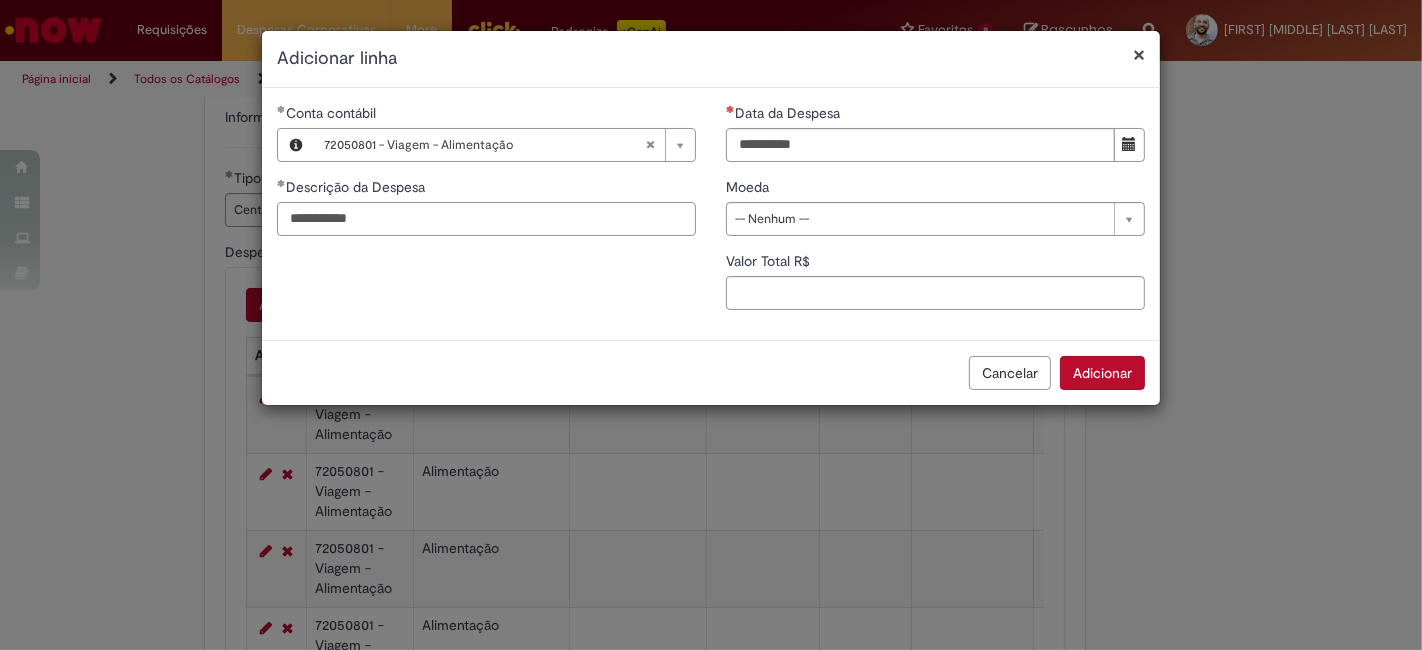 type on "**********" 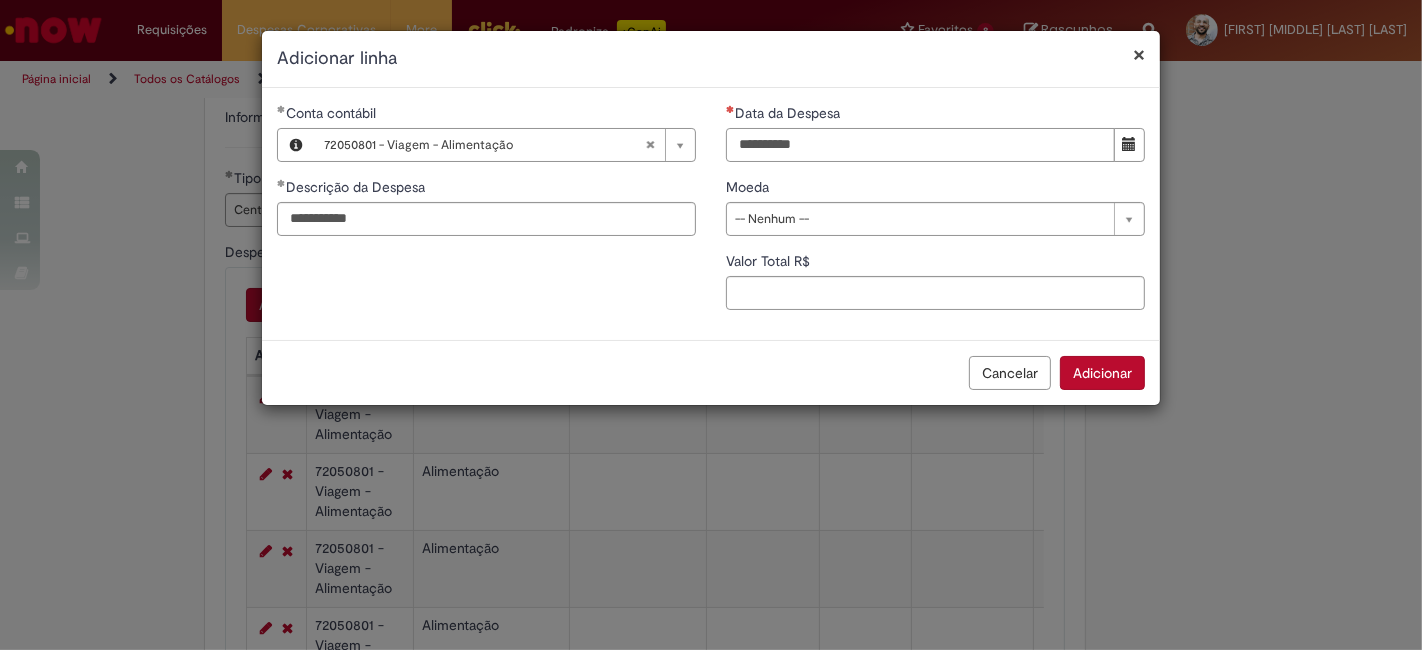 click on "Data da Despesa" at bounding box center (920, 145) 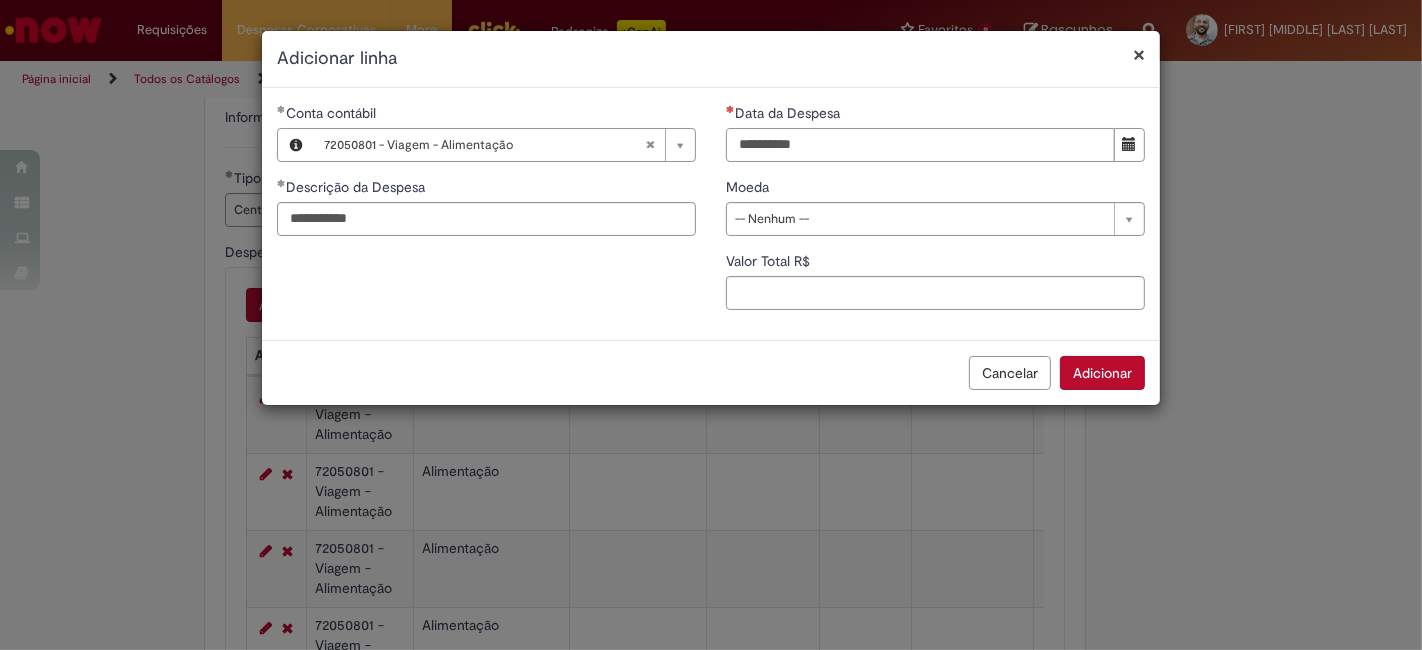 type on "**********" 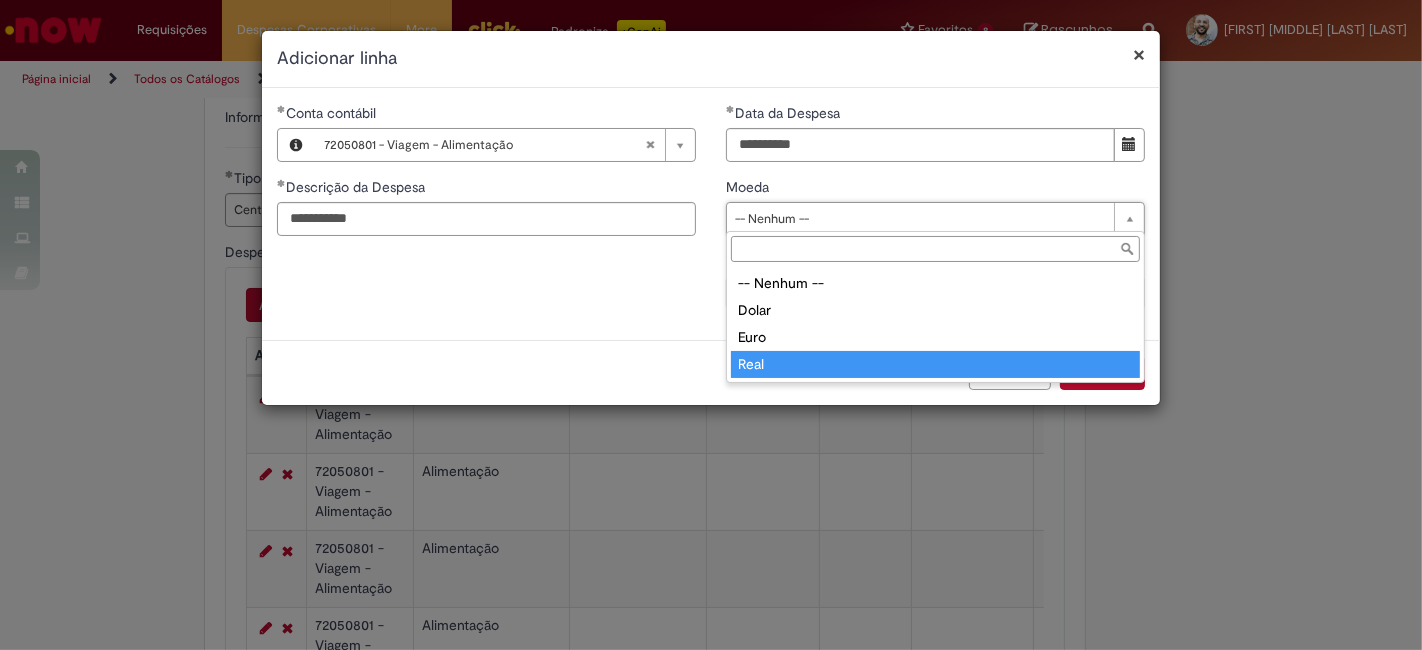 type on "****" 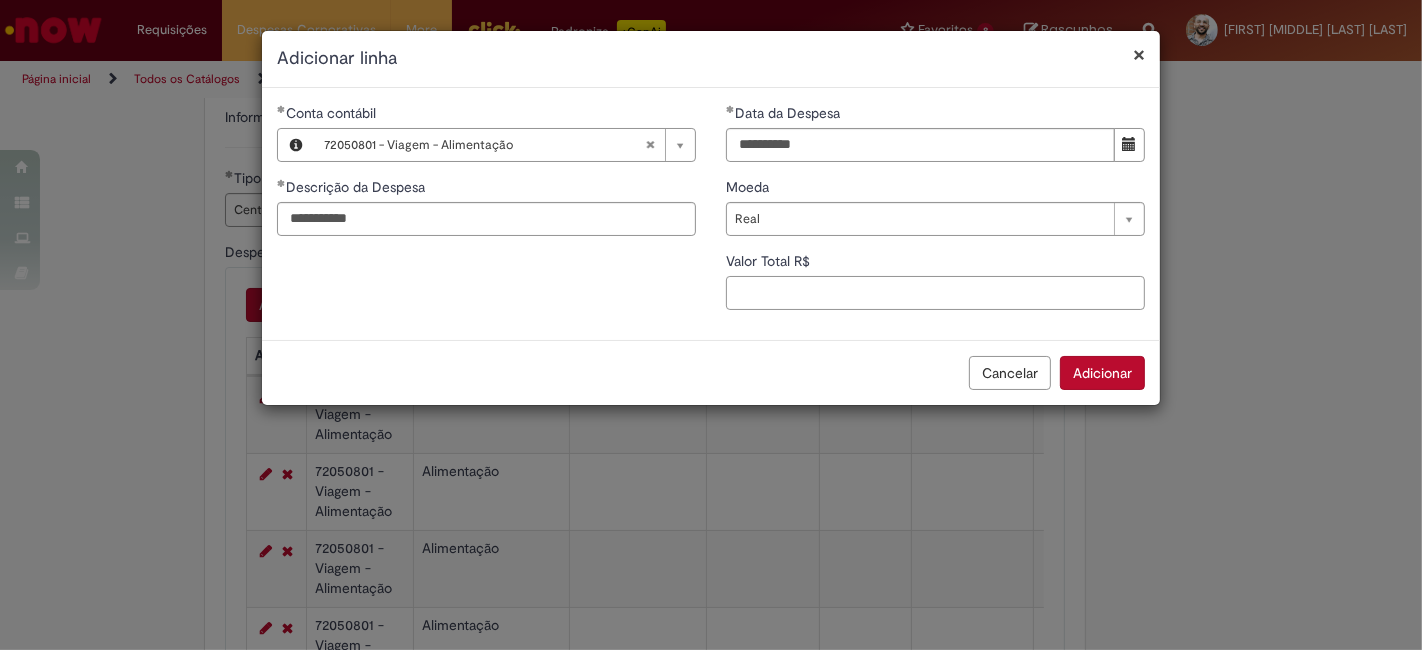 click on "Valor Total R$" at bounding box center [935, 293] 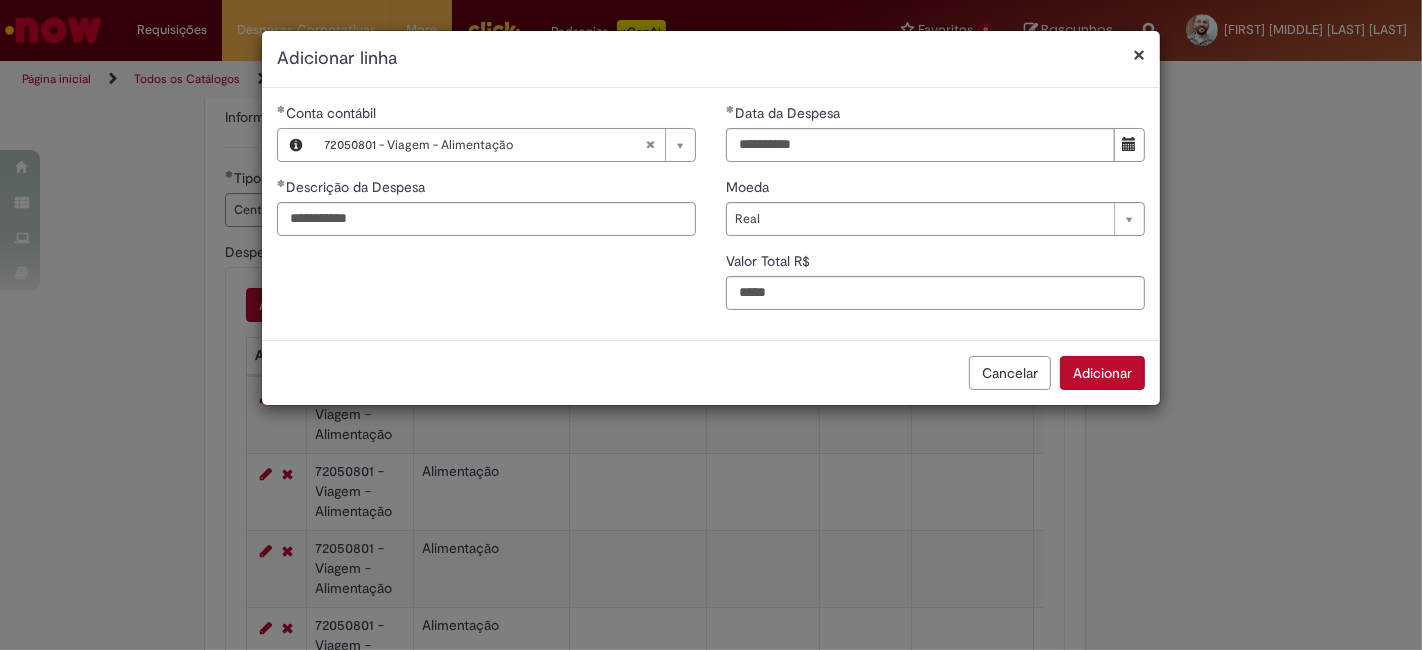 type on "*****" 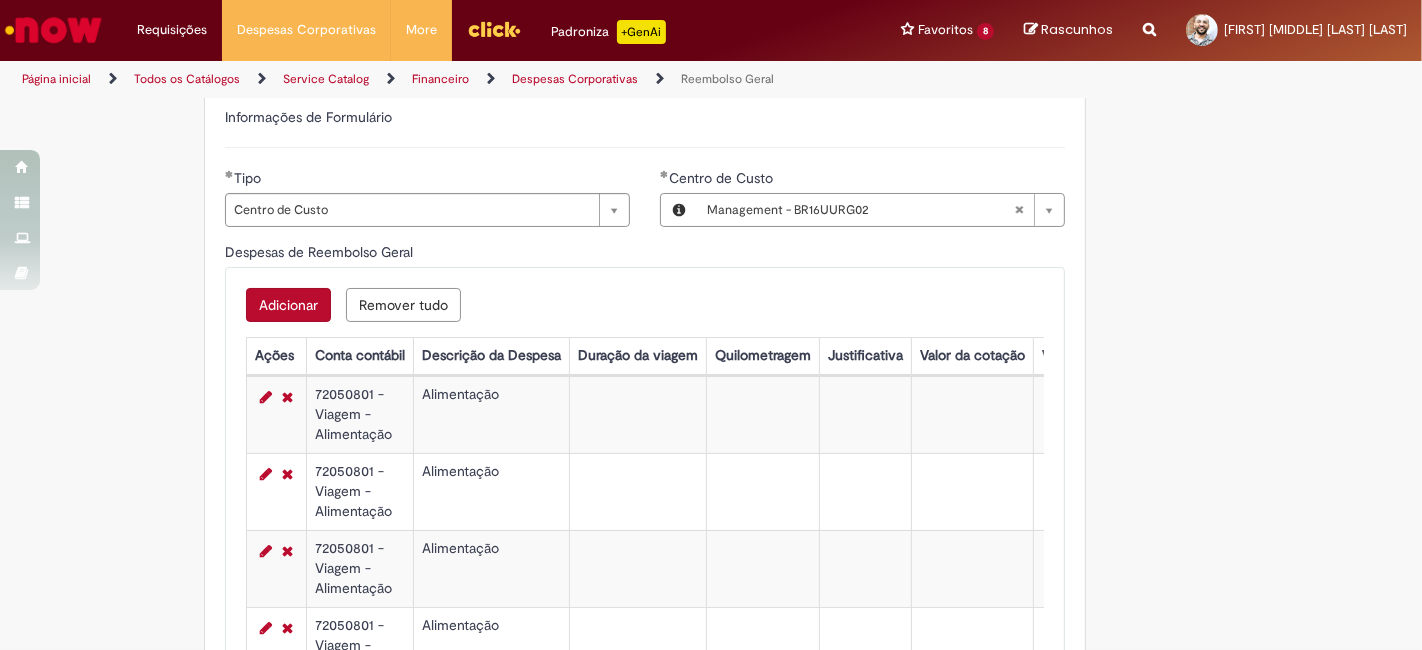 click on "Adicionar" at bounding box center (288, 305) 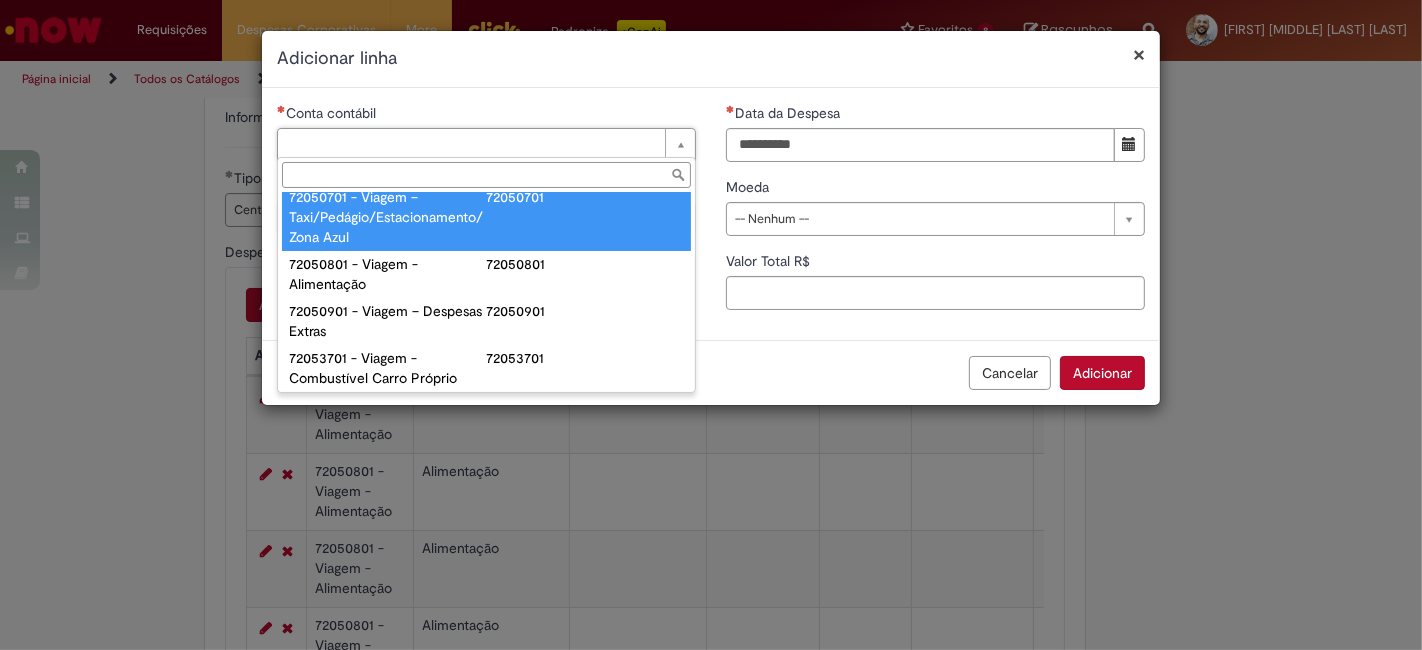 scroll, scrollTop: 1222, scrollLeft: 0, axis: vertical 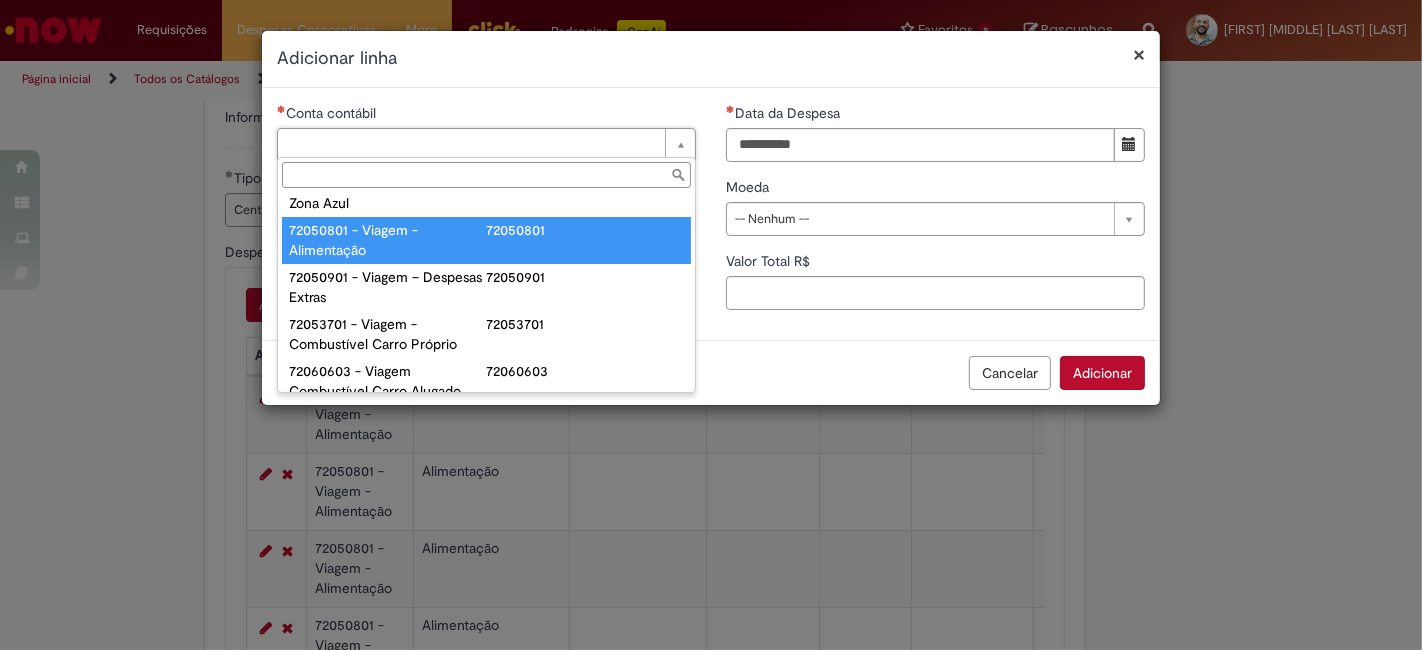 type on "**********" 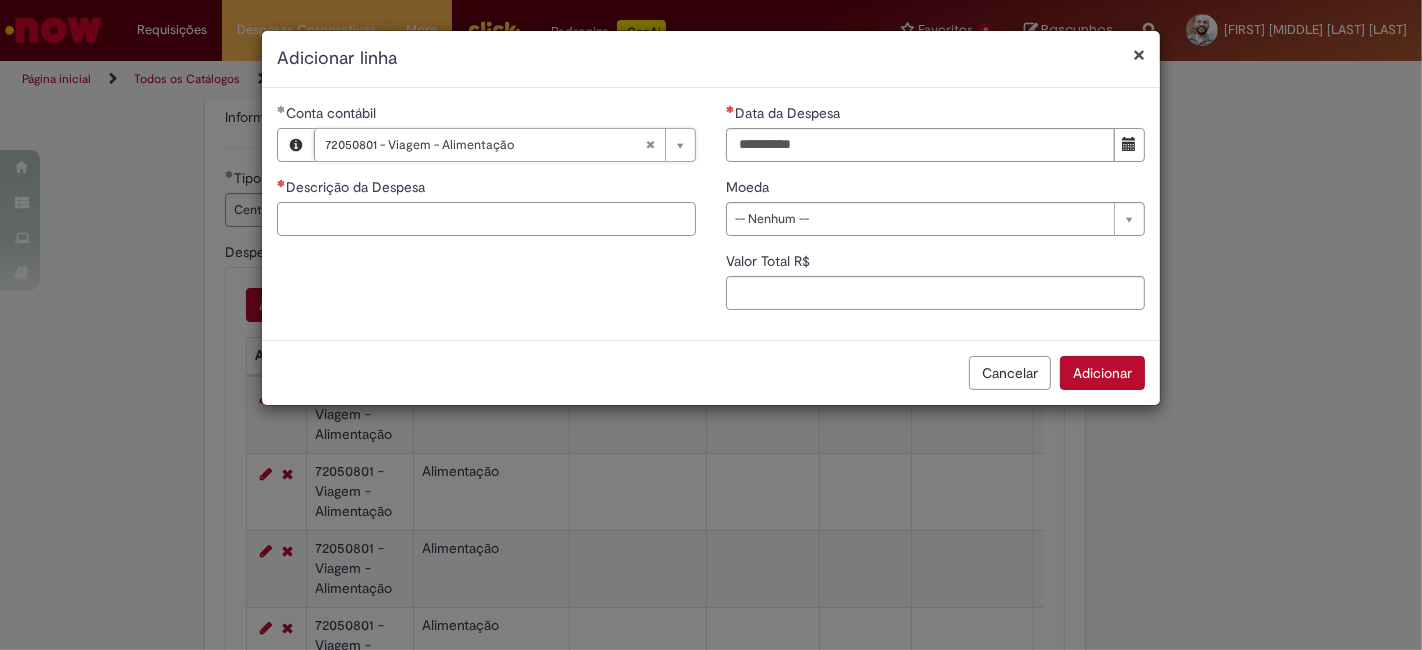 click on "Descrição da Despesa" at bounding box center (486, 219) 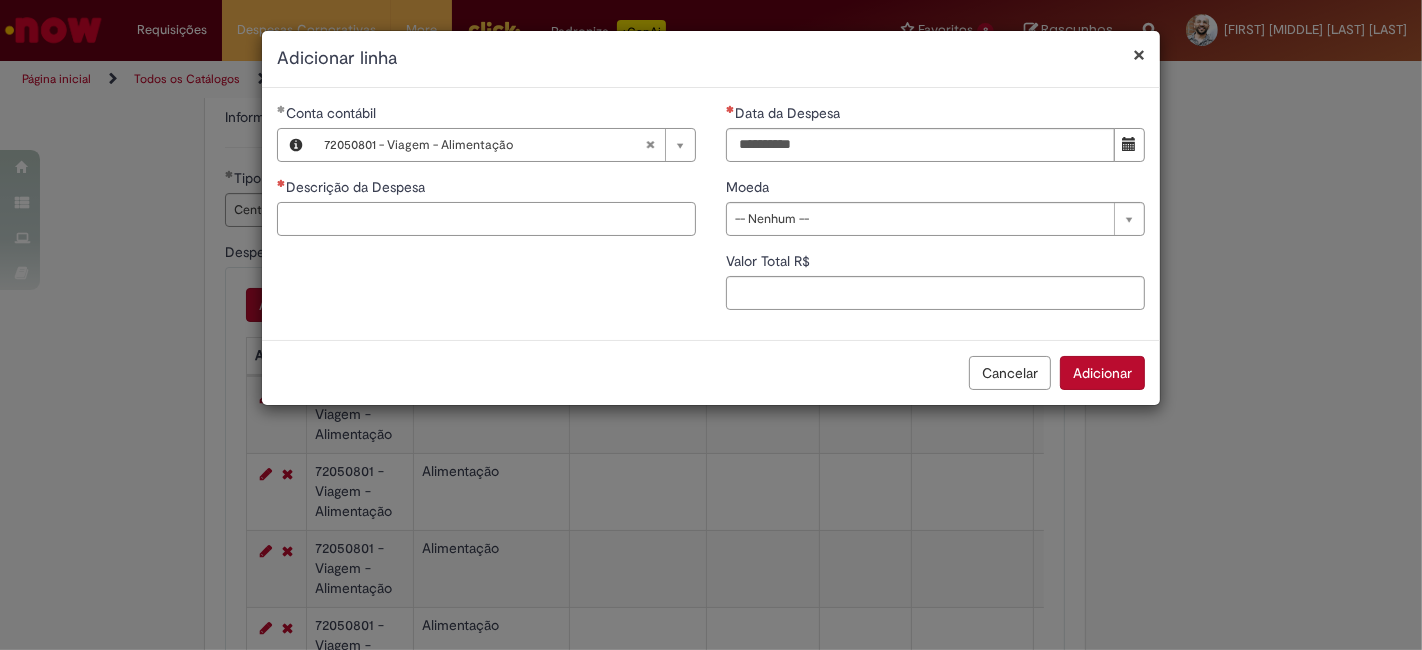 paste on "**********" 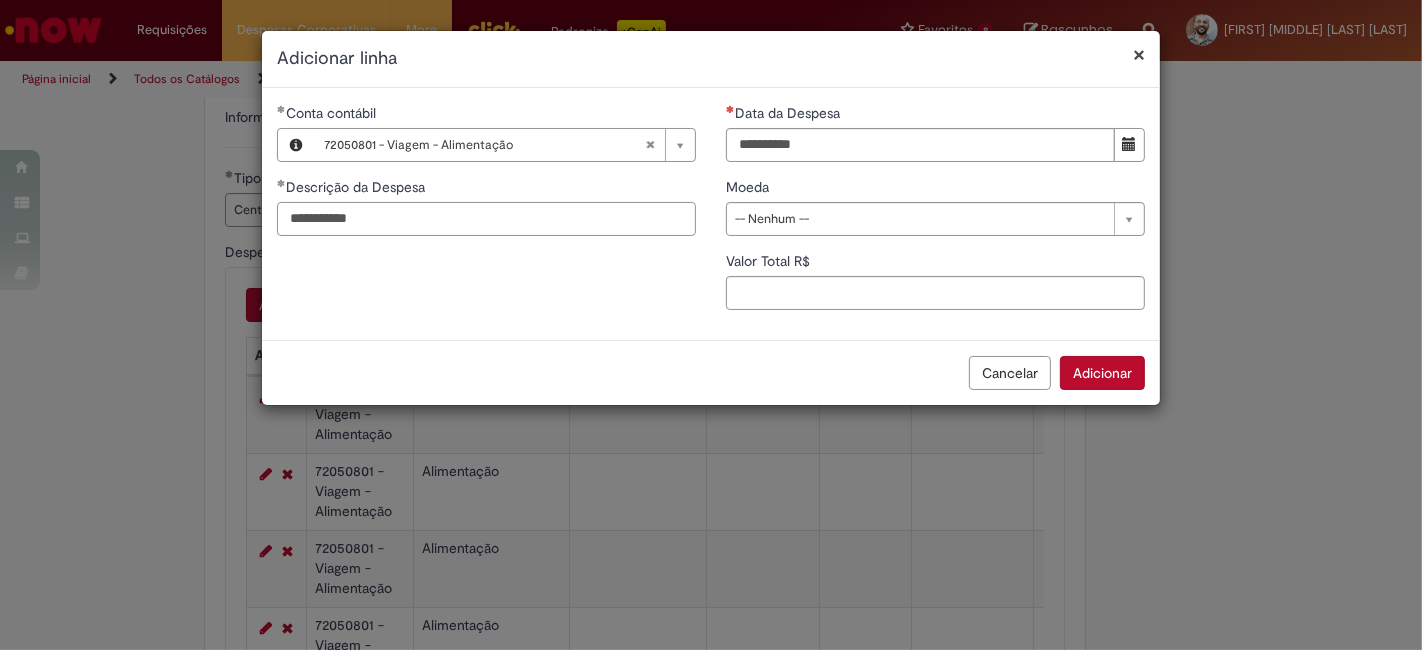 type on "**********" 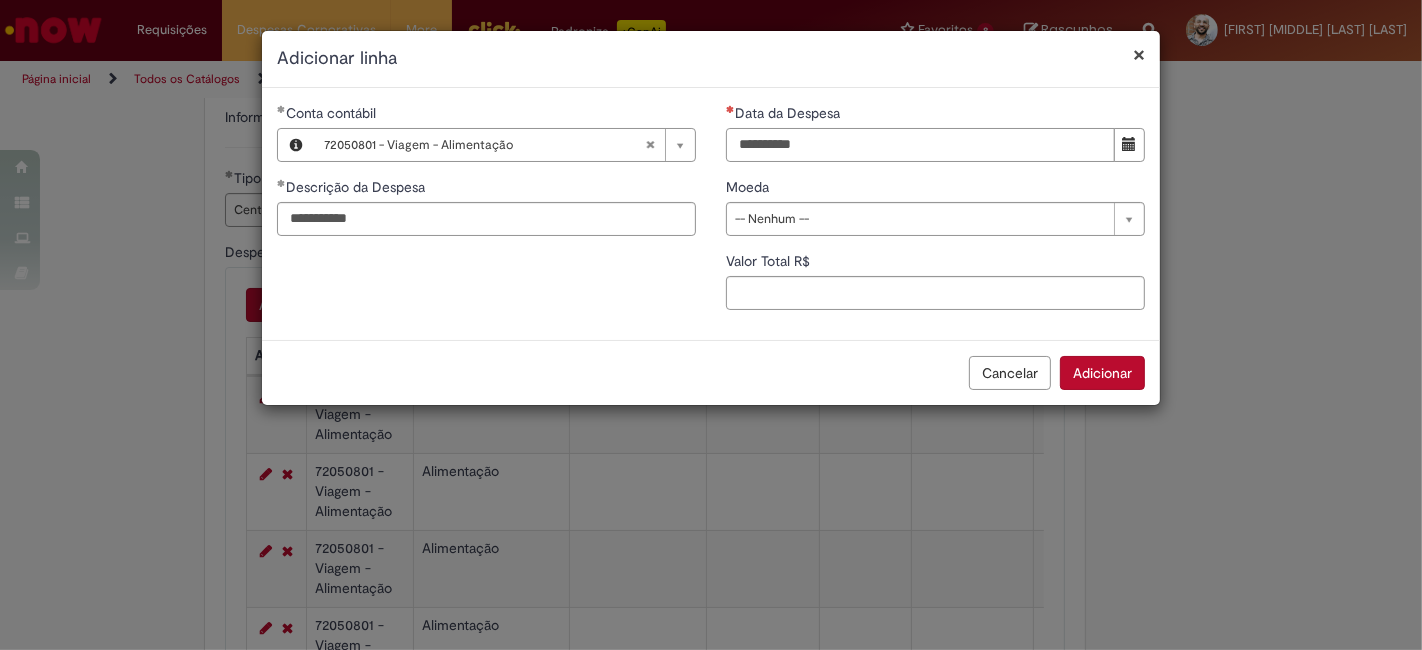 click on "Data da Despesa" at bounding box center (920, 145) 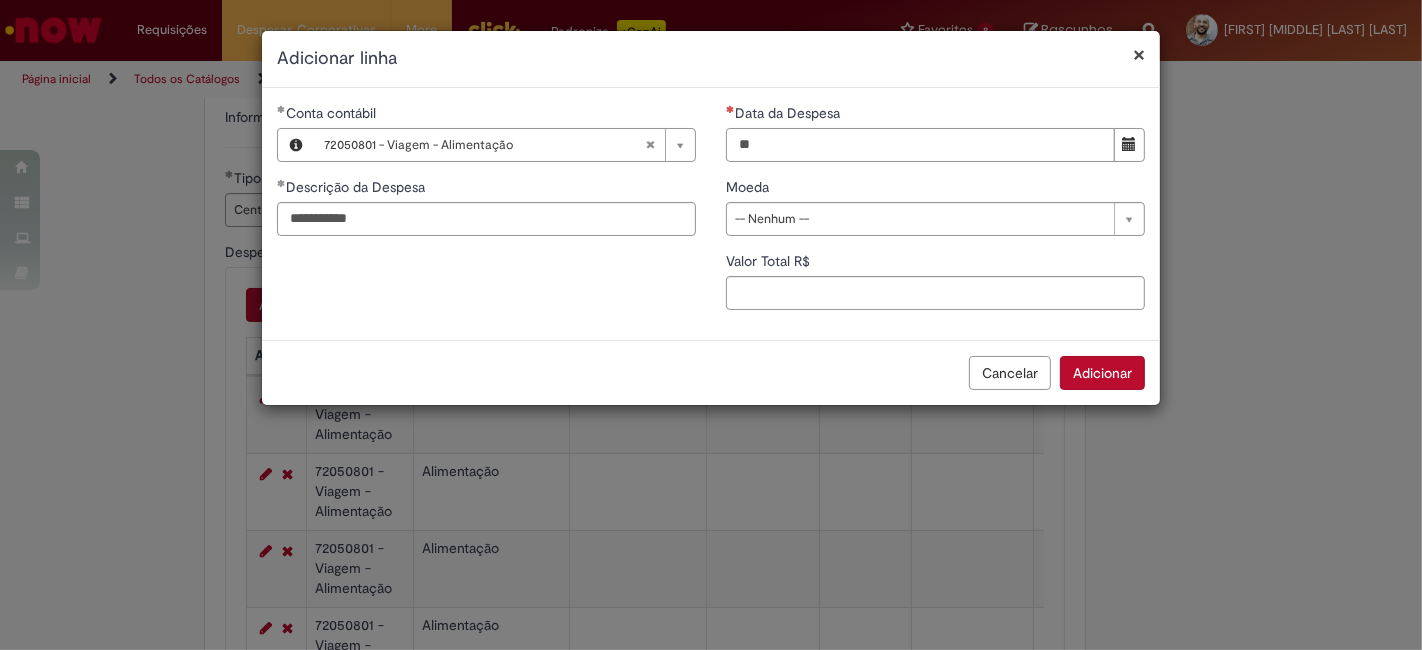 type on "**********" 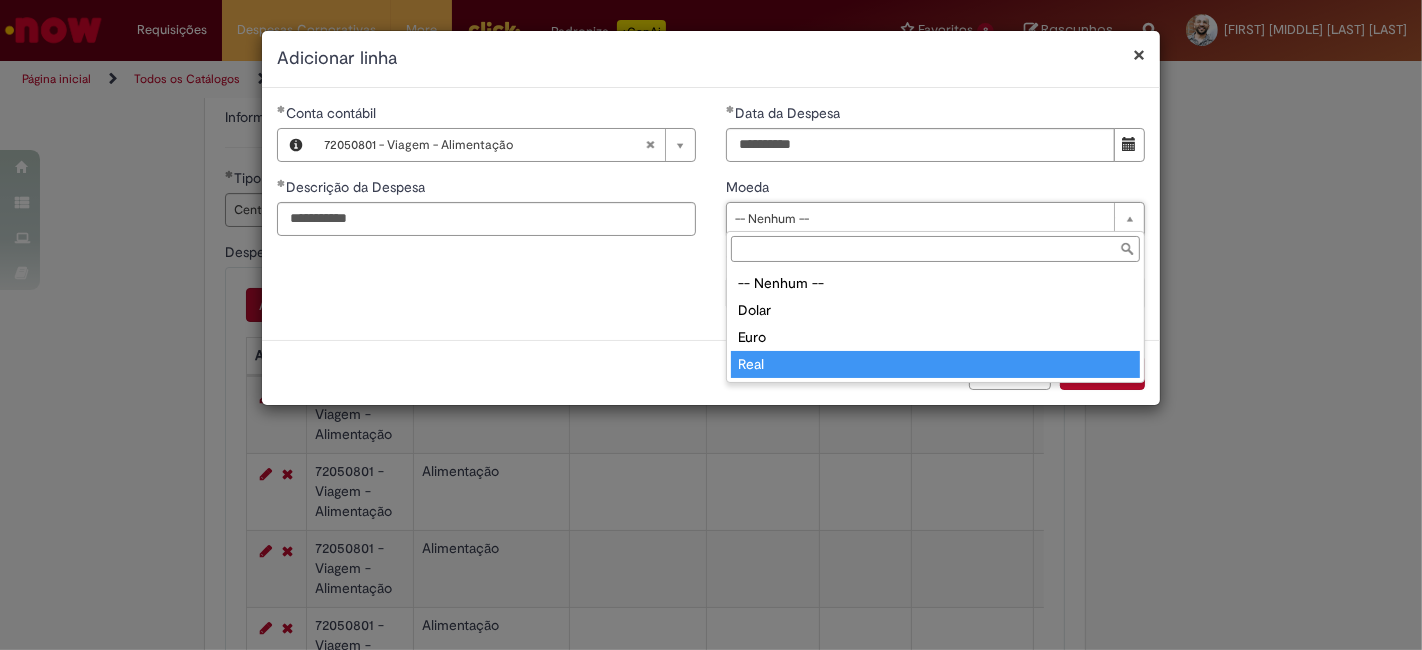 type on "****" 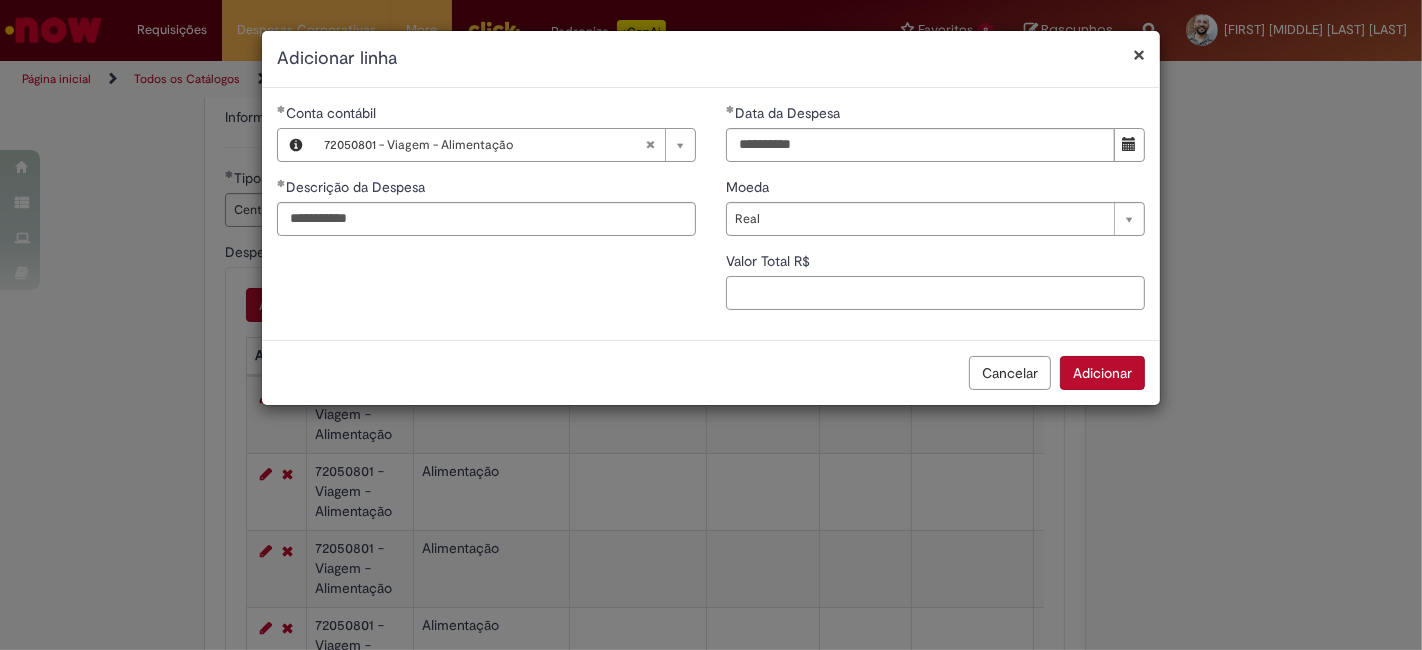click on "Valor Total R$" at bounding box center (935, 293) 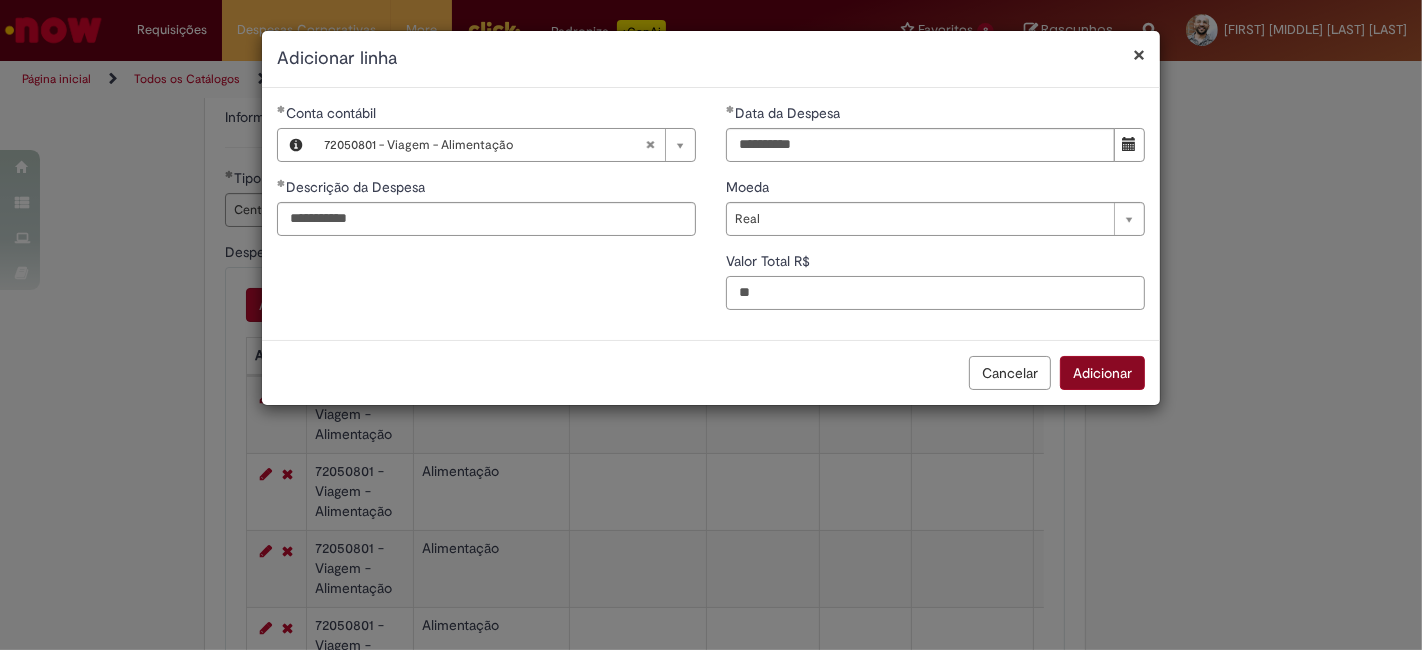 type on "**" 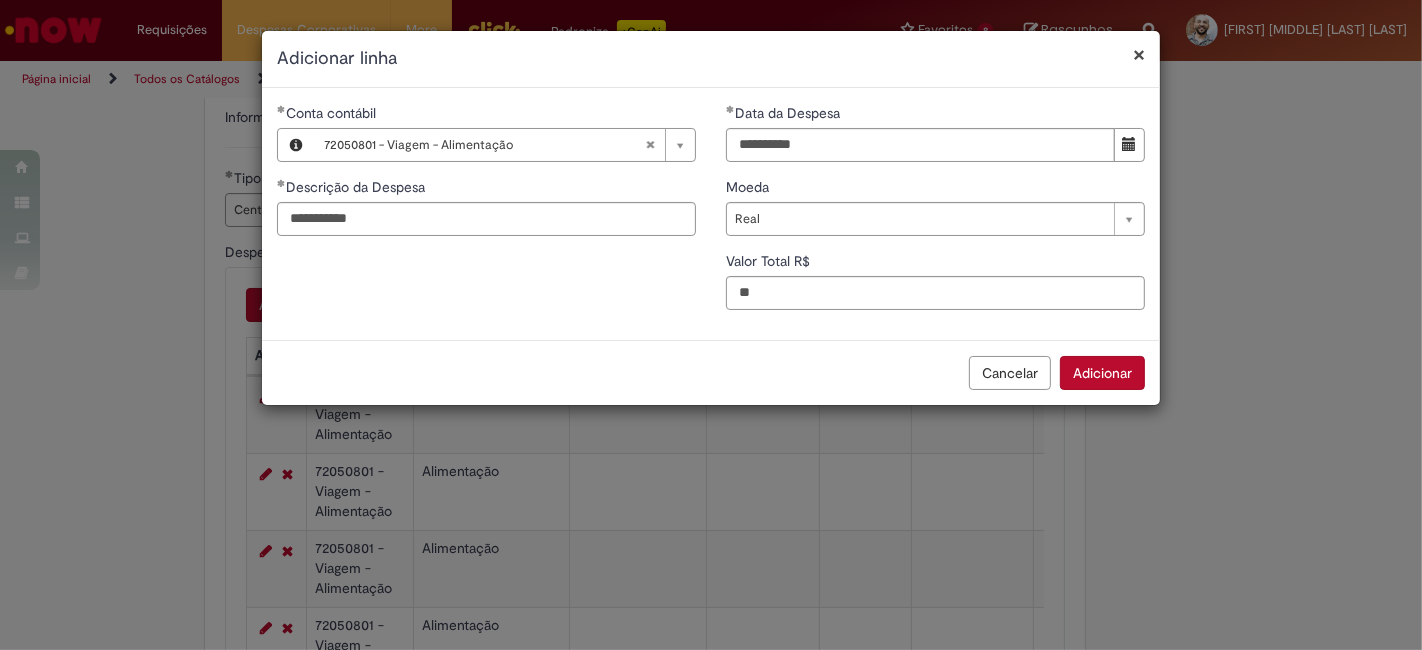 click on "Adicionar" at bounding box center [1102, 373] 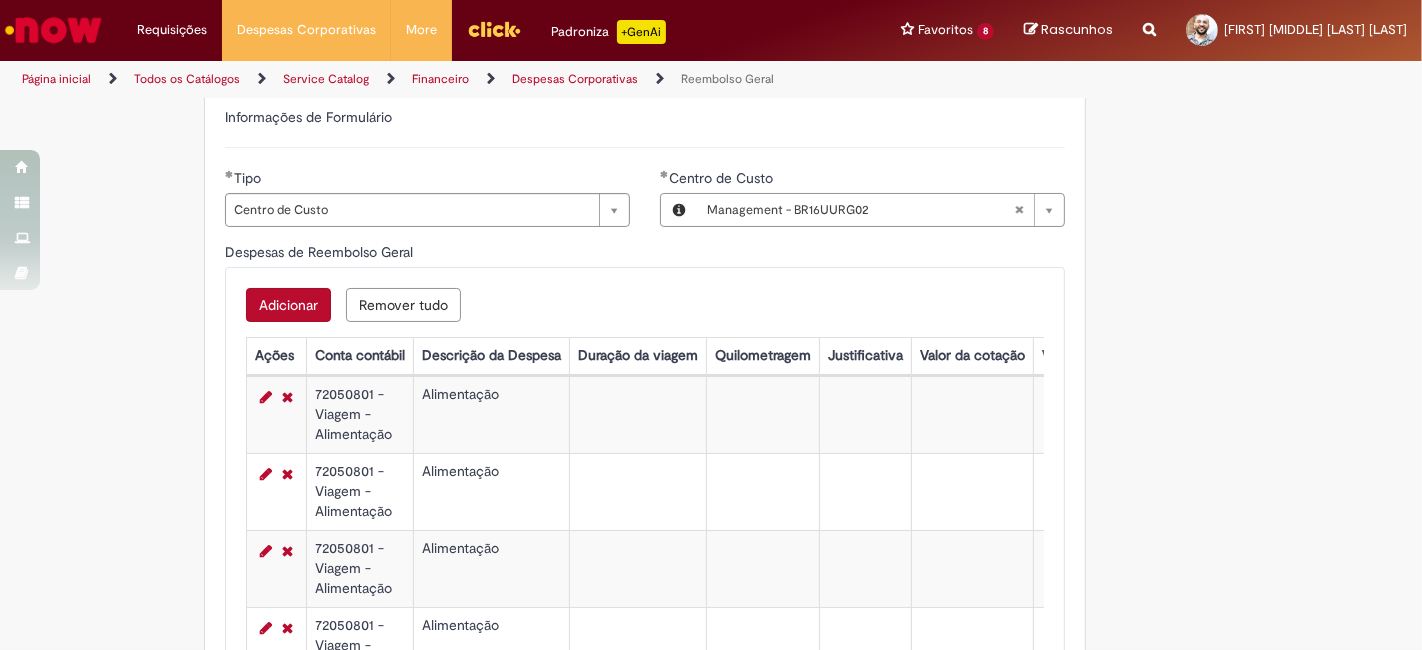 click on "Adicionar" at bounding box center (288, 305) 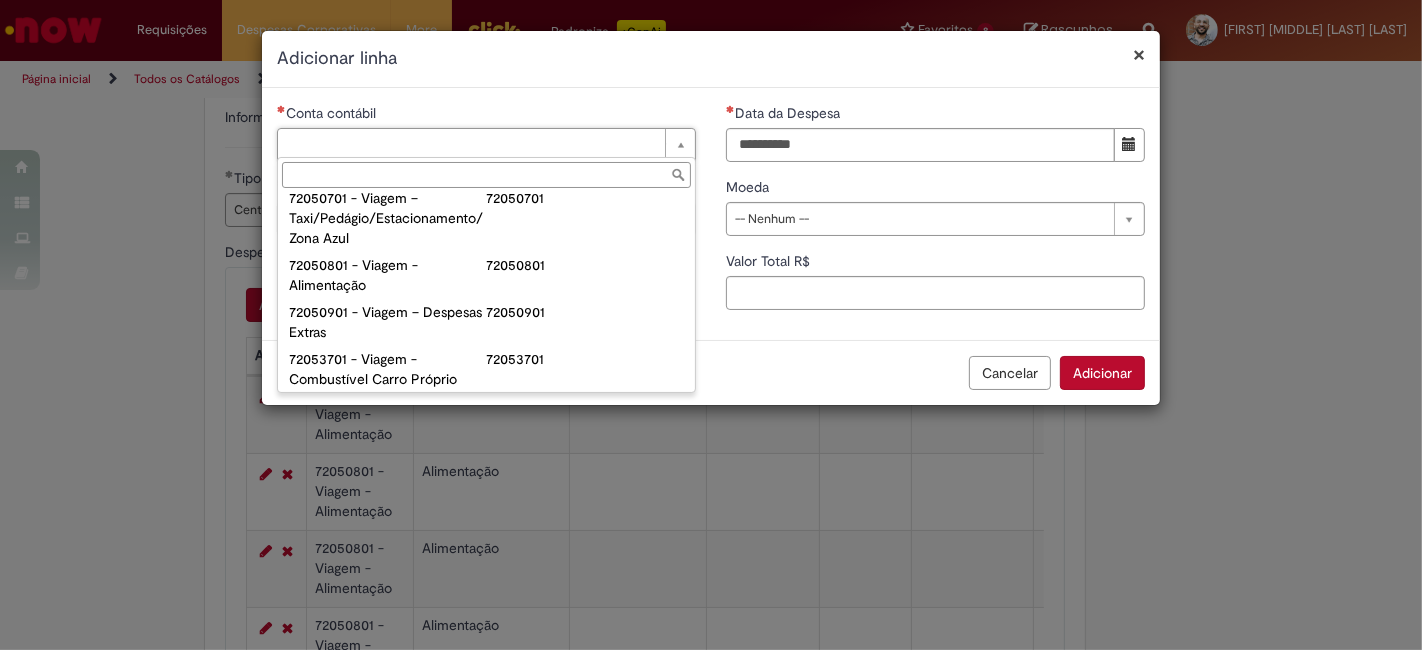 scroll, scrollTop: 1222, scrollLeft: 0, axis: vertical 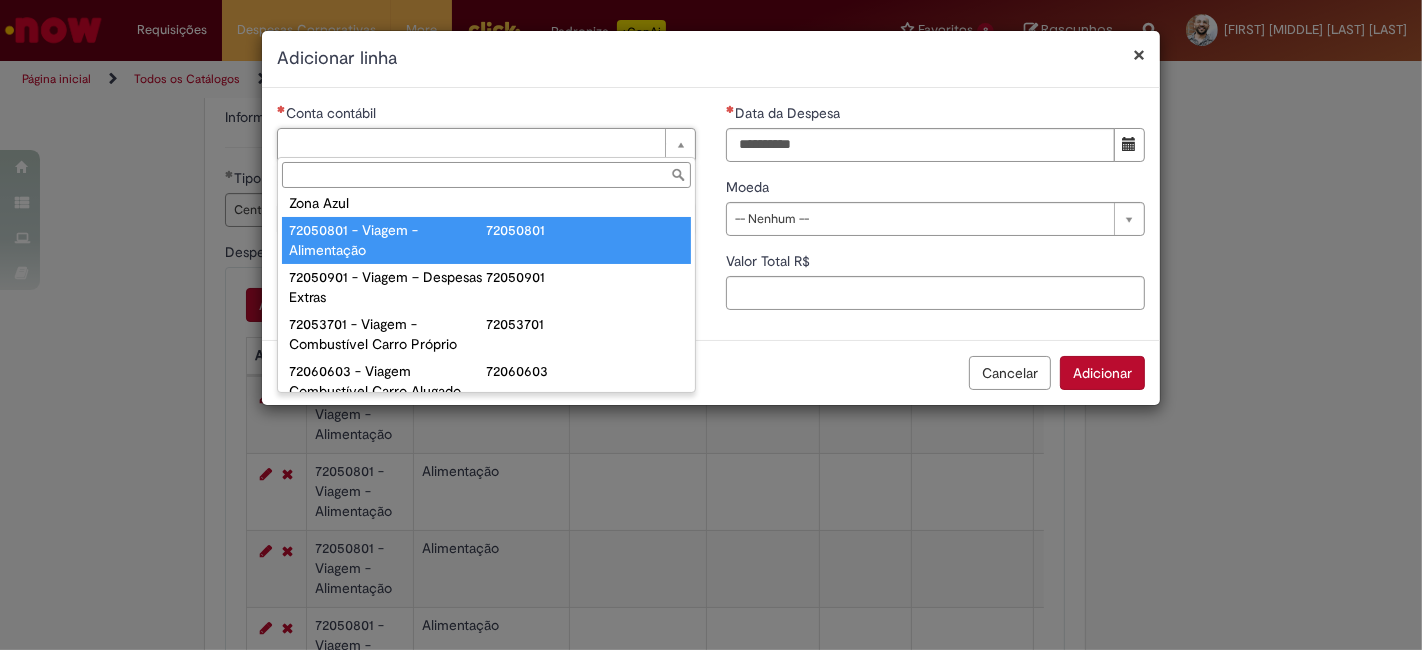 type on "**********" 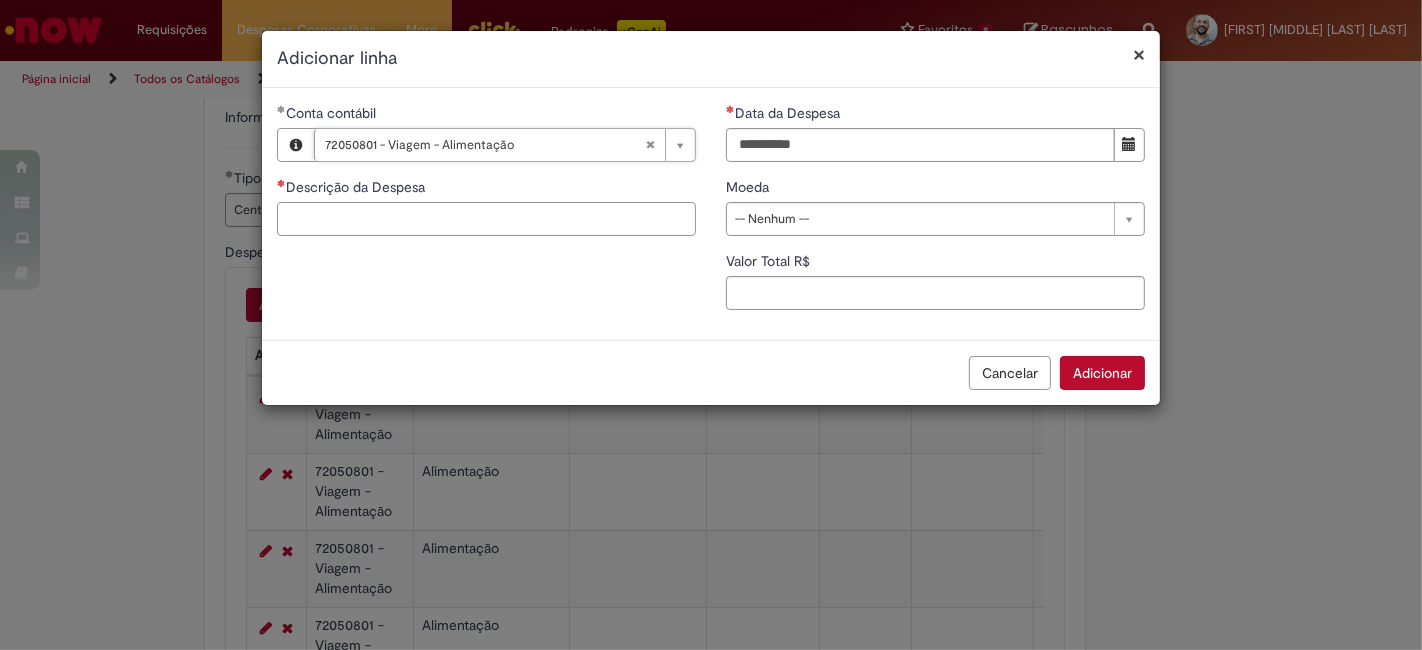 click on "Descrição da Despesa" at bounding box center [486, 219] 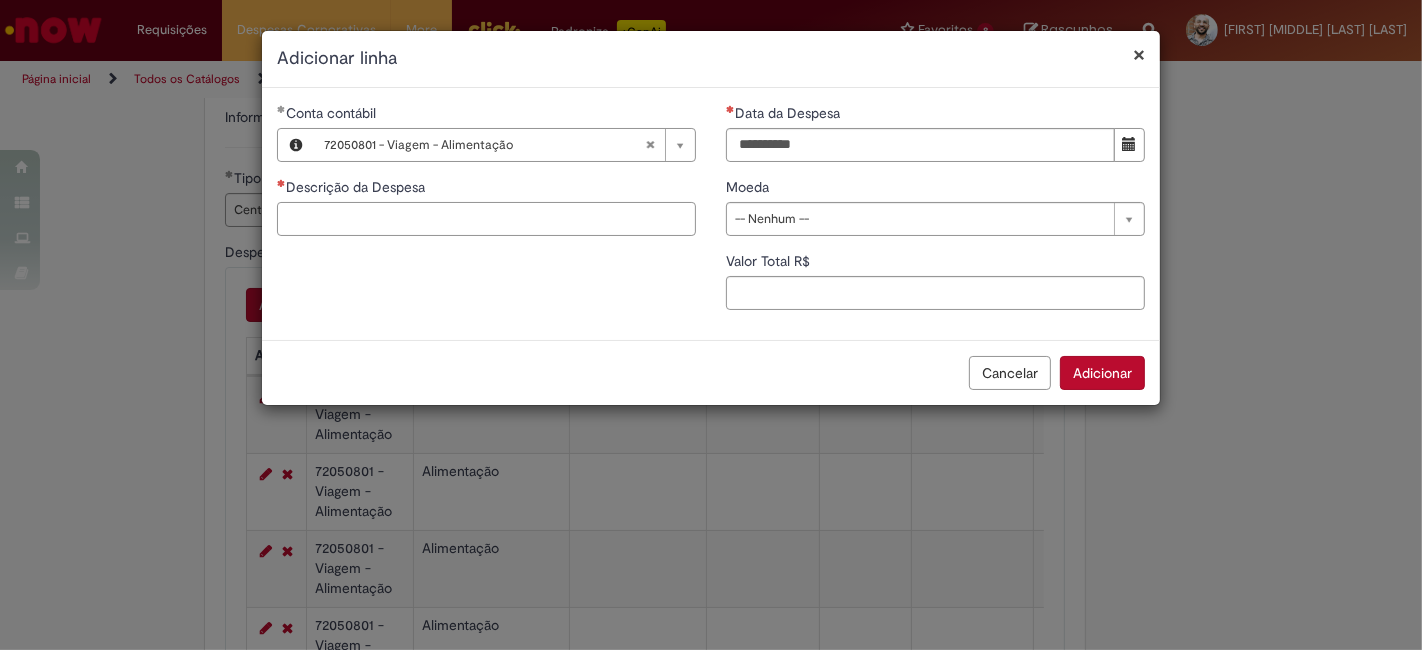 paste on "**********" 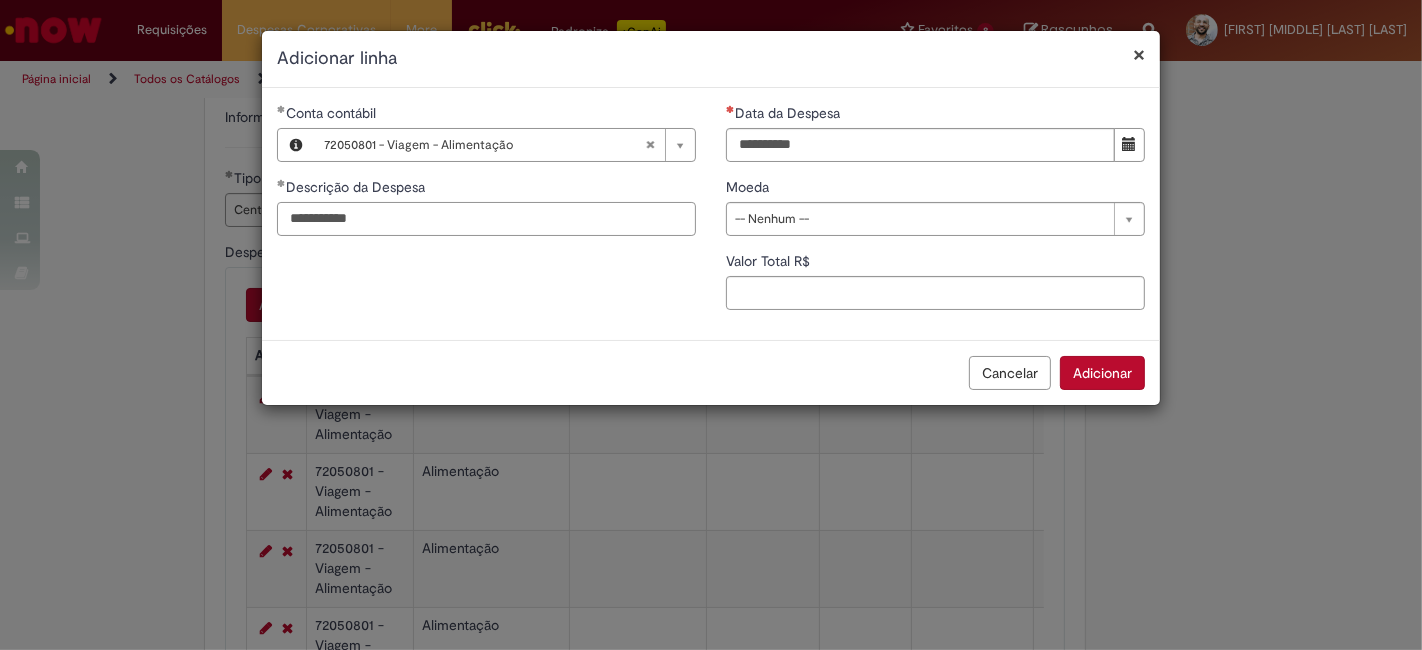 type on "**********" 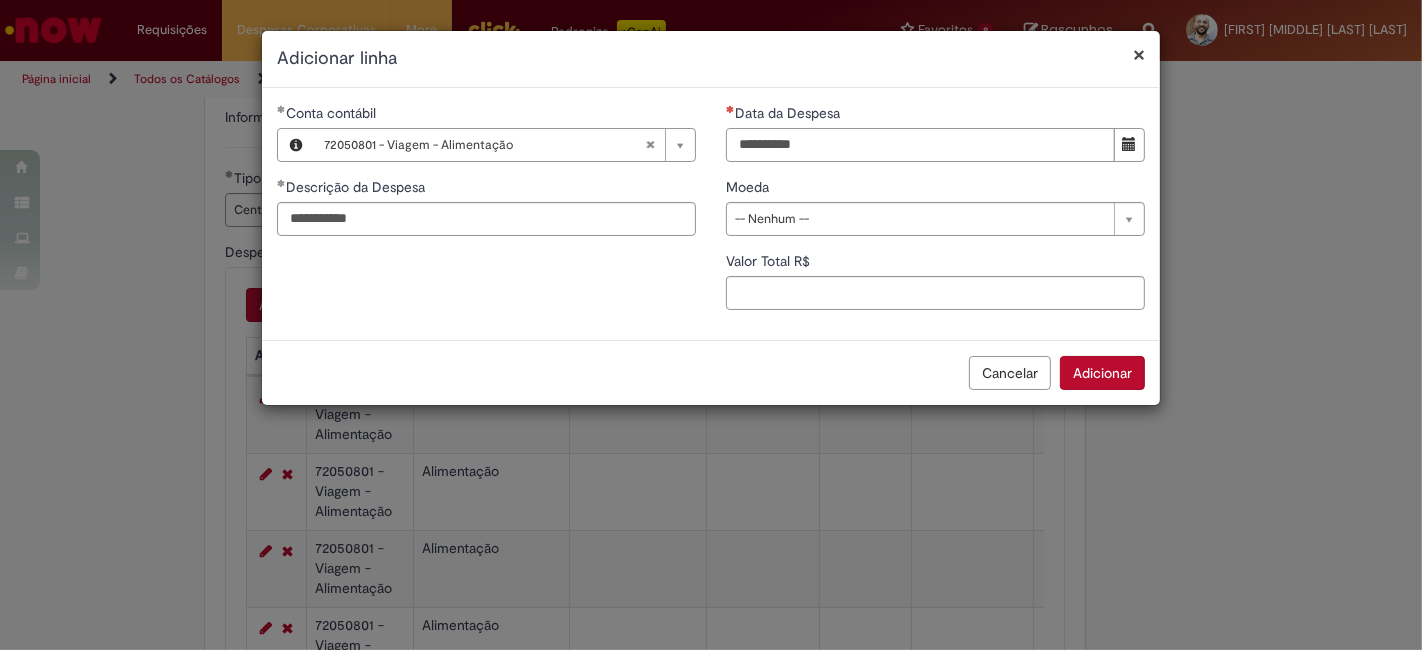 click on "Data da Despesa" at bounding box center (920, 145) 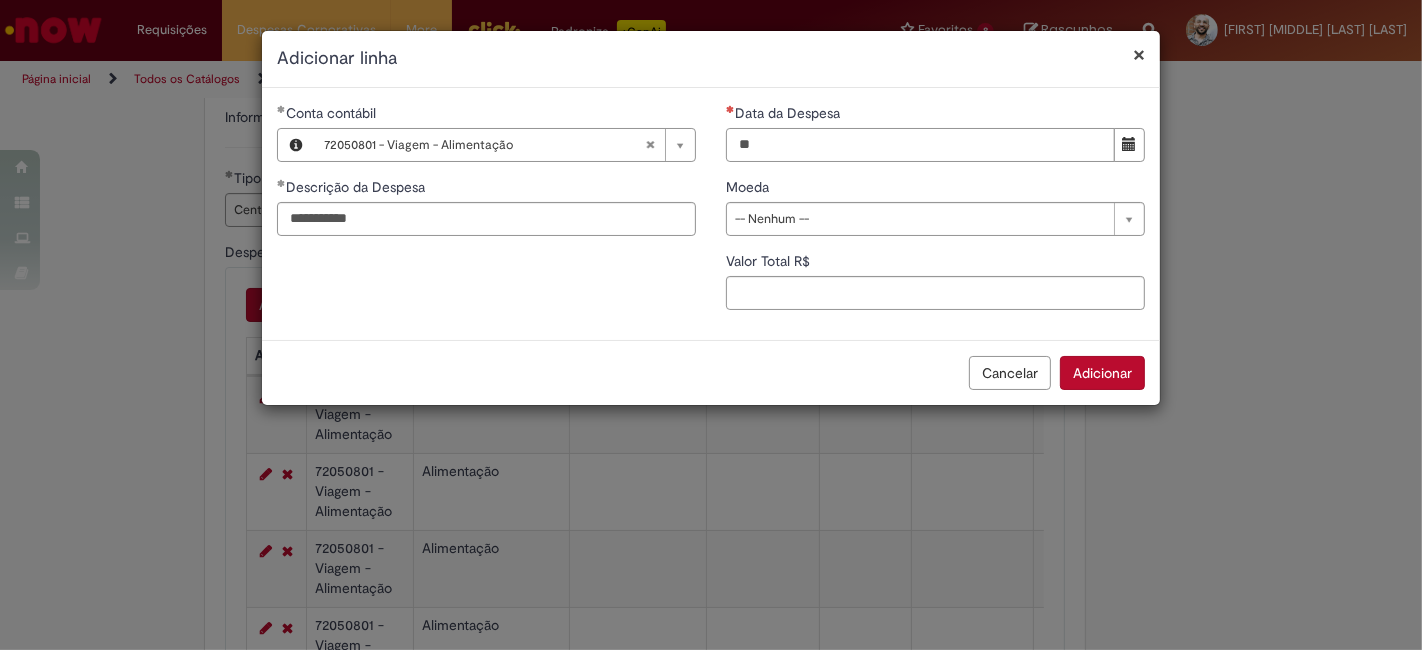 type on "**********" 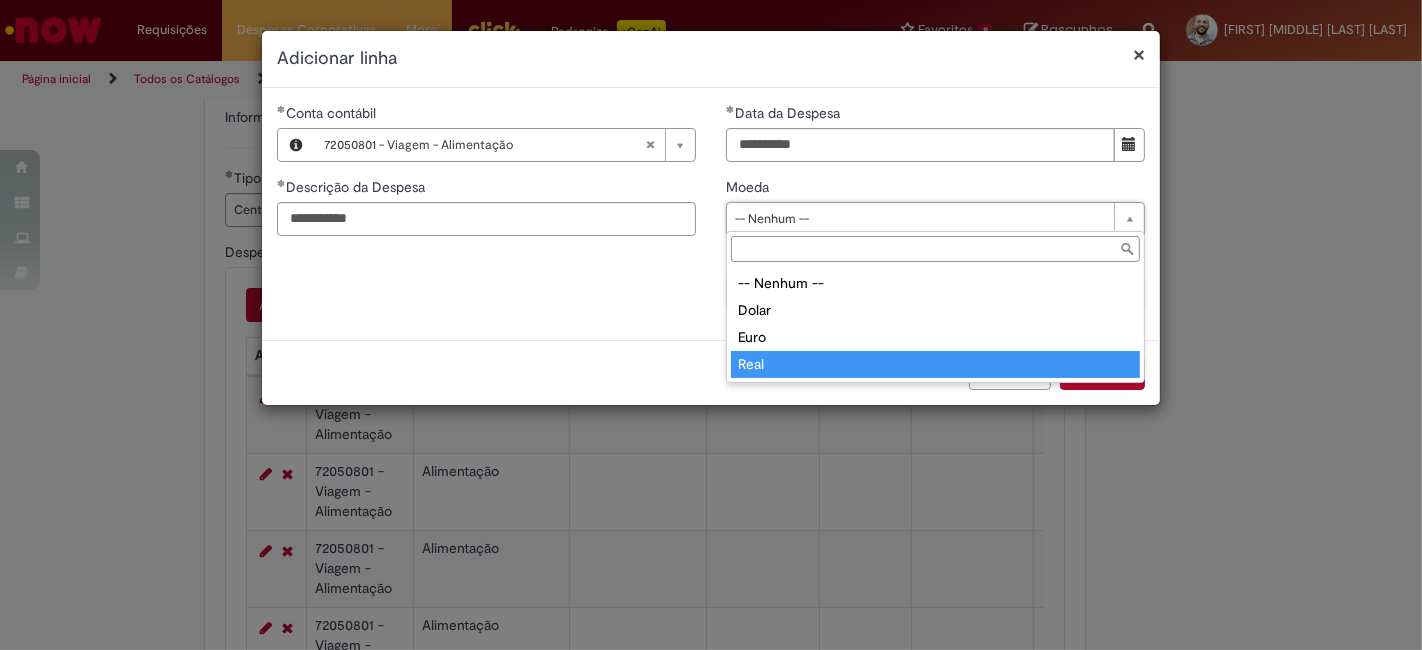 type on "****" 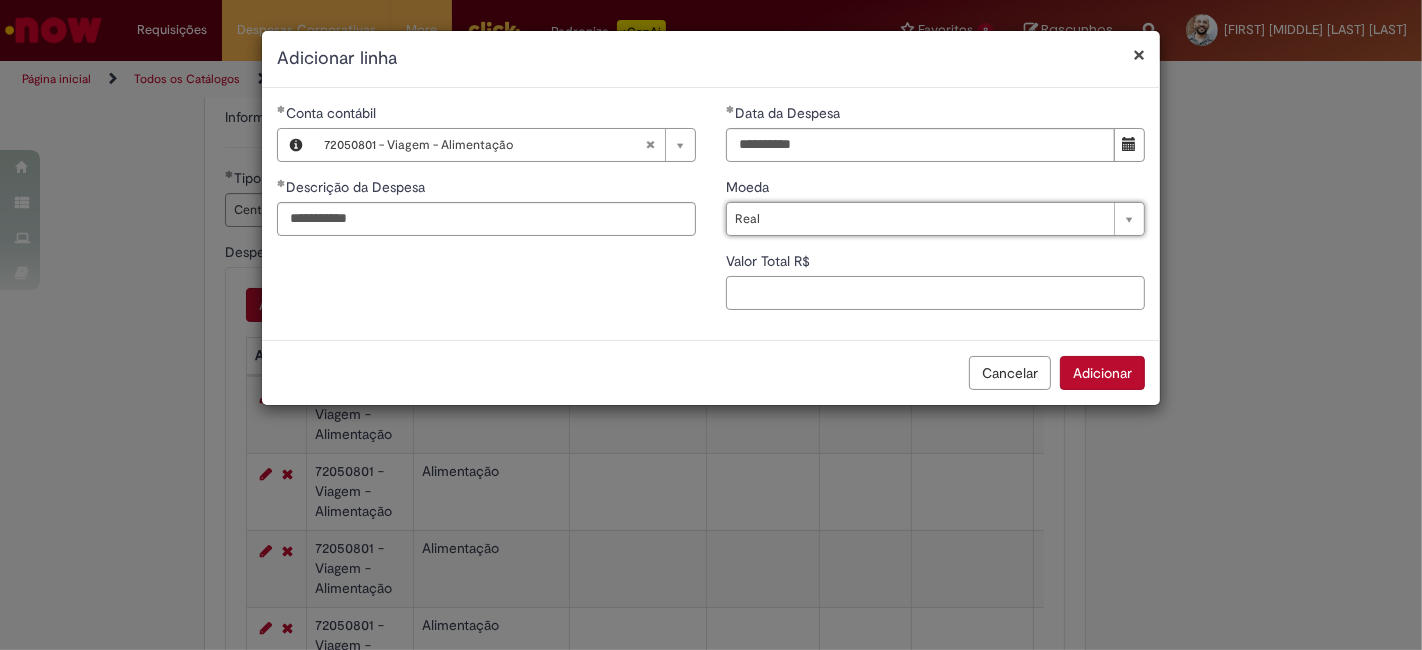 click on "Valor Total R$" at bounding box center (935, 293) 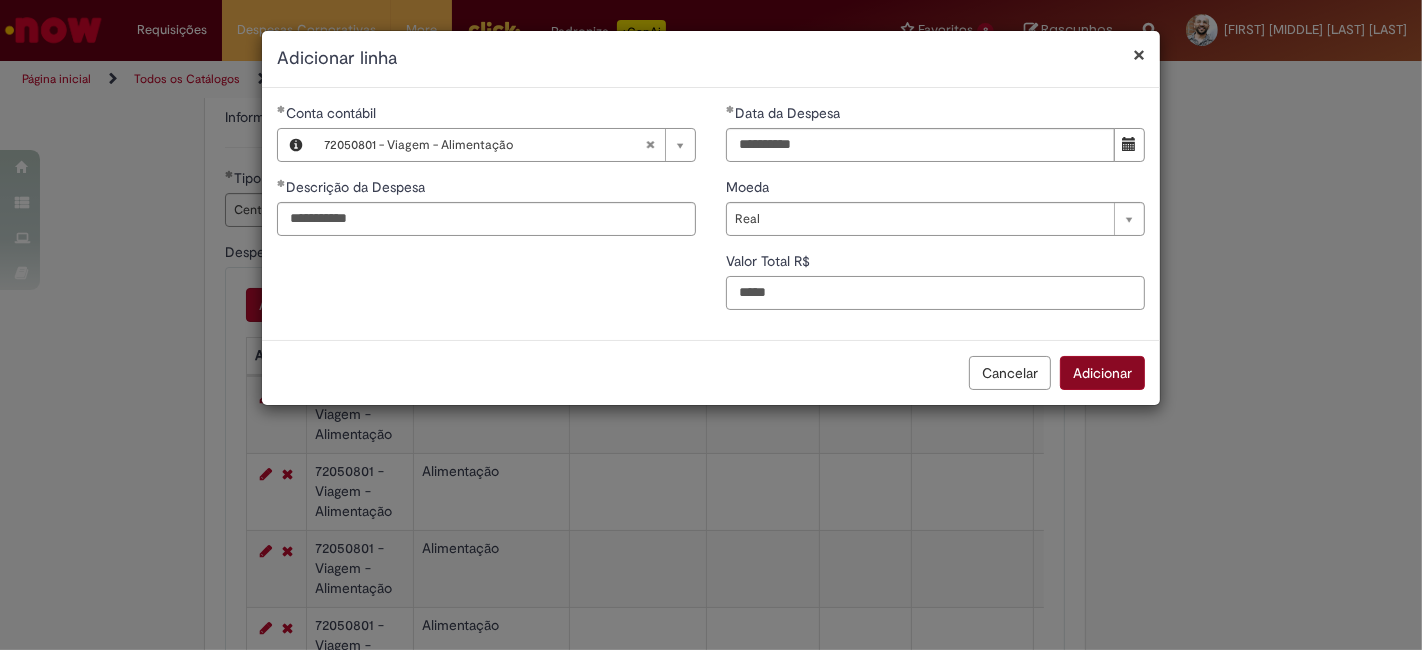 type on "*****" 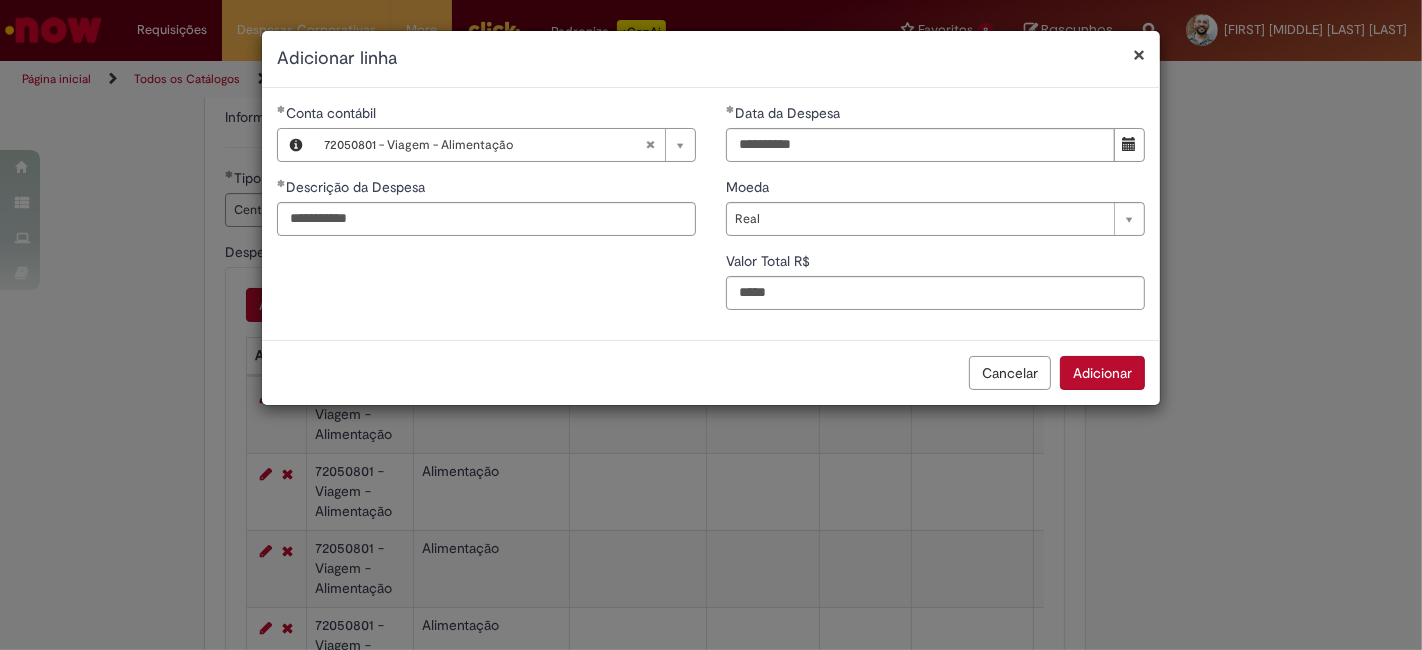 click on "Adicionar" at bounding box center [1102, 373] 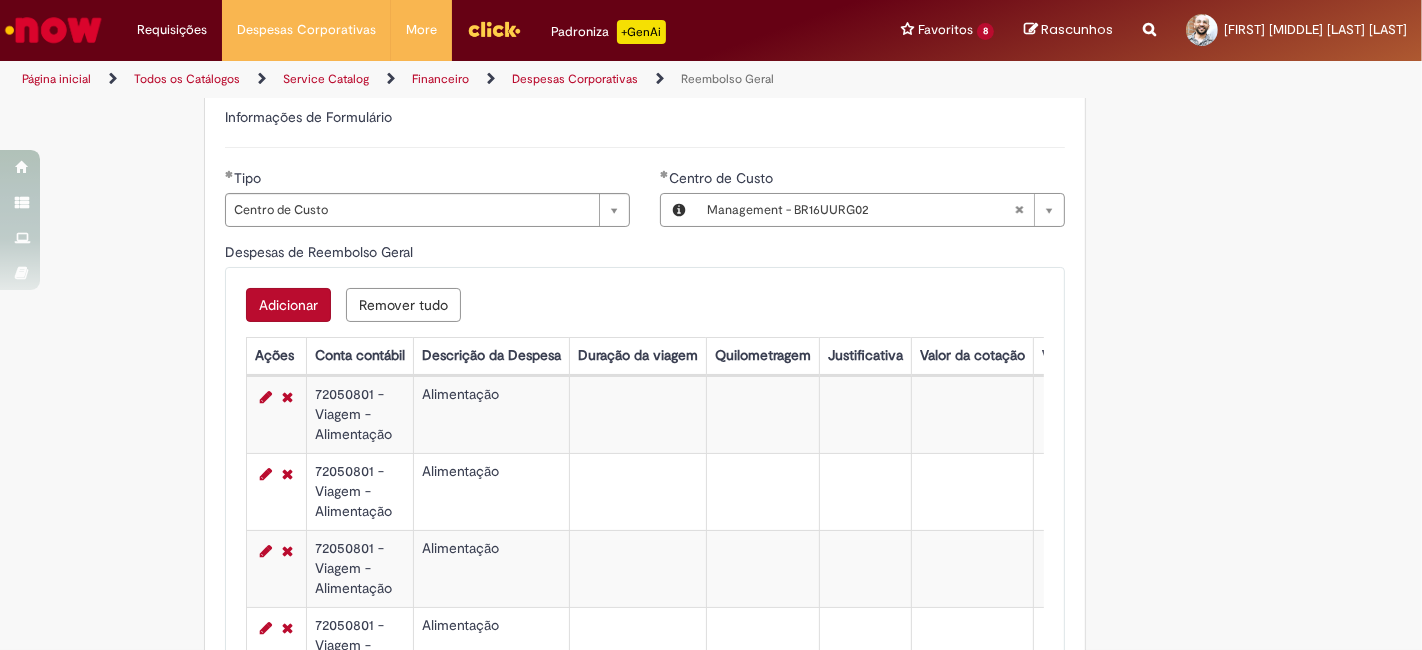 click on "Adicionar" at bounding box center [288, 305] 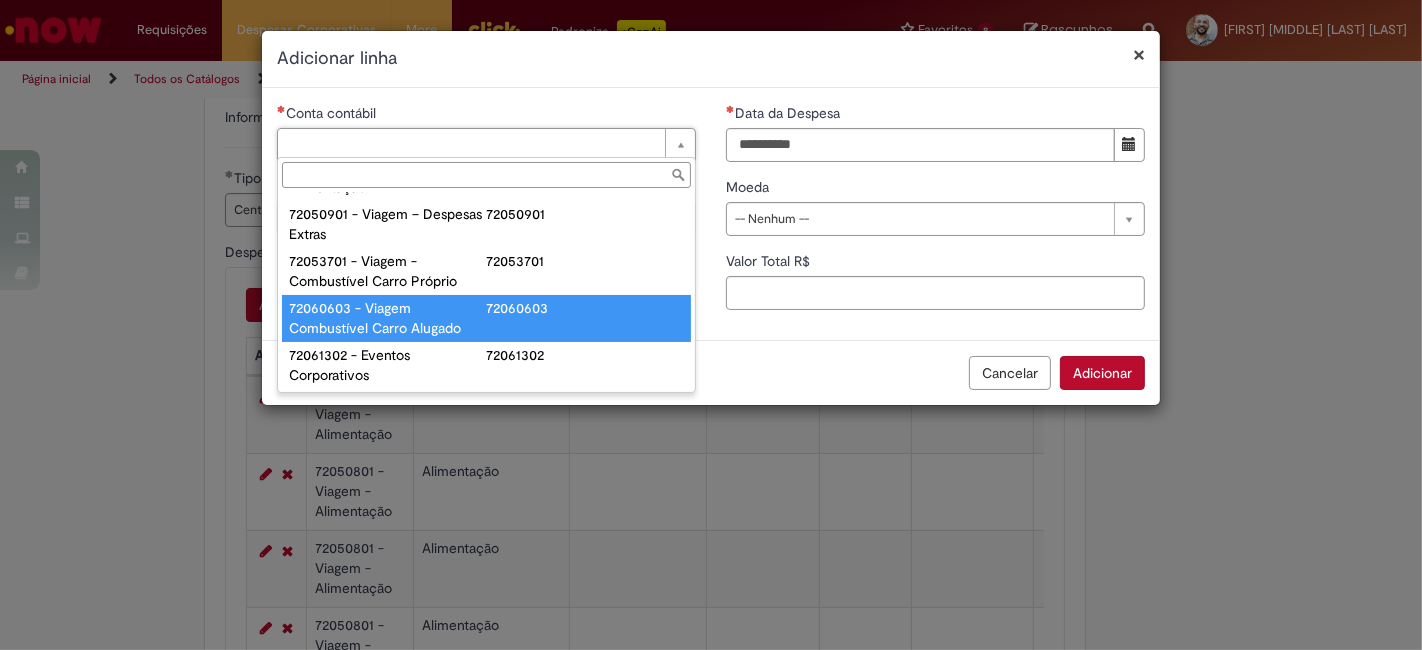 scroll, scrollTop: 1251, scrollLeft: 0, axis: vertical 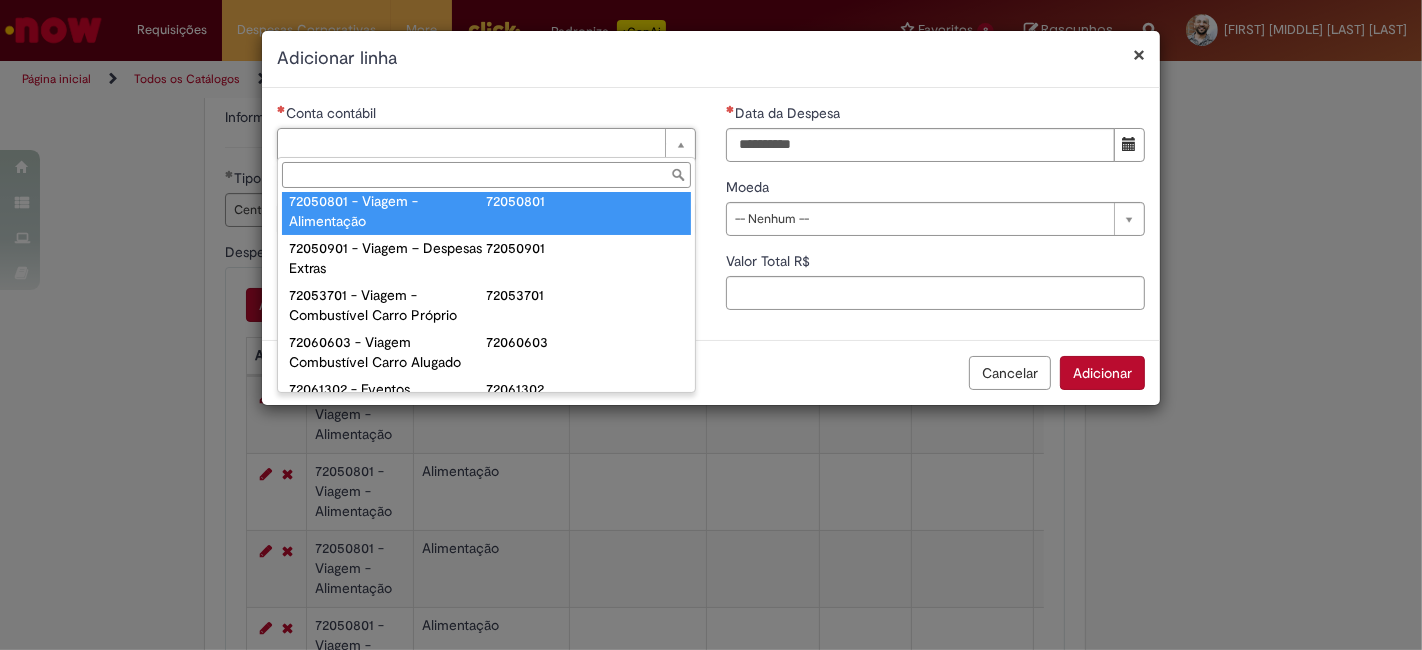 type on "**********" 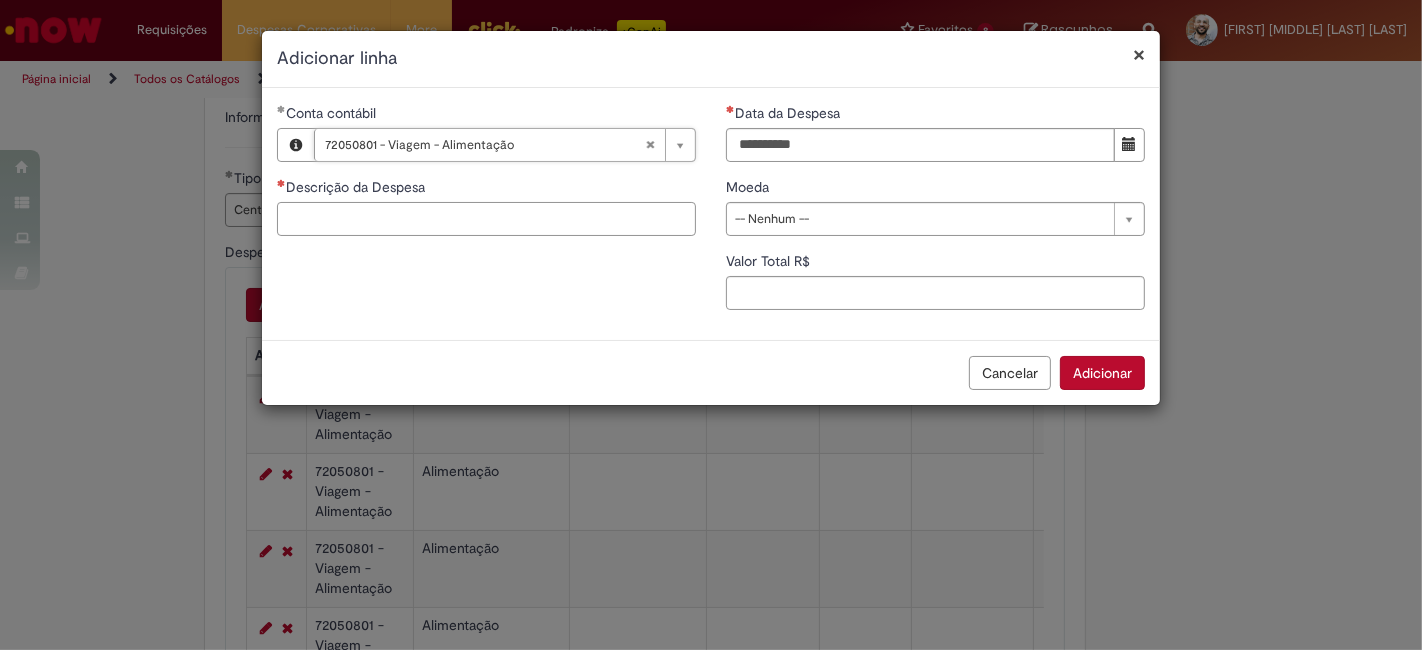 click on "Descrição da Despesa" at bounding box center (486, 219) 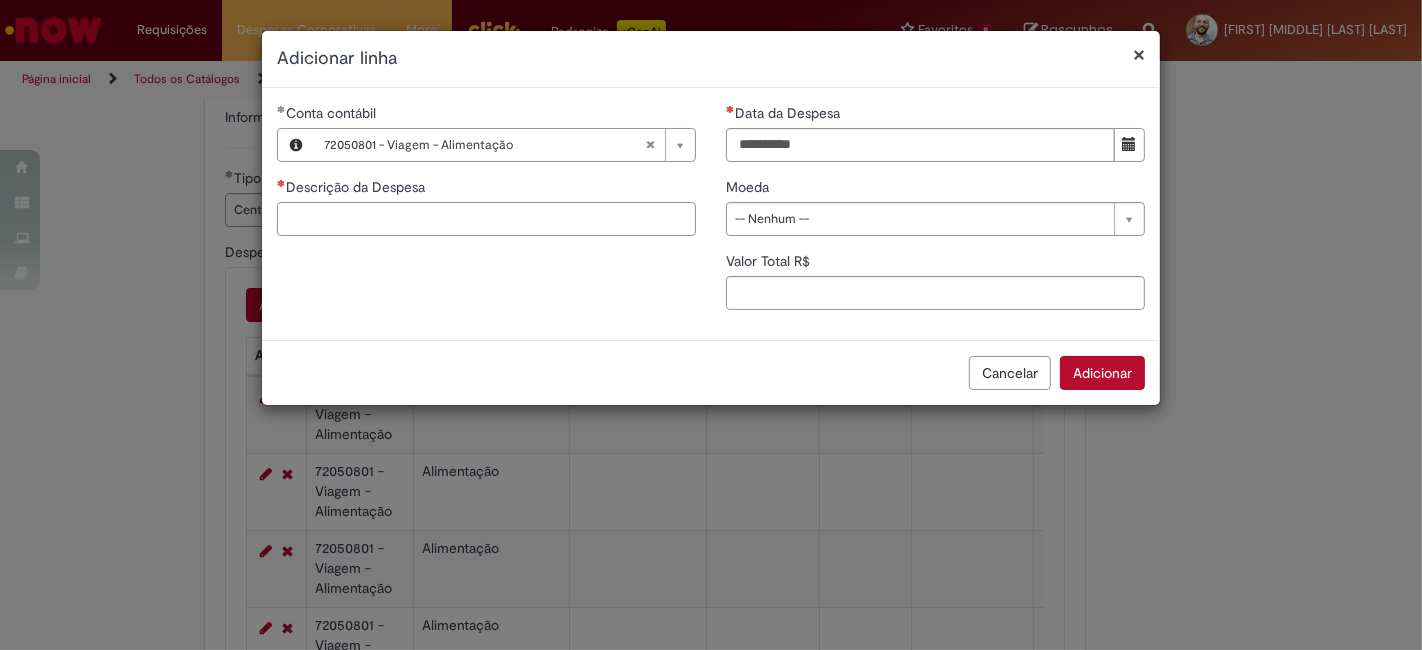 paste on "**********" 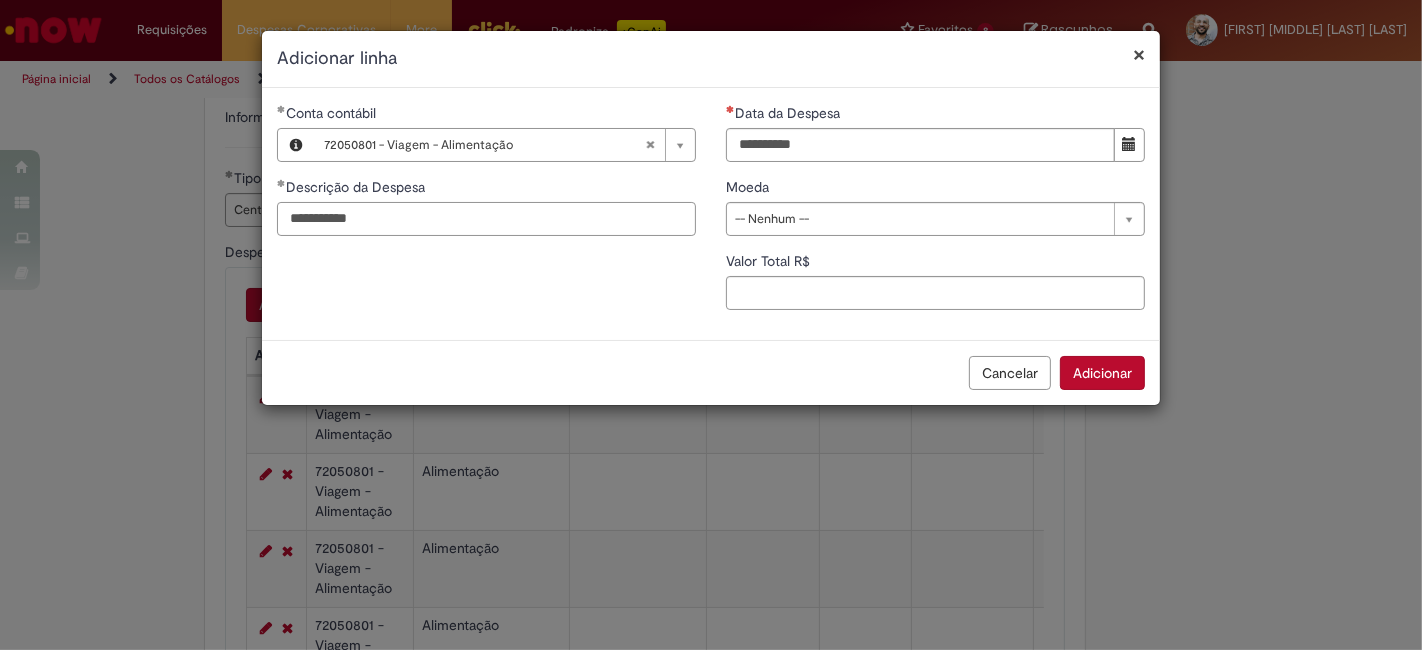 type on "**********" 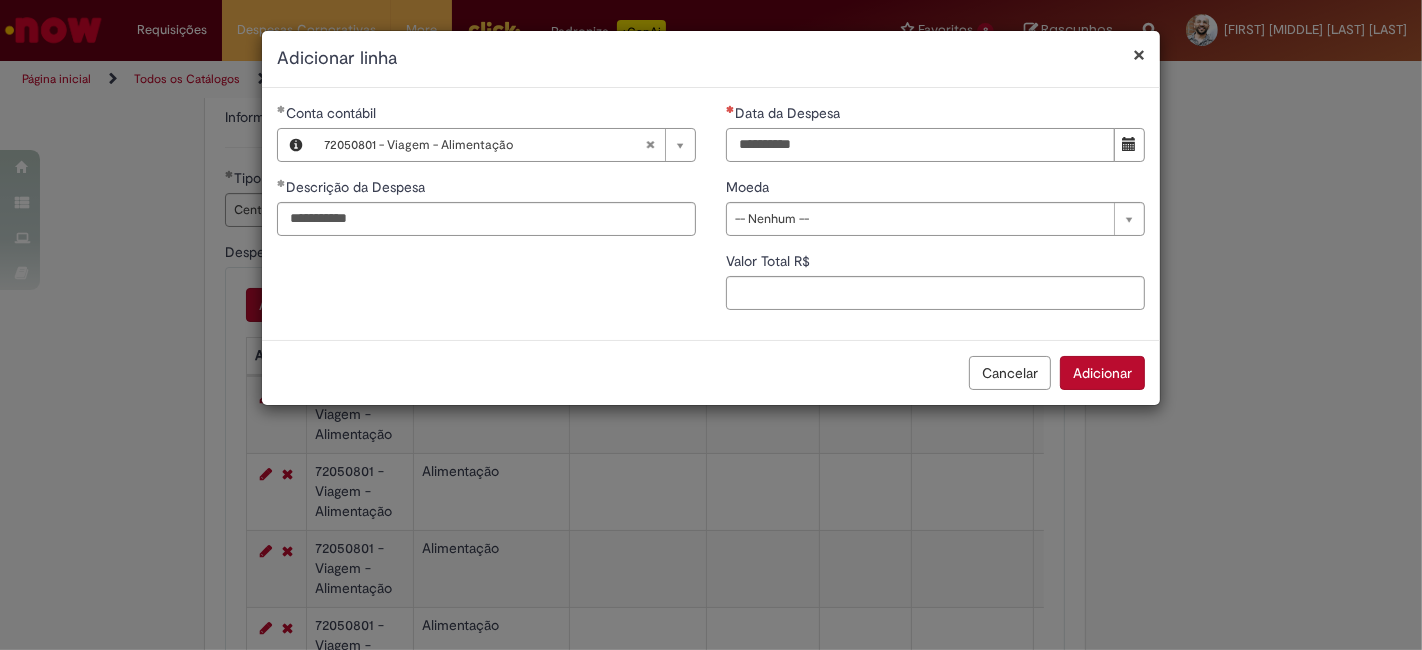 click on "Data da Despesa" at bounding box center [920, 145] 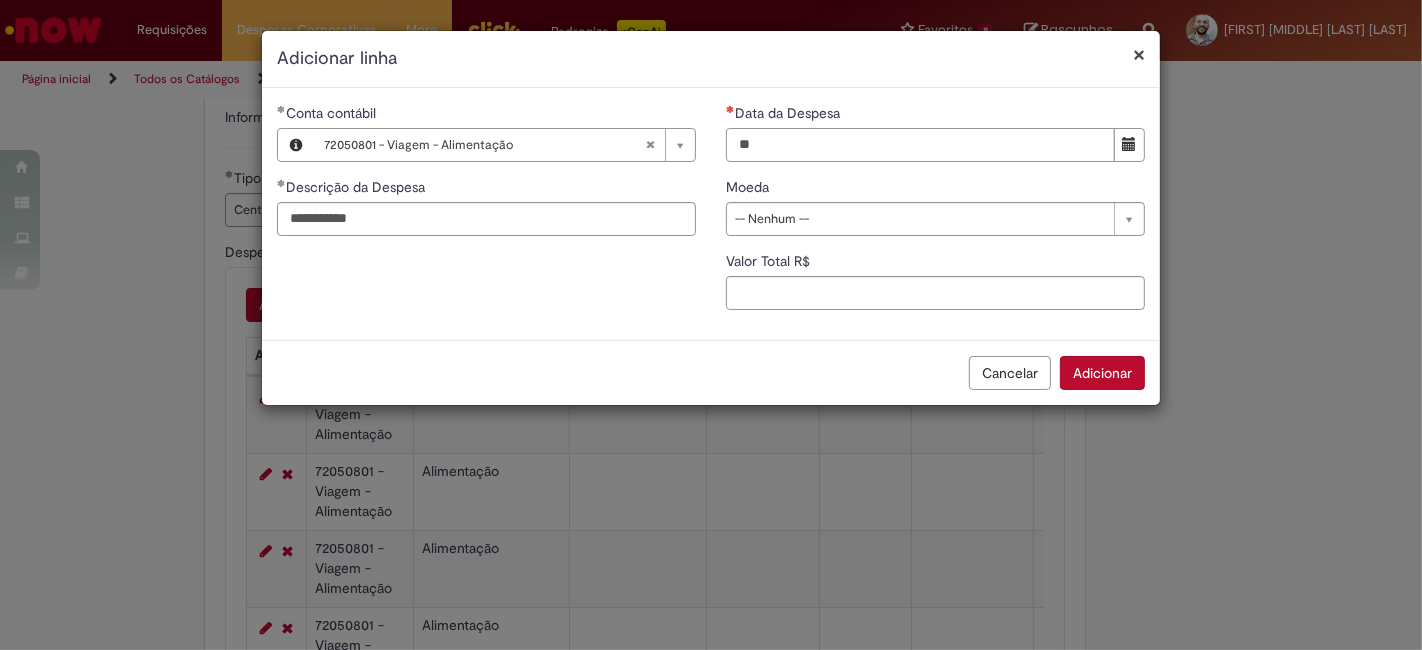 type on "**********" 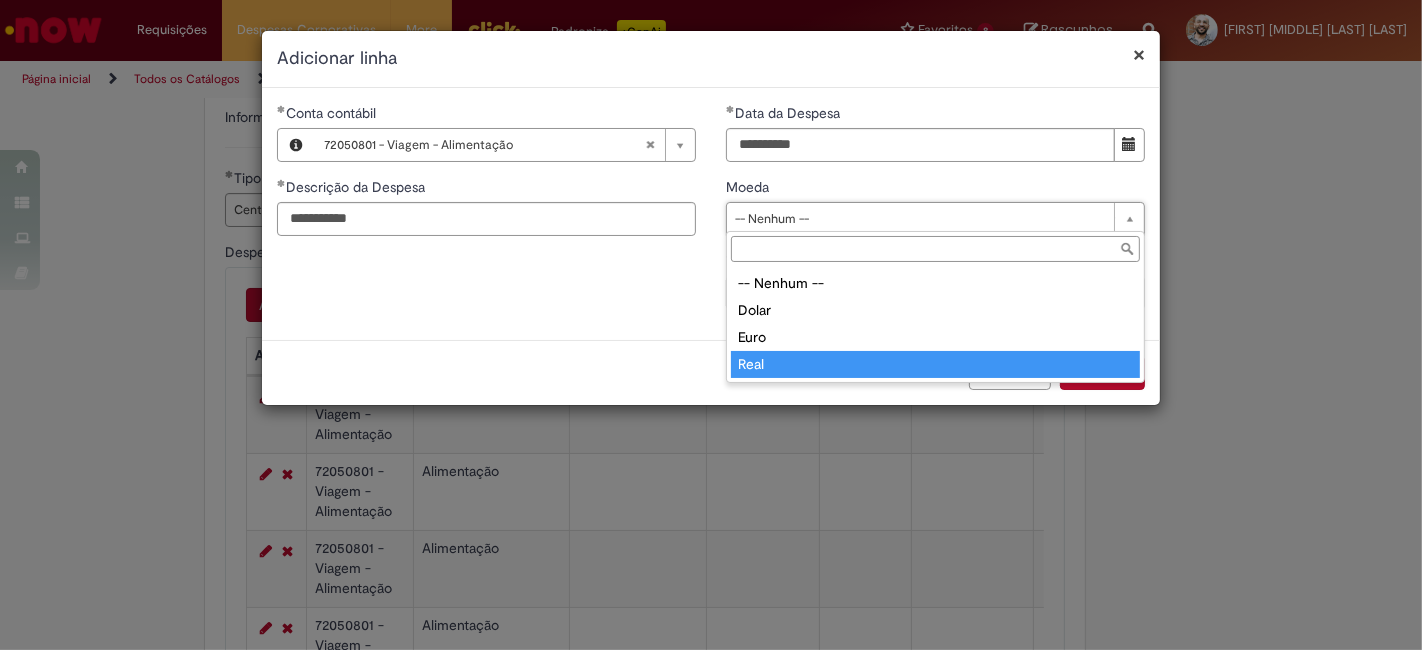 type on "****" 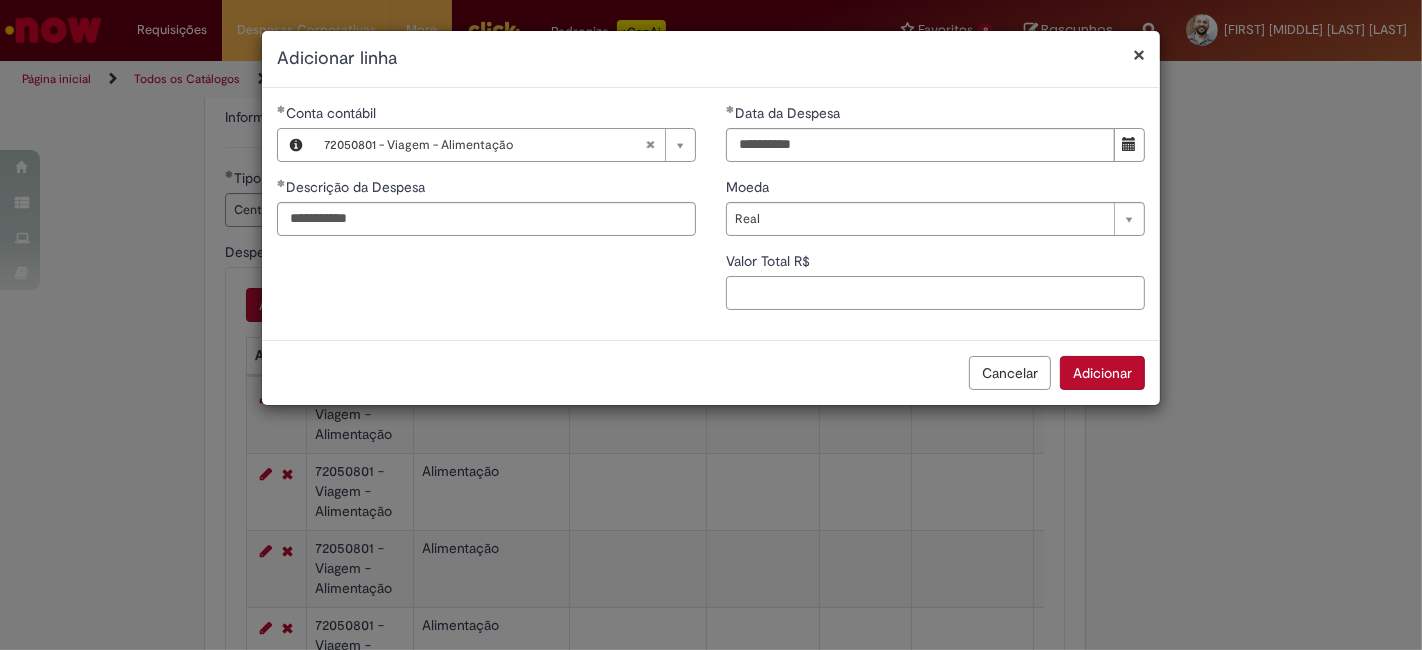 click on "Valor Total R$" at bounding box center (935, 293) 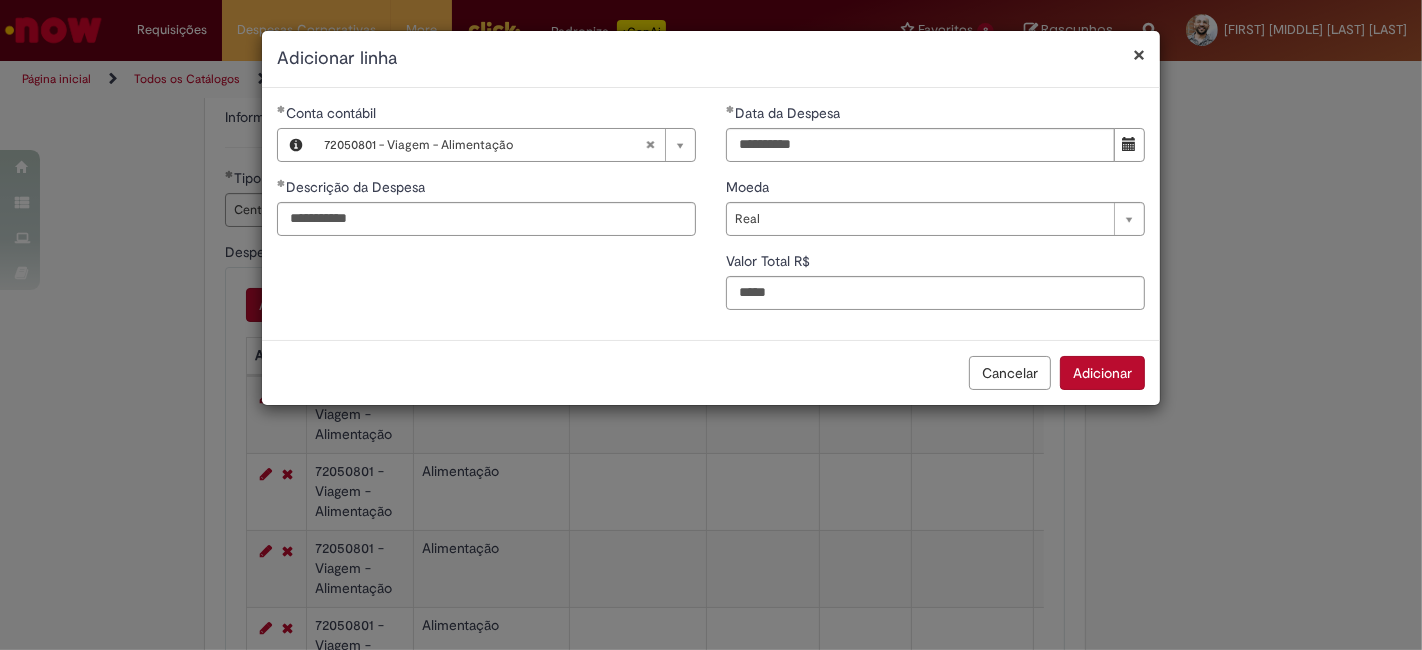 type on "****" 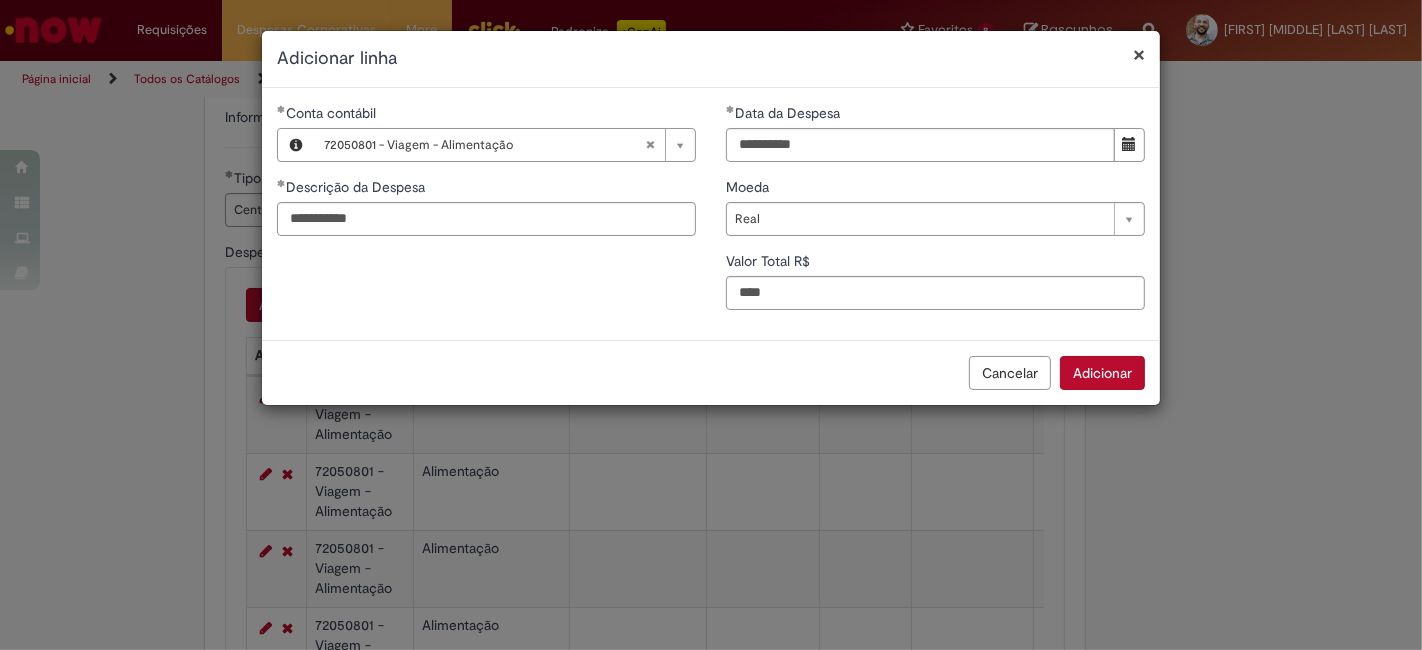 click on "Adicionar" at bounding box center [1102, 373] 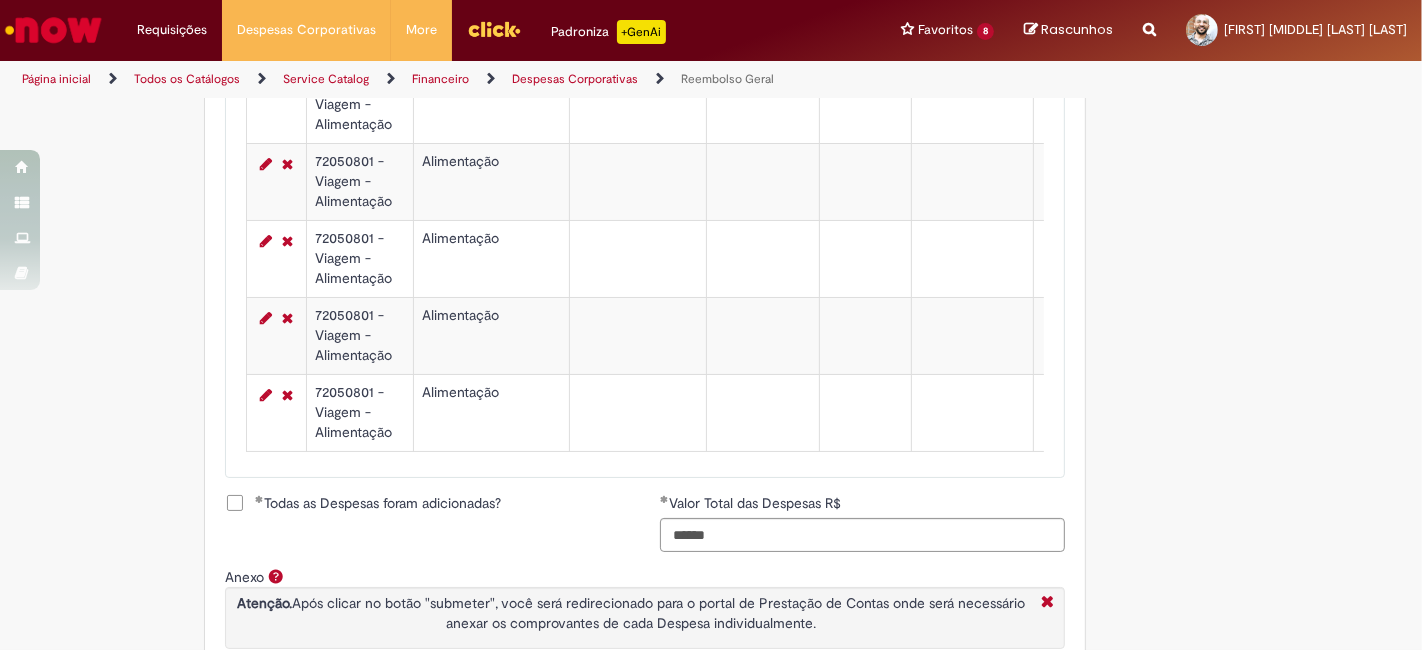 scroll, scrollTop: 1877, scrollLeft: 0, axis: vertical 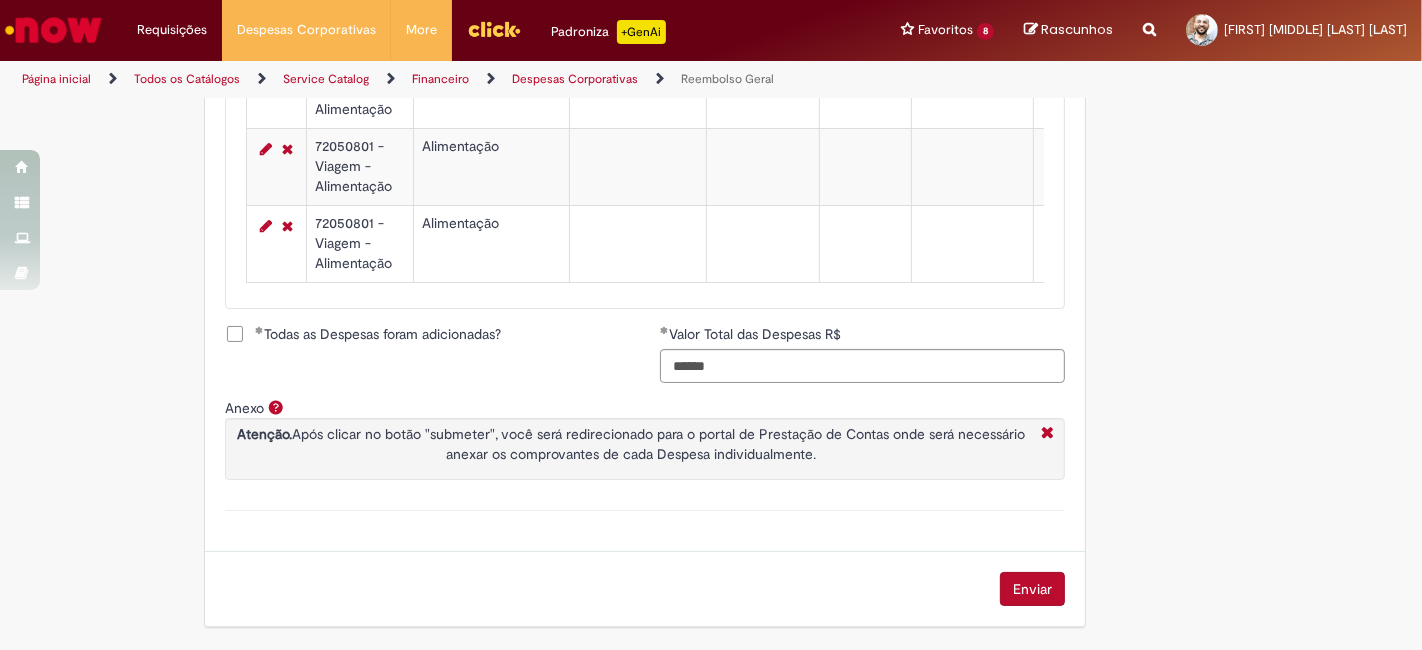 click on "Todas as Despesas foram adicionadas?" at bounding box center [378, 334] 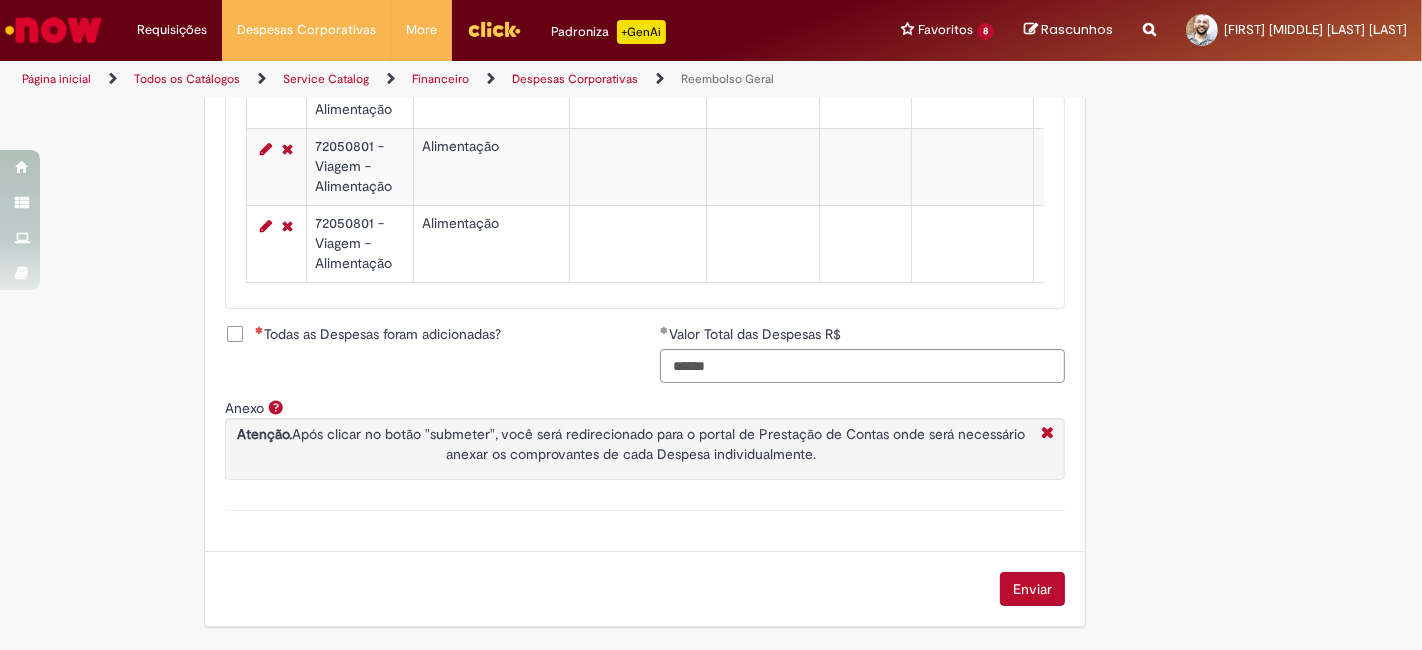 click on "Todas as Despesas foram adicionadas?" at bounding box center [378, 334] 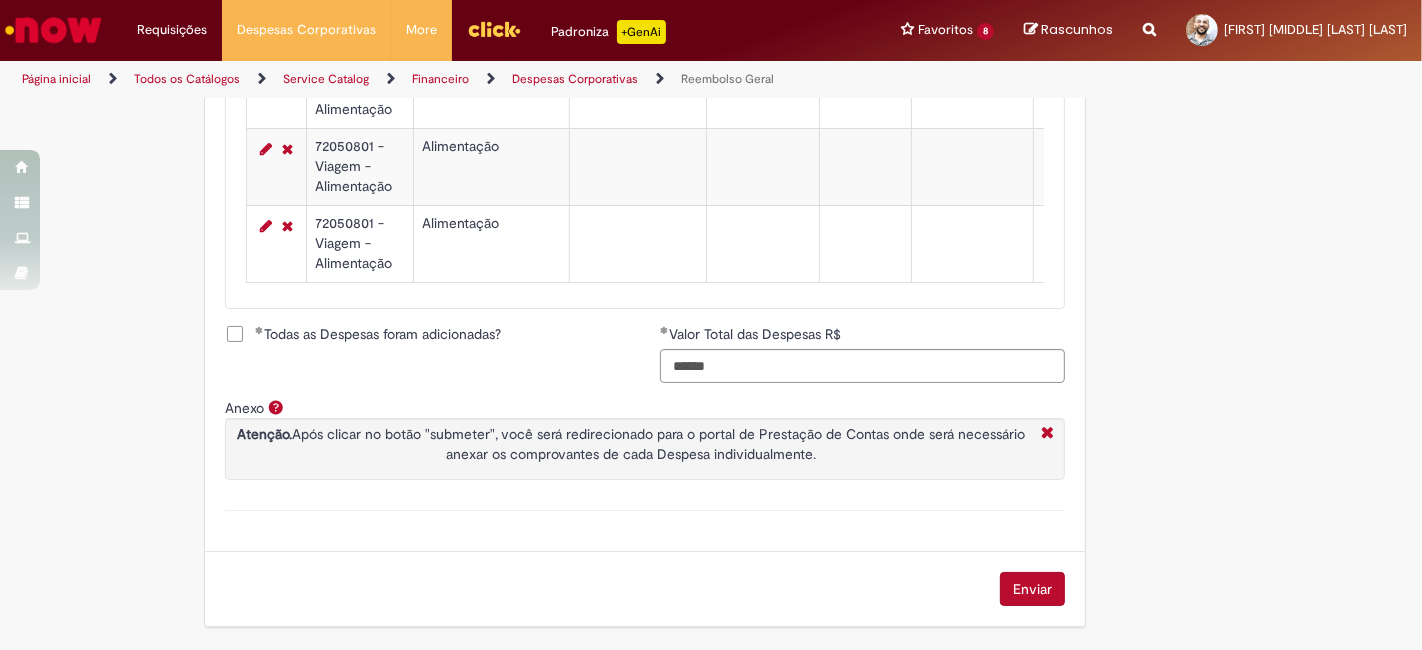 click on "Enviar" at bounding box center [1032, 589] 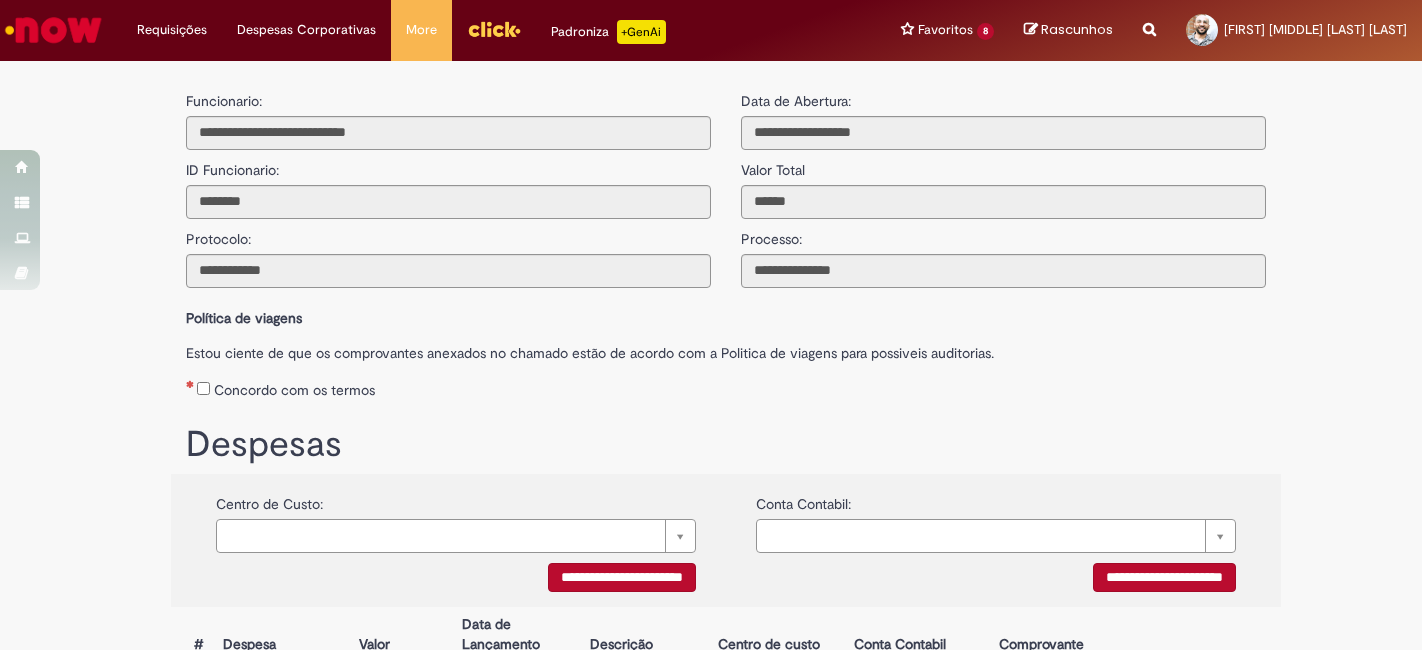 scroll, scrollTop: 0, scrollLeft: 0, axis: both 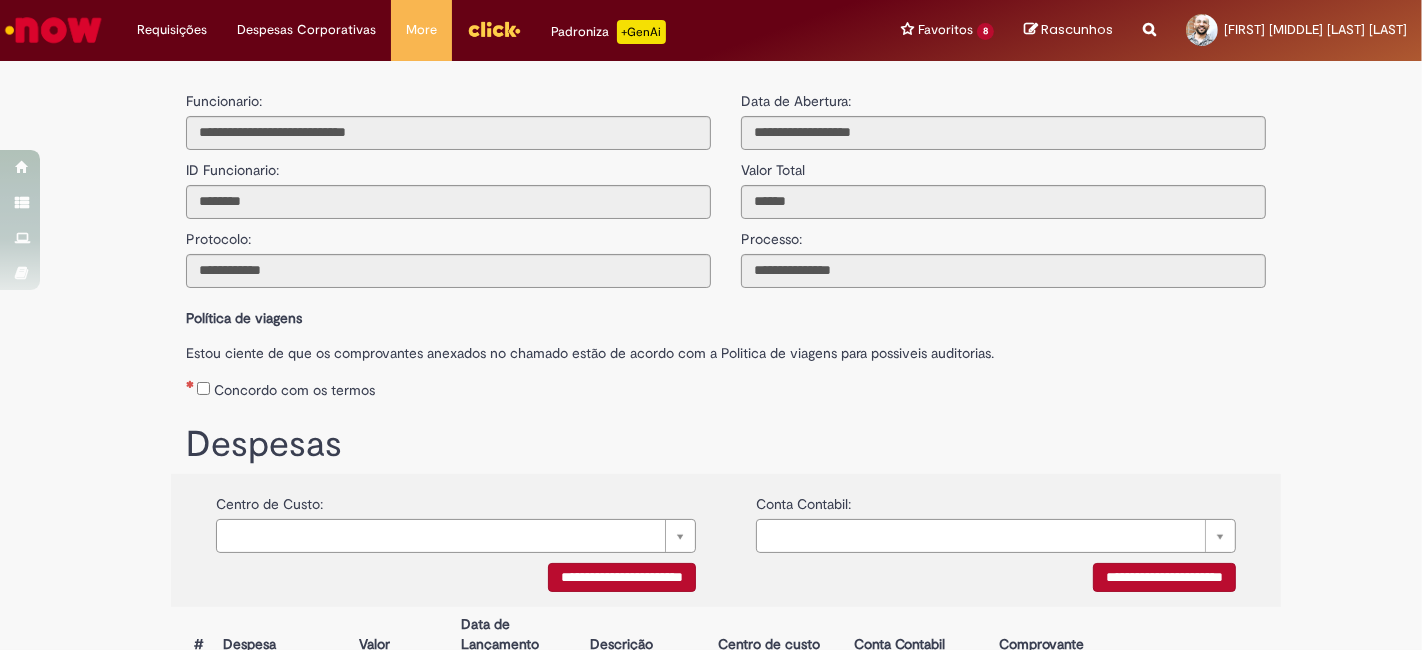 click on "Concordo com os termos" at bounding box center [726, 386] 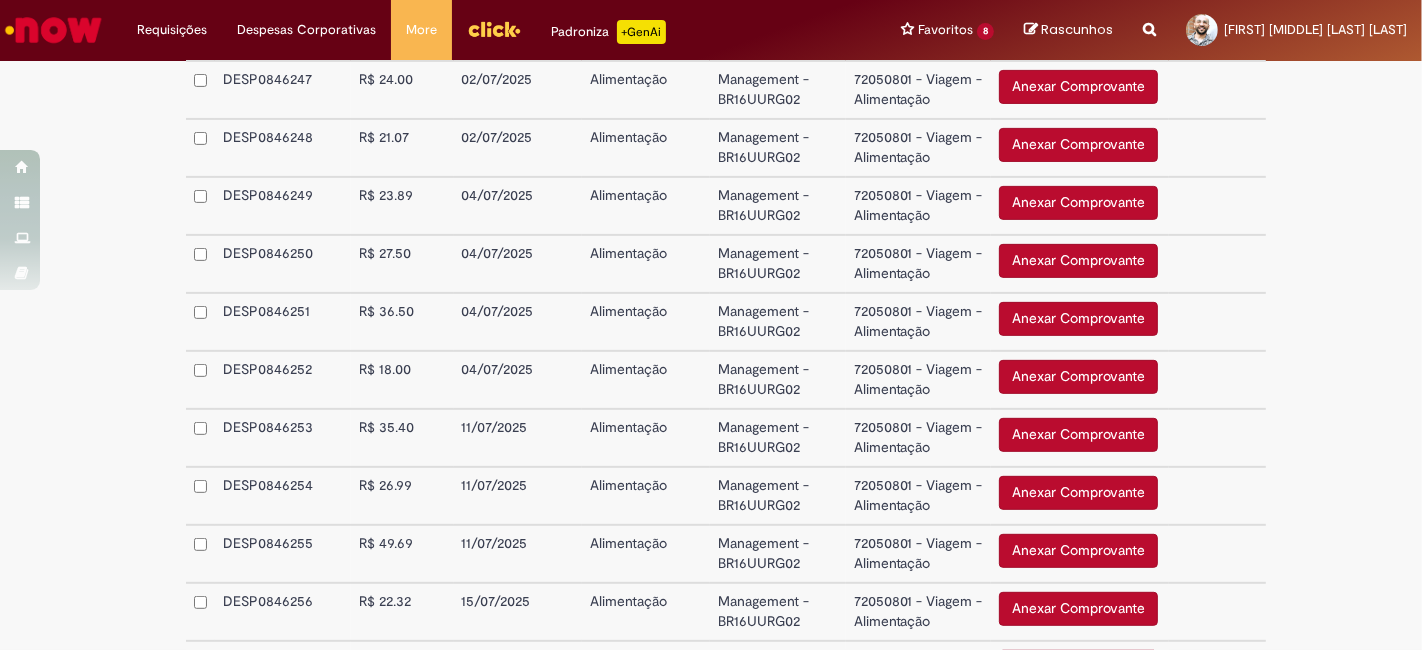 scroll, scrollTop: 1000, scrollLeft: 0, axis: vertical 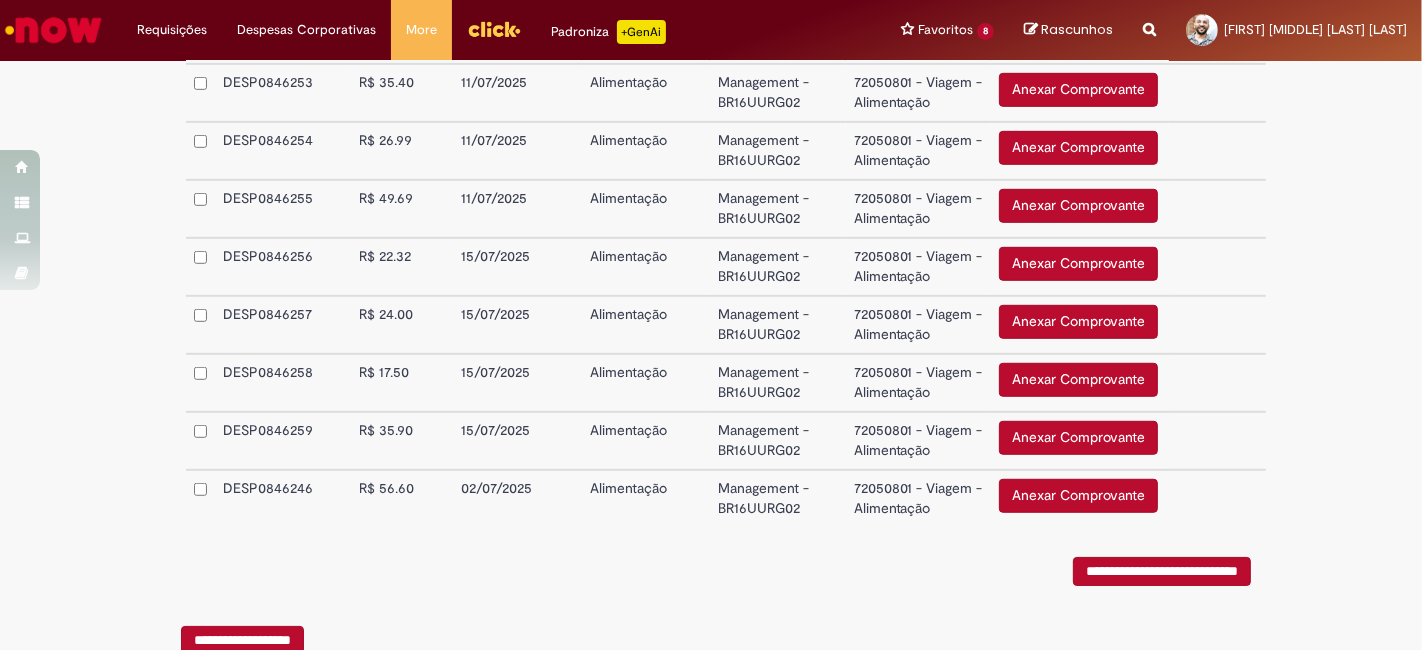 click on "Anexar Comprovante" at bounding box center (1078, 438) 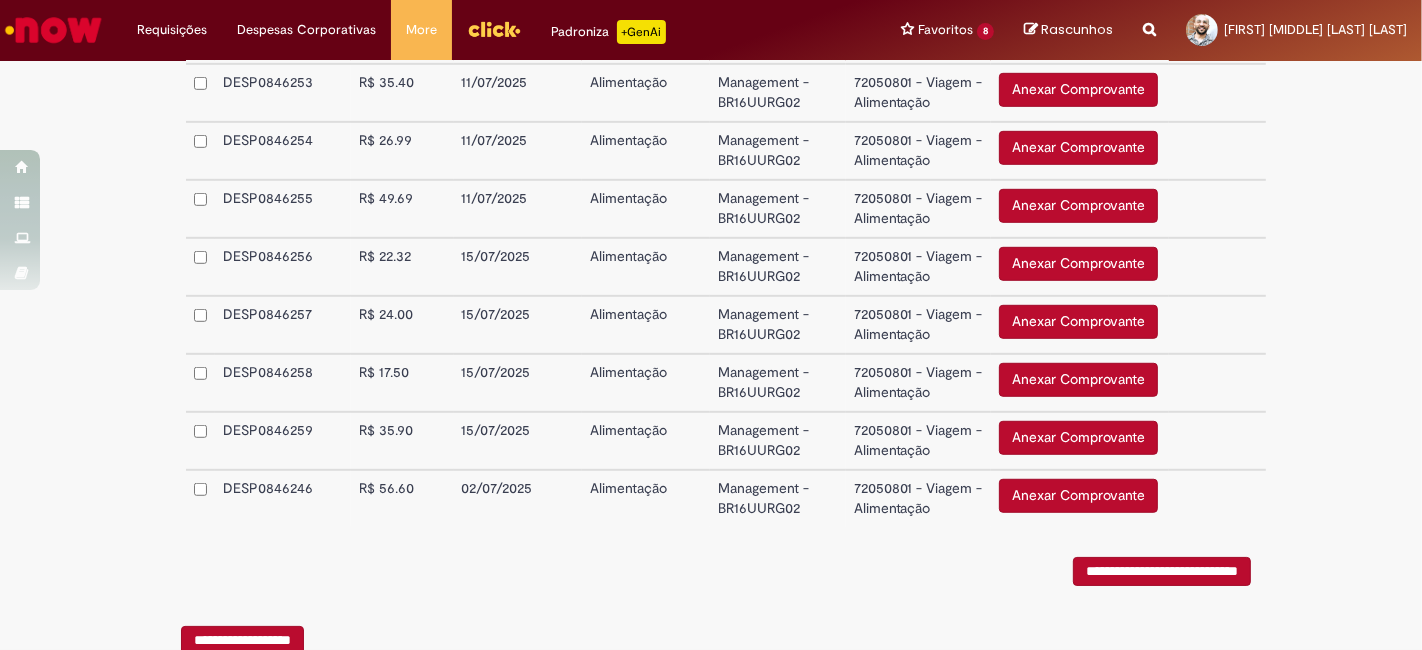 click on "Anexar Comprovante" at bounding box center (1078, 438) 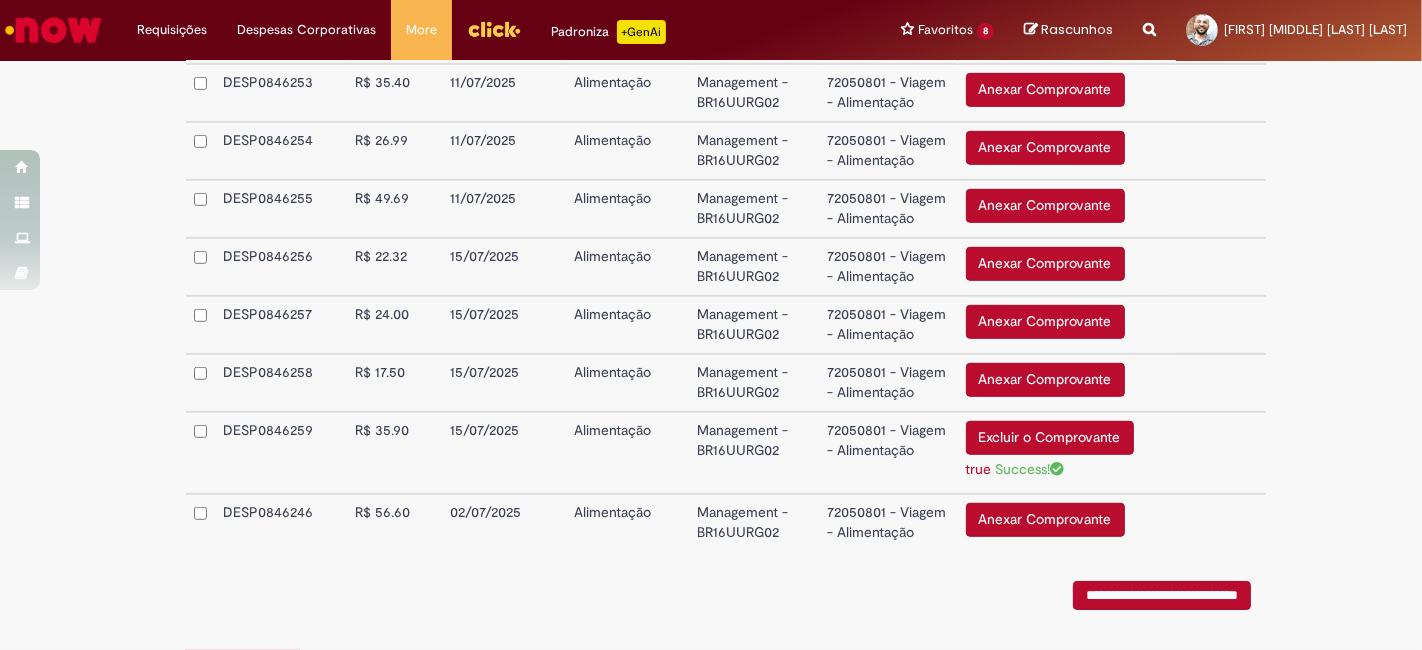 scroll, scrollTop: 1100, scrollLeft: 0, axis: vertical 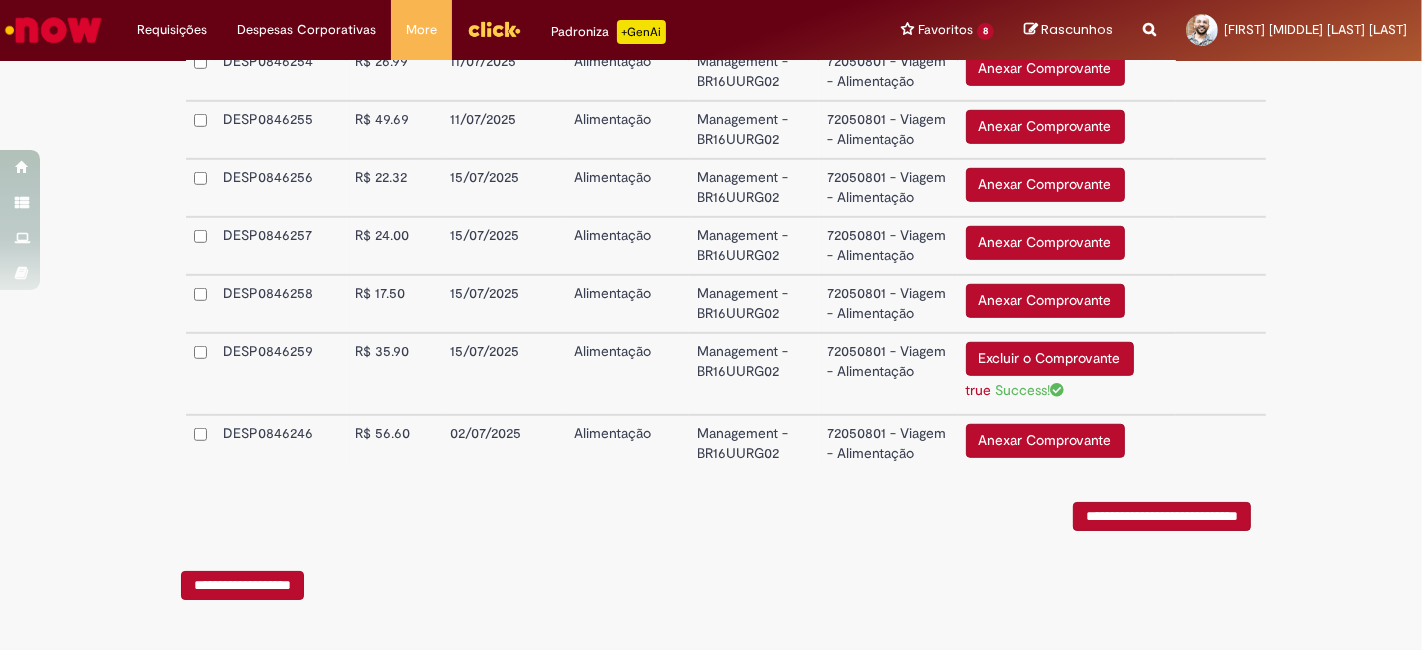 click on "Anexar Comprovante" at bounding box center (1045, 301) 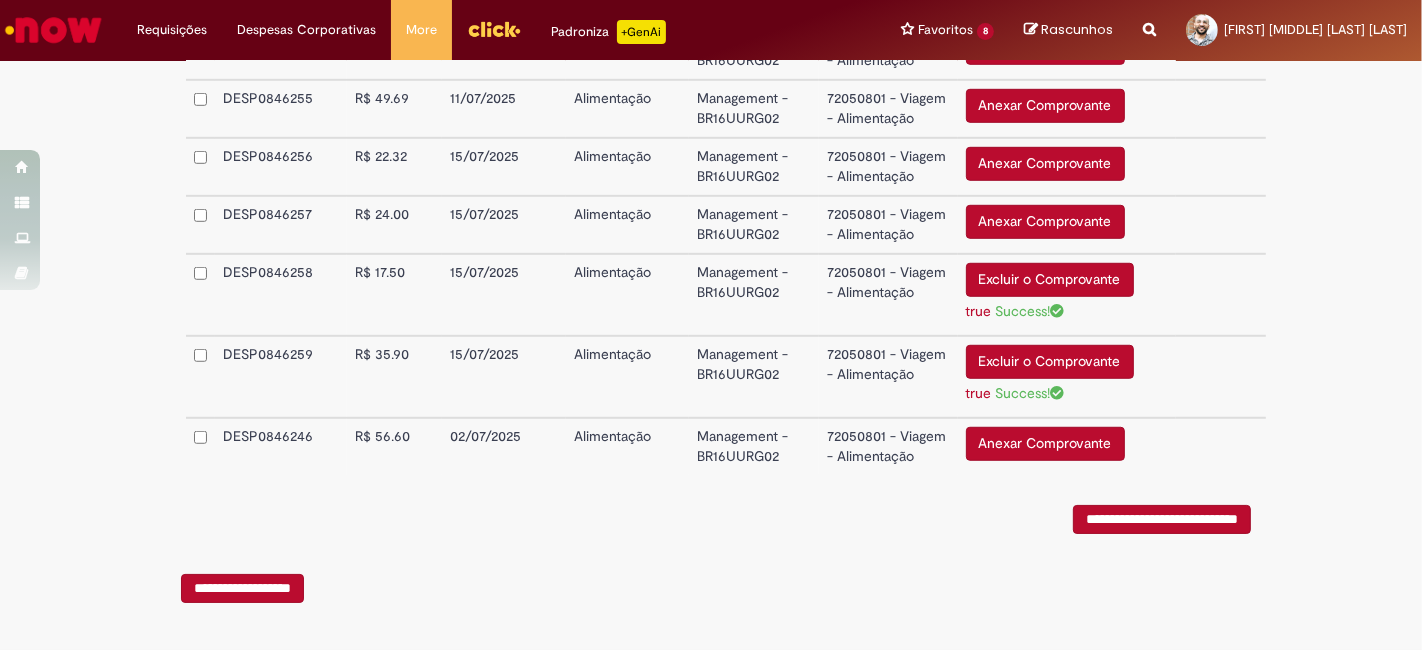 click on "Anexar Comprovante" at bounding box center (1045, 222) 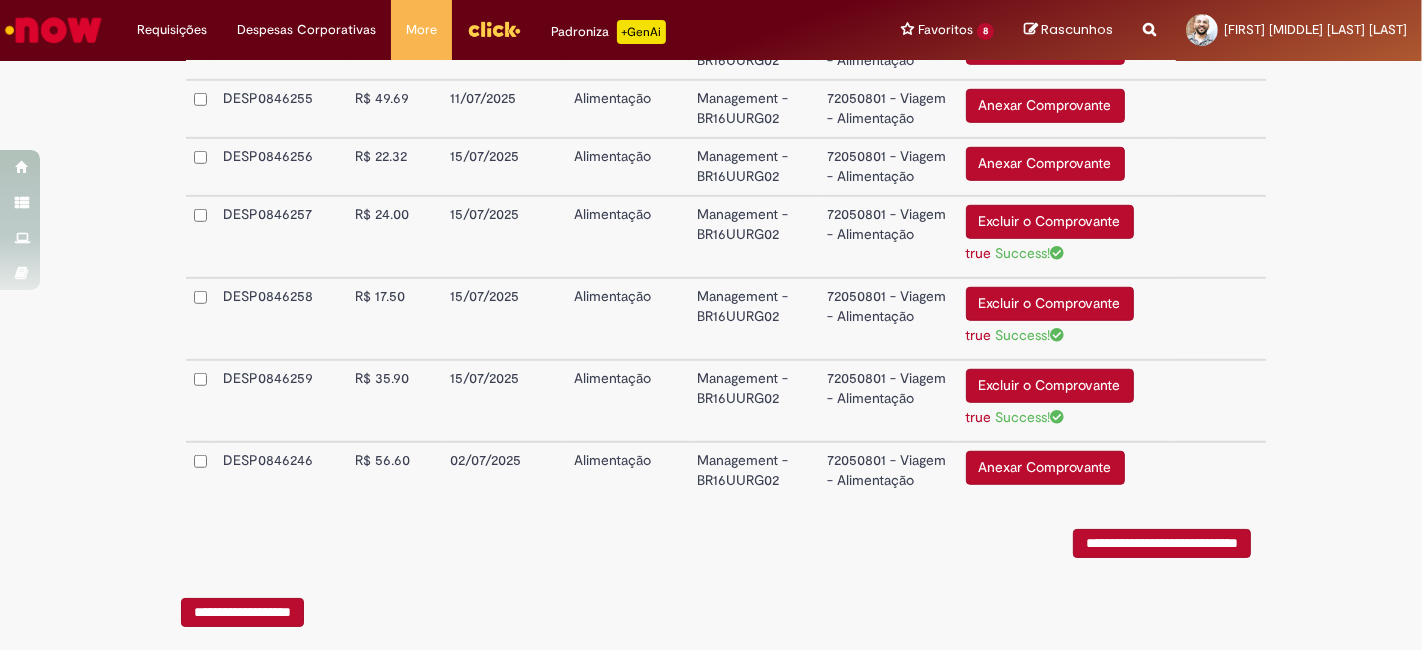 click on "Anexar Comprovante" at bounding box center [1045, 164] 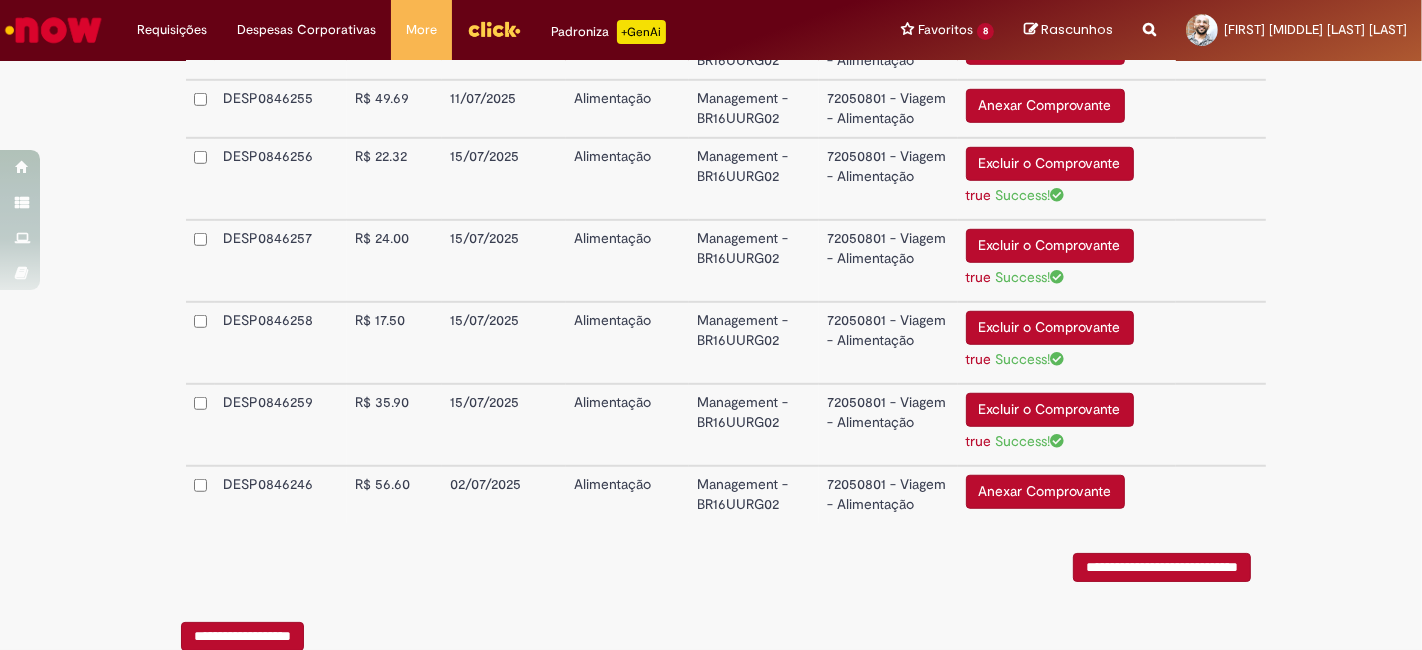 click on "Anexar Comprovante" at bounding box center [1045, 106] 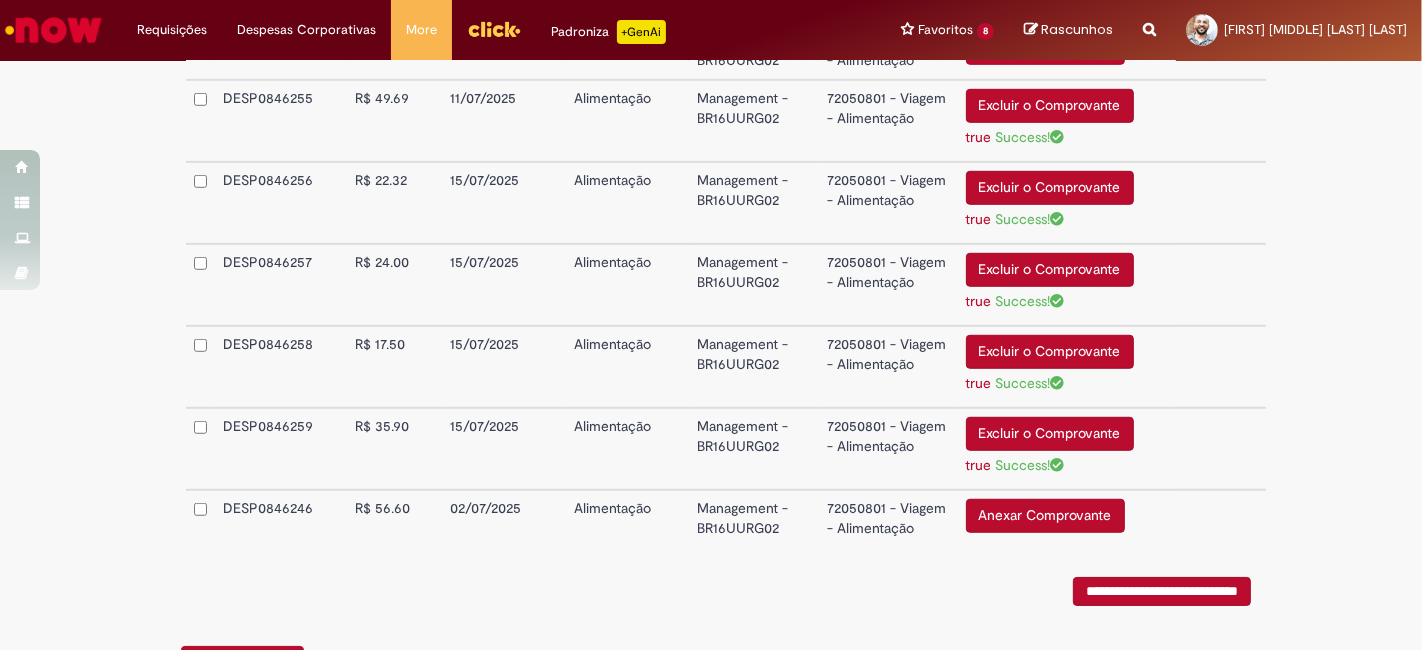 click on "Anexar Comprovante" at bounding box center [1045, 48] 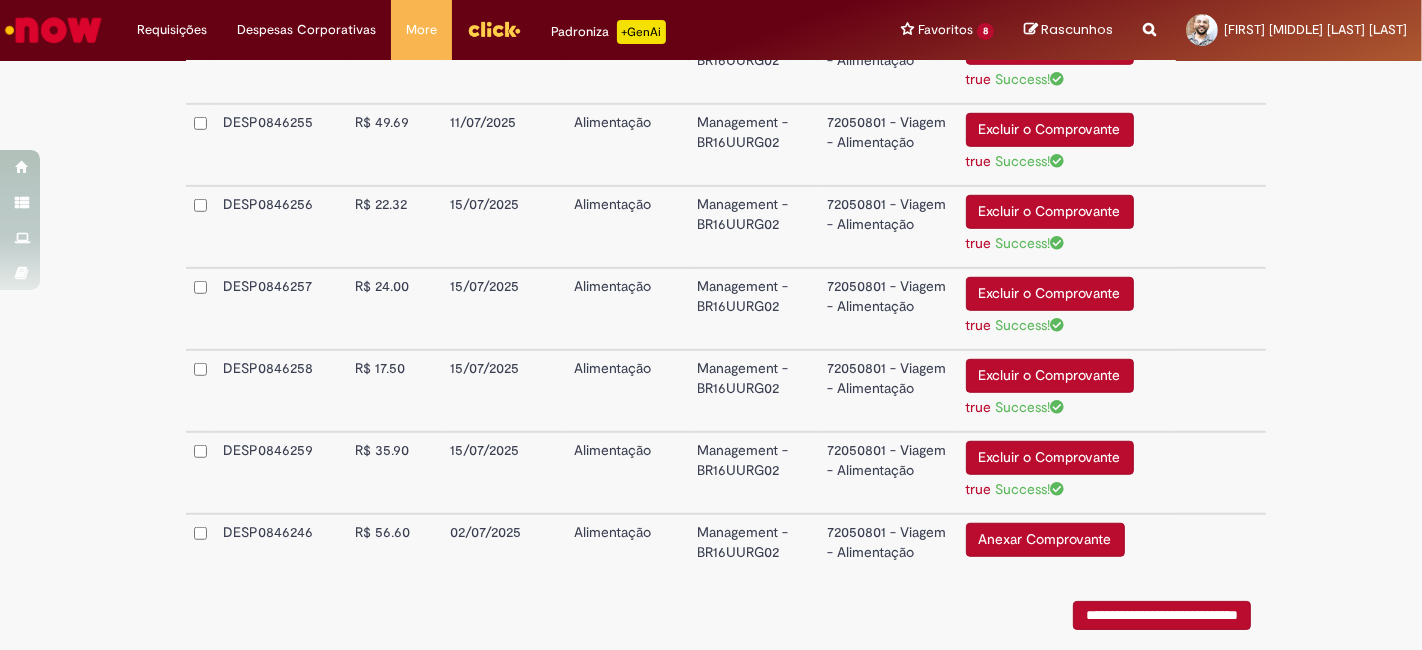 click on "Anexar Comprovante" at bounding box center [1045, -10] 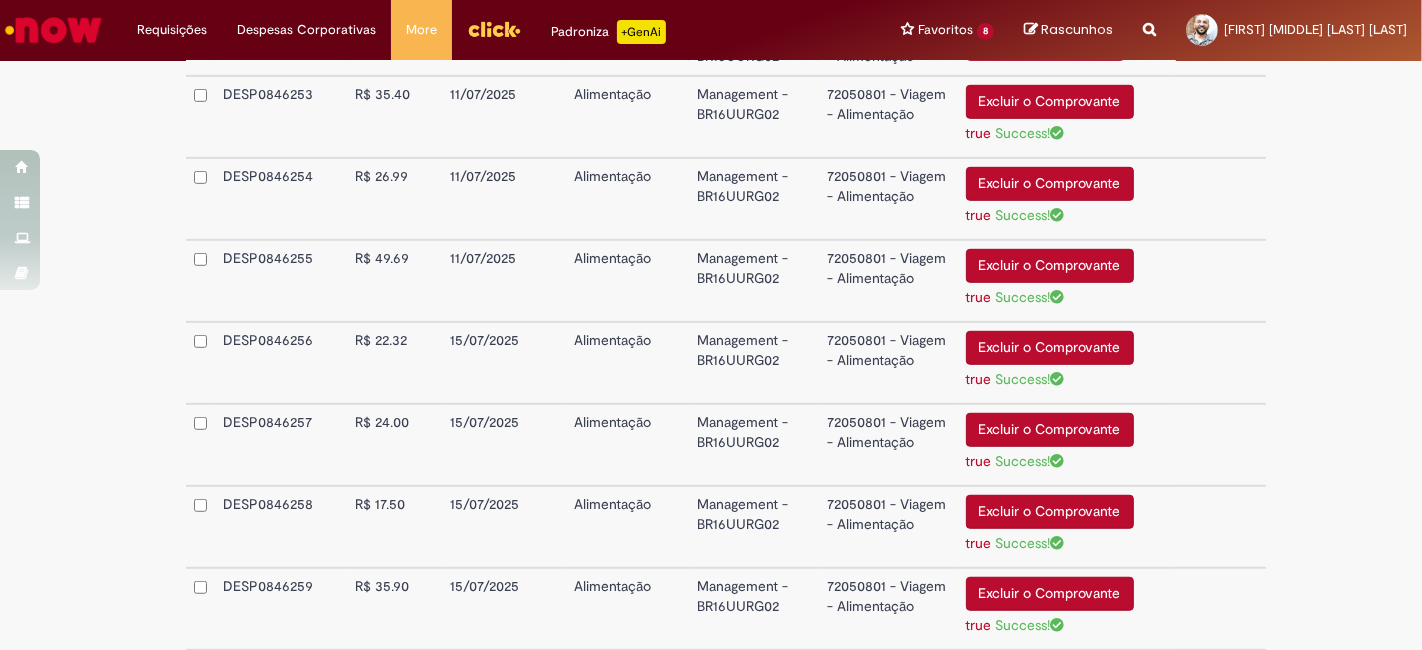 scroll, scrollTop: 877, scrollLeft: 0, axis: vertical 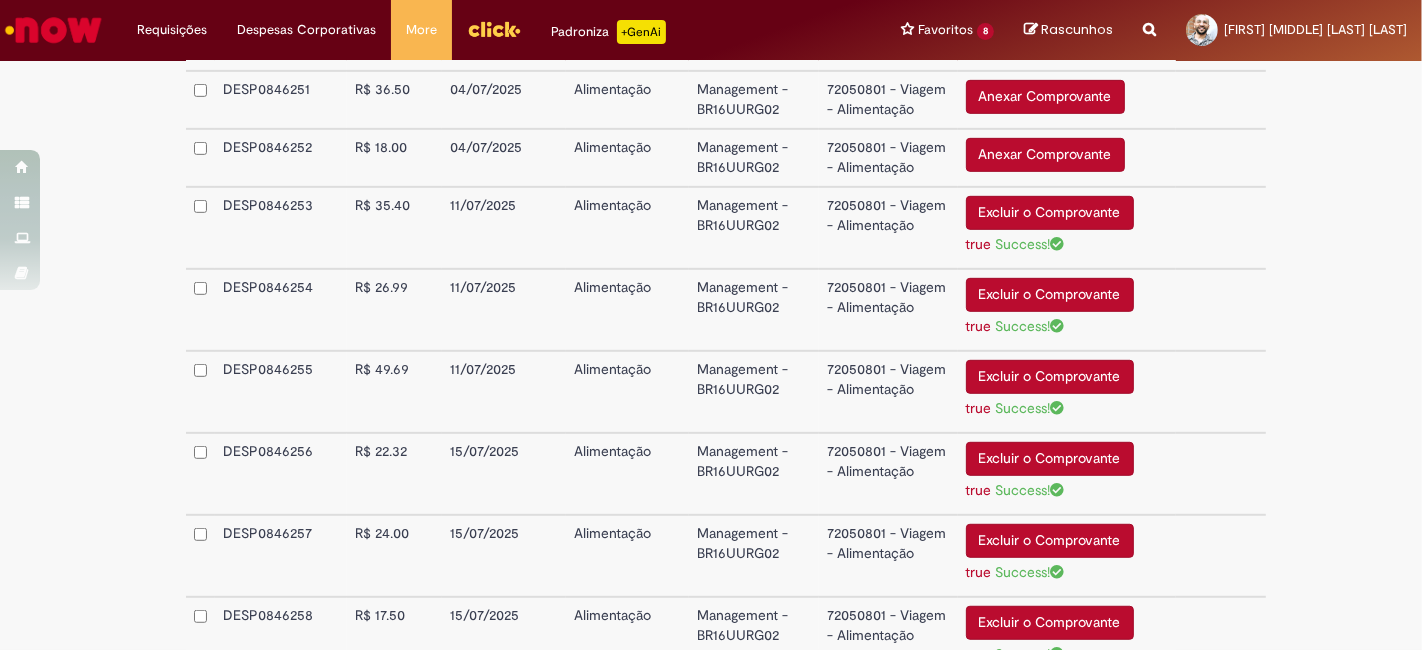 click on "Anexar Comprovante" at bounding box center [1045, 155] 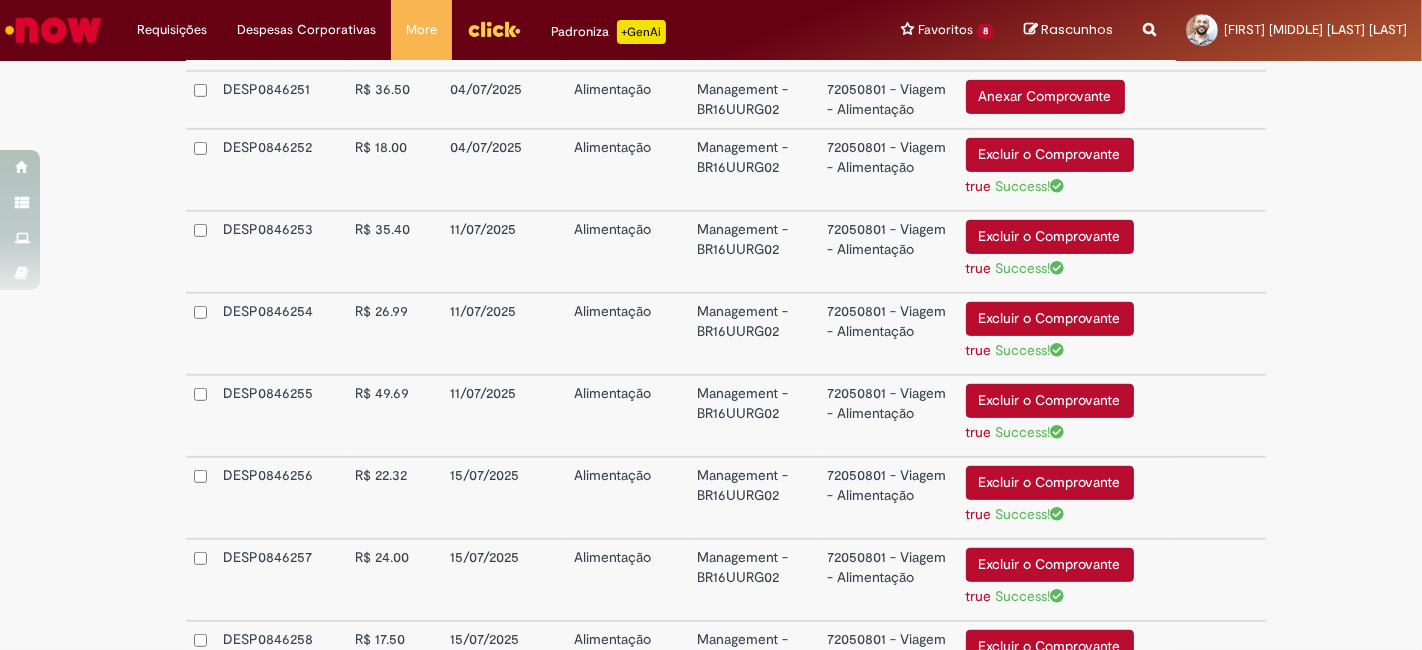 click on "Anexar Comprovante" at bounding box center [1045, 97] 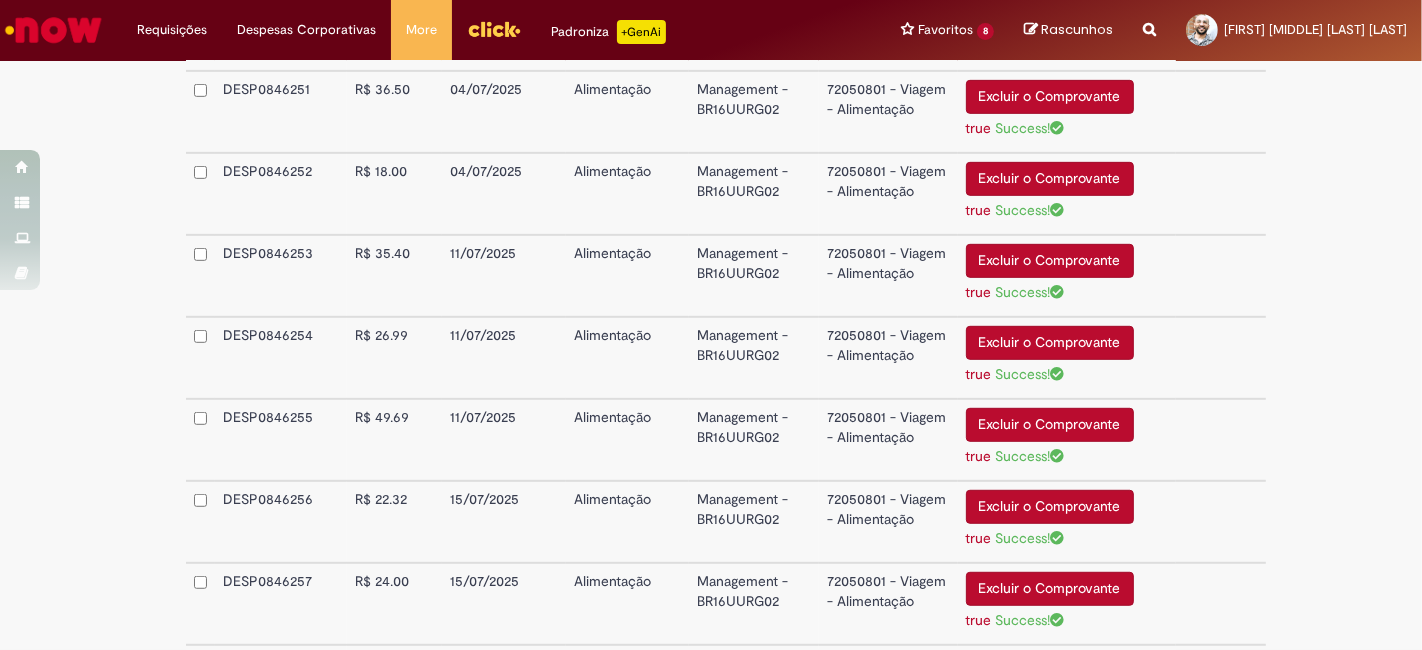 click on "Anexar Comprovante" at bounding box center [1045, 39] 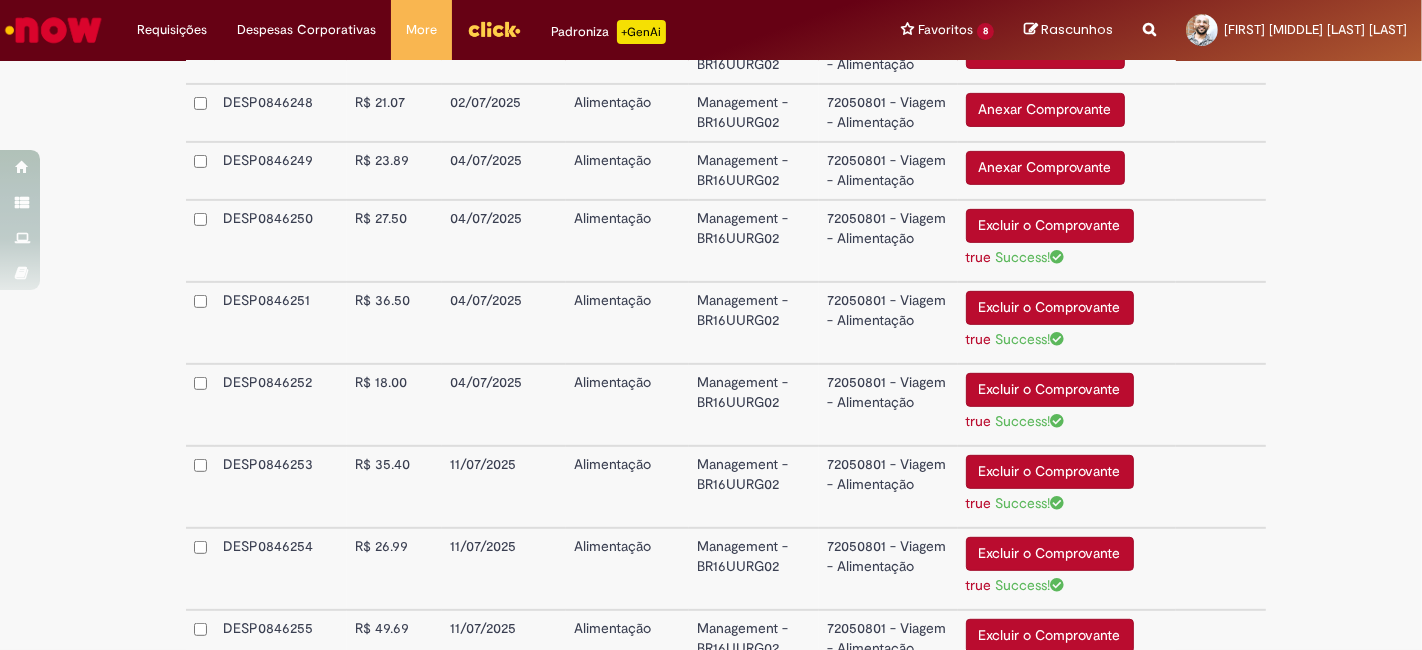 scroll, scrollTop: 655, scrollLeft: 0, axis: vertical 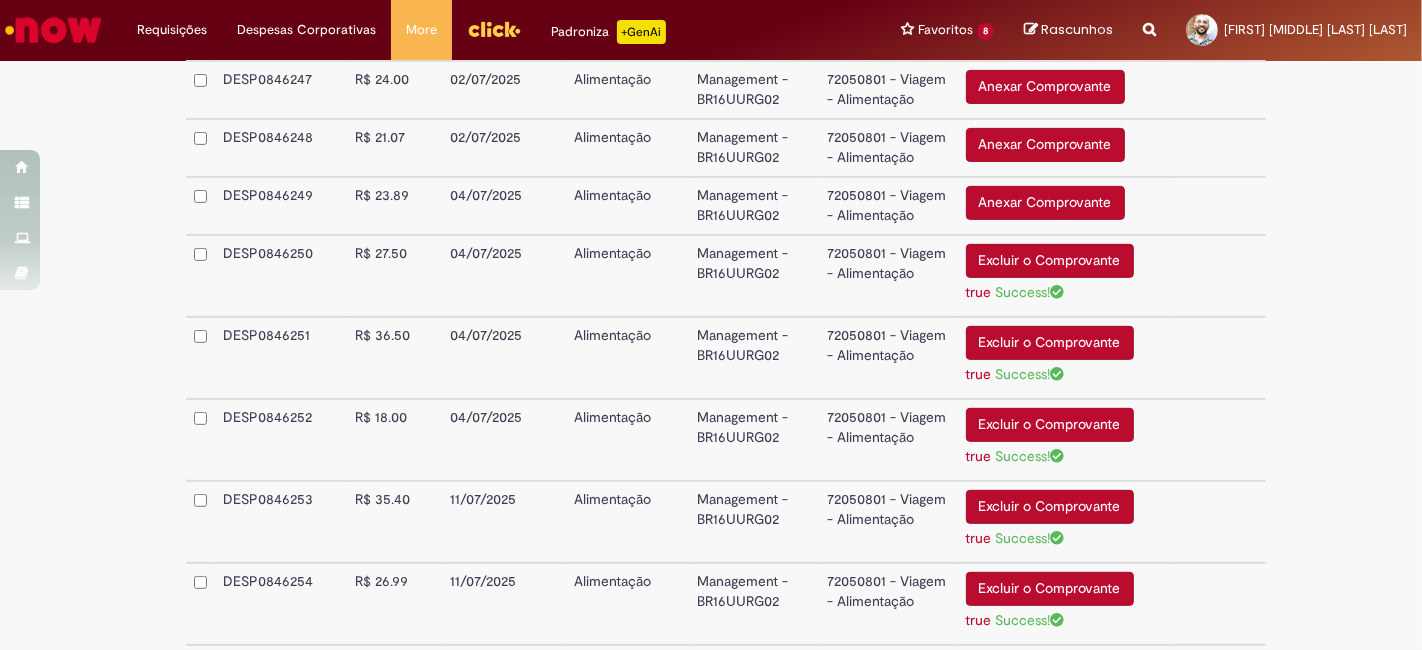 click on "Anexar Comprovante" at bounding box center (1045, 203) 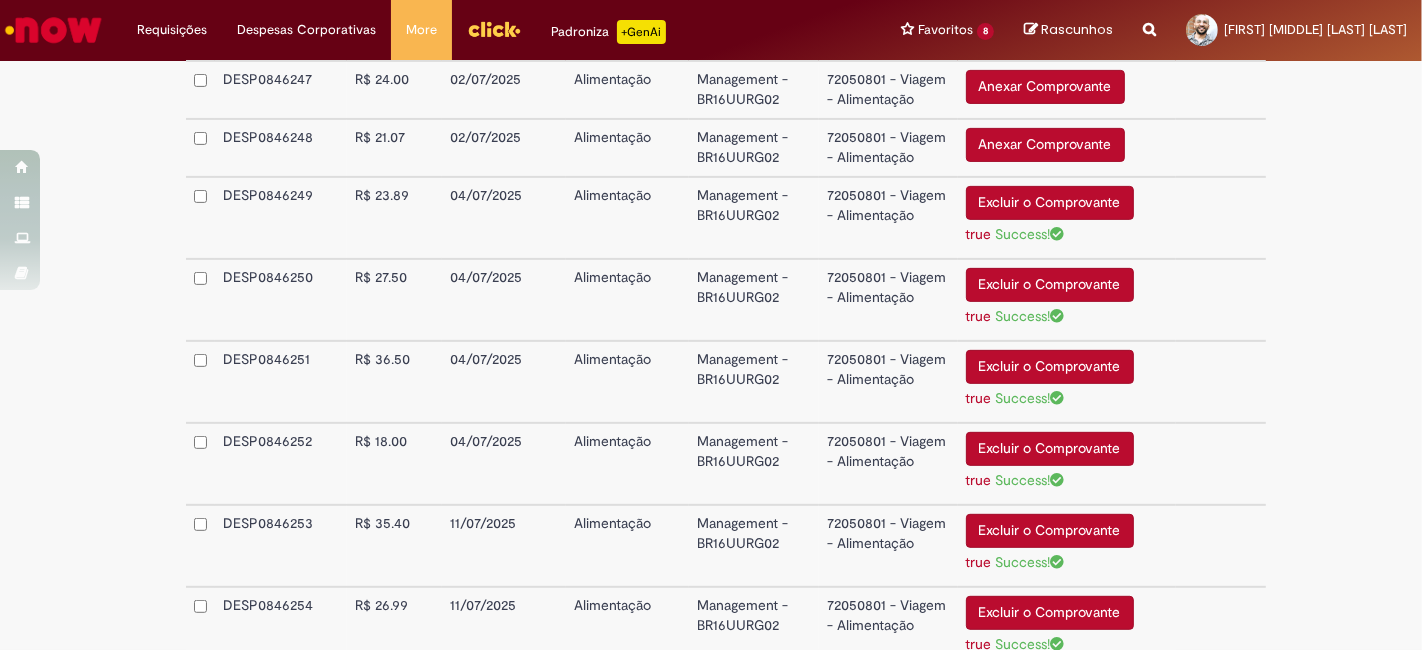 click on "Anexar Comprovante" at bounding box center (1045, 145) 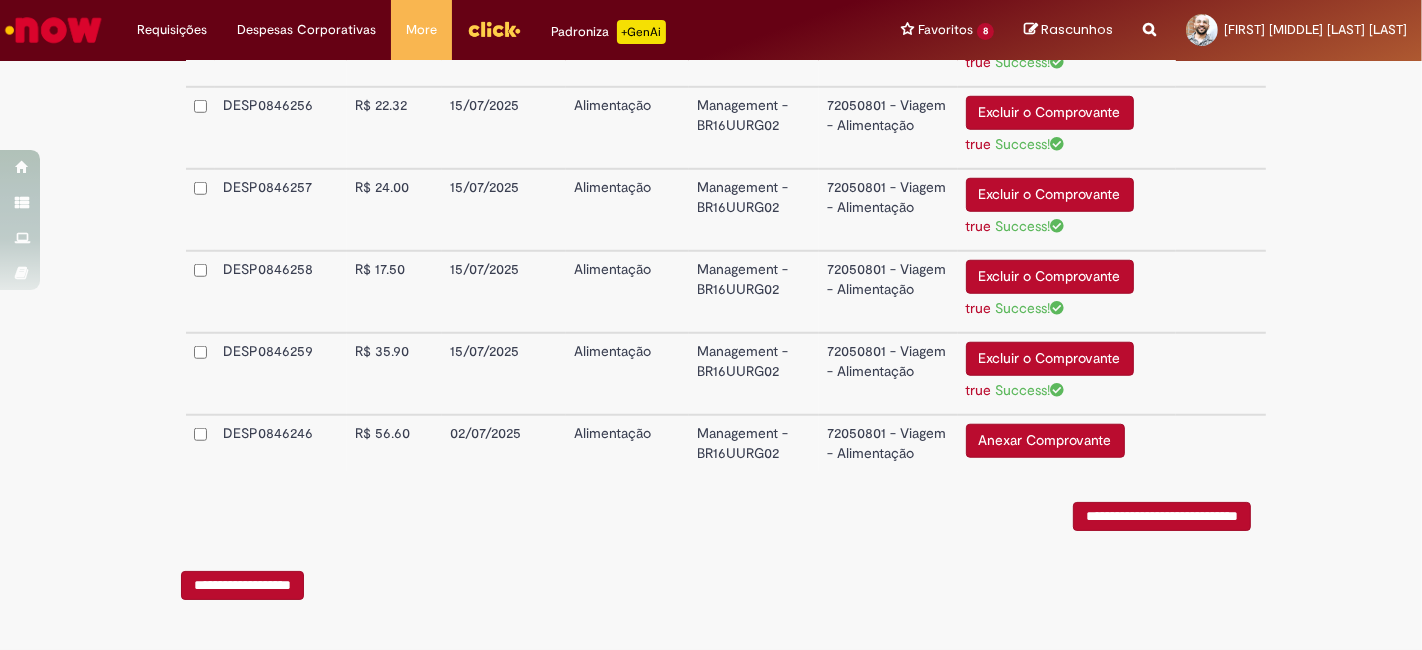 scroll, scrollTop: 1375, scrollLeft: 0, axis: vertical 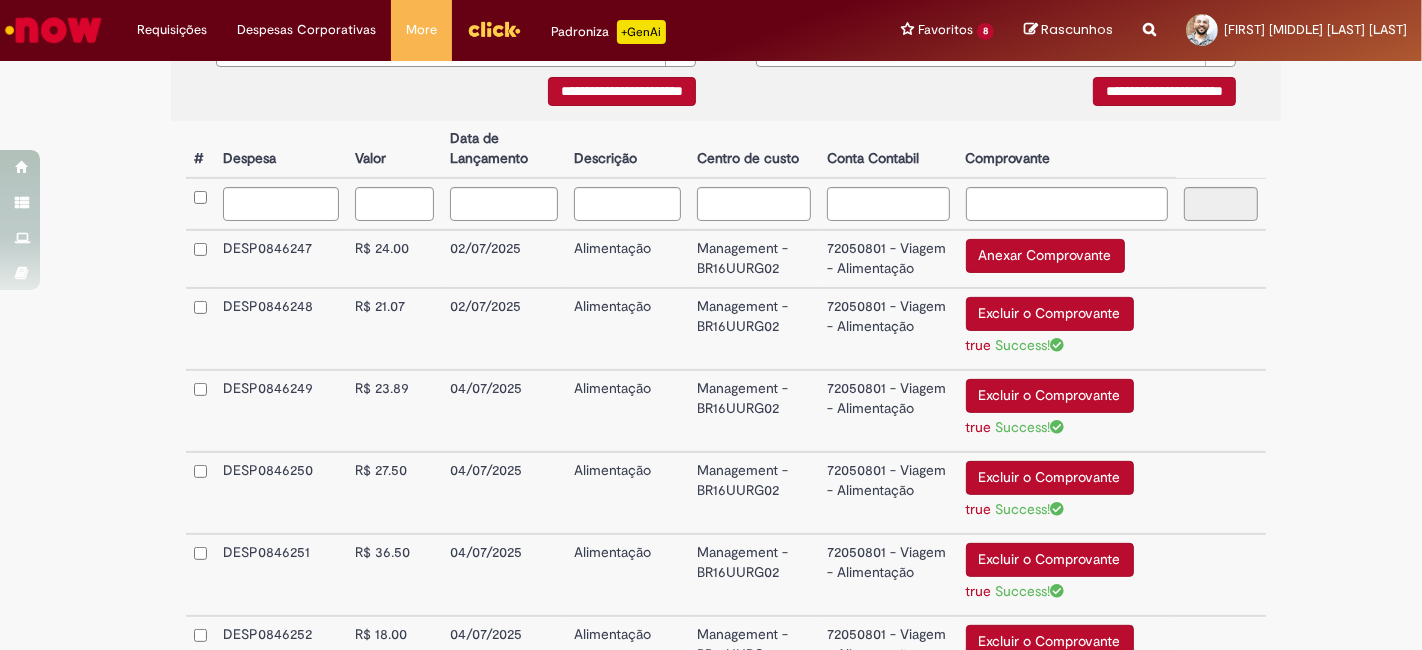 click on "Anexar Comprovante" at bounding box center [1045, 256] 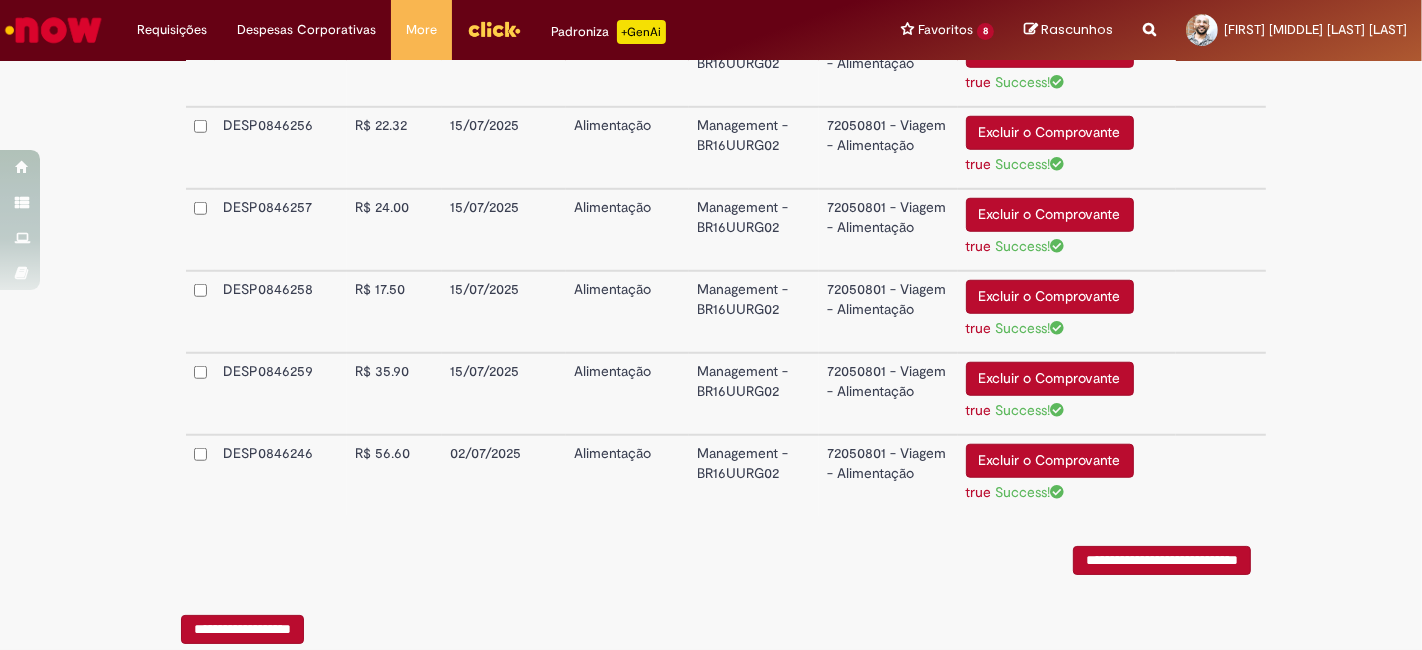 scroll, scrollTop: 1382, scrollLeft: 0, axis: vertical 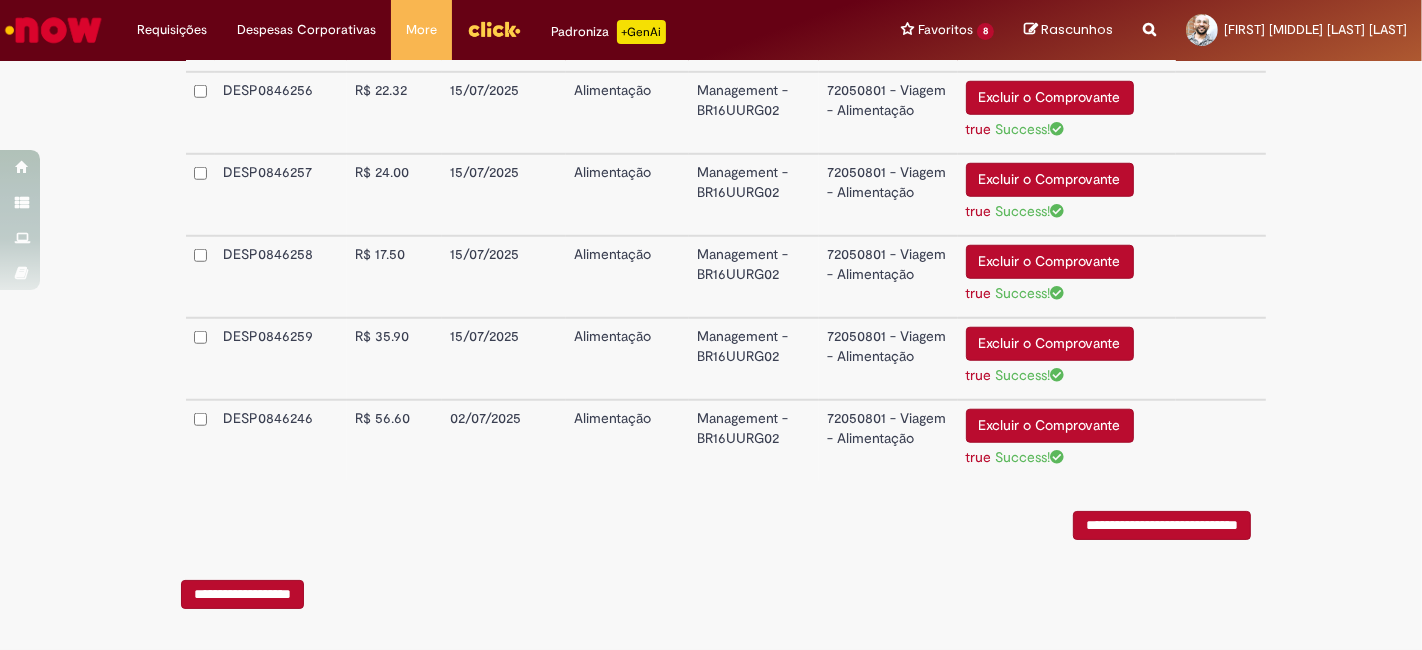 click on "**********" at bounding box center (1162, 525) 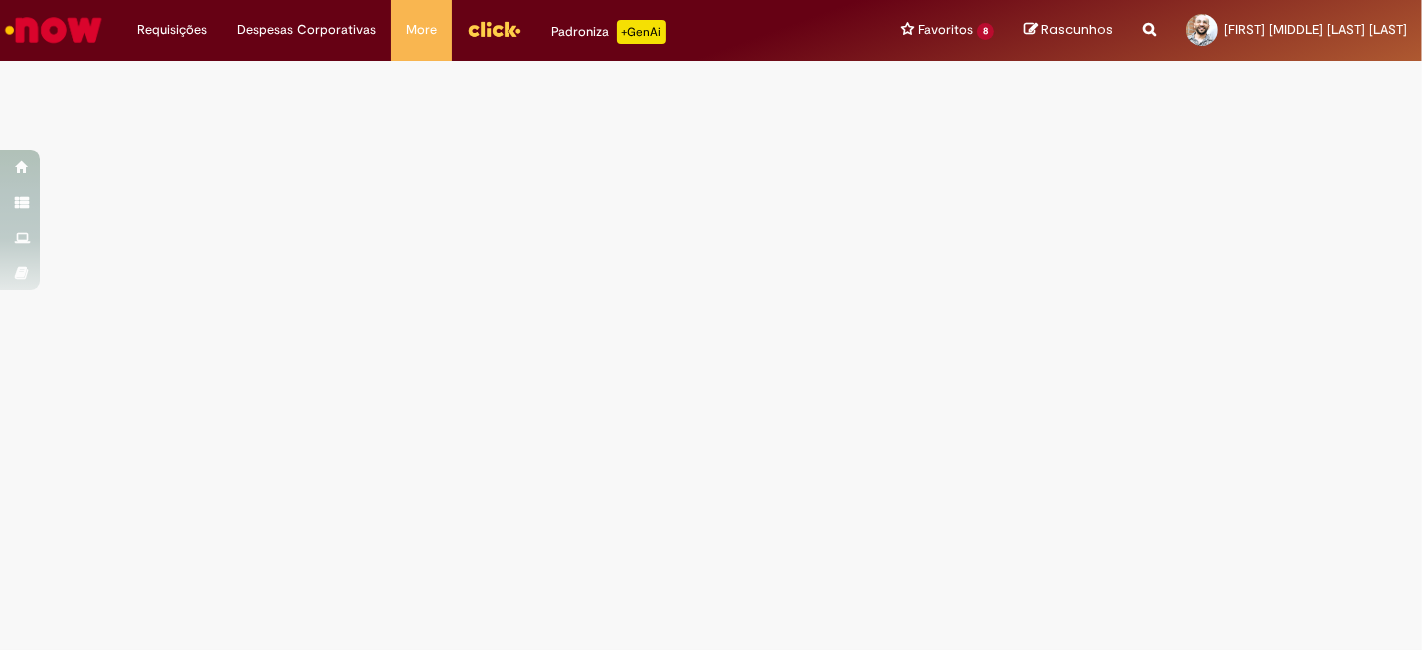scroll, scrollTop: 0, scrollLeft: 0, axis: both 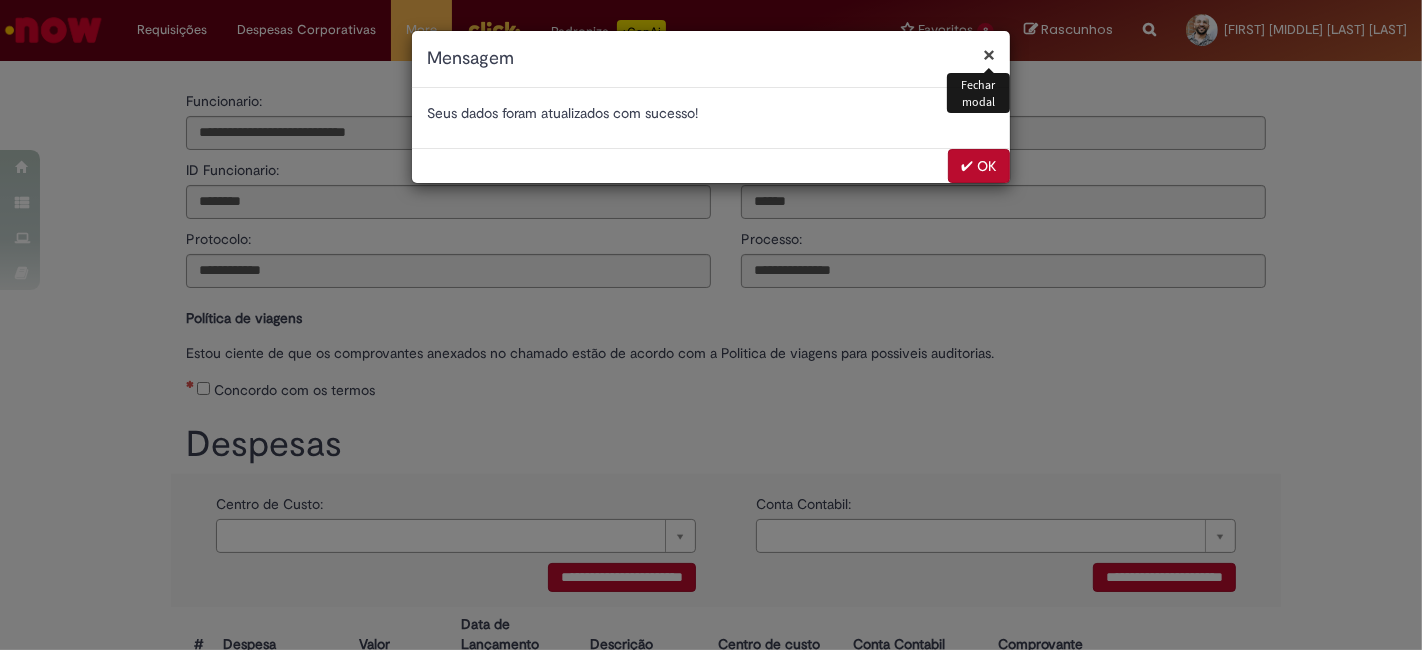 click on "✔ OK" at bounding box center (979, 166) 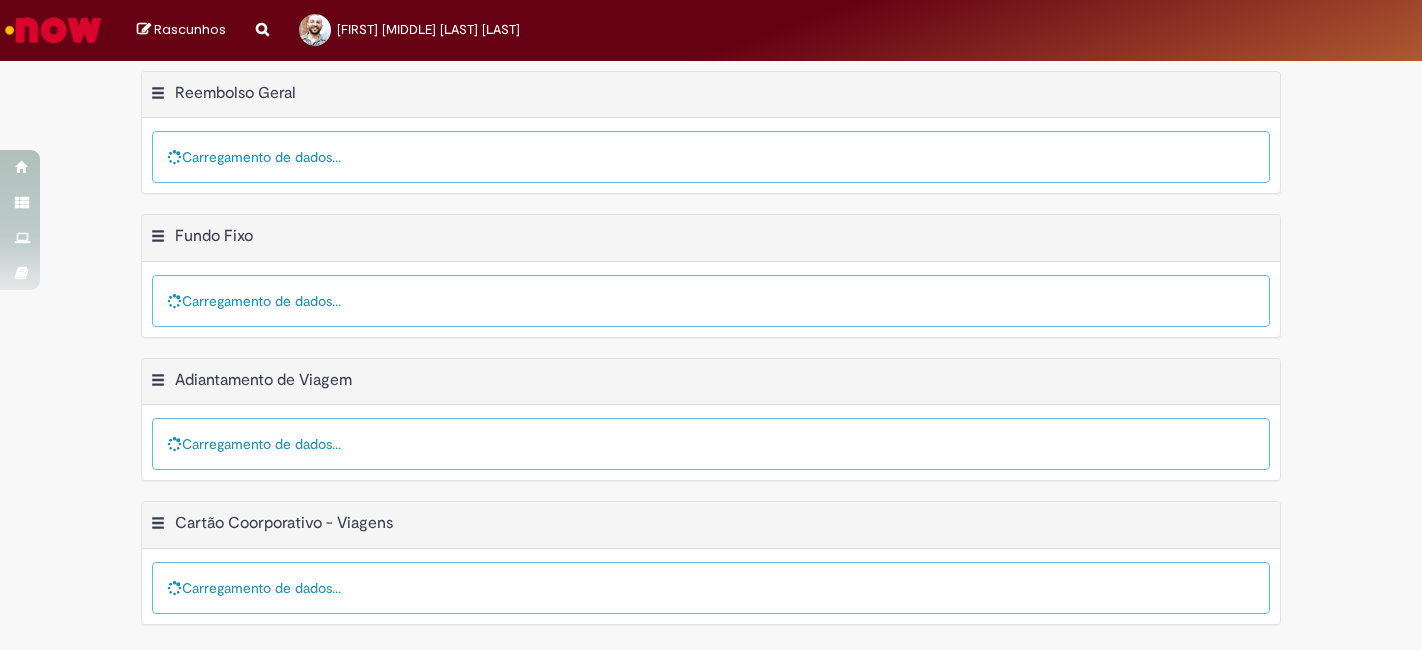scroll, scrollTop: 0, scrollLeft: 0, axis: both 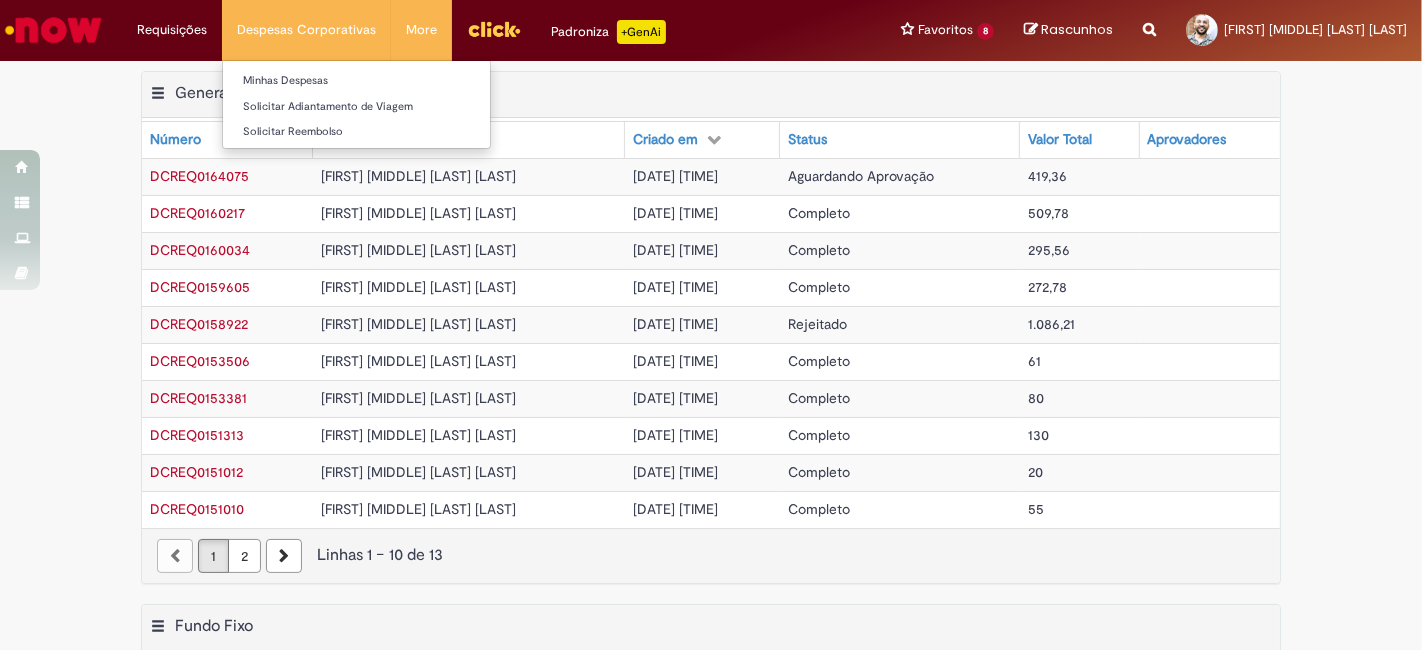 click on "Despesas Corporativas
Minhas Despesas
Solicitar Adiantamento de Viagem
Solicitar Reembolso" at bounding box center [306, 30] 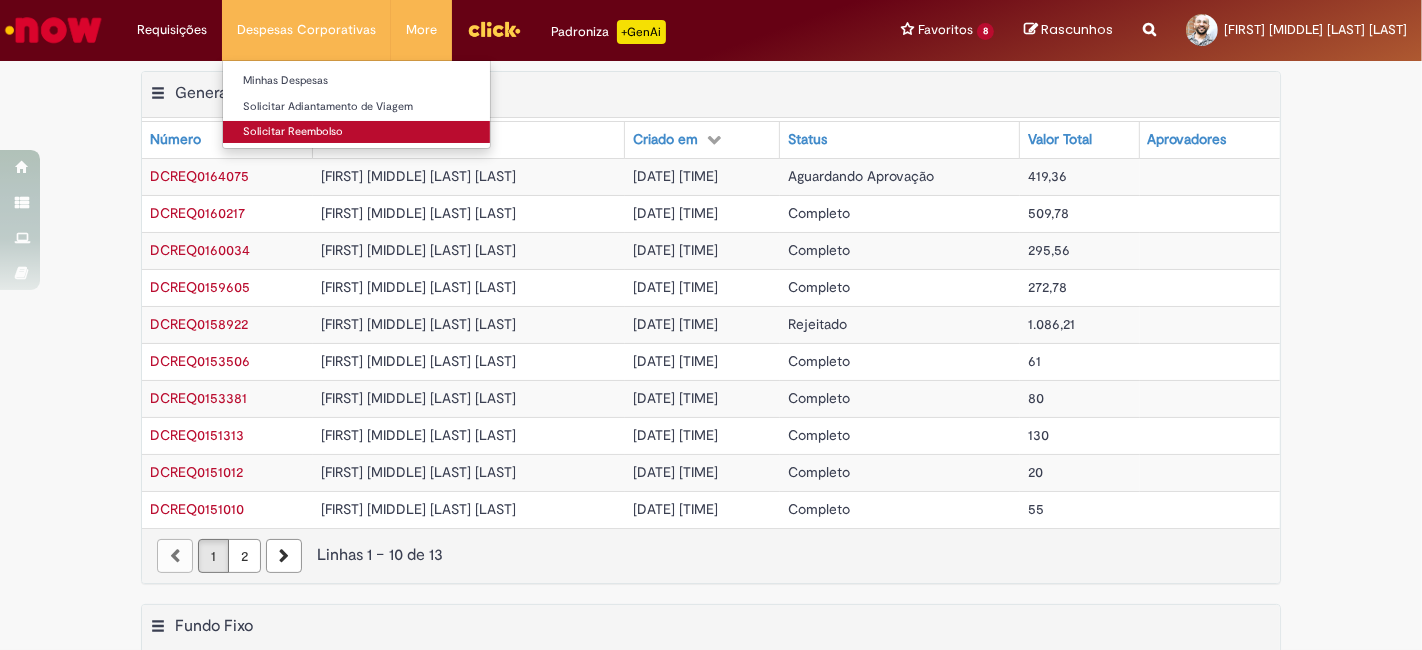 click on "Solicitar Reembolso" at bounding box center (356, 132) 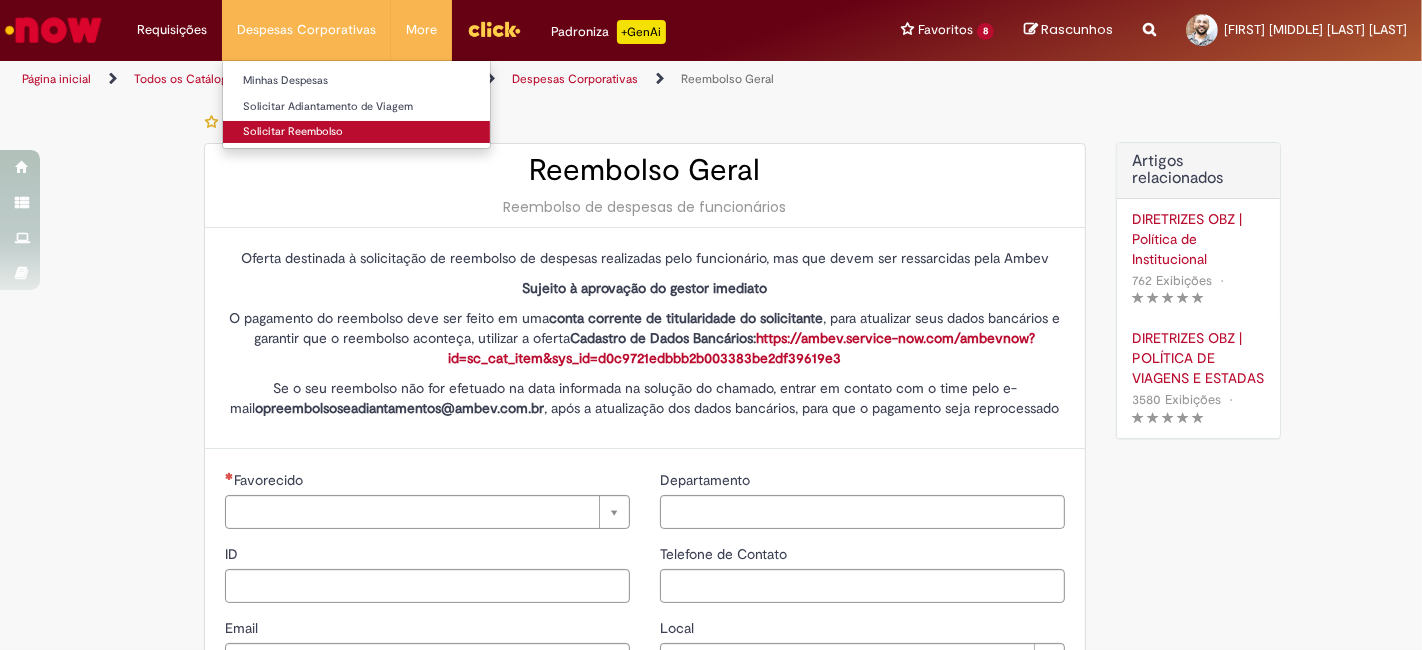 type on "********" 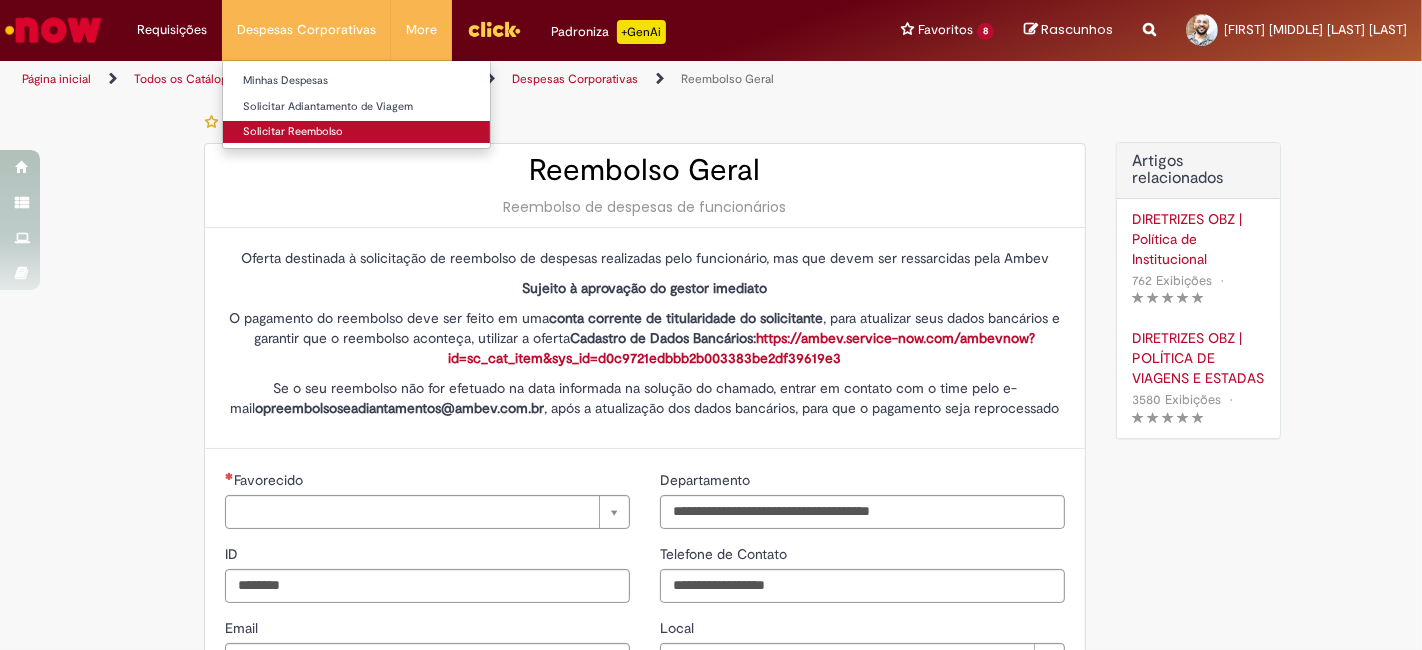 type on "**********" 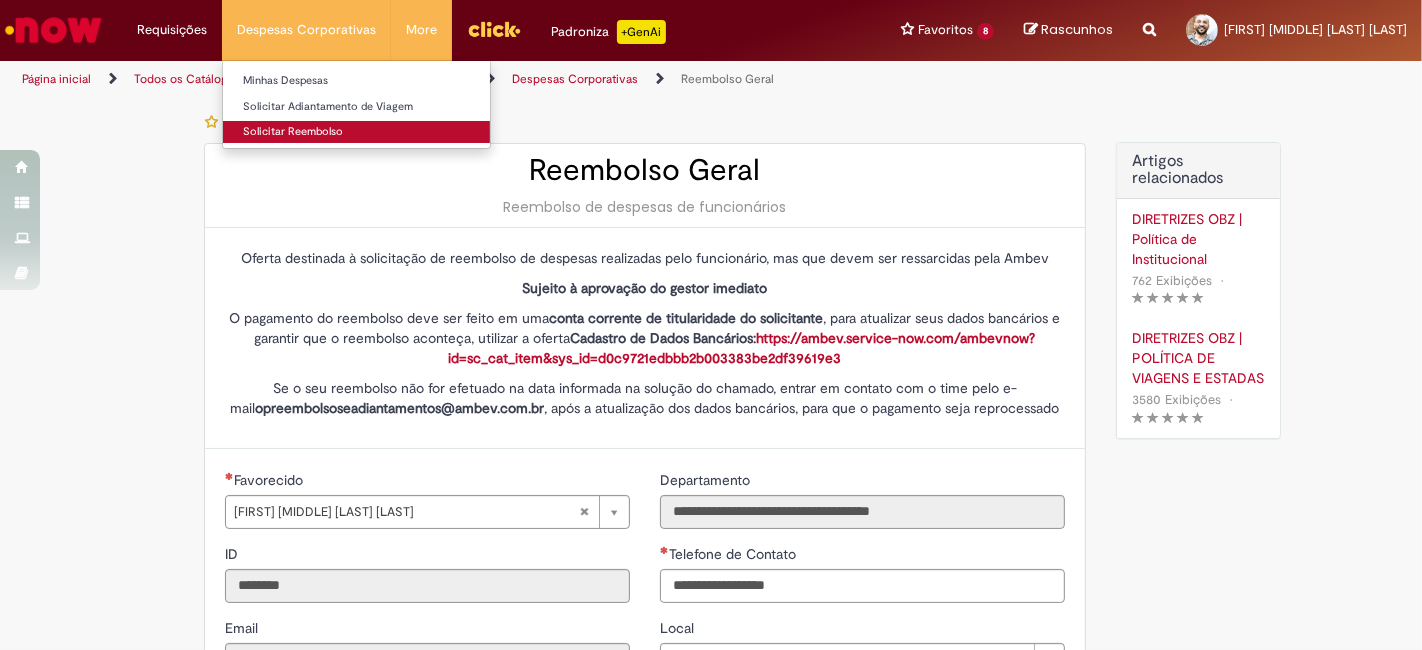 type on "**********" 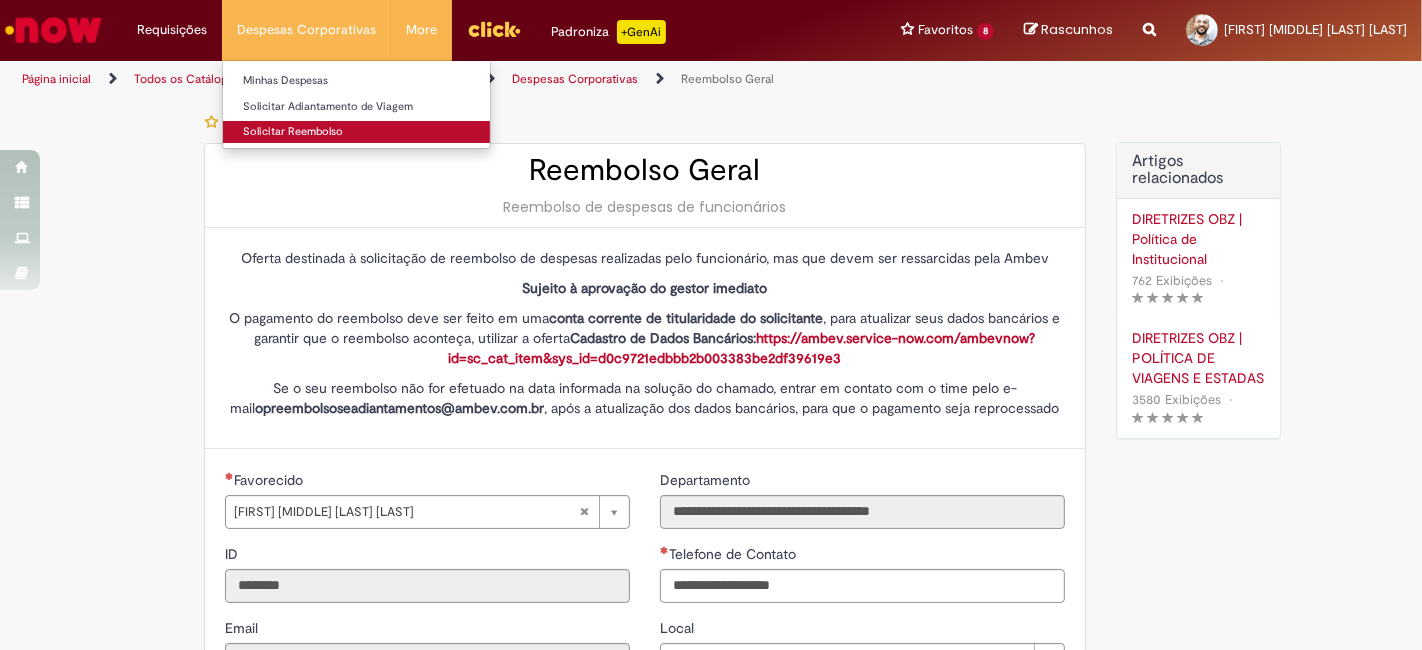 type on "**********" 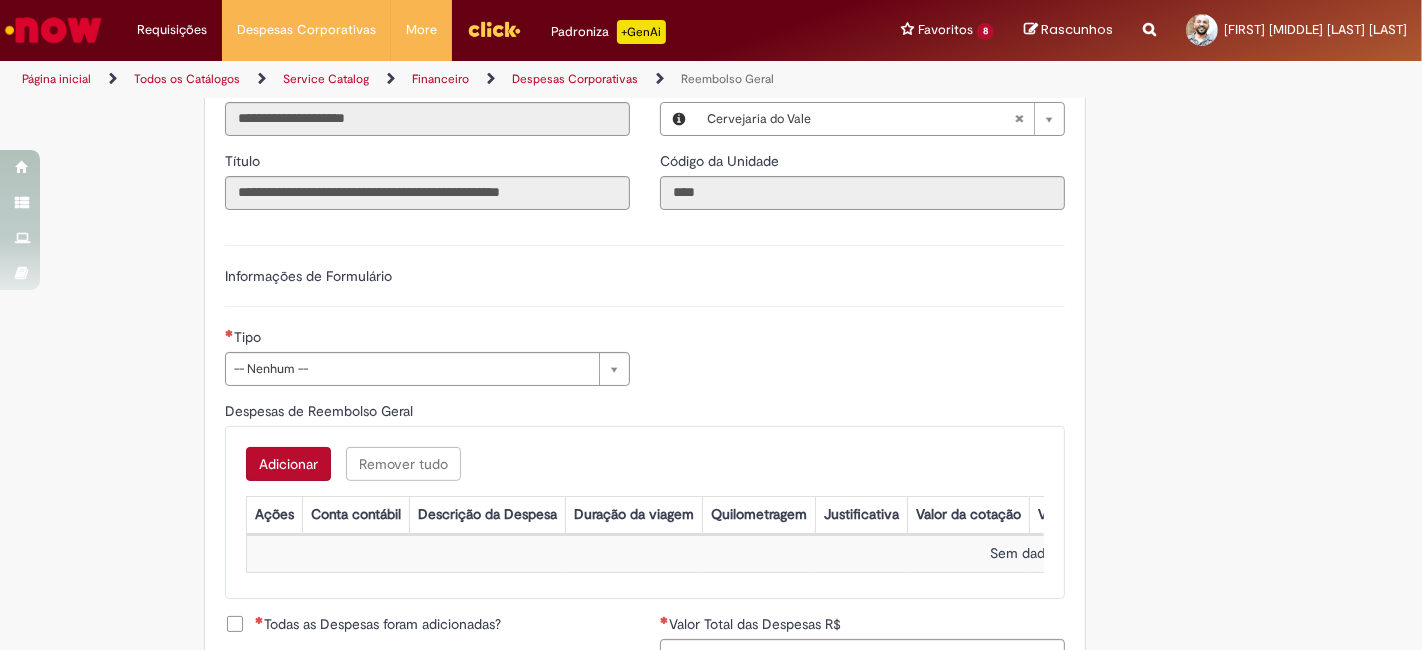 scroll, scrollTop: 555, scrollLeft: 0, axis: vertical 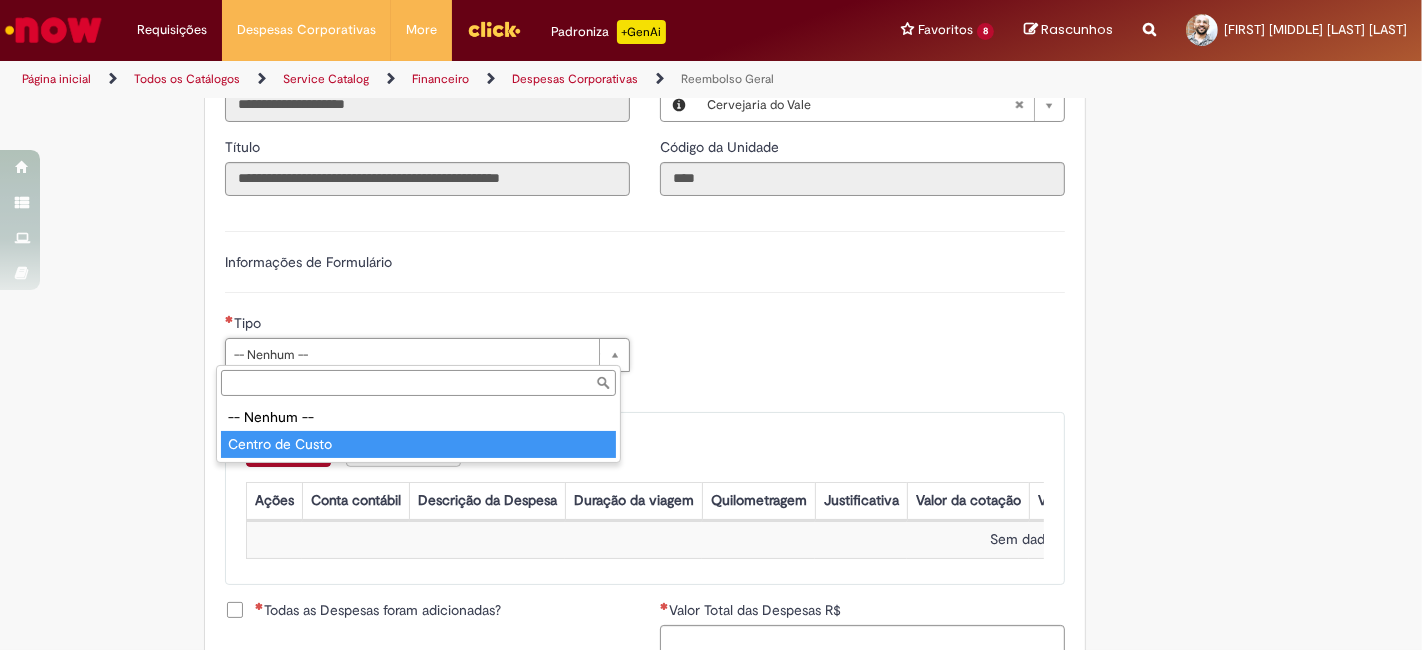 type on "**********" 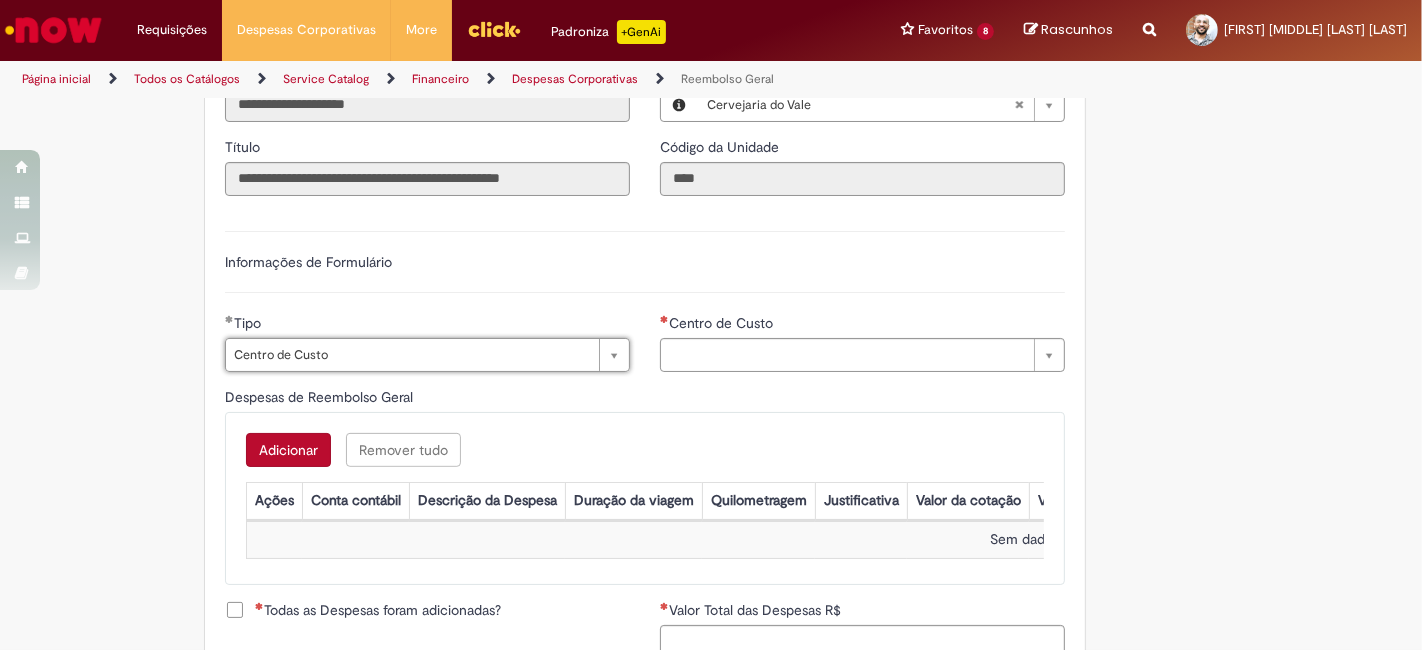 type on "**********" 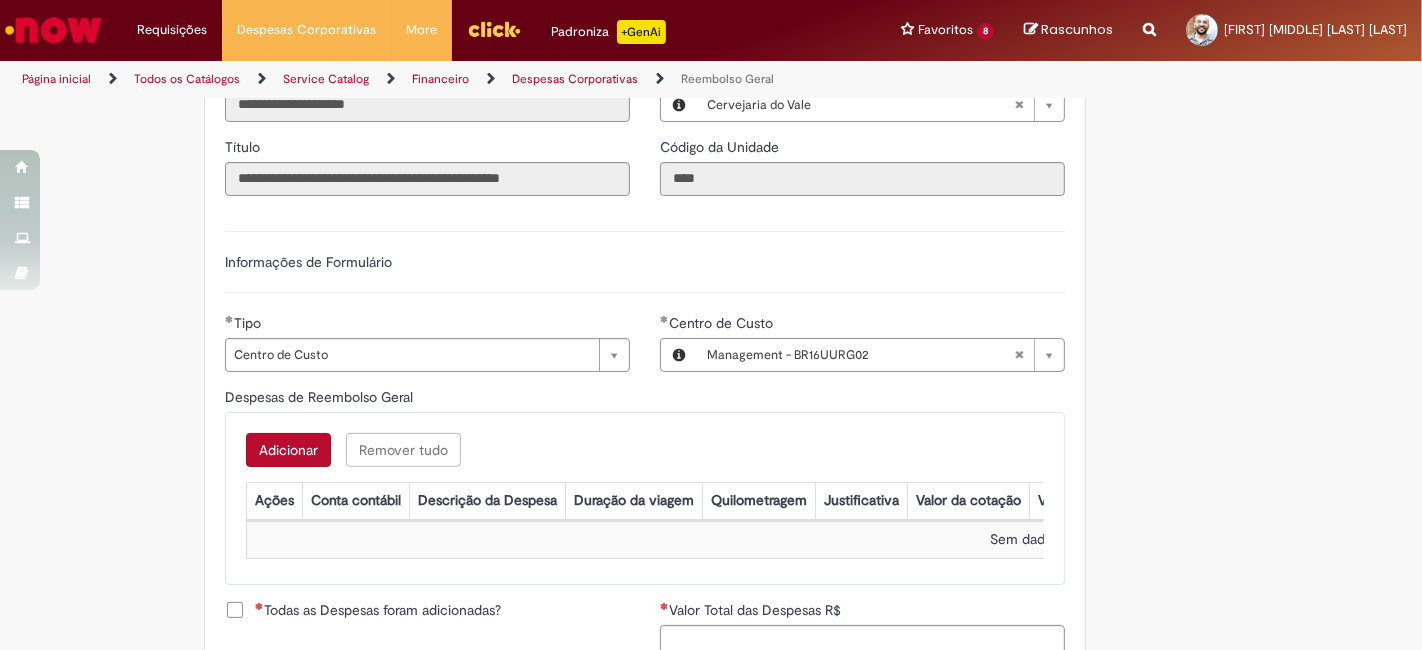 click on "Despesas de Reembolso Geral" at bounding box center (645, 399) 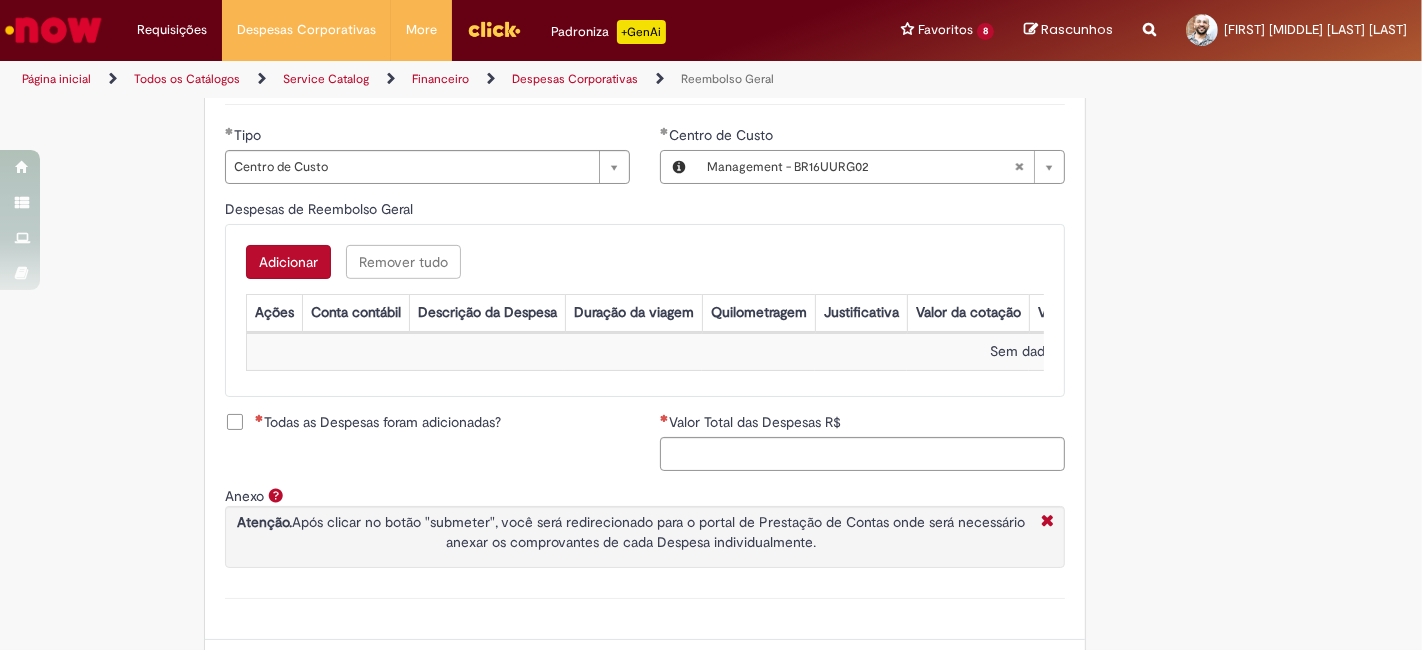 scroll, scrollTop: 777, scrollLeft: 0, axis: vertical 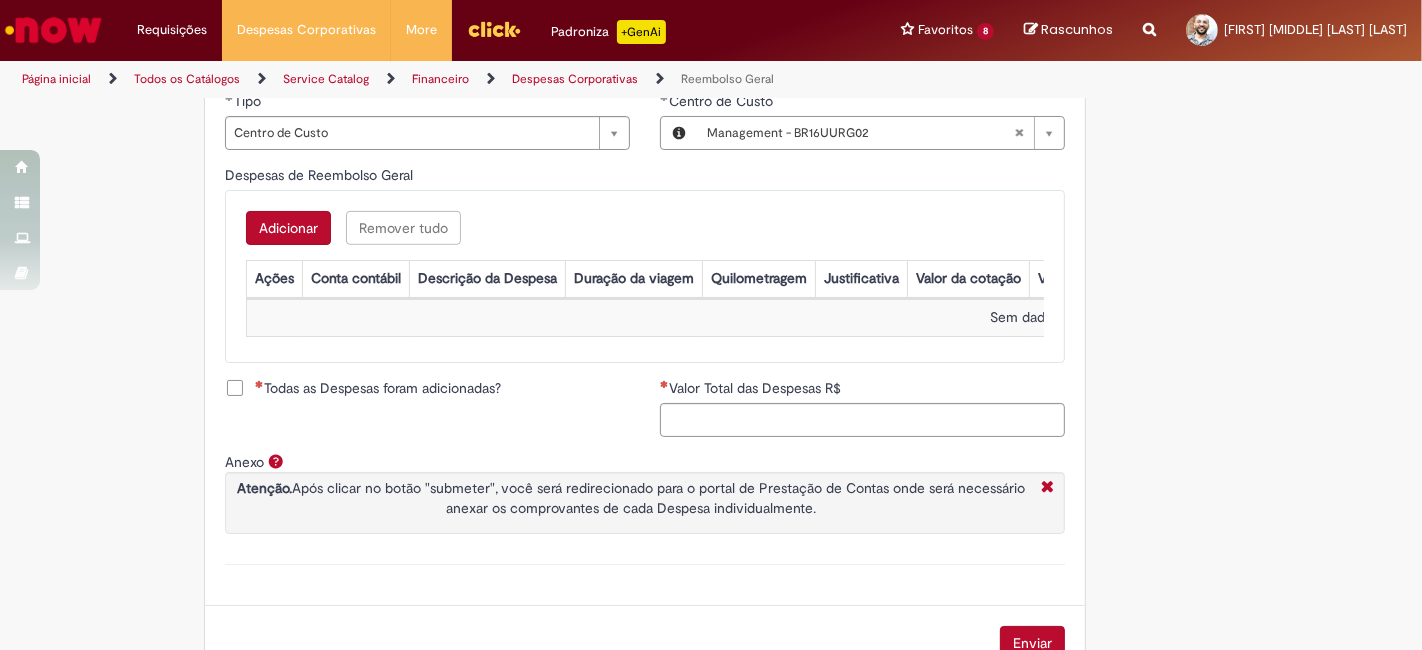 click on "Adicionar" at bounding box center (288, 228) 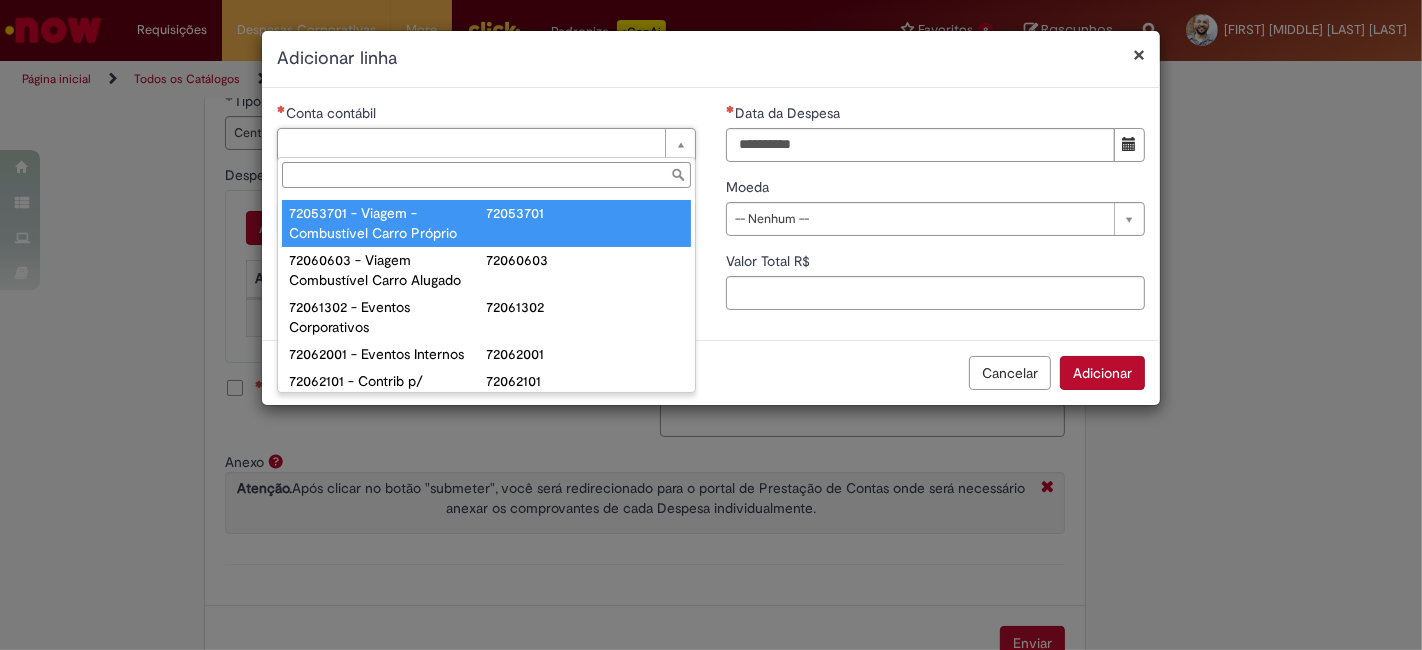 scroll, scrollTop: 1222, scrollLeft: 0, axis: vertical 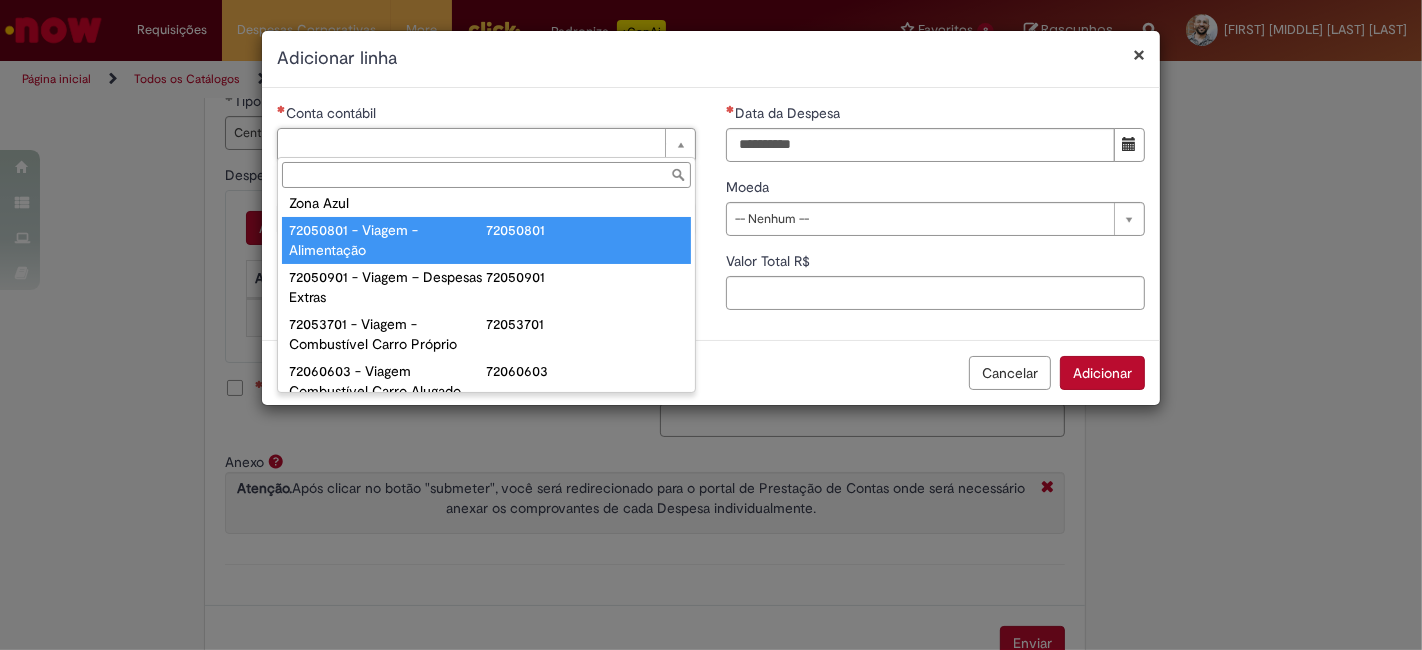 type on "**********" 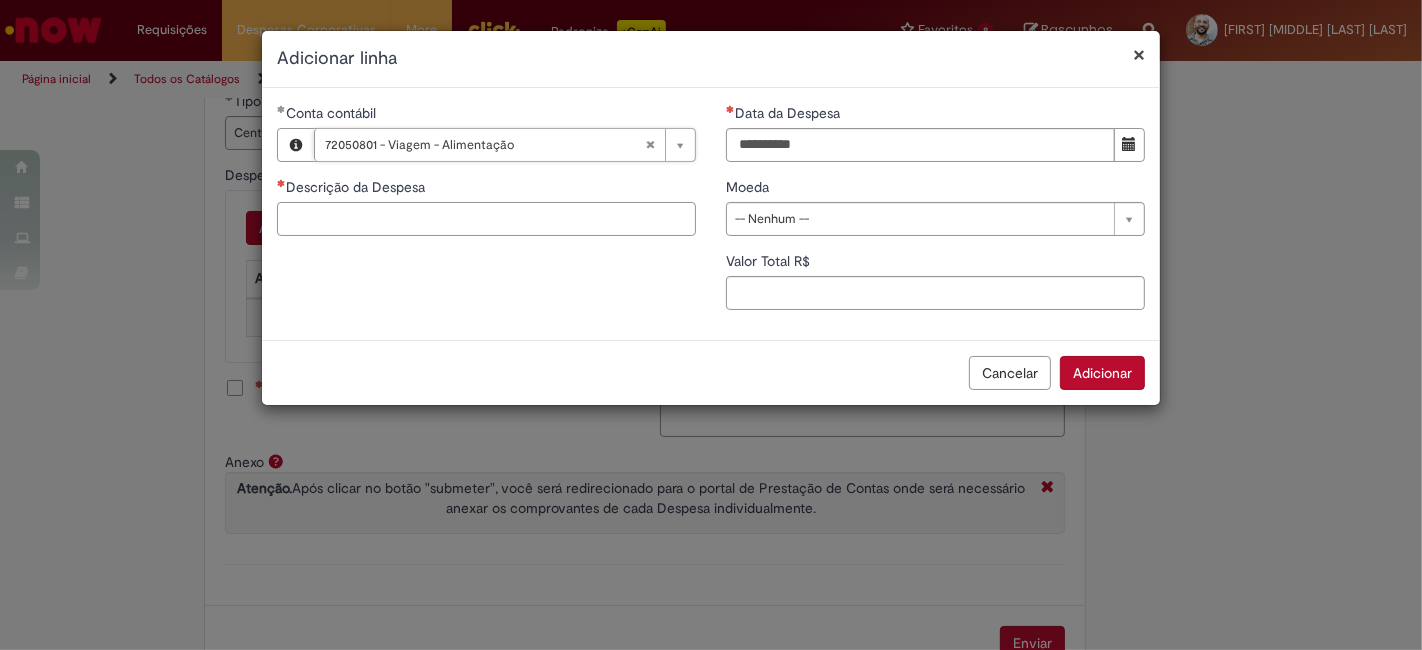 click on "Descrição da Despesa" at bounding box center (486, 219) 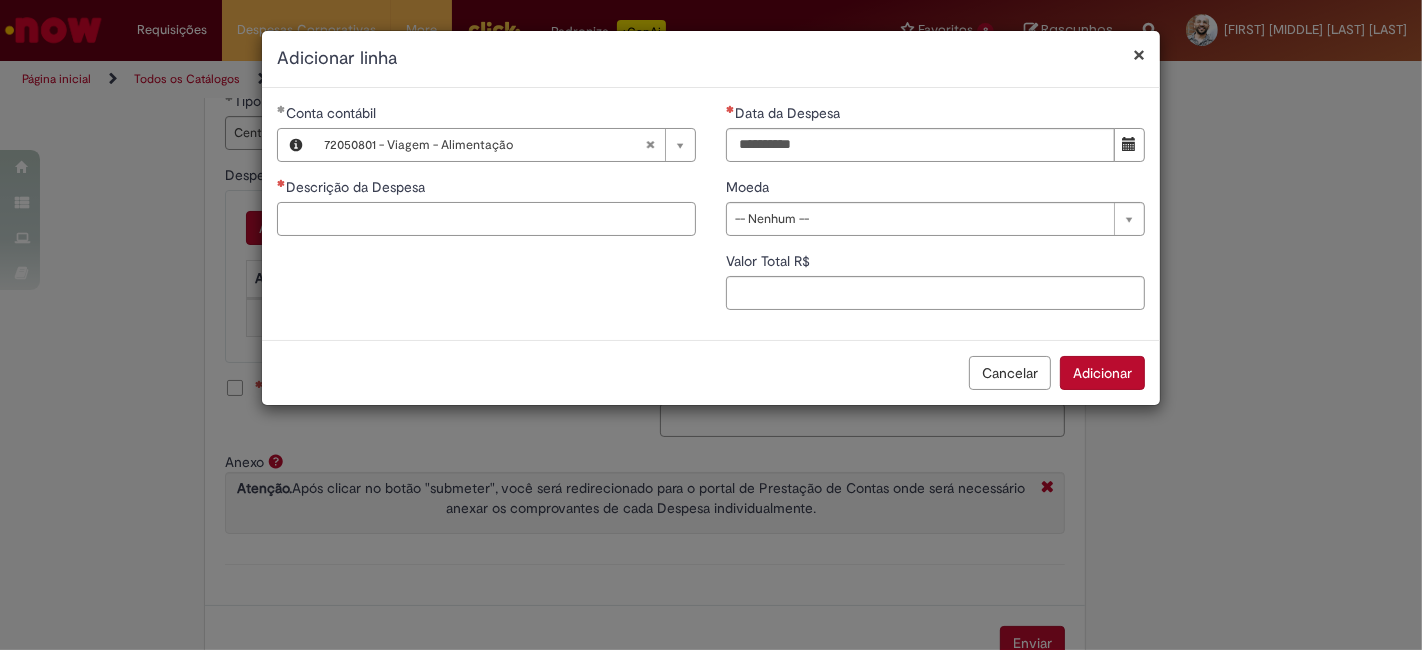 paste on "**********" 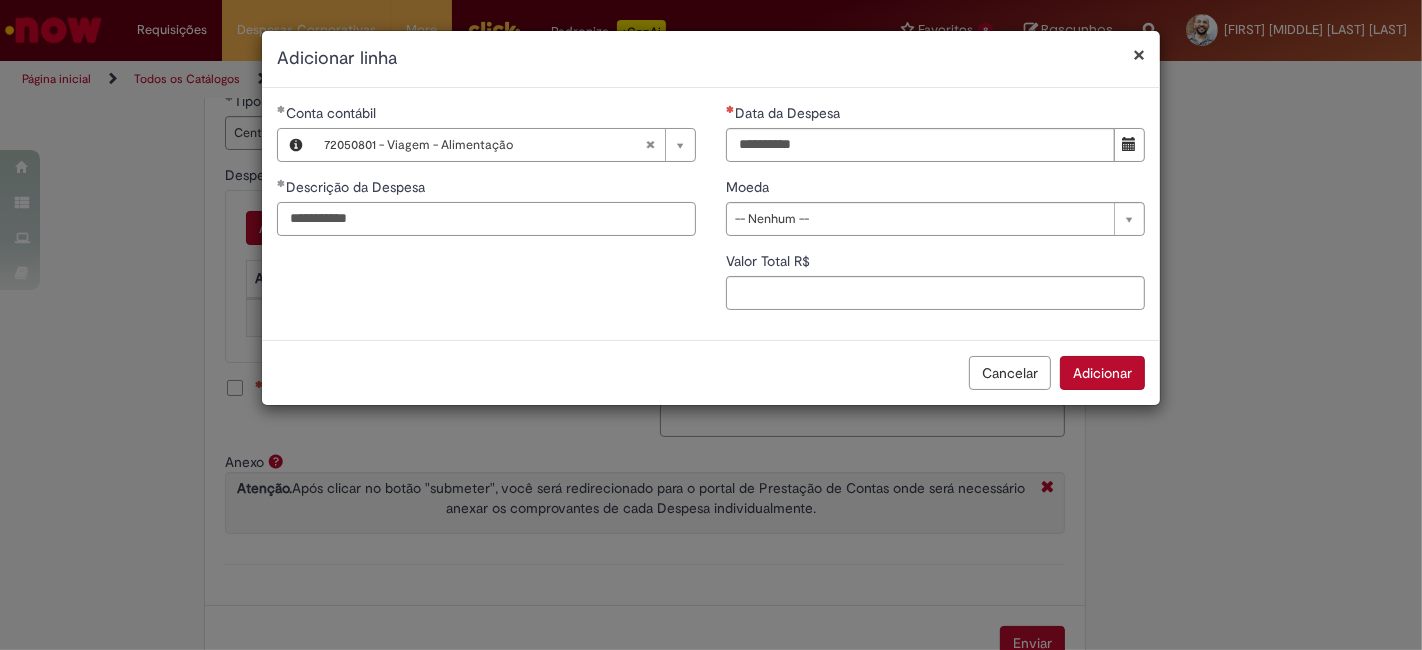 type on "**********" 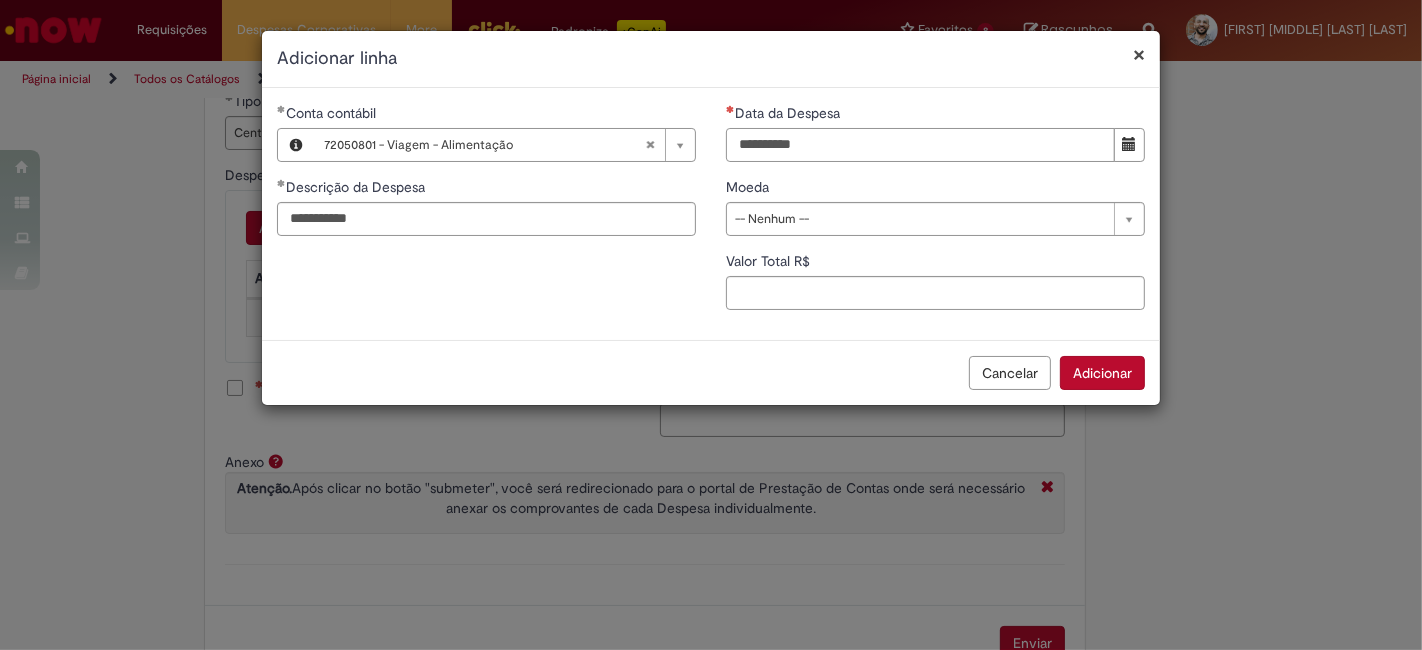 click on "Data da Despesa" at bounding box center (920, 145) 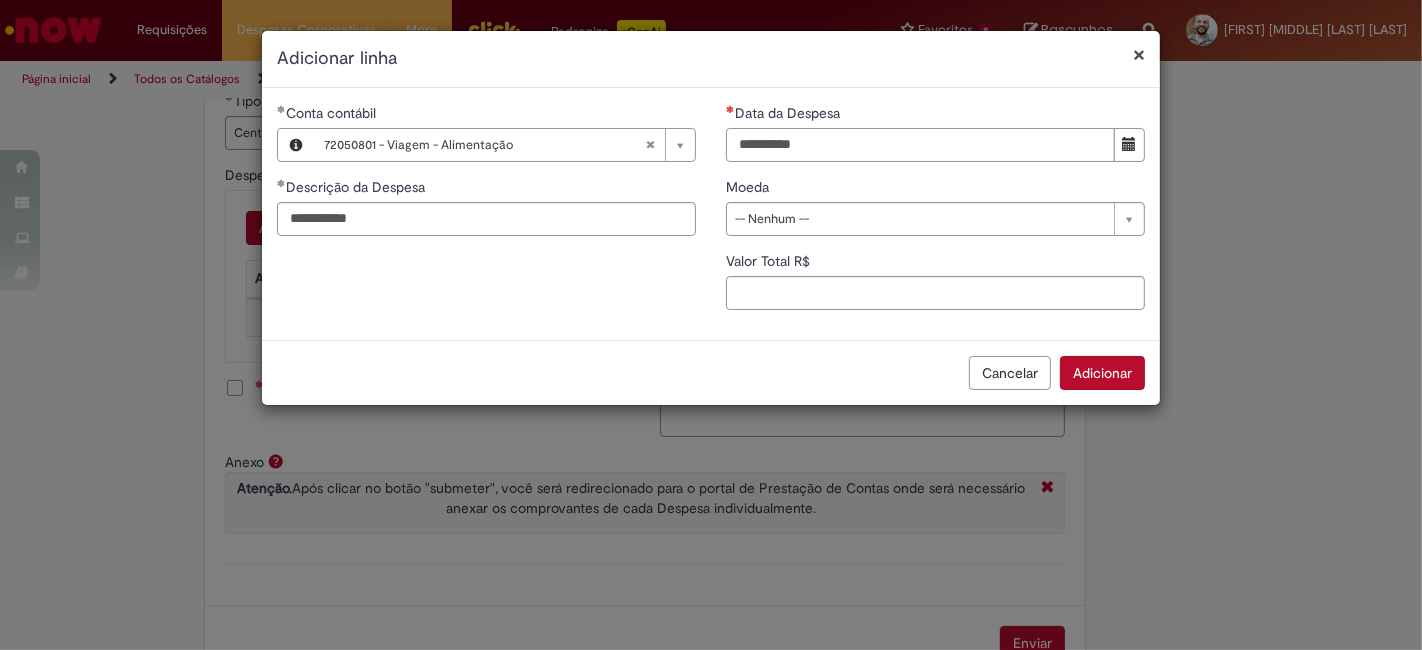 type on "**********" 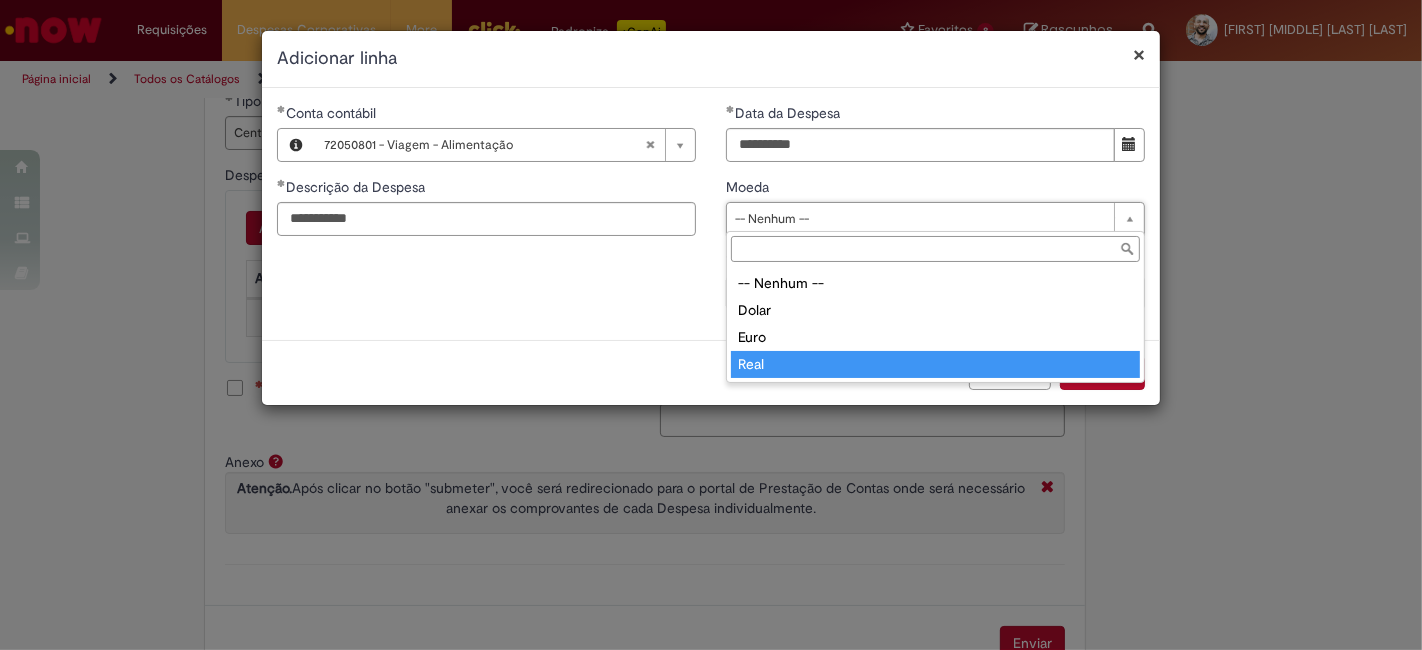 type on "****" 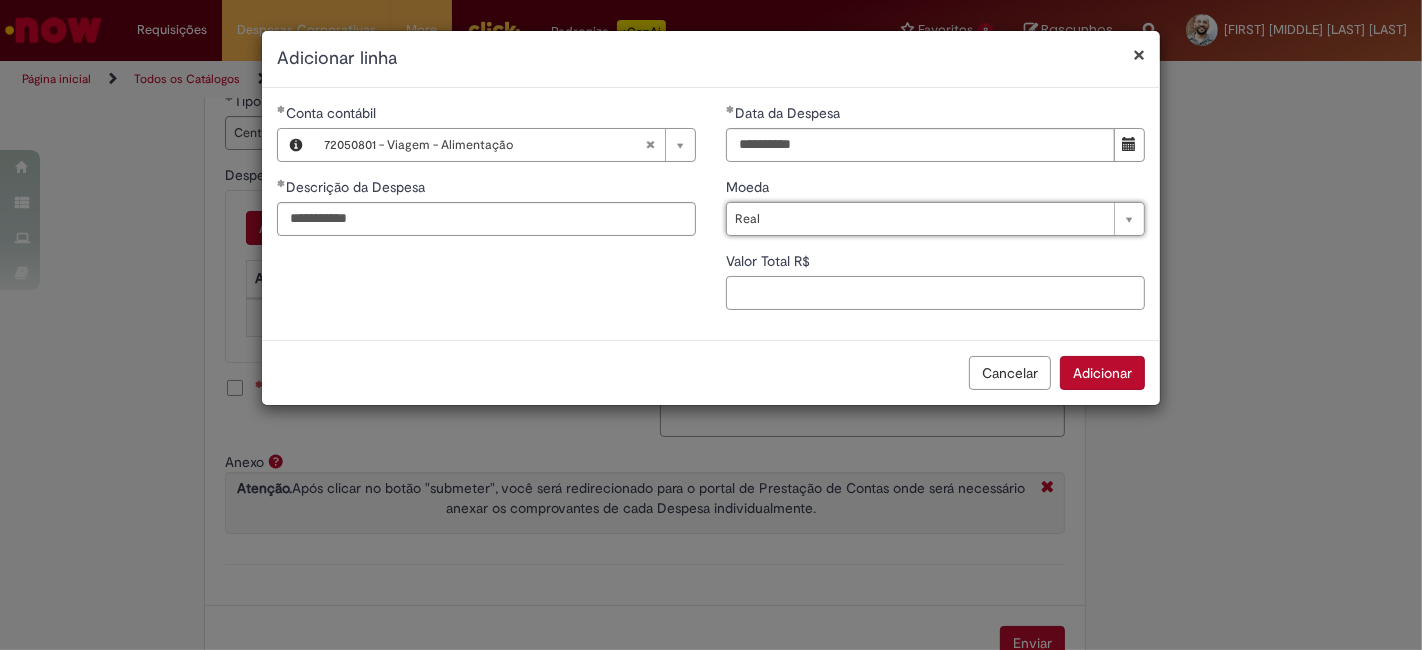 click on "Valor Total R$" at bounding box center (935, 293) 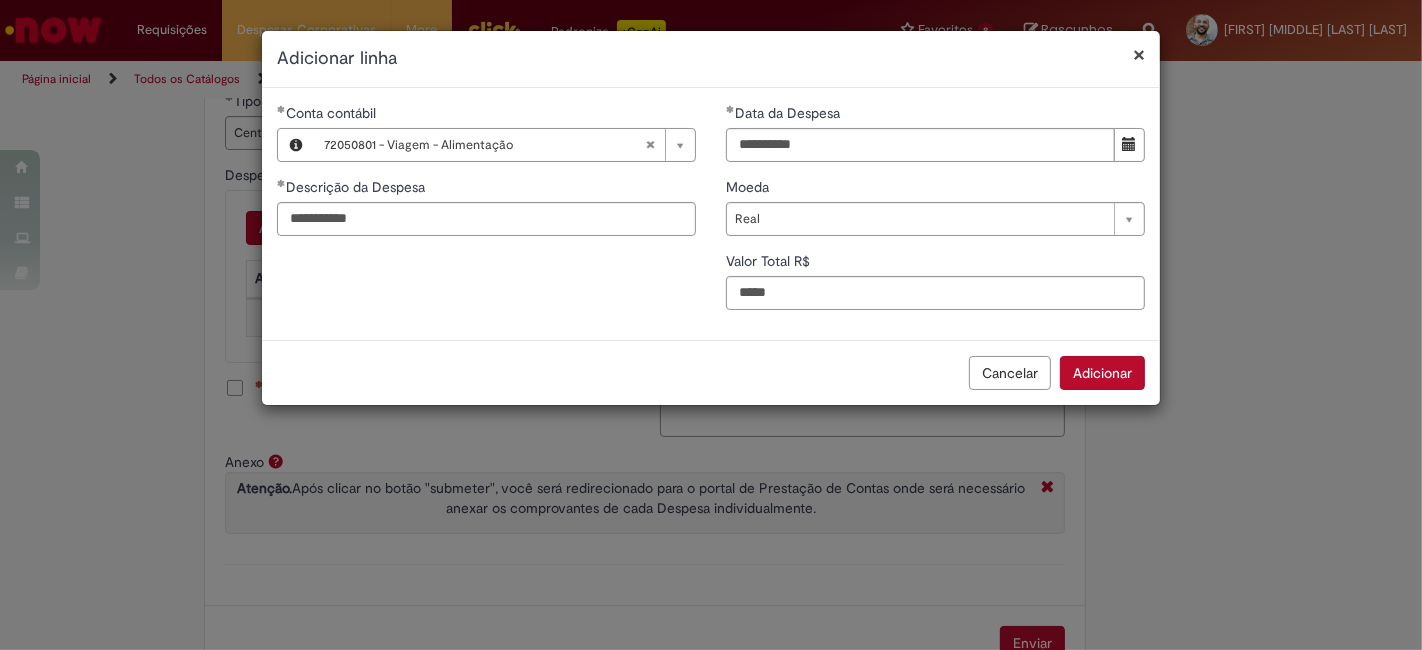 type on "*****" 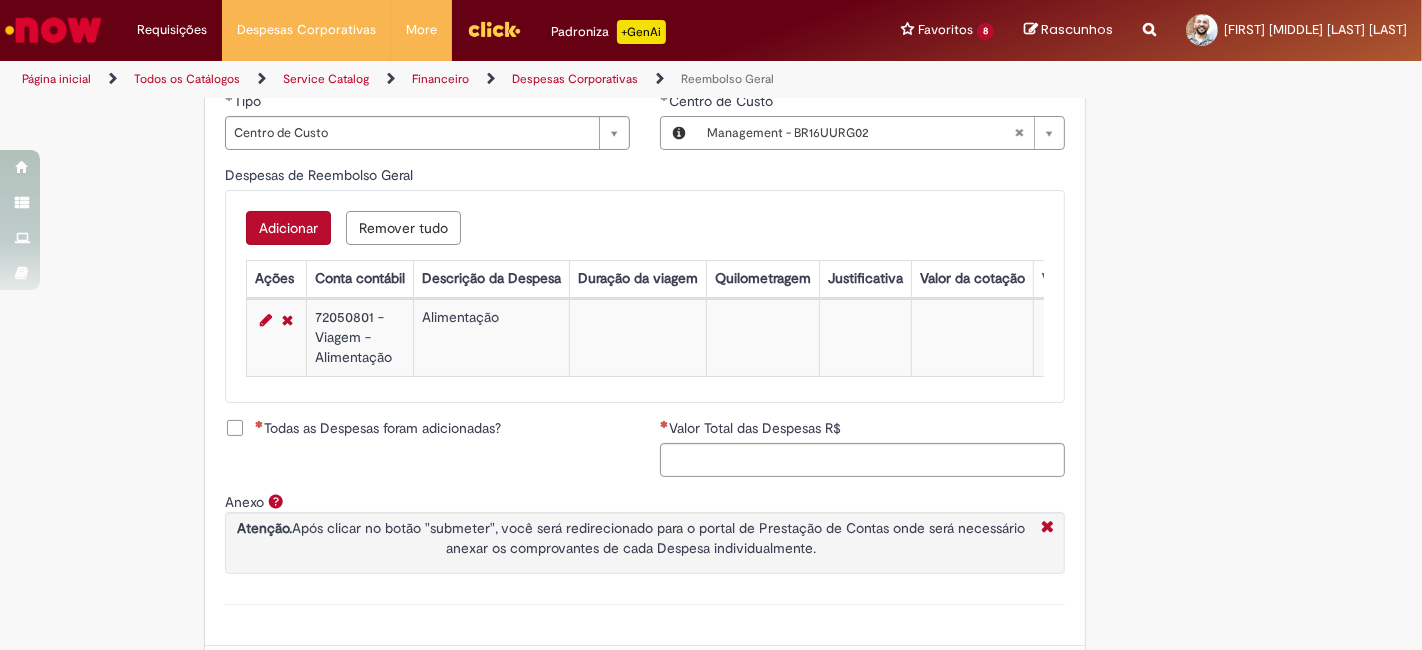click on "Adicionar" at bounding box center [288, 228] 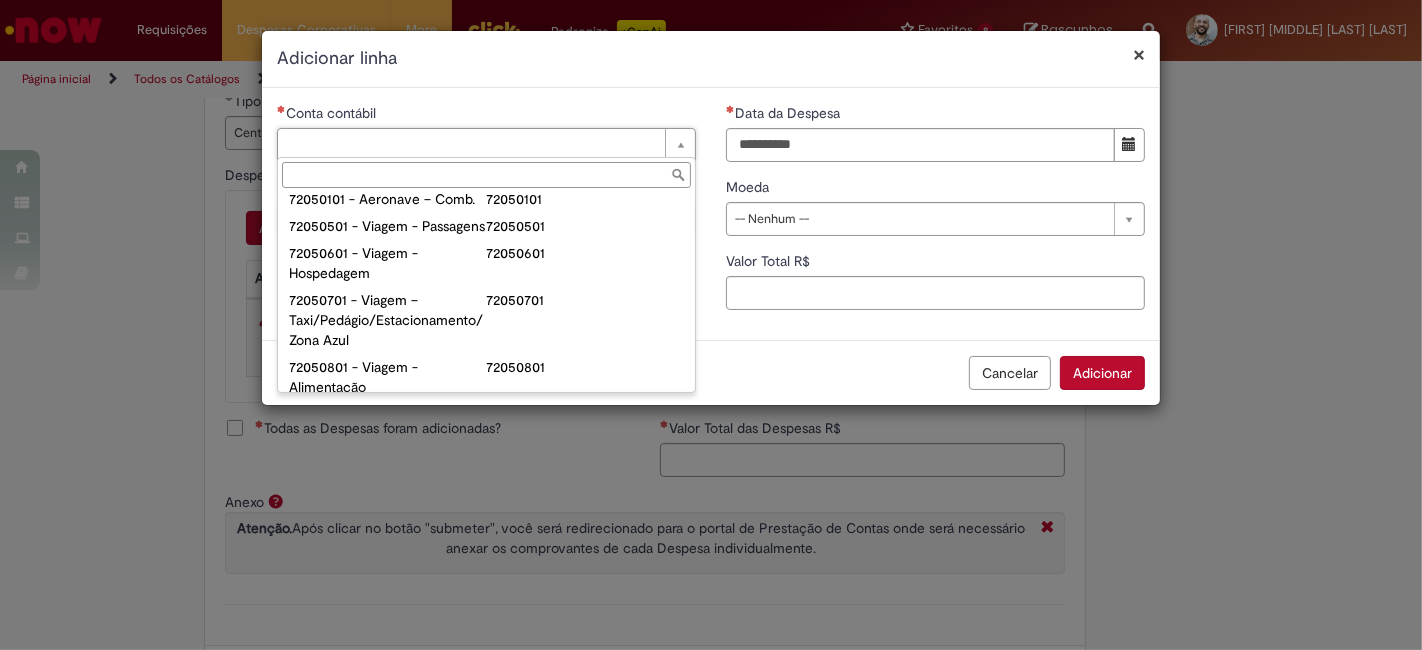 scroll, scrollTop: 1222, scrollLeft: 0, axis: vertical 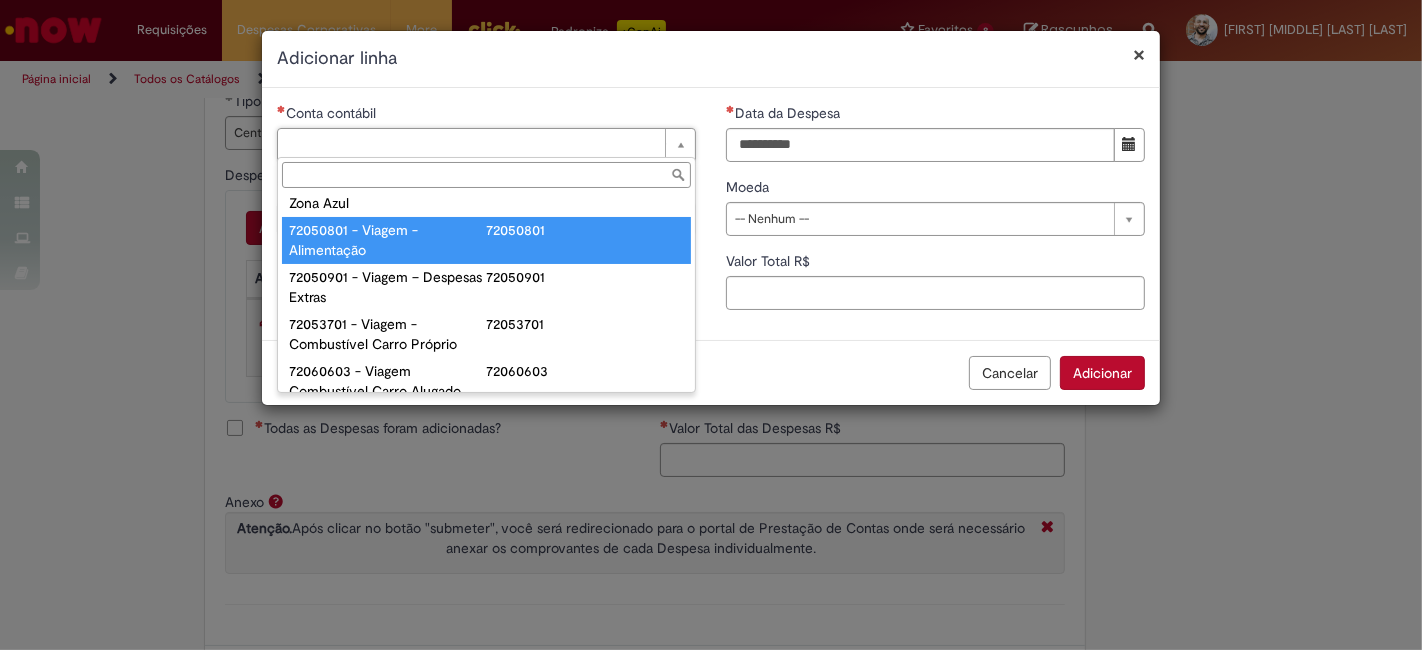 type on "**********" 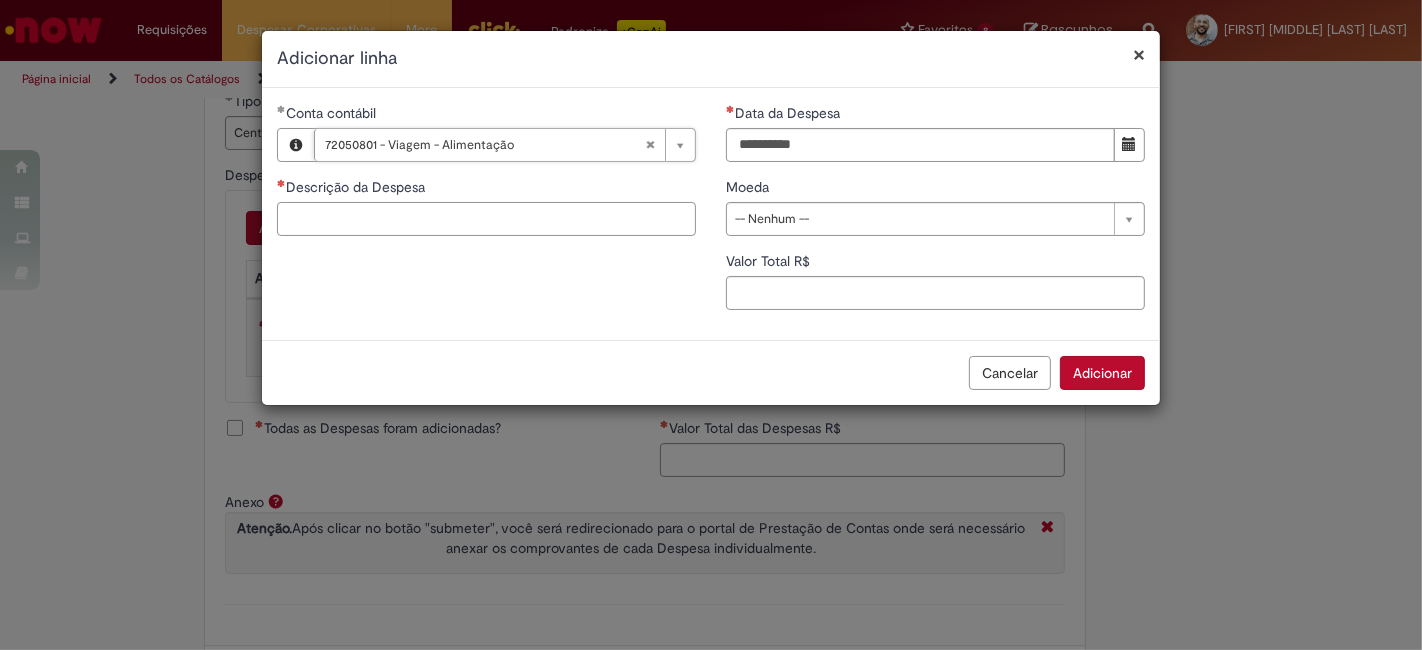 click on "Descrição da Despesa" at bounding box center [486, 219] 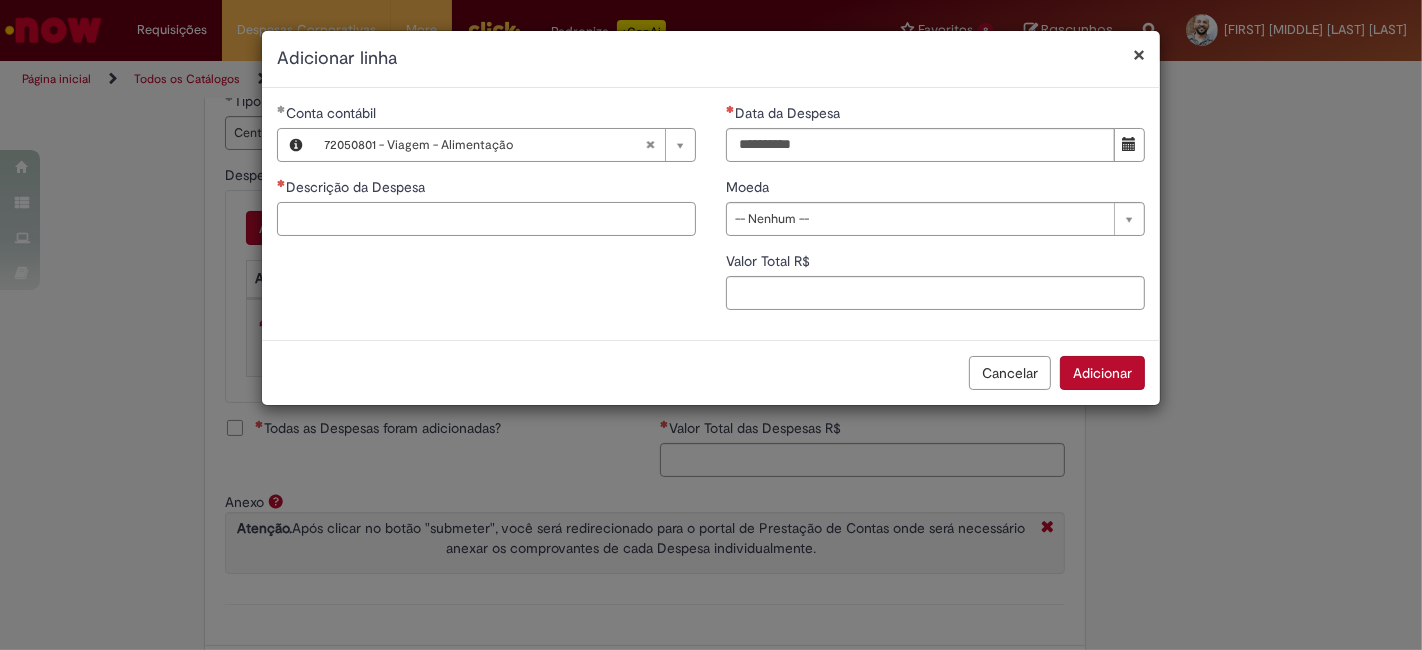 paste on "**********" 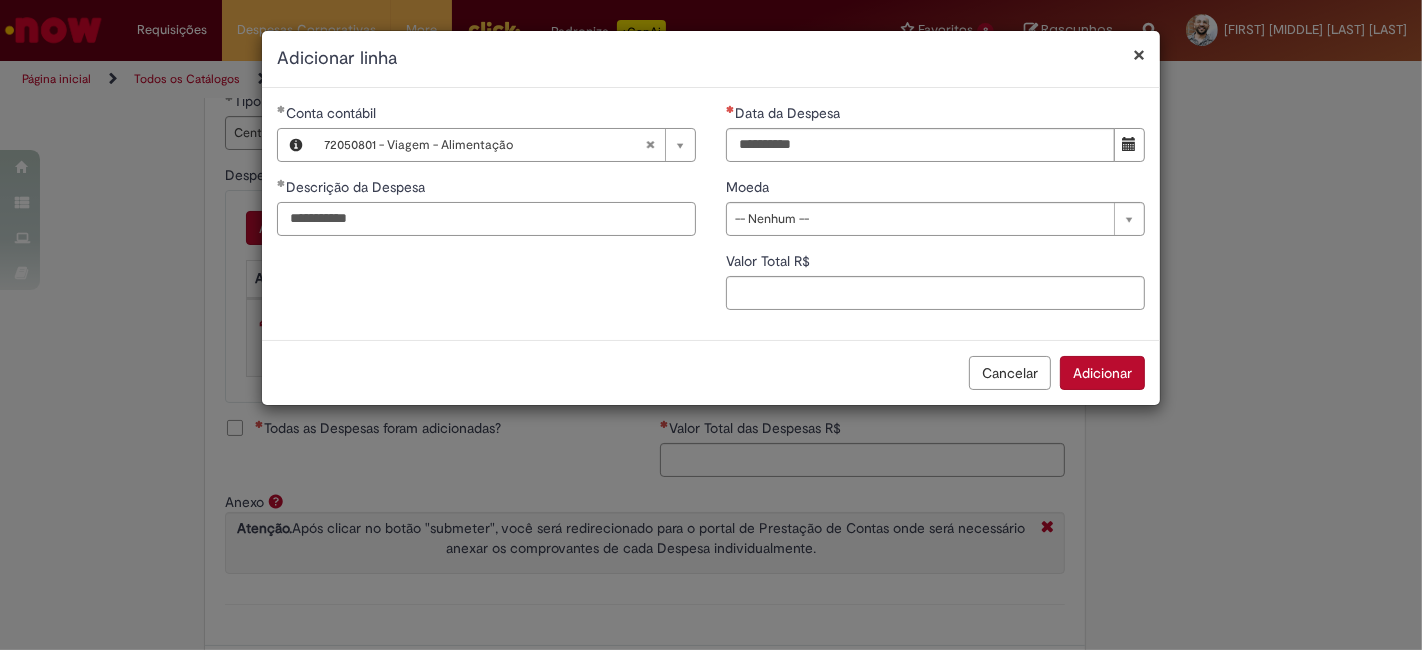 type on "**********" 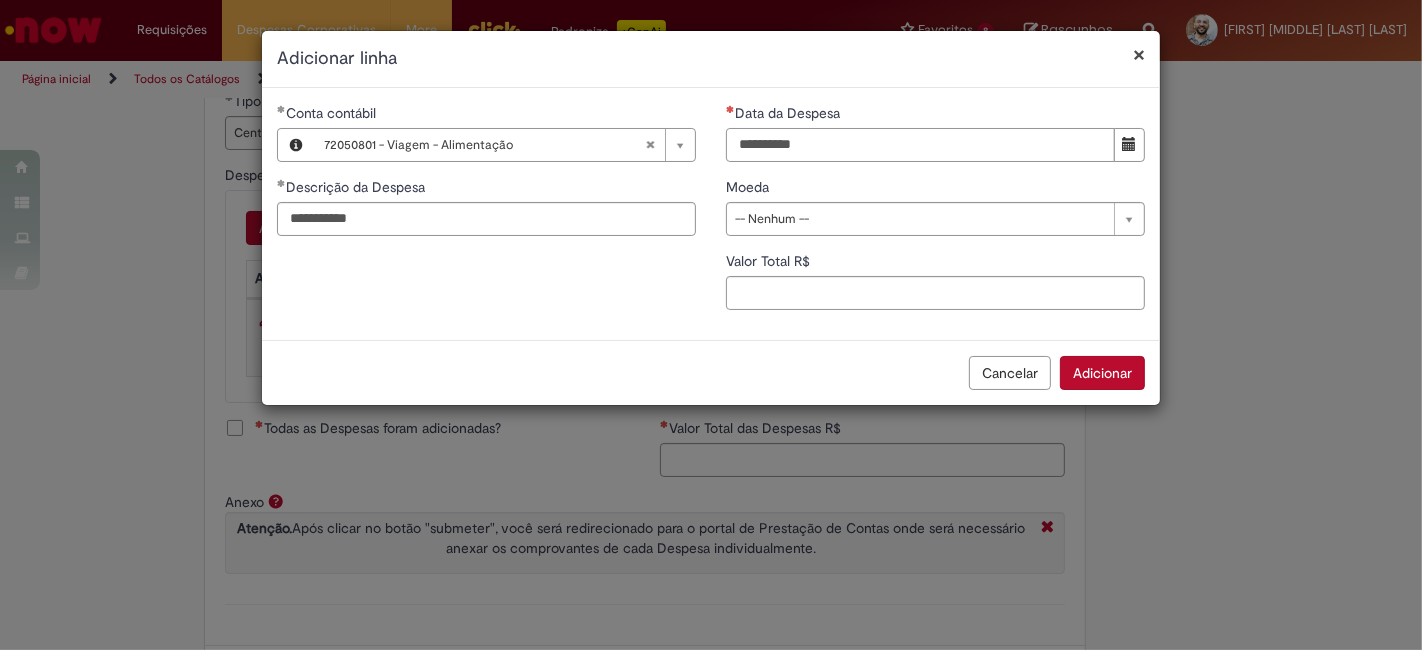 click on "Data da Despesa" at bounding box center [920, 145] 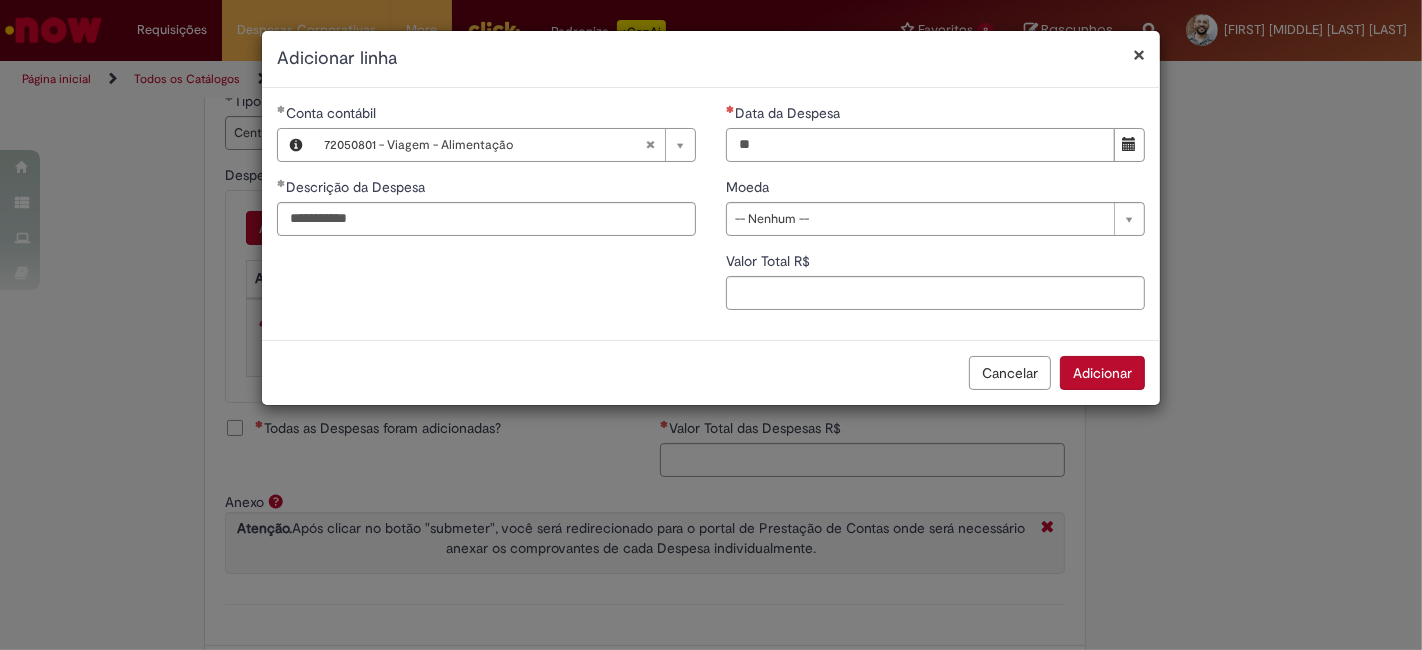 type on "**********" 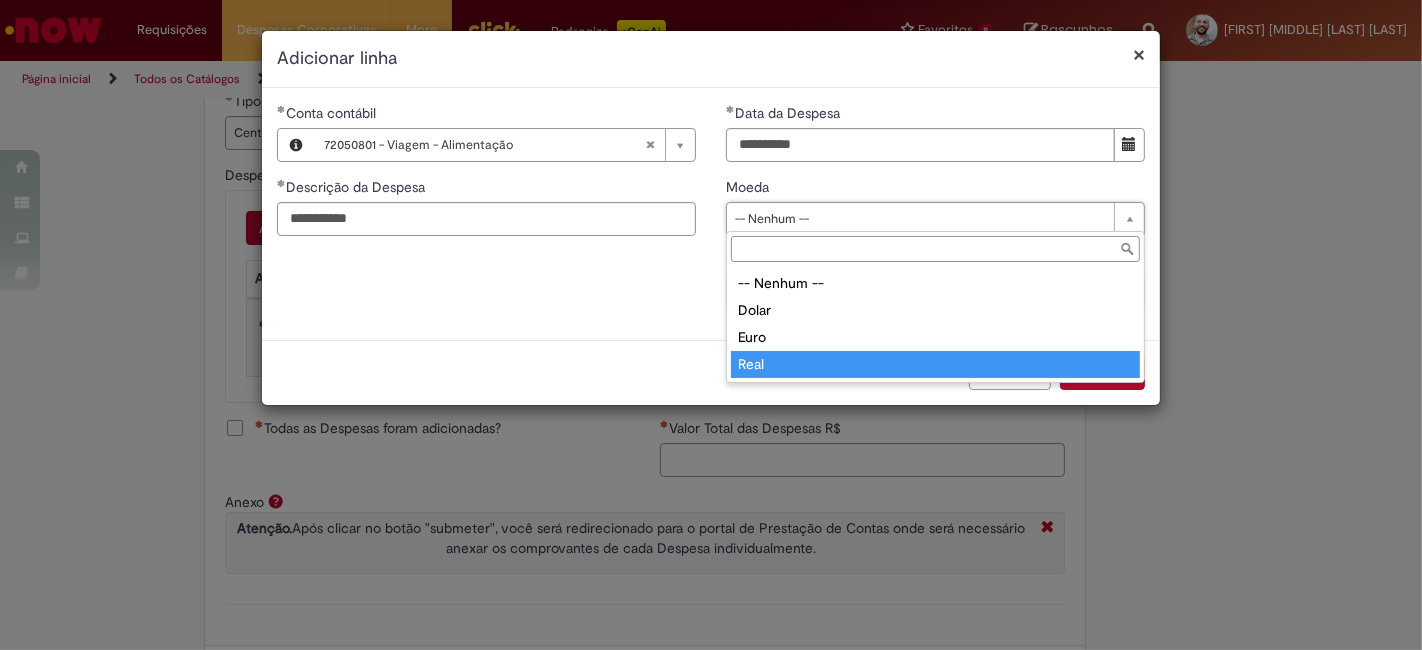 type on "****" 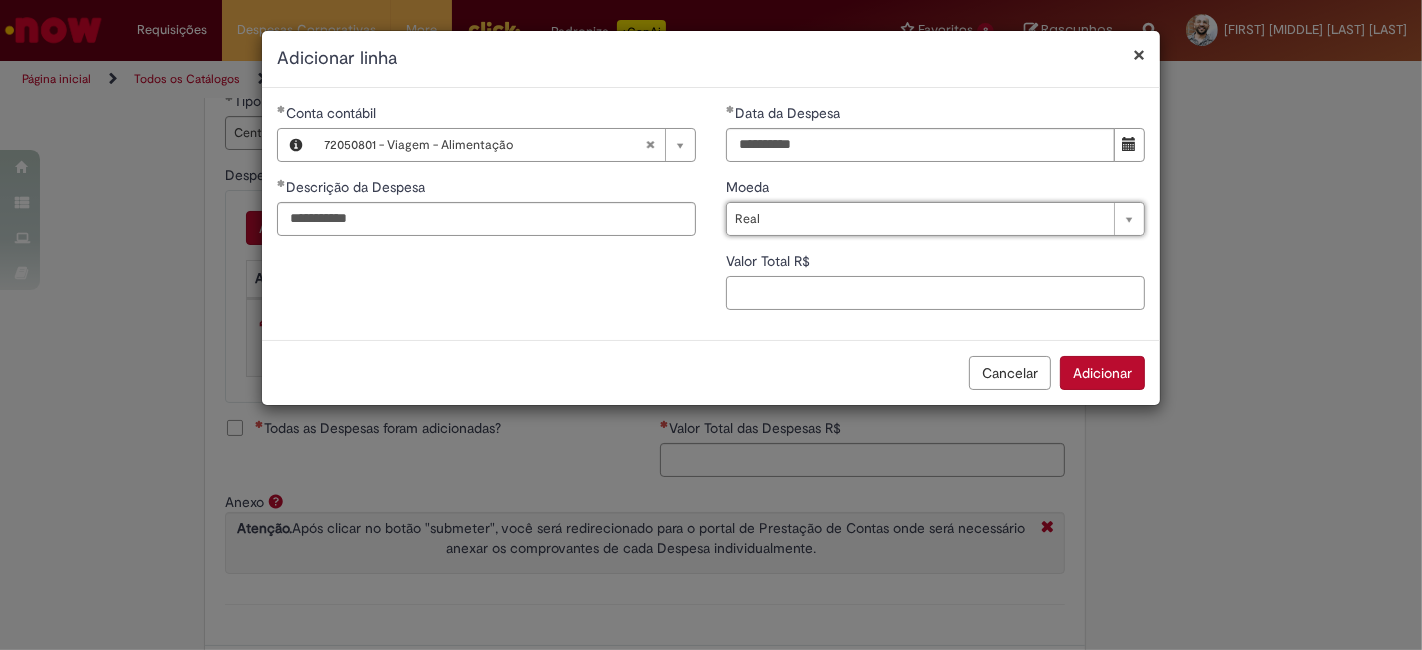 click on "Valor Total R$" at bounding box center (935, 293) 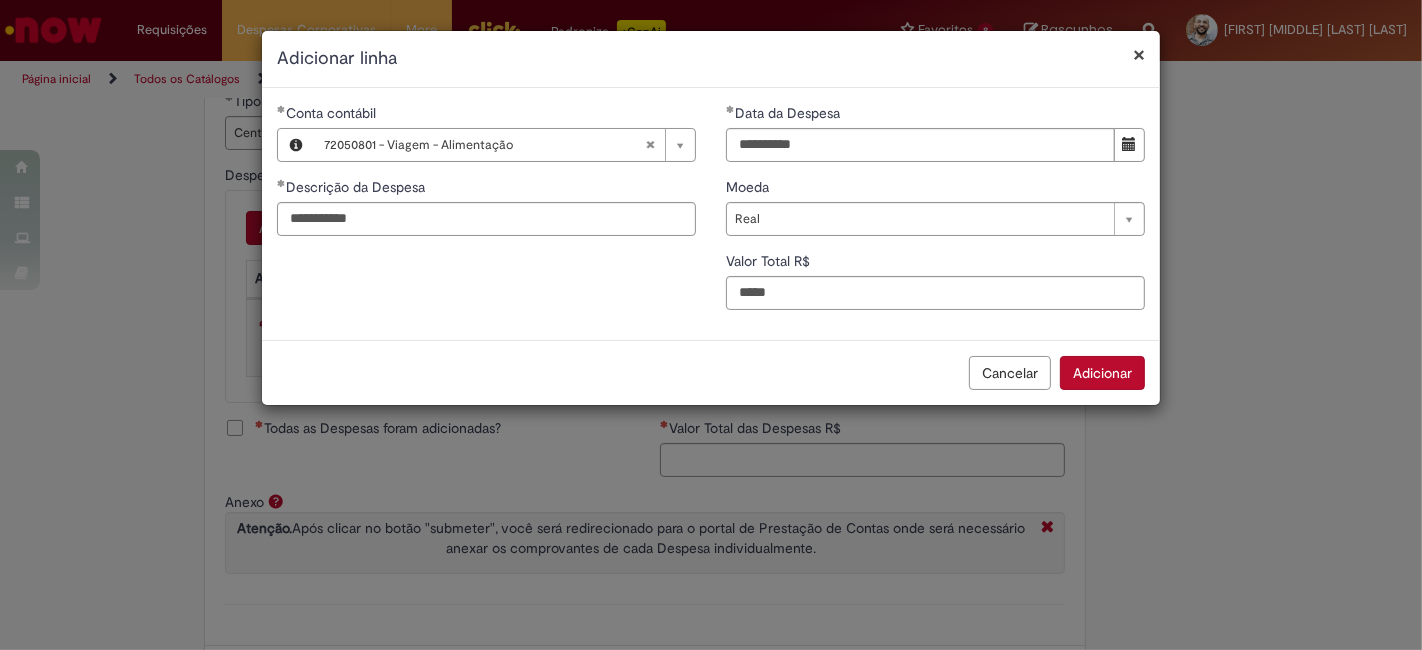 type on "****" 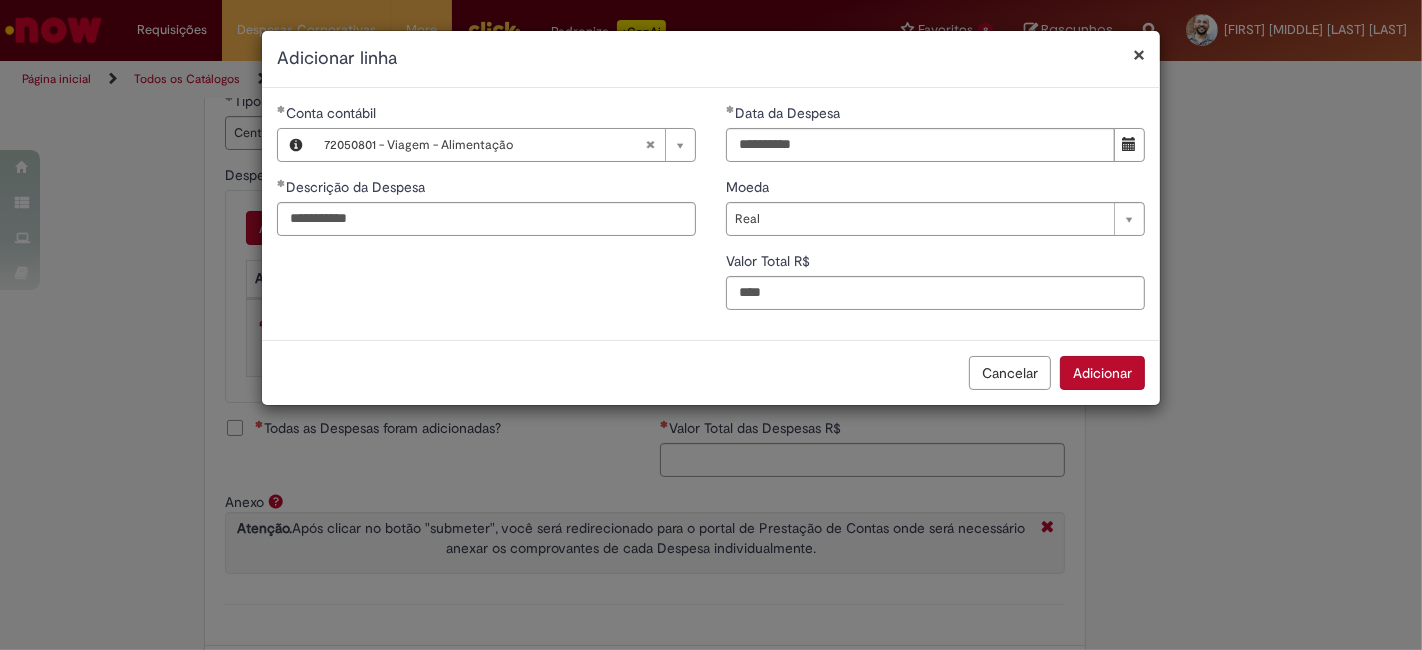 click on "Adicionar" at bounding box center (1102, 373) 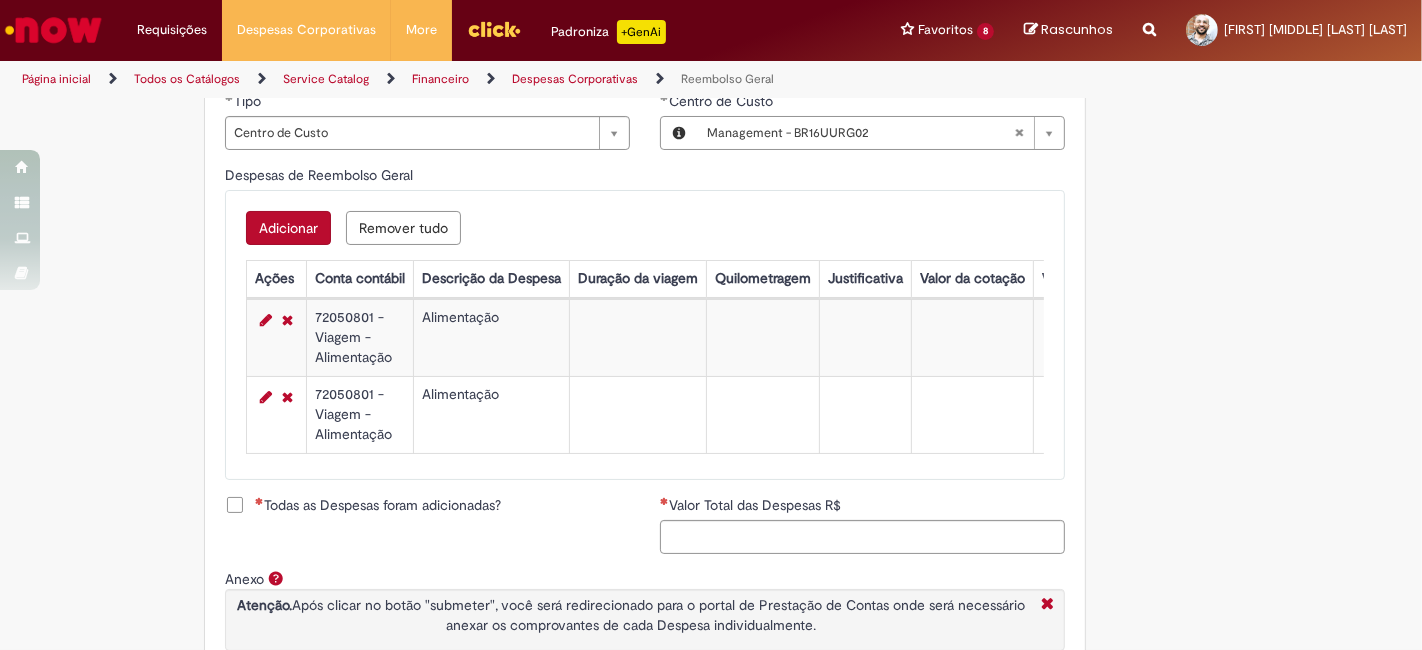 type 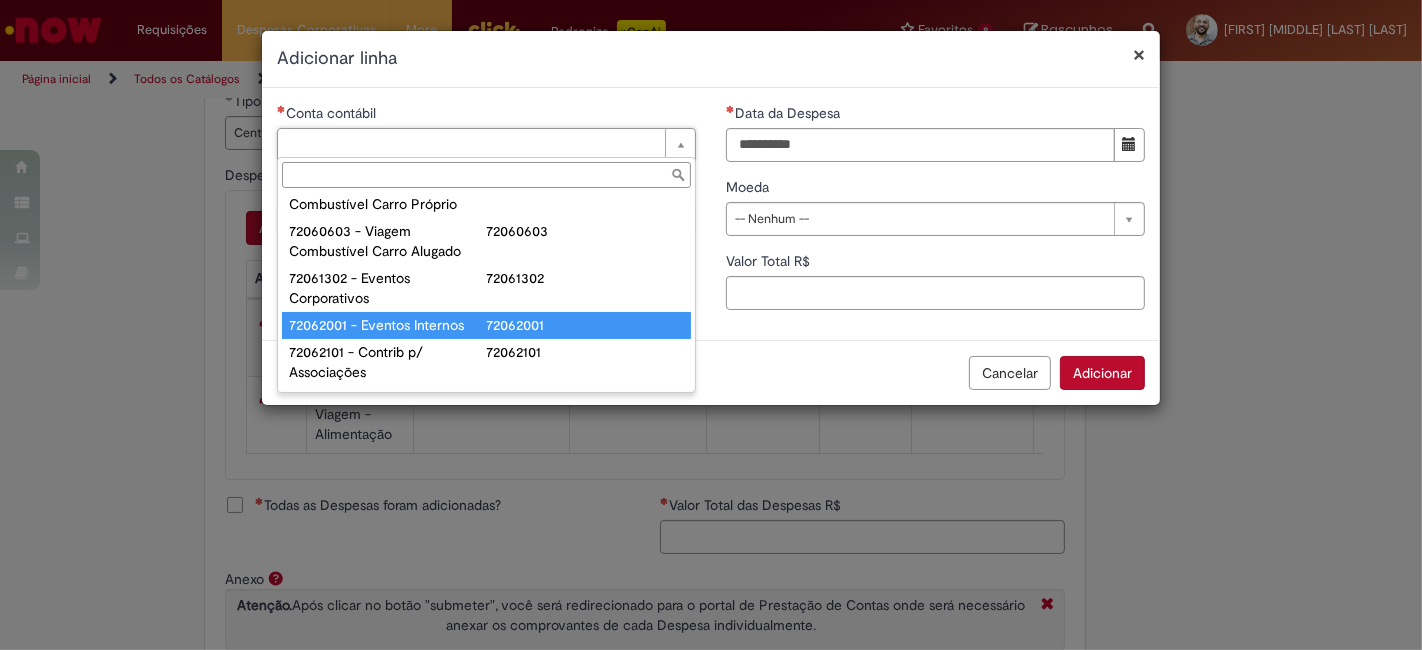 scroll, scrollTop: 1251, scrollLeft: 0, axis: vertical 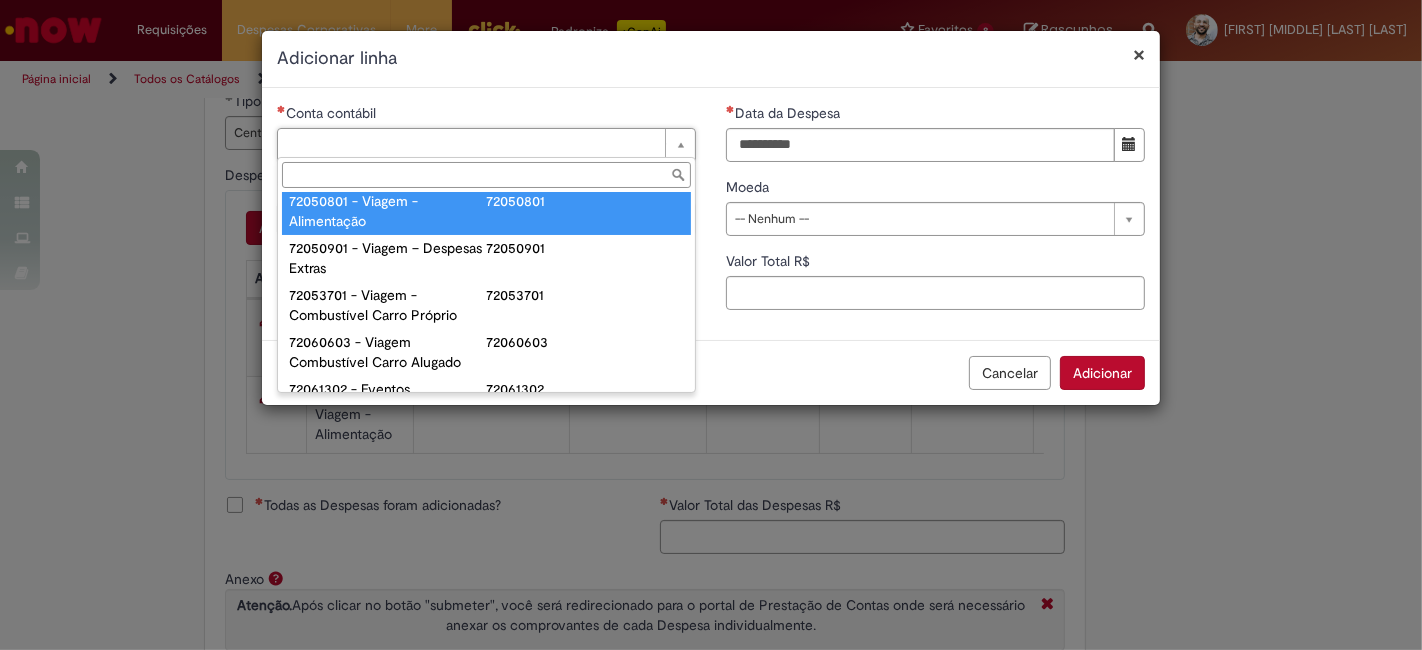 type on "**********" 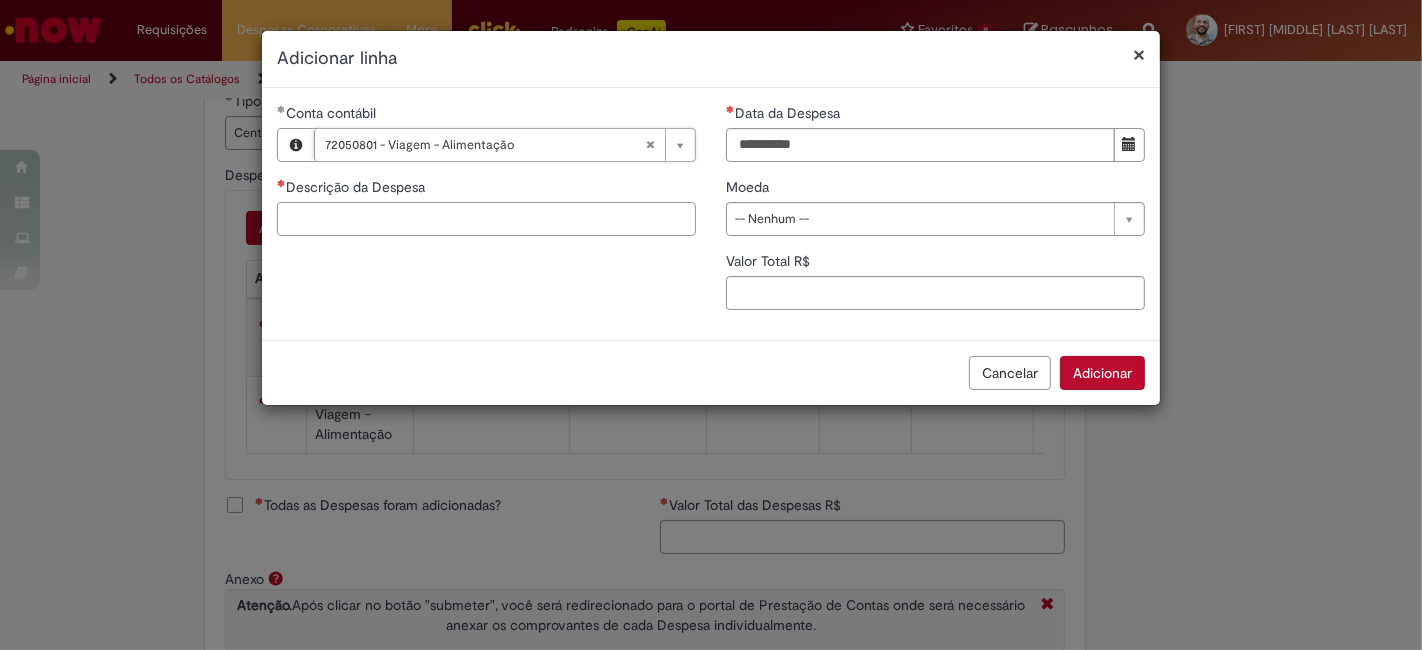 click on "Descrição da Despesa" at bounding box center (486, 219) 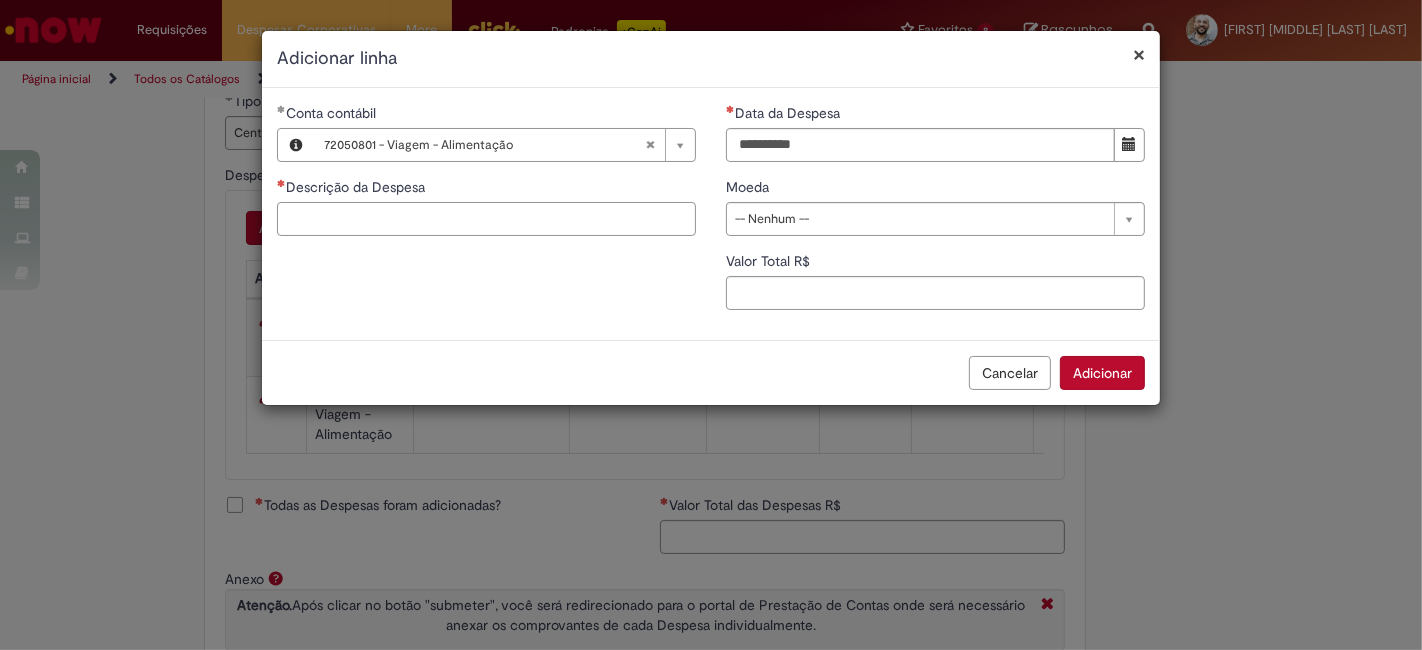 paste on "**********" 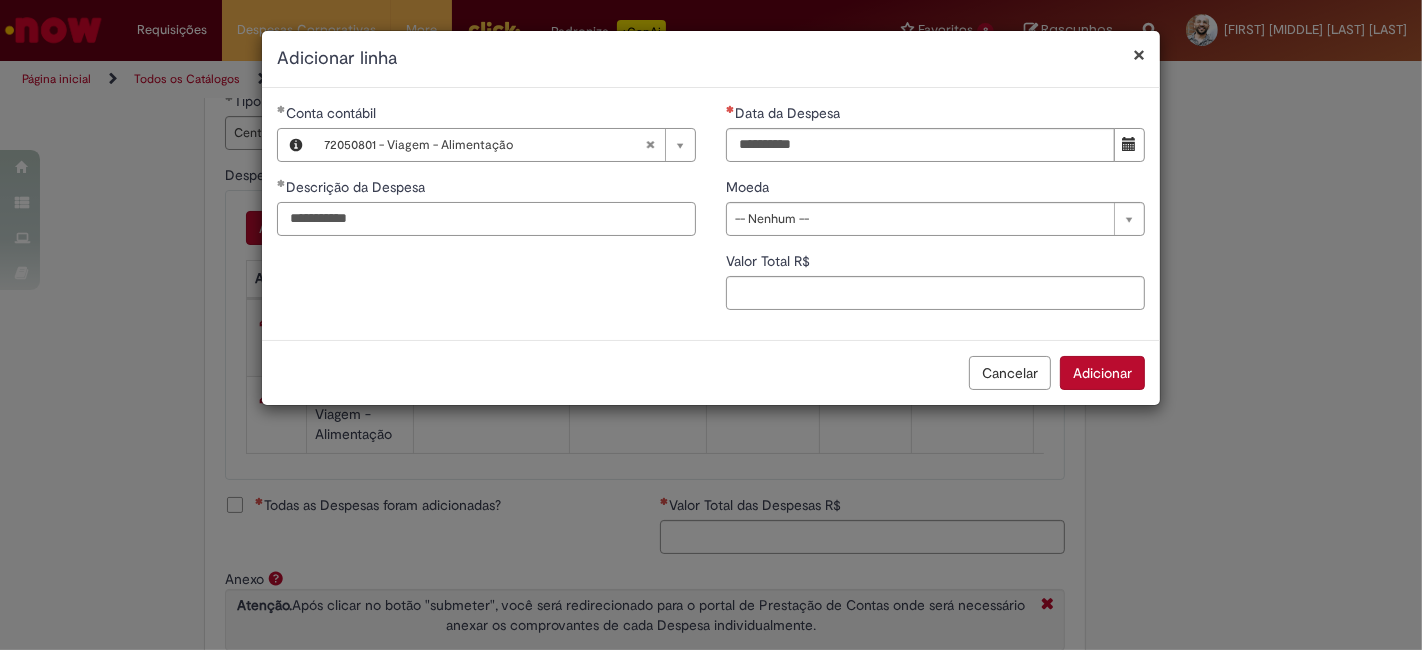 type on "**********" 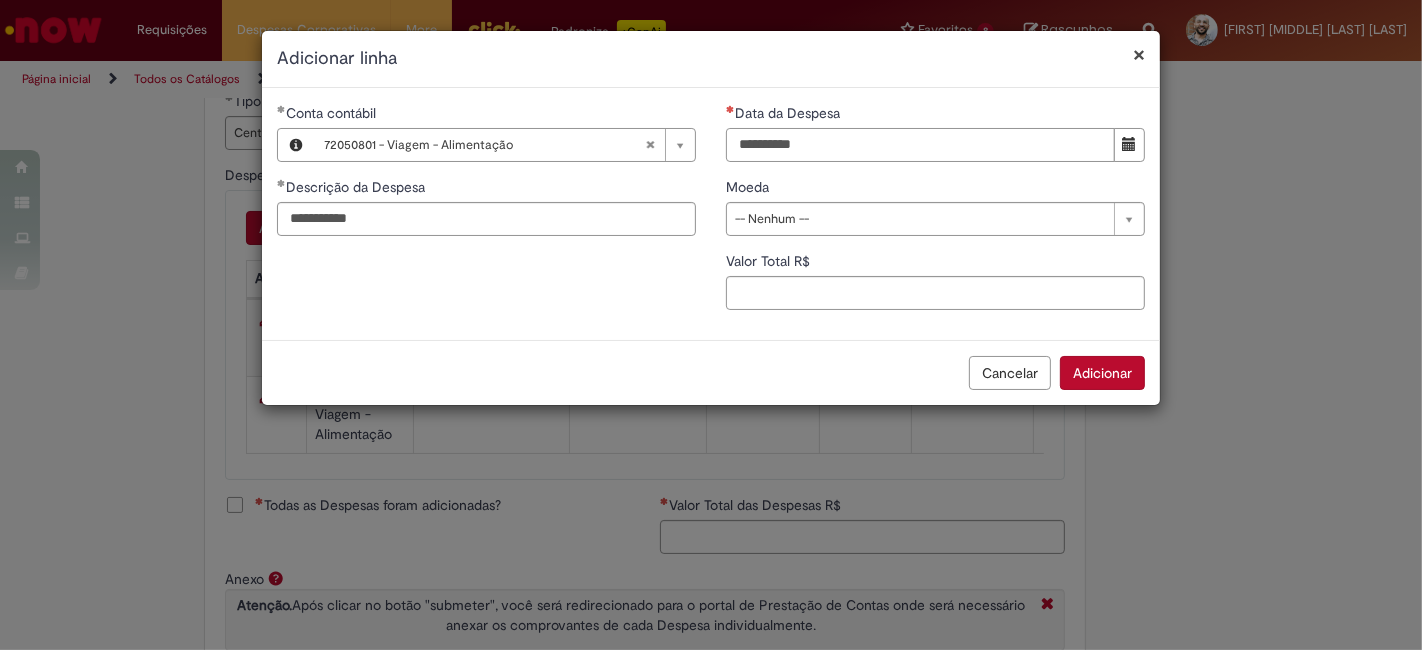 click on "Data da Despesa" at bounding box center [920, 145] 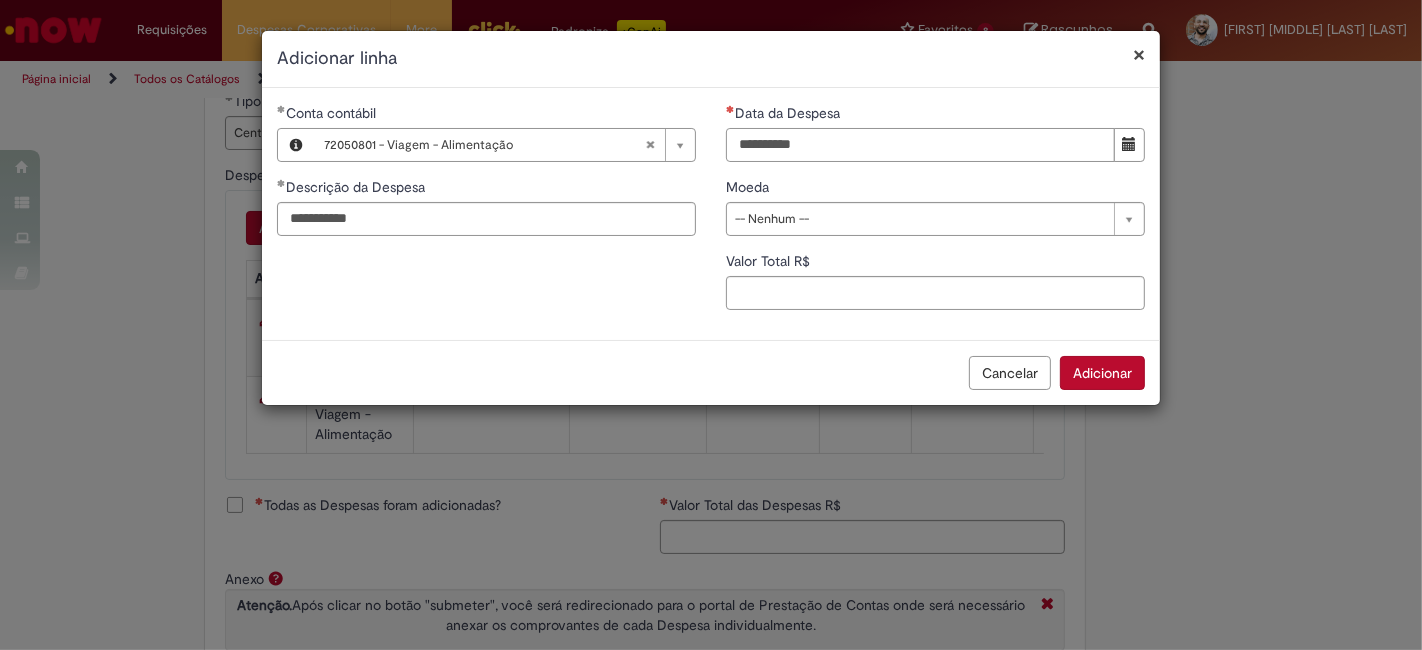 type on "**********" 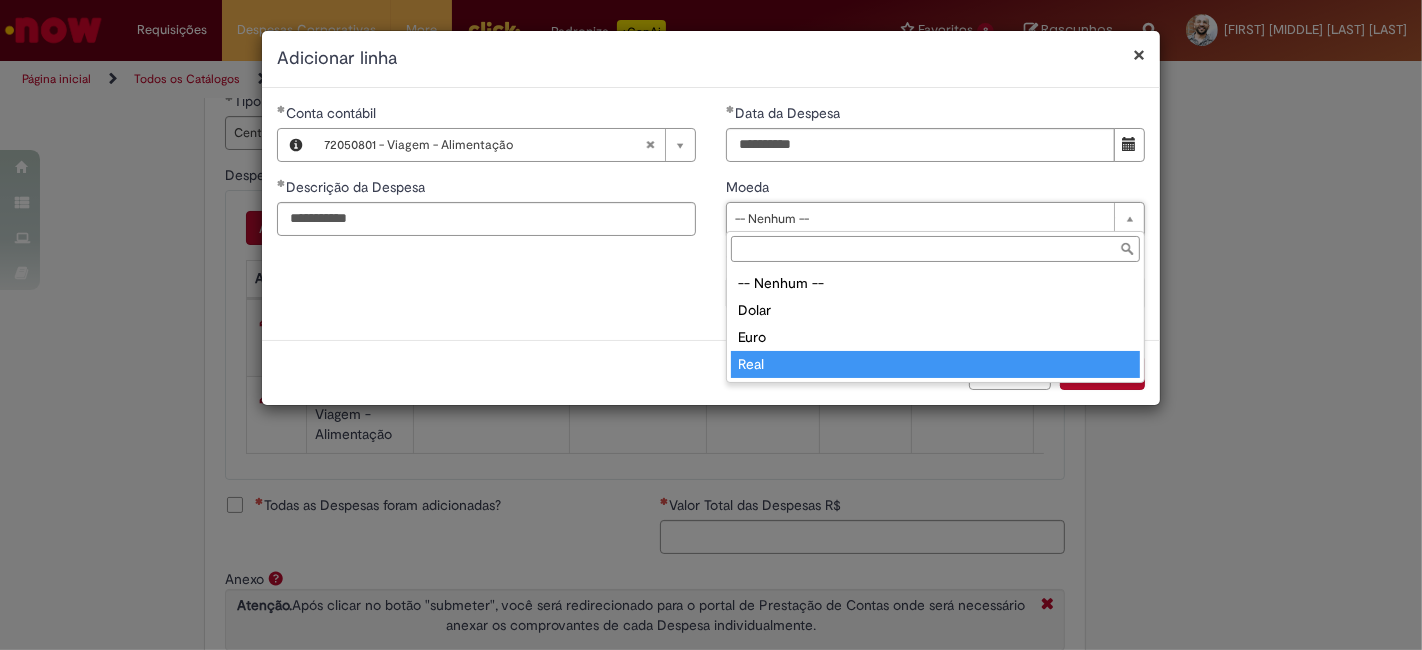 drag, startPoint x: 797, startPoint y: 353, endPoint x: 788, endPoint y: 346, distance: 11.401754 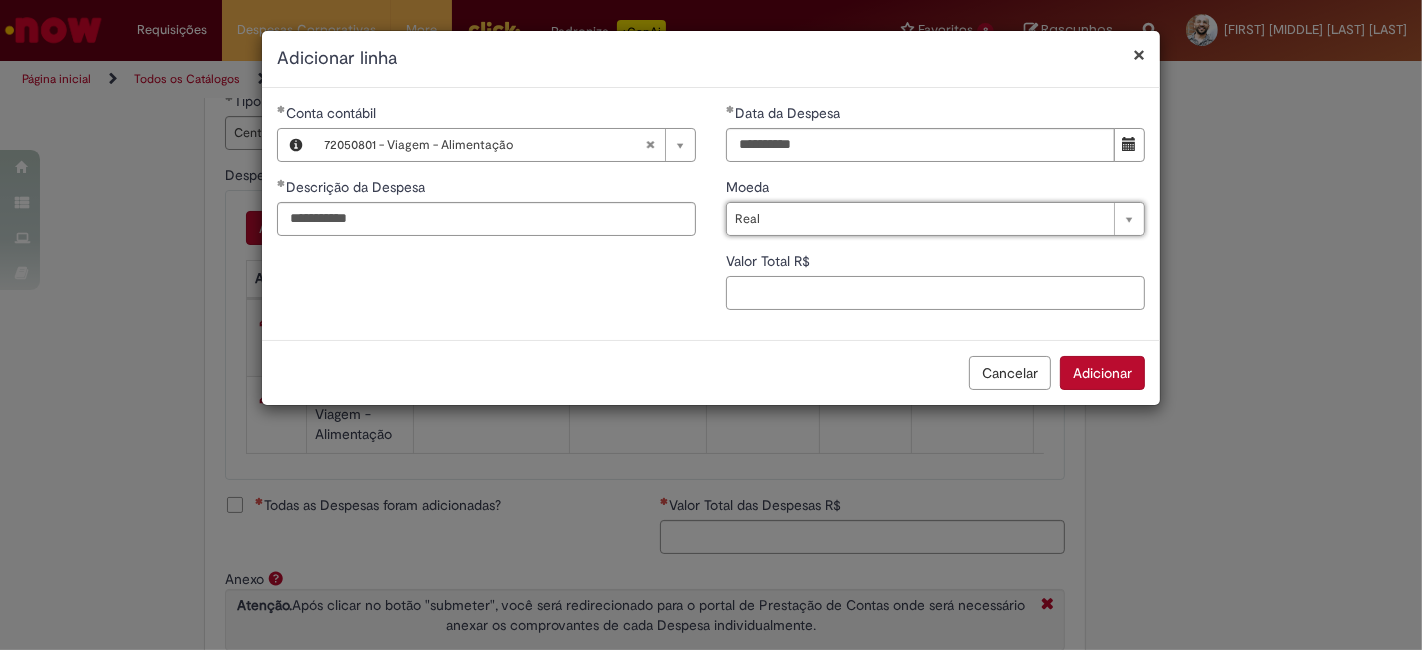 click on "Valor Total R$" at bounding box center (935, 293) 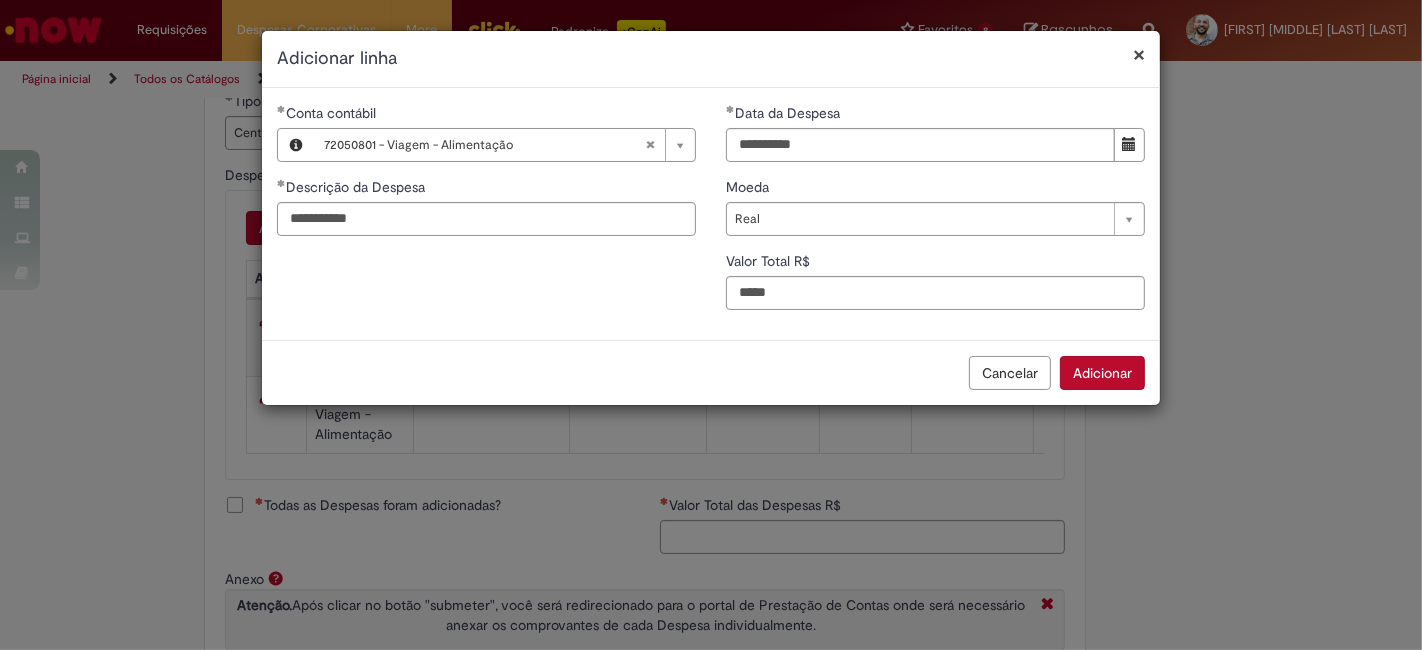 type on "****" 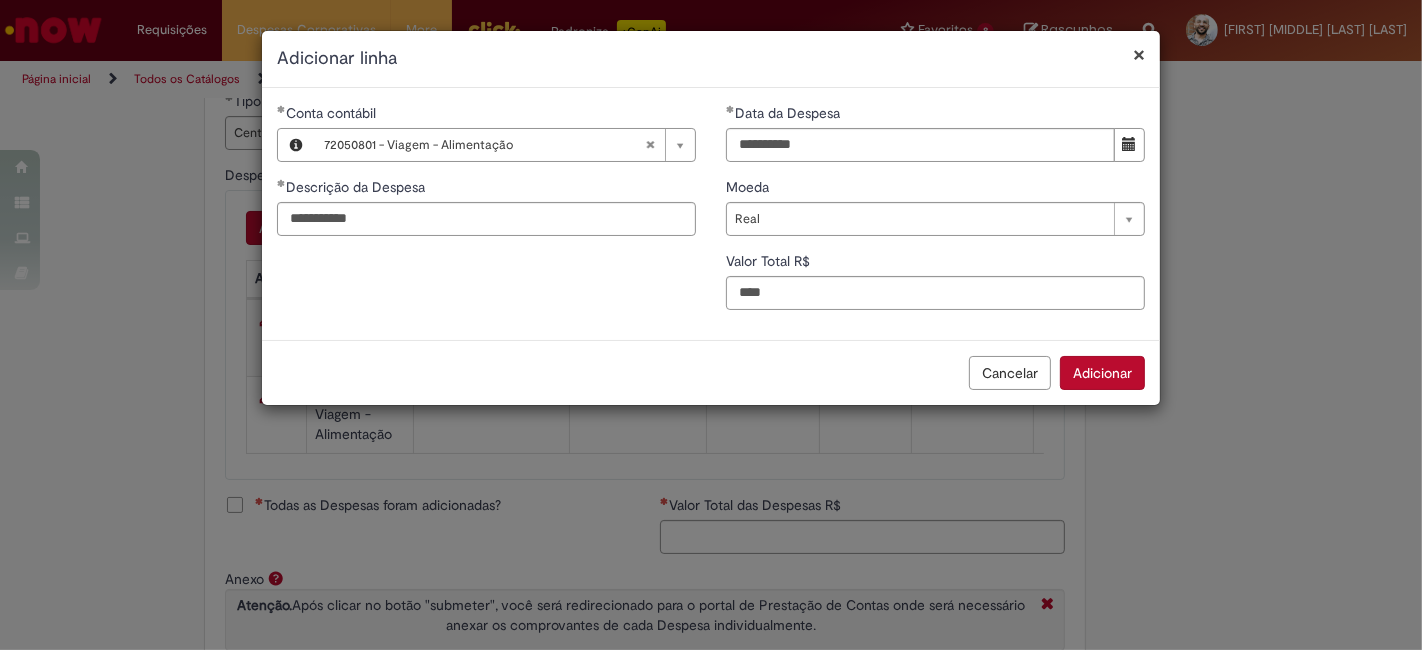 click on "Adicionar" at bounding box center [1102, 373] 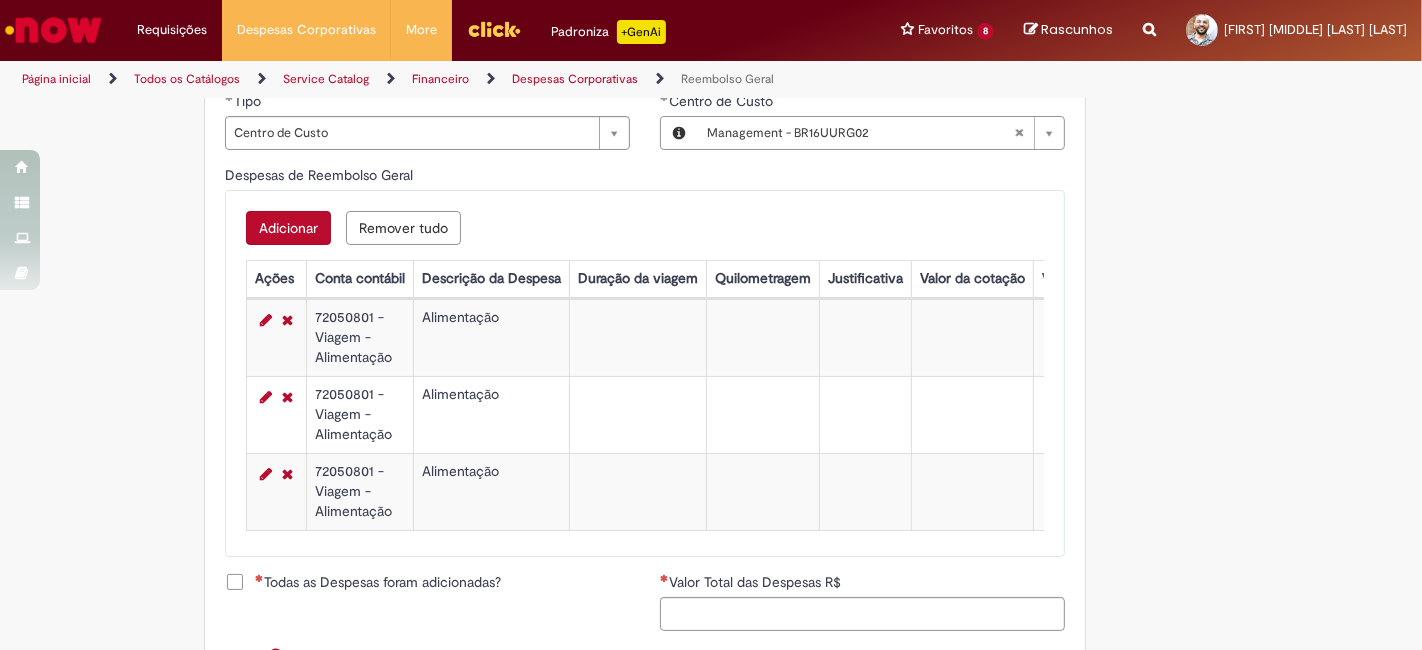 click on "Adicionar" at bounding box center (288, 228) 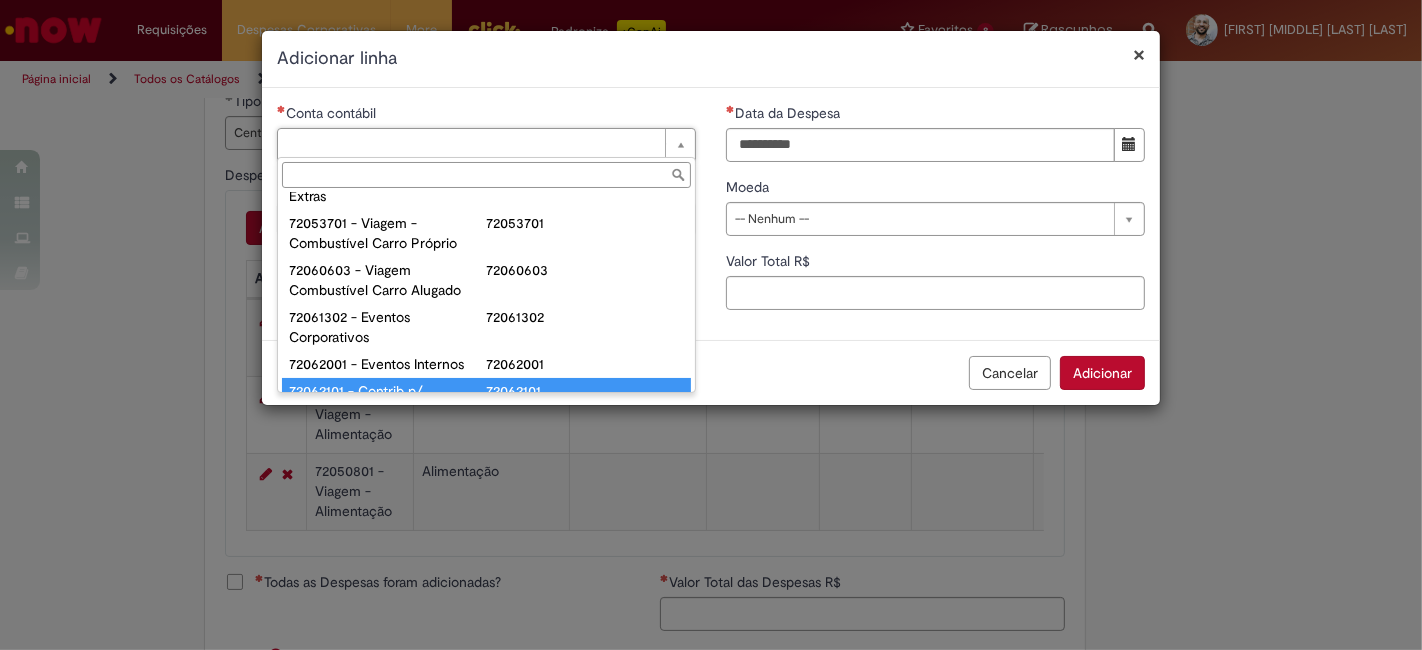scroll, scrollTop: 1251, scrollLeft: 0, axis: vertical 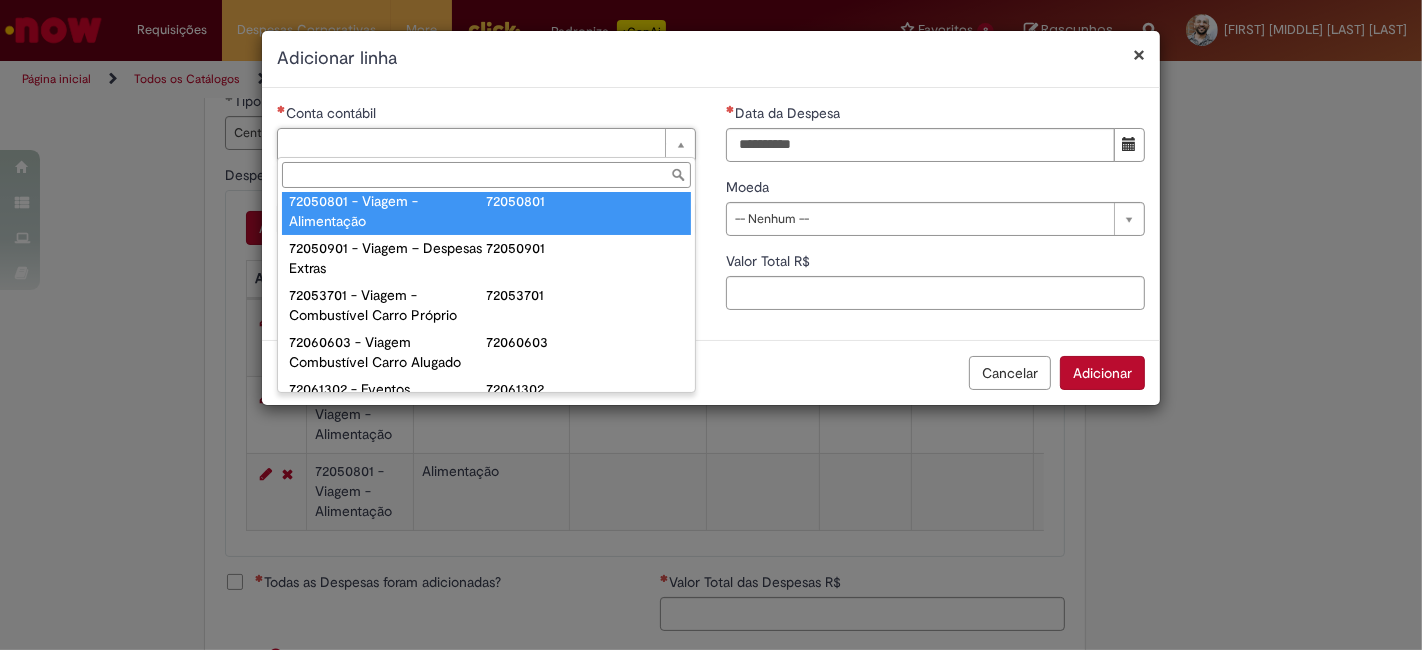 type on "**********" 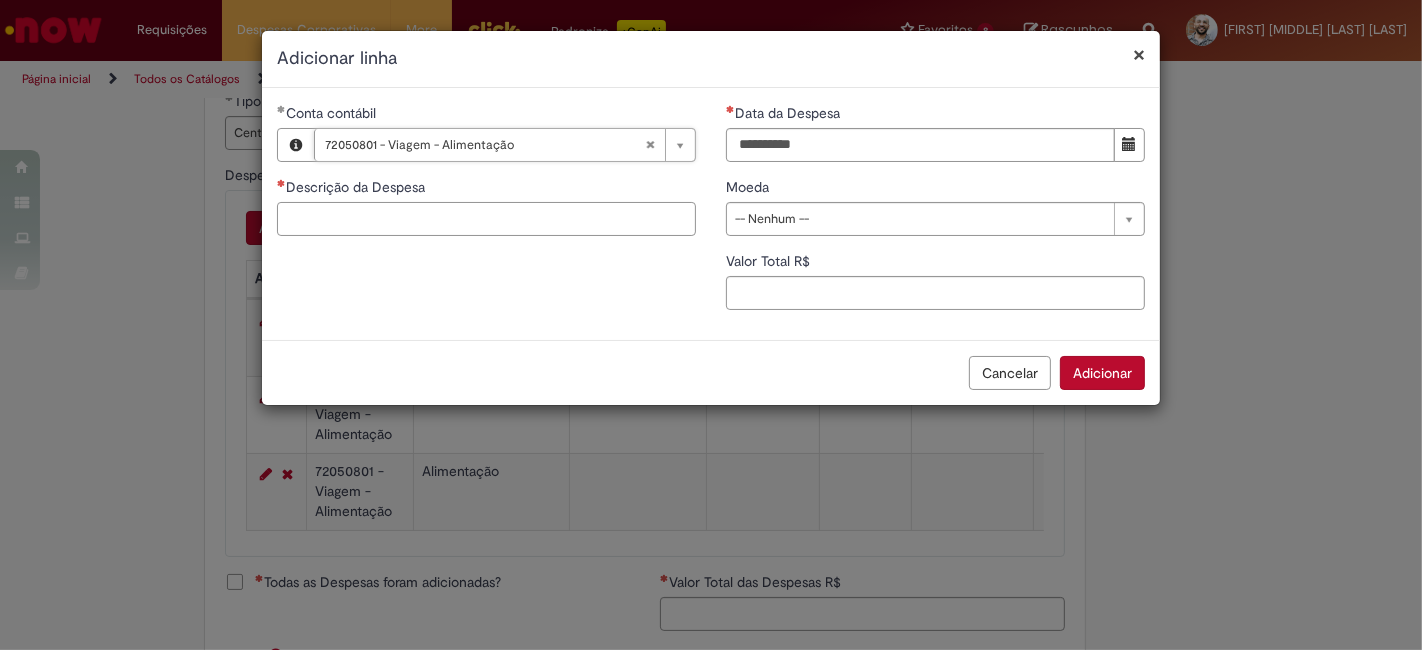 click on "Descrição da Despesa" at bounding box center [486, 219] 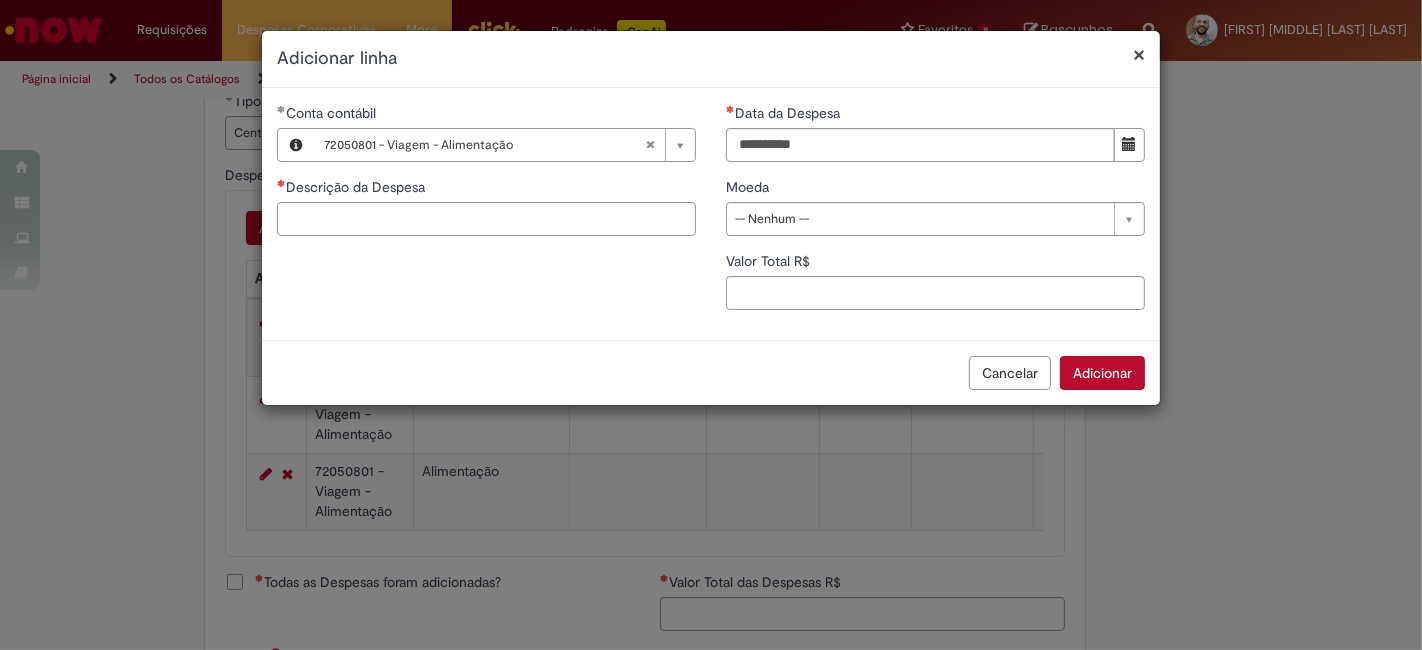 paste on "**********" 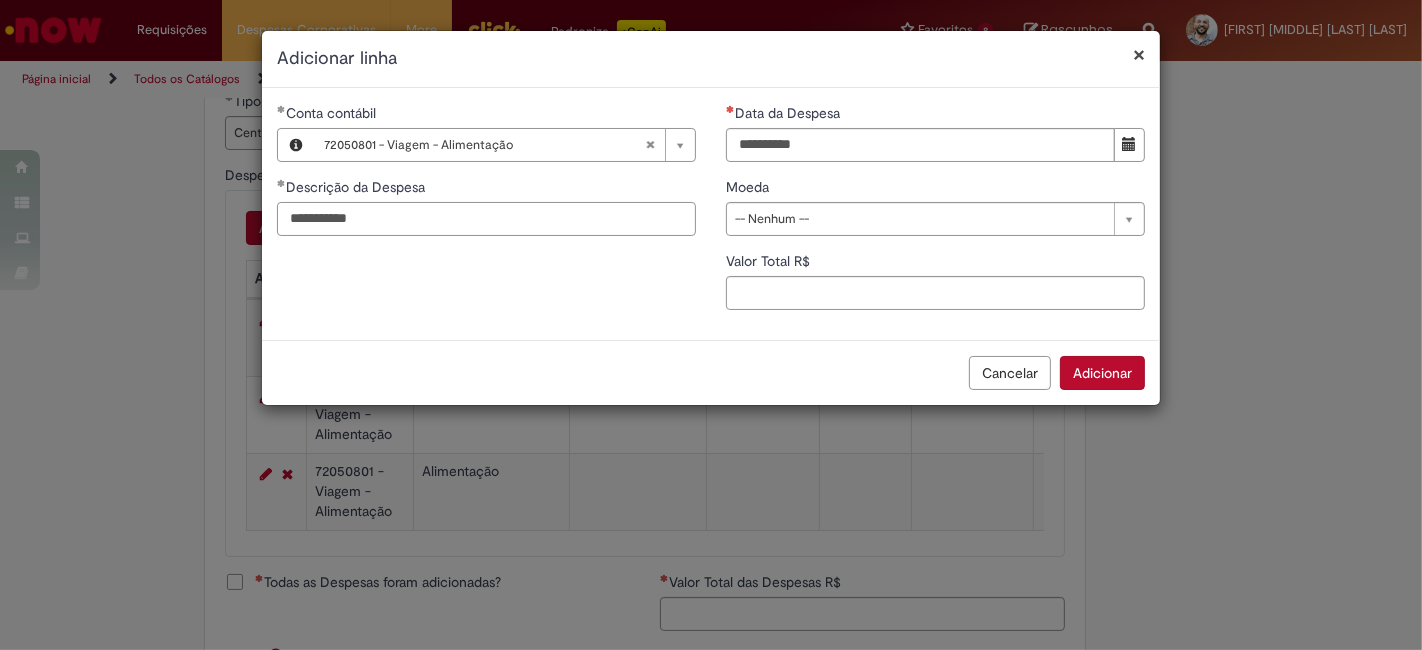 type on "**********" 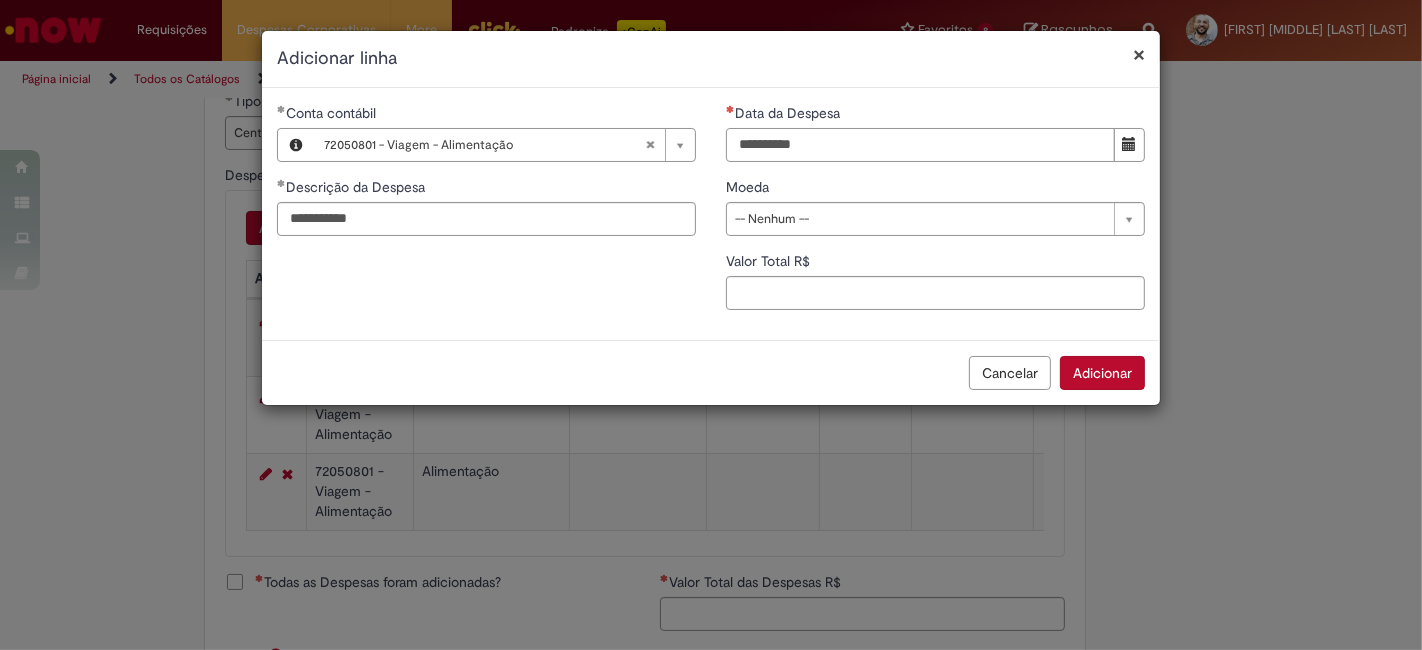click on "Data da Despesa" at bounding box center (920, 145) 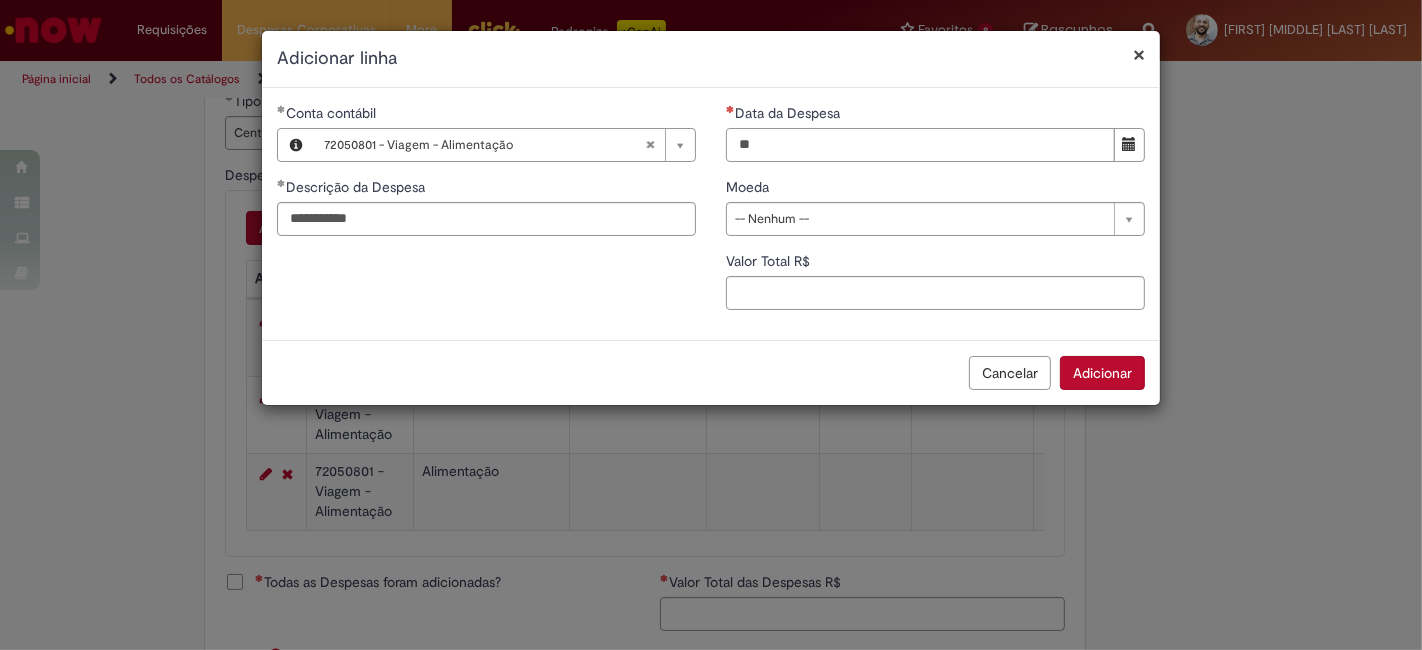 type on "*" 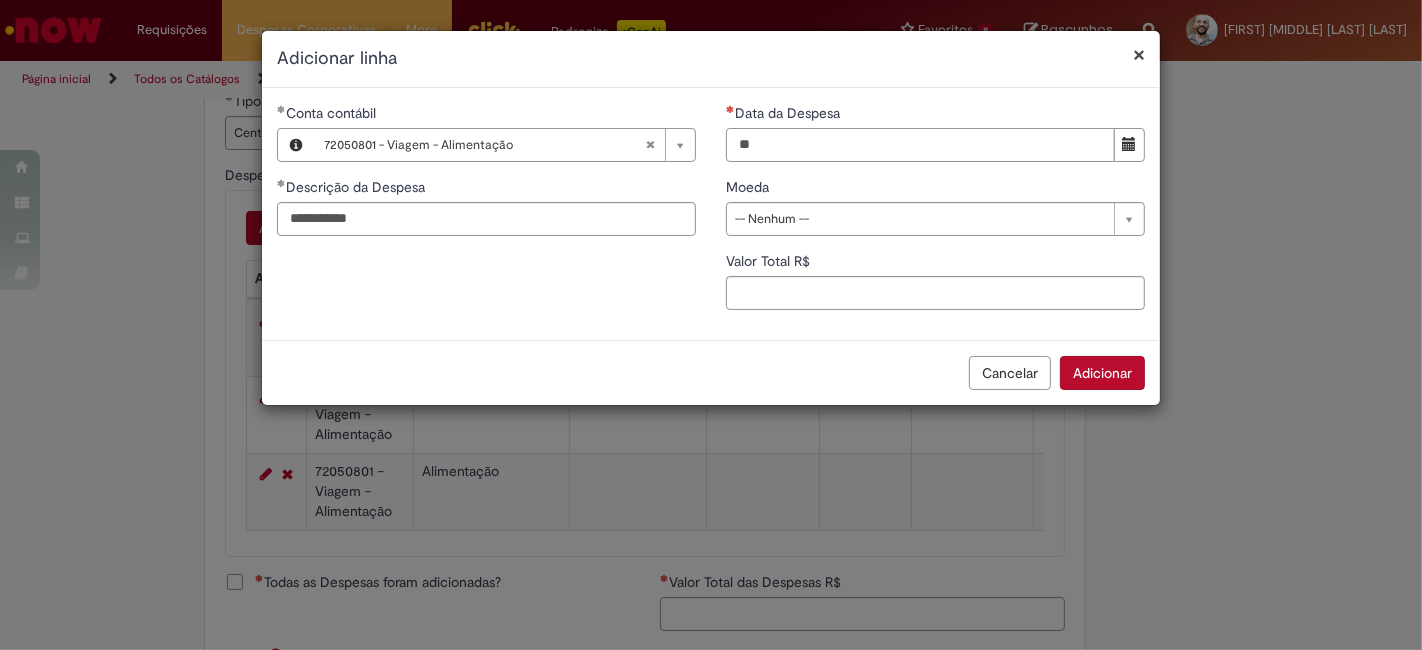 type on "**********" 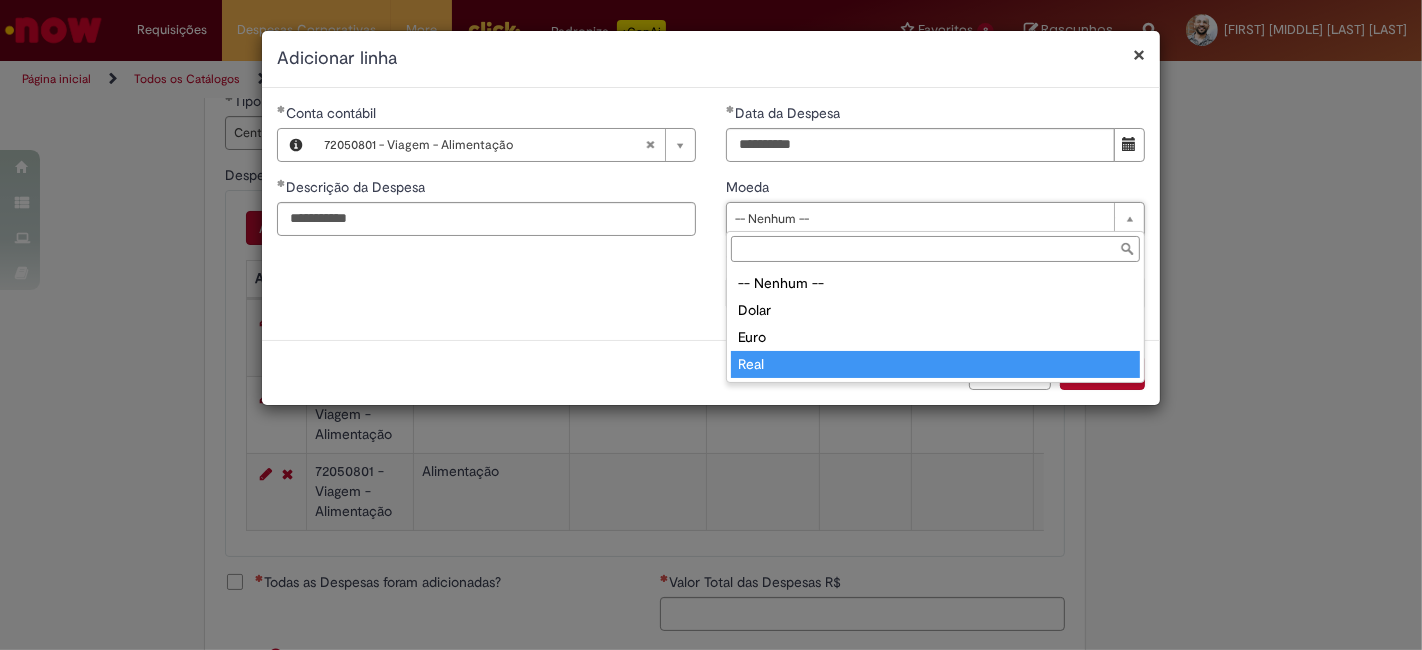type on "****" 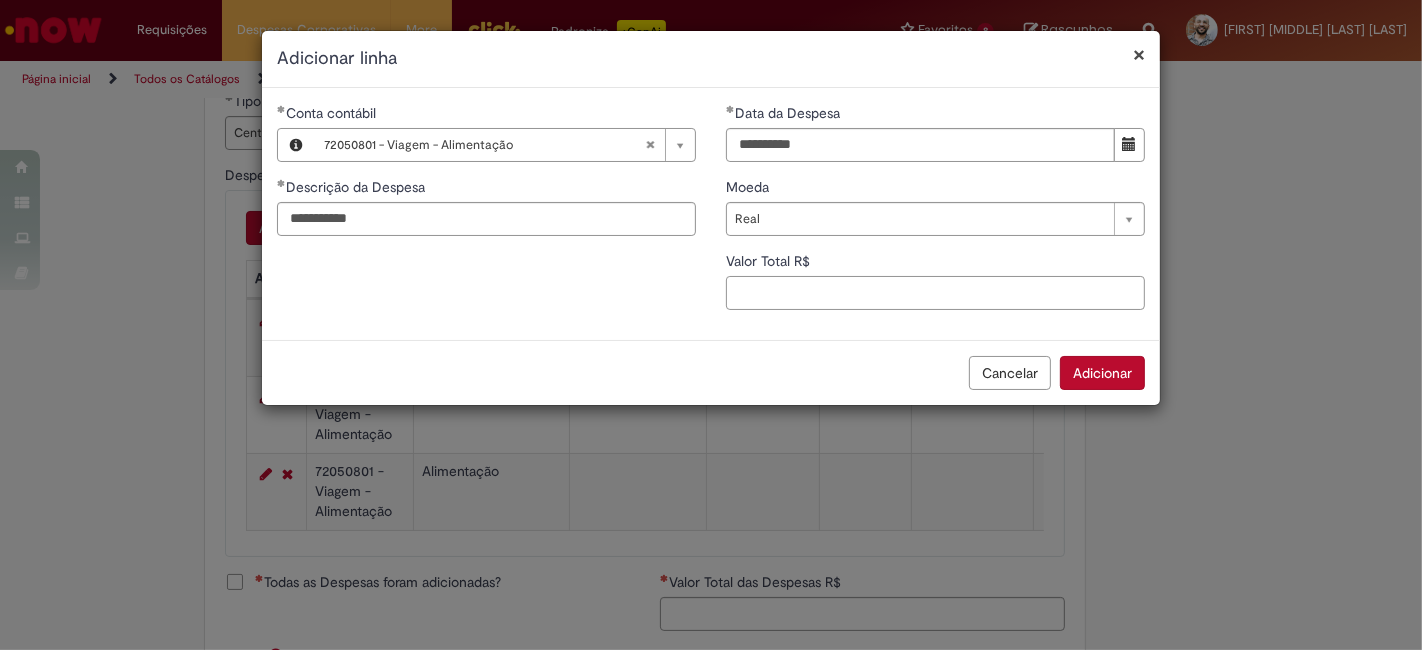 click on "Valor Total R$" at bounding box center [935, 293] 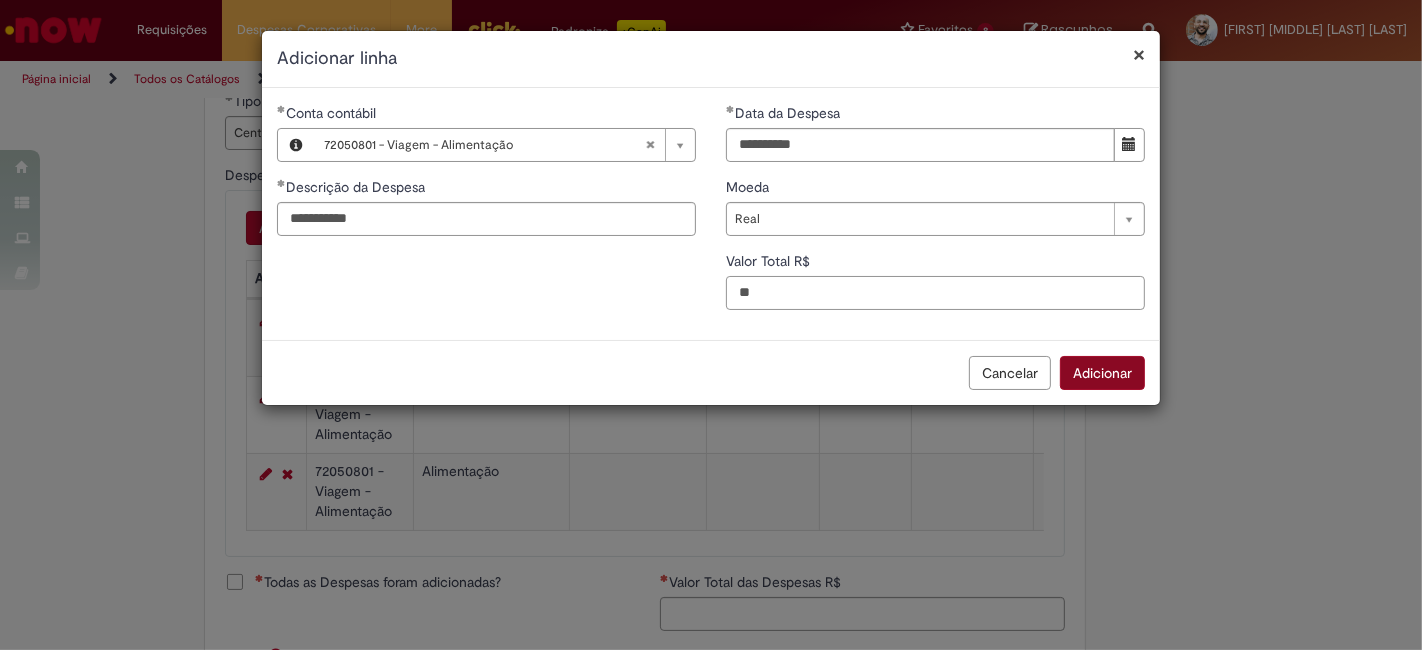 type on "**" 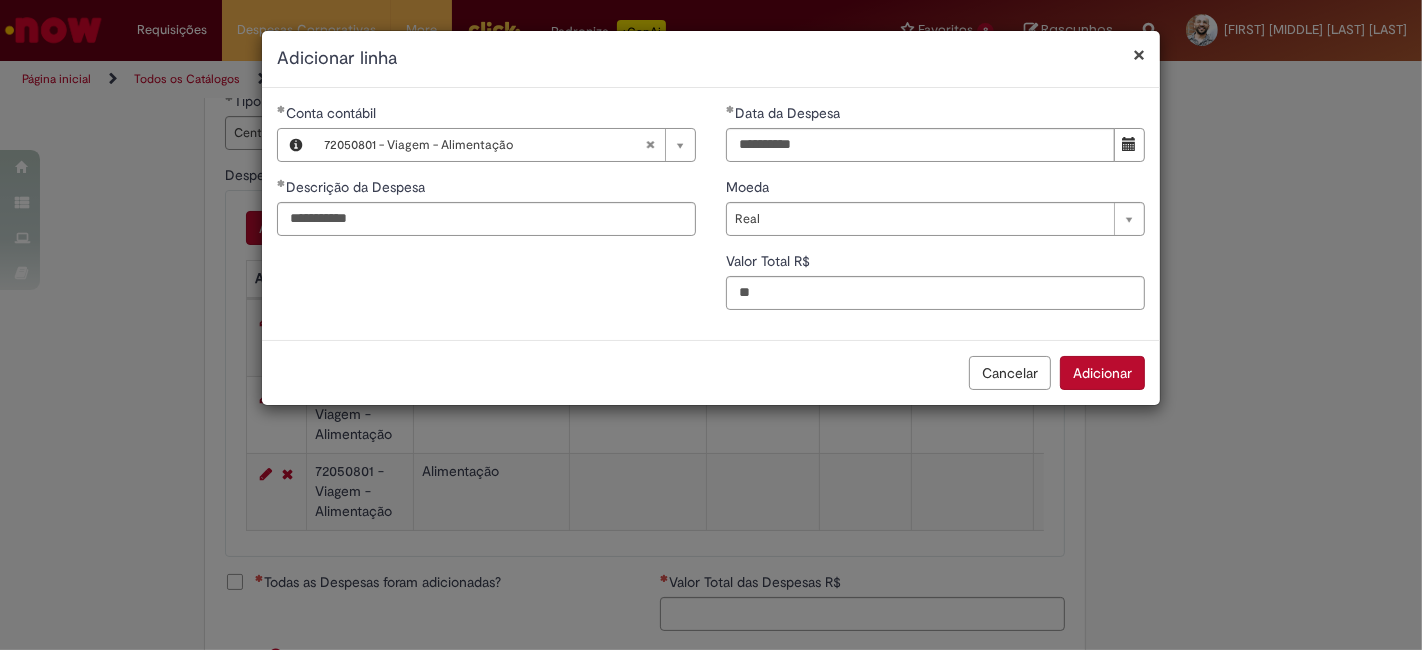 click on "Adicionar" at bounding box center (1102, 373) 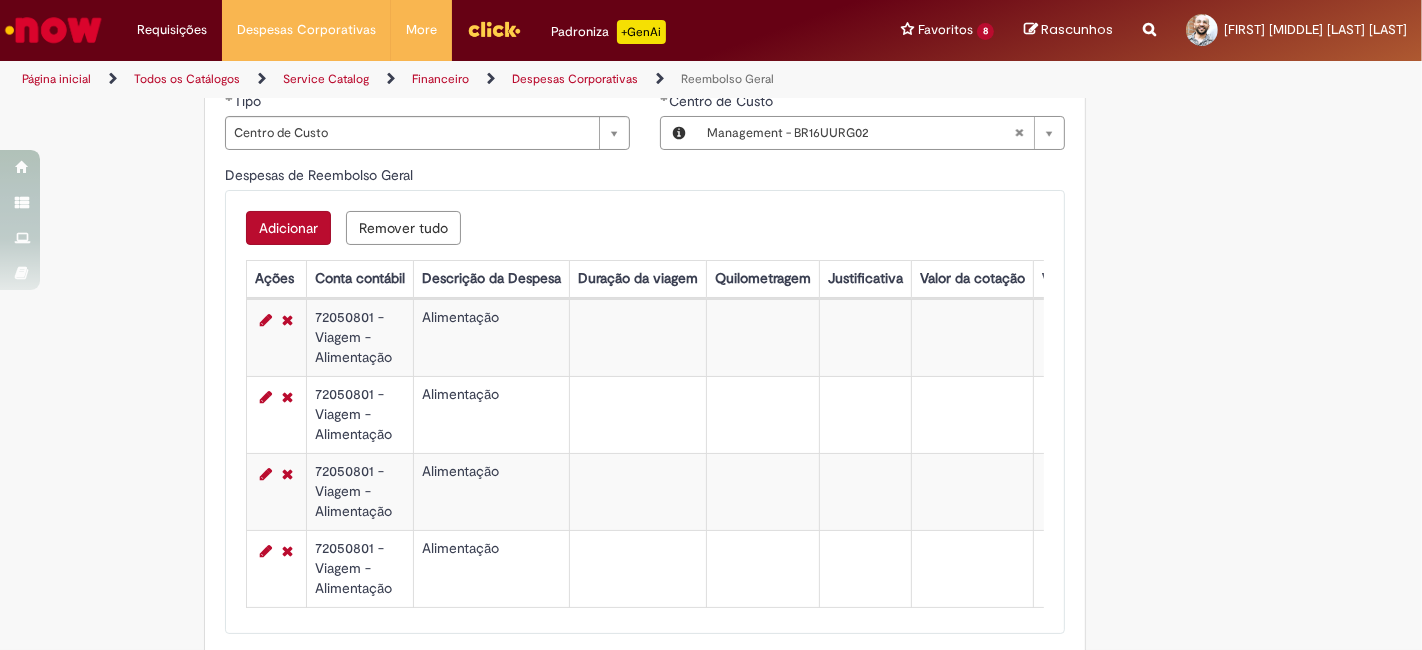 click on "Adicionar" at bounding box center [288, 228] 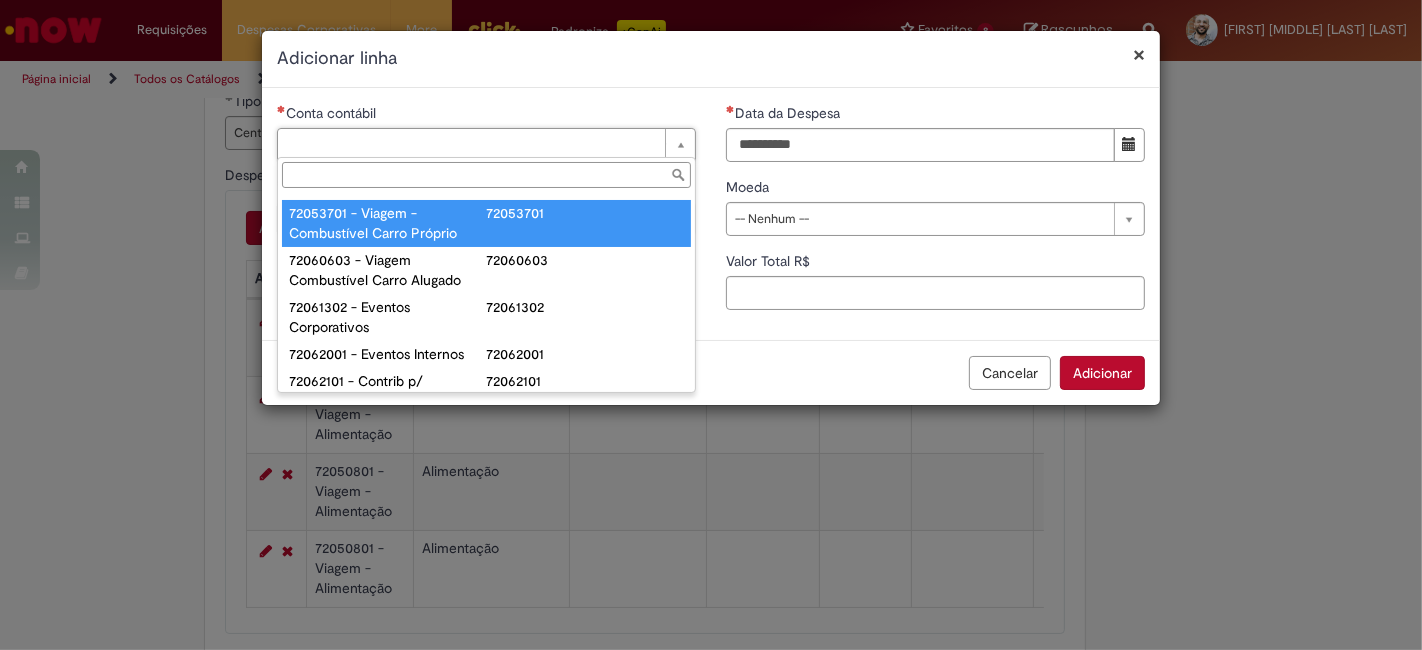 scroll, scrollTop: 1222, scrollLeft: 0, axis: vertical 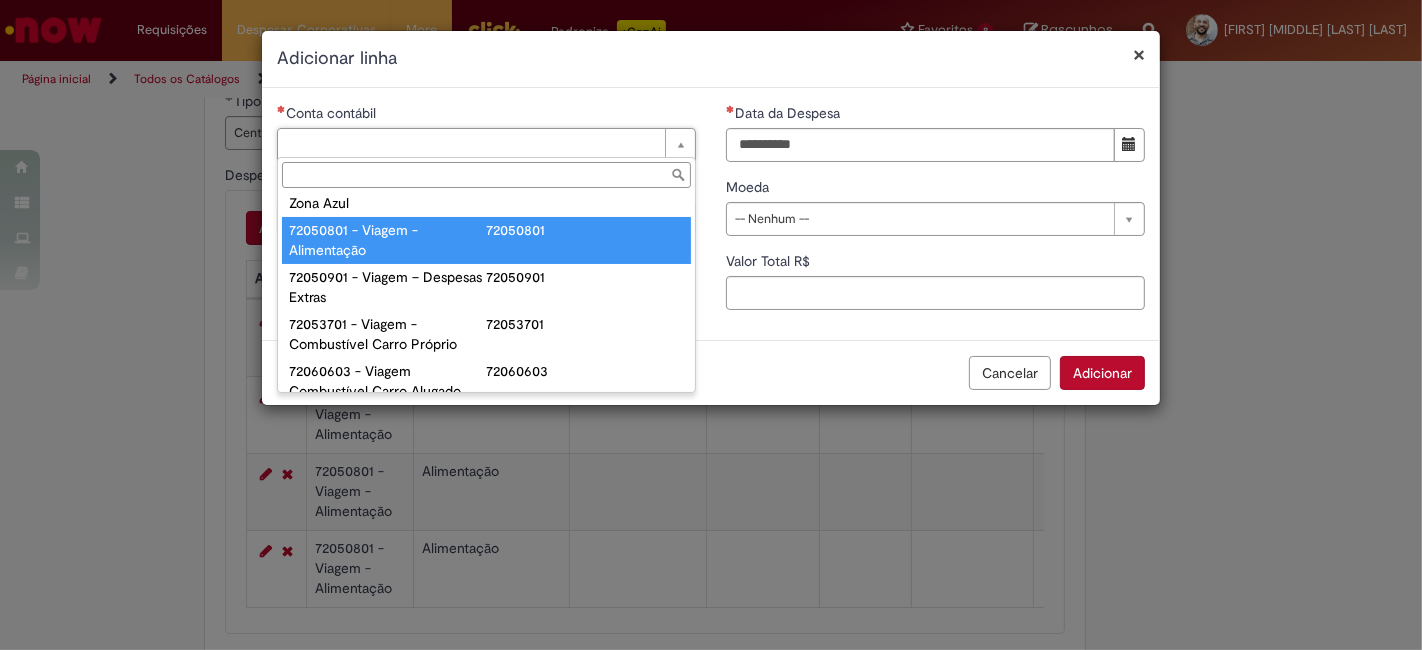 type on "**********" 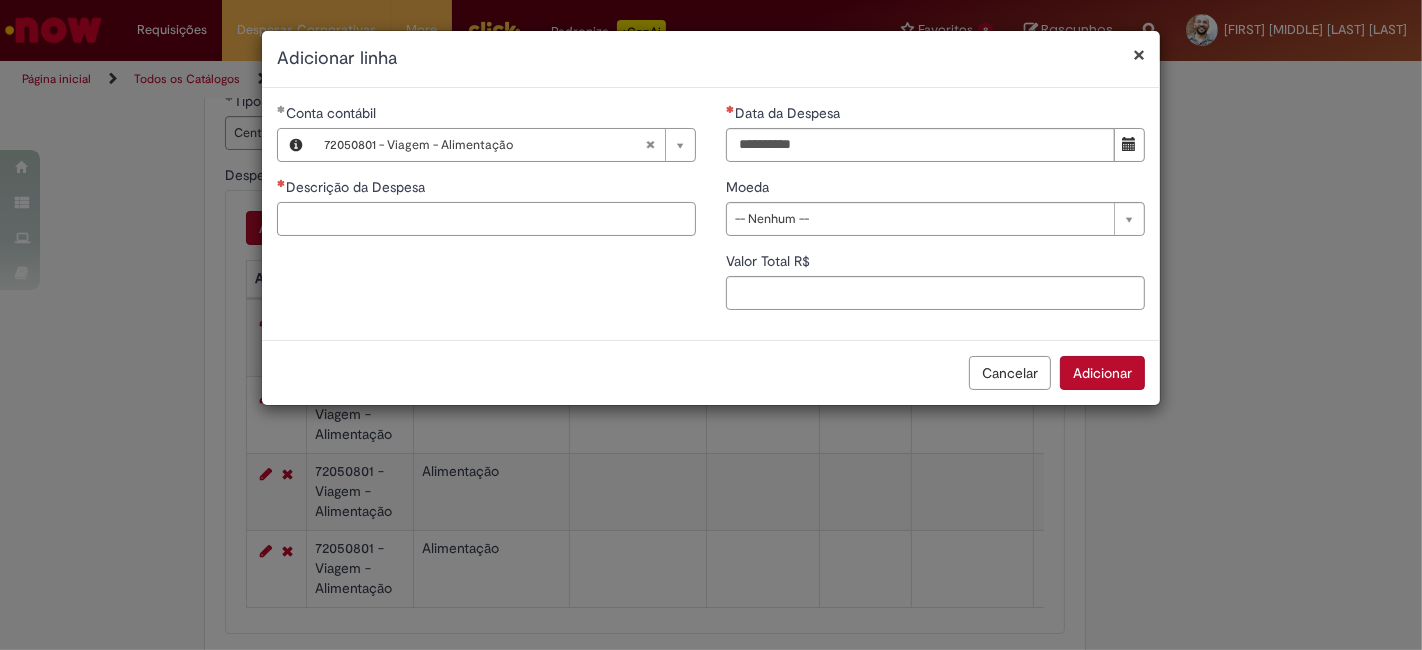 click on "Descrição da Despesa" at bounding box center [486, 219] 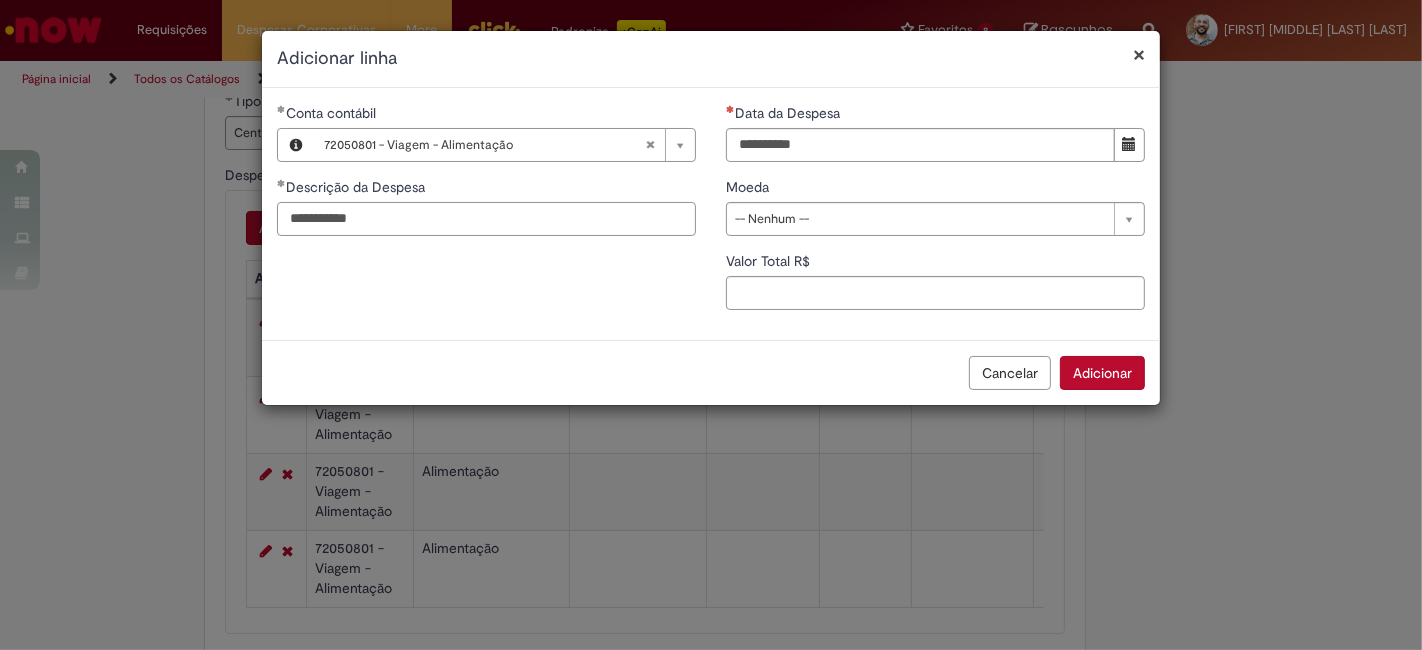 type on "**********" 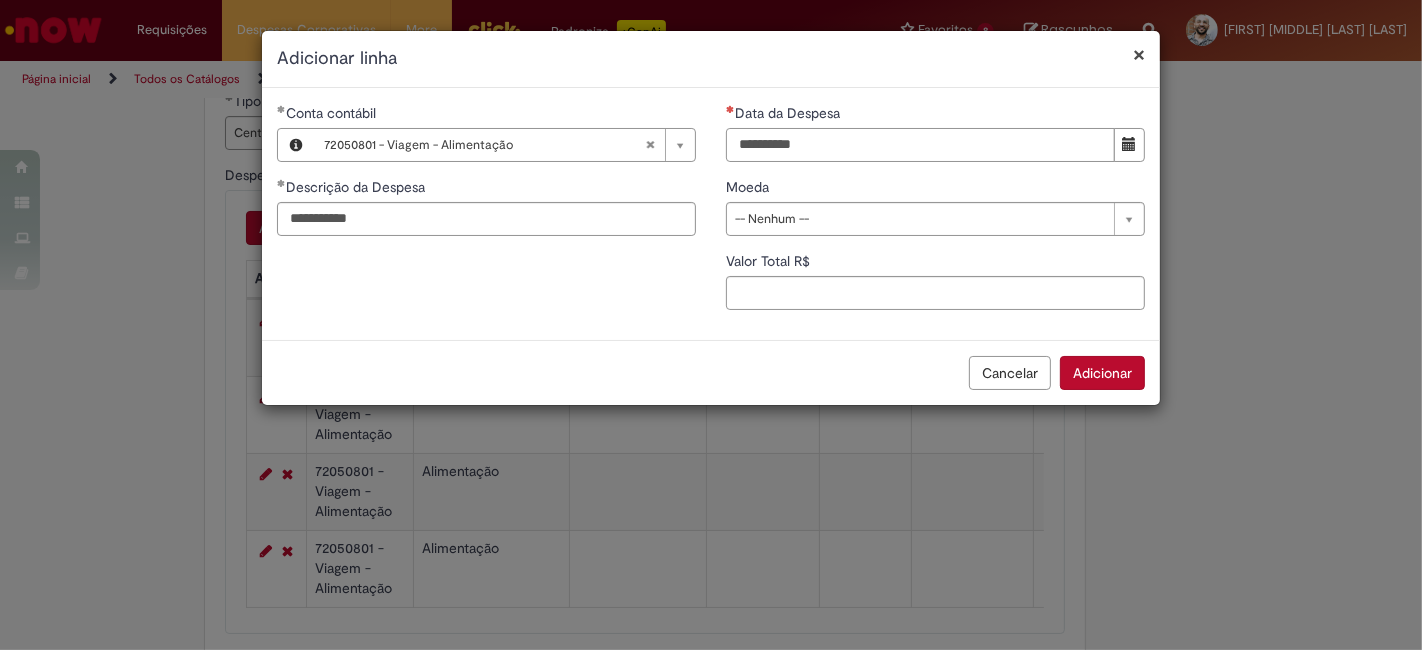 click on "Data da Despesa" at bounding box center (920, 145) 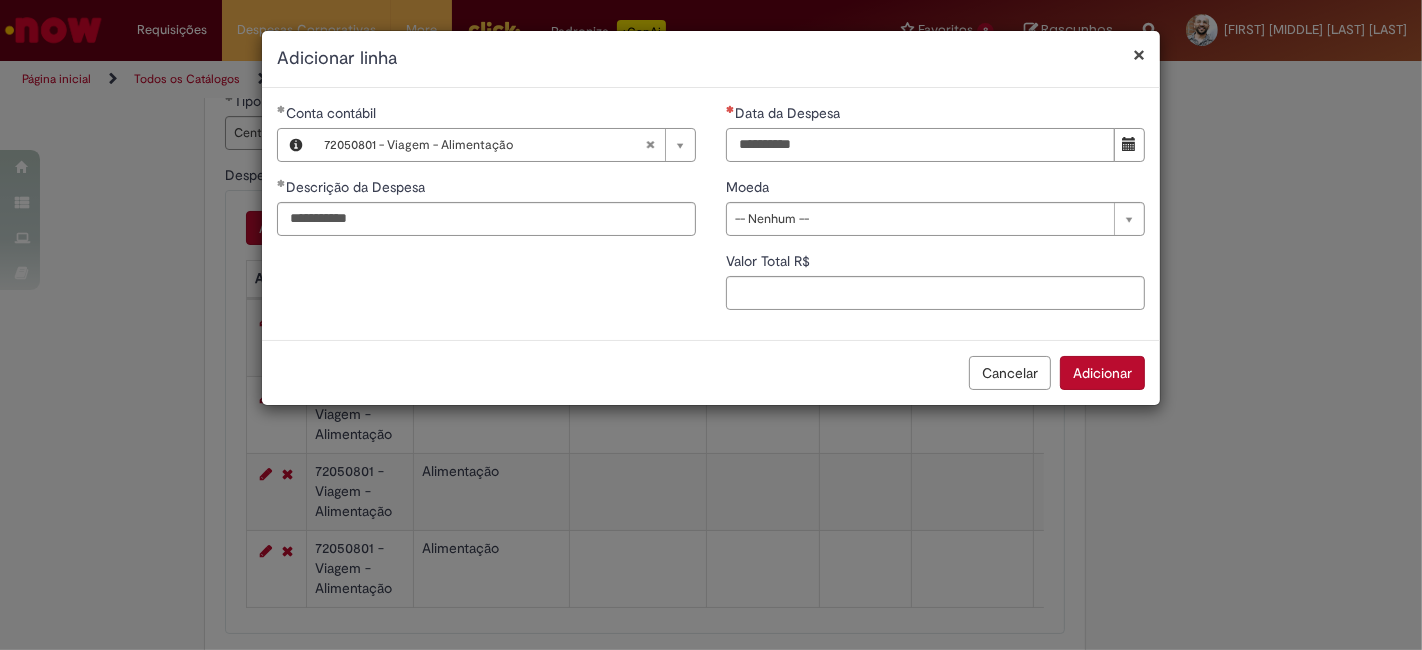 type on "**********" 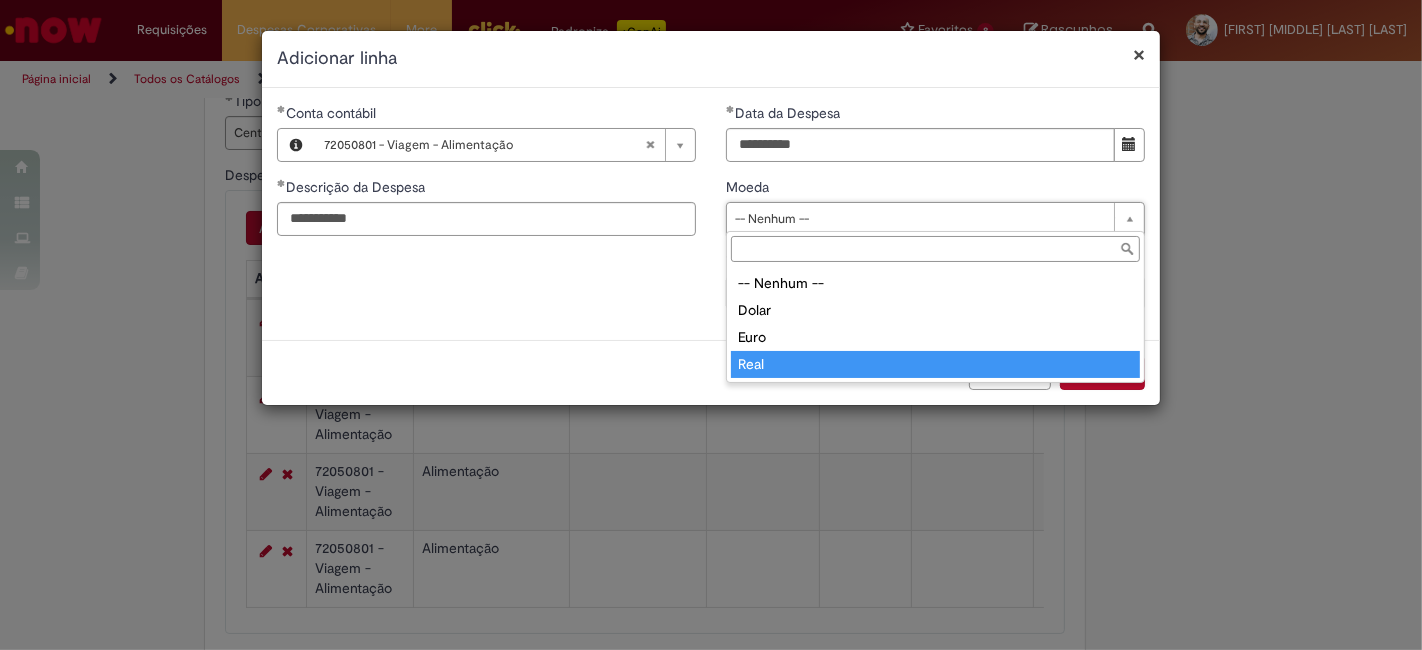 type on "****" 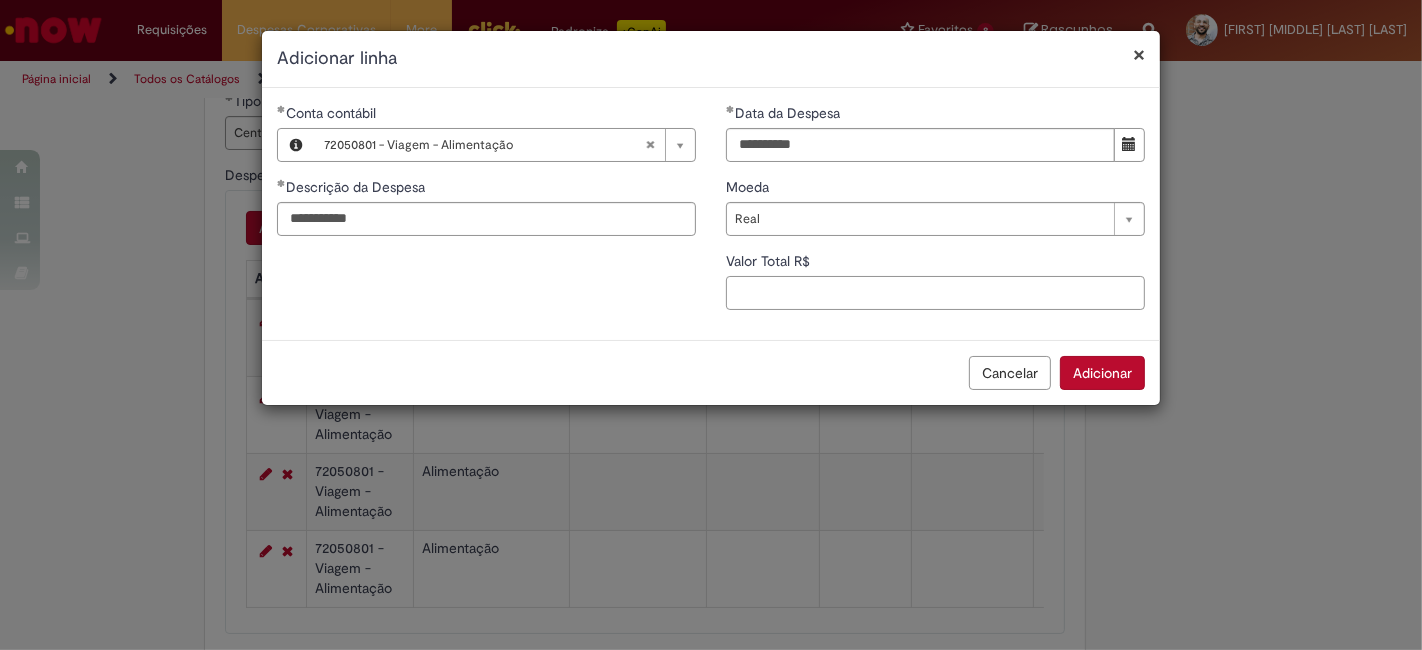 click on "Valor Total R$" at bounding box center [935, 293] 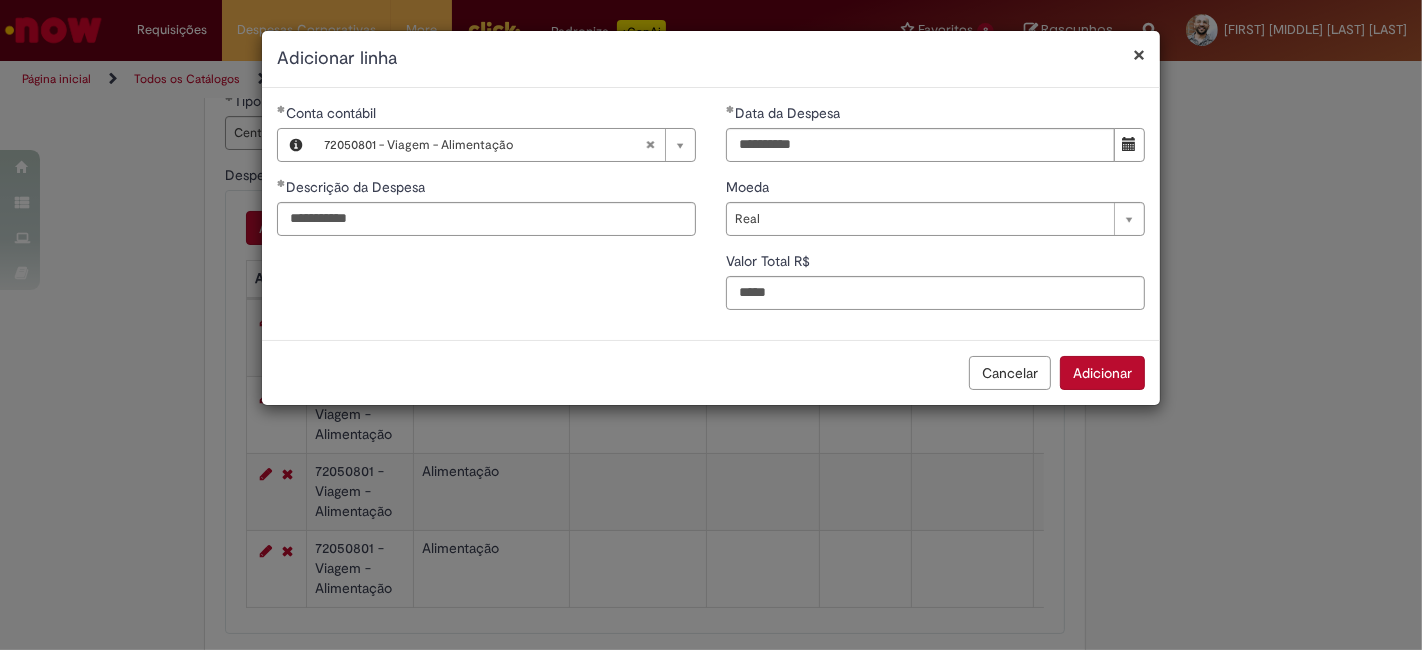 type on "****" 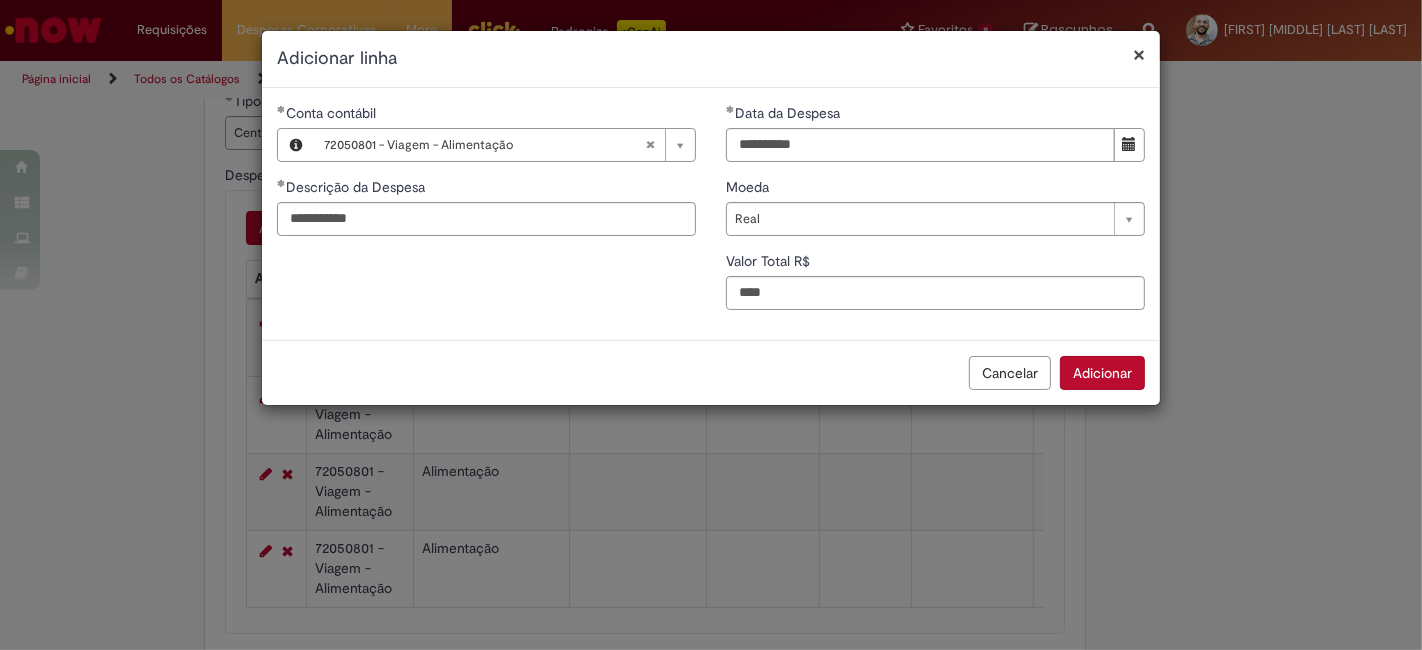 click on "Adicionar" at bounding box center [1102, 373] 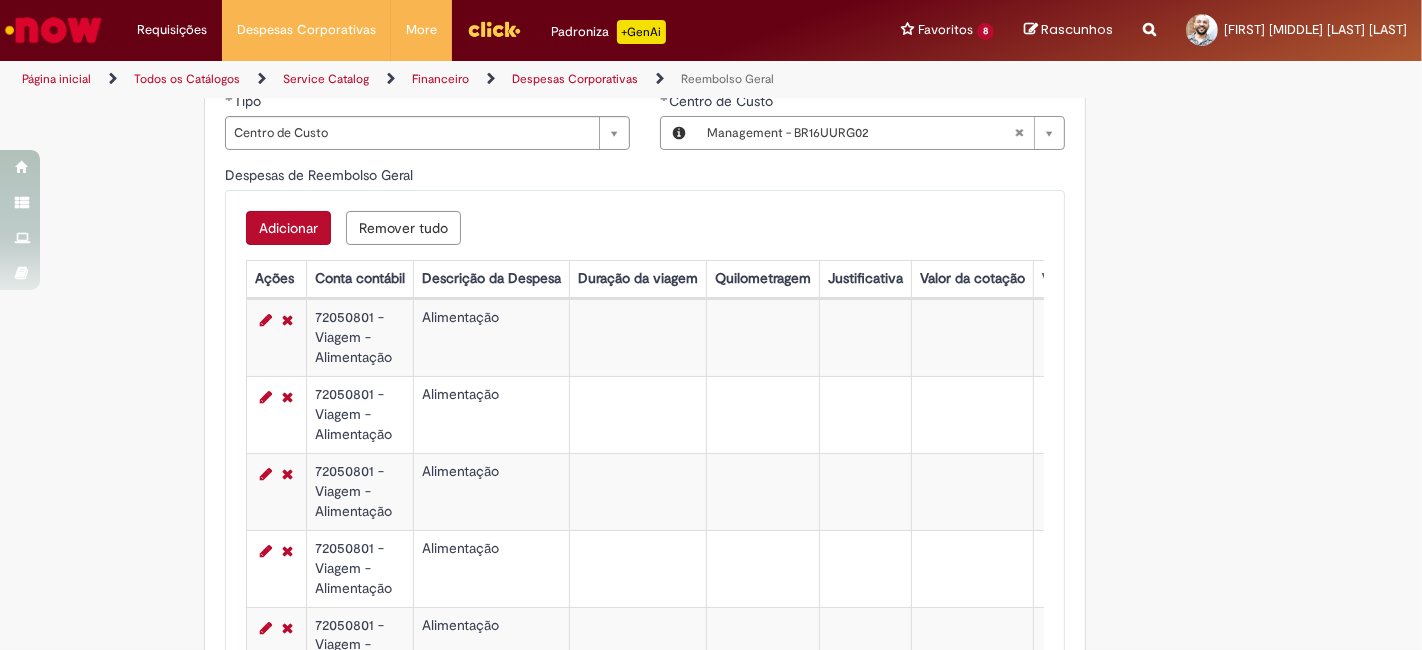 click on "Adicionar" at bounding box center [288, 228] 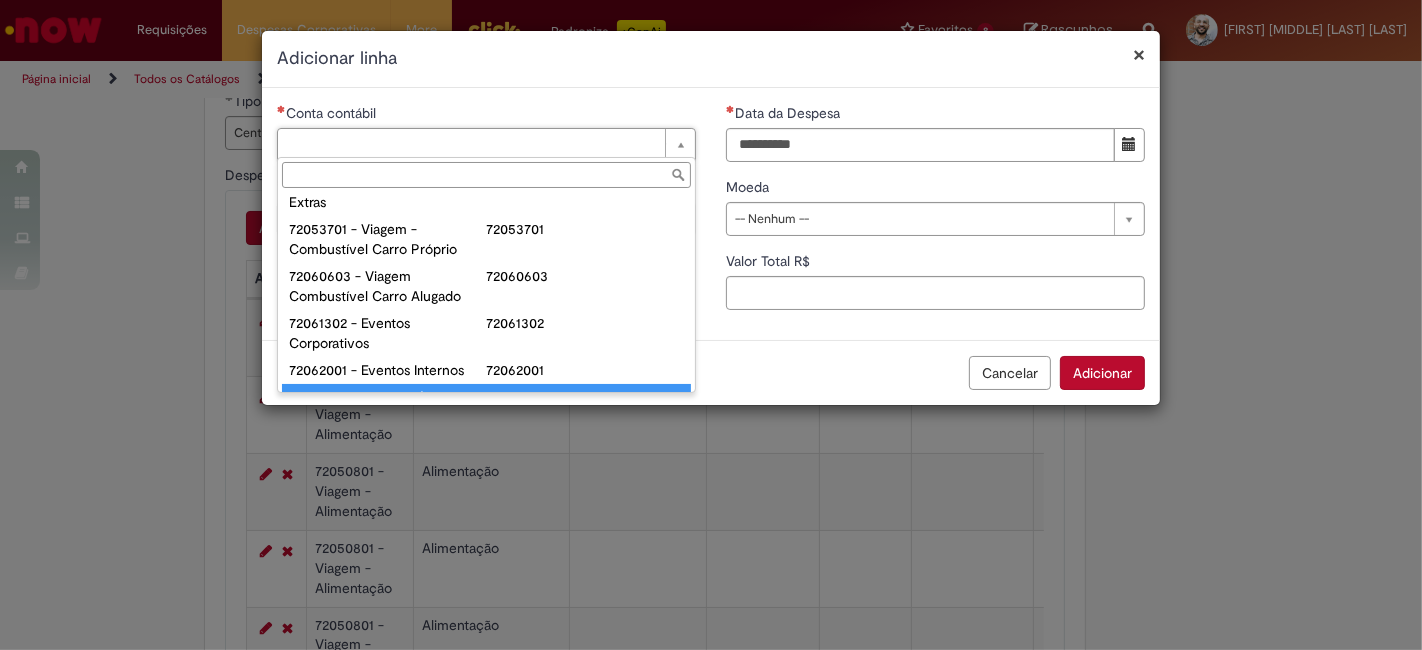 scroll, scrollTop: 1251, scrollLeft: 0, axis: vertical 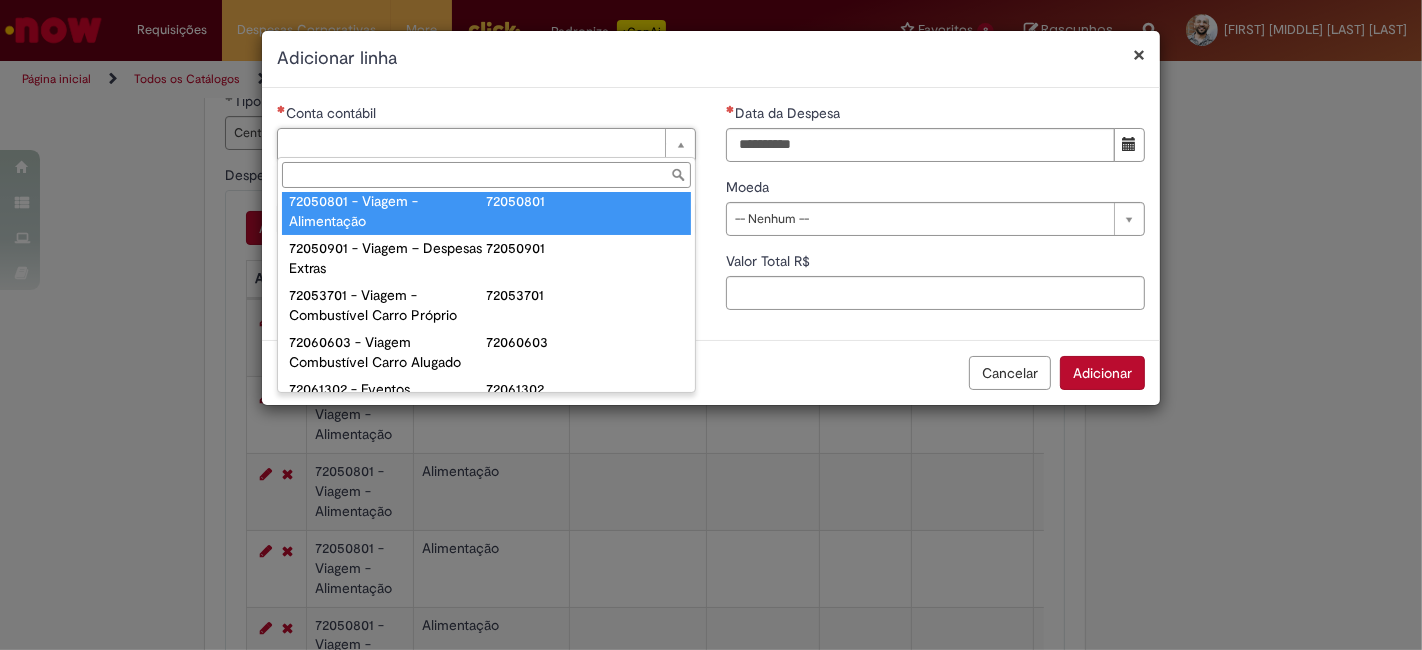 type on "**********" 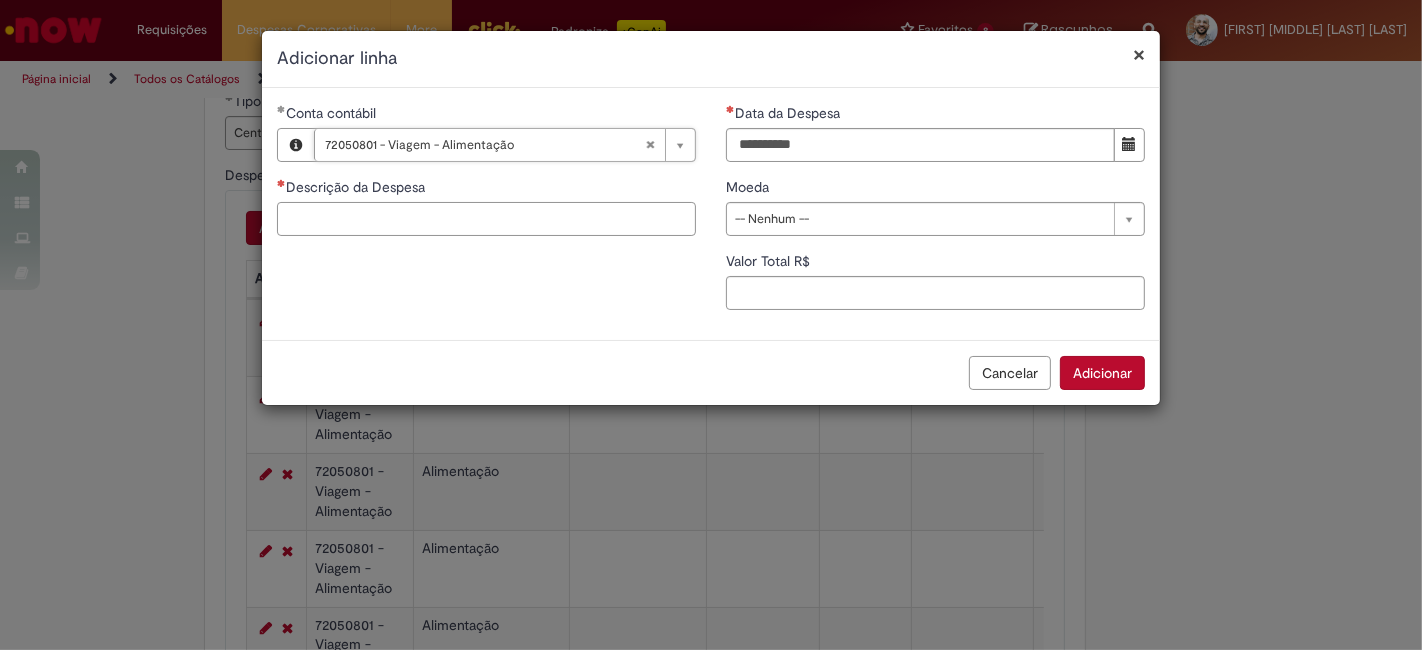 click on "Descrição da Despesa" at bounding box center (486, 219) 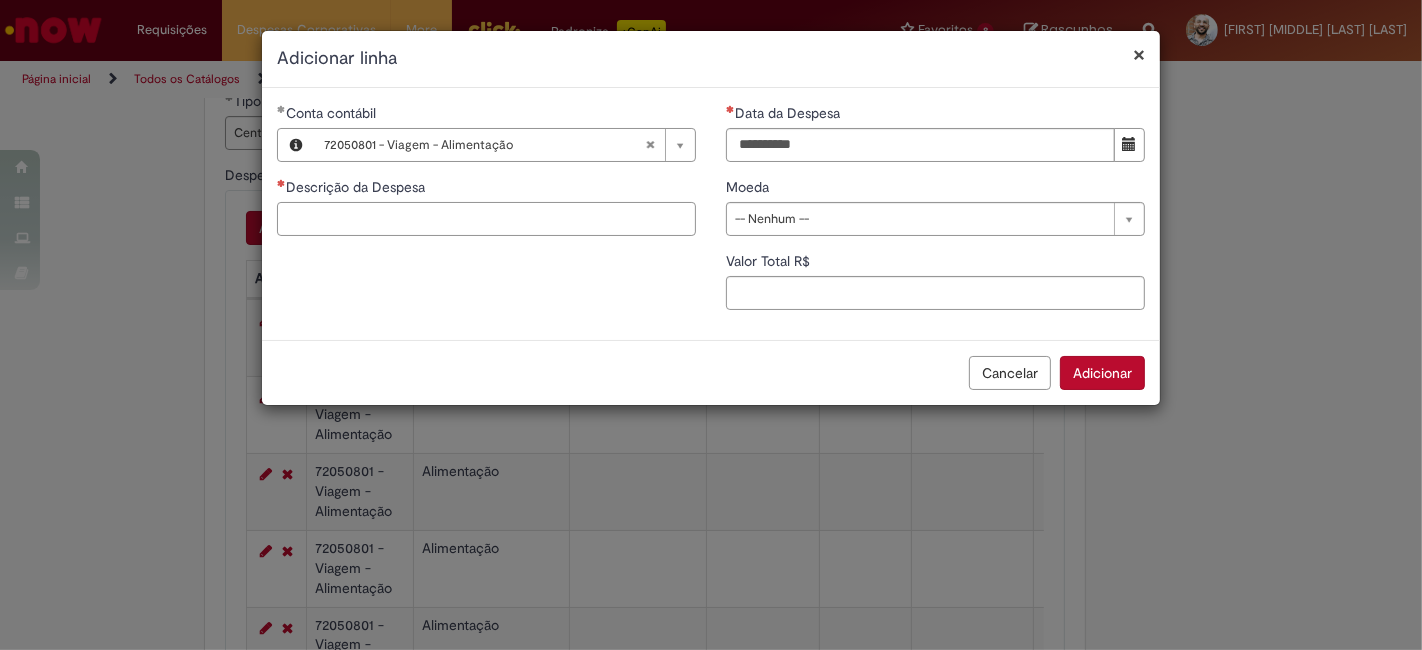 paste on "**********" 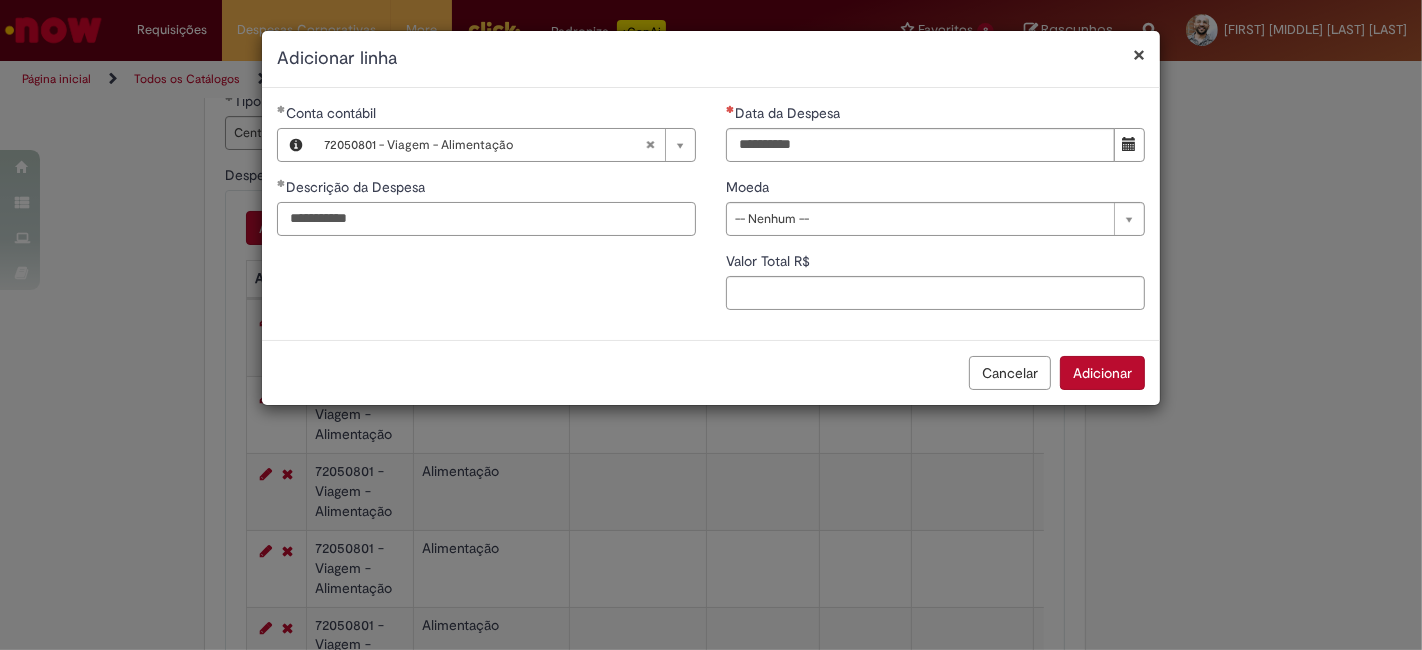 type on "**********" 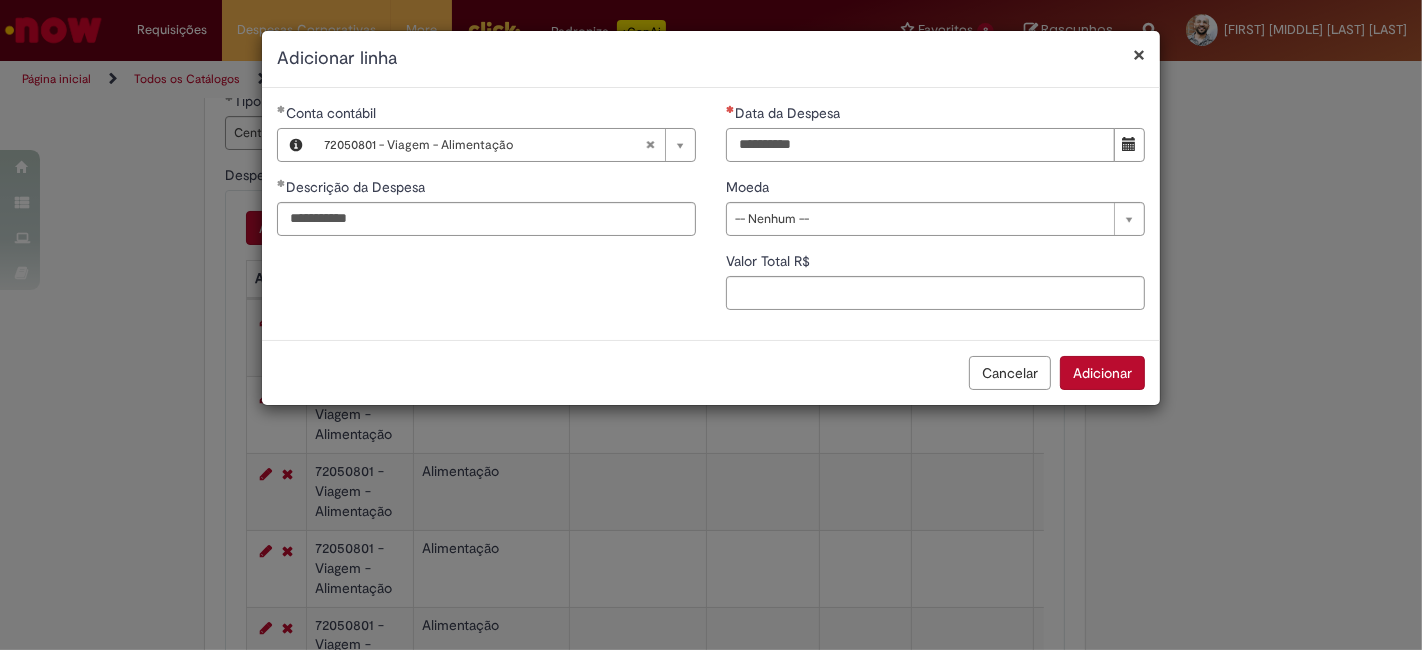 click on "Data da Despesa" at bounding box center (920, 145) 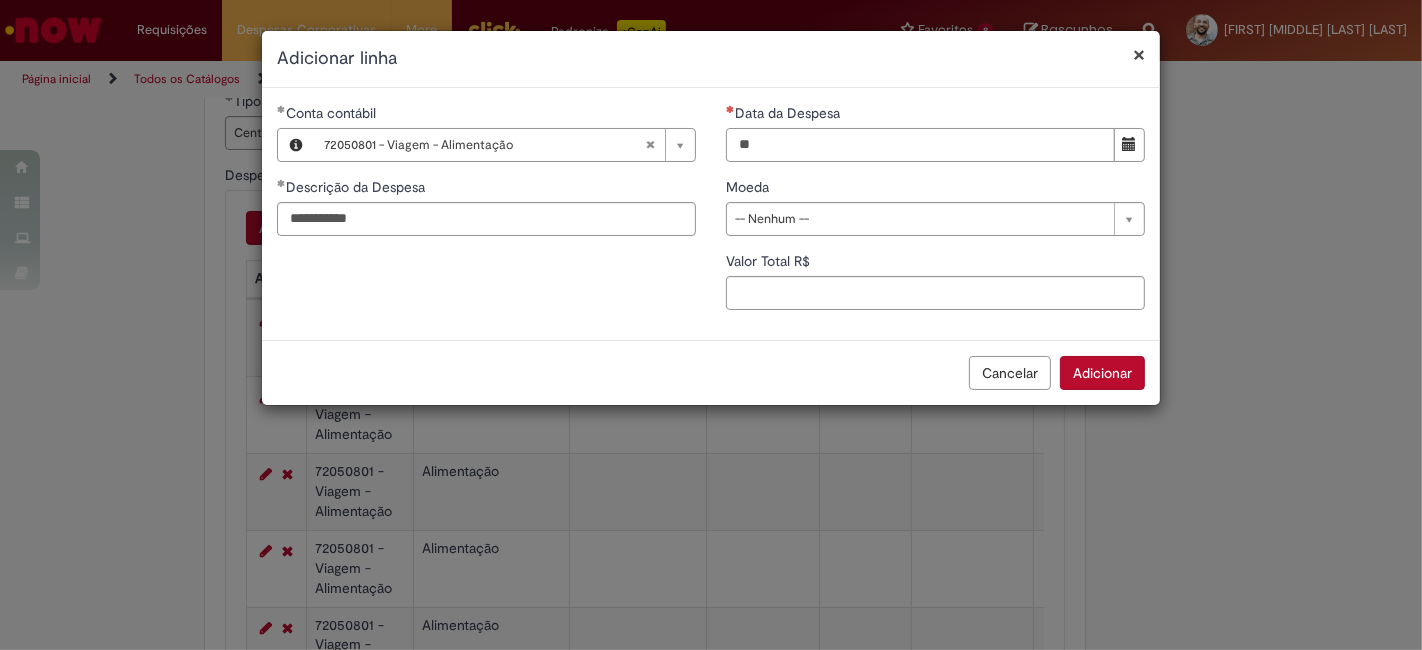 type on "**********" 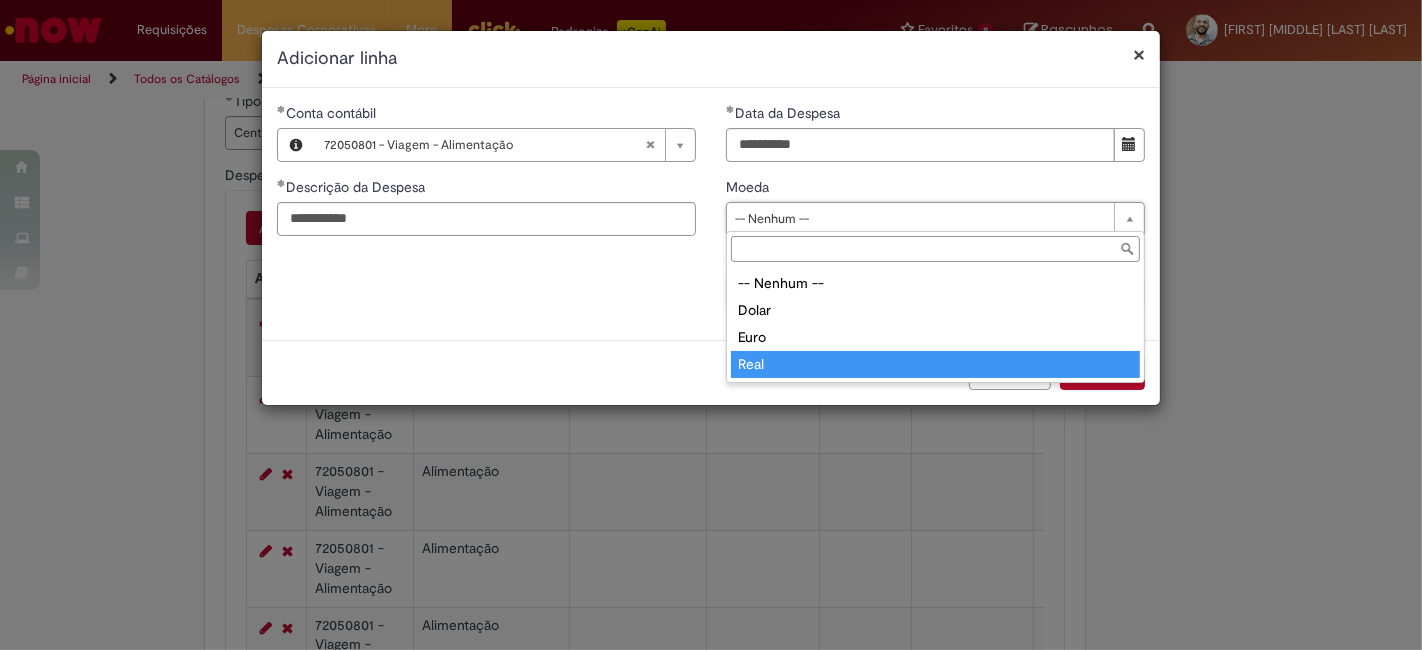 type on "****" 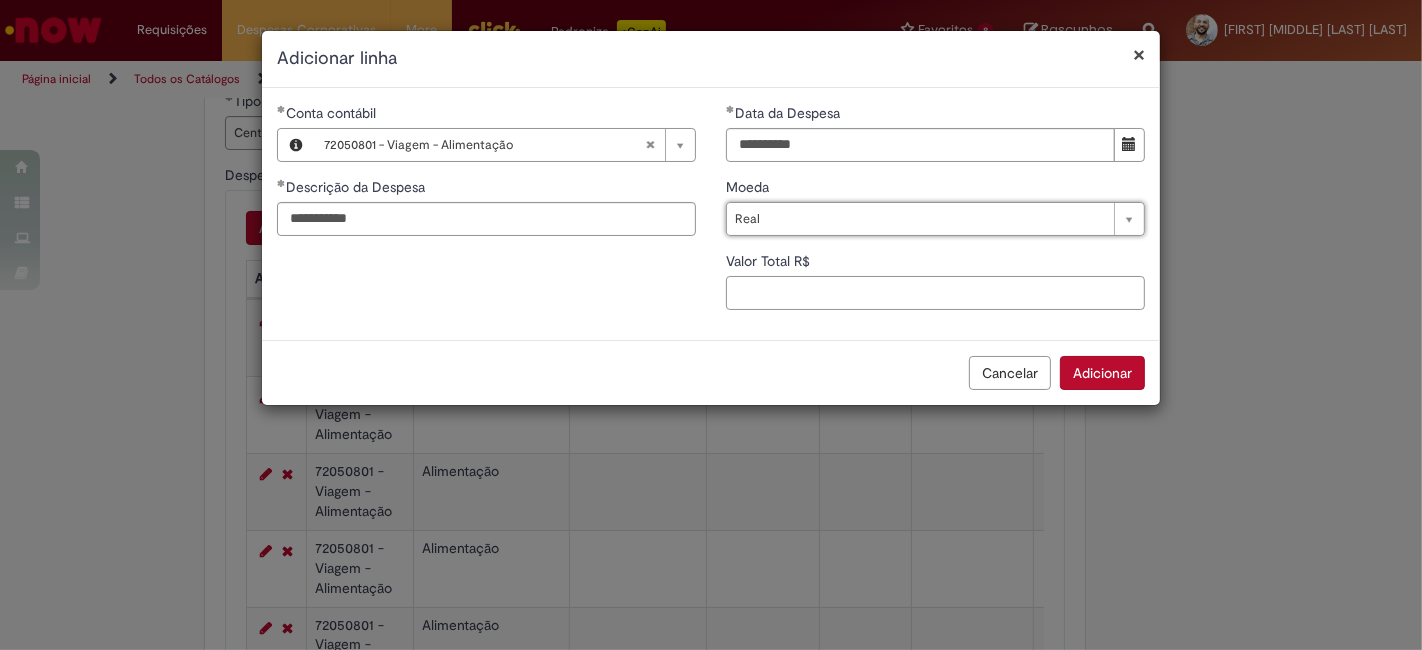 click on "Valor Total R$" at bounding box center [935, 293] 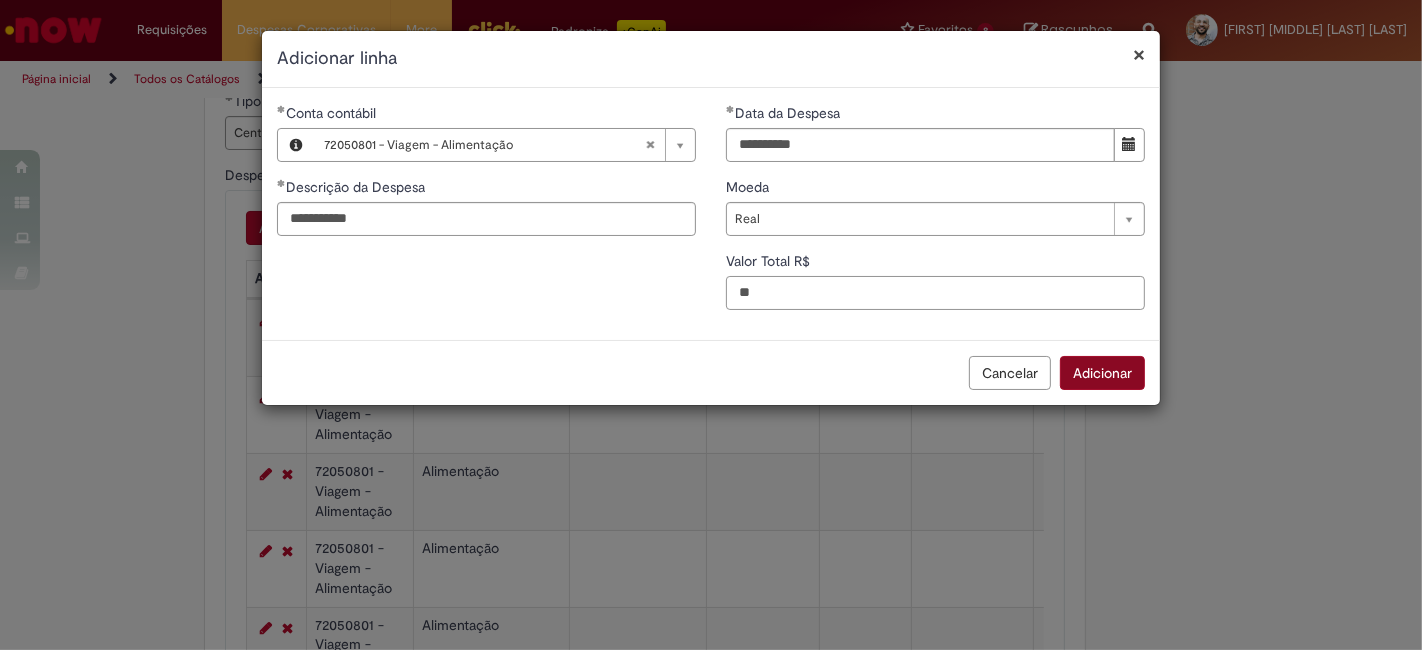 type on "**" 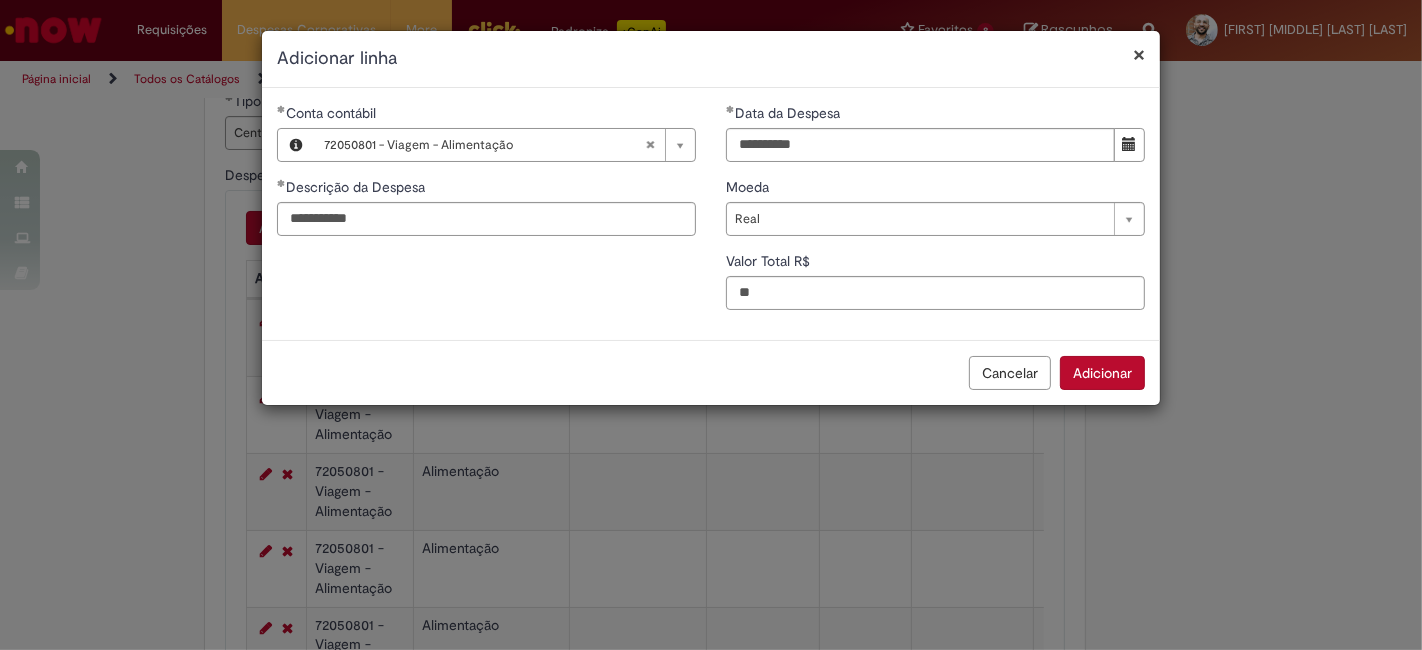 click on "Adicionar" at bounding box center [1102, 373] 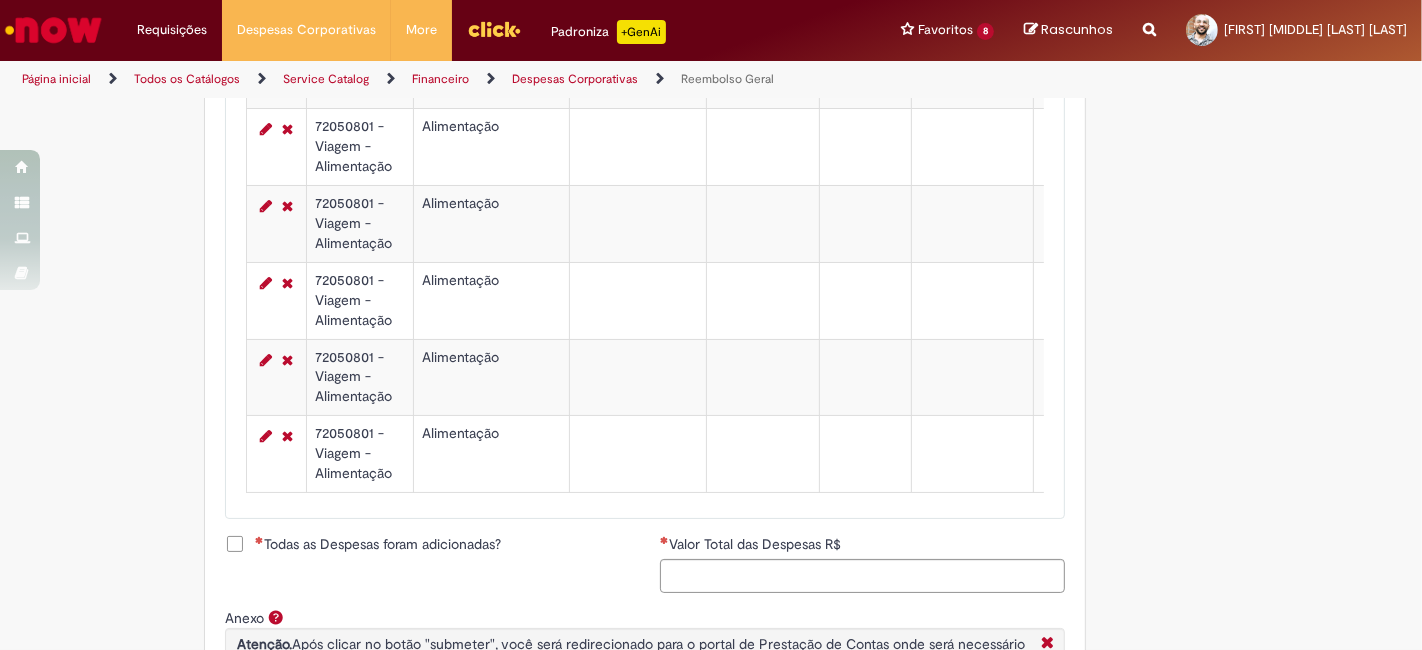 scroll, scrollTop: 1042, scrollLeft: 0, axis: vertical 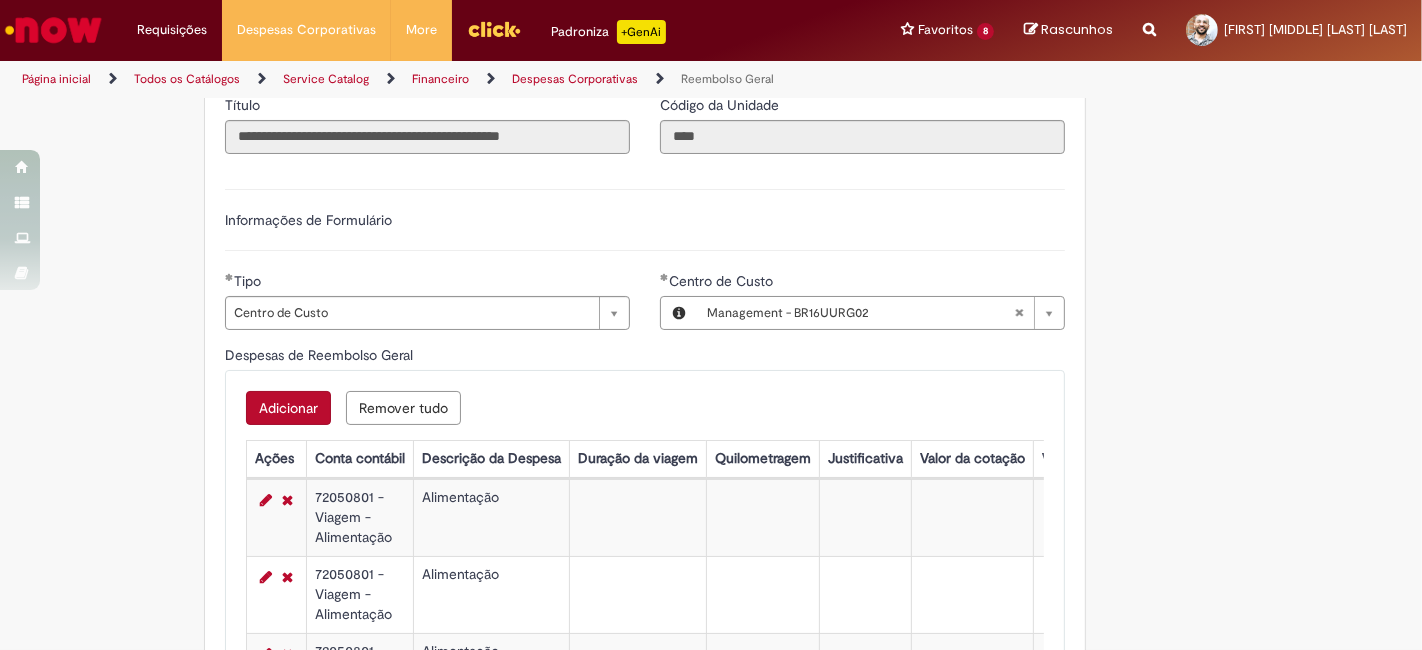 click on "Adicionar" at bounding box center [288, 408] 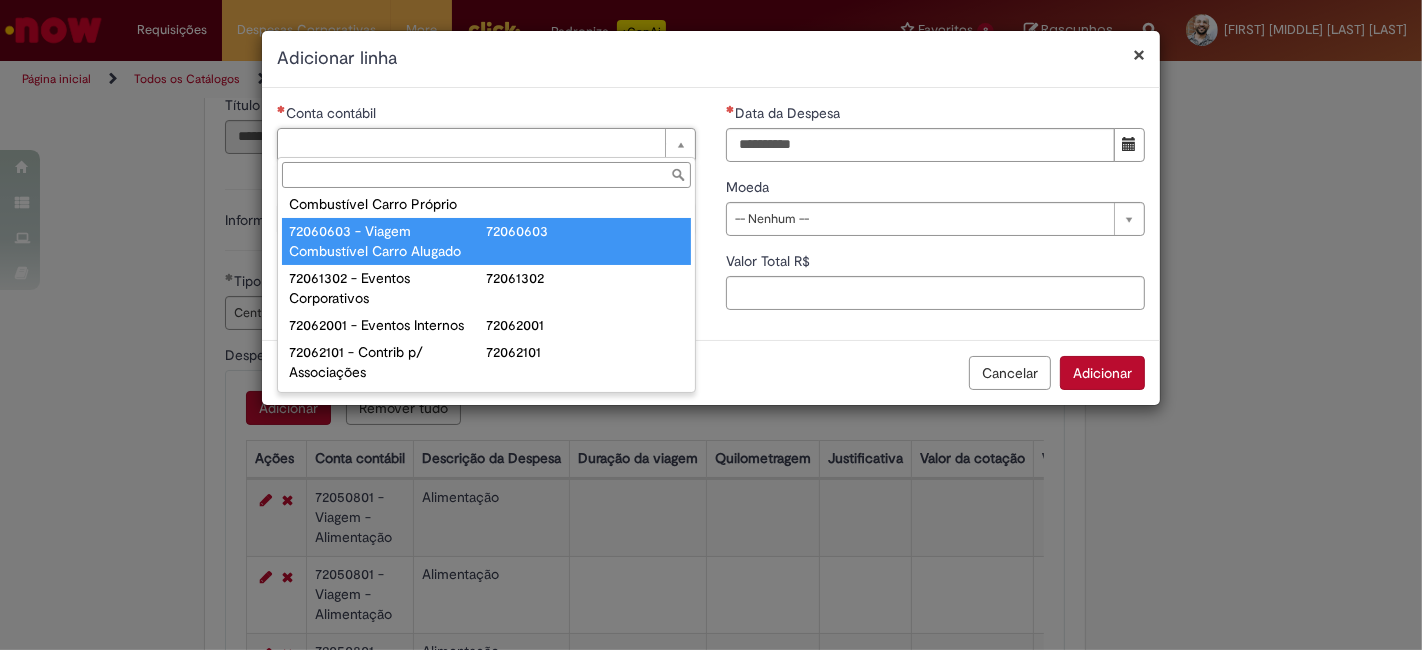 scroll, scrollTop: 1251, scrollLeft: 0, axis: vertical 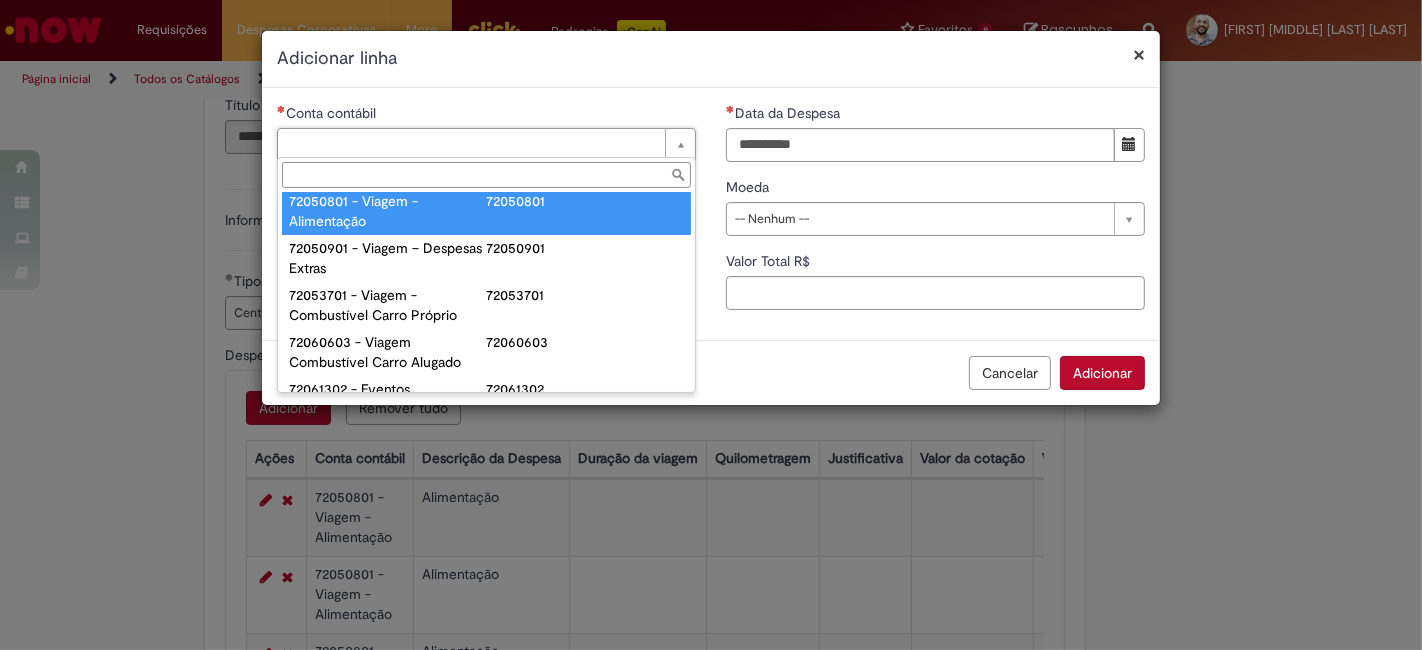 type on "**********" 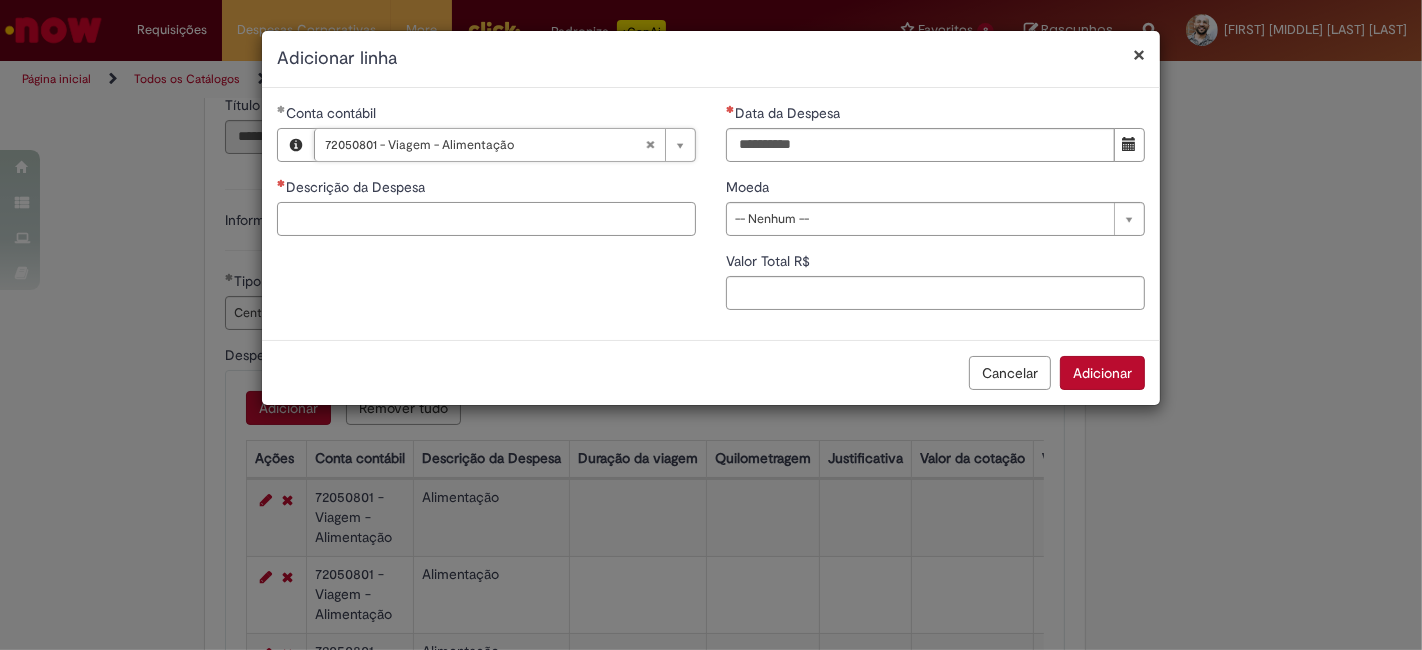 click on "Descrição da Despesa" at bounding box center (486, 219) 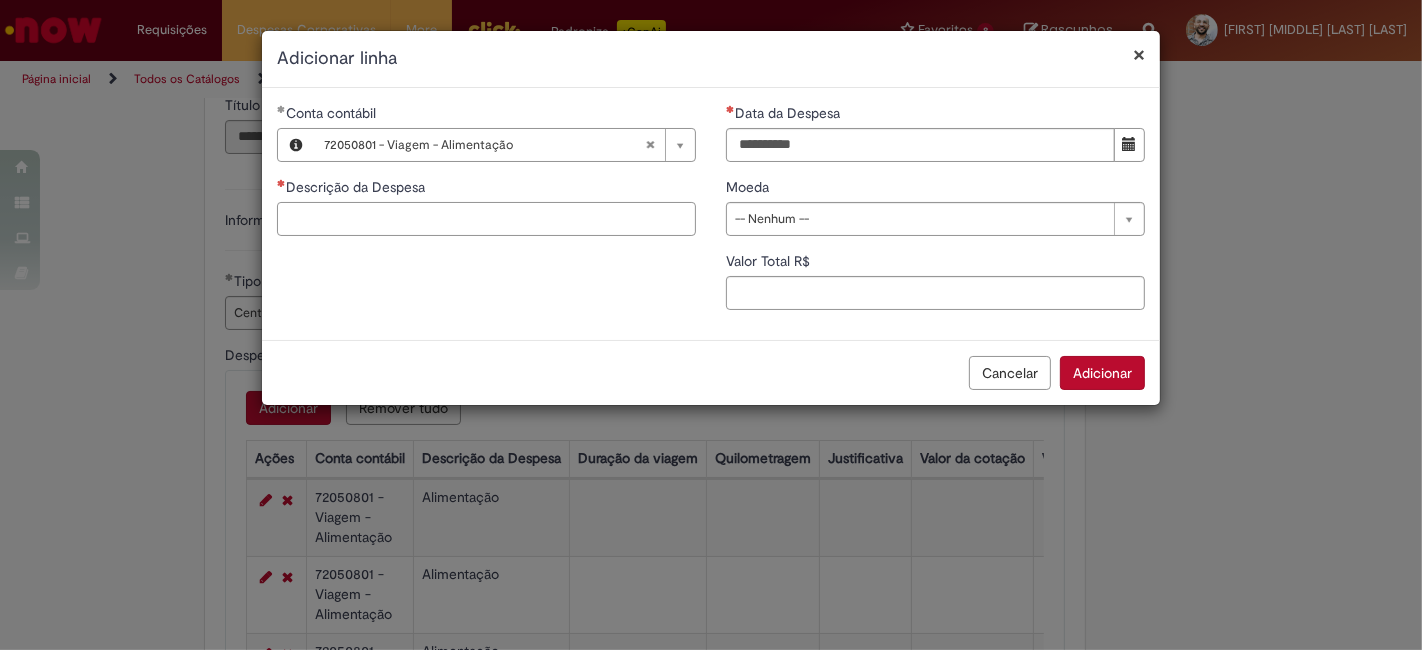 paste on "**********" 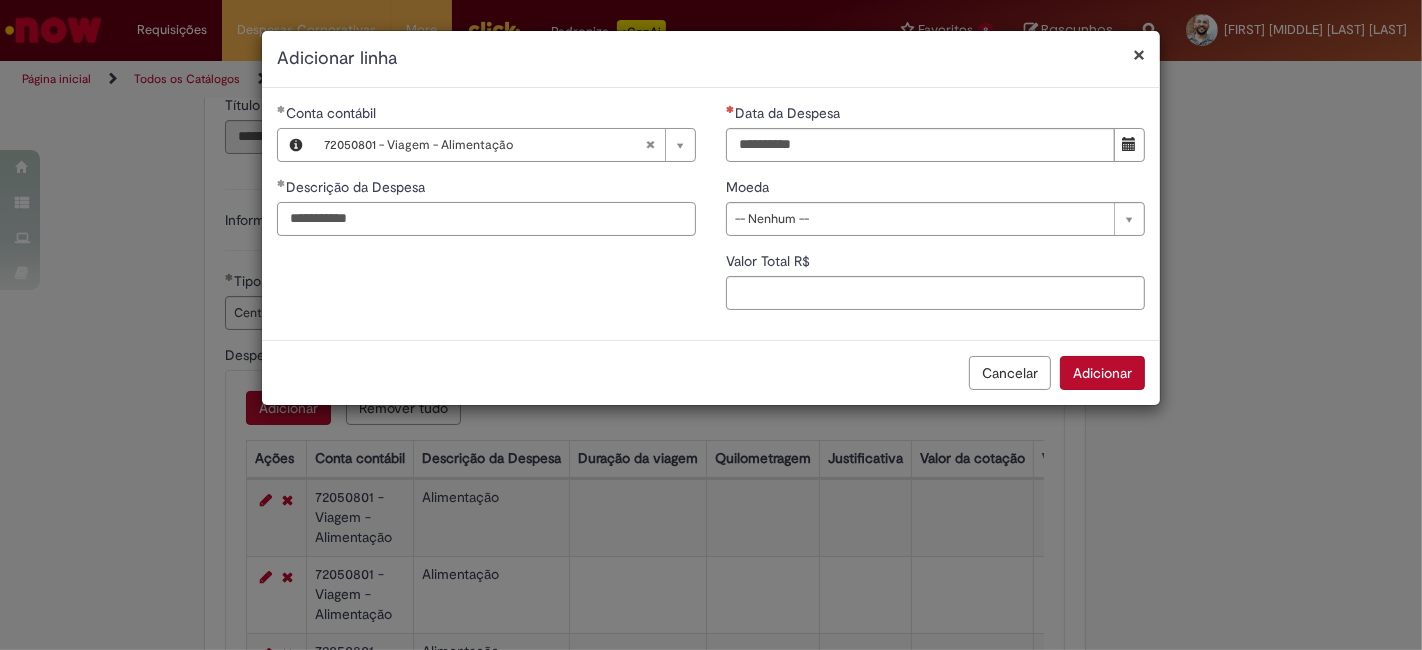 type on "**********" 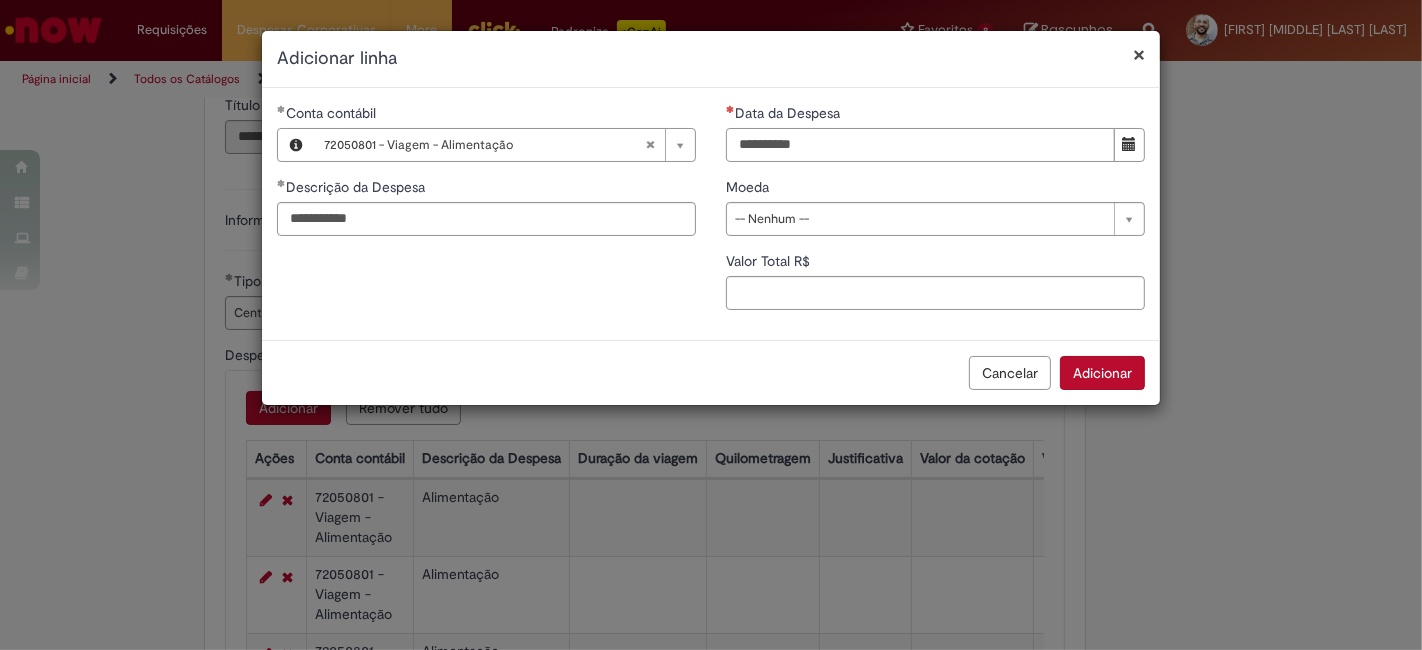 click on "Data da Despesa" at bounding box center [920, 145] 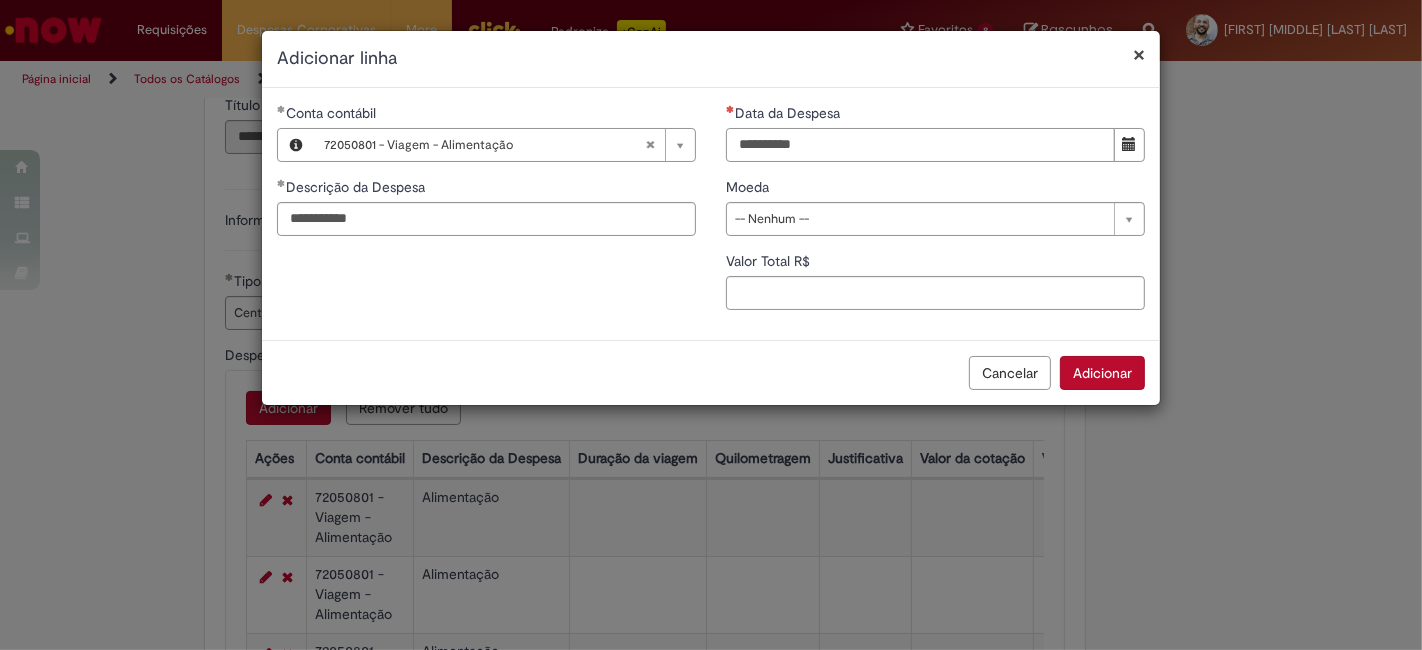 type on "**********" 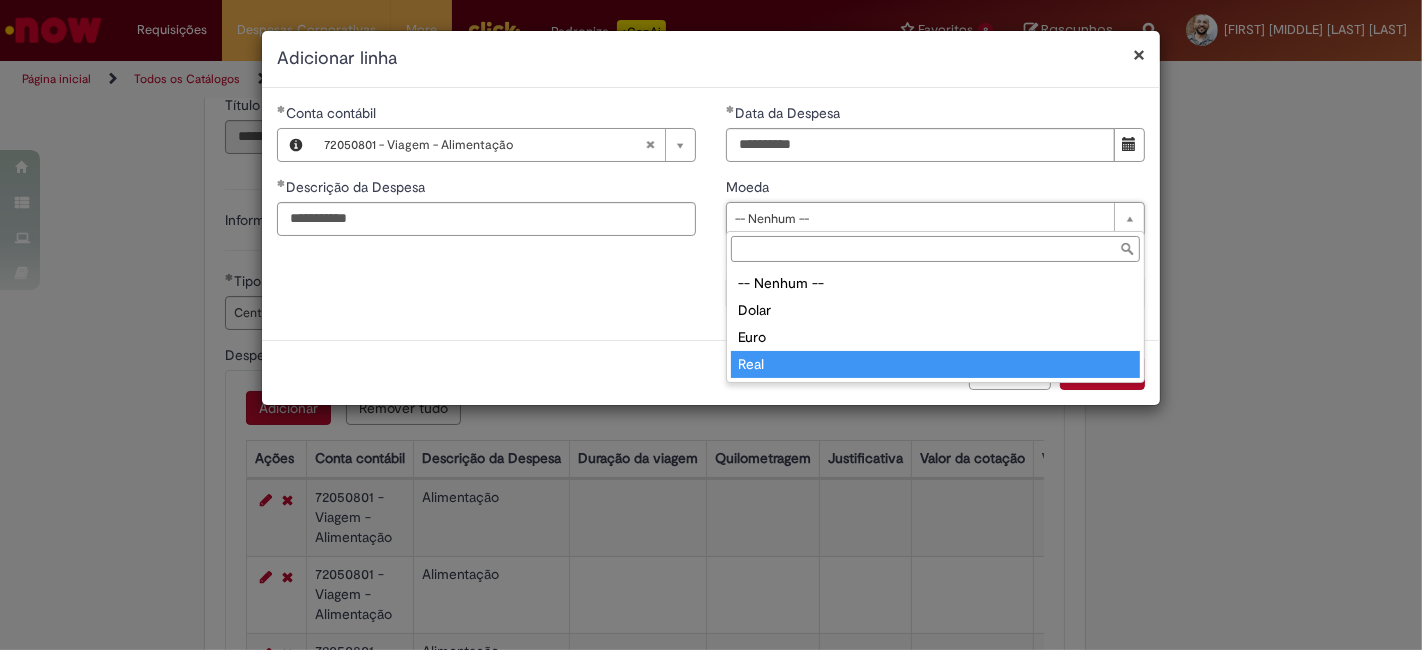 type on "****" 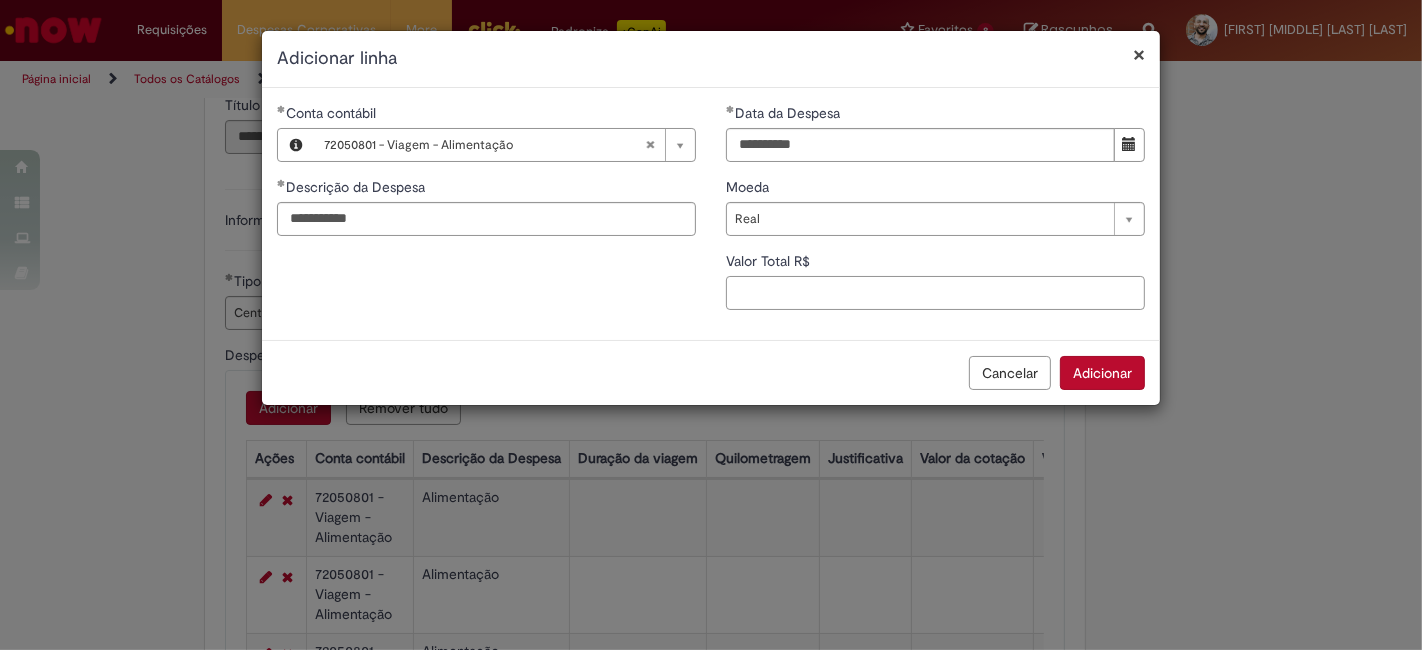 click on "Valor Total R$" at bounding box center [935, 293] 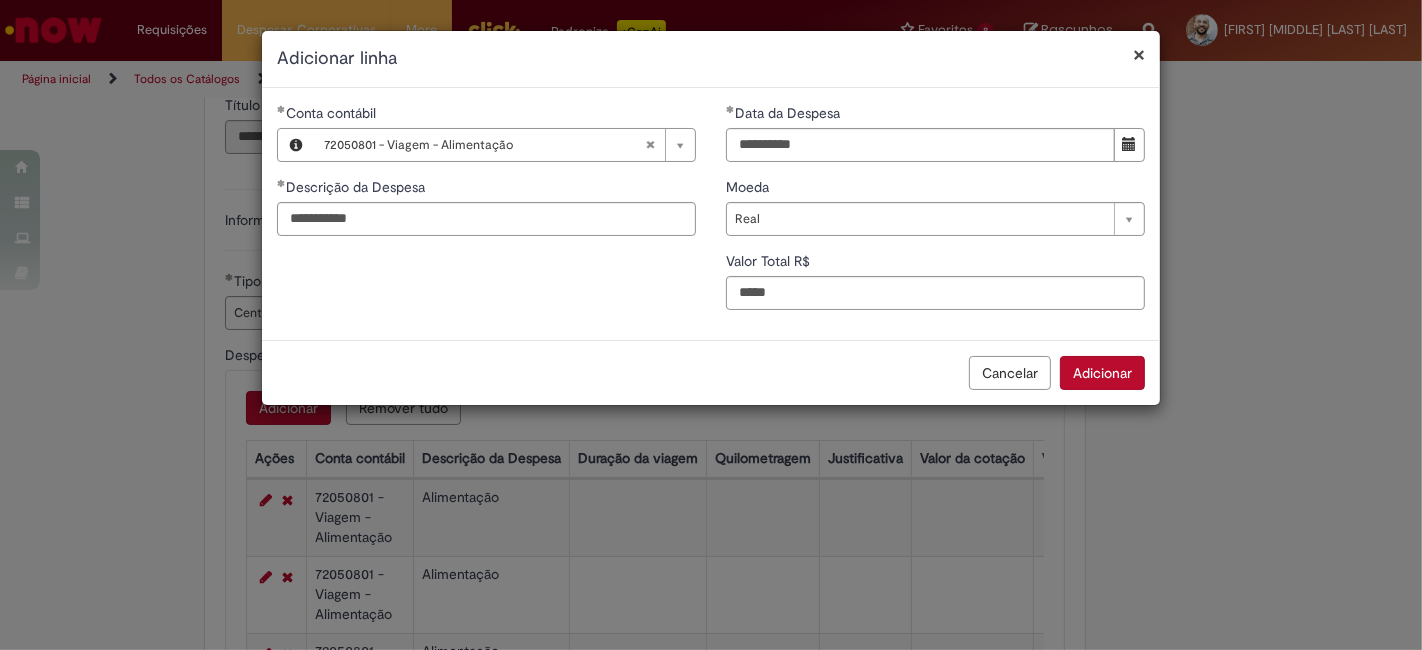 type on "****" 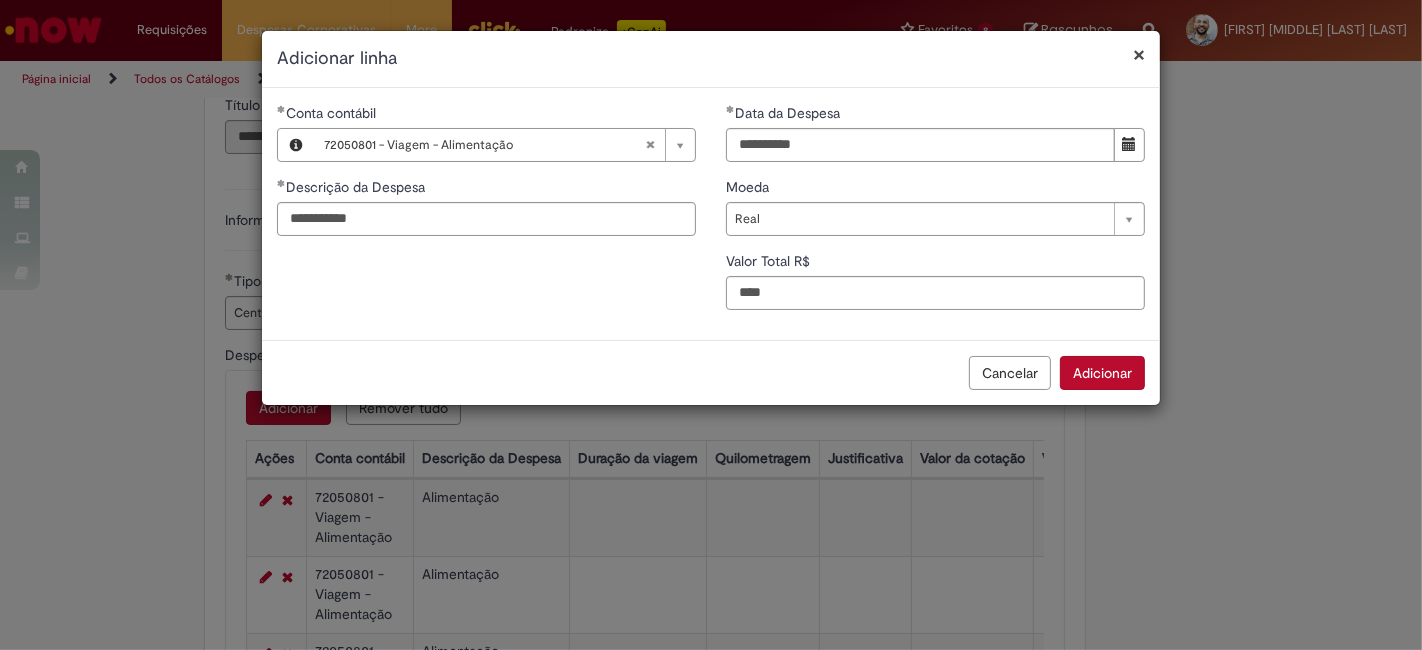 click on "Adicionar" at bounding box center [1102, 373] 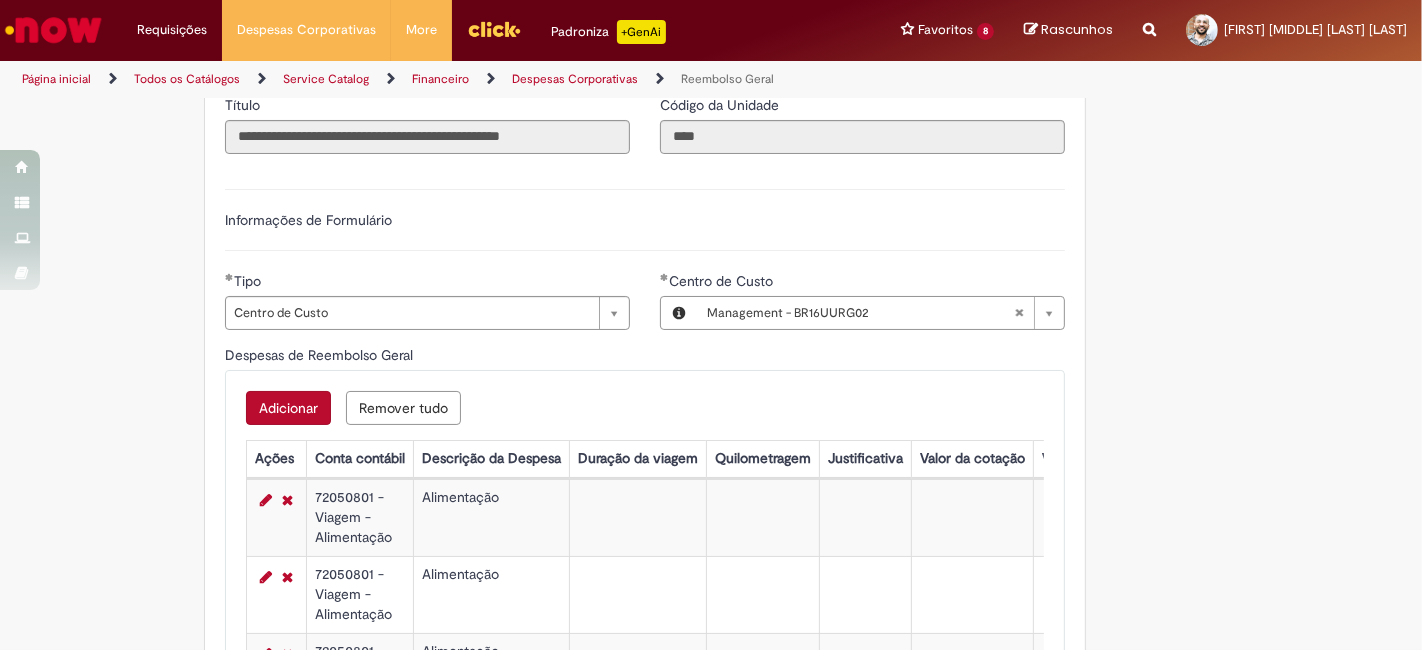 click on "Adicionar" at bounding box center [288, 408] 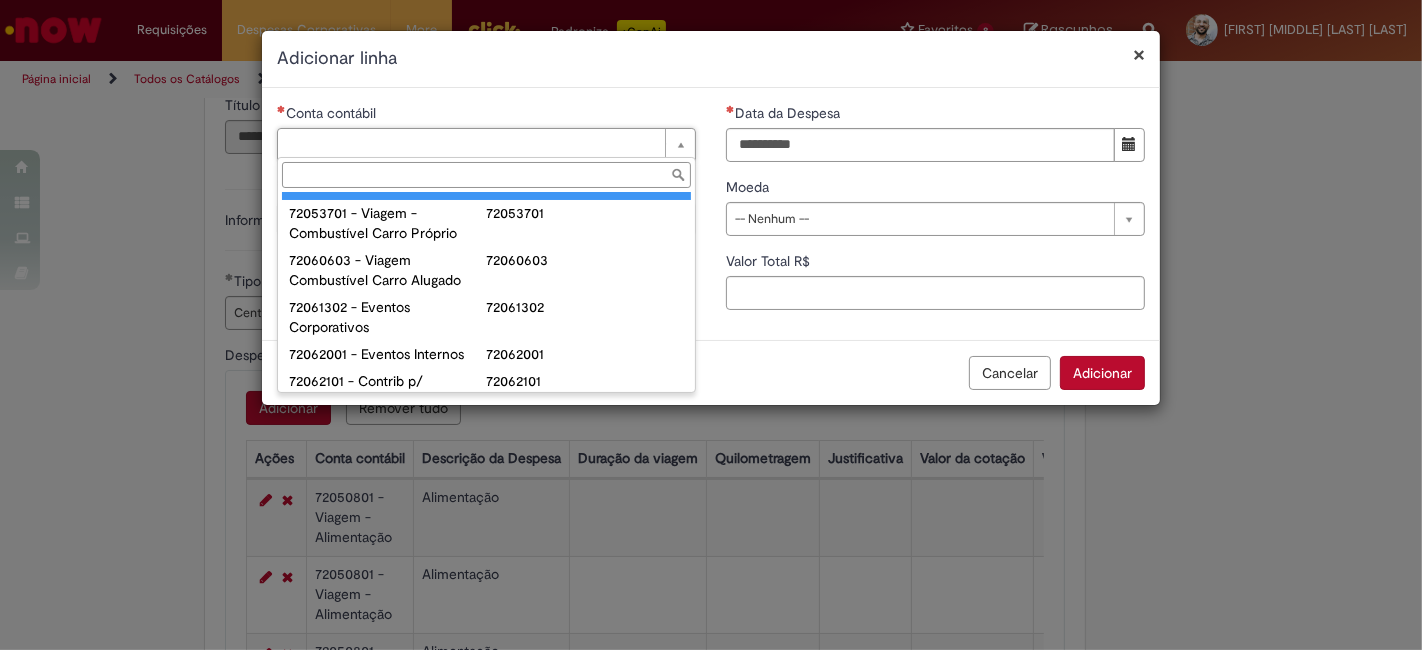 scroll, scrollTop: 1306, scrollLeft: 0, axis: vertical 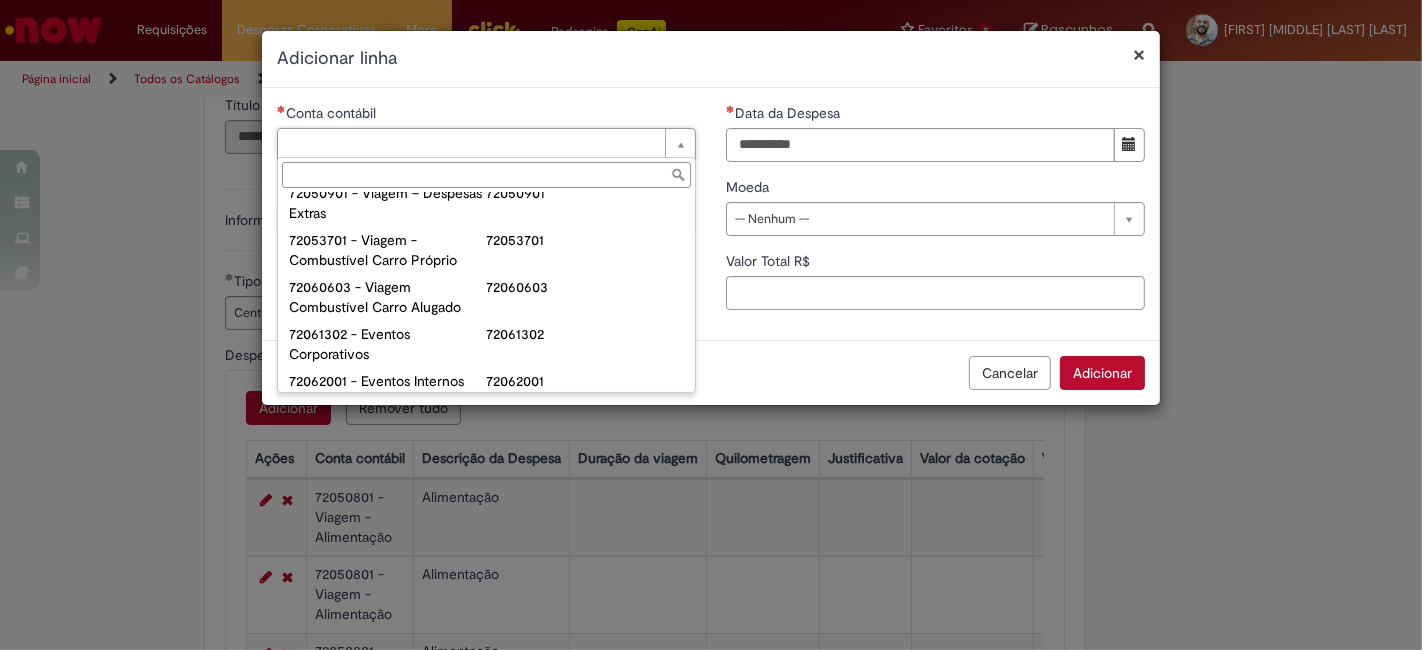 type on "**********" 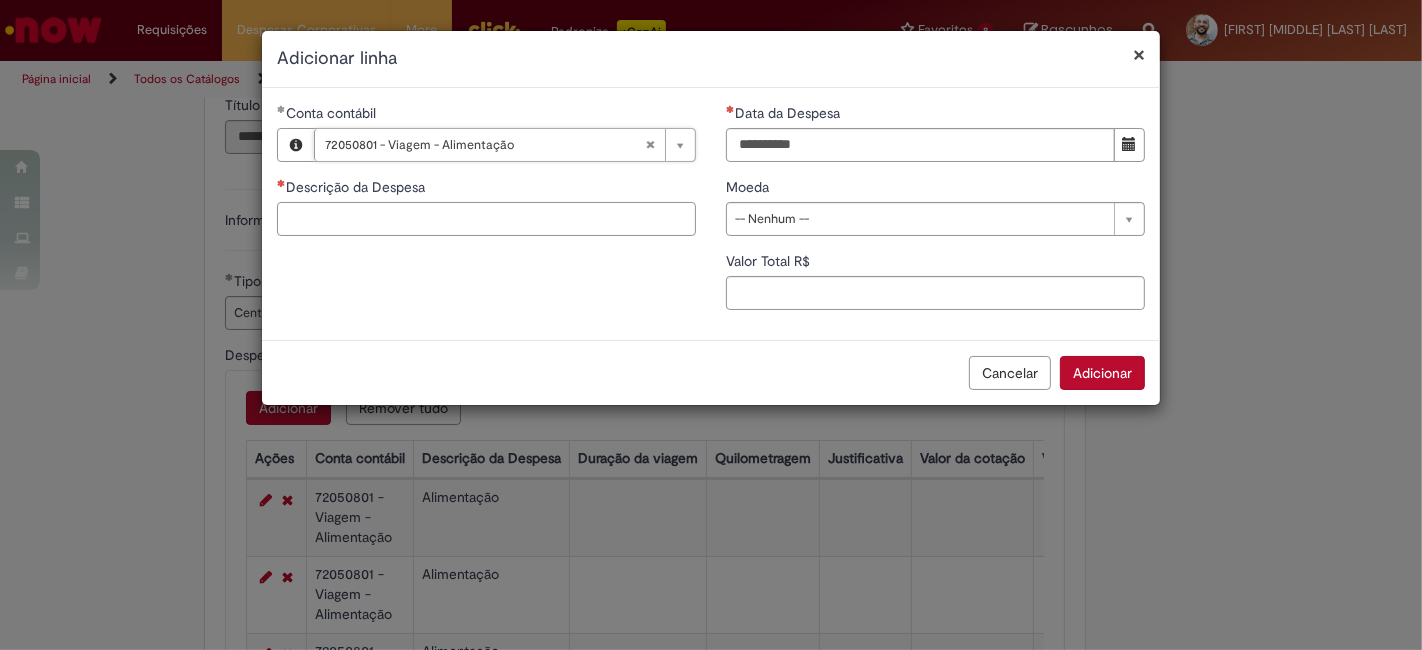 click on "Descrição da Despesa" at bounding box center (486, 219) 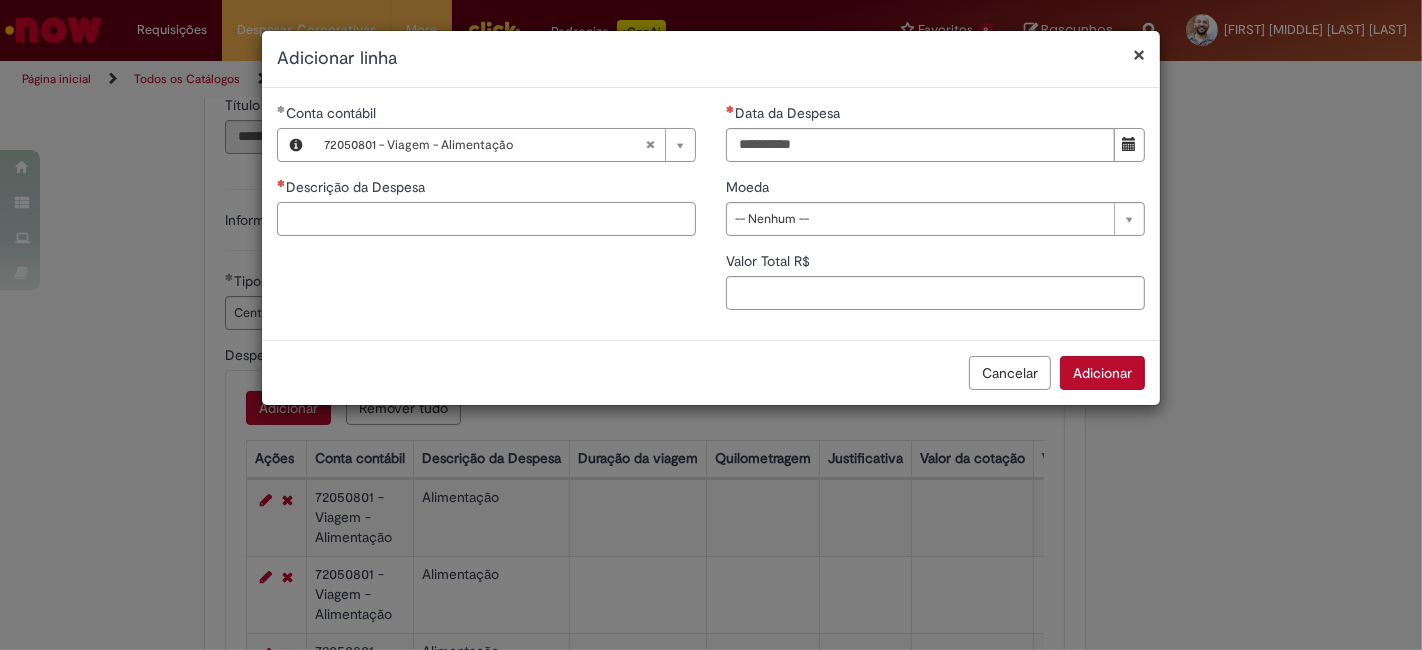 paste on "**********" 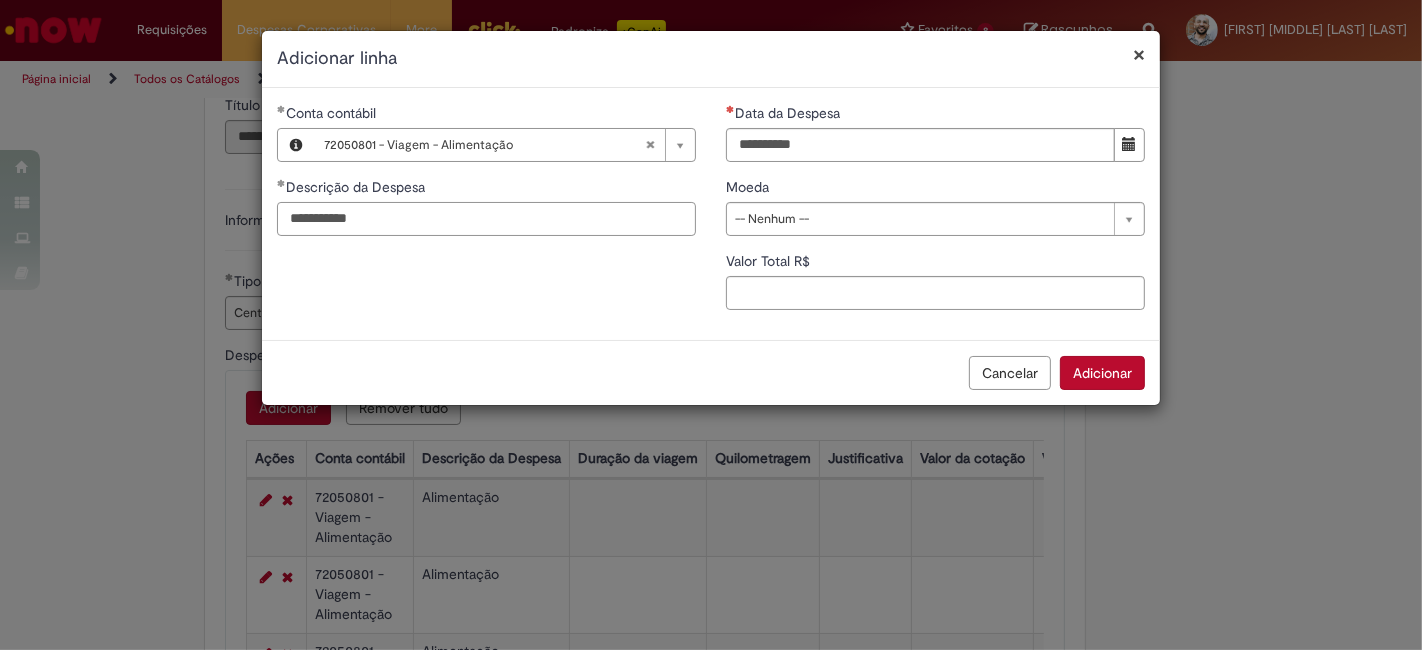 type on "**********" 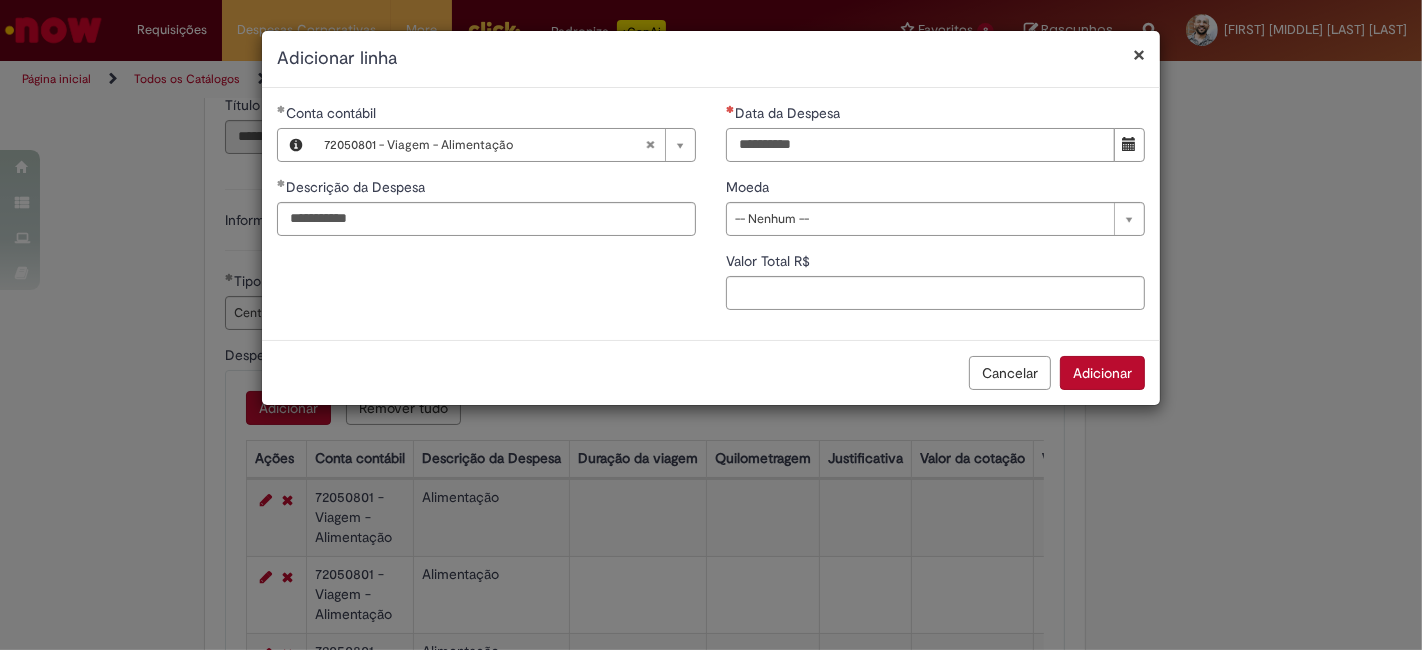 click on "Data da Despesa" at bounding box center [920, 145] 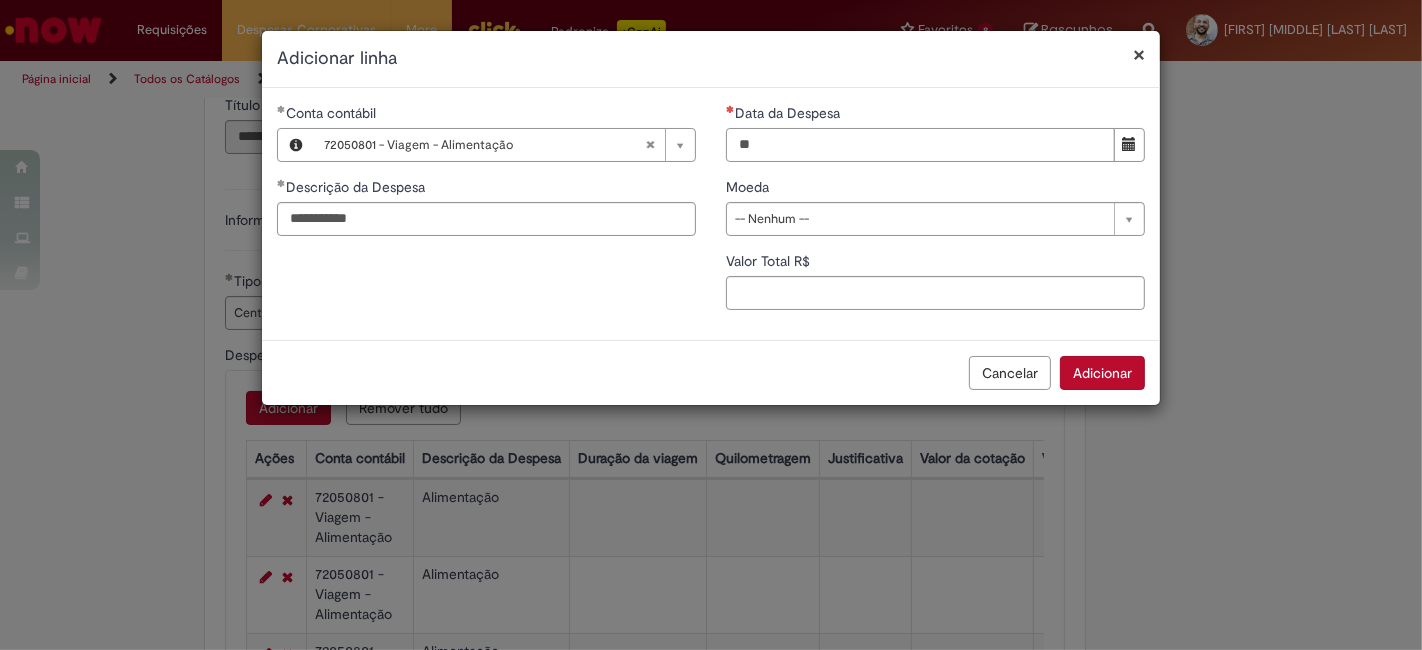type on "**********" 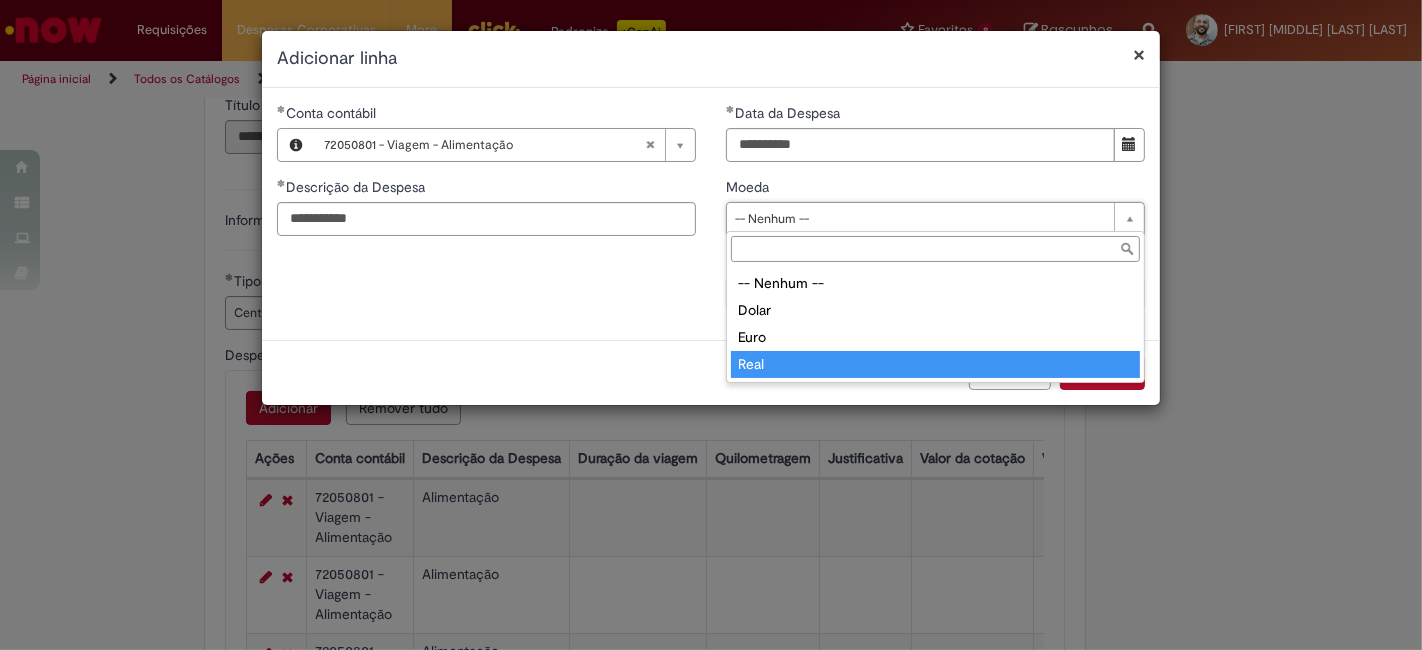type on "****" 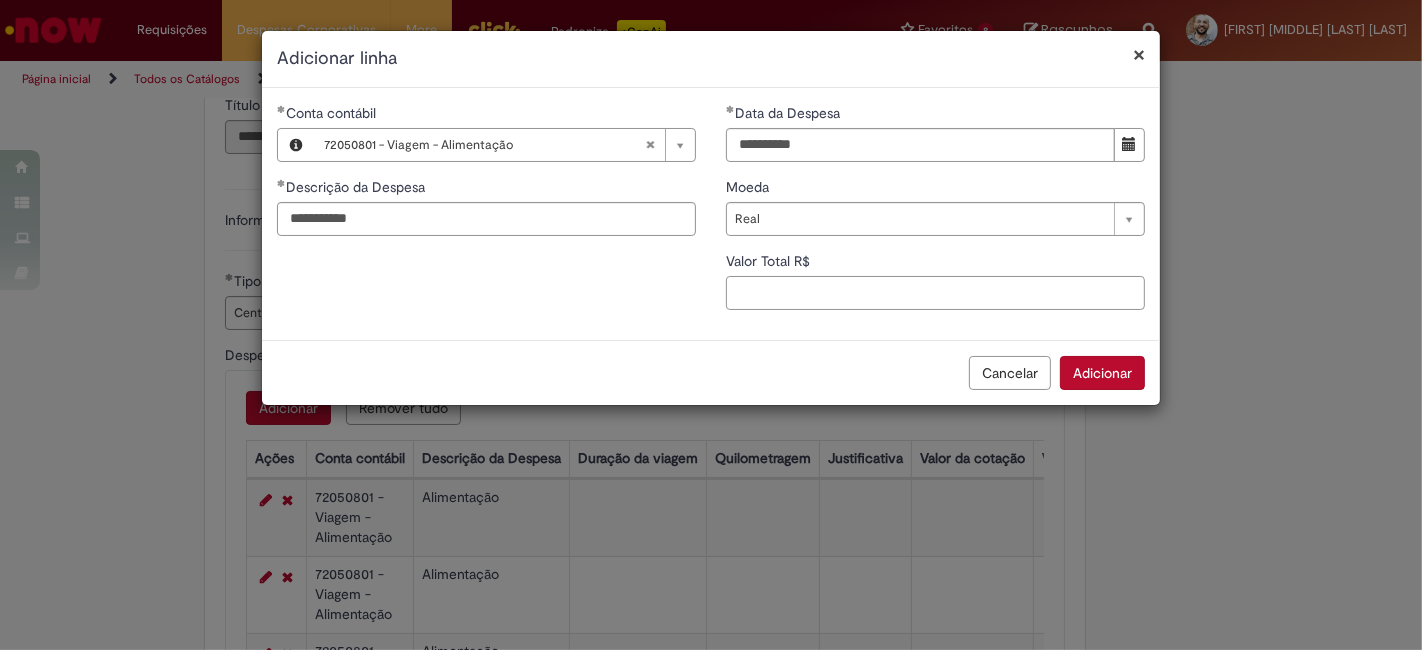 click on "Valor Total R$" at bounding box center (935, 293) 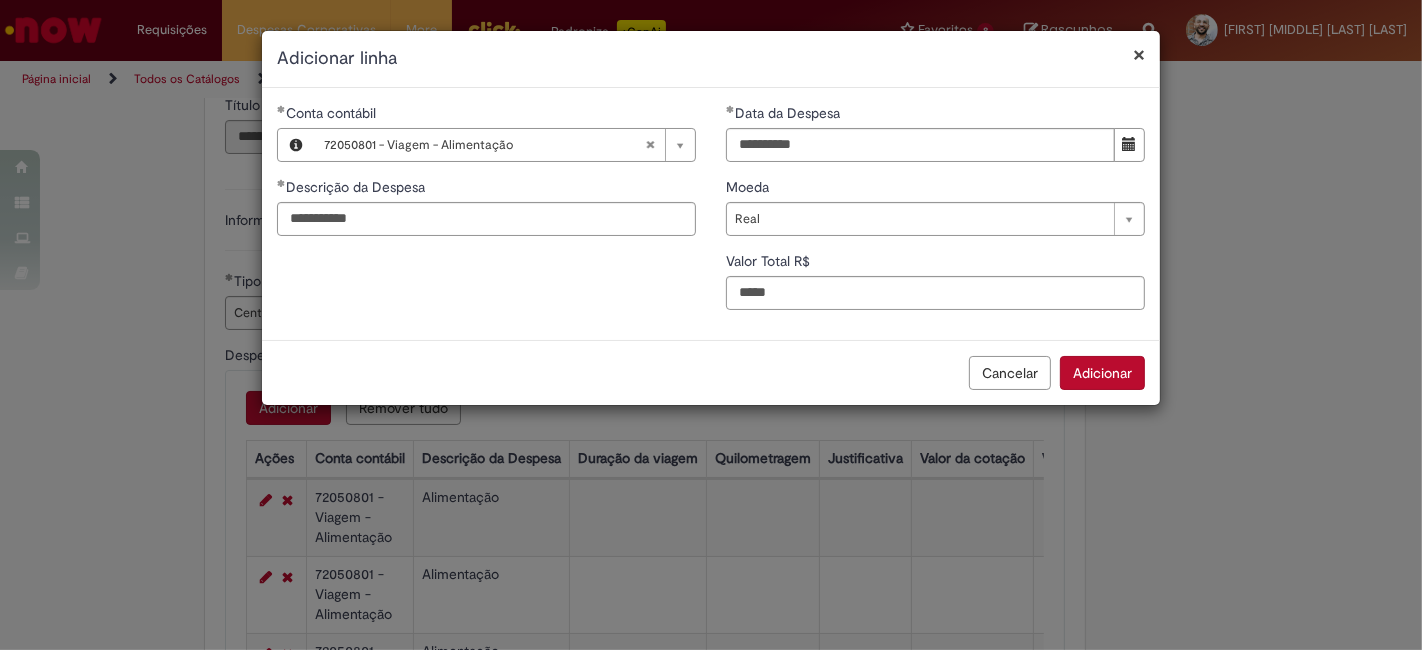 type on "****" 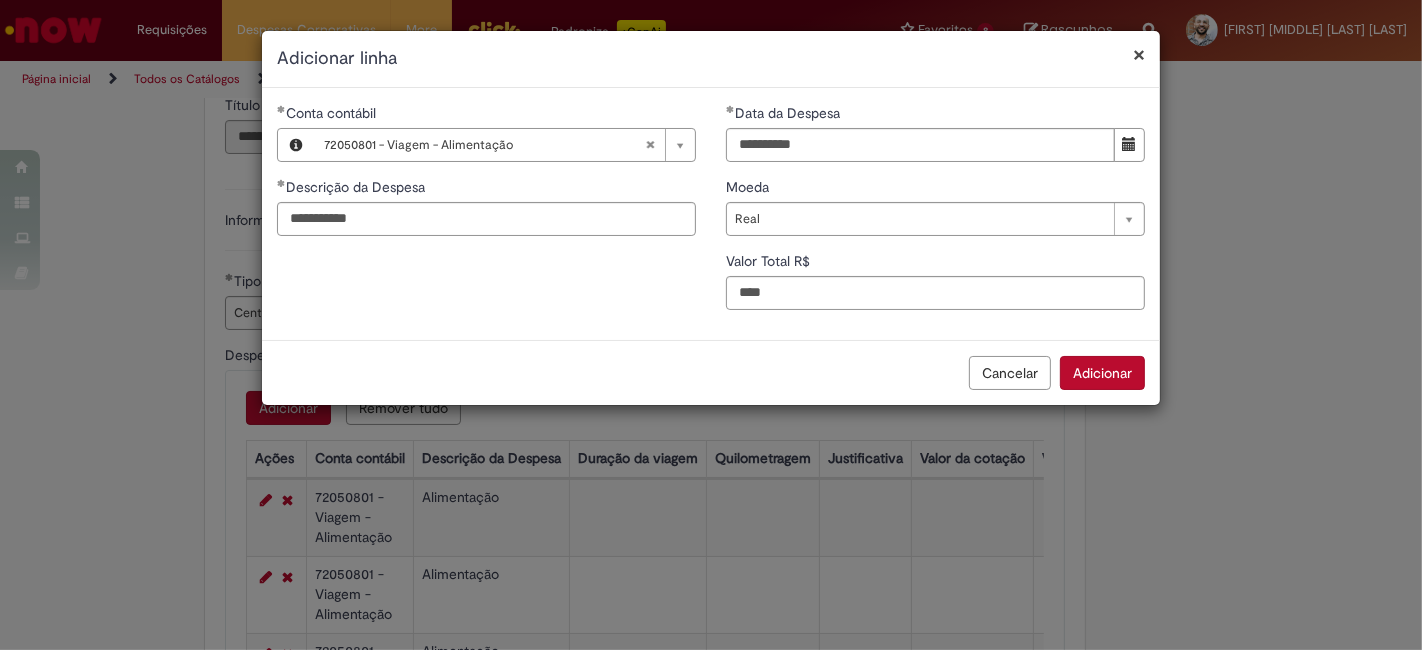 click on "Adicionar" at bounding box center (1102, 373) 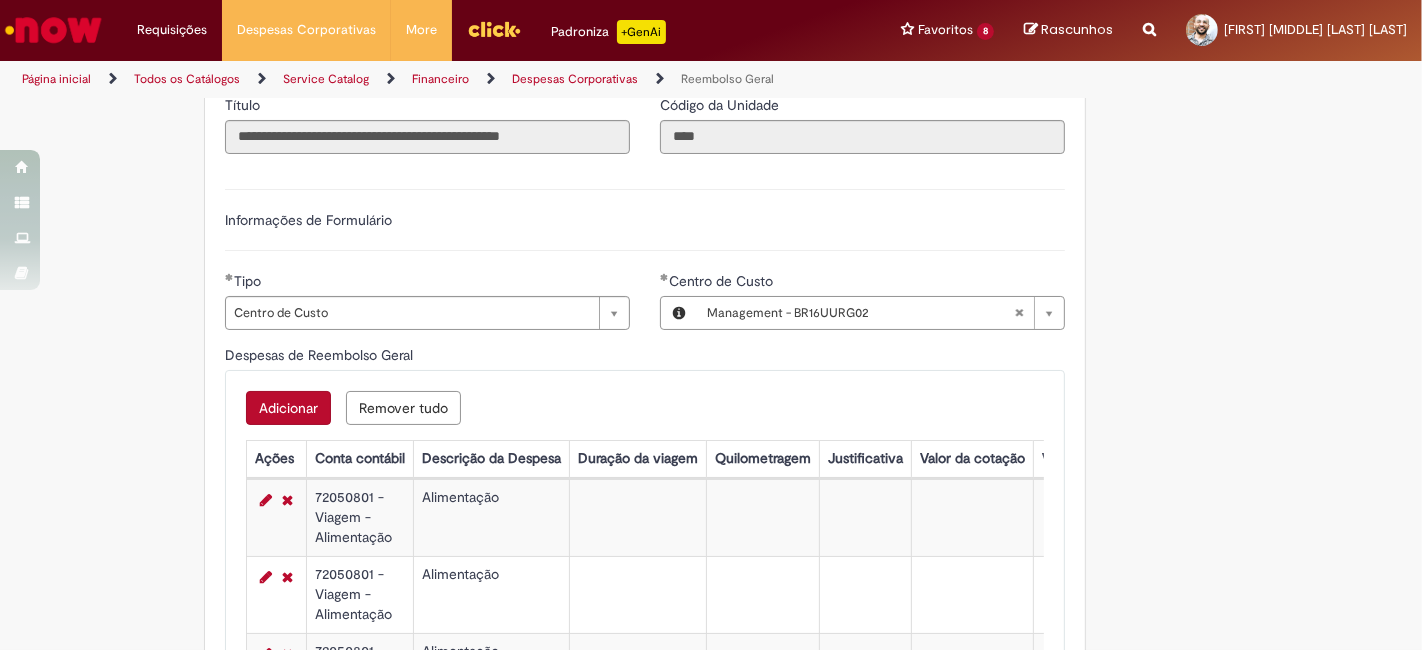 click on "Adicionar" at bounding box center [288, 408] 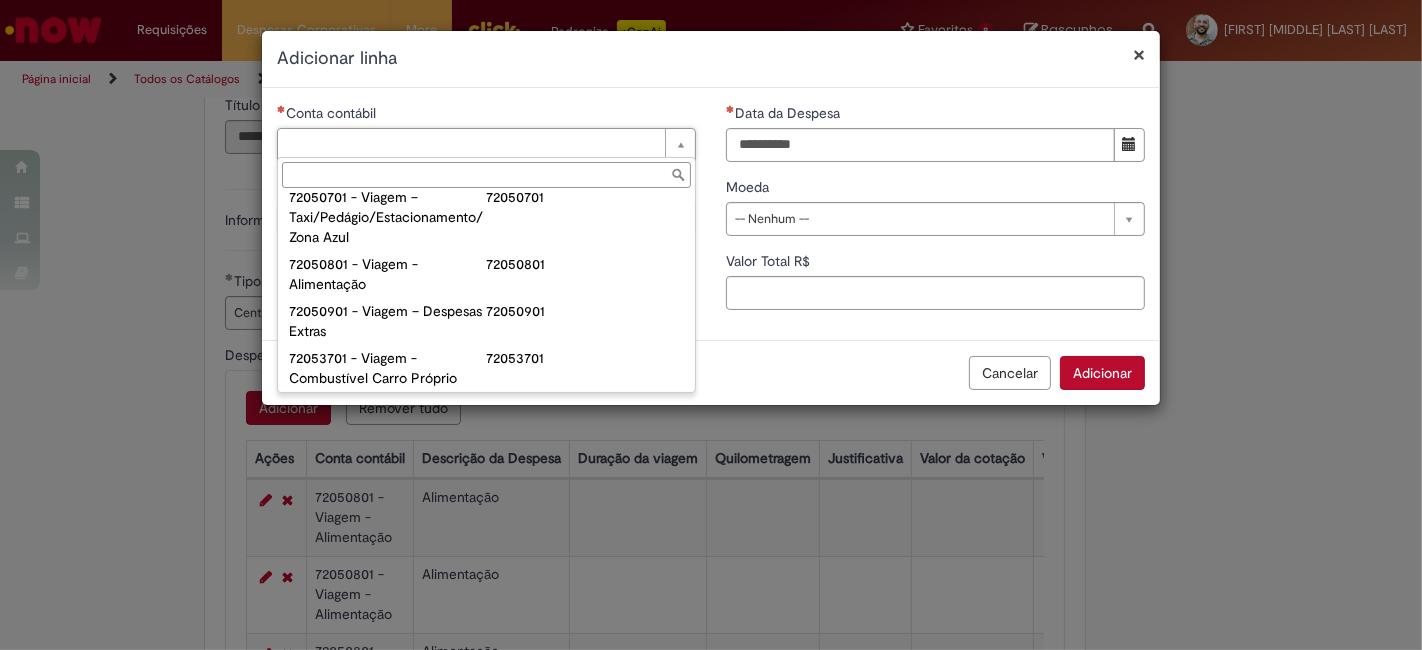 scroll, scrollTop: 1222, scrollLeft: 0, axis: vertical 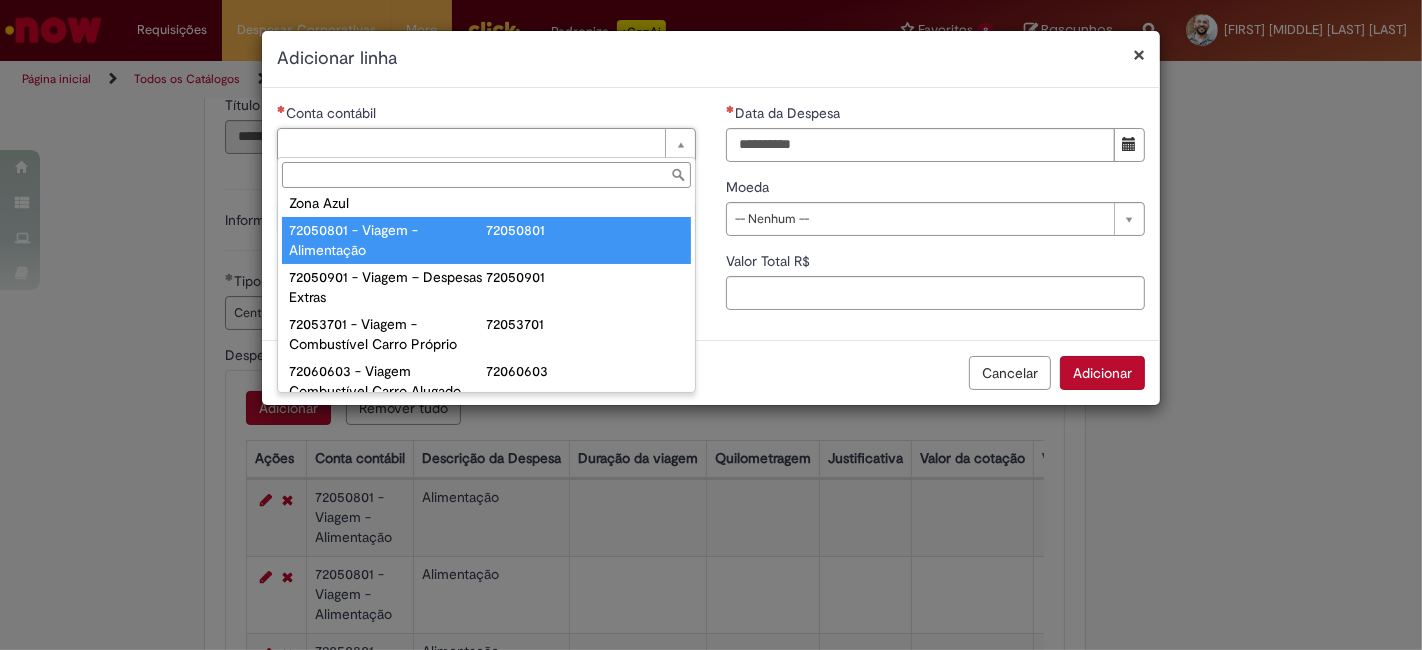 type on "**********" 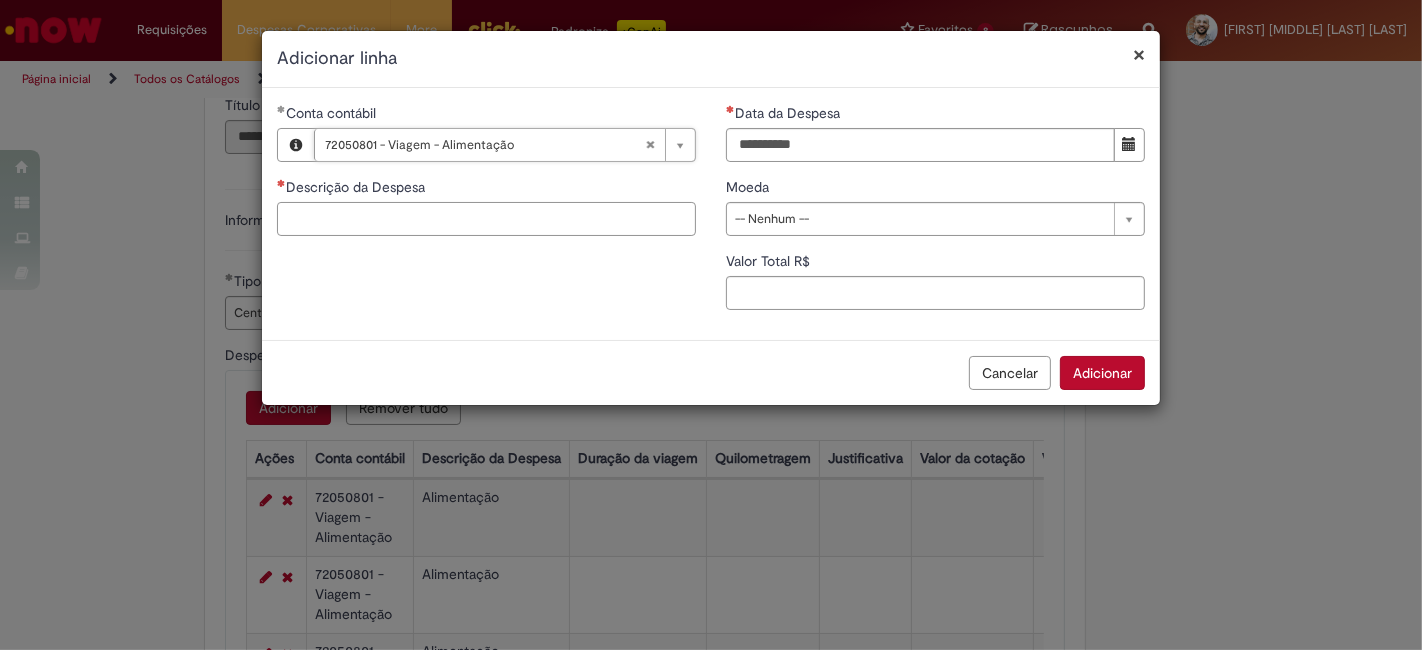 click on "Descrição da Despesa" at bounding box center (486, 219) 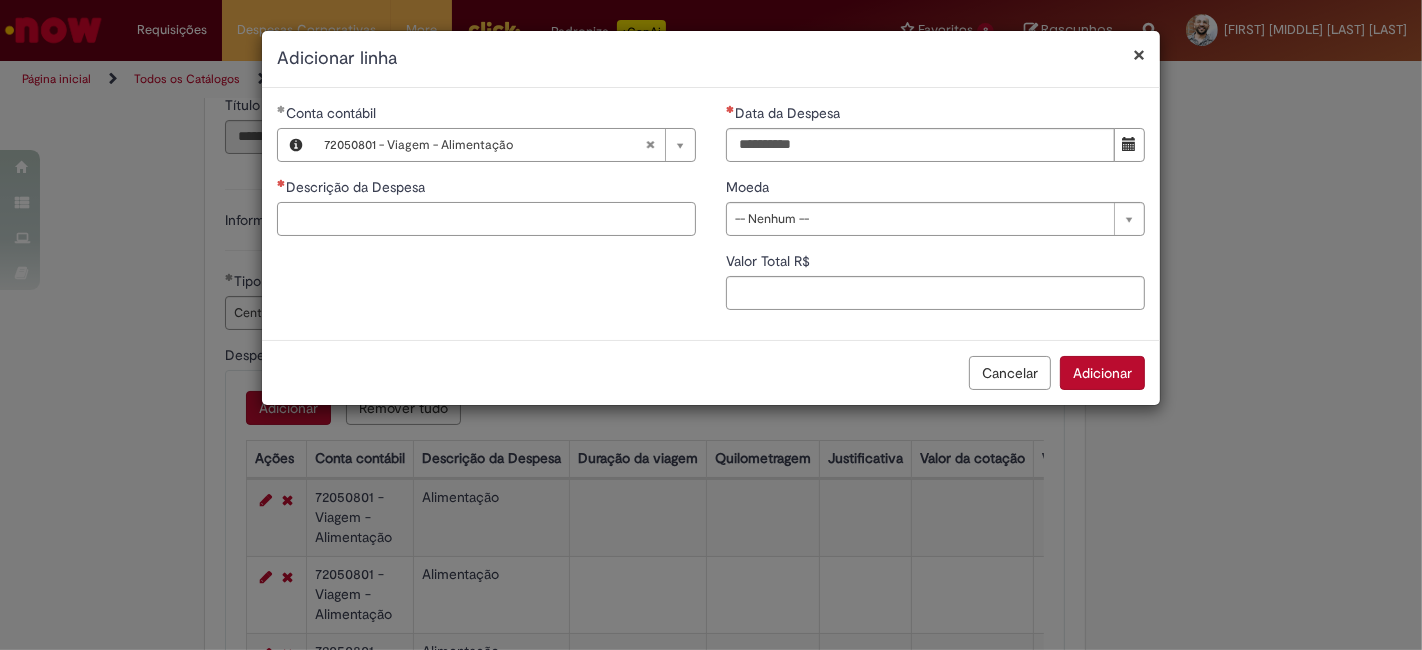 paste on "**********" 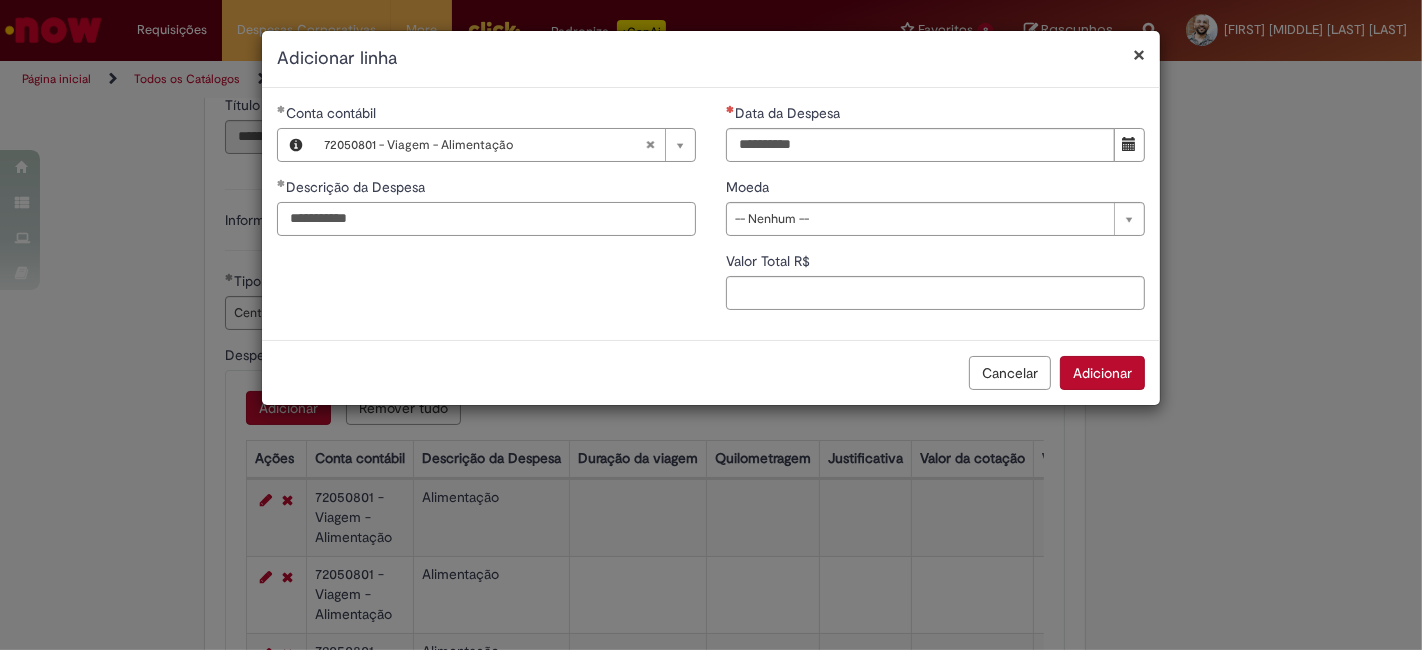 type on "**********" 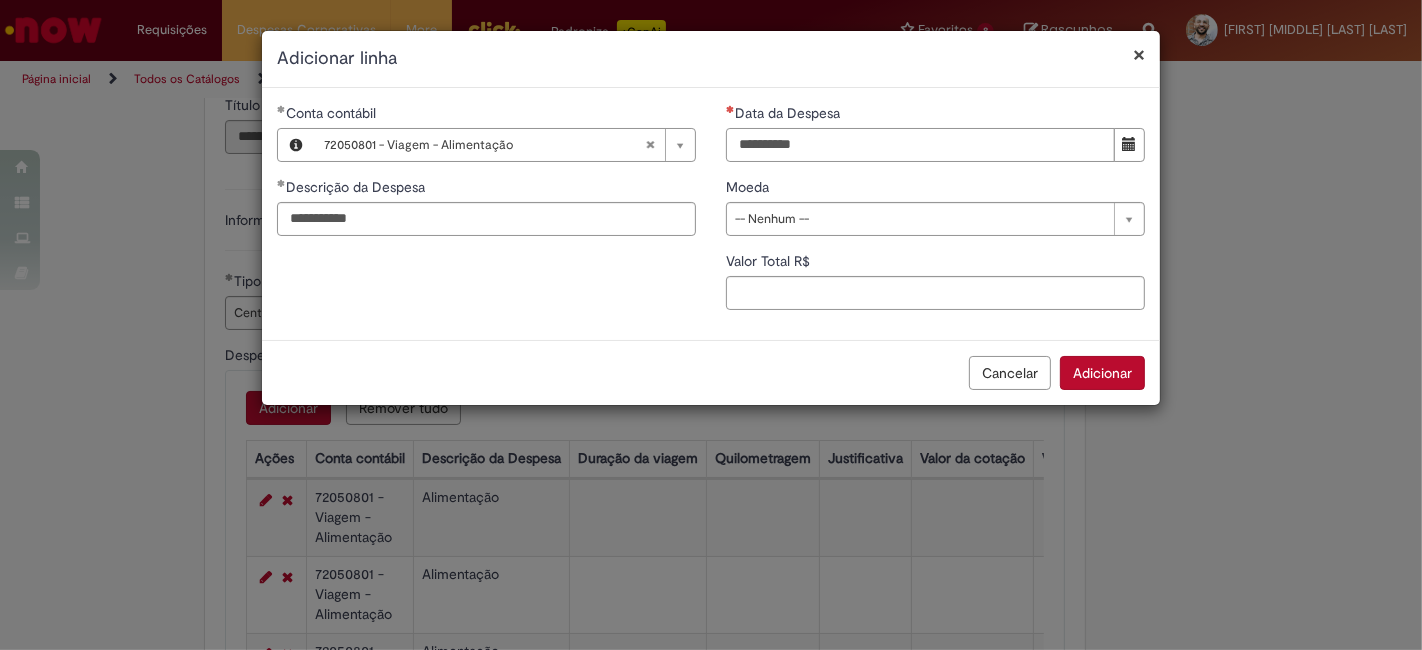 click on "Data da Despesa" at bounding box center [920, 145] 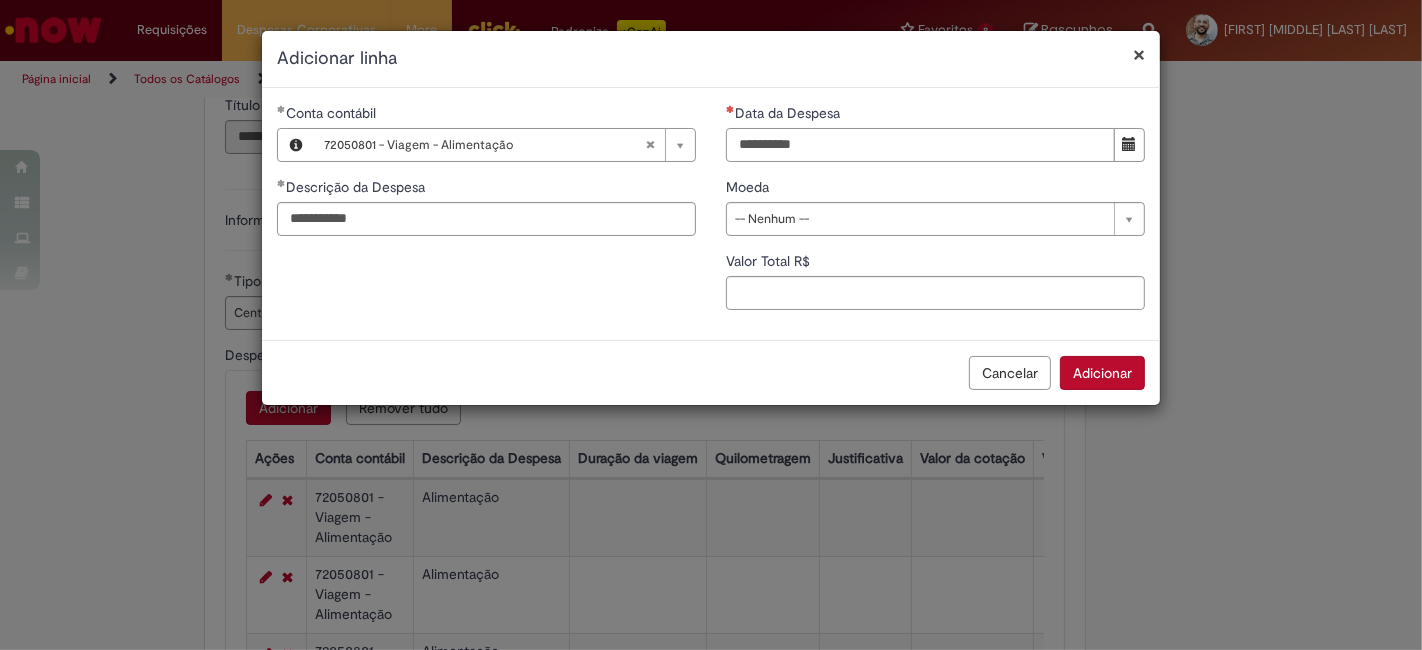type on "**********" 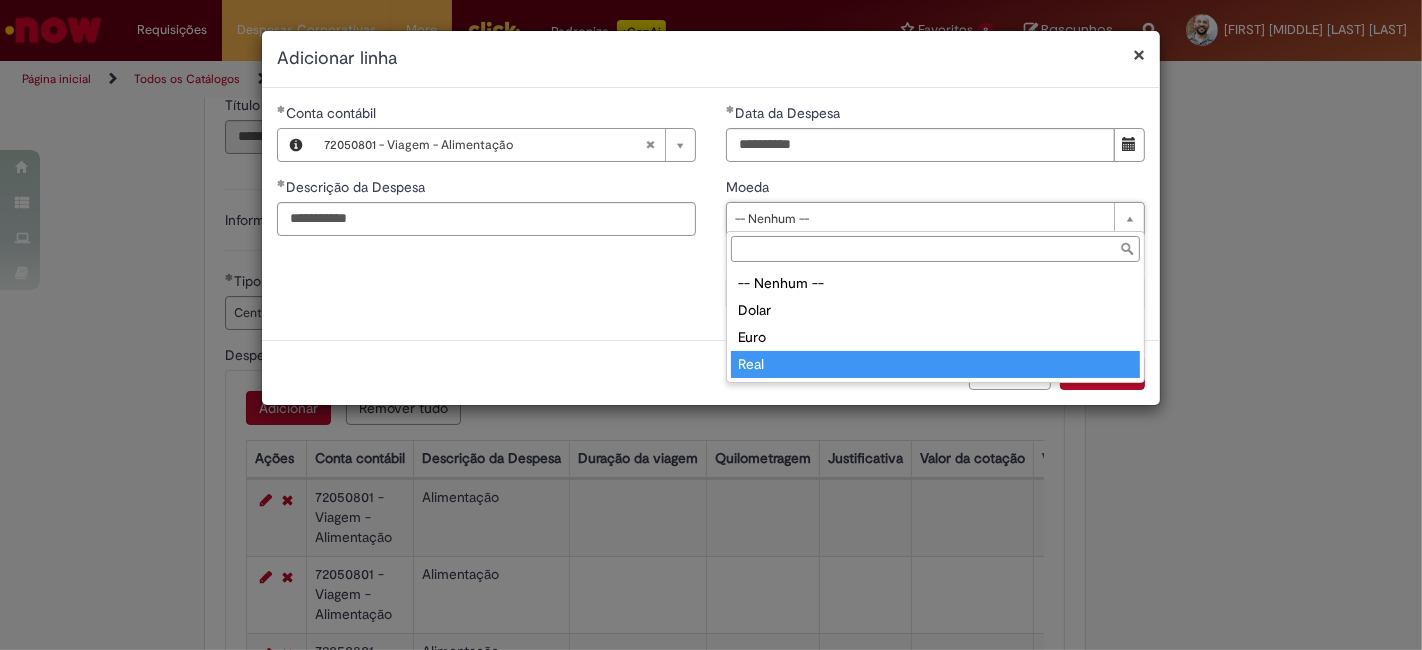 type on "****" 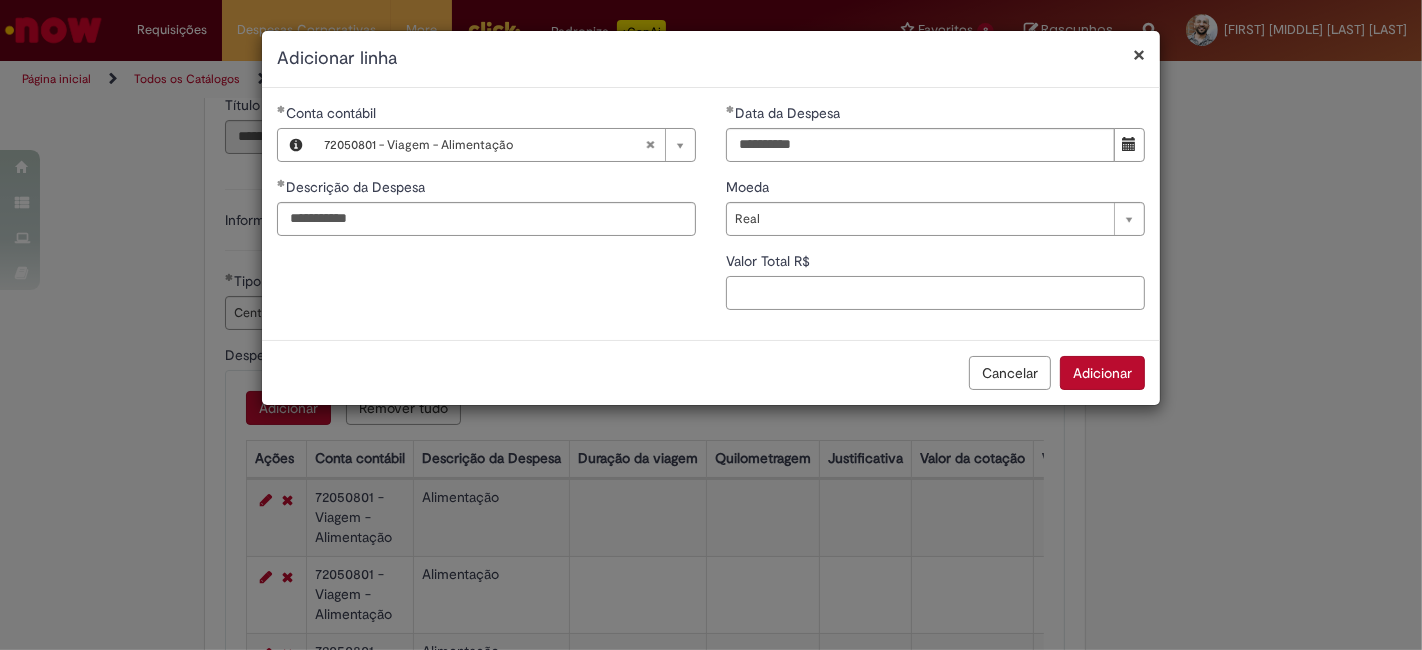 click on "Valor Total R$" at bounding box center [935, 293] 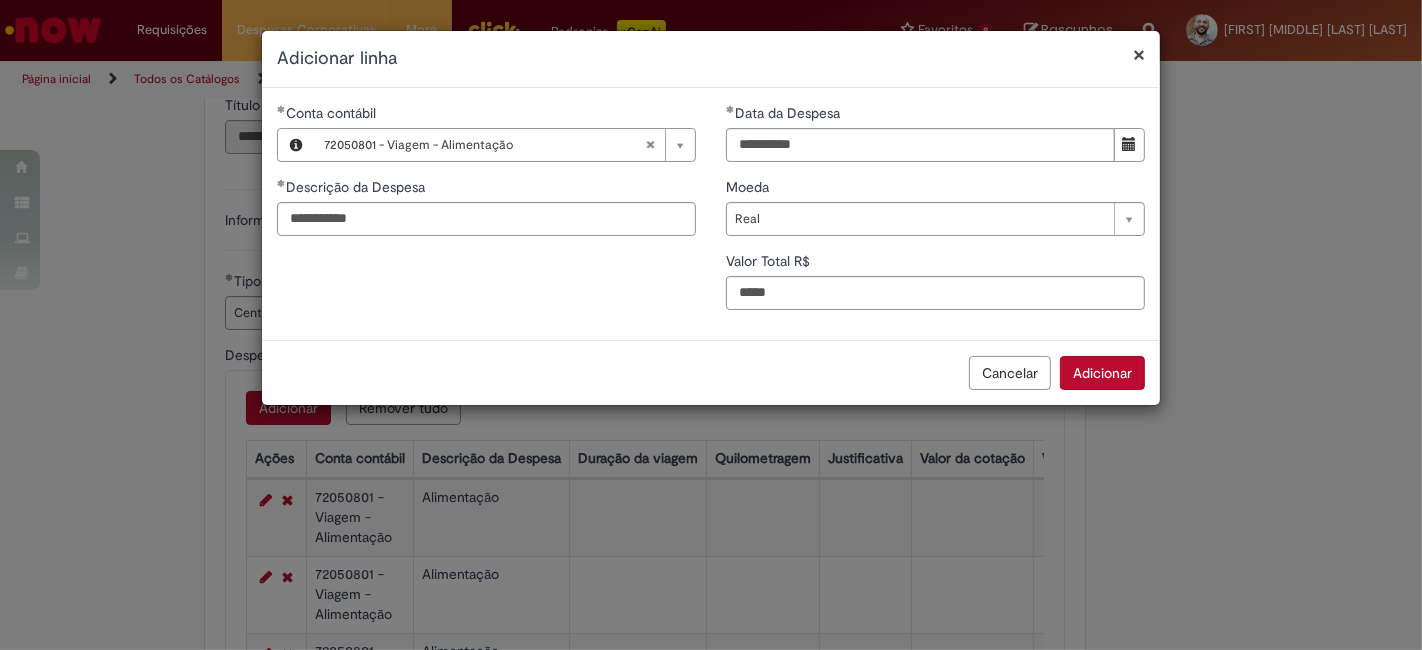 type on "****" 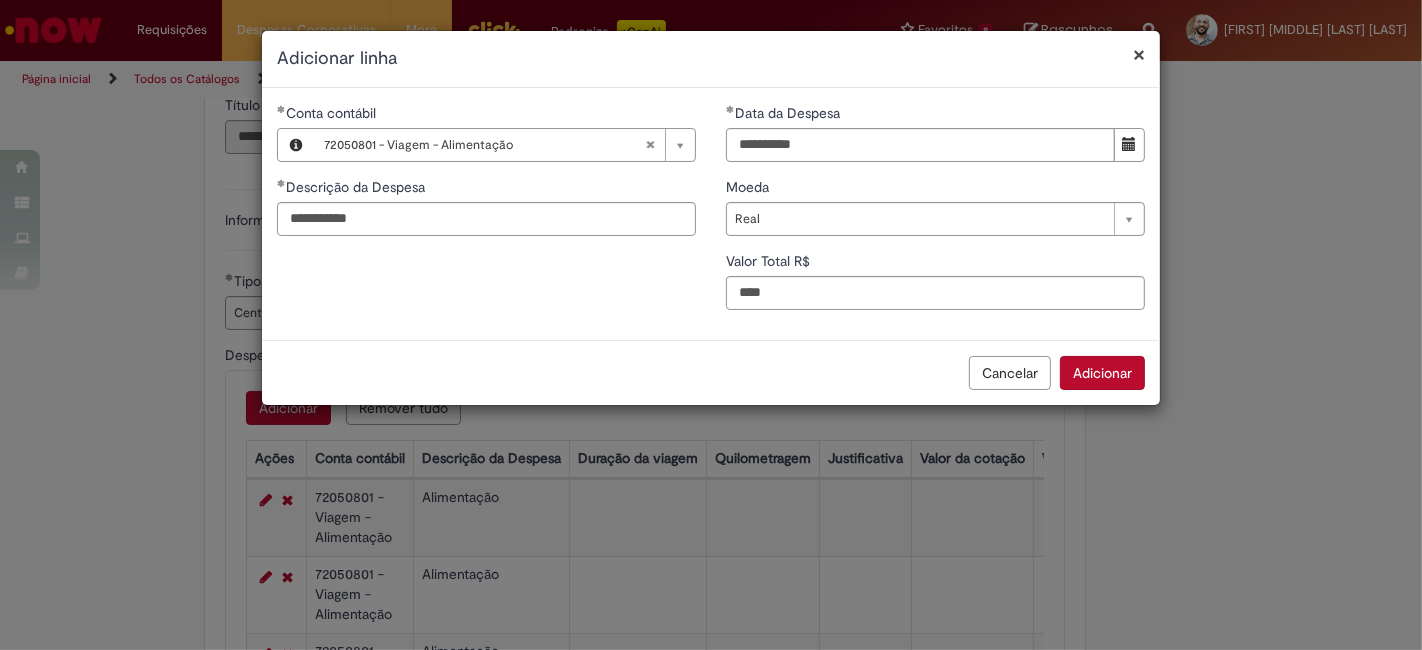 click on "Adicionar" at bounding box center [1102, 373] 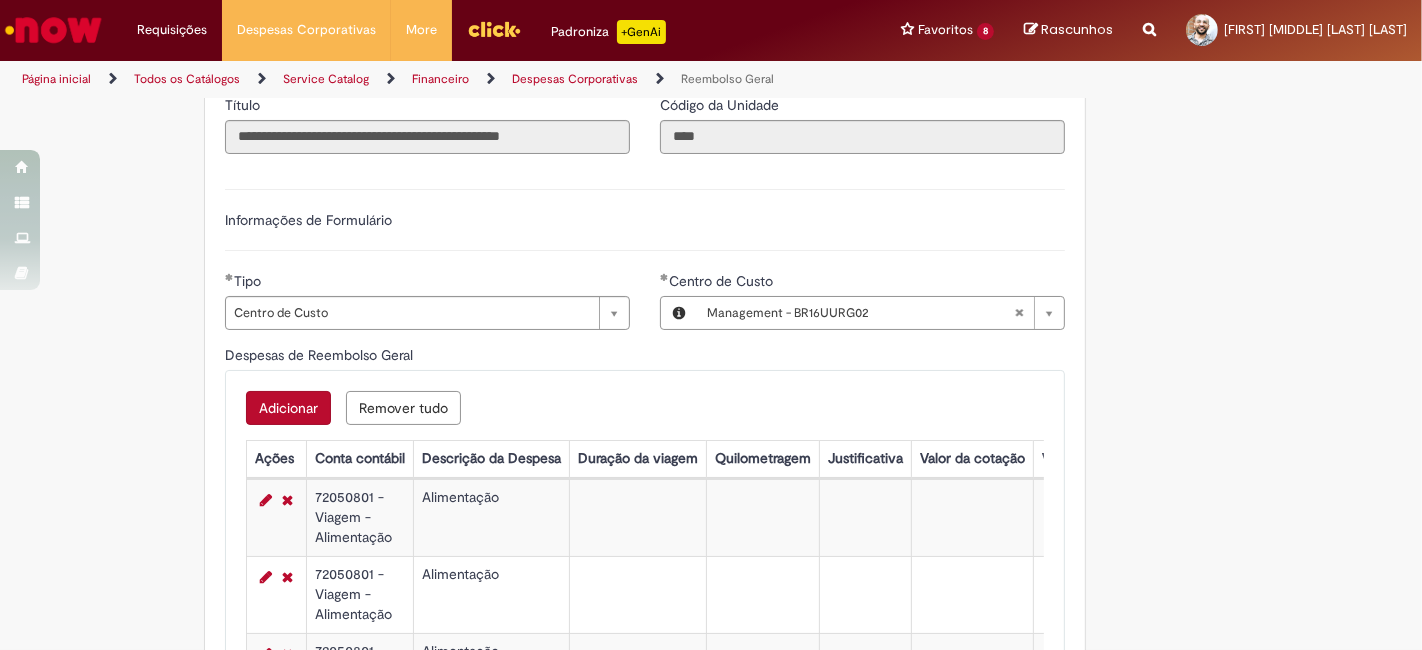 click on "Adicionar" at bounding box center (288, 408) 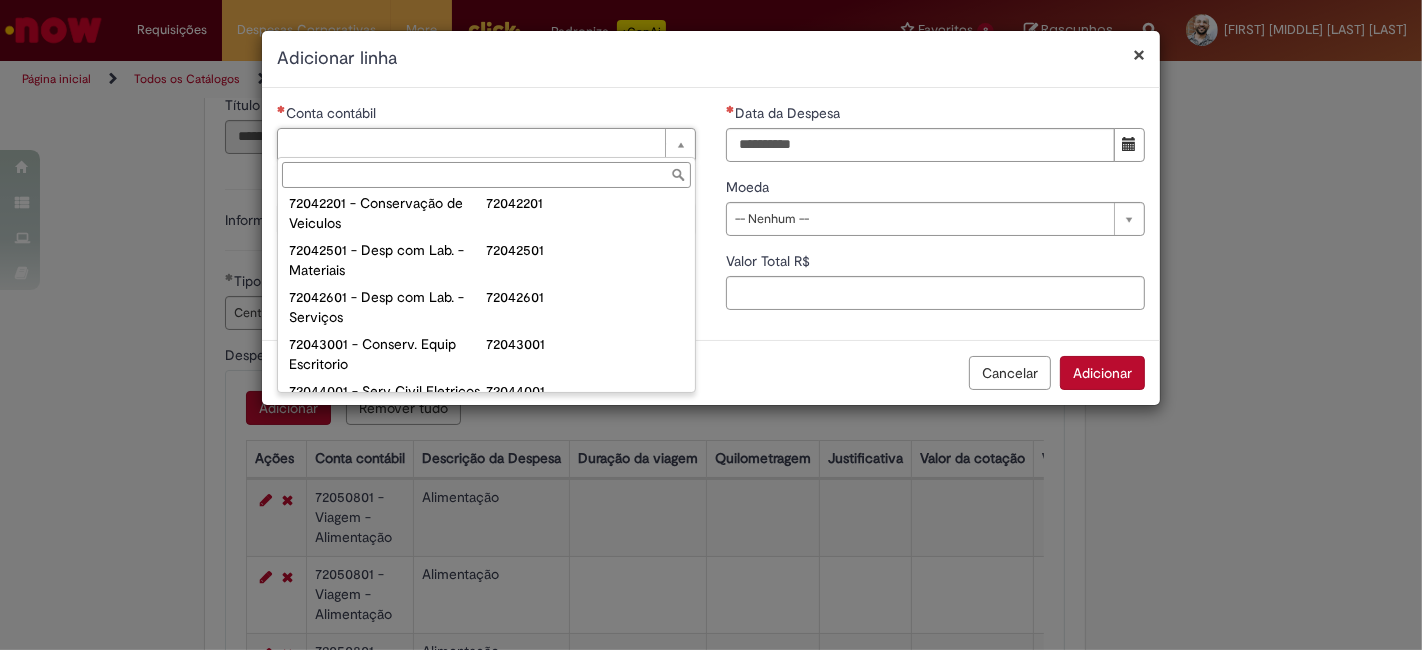 scroll, scrollTop: 1222, scrollLeft: 0, axis: vertical 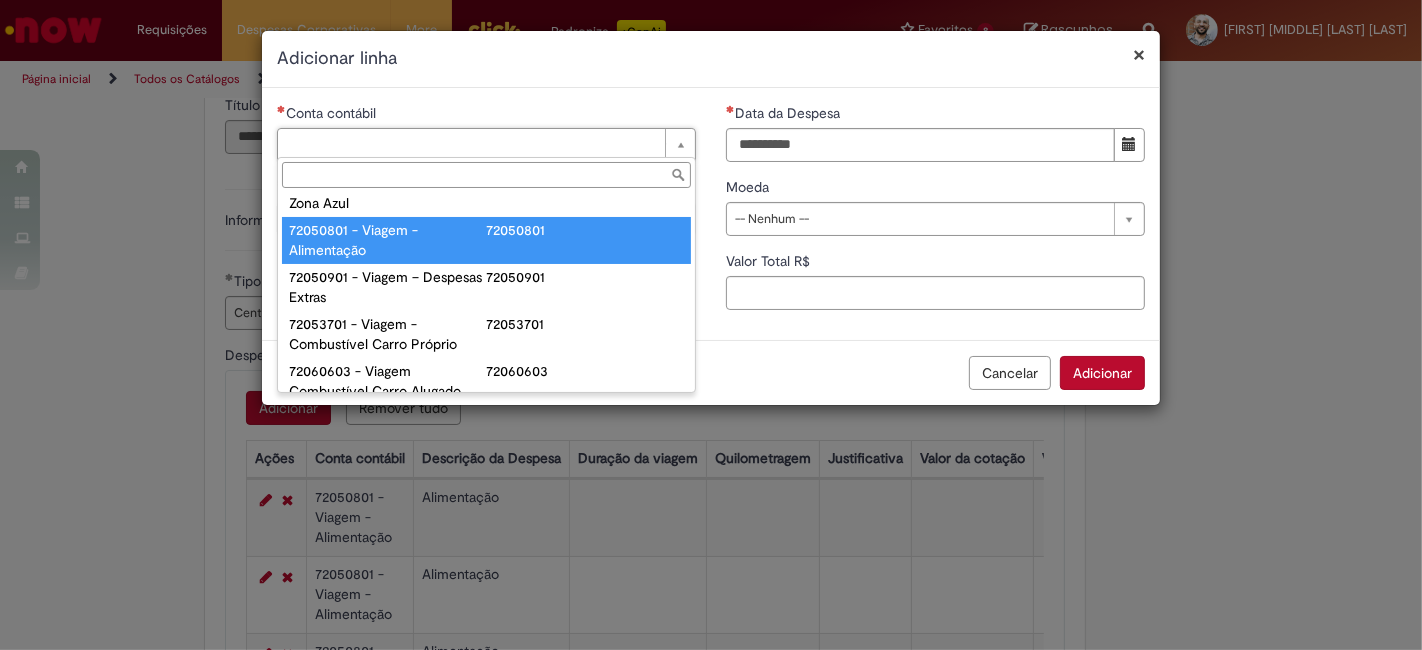 type on "**********" 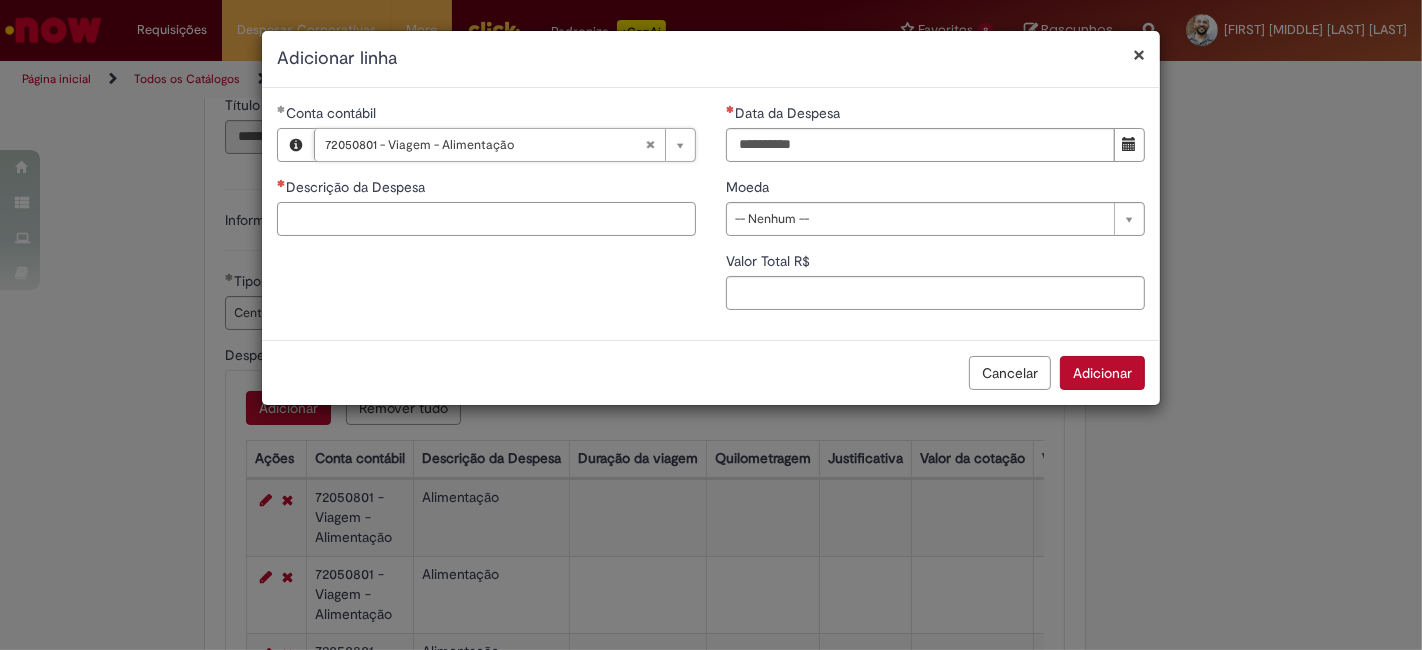 click on "Descrição da Despesa" at bounding box center [486, 219] 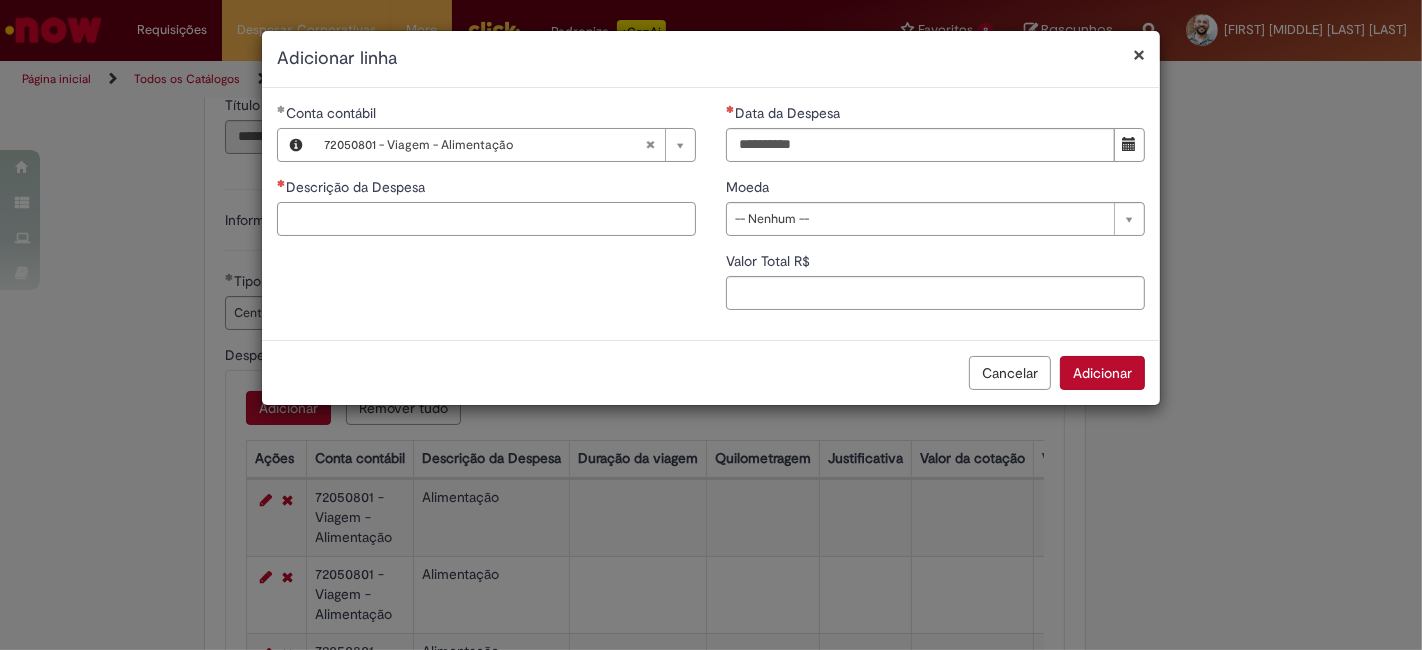 paste on "**********" 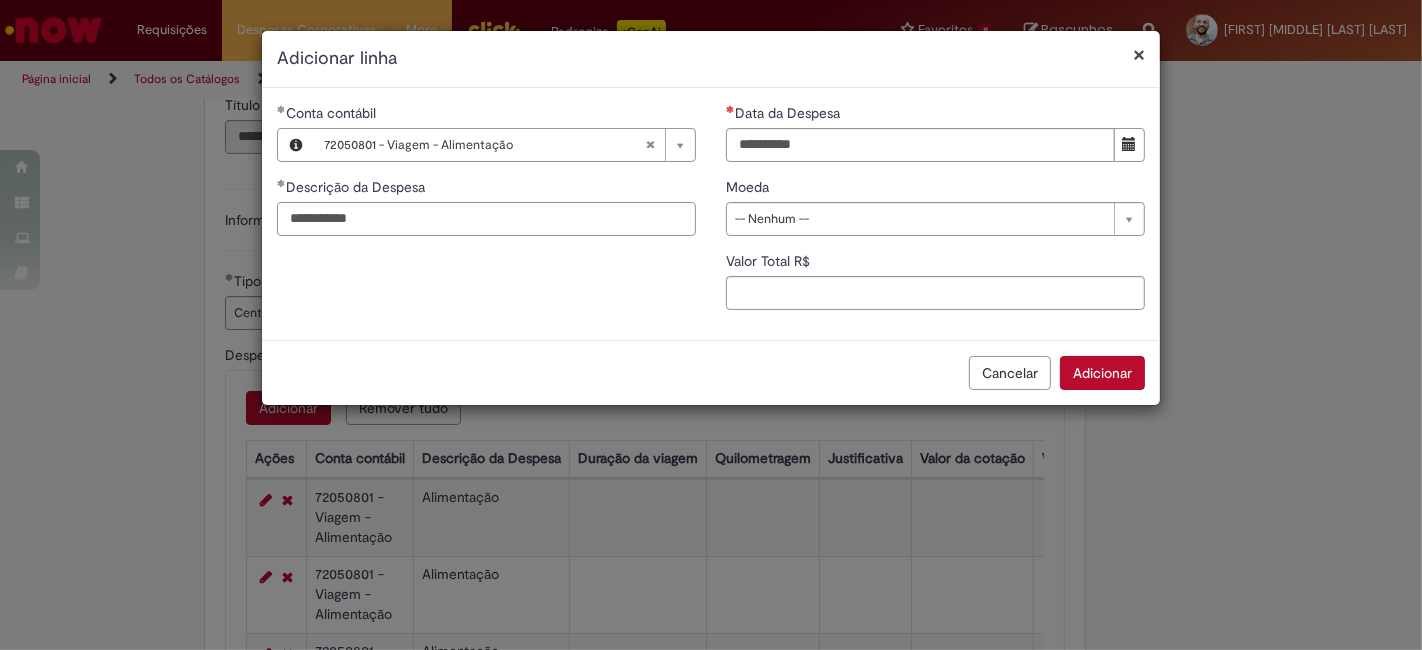 type on "**********" 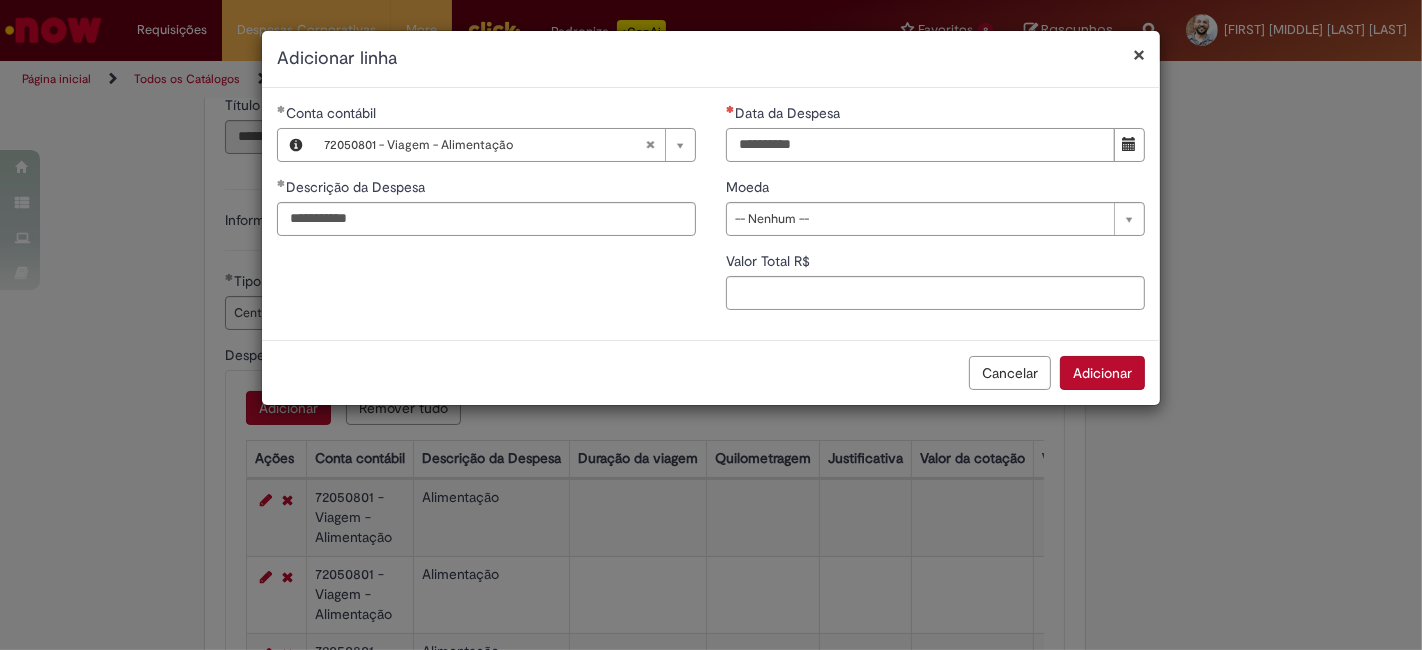 click on "Data da Despesa" at bounding box center [920, 145] 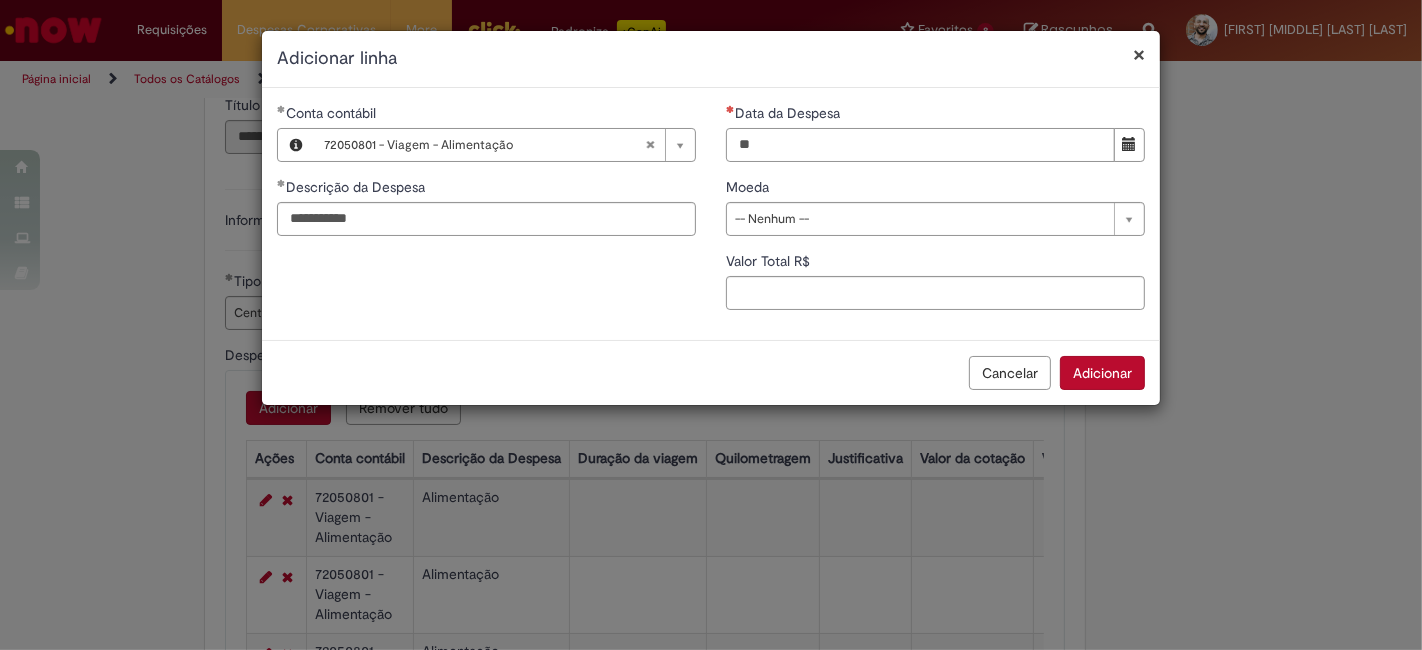 type on "**********" 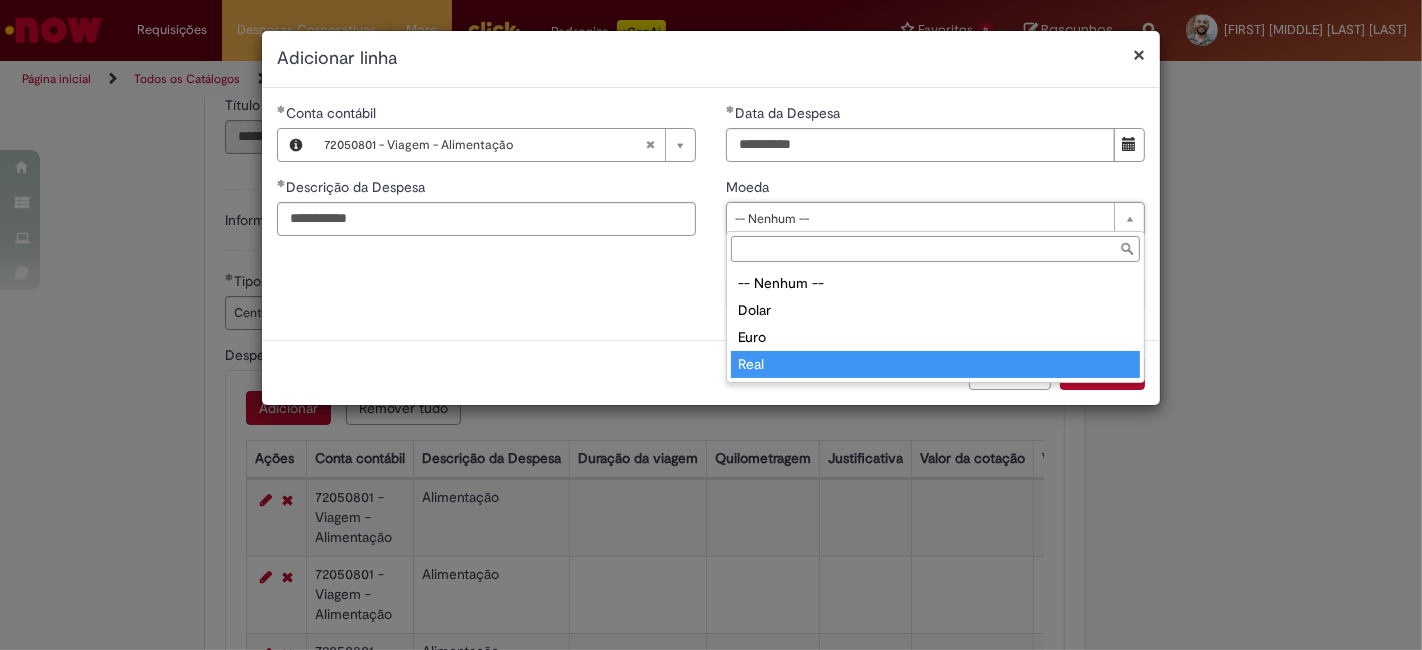 type on "****" 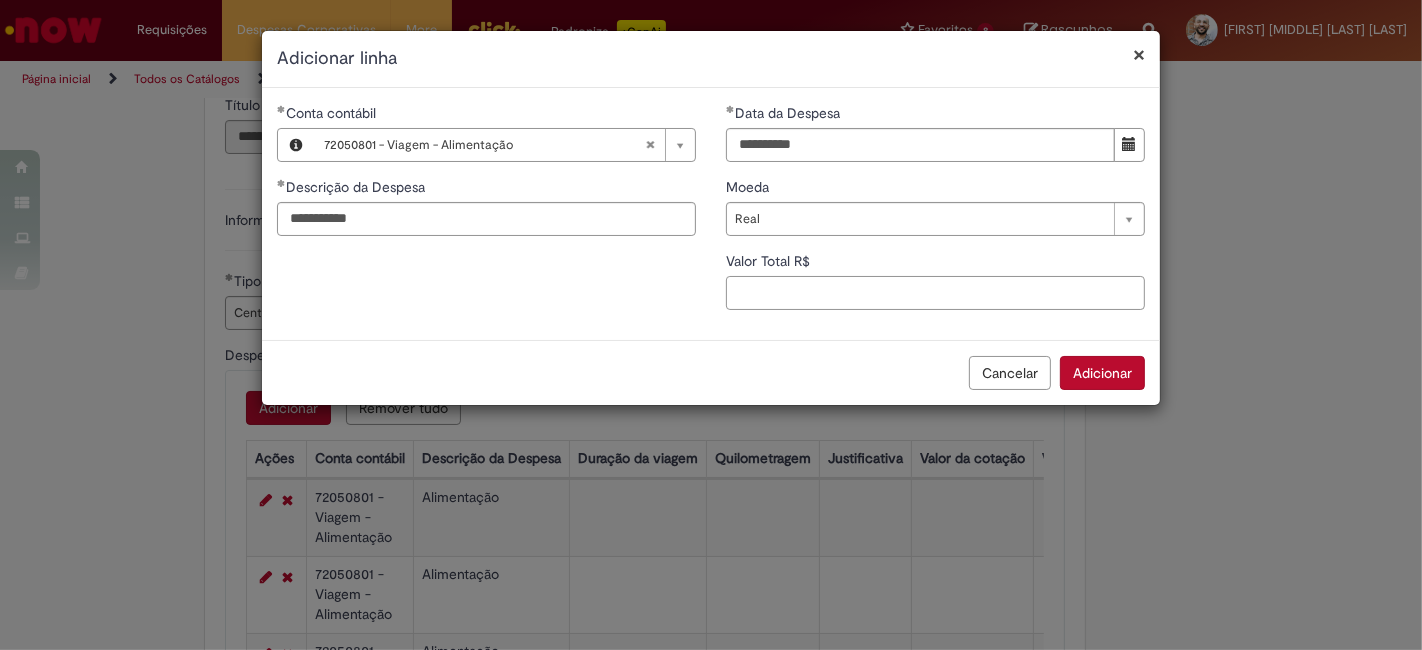 click on "Valor Total R$" at bounding box center (935, 293) 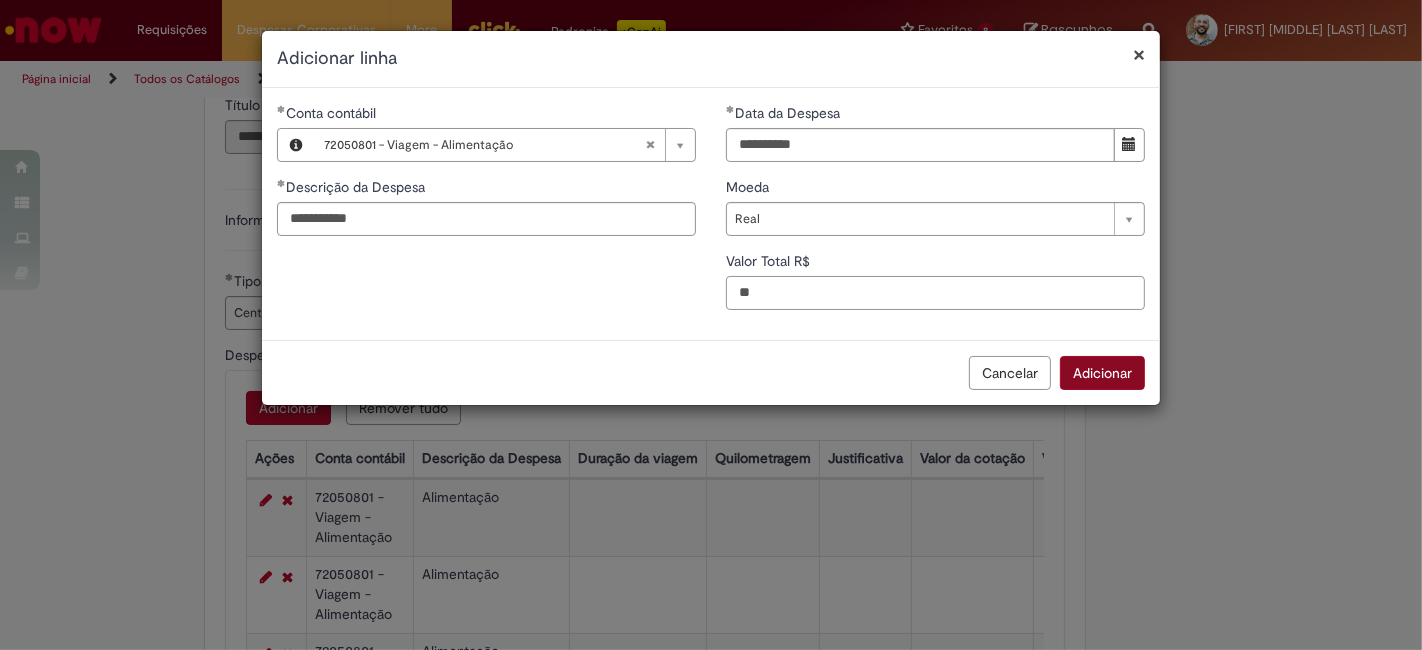 type on "**" 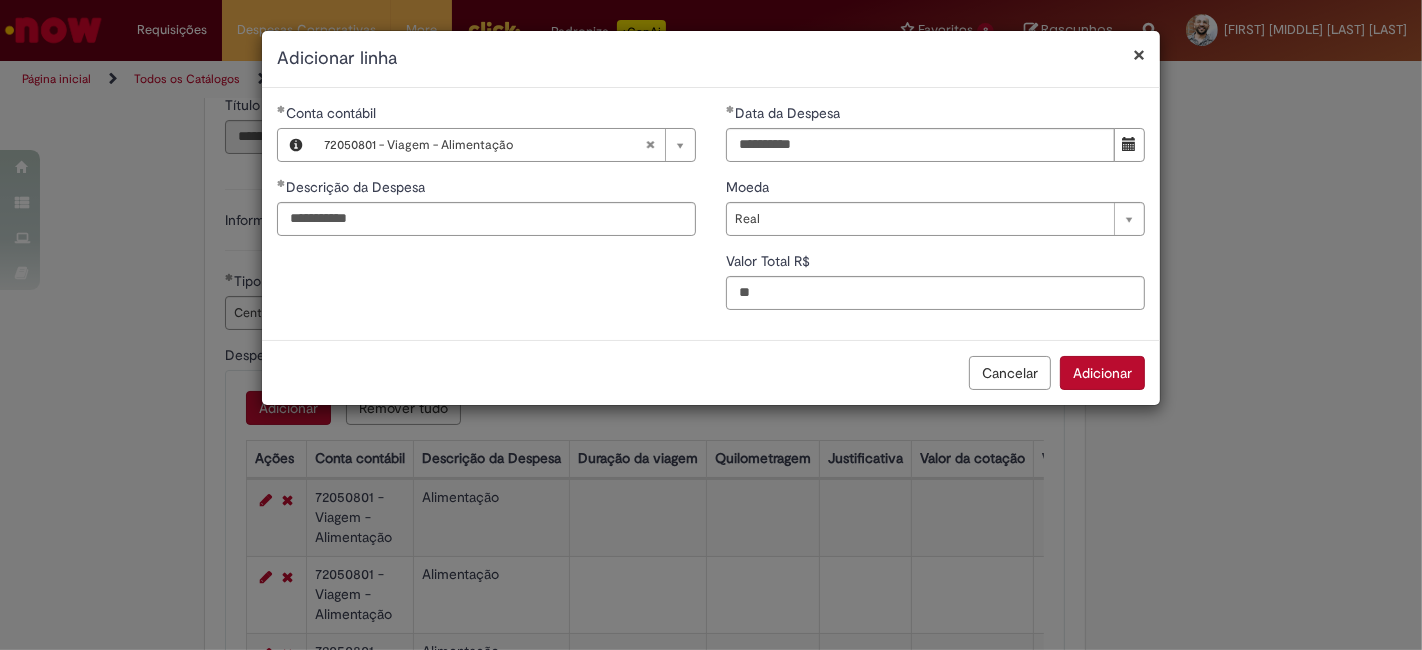 click on "Adicionar" at bounding box center [1102, 373] 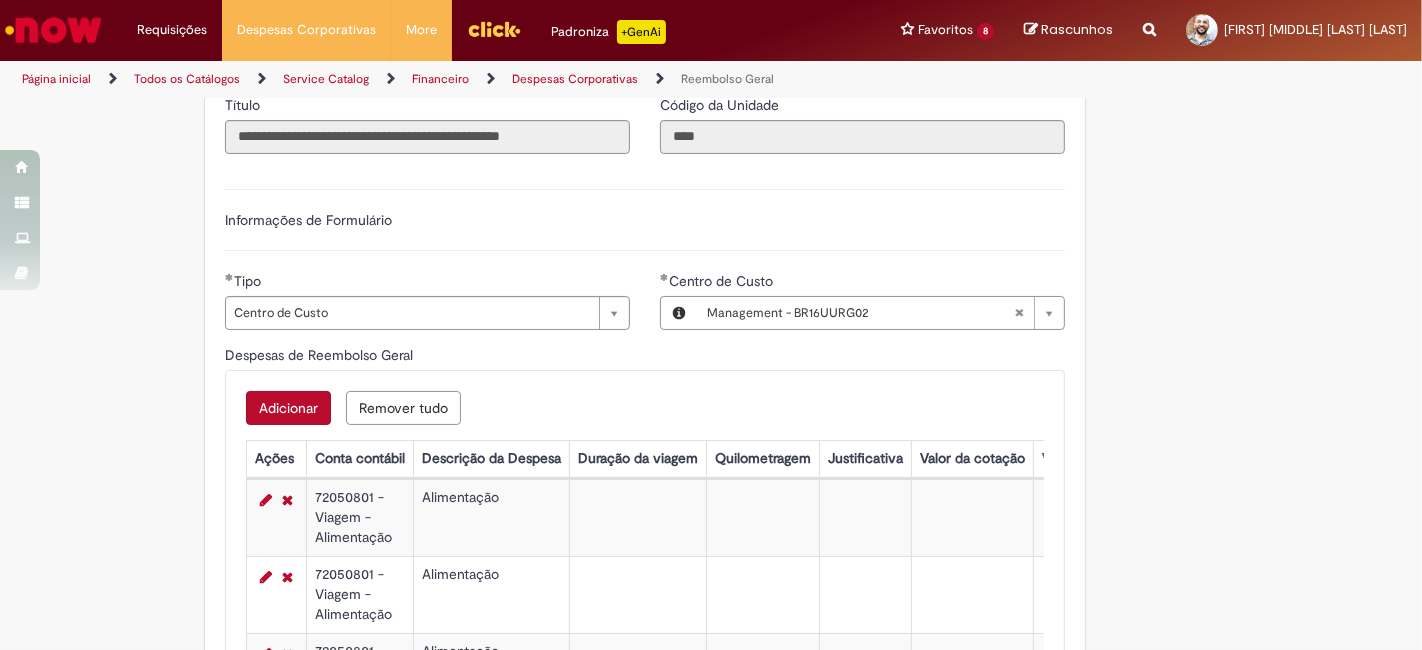 click on "Adicionar" at bounding box center (288, 408) 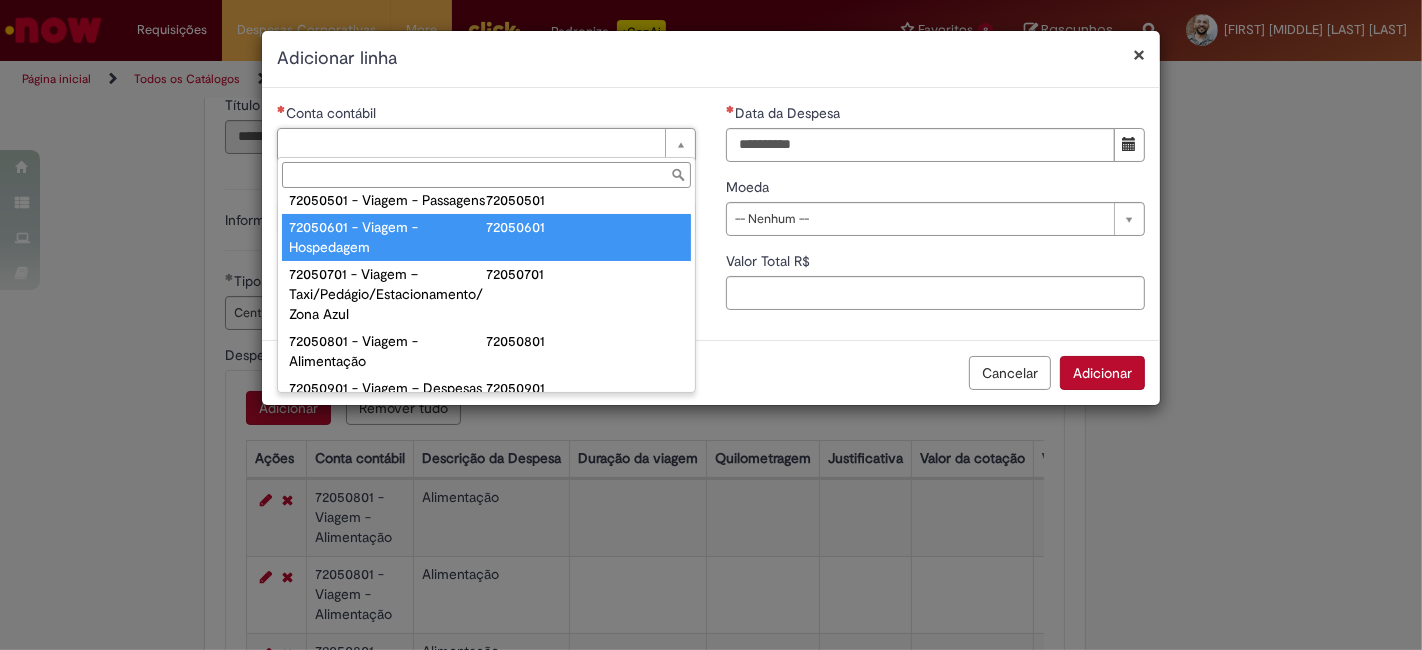 scroll, scrollTop: 1222, scrollLeft: 0, axis: vertical 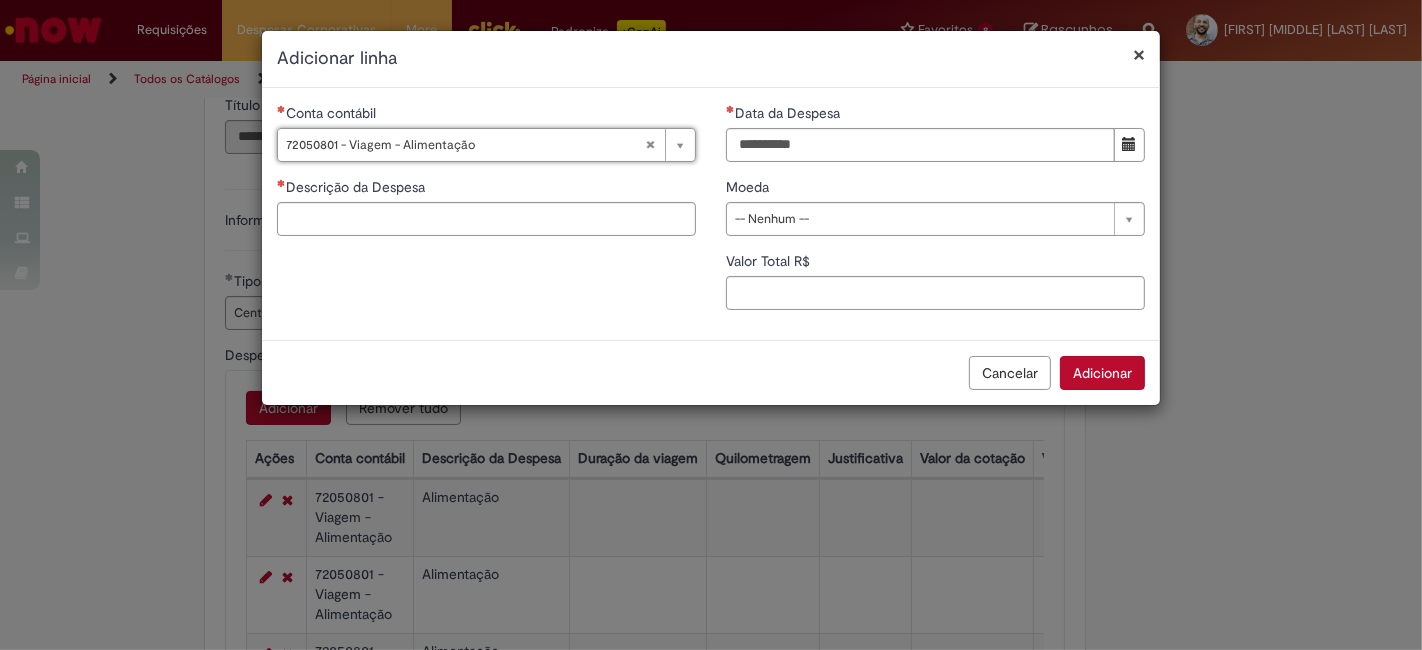 type on "**********" 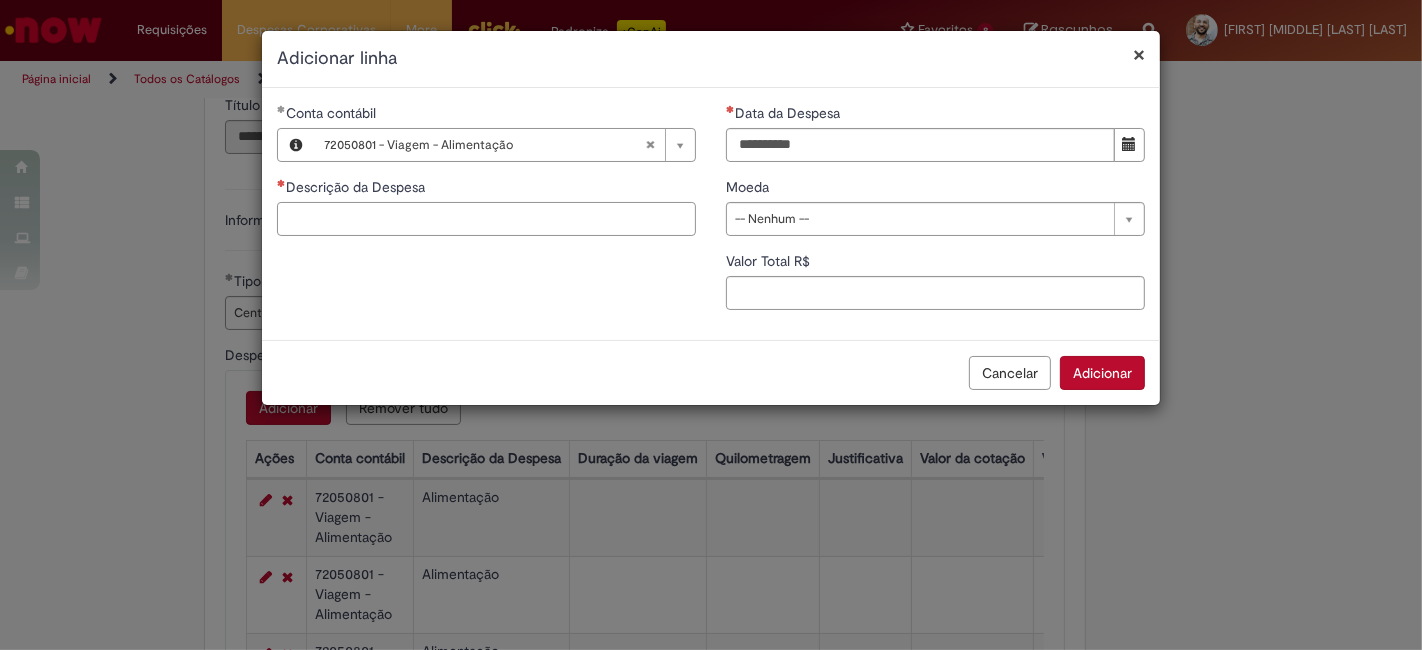 click on "Descrição da Despesa" at bounding box center [486, 219] 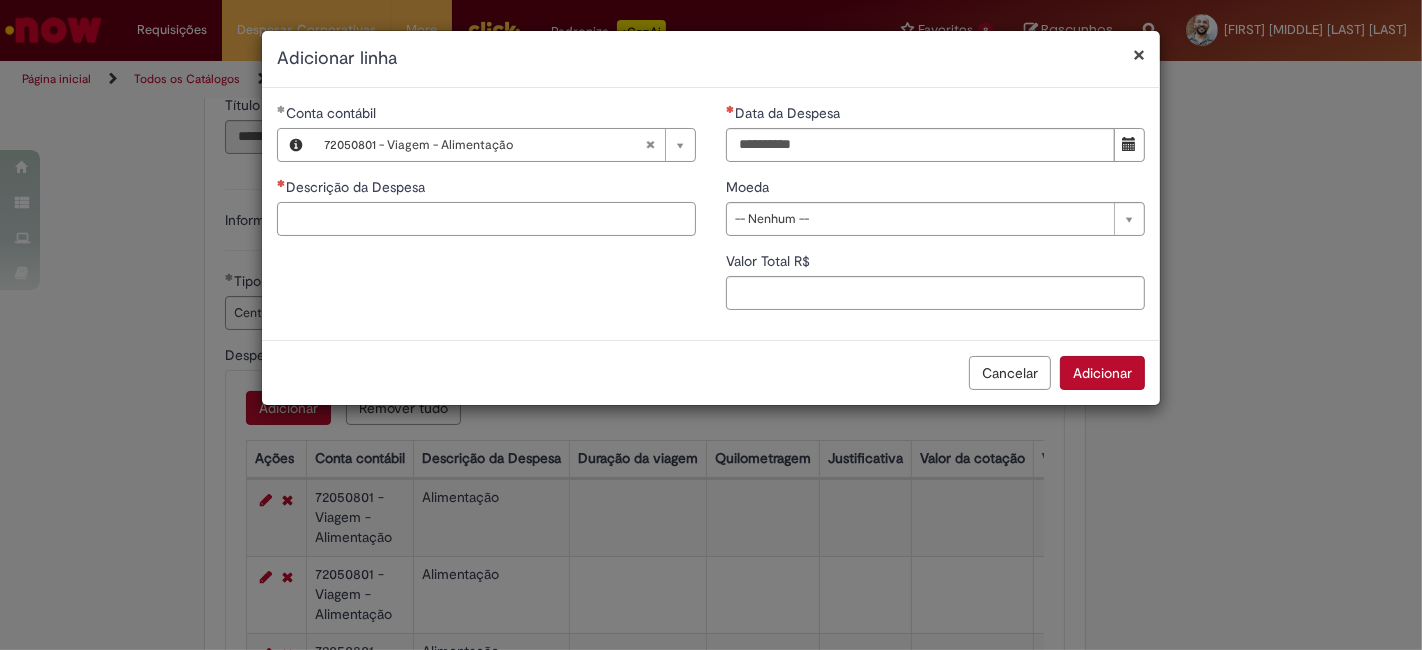 paste on "**********" 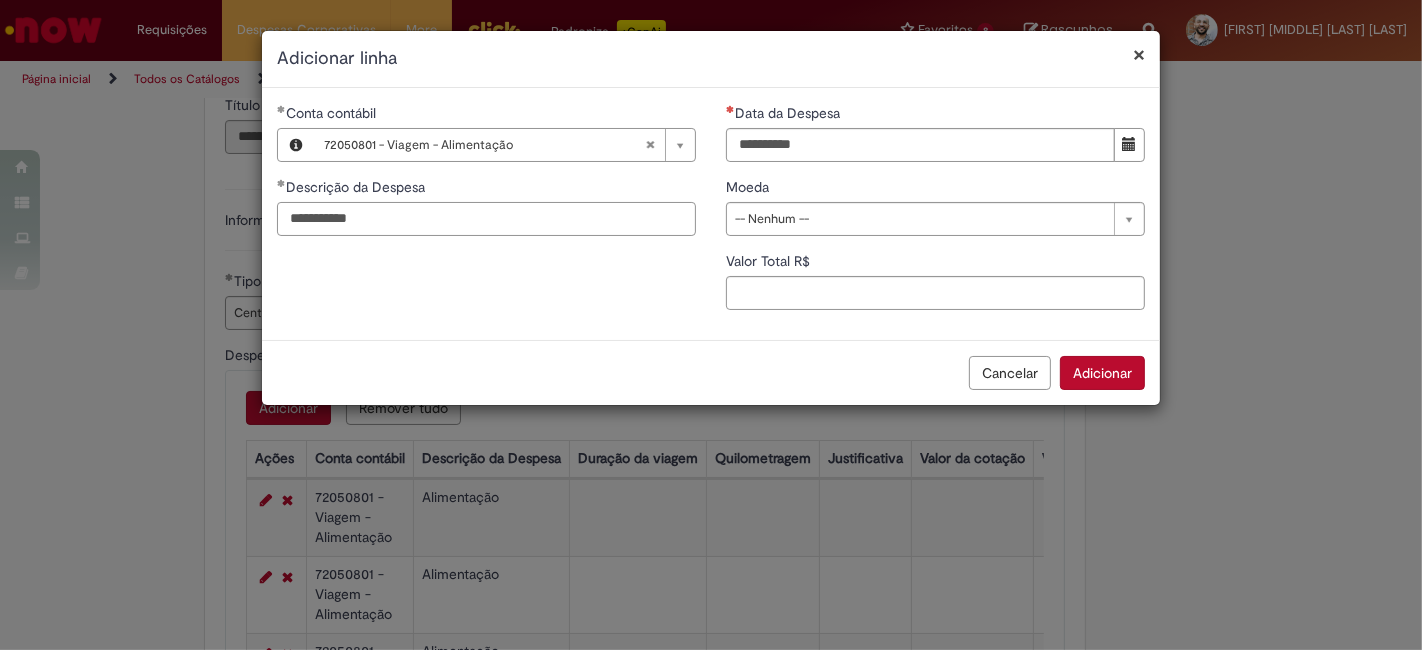 type on "**********" 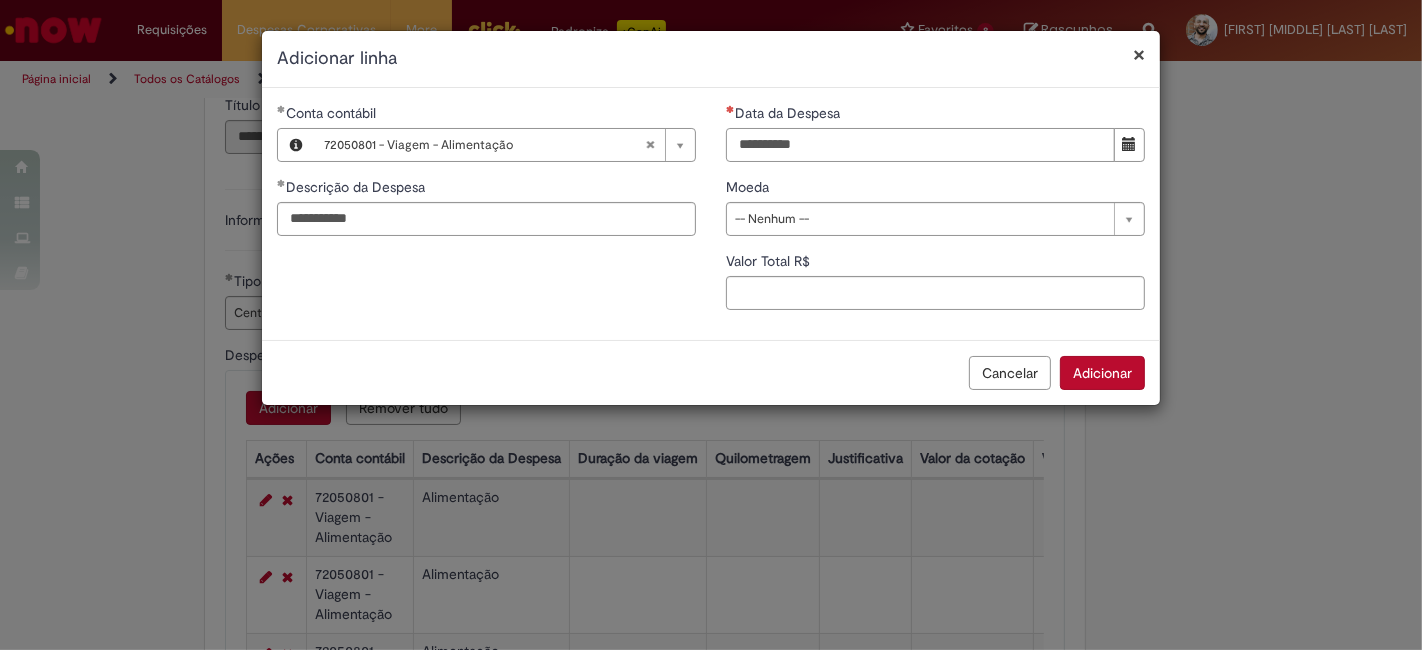 click on "Data da Despesa" at bounding box center (920, 145) 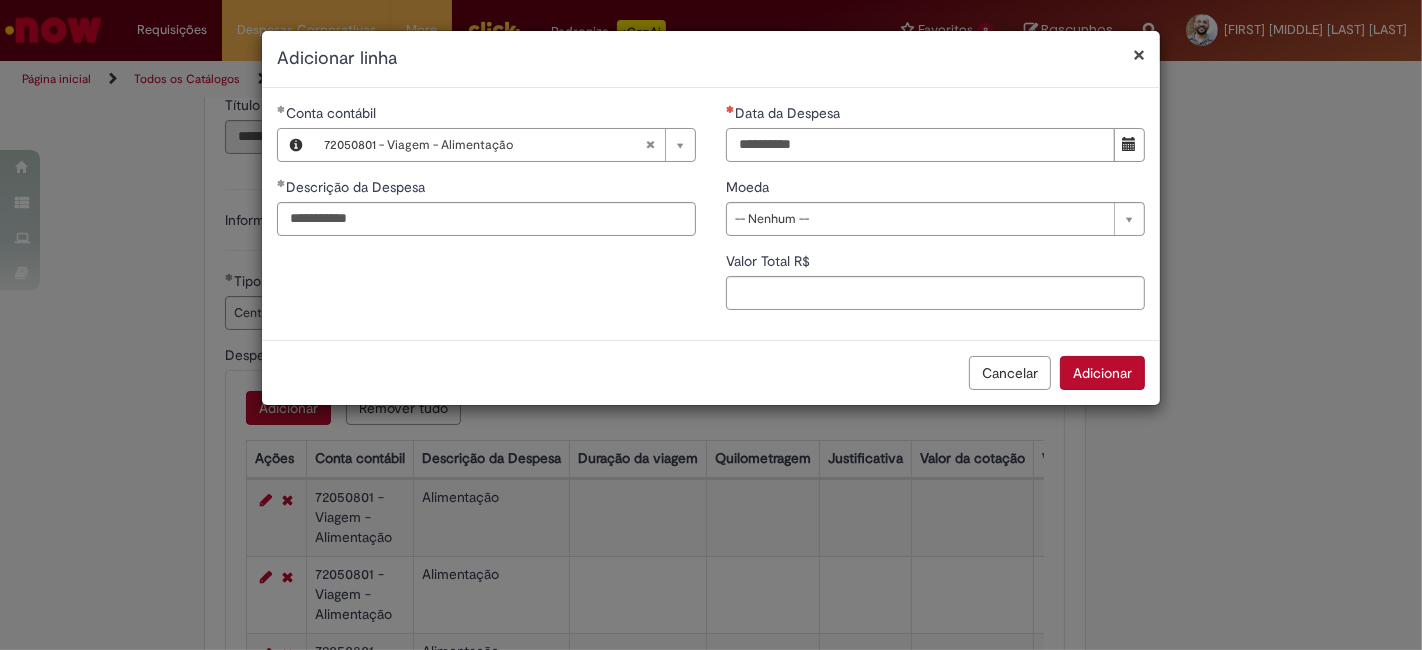 type on "**********" 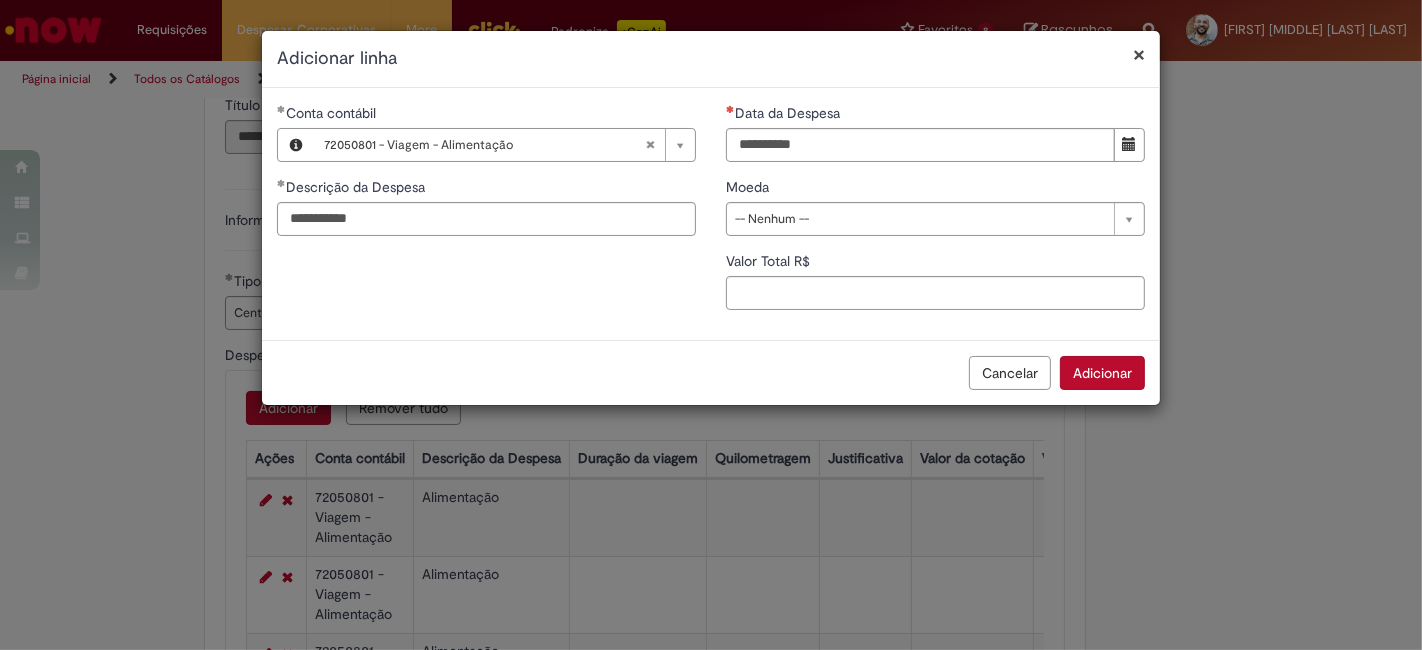 click on "**********" at bounding box center (711, 214) 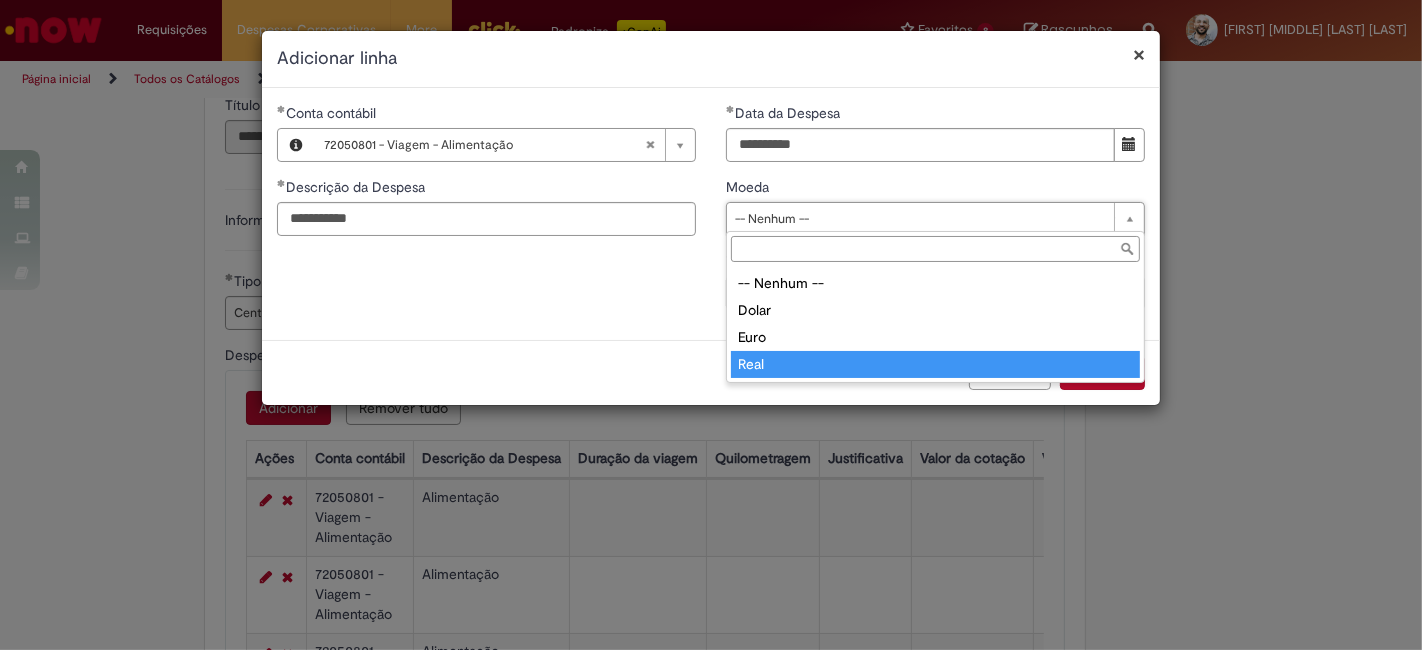 type on "****" 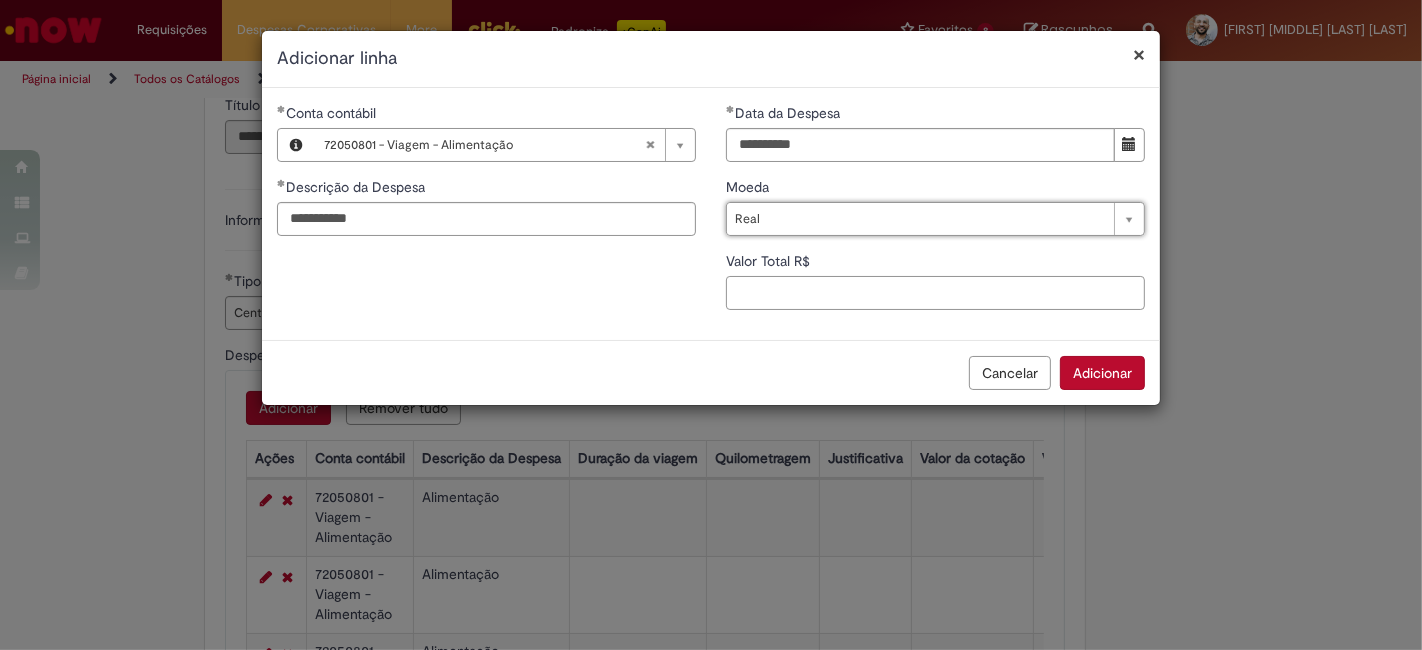 click on "Valor Total R$" at bounding box center (935, 293) 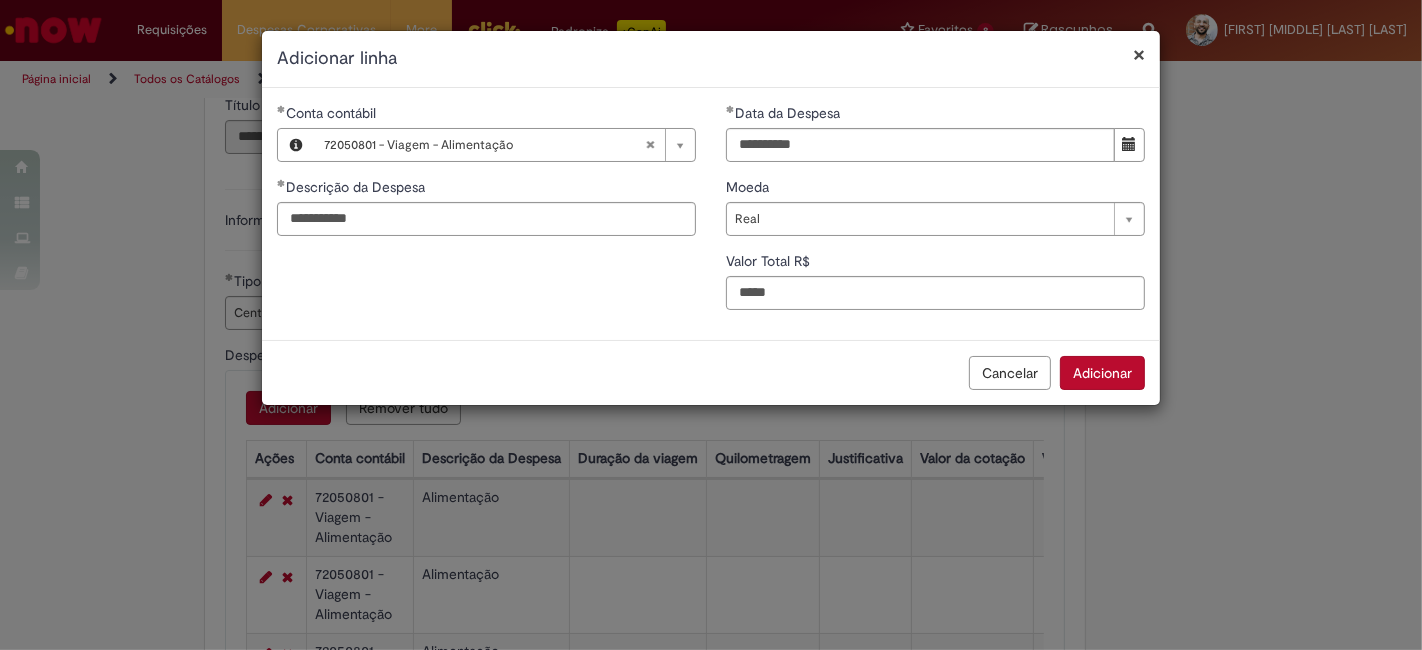type on "*****" 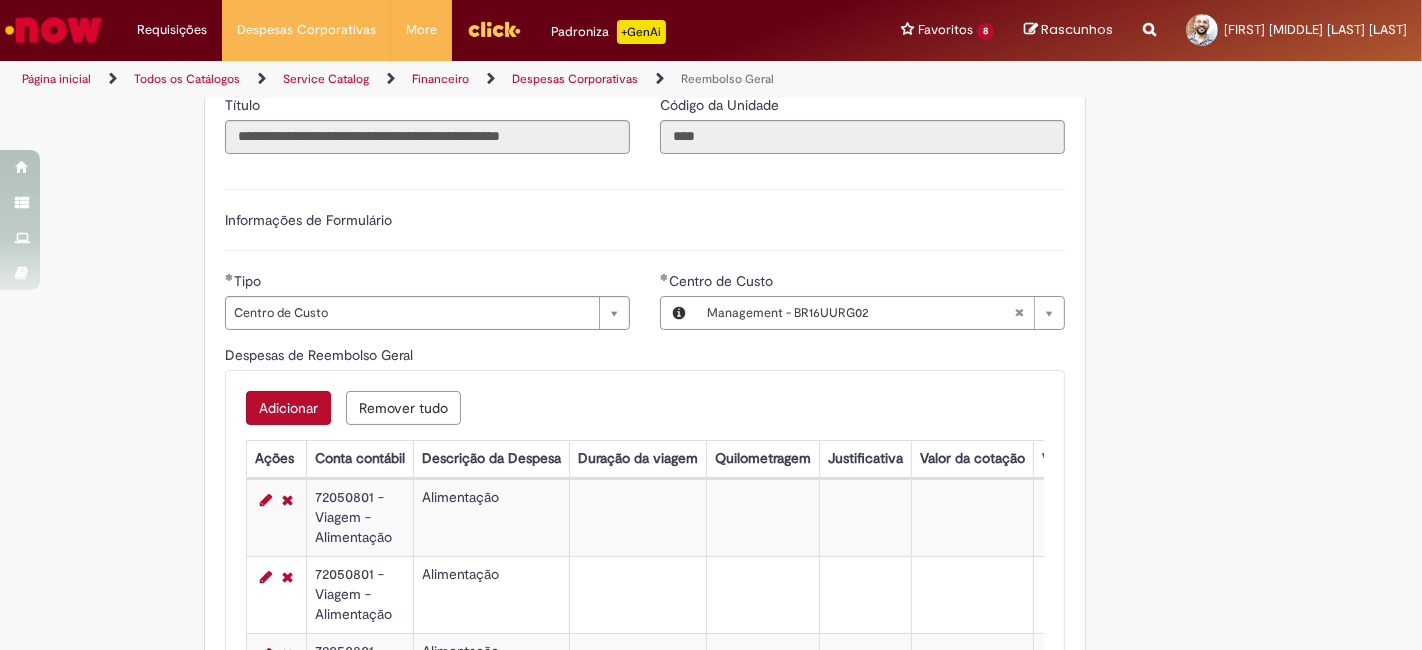 click on "Adicionar" at bounding box center [288, 408] 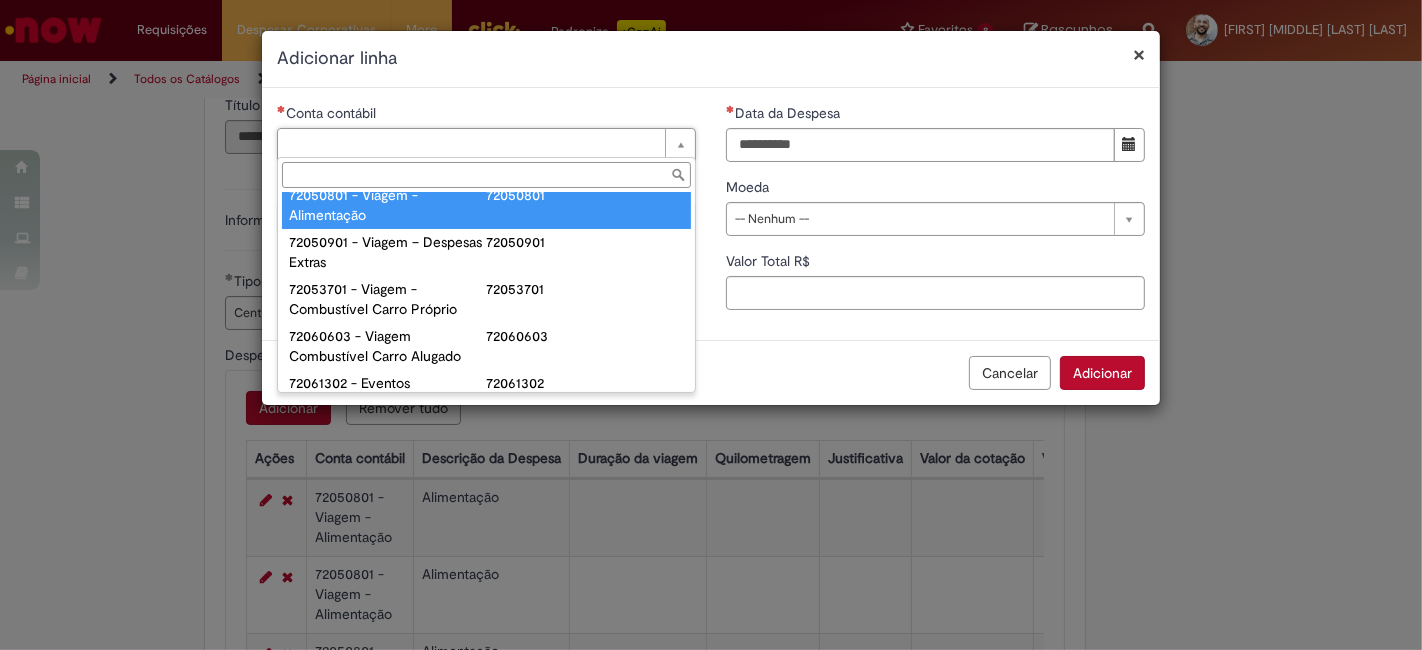 scroll, scrollTop: 1222, scrollLeft: 0, axis: vertical 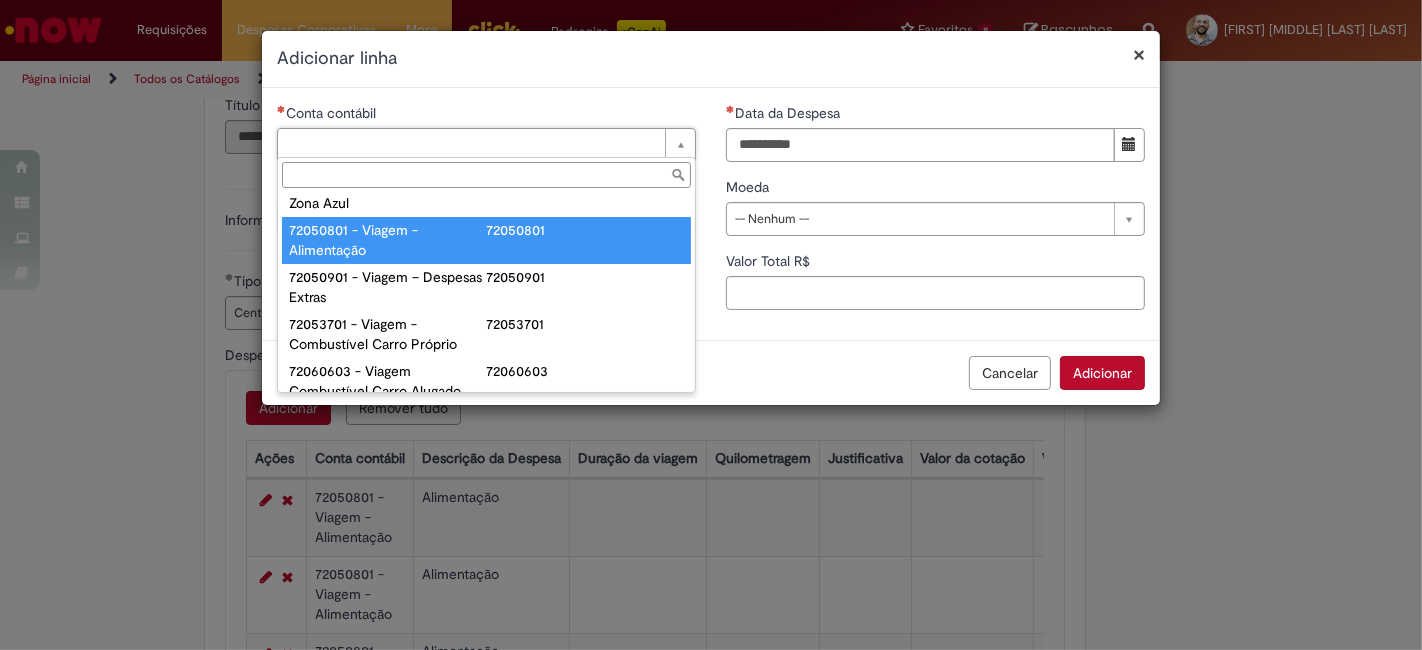 type on "**********" 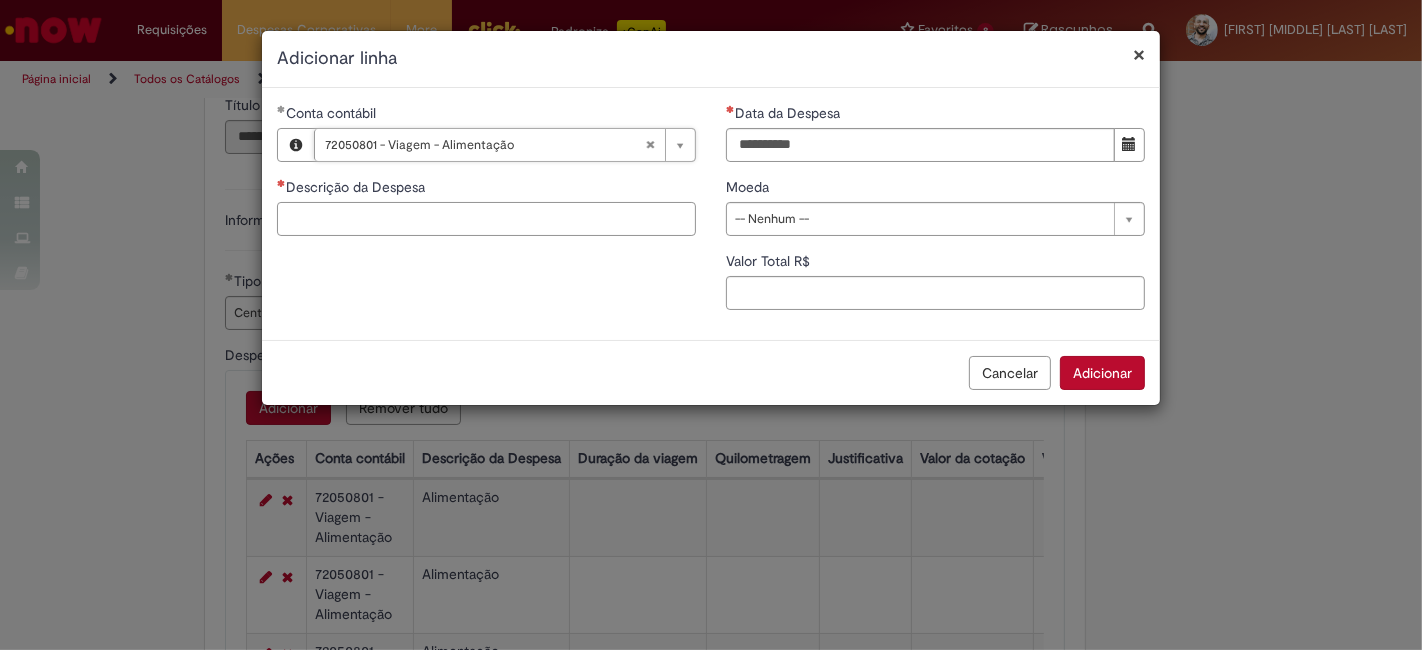 click on "Descrição da Despesa" at bounding box center (486, 219) 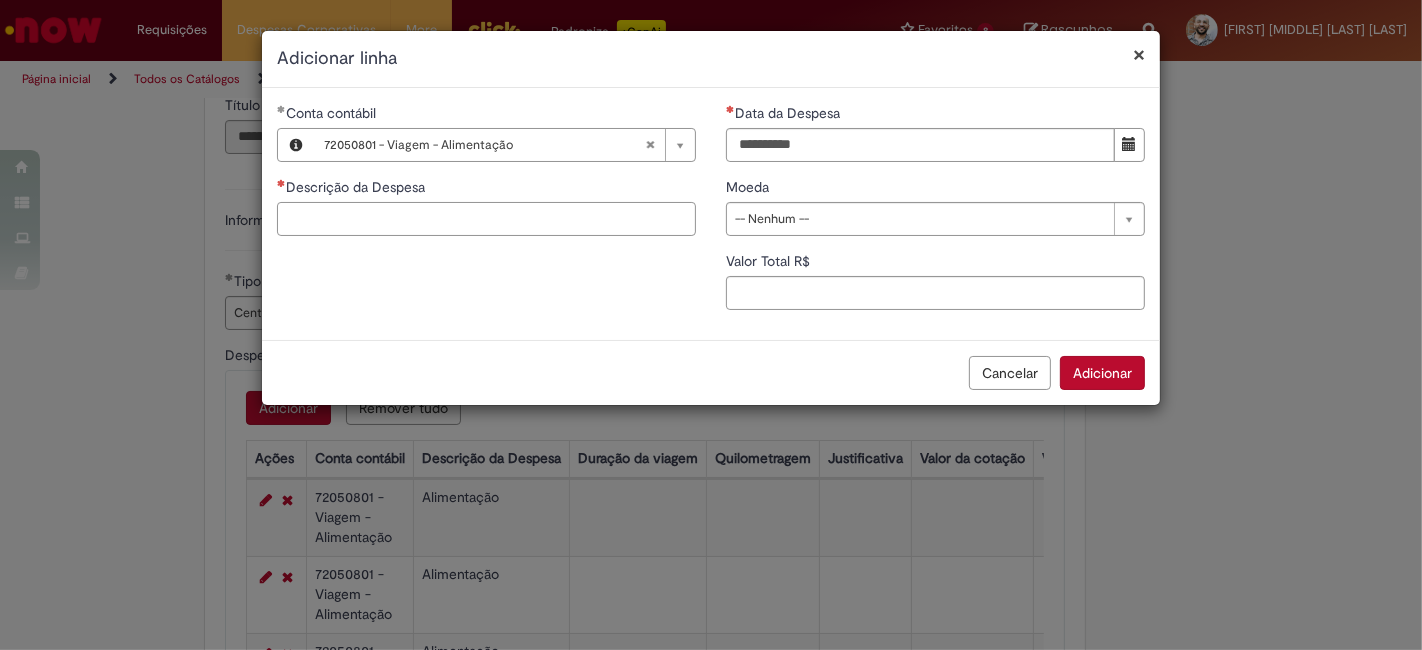 paste on "**********" 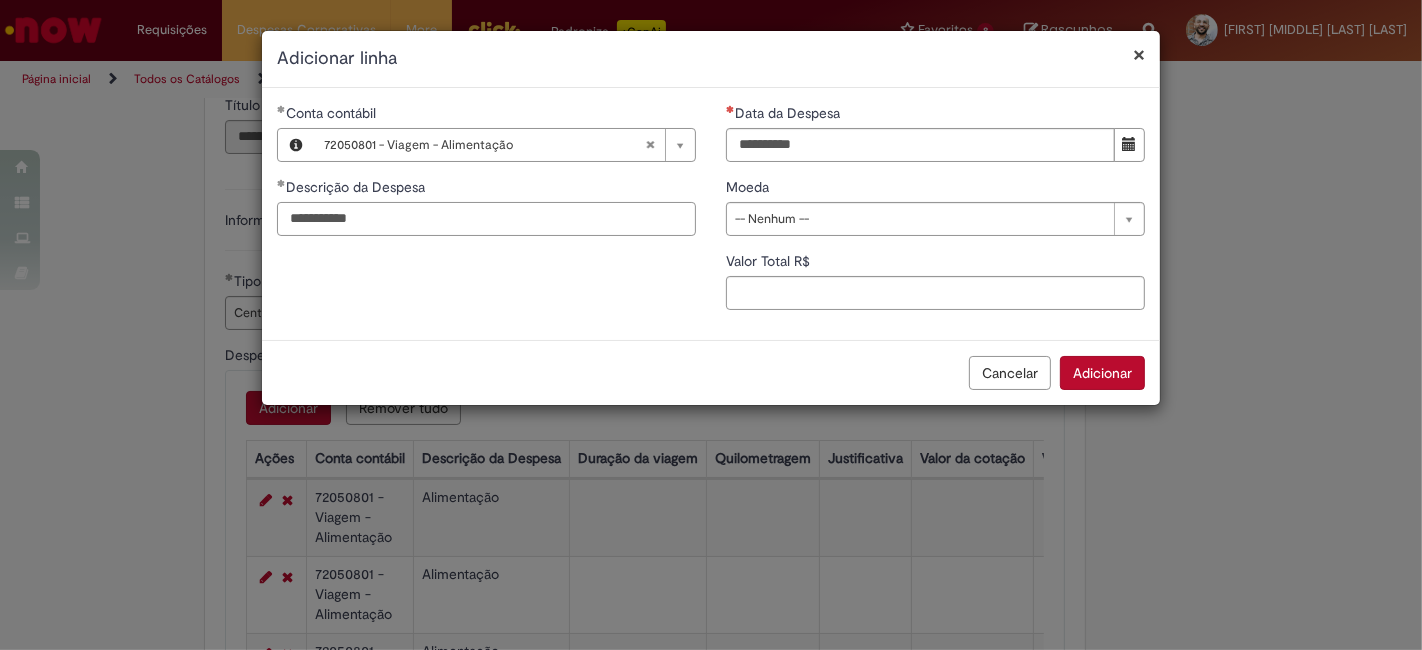 type on "**********" 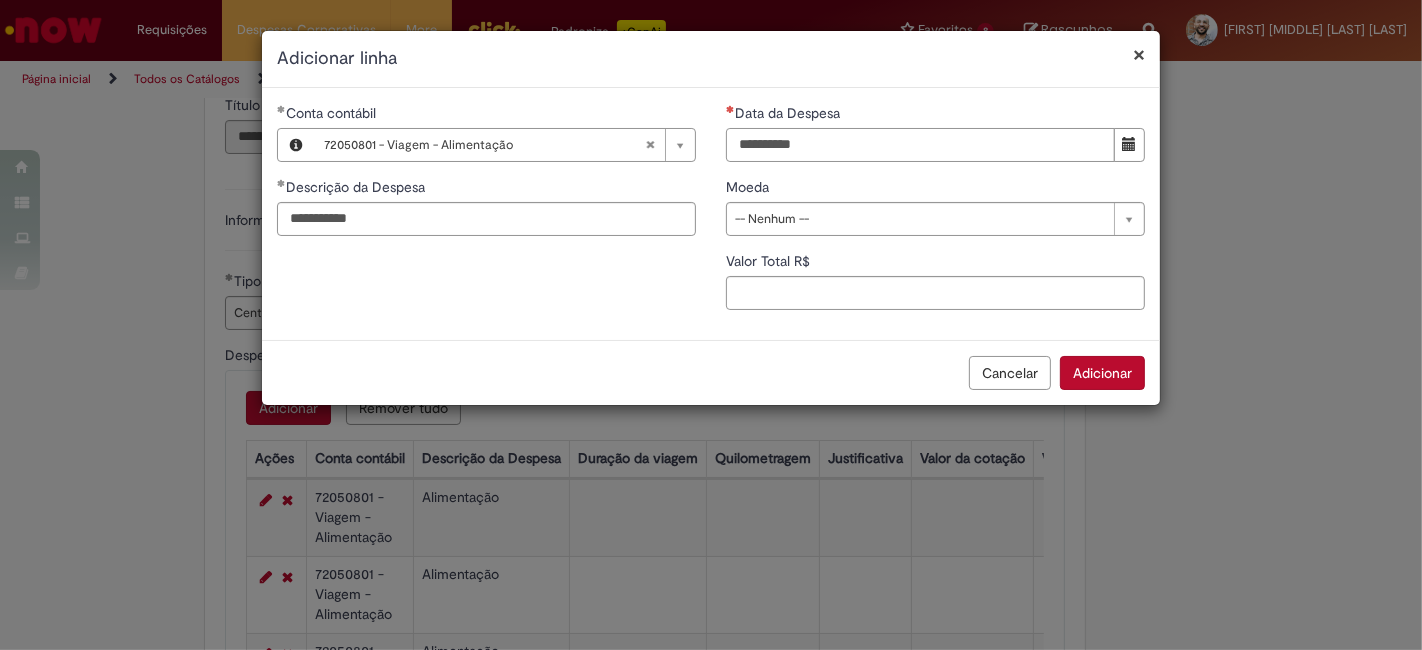 click on "Data da Despesa" at bounding box center (920, 145) 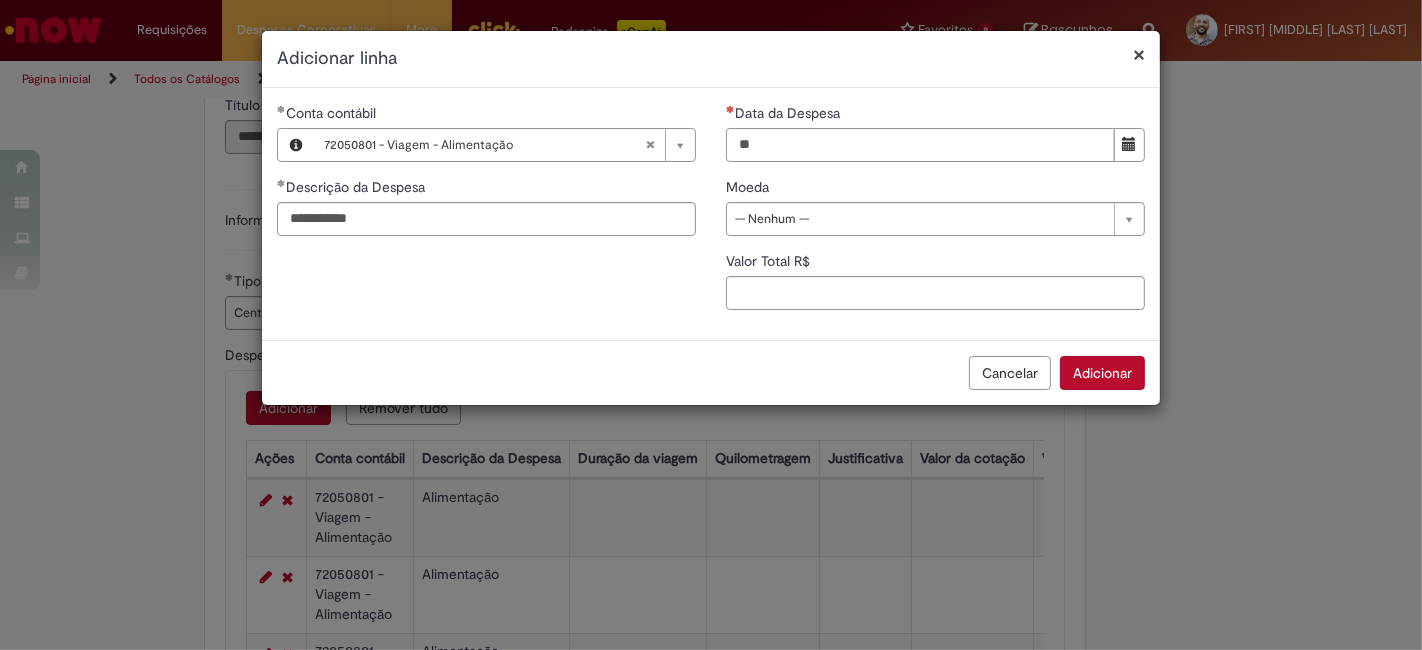 type on "**********" 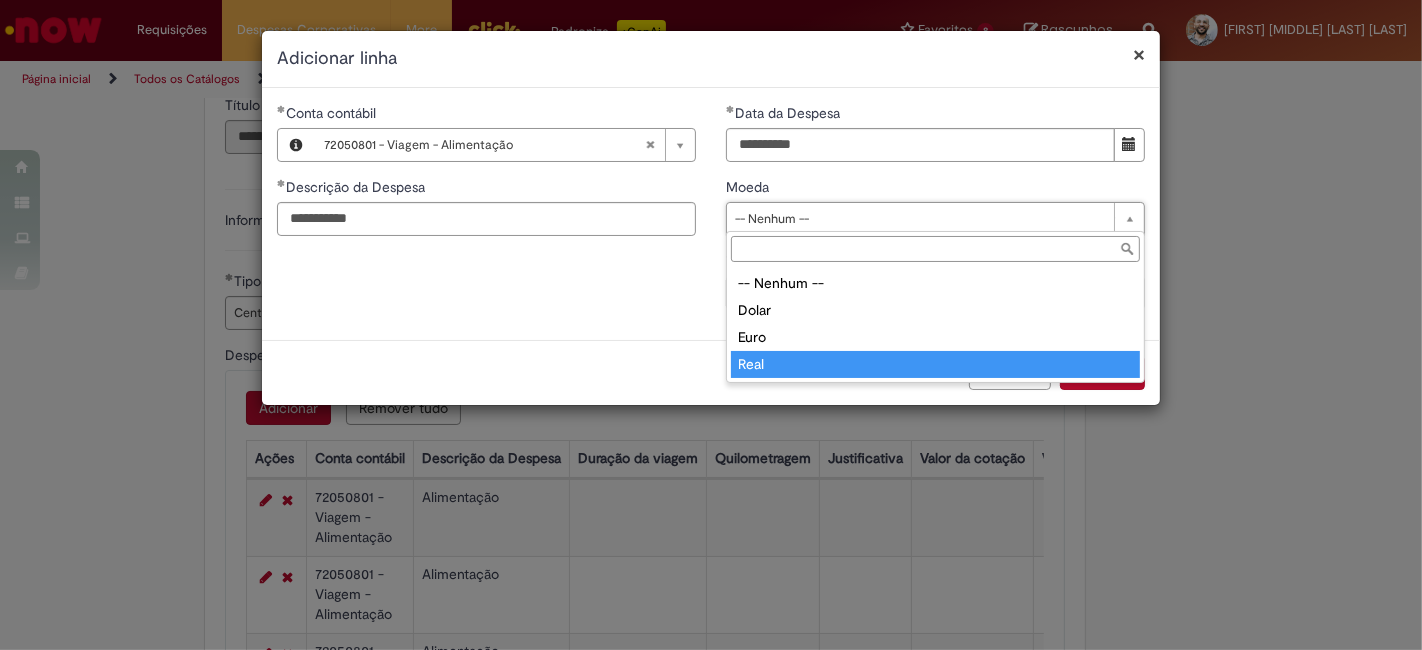 type on "****" 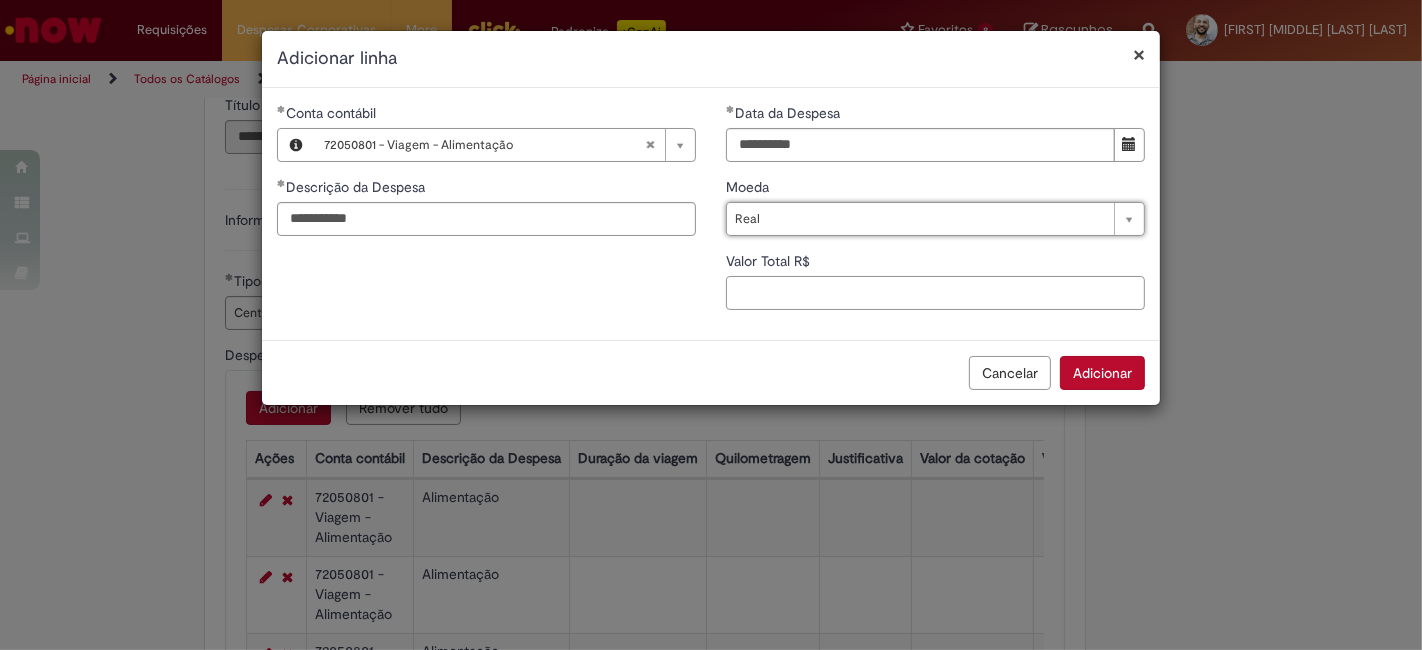 click on "Valor Total R$" at bounding box center (935, 293) 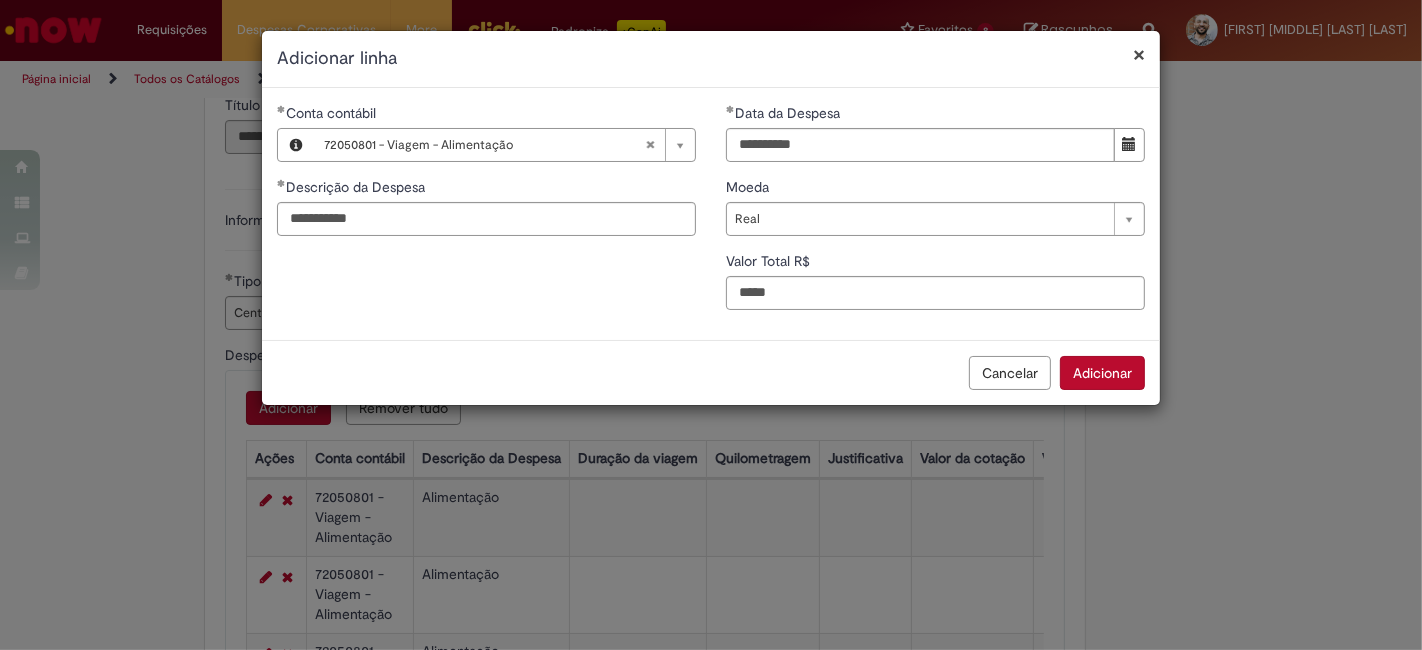 type on "*****" 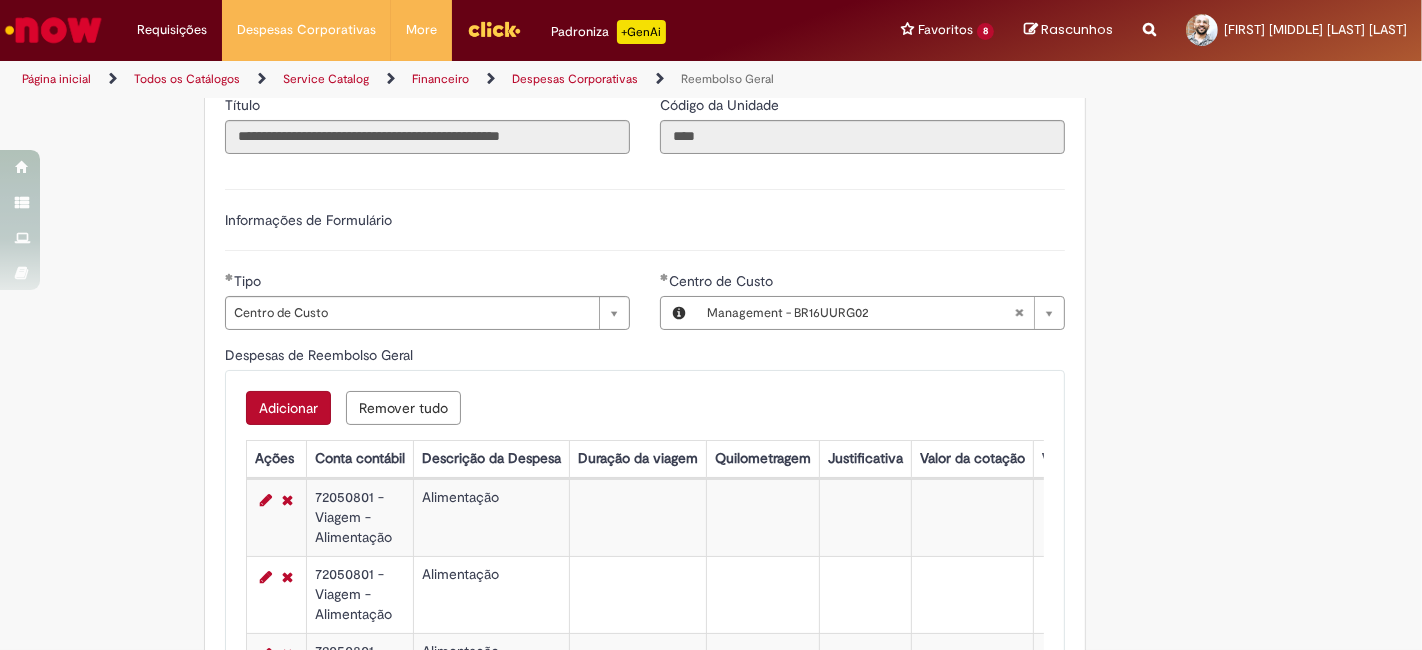click on "Adicionar" at bounding box center (288, 408) 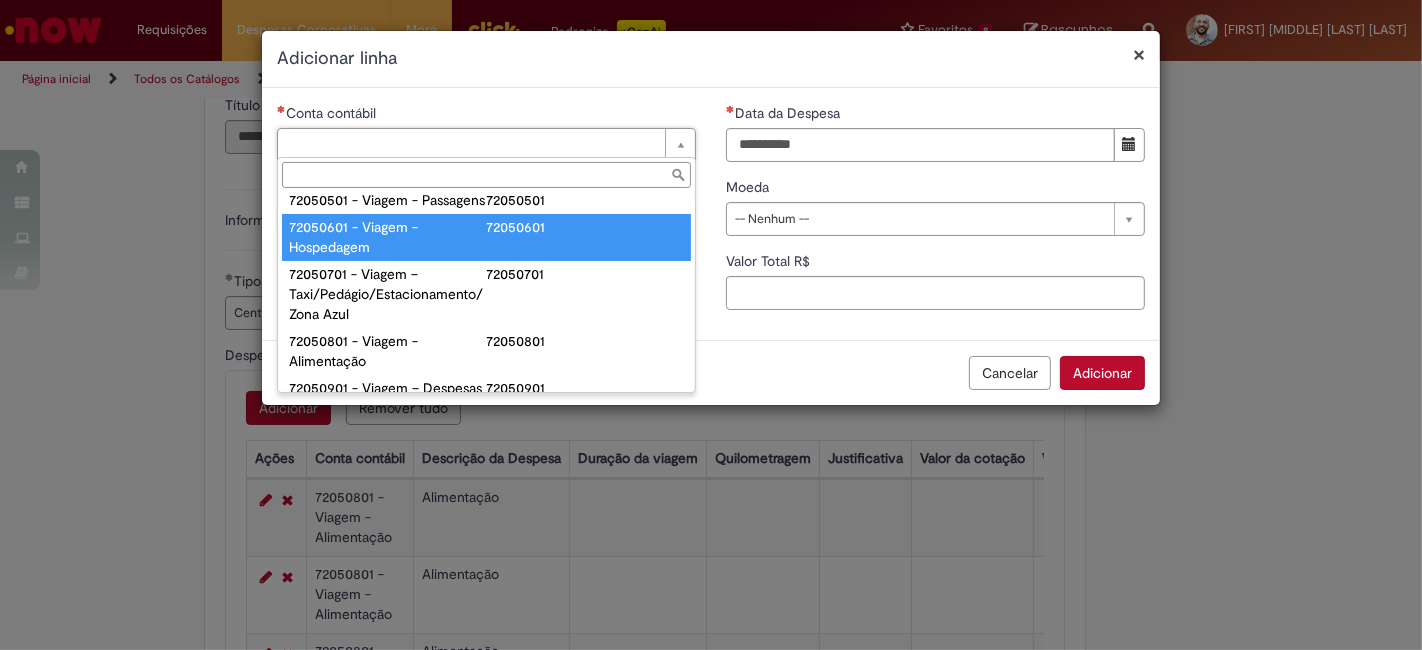 scroll, scrollTop: 1222, scrollLeft: 0, axis: vertical 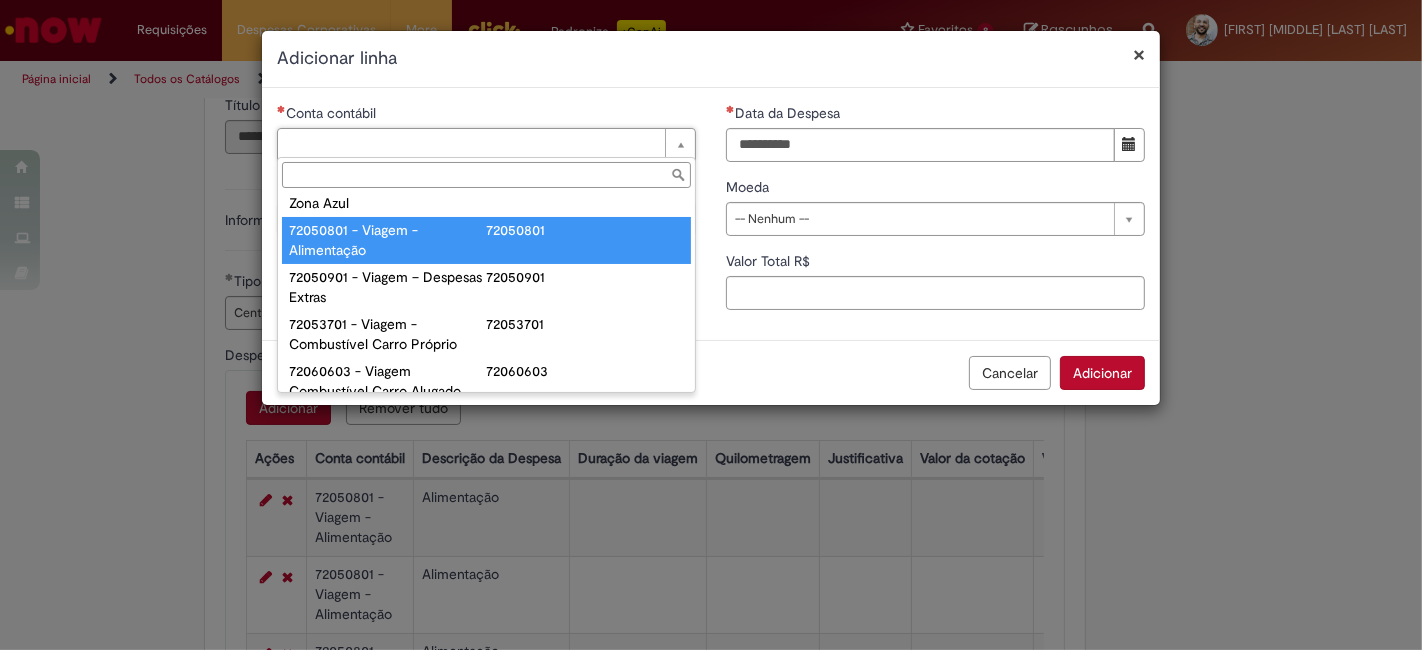 type on "**********" 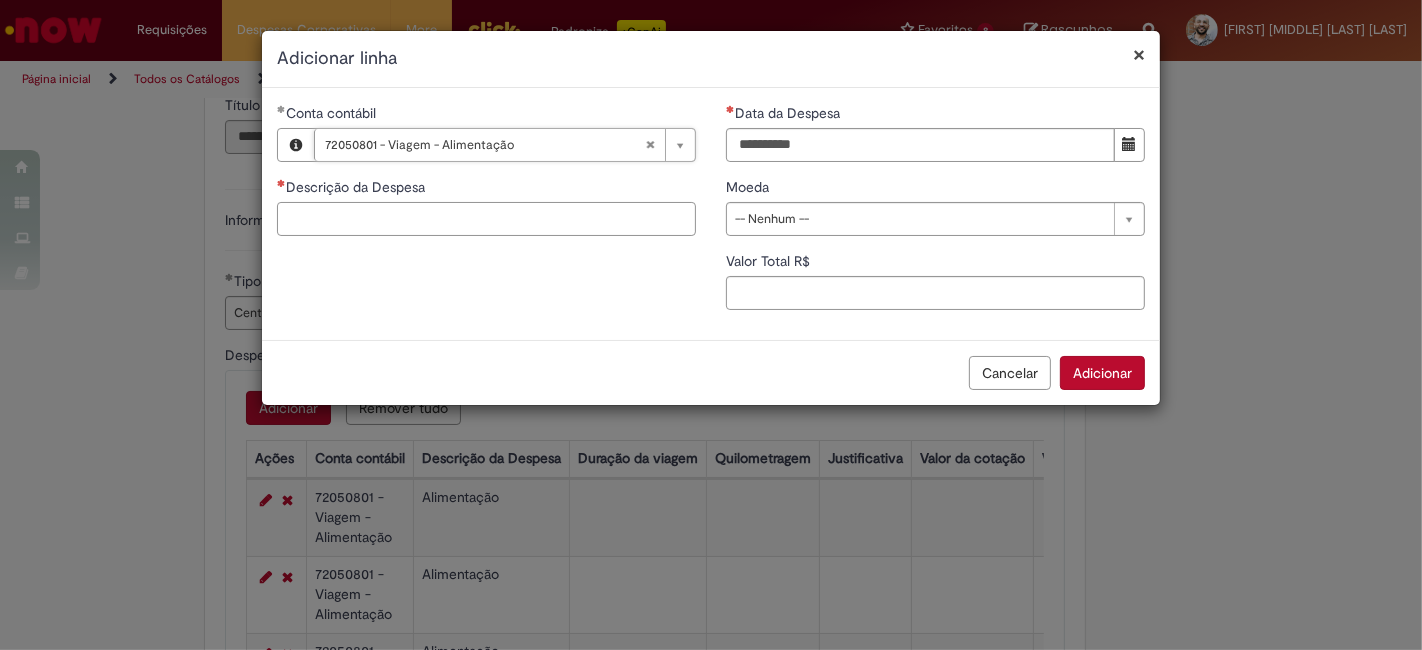 click on "Descrição da Despesa" at bounding box center (486, 219) 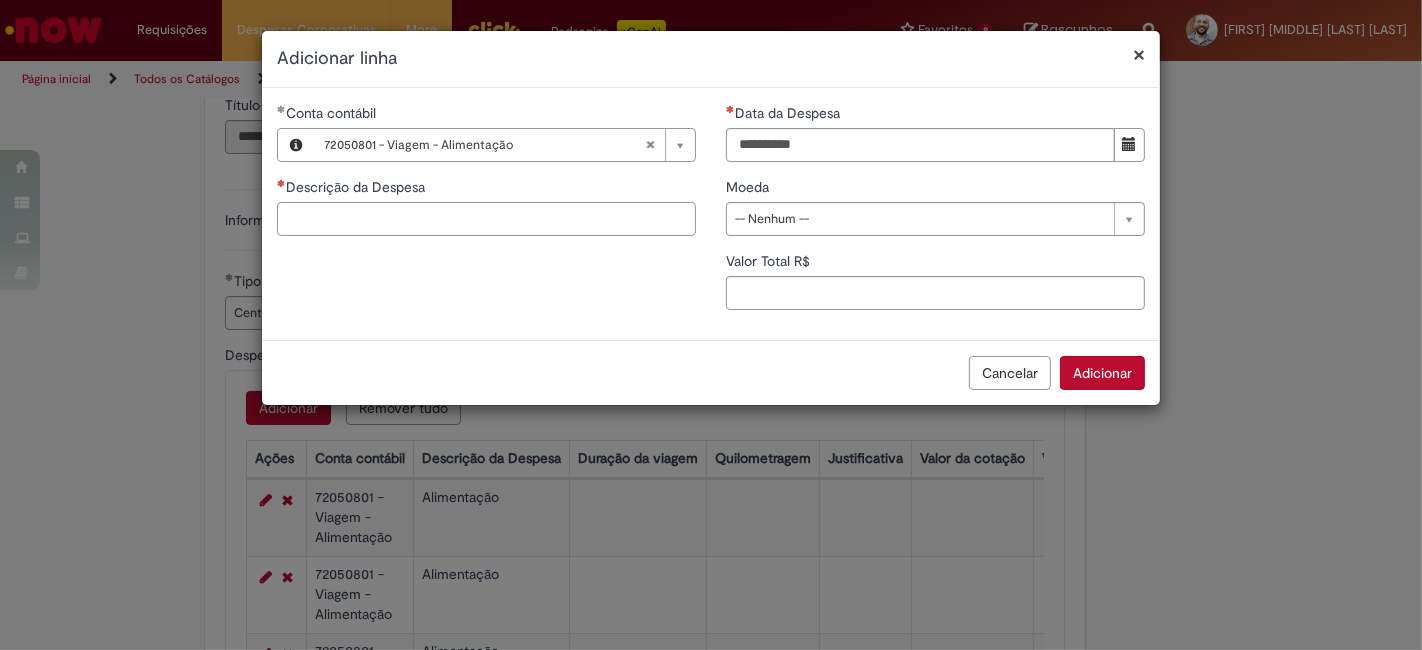 paste on "**********" 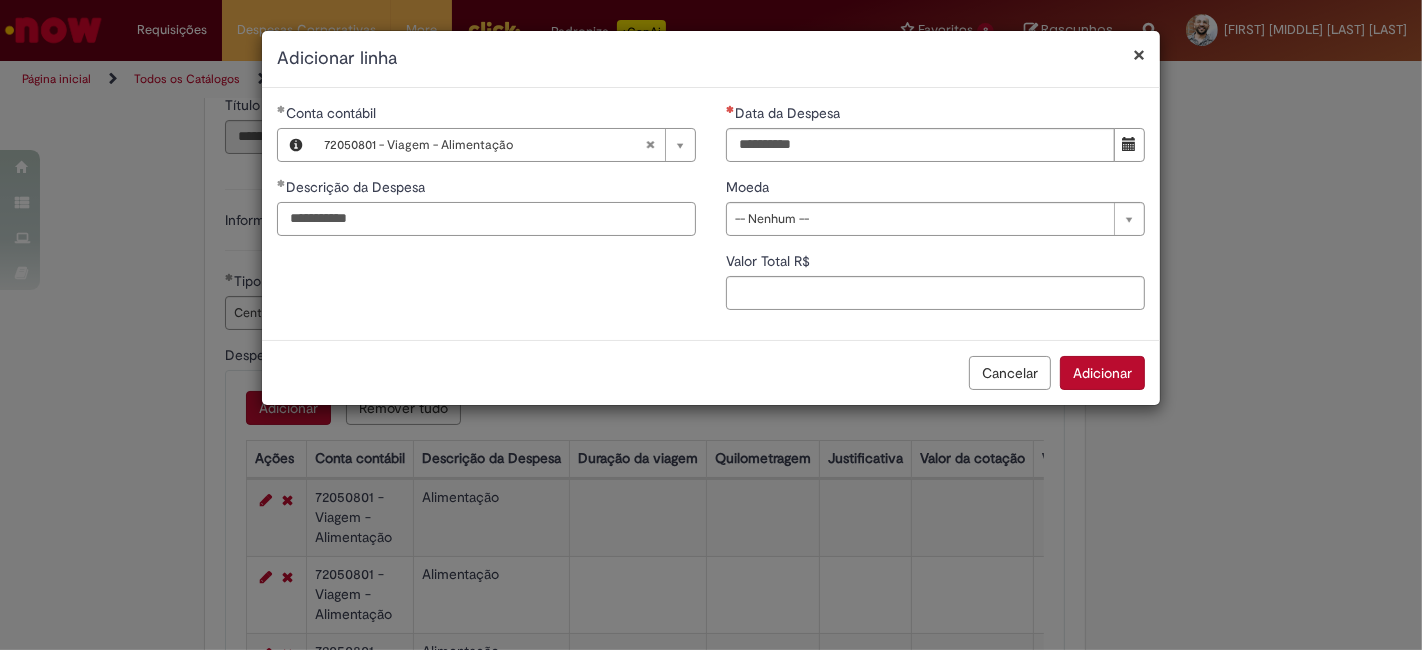 type on "**********" 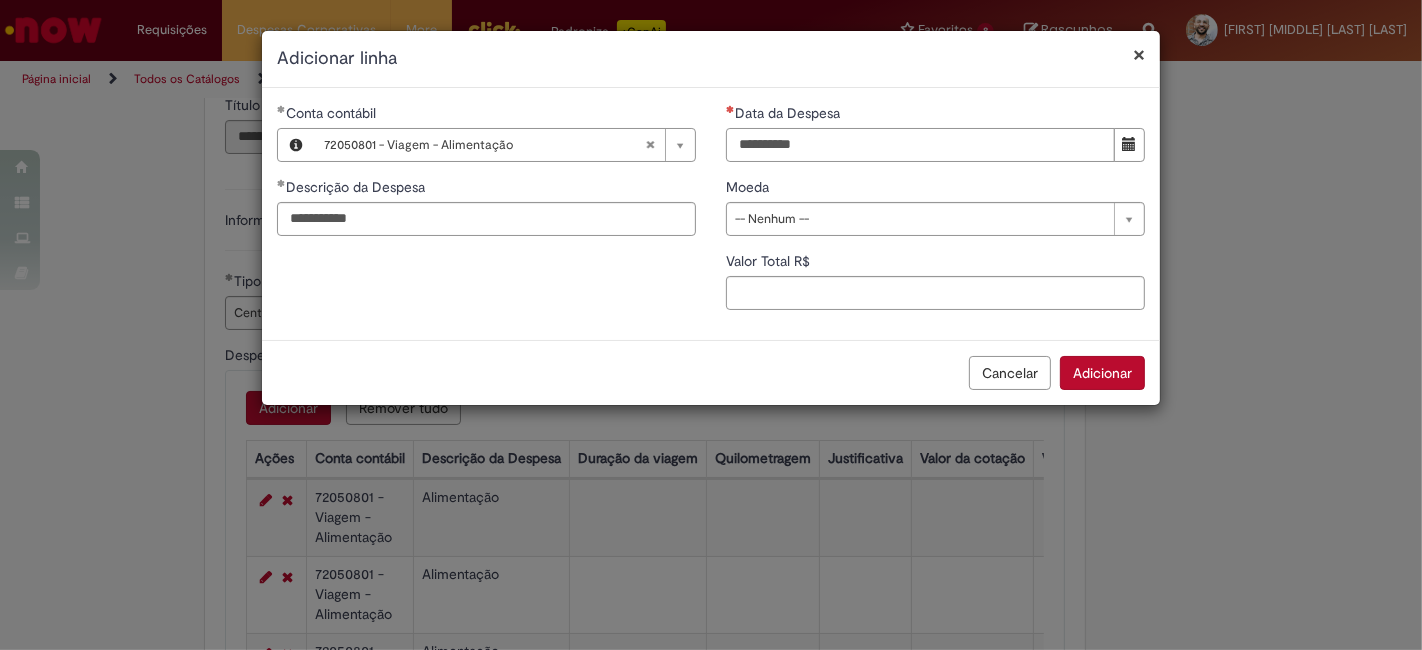 click on "Data da Despesa" at bounding box center (920, 145) 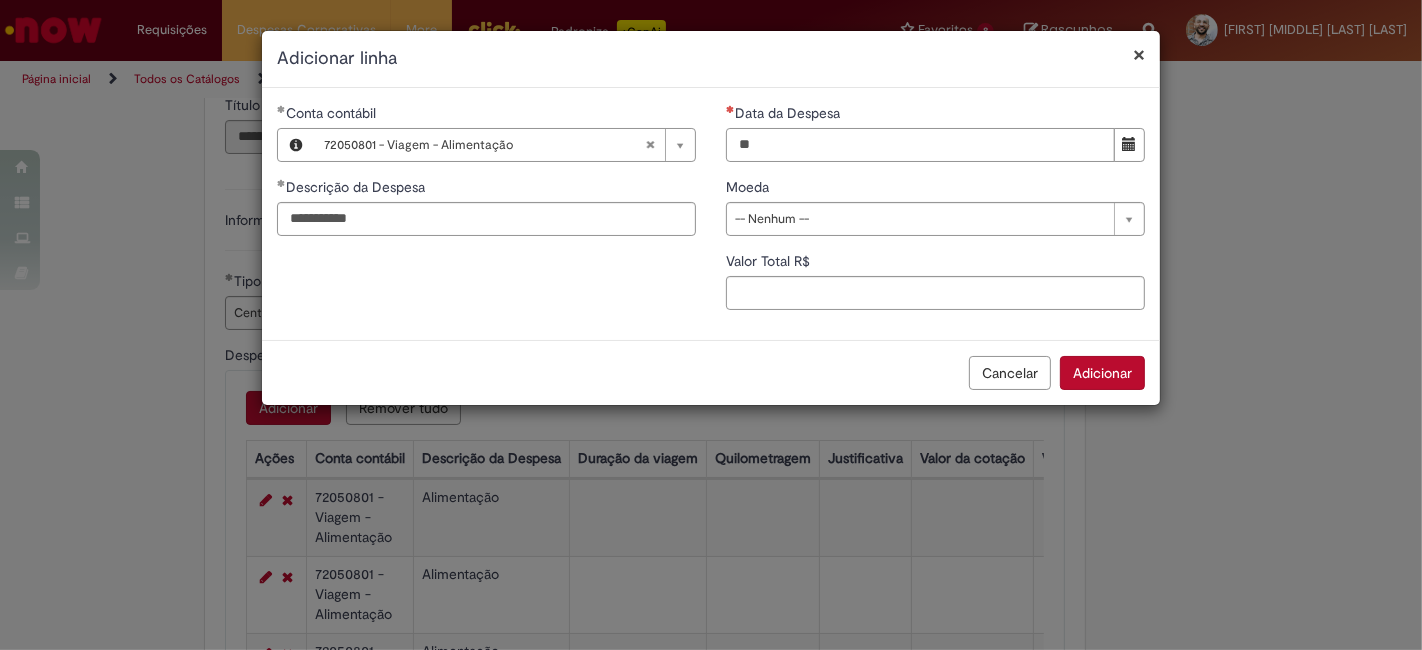 type on "**********" 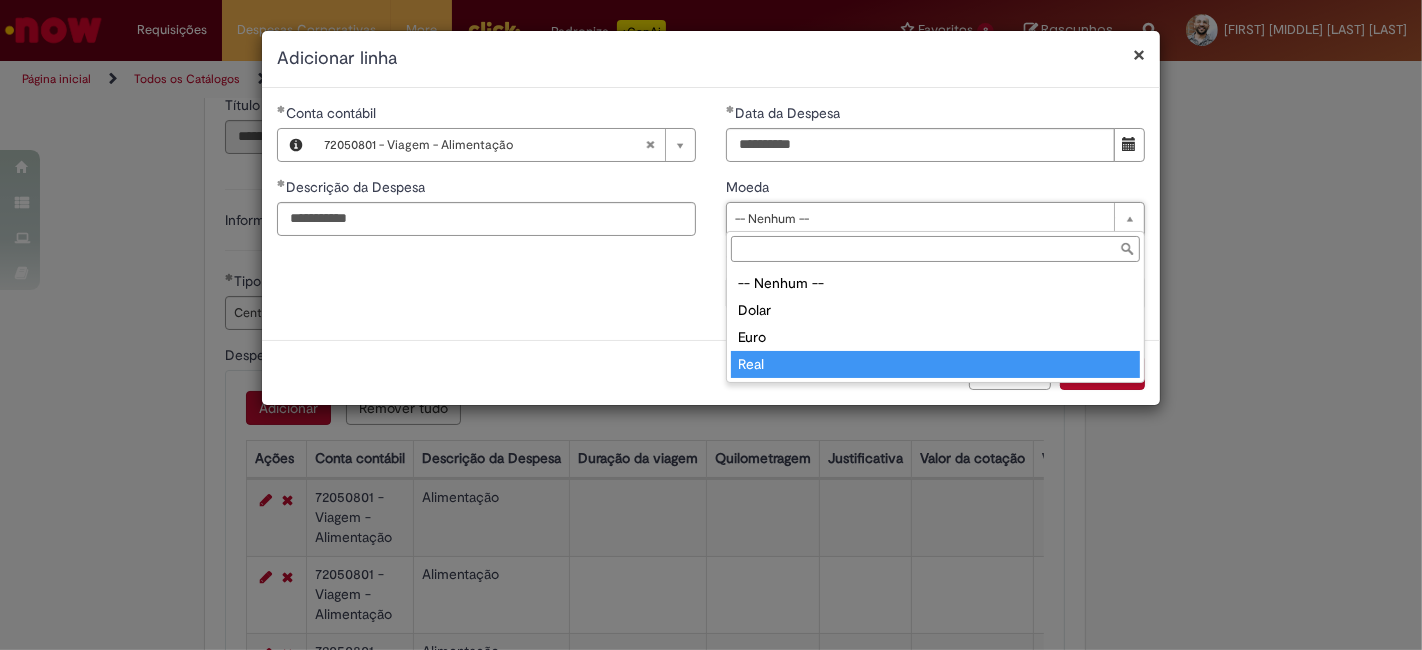 type on "****" 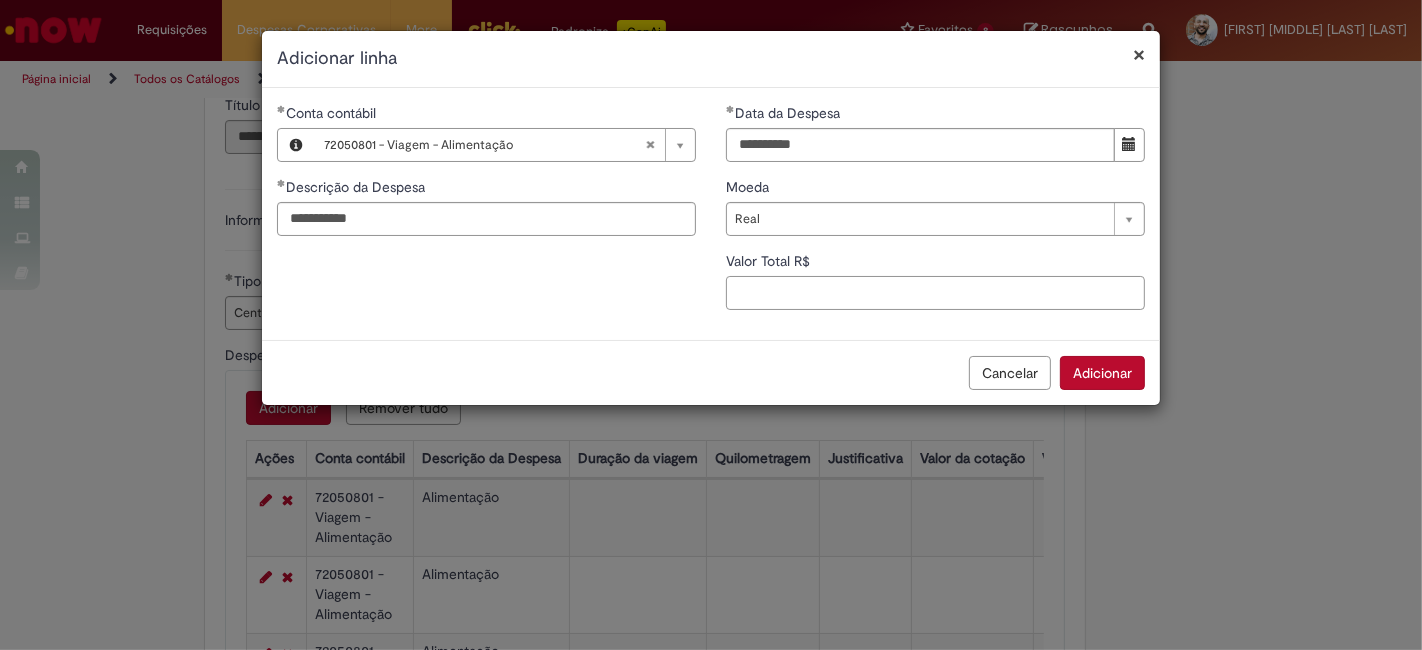 click on "Valor Total R$" at bounding box center (935, 293) 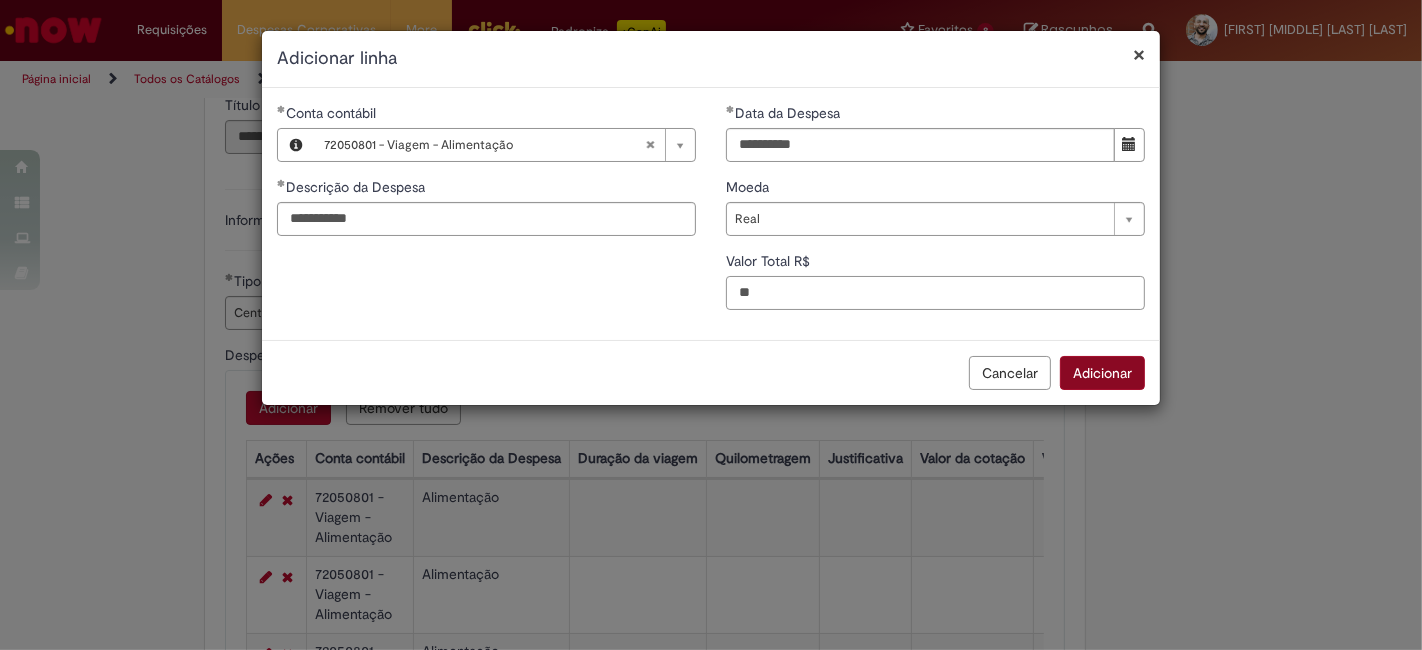 type on "**" 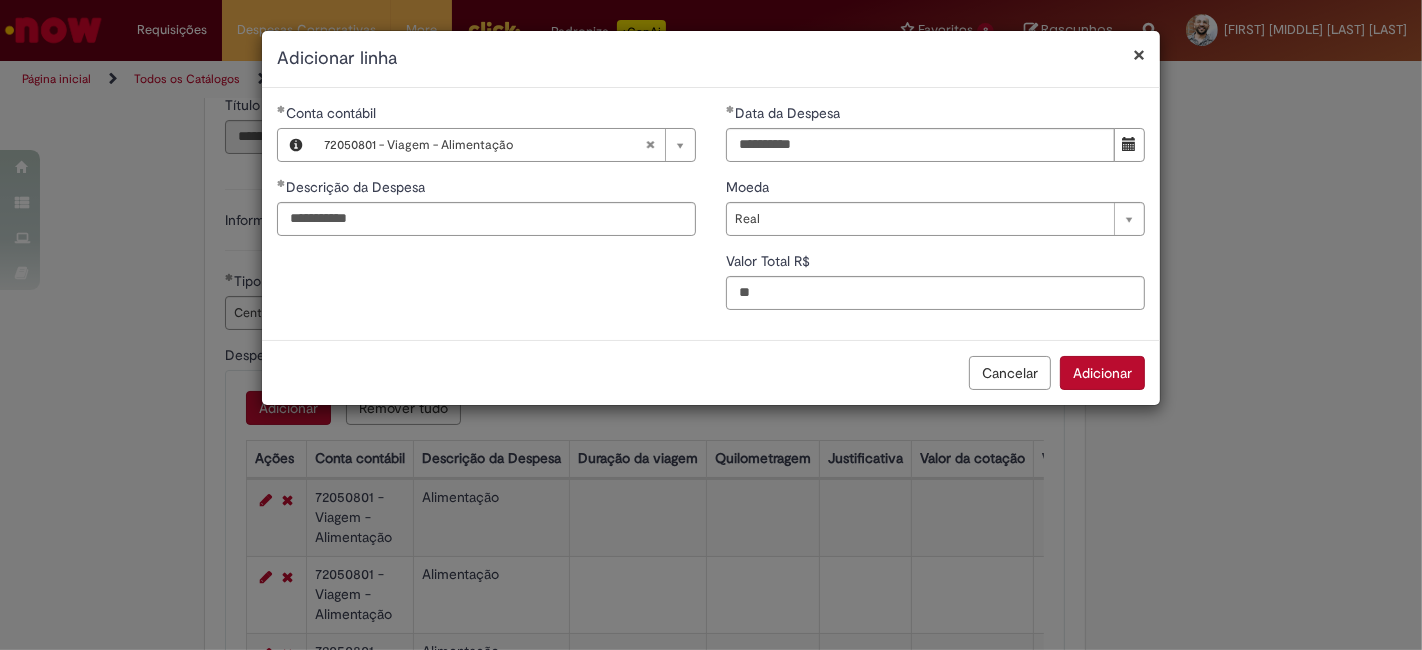 click on "Adicionar" at bounding box center (1102, 373) 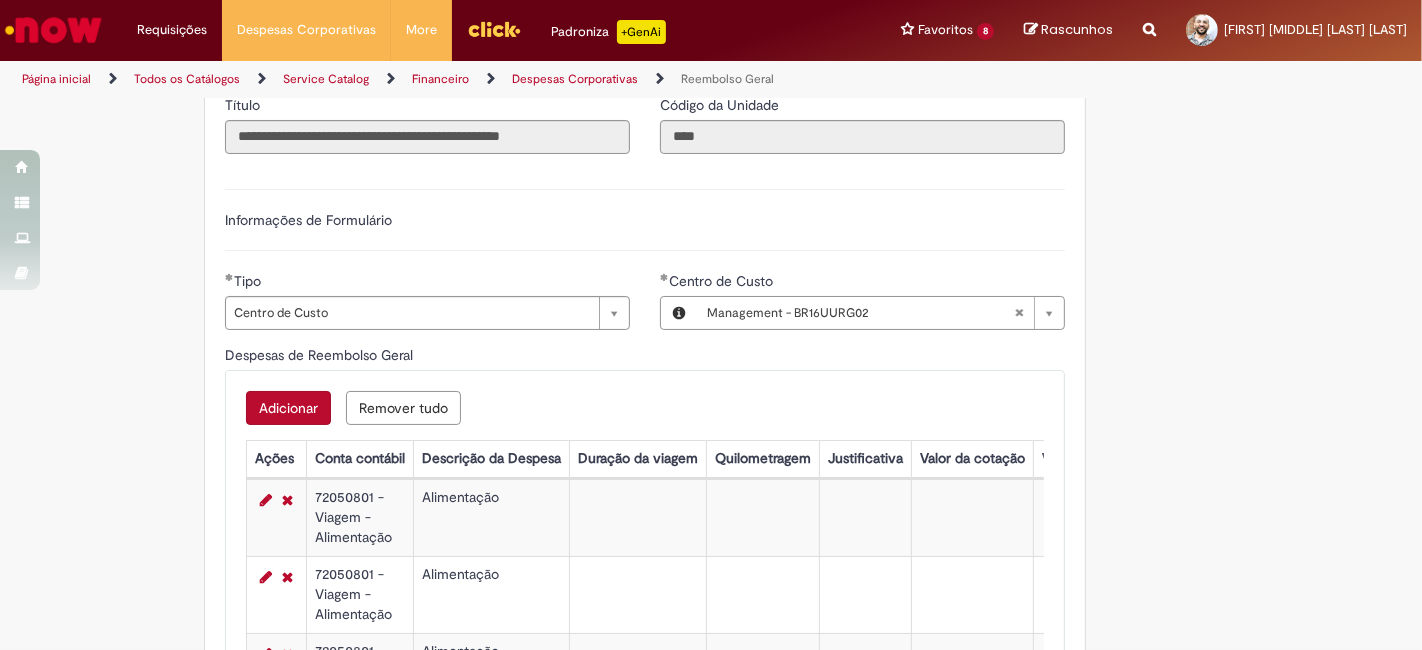 click on "Adicionar" at bounding box center [288, 408] 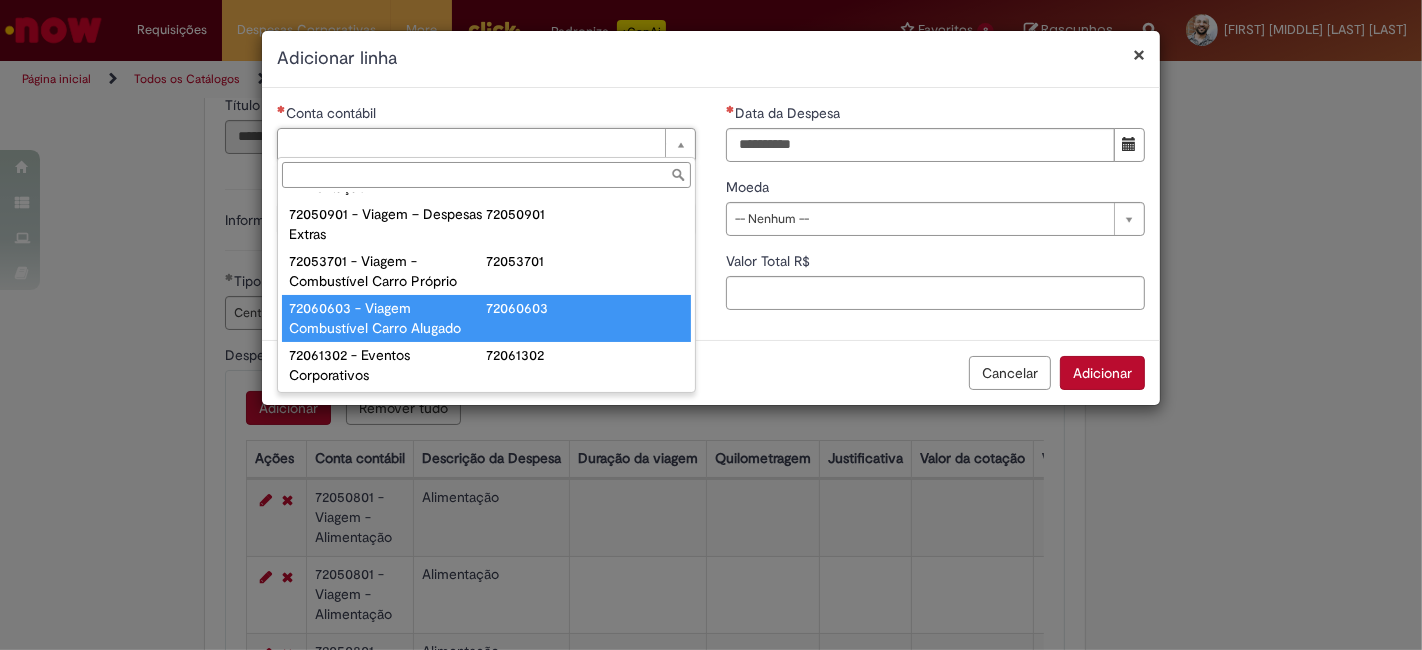 scroll, scrollTop: 1251, scrollLeft: 0, axis: vertical 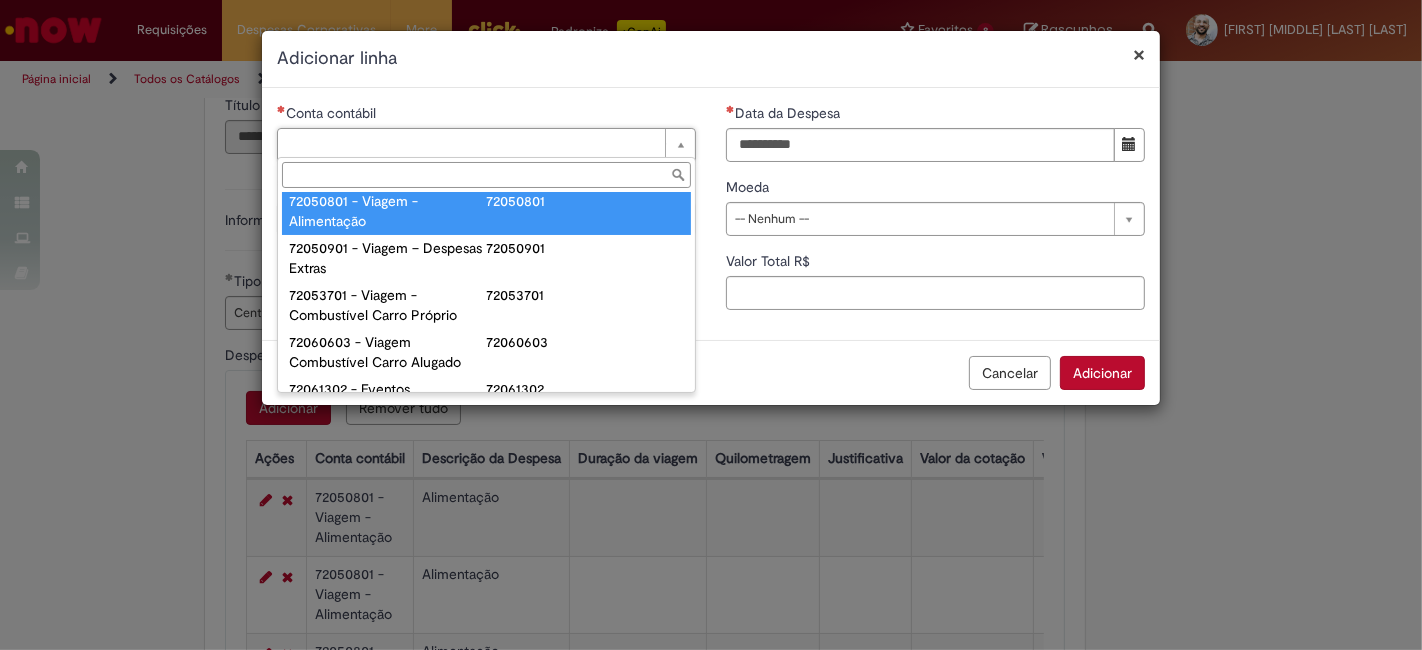type on "**********" 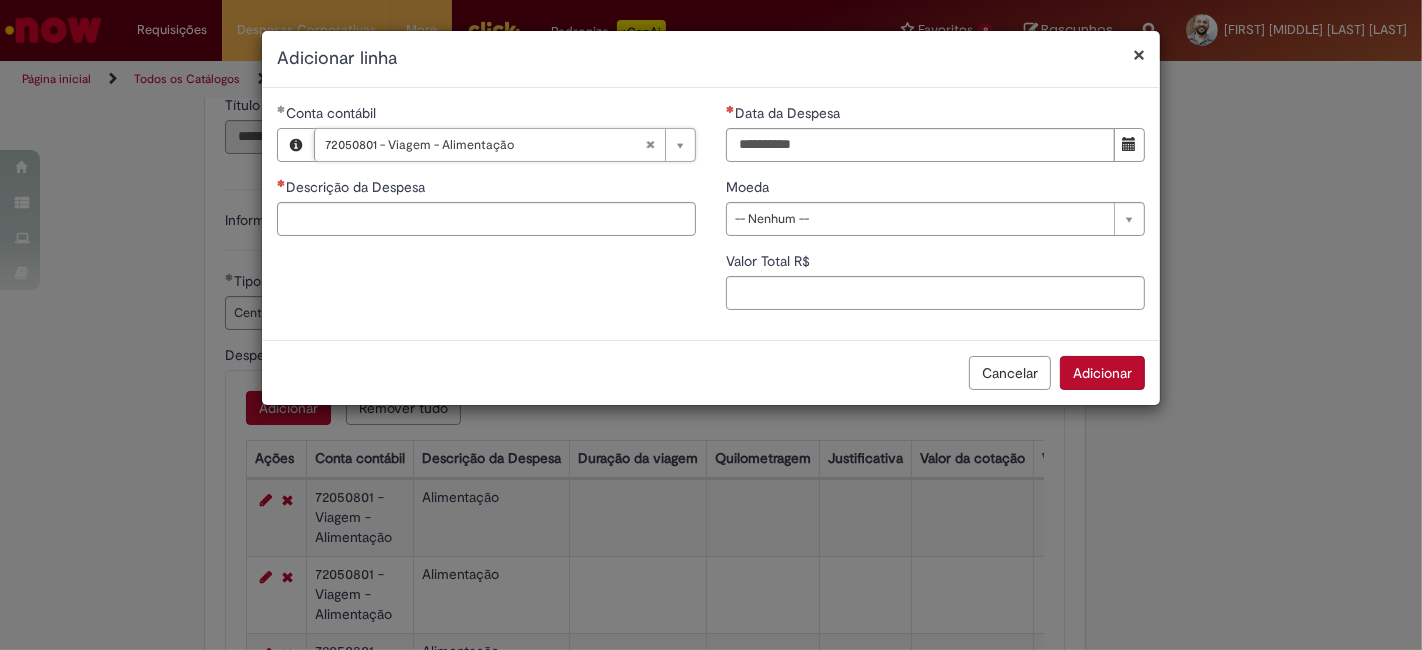 click on "**********" at bounding box center (486, 177) 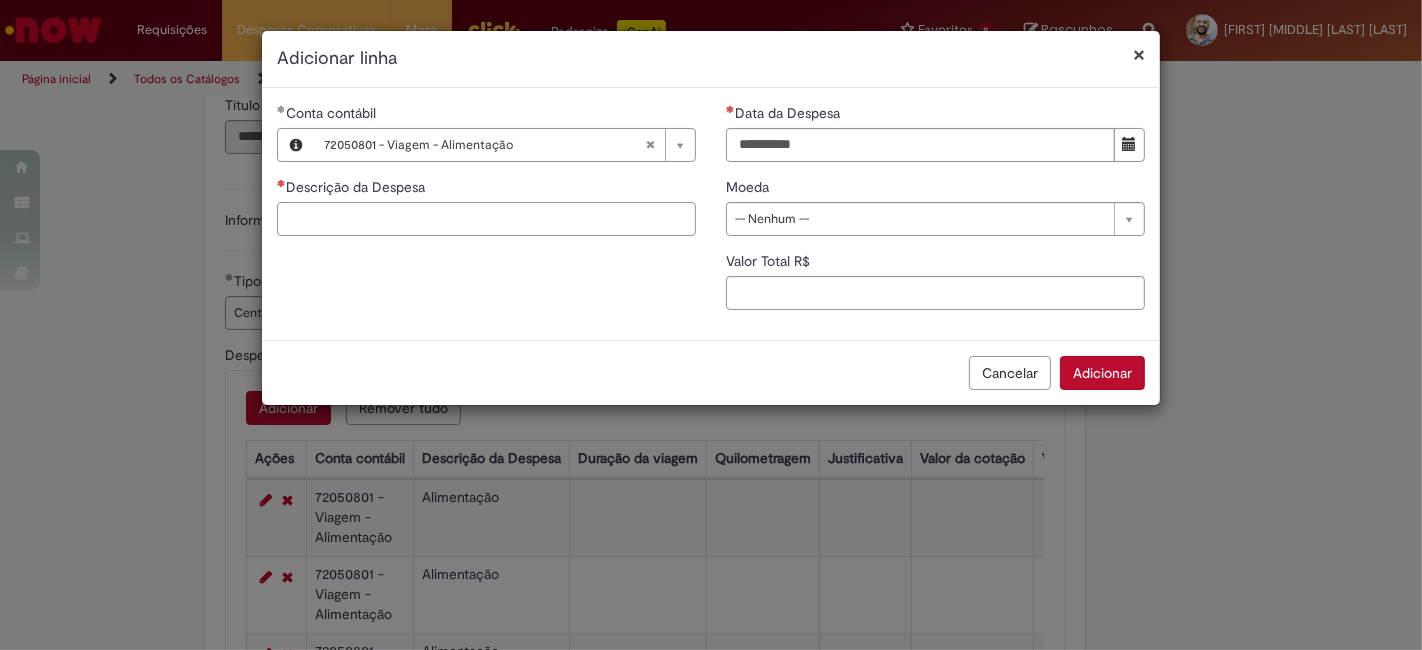 click on "Descrição da Despesa" at bounding box center [486, 219] 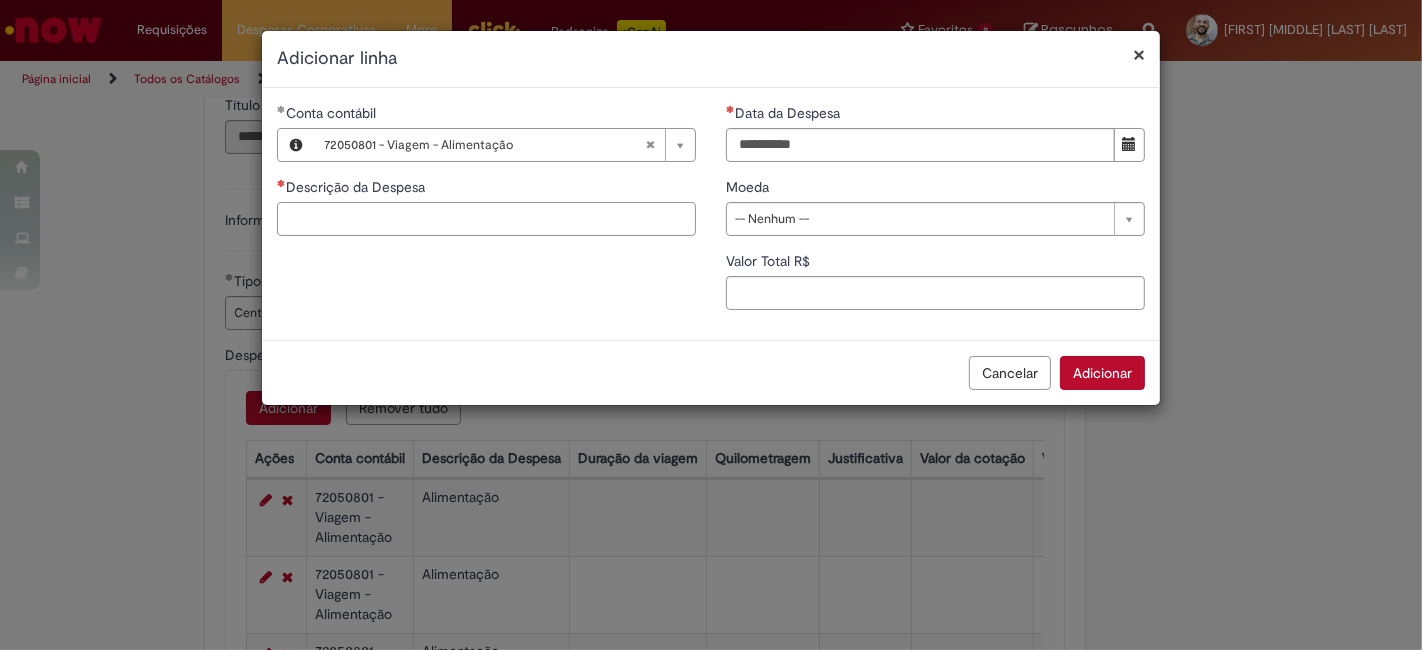 paste on "**********" 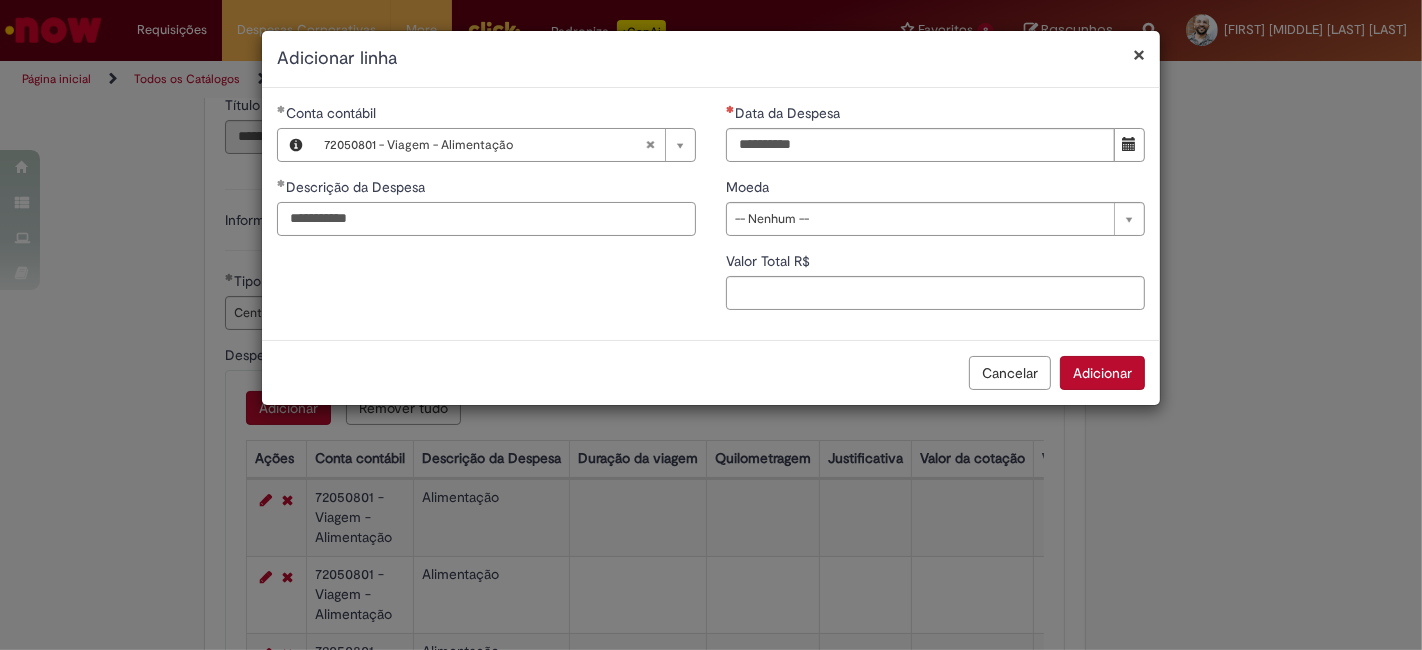 type on "**********" 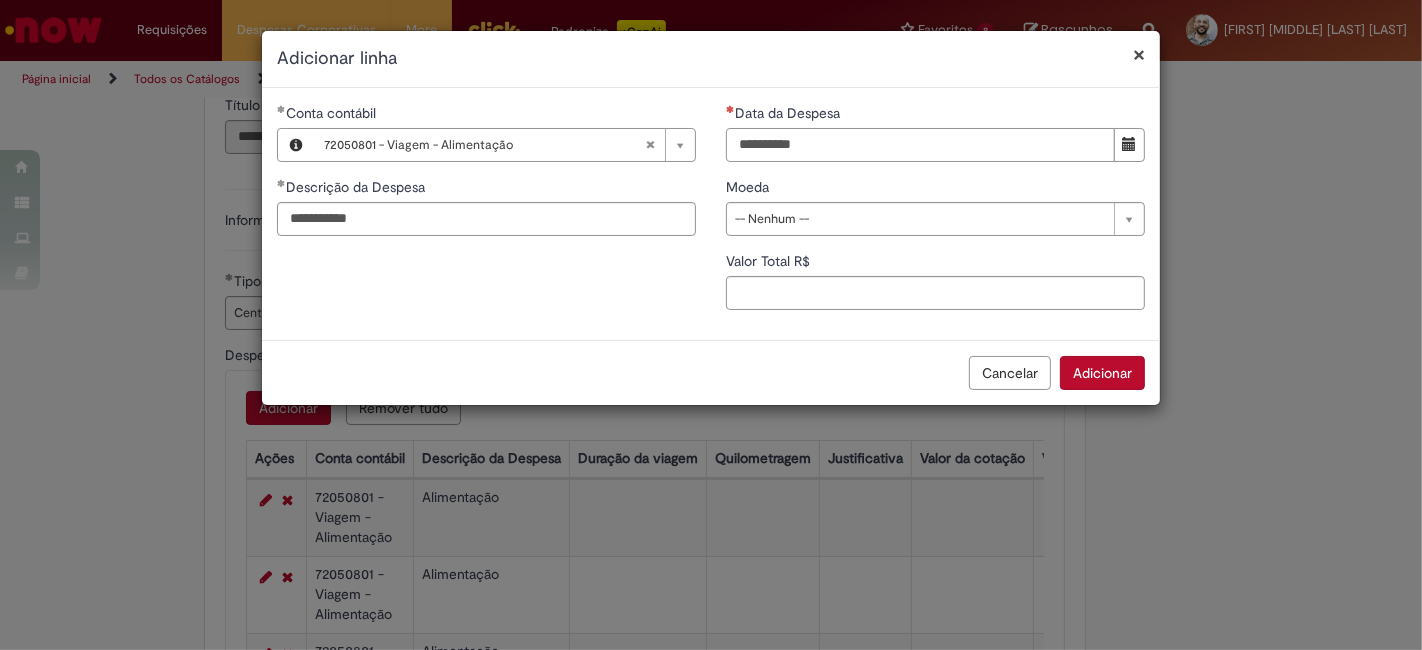 click on "Data da Despesa" at bounding box center (920, 145) 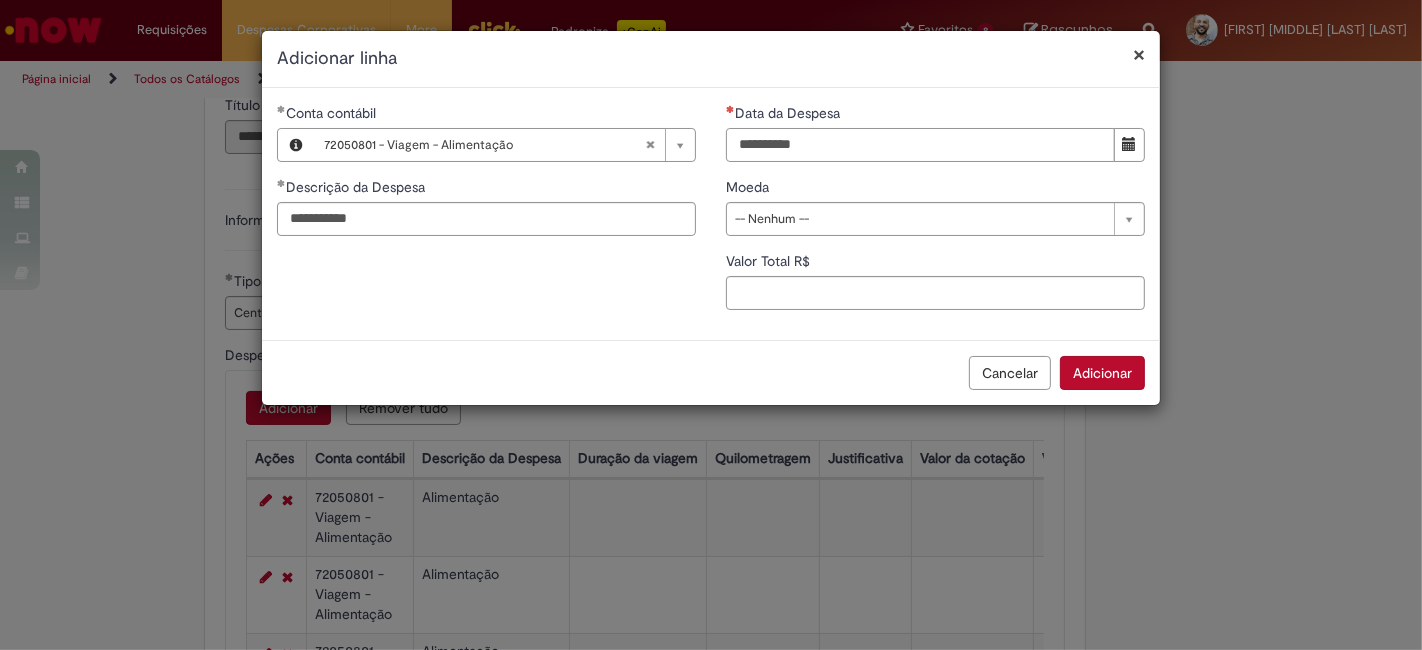 type on "**********" 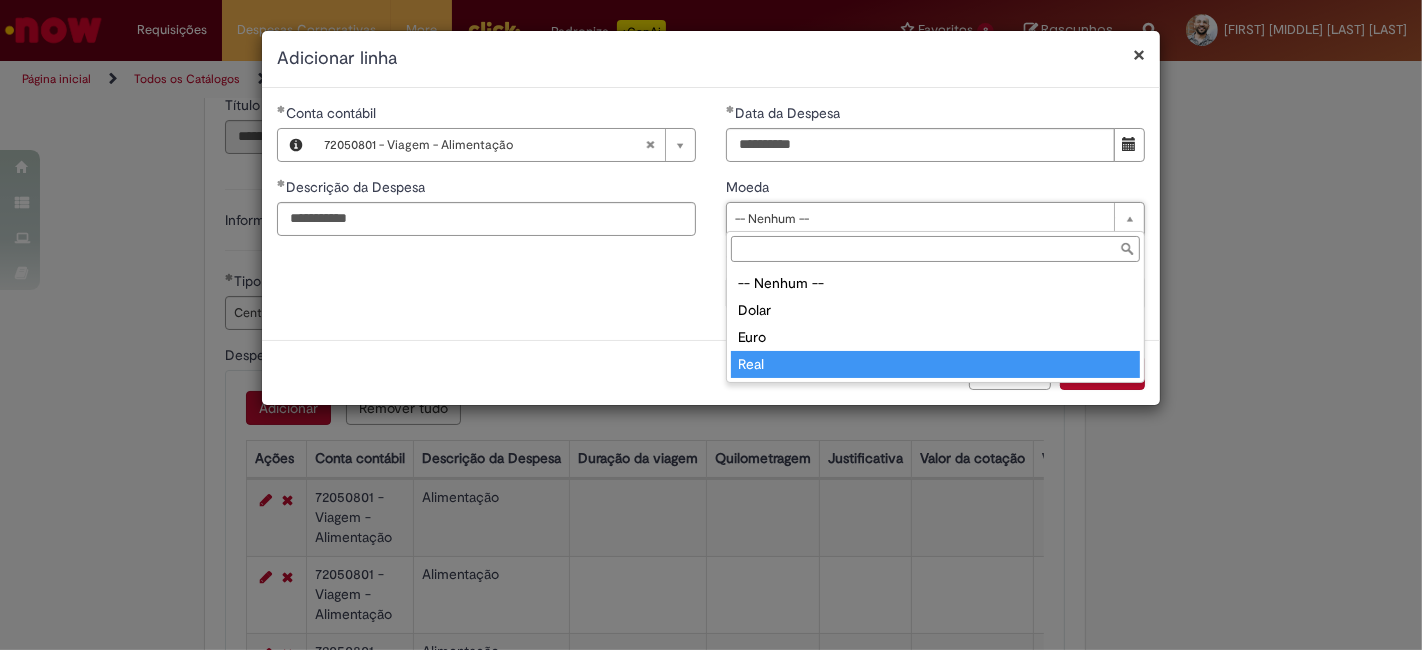type on "****" 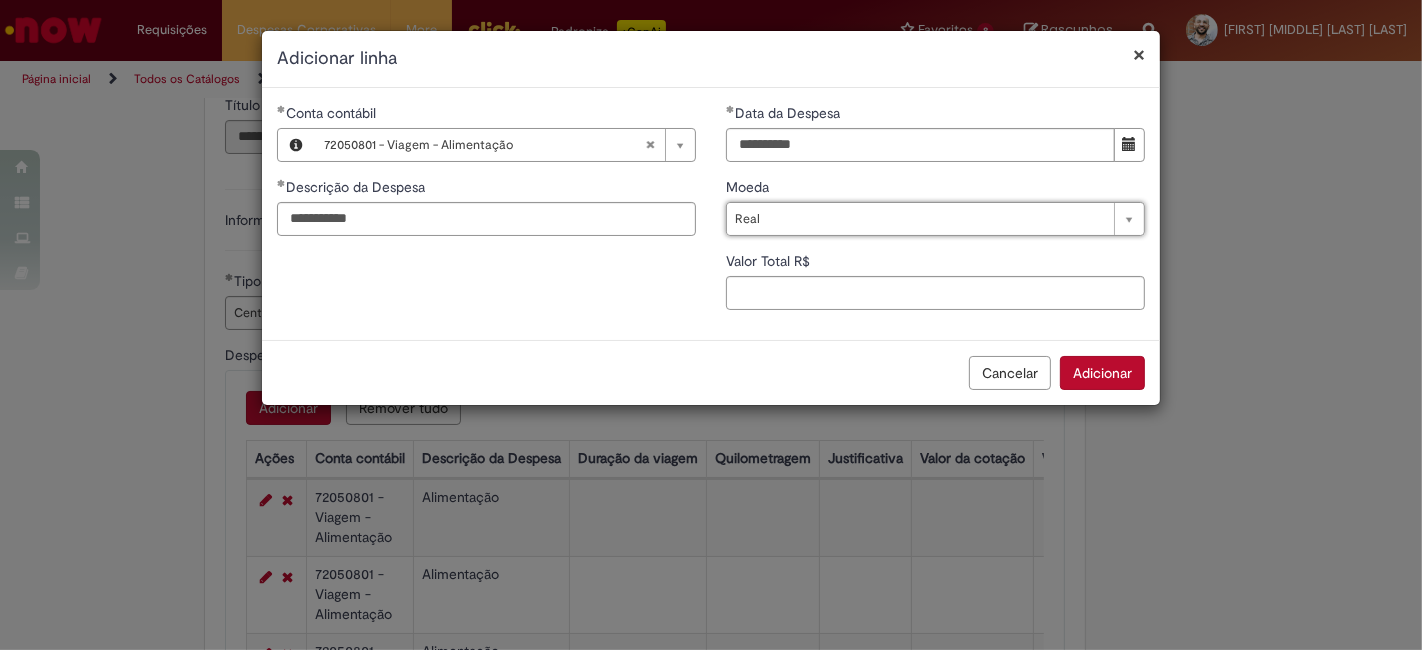 click on "**********" at bounding box center (935, 214) 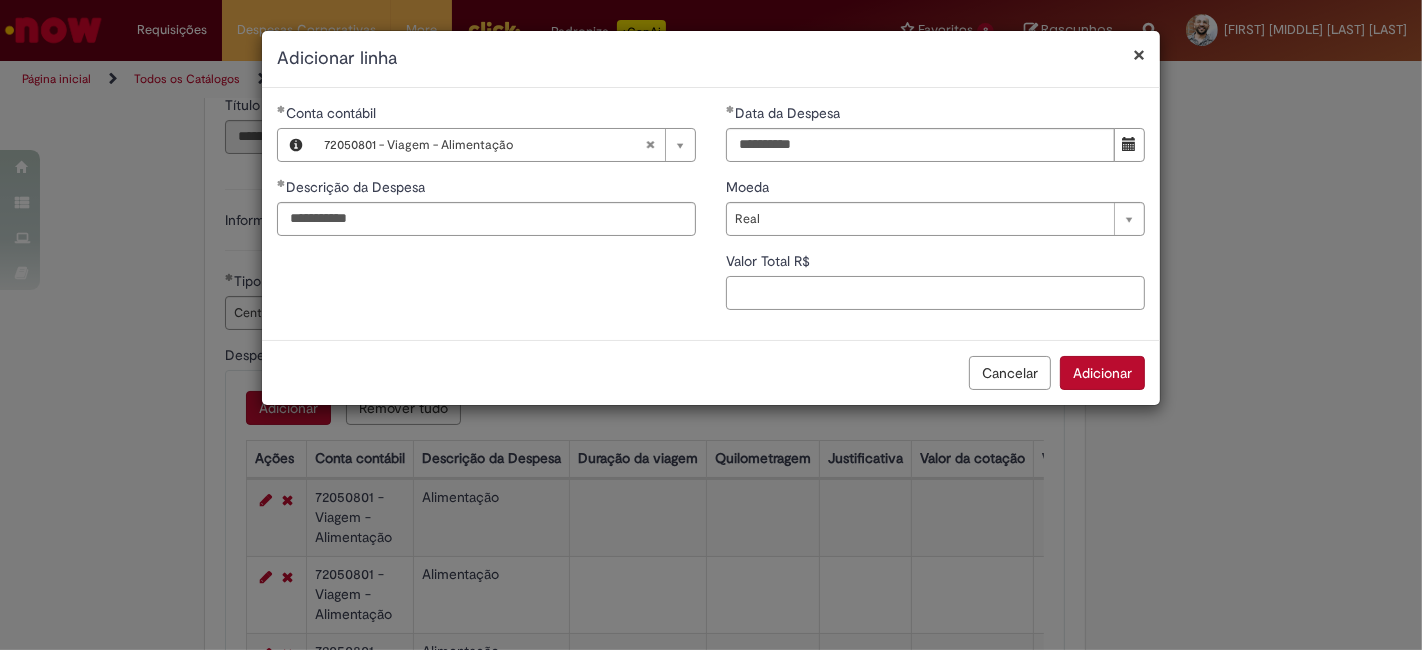 click on "Valor Total R$" at bounding box center [935, 293] 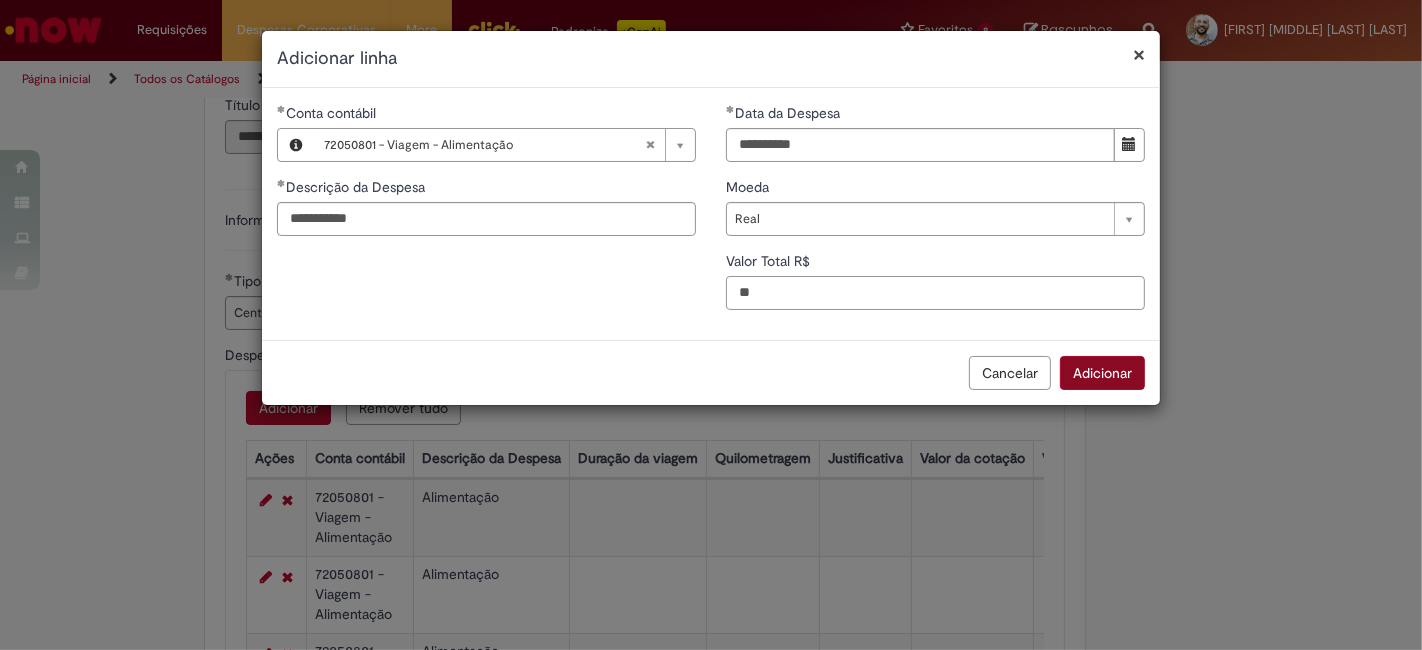 type on "**" 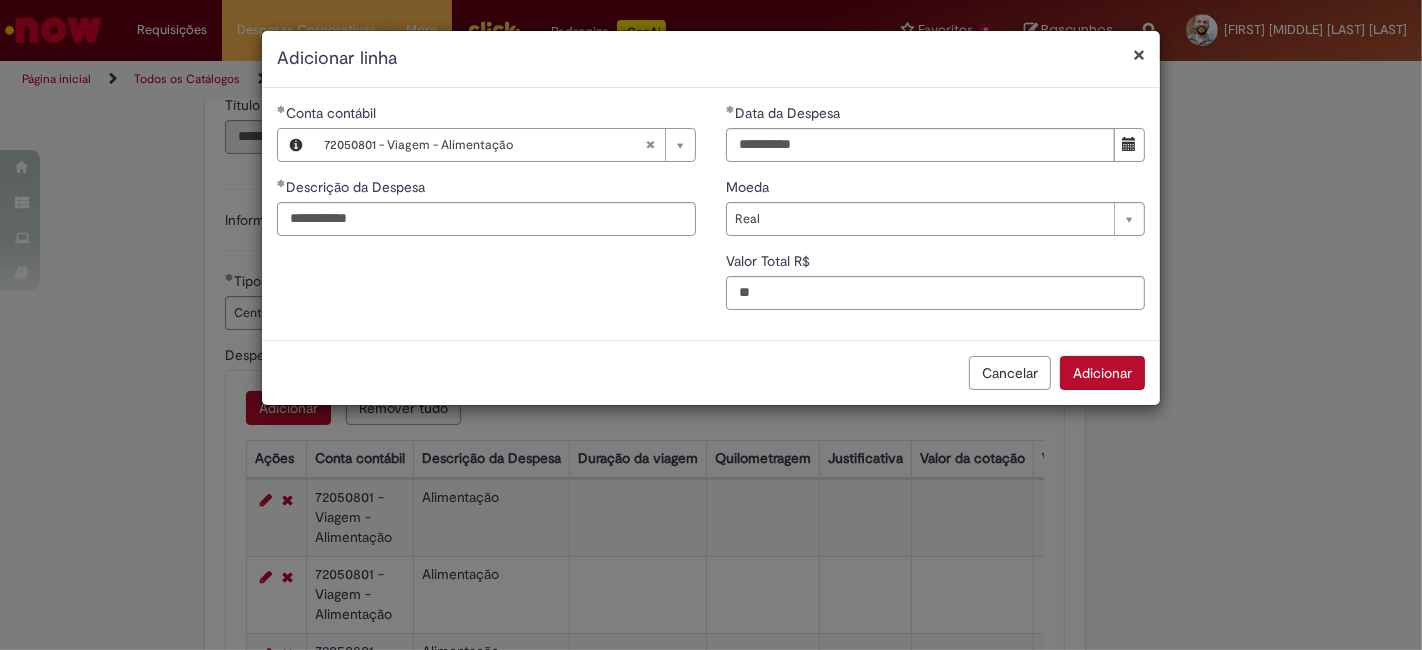 click on "Adicionar" at bounding box center [1102, 373] 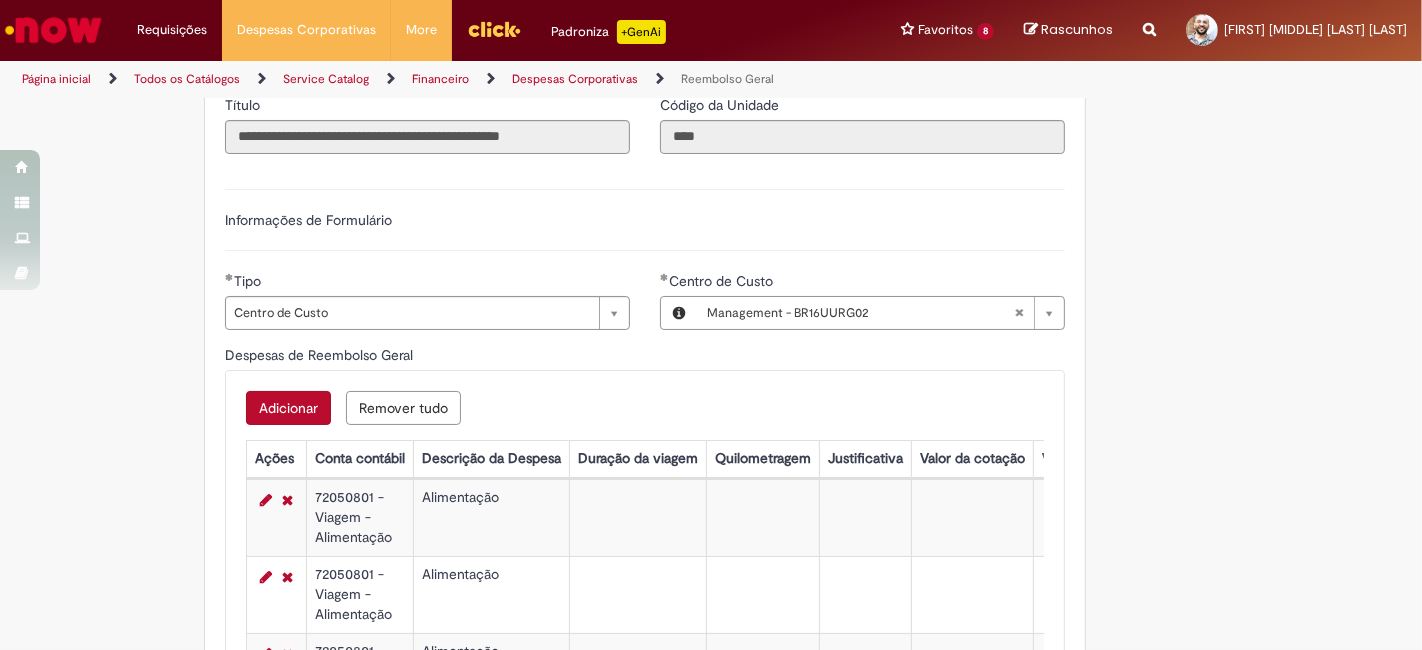 click on "Adicionar" at bounding box center [288, 408] 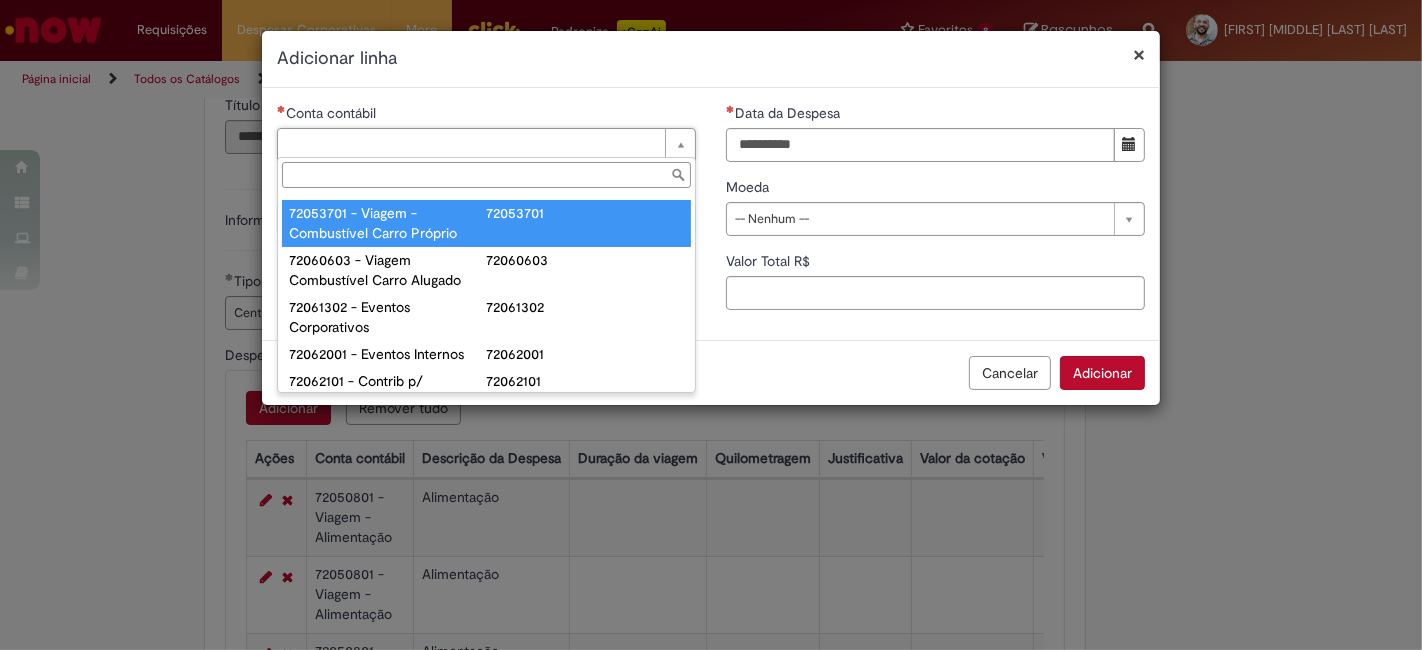 scroll, scrollTop: 1222, scrollLeft: 0, axis: vertical 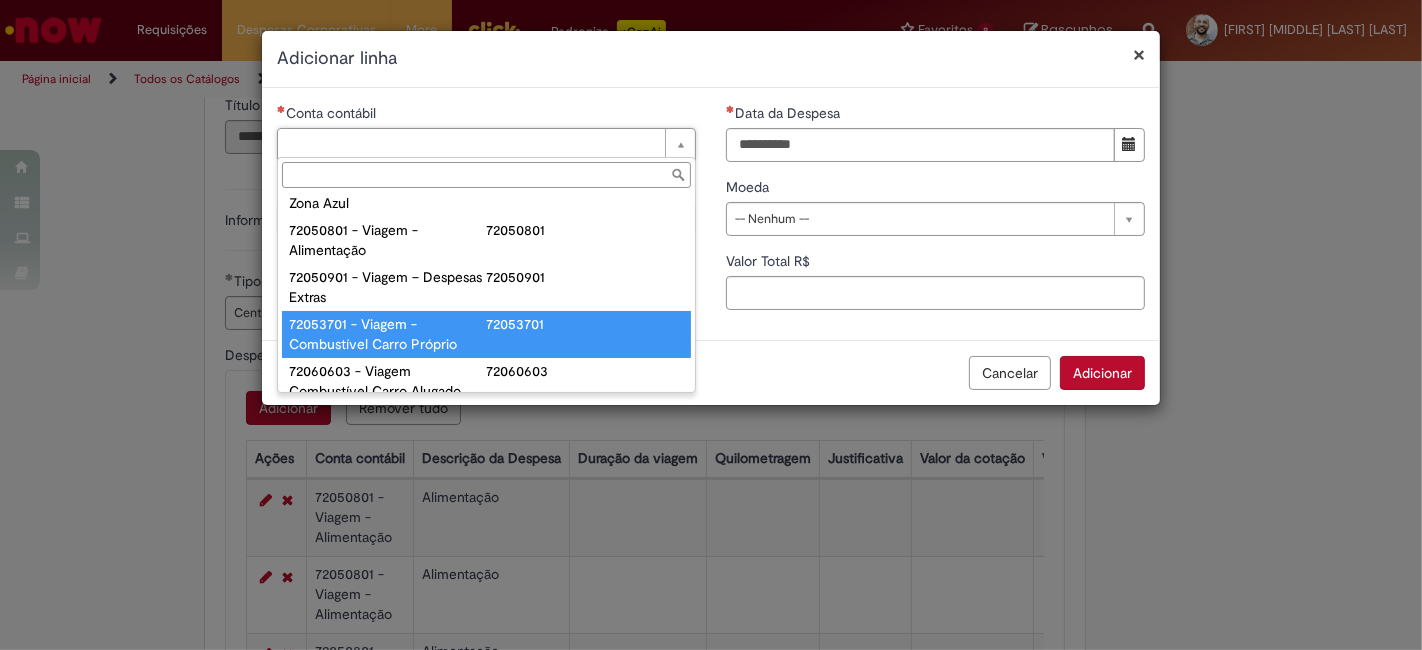 type on "**********" 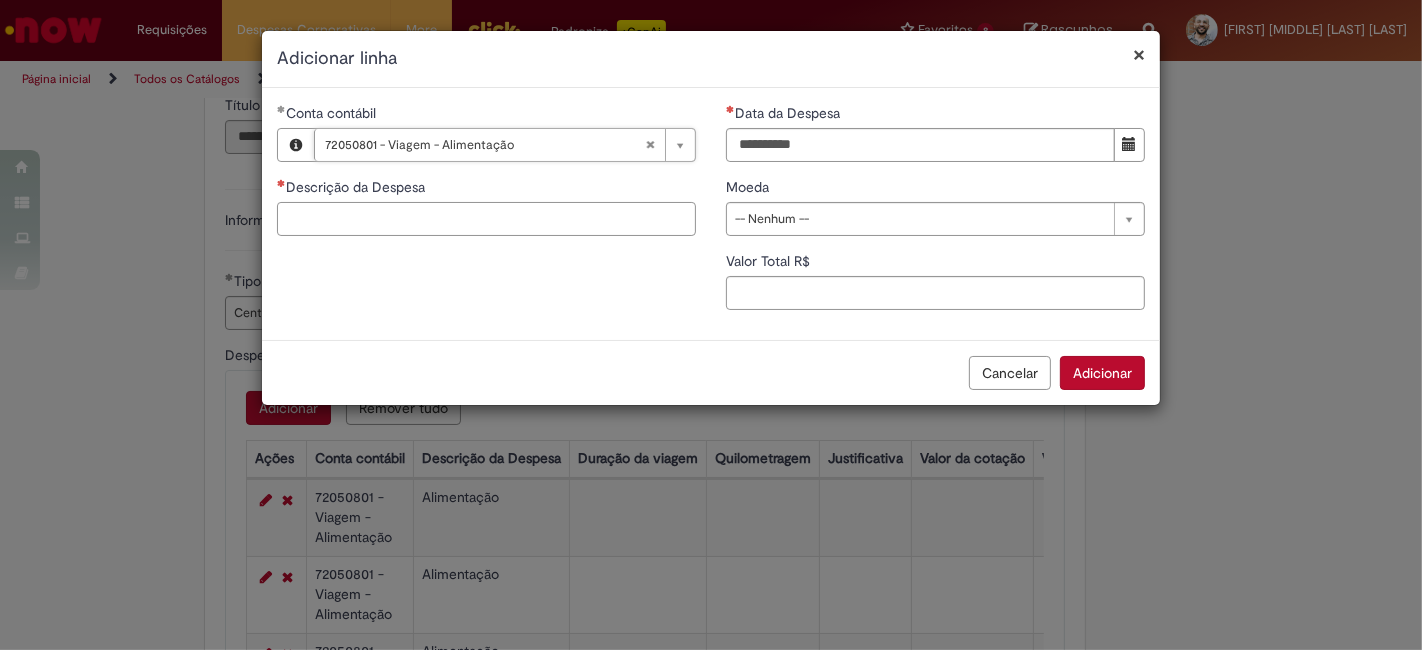 click on "Descrição da Despesa" at bounding box center [486, 219] 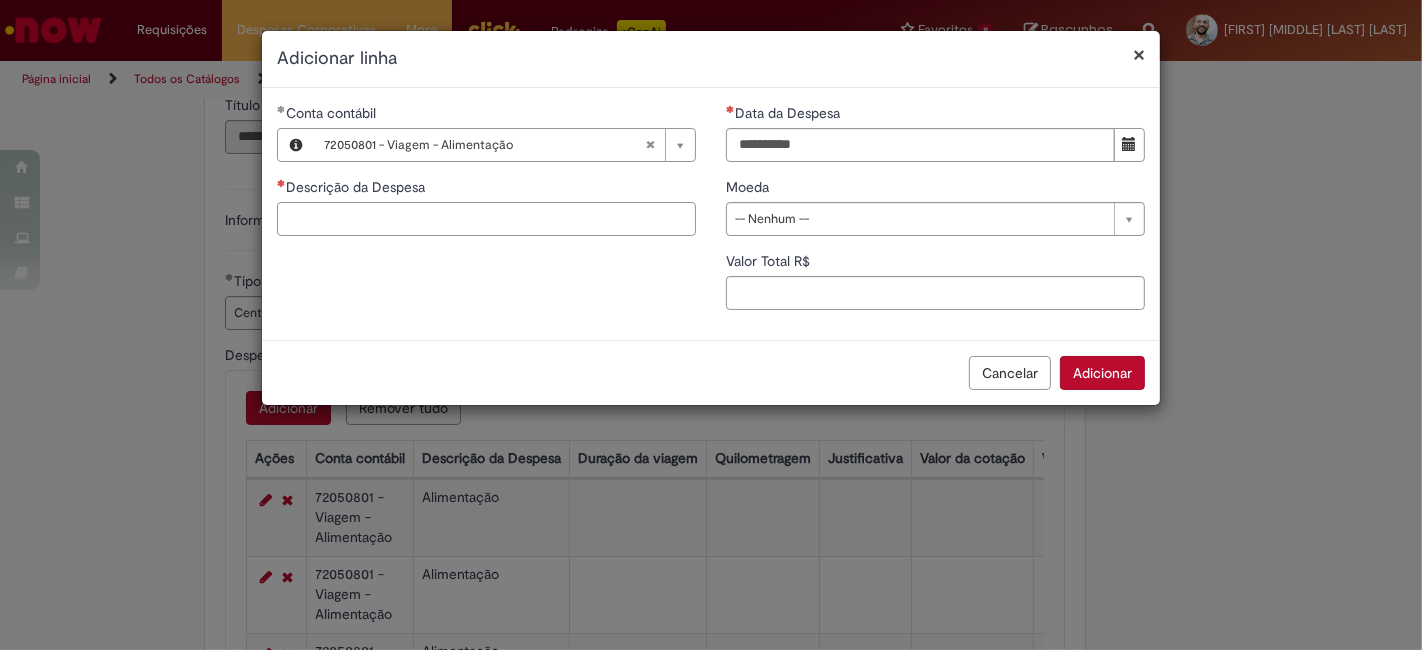 paste on "**********" 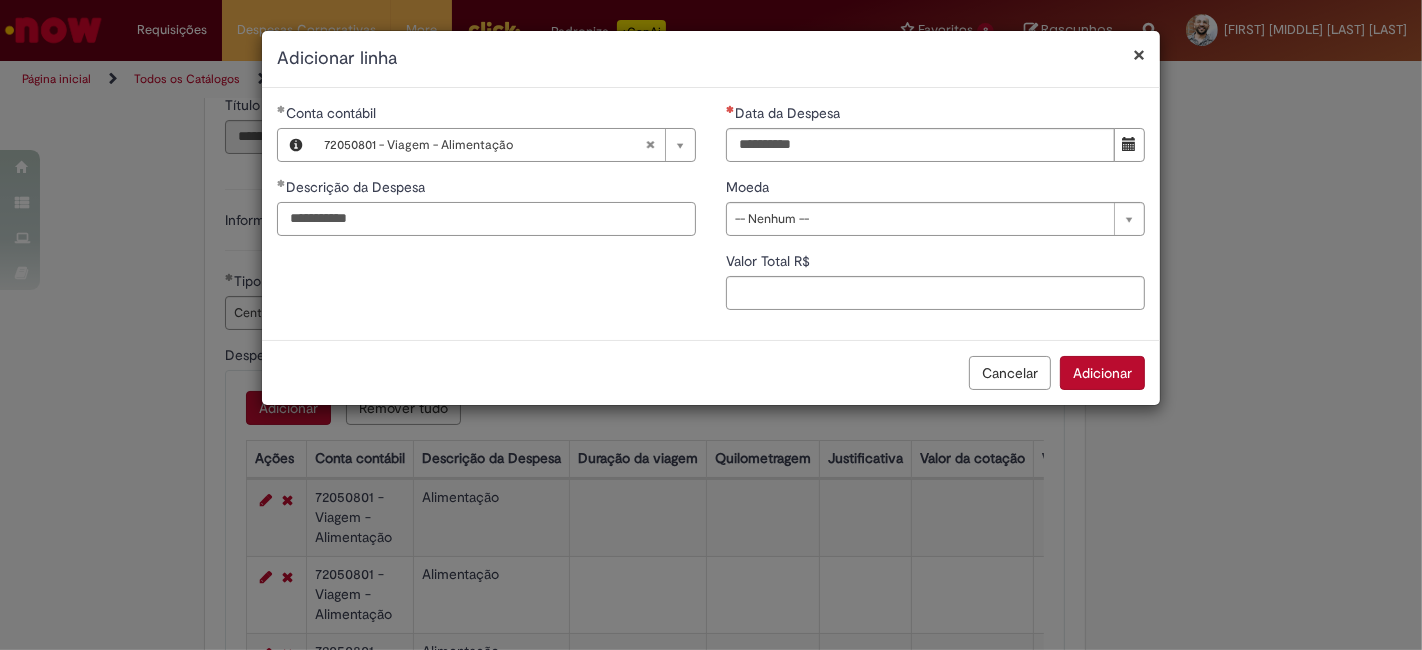 type on "**********" 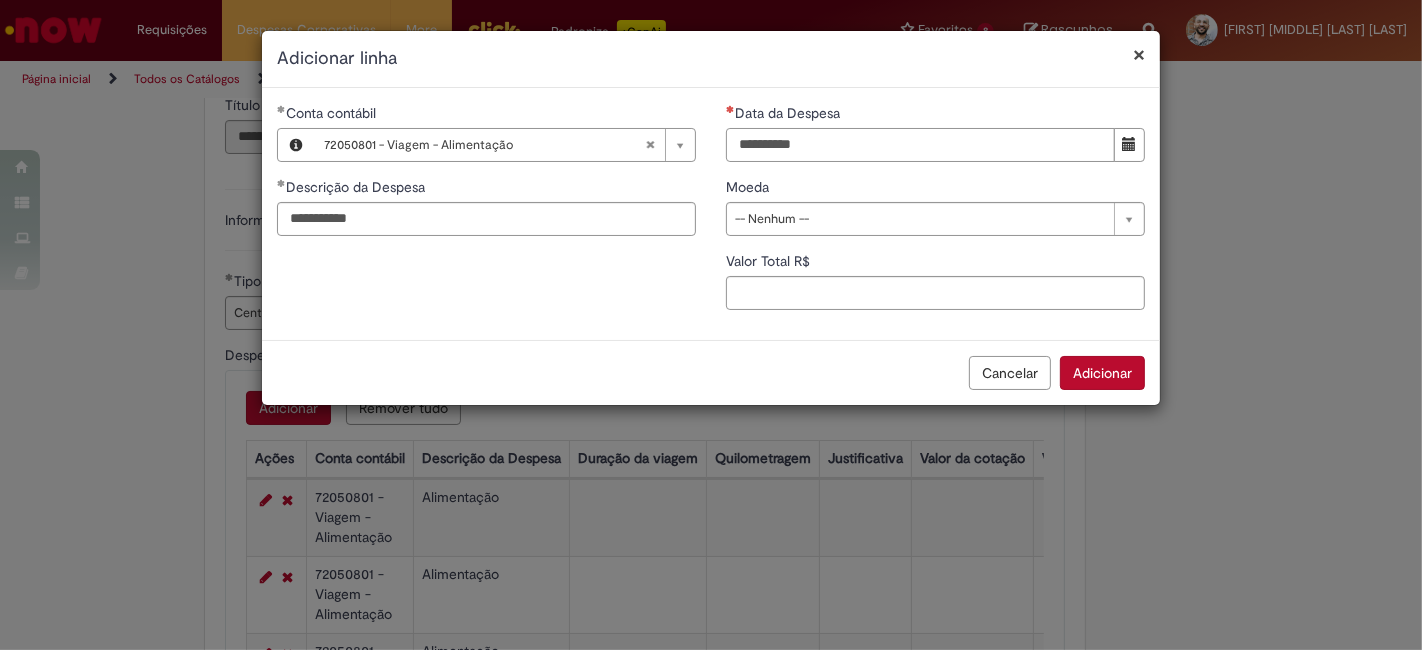 click on "Data da Despesa" at bounding box center [920, 145] 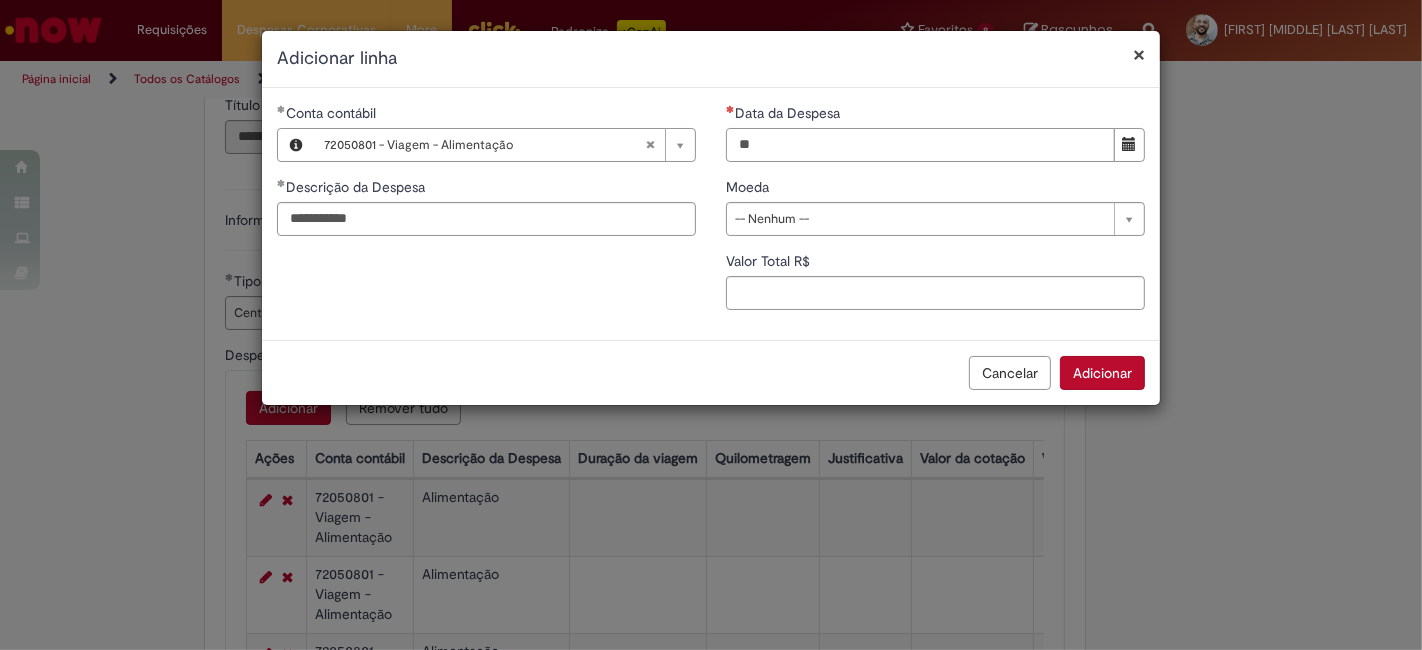 type on "**********" 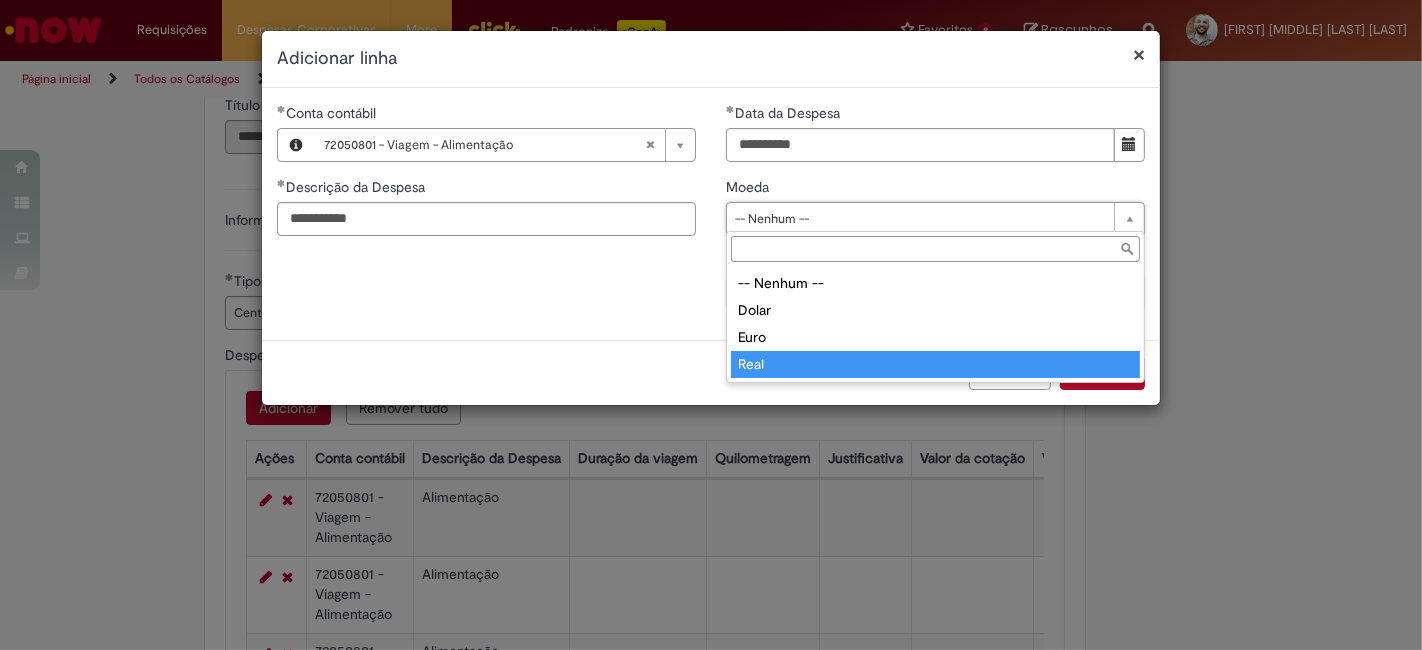 type on "****" 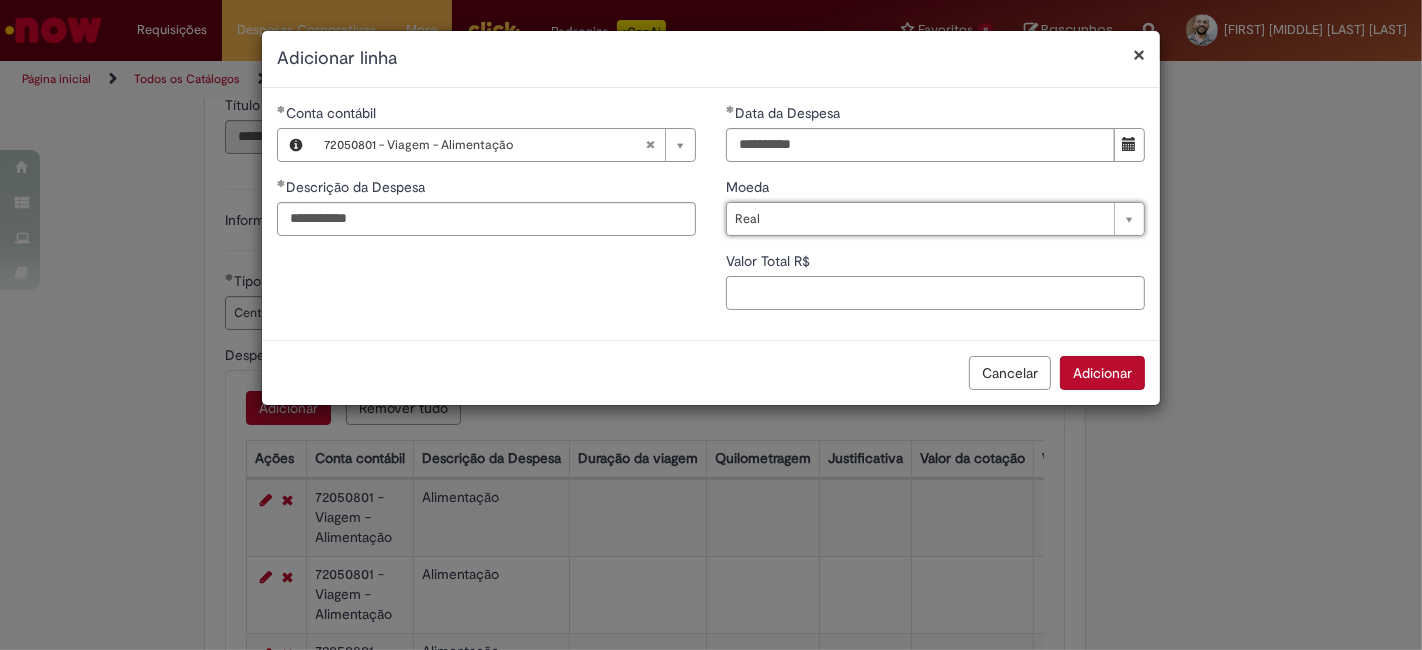 click on "Valor Total R$" at bounding box center [935, 293] 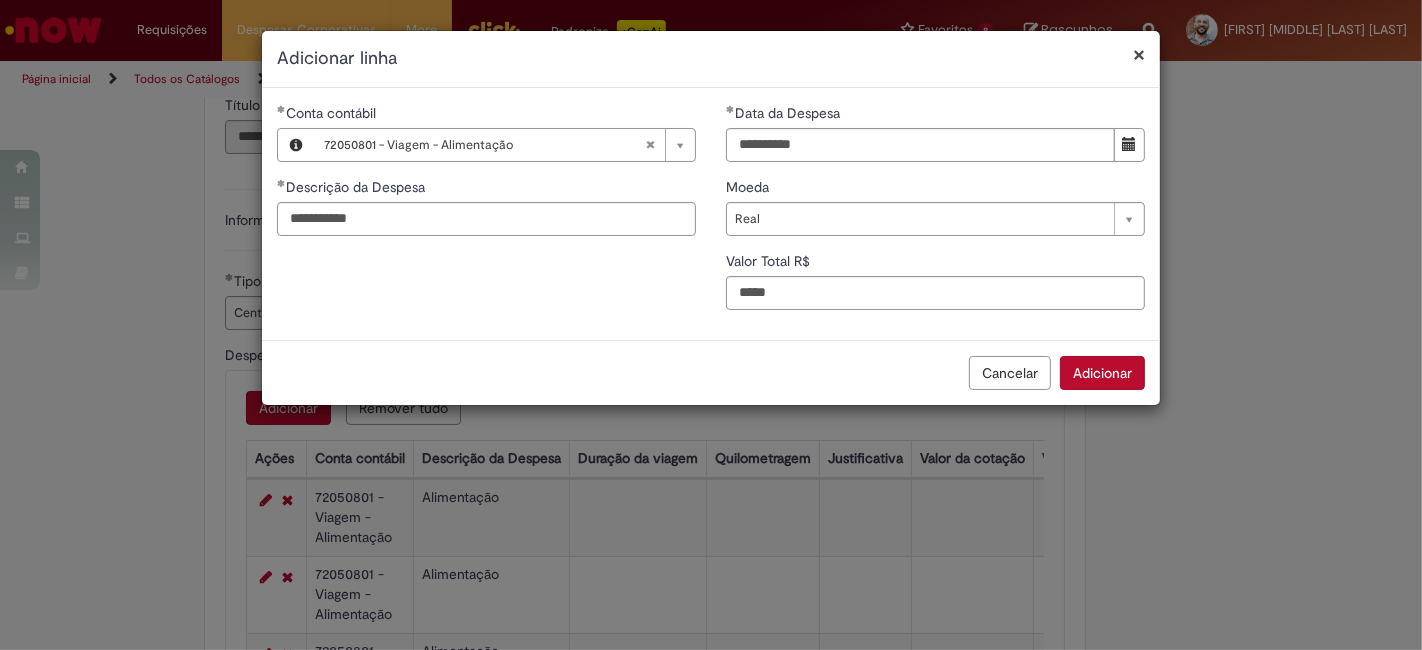 type on "****" 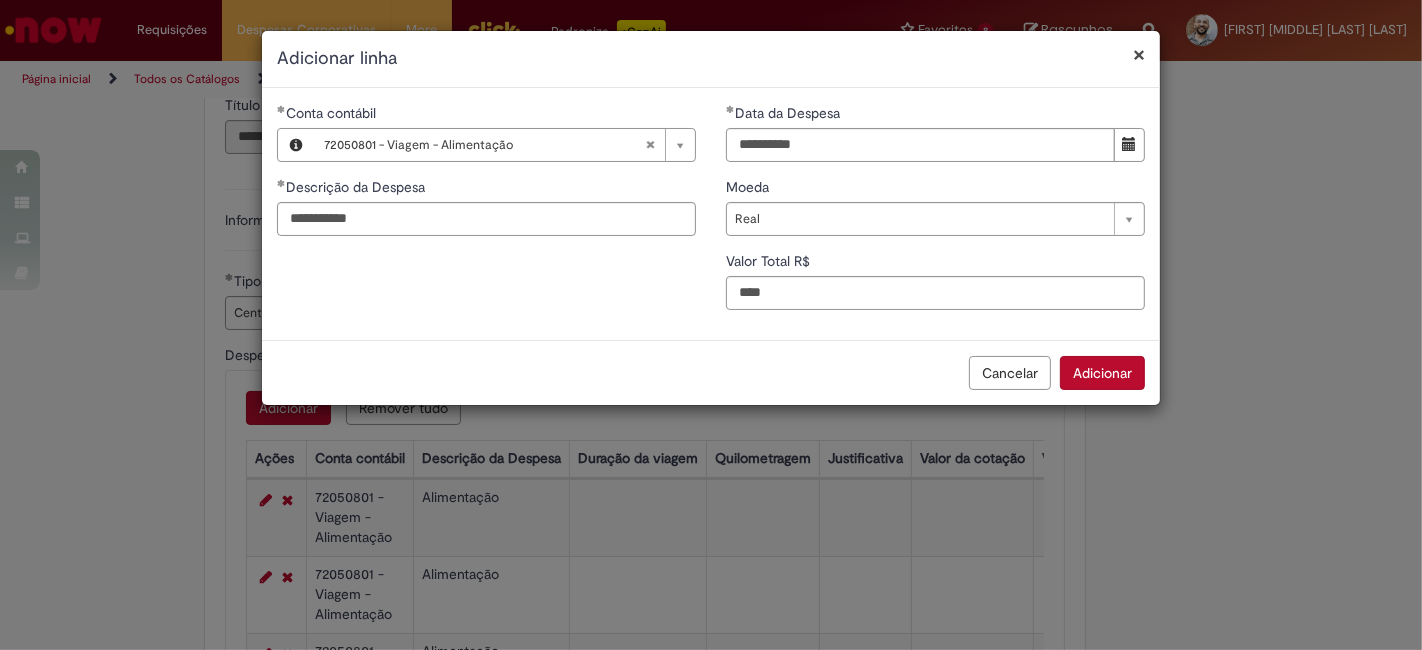 click on "Adicionar" at bounding box center (1102, 373) 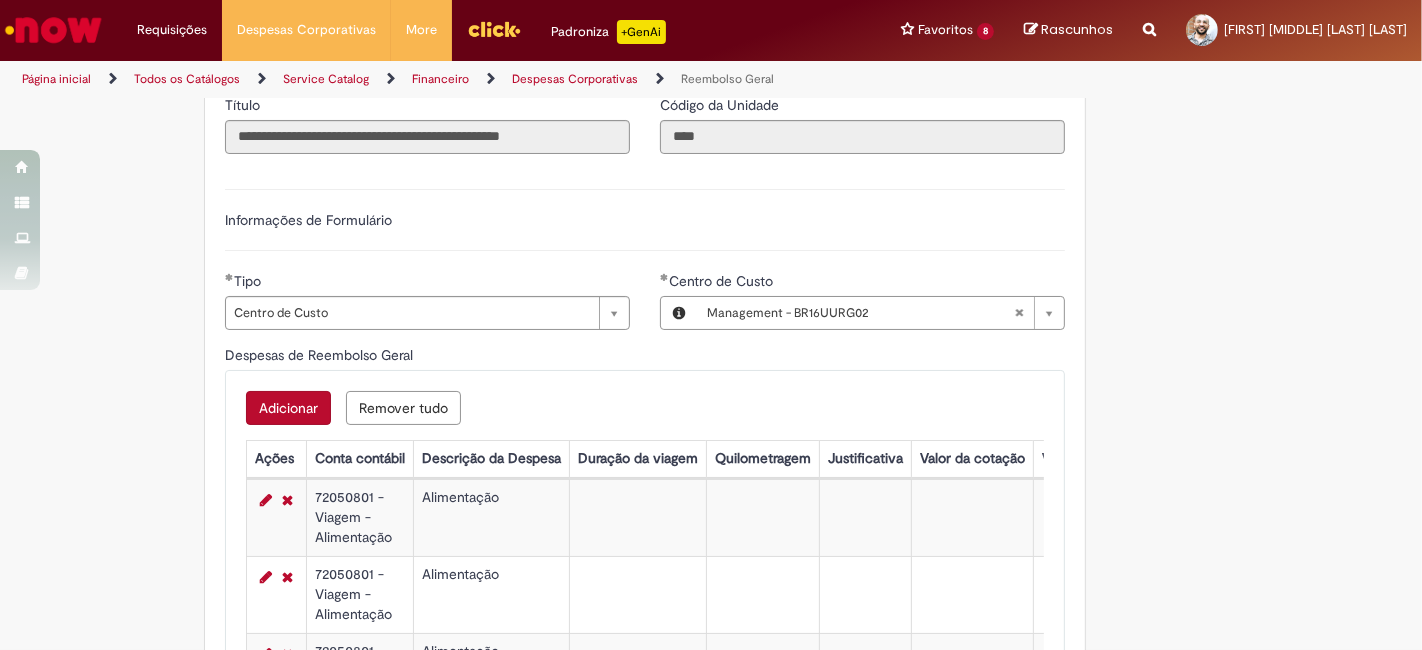 click on "Adicionar" at bounding box center (288, 408) 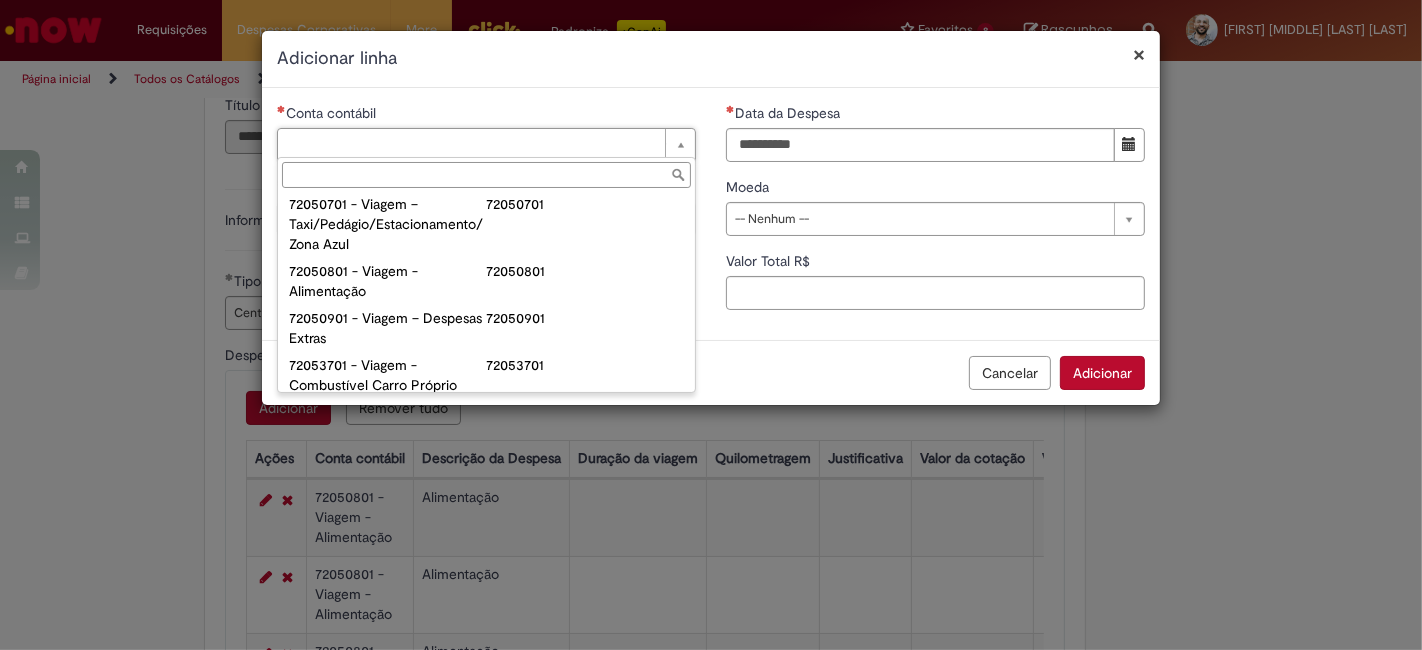 scroll, scrollTop: 1222, scrollLeft: 0, axis: vertical 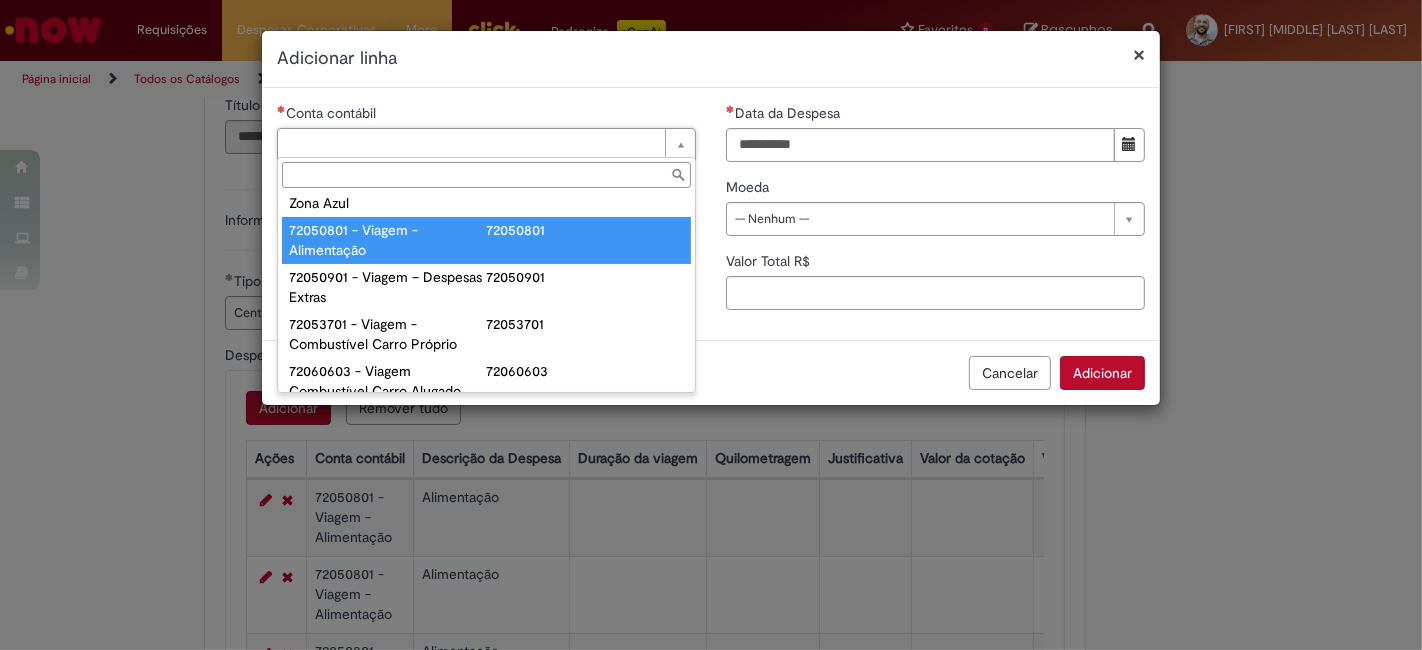 type on "**********" 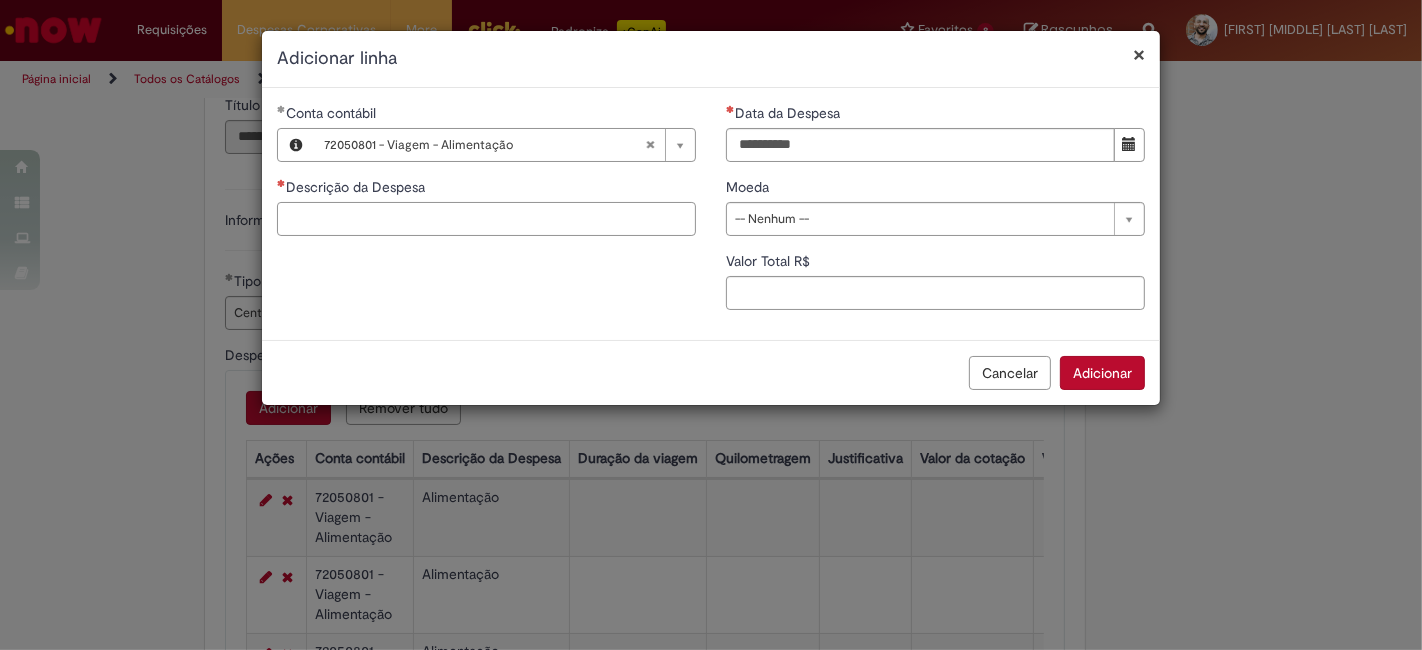 click on "Descrição da Despesa" at bounding box center [486, 219] 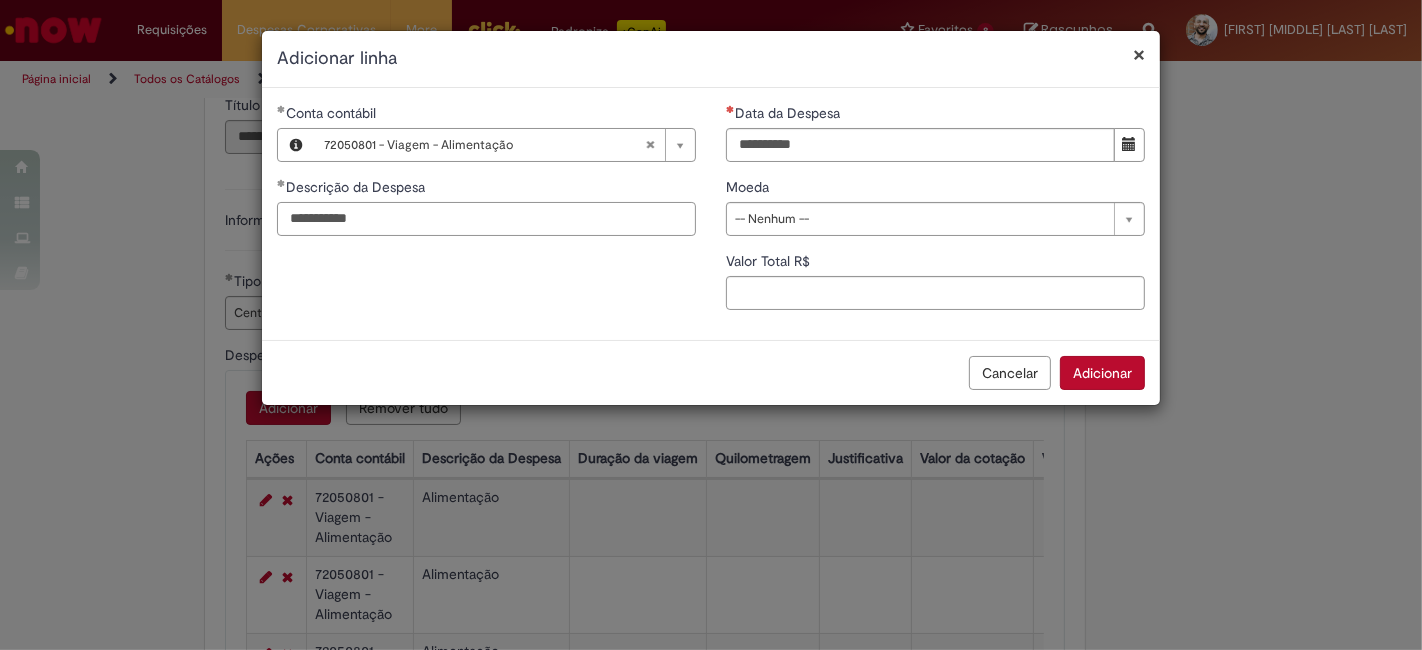 type on "**********" 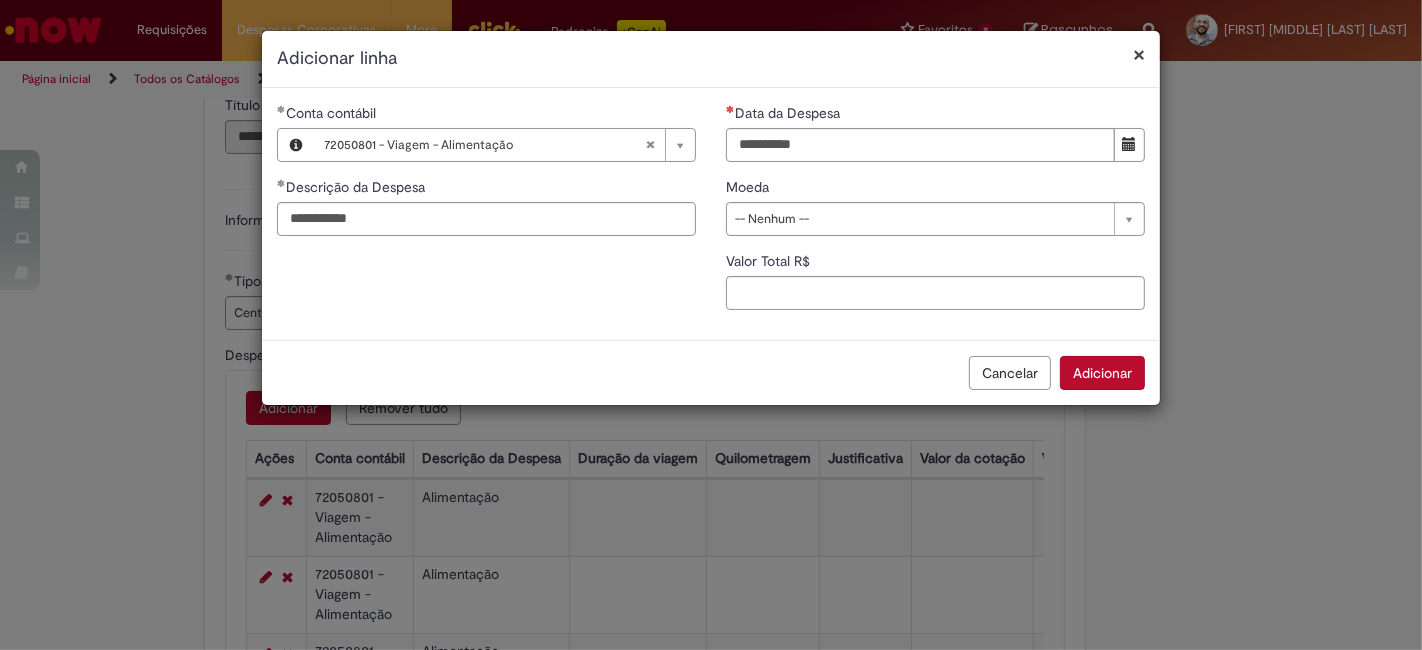 click on "**********" at bounding box center (935, 214) 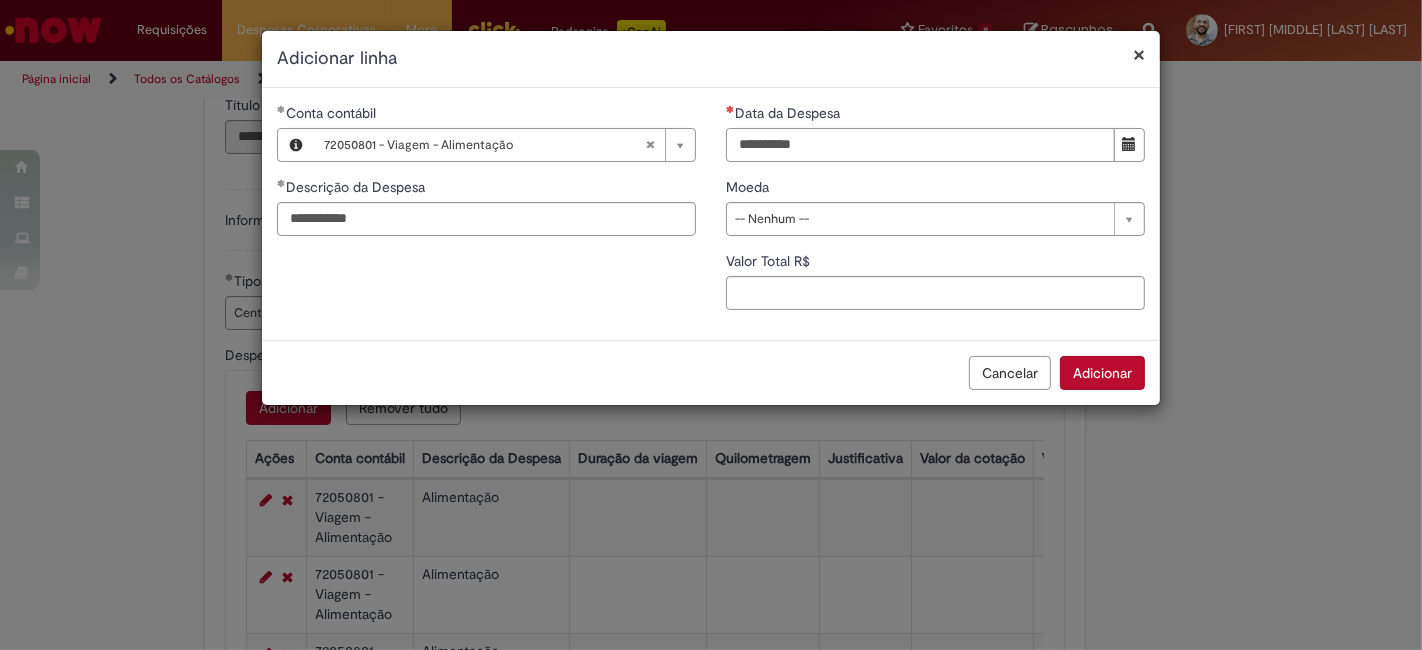 click on "Data da Despesa" at bounding box center (920, 145) 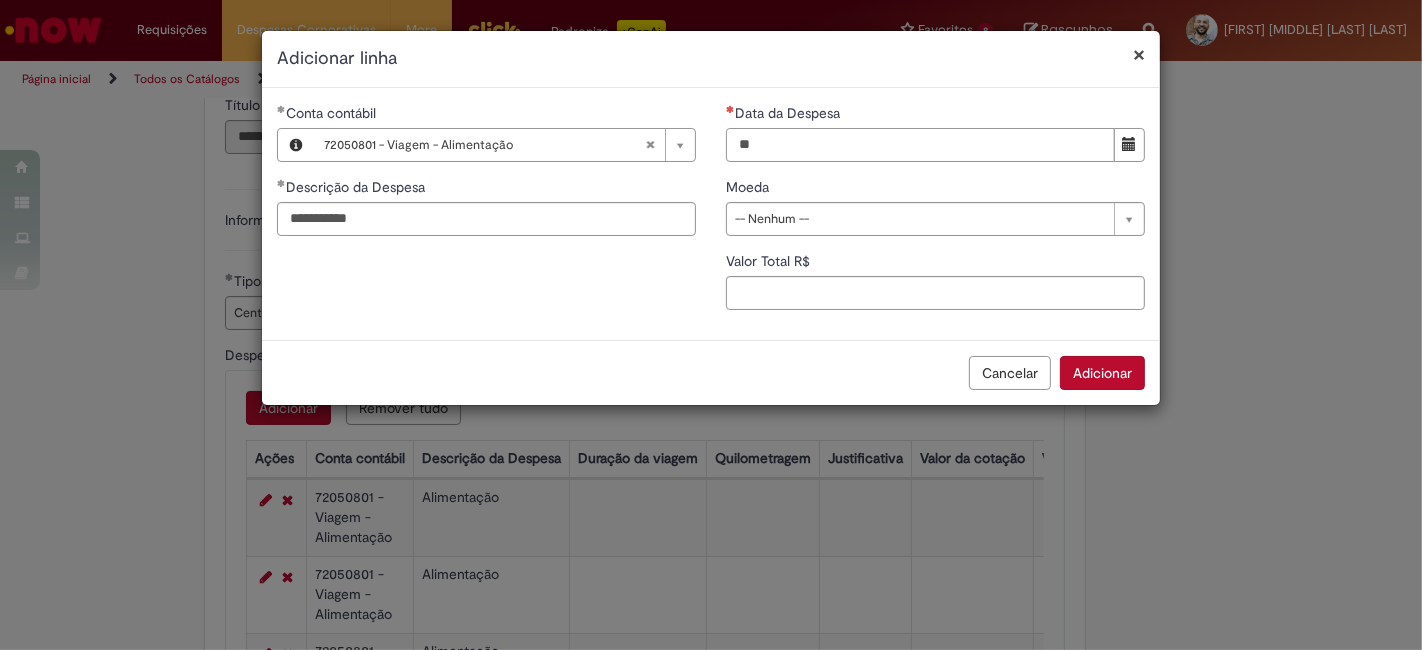 type on "**********" 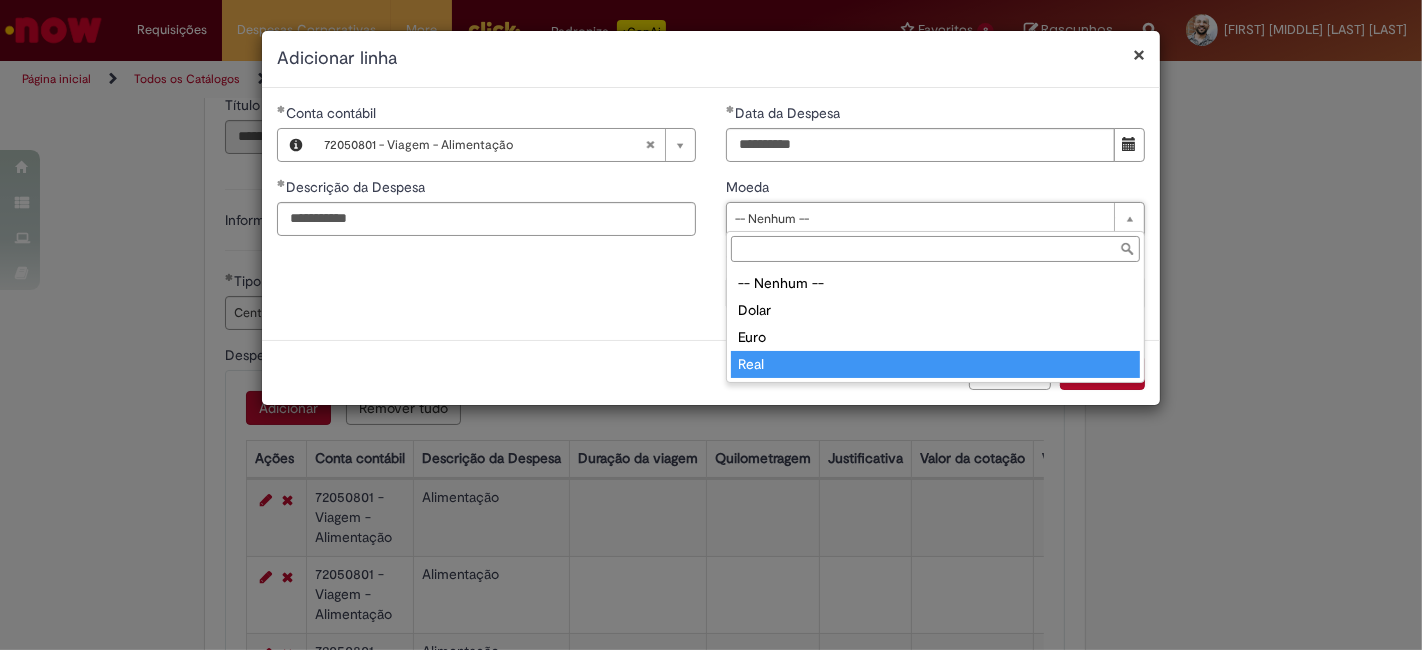 type on "****" 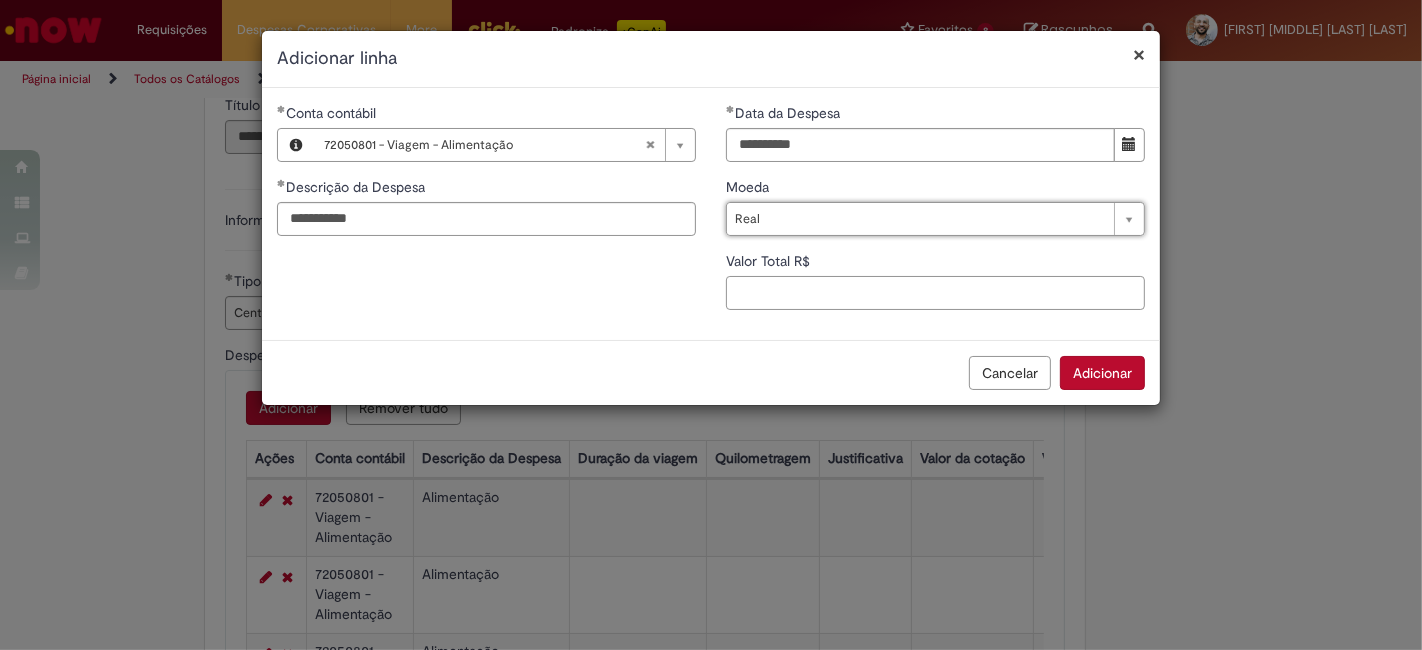 click on "Valor Total R$" at bounding box center (935, 293) 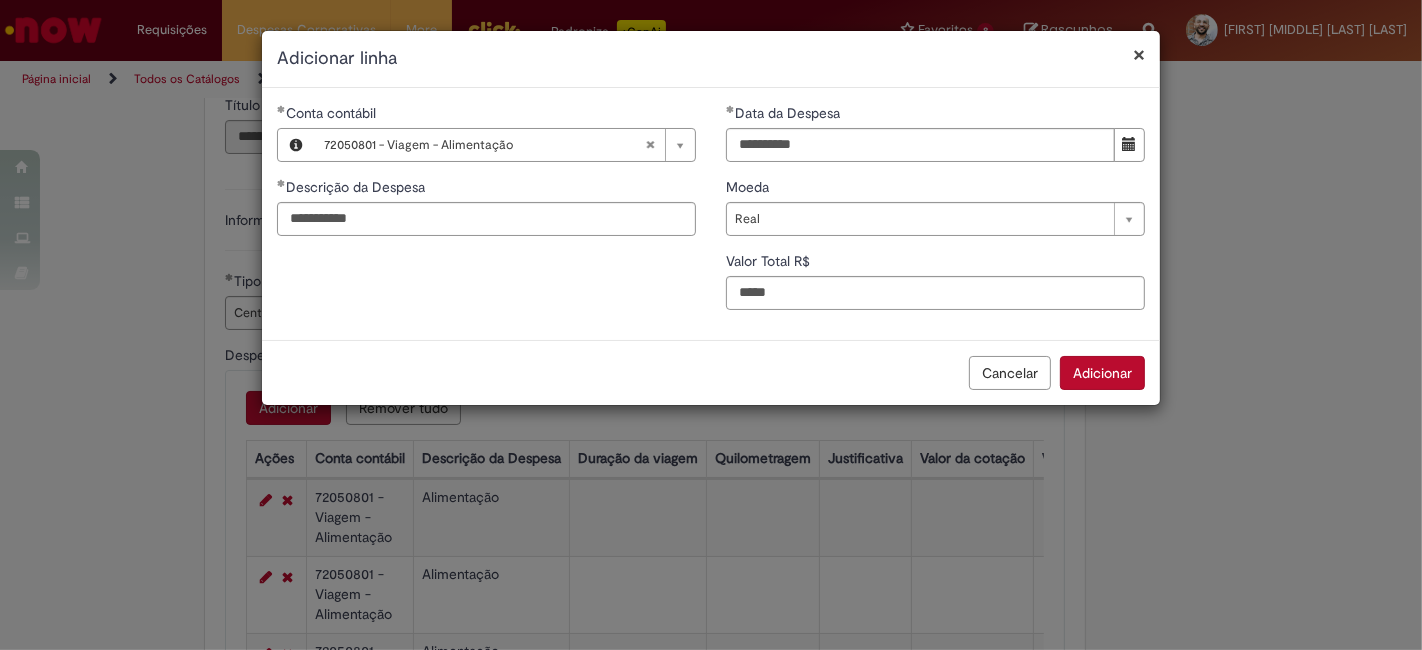 click on "Adicionar" at bounding box center (1102, 373) 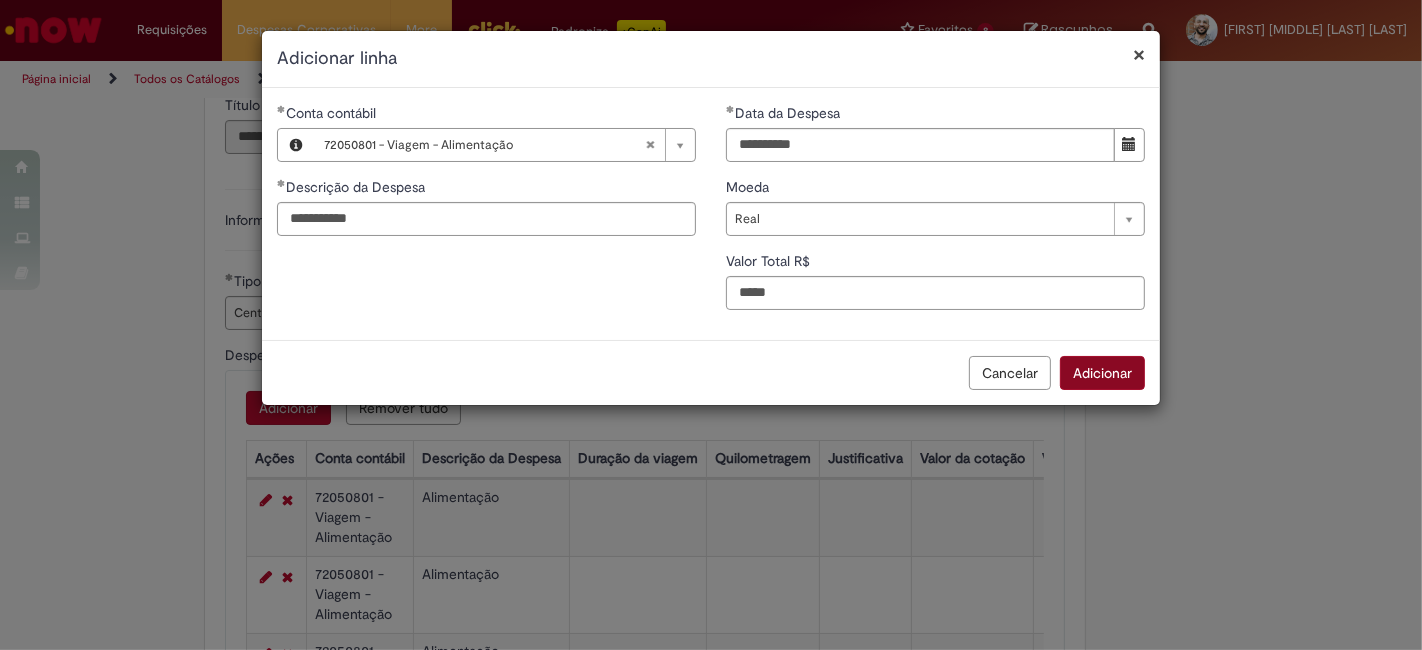 type on "*****" 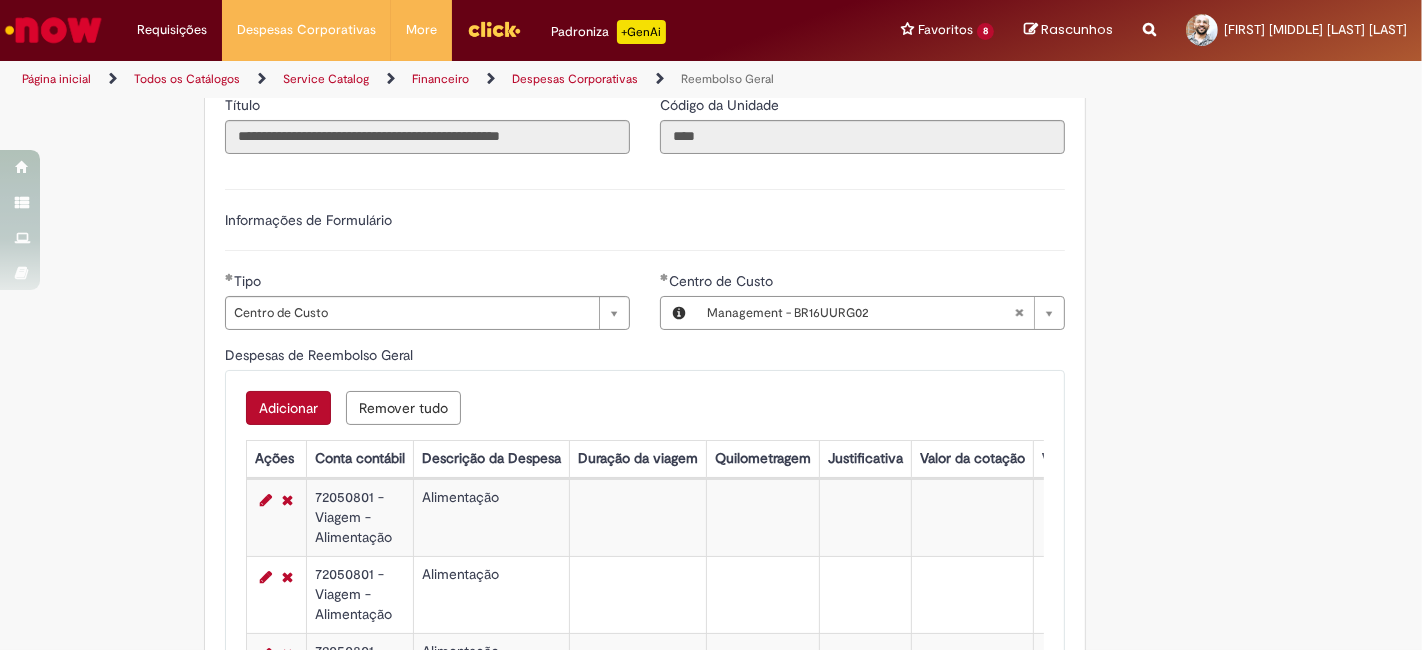 click on "Adicionar" at bounding box center [288, 408] 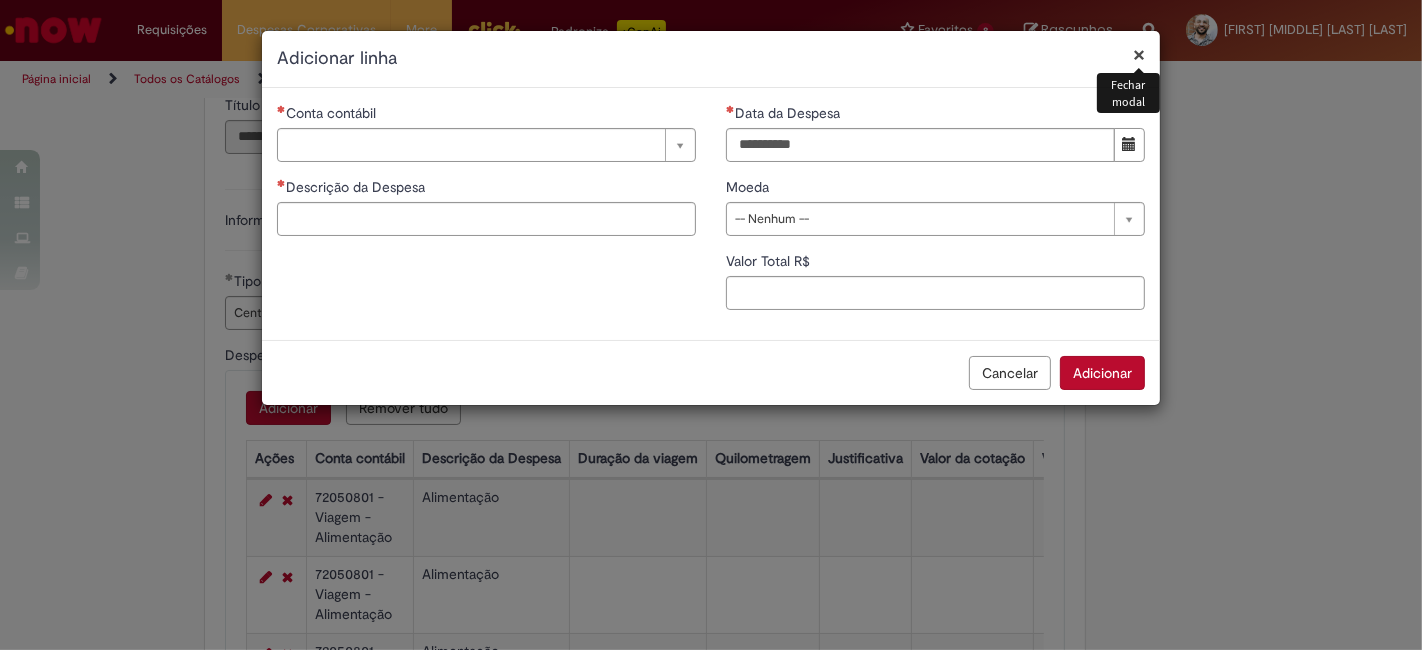 click on "Conta contábil" at bounding box center [486, 115] 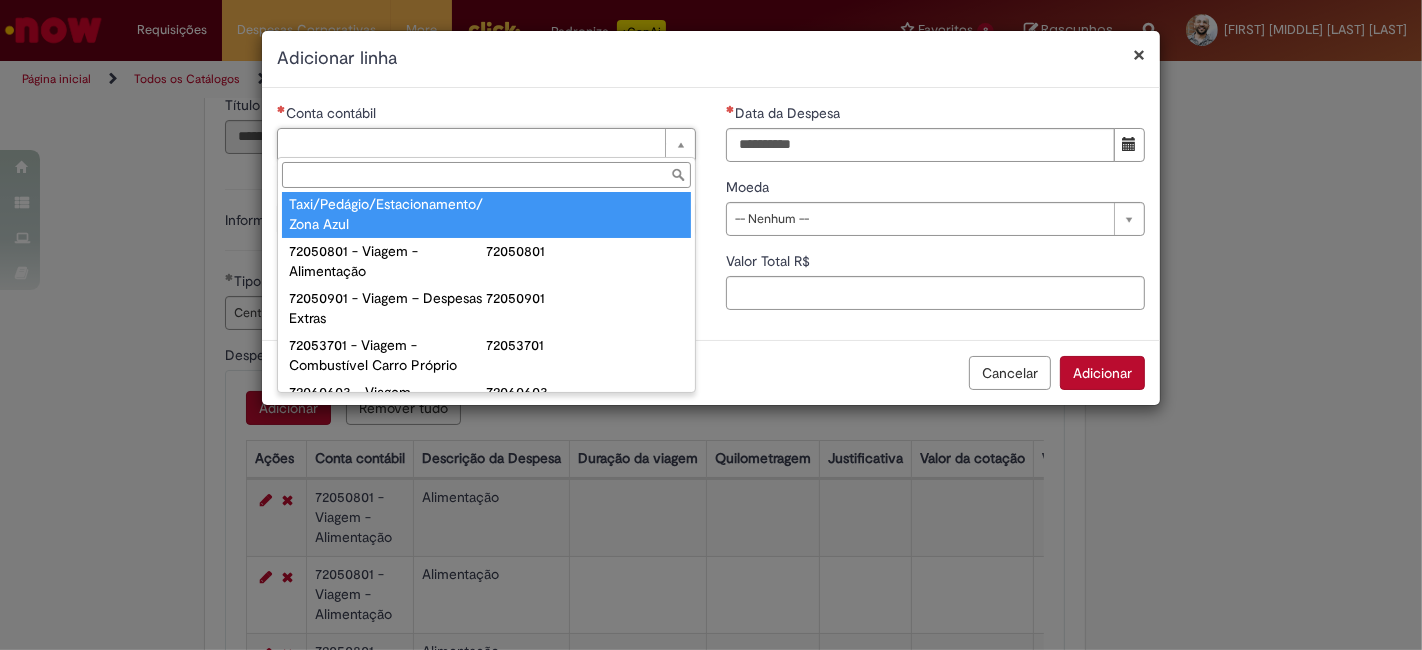 scroll, scrollTop: 1222, scrollLeft: 0, axis: vertical 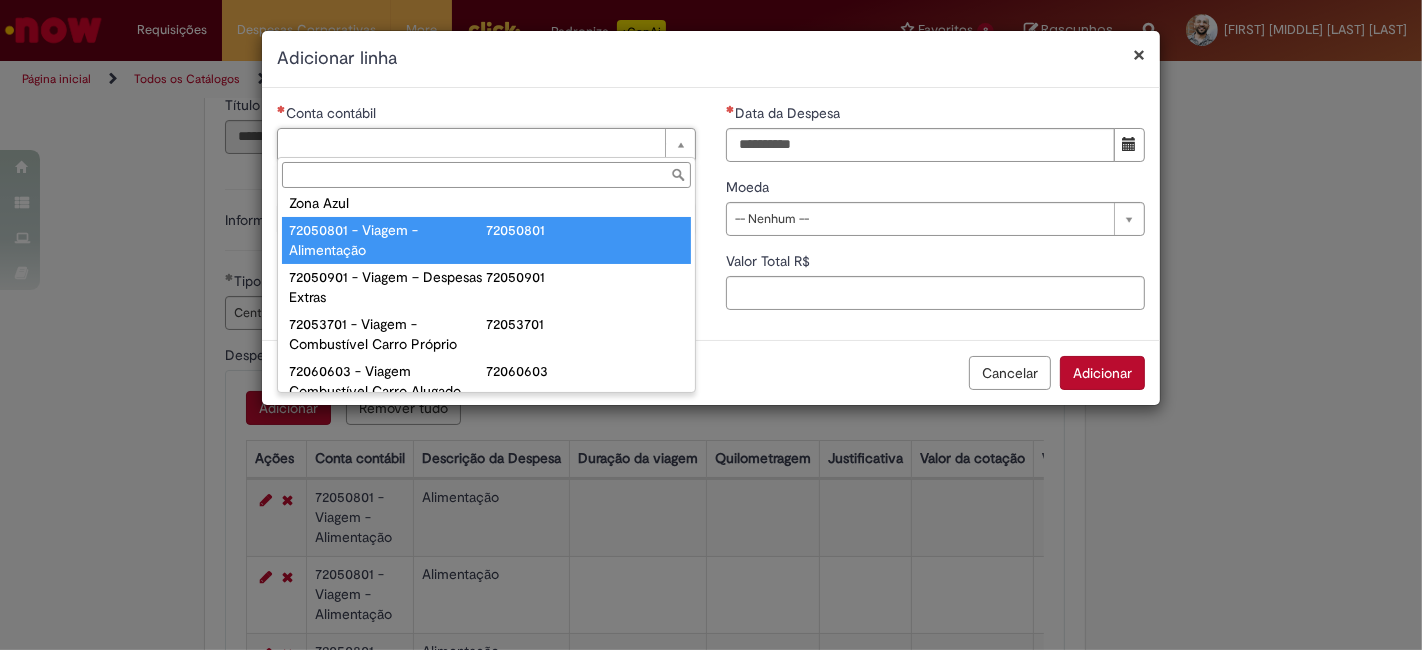 type on "**********" 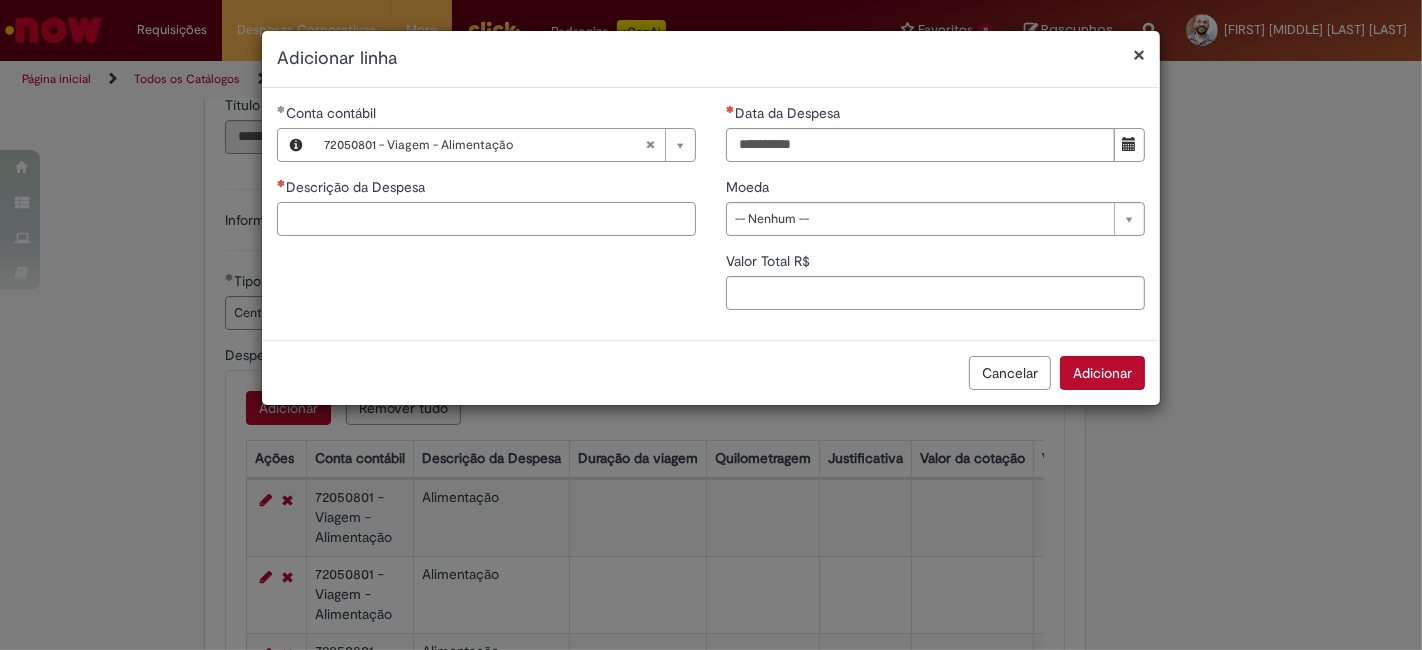 click on "Descrição da Despesa" at bounding box center (486, 219) 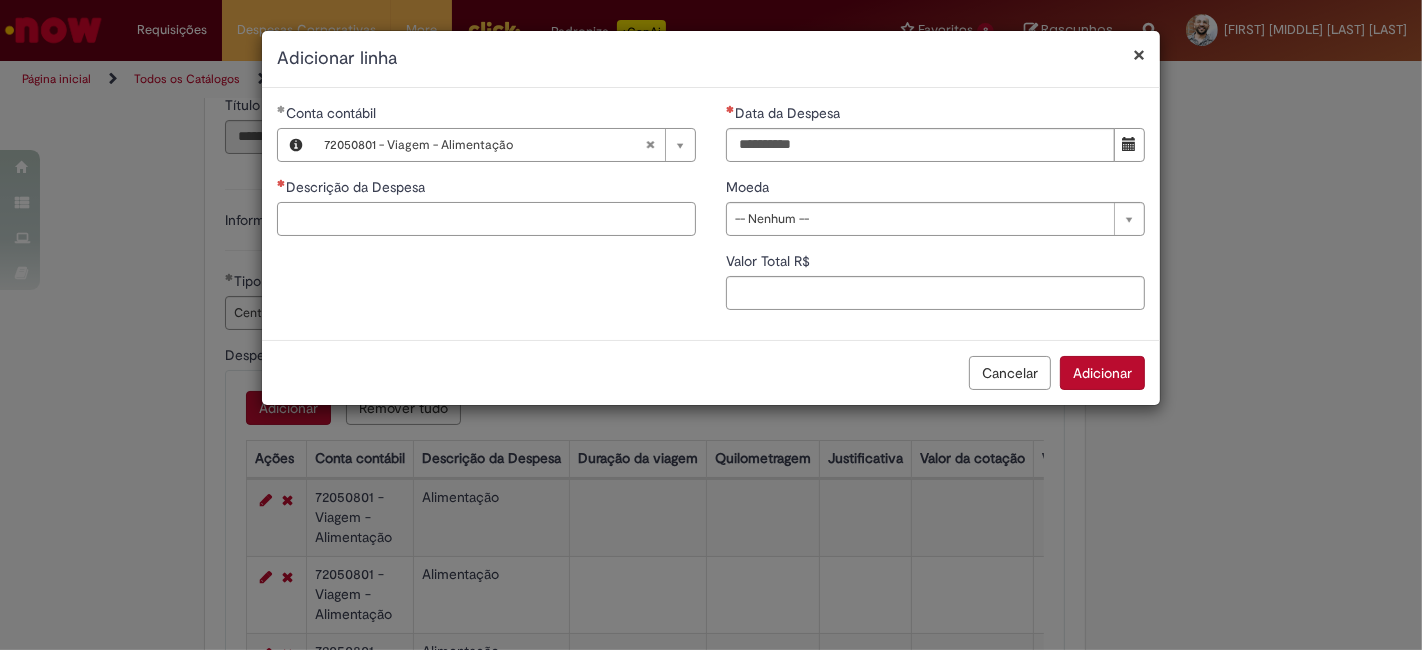 paste on "**********" 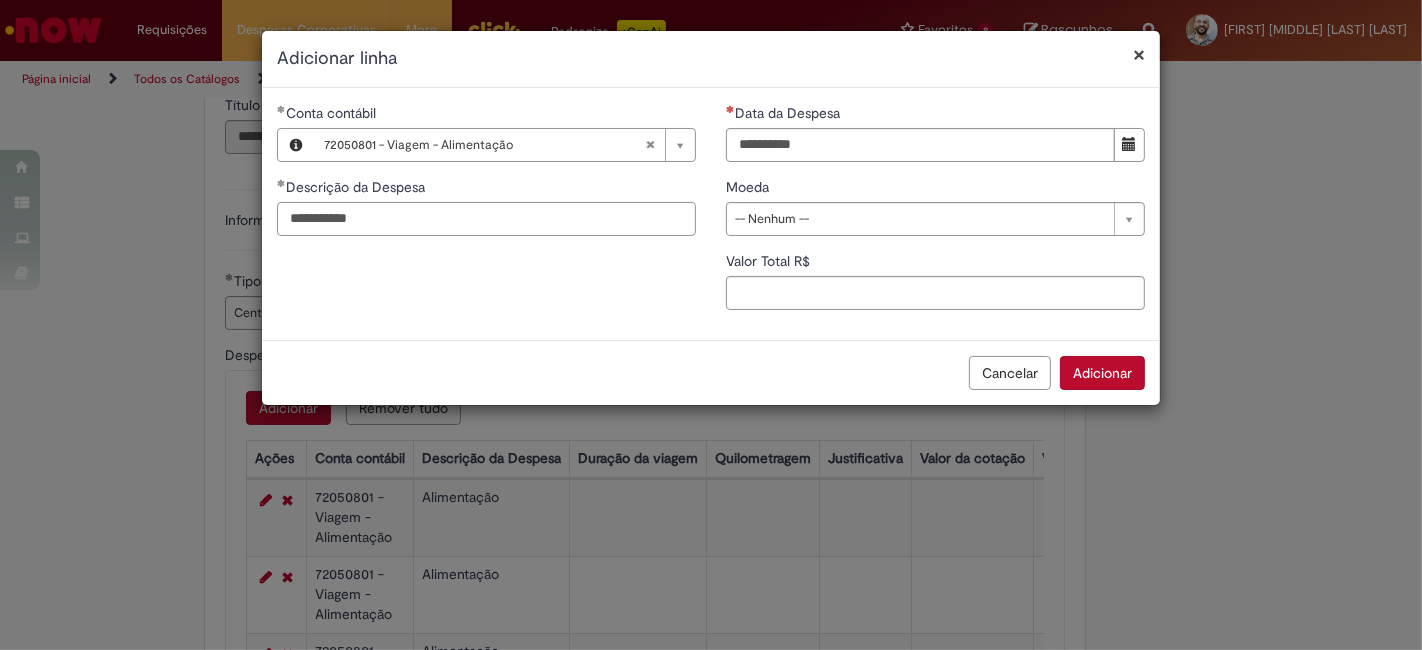 type on "**********" 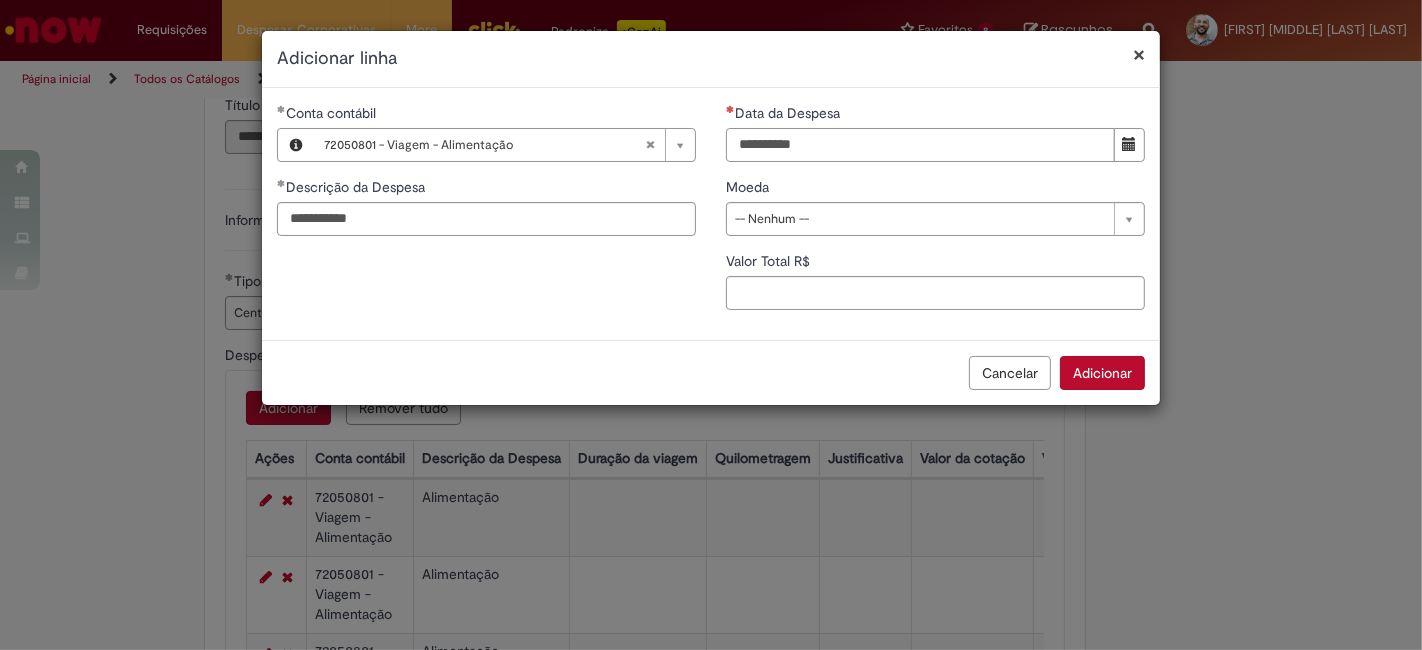 click on "Data da Despesa" at bounding box center [920, 145] 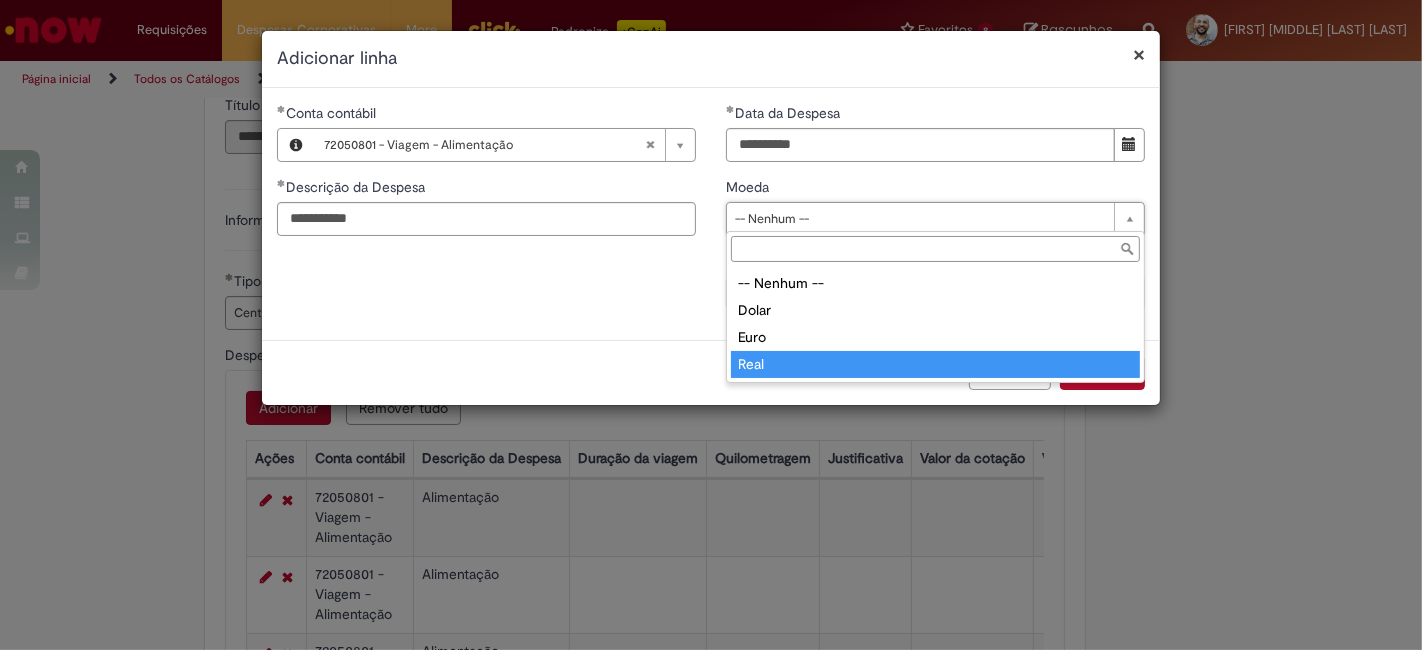 type on "****" 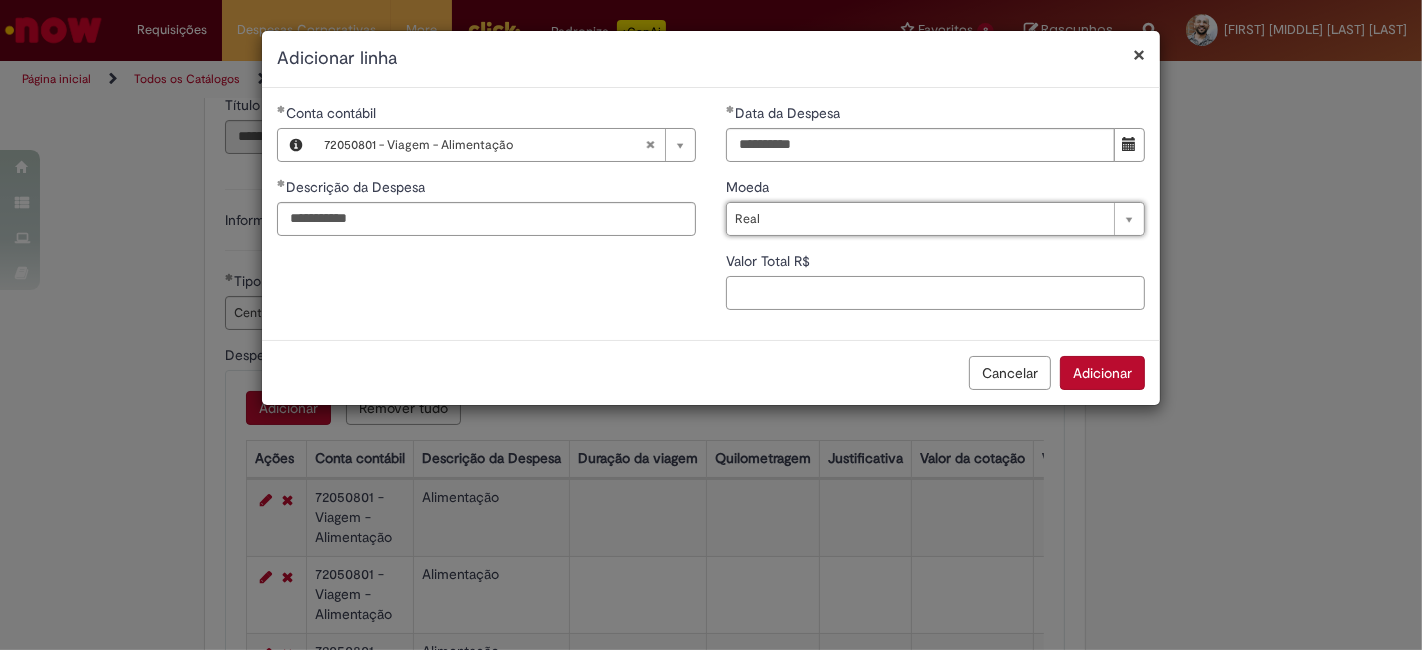 click on "Valor Total R$" at bounding box center (935, 293) 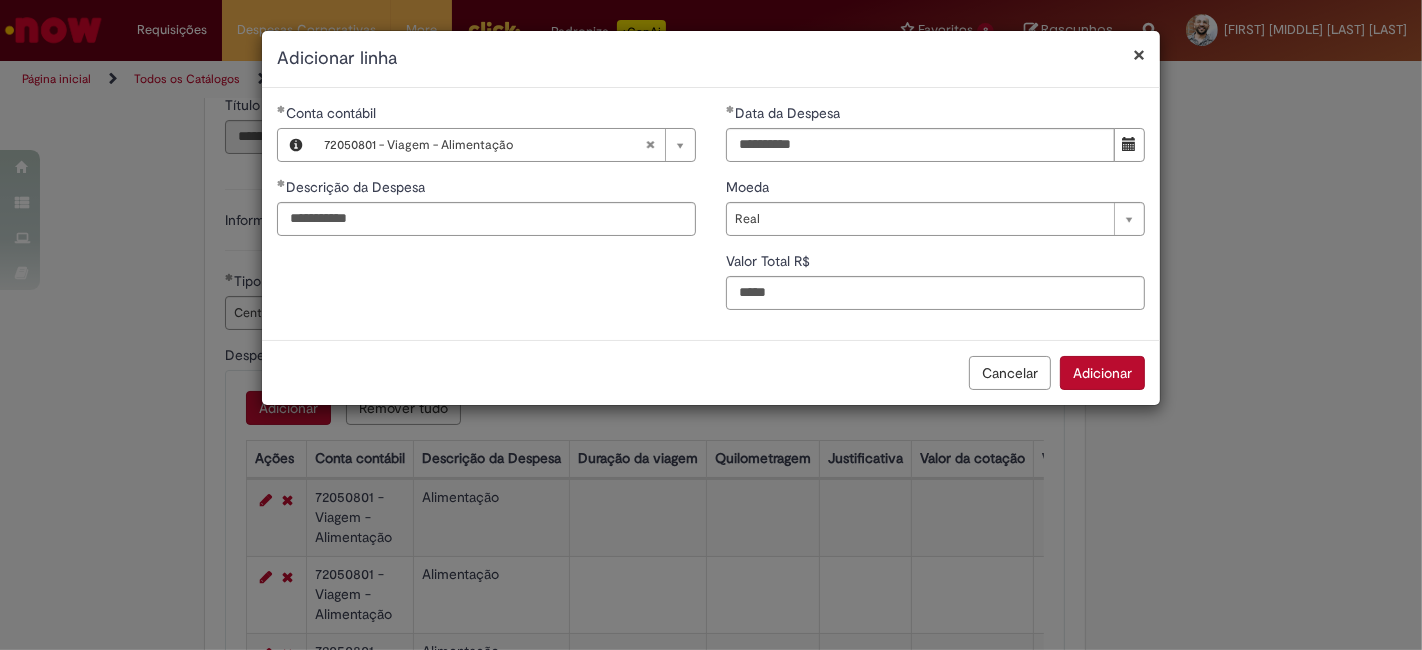 type on "****" 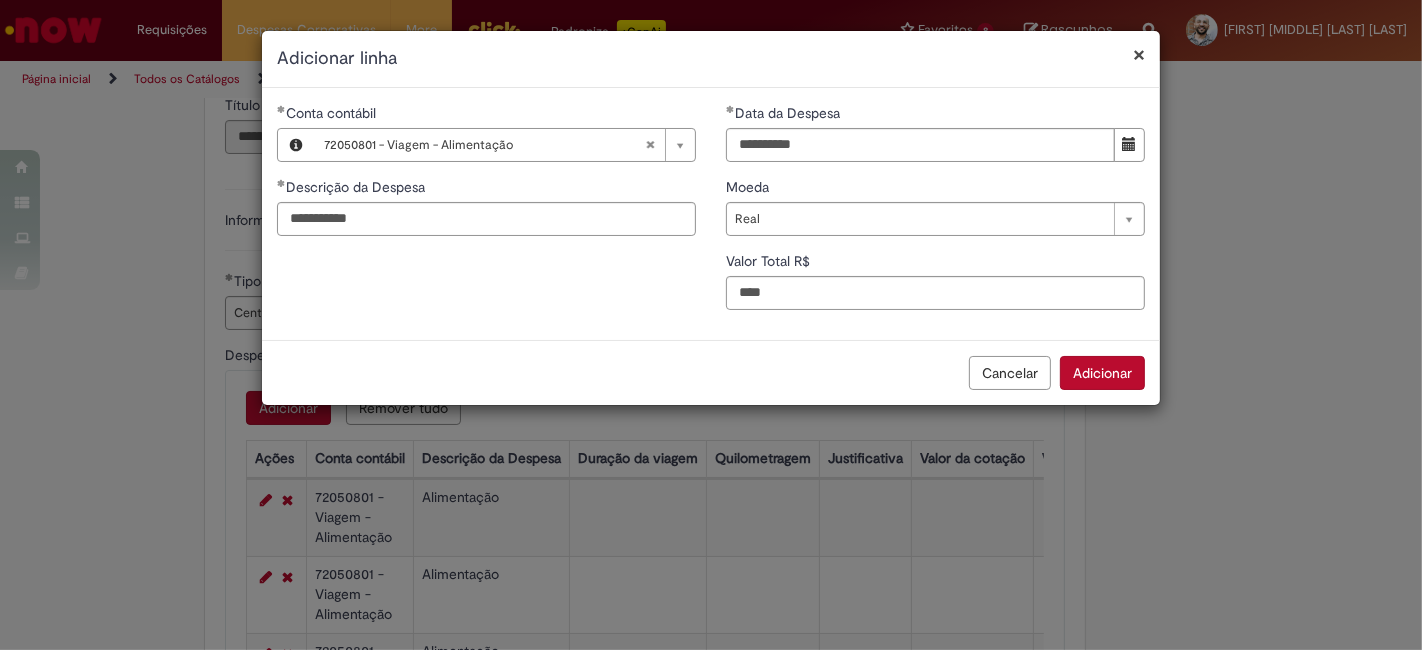 click on "Adicionar" at bounding box center [1102, 373] 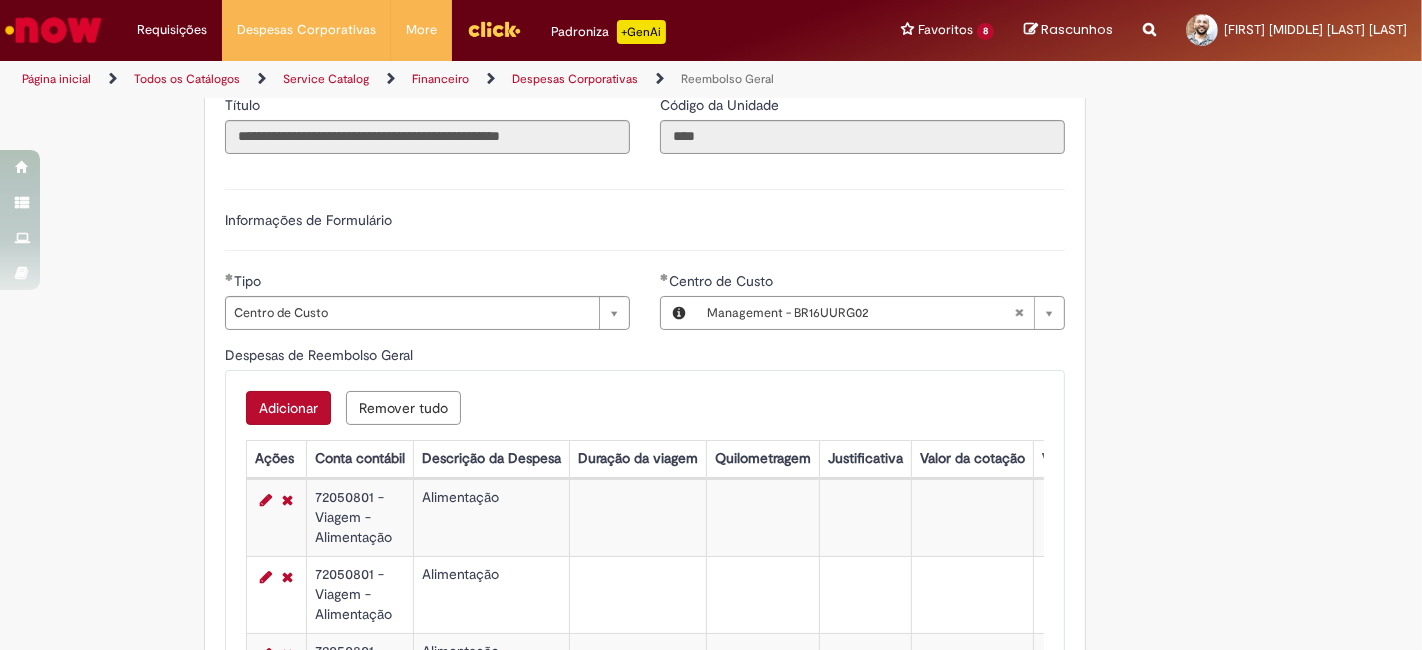 click on "Adicionar" at bounding box center (288, 408) 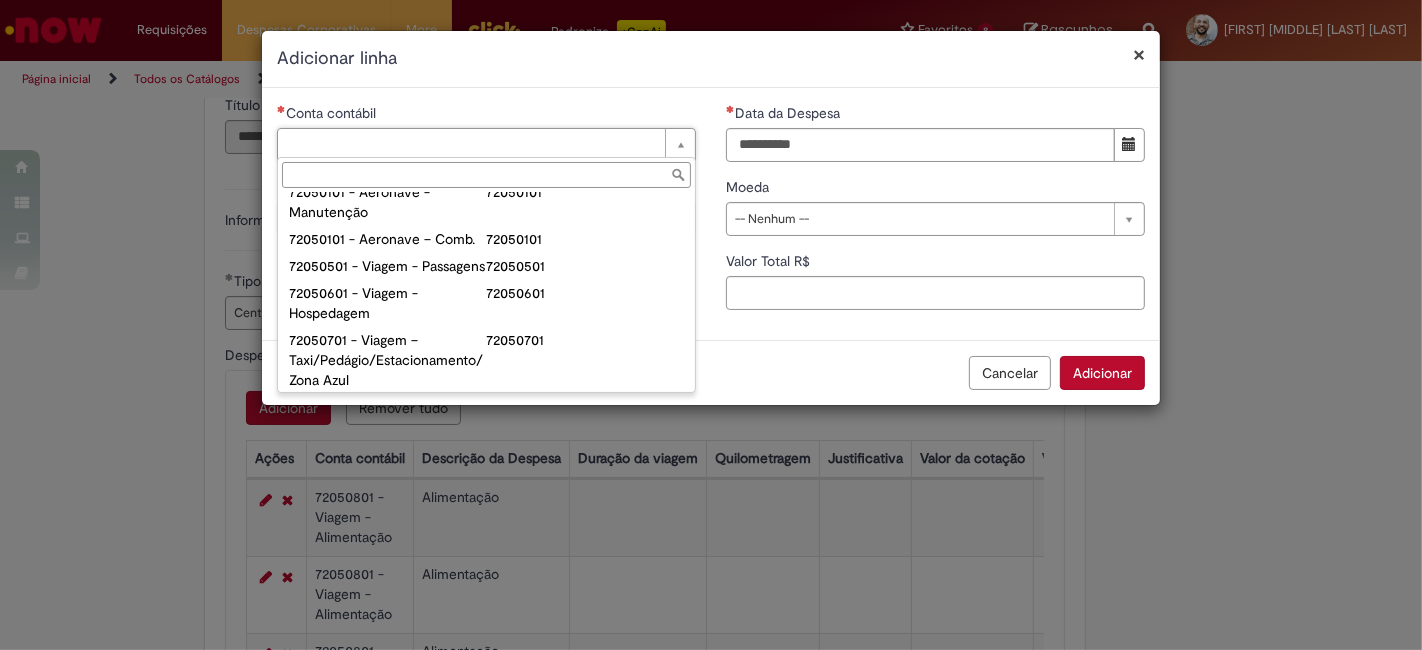 scroll, scrollTop: 1222, scrollLeft: 0, axis: vertical 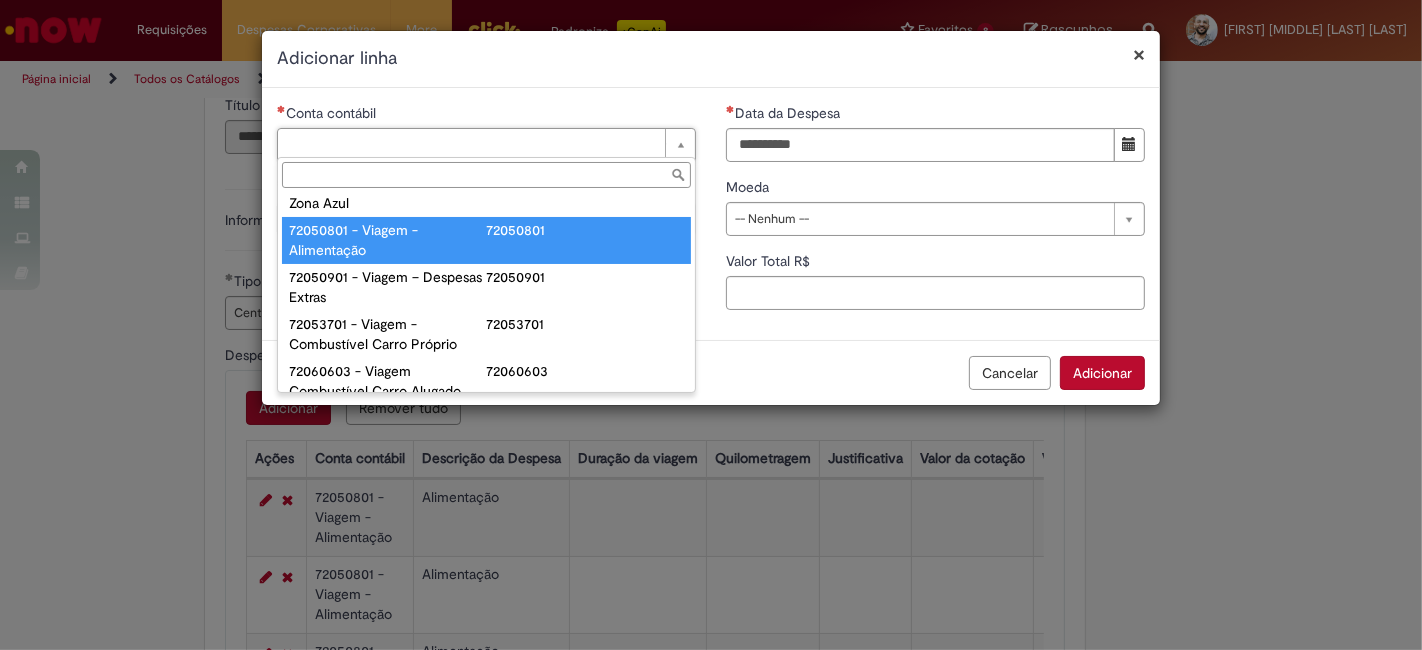 type on "**********" 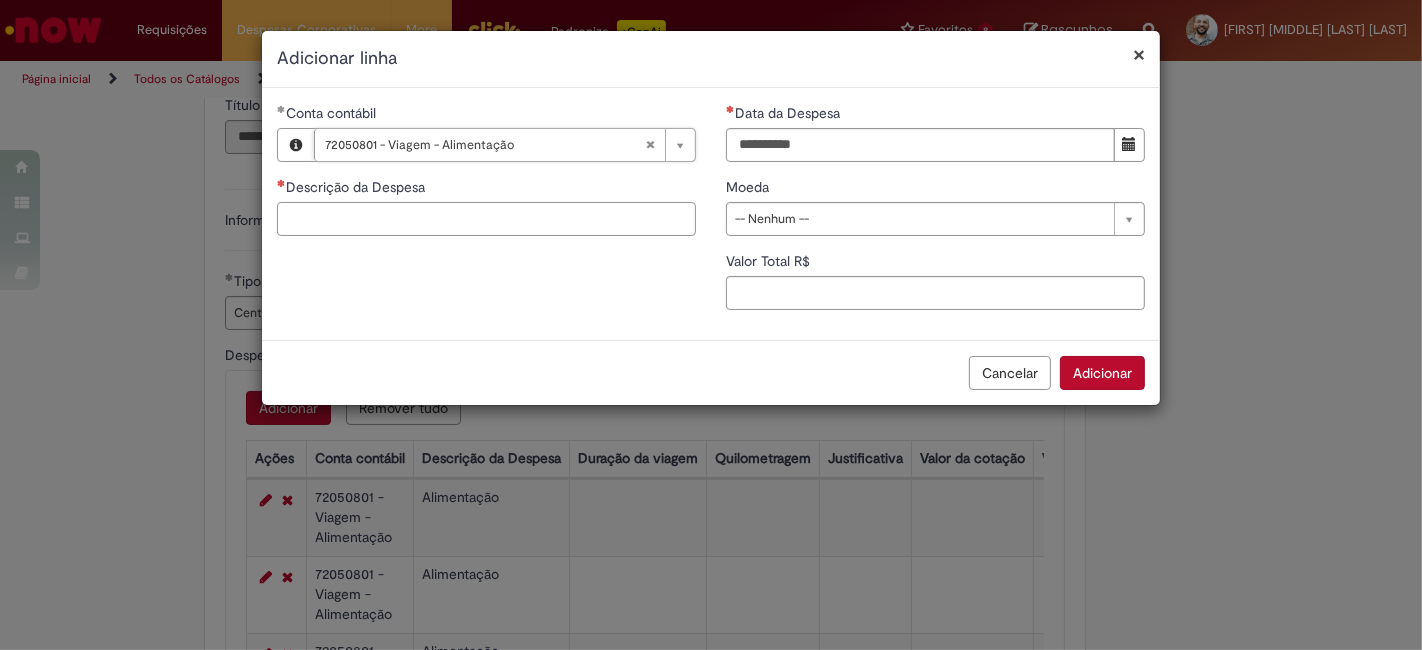 click on "Descrição da Despesa" at bounding box center (486, 219) 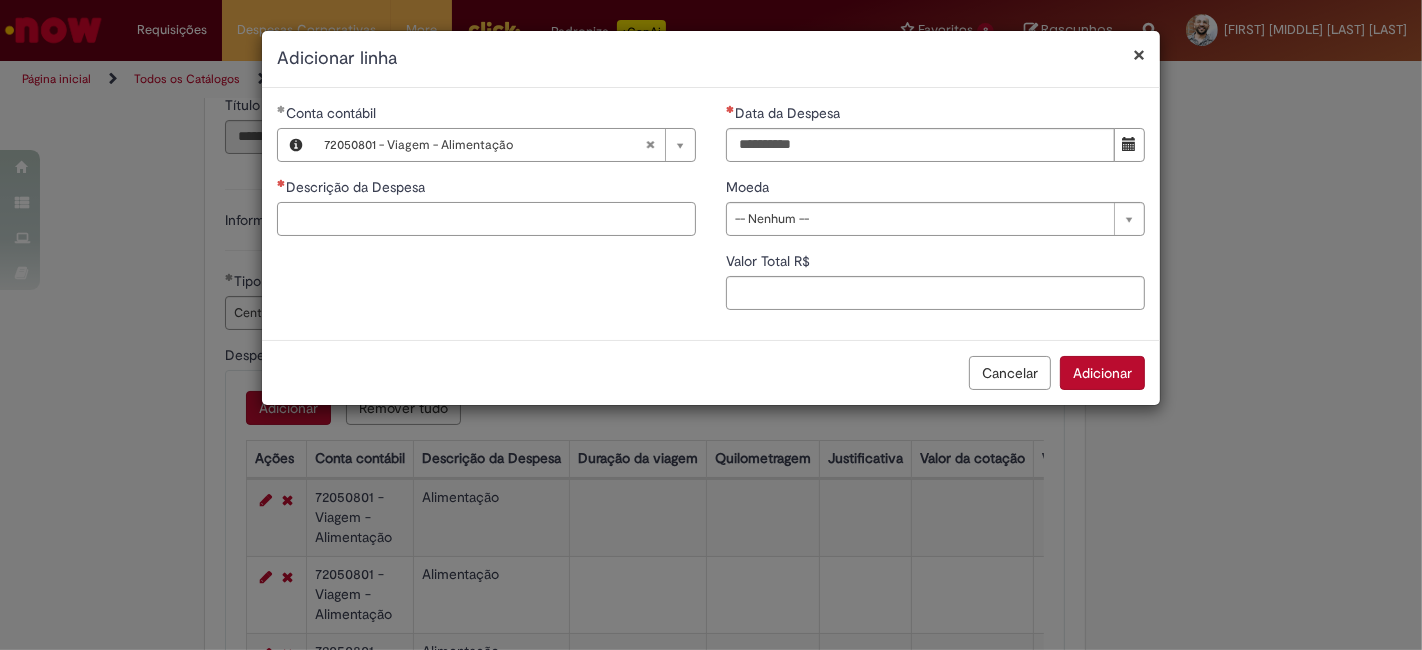 paste on "**********" 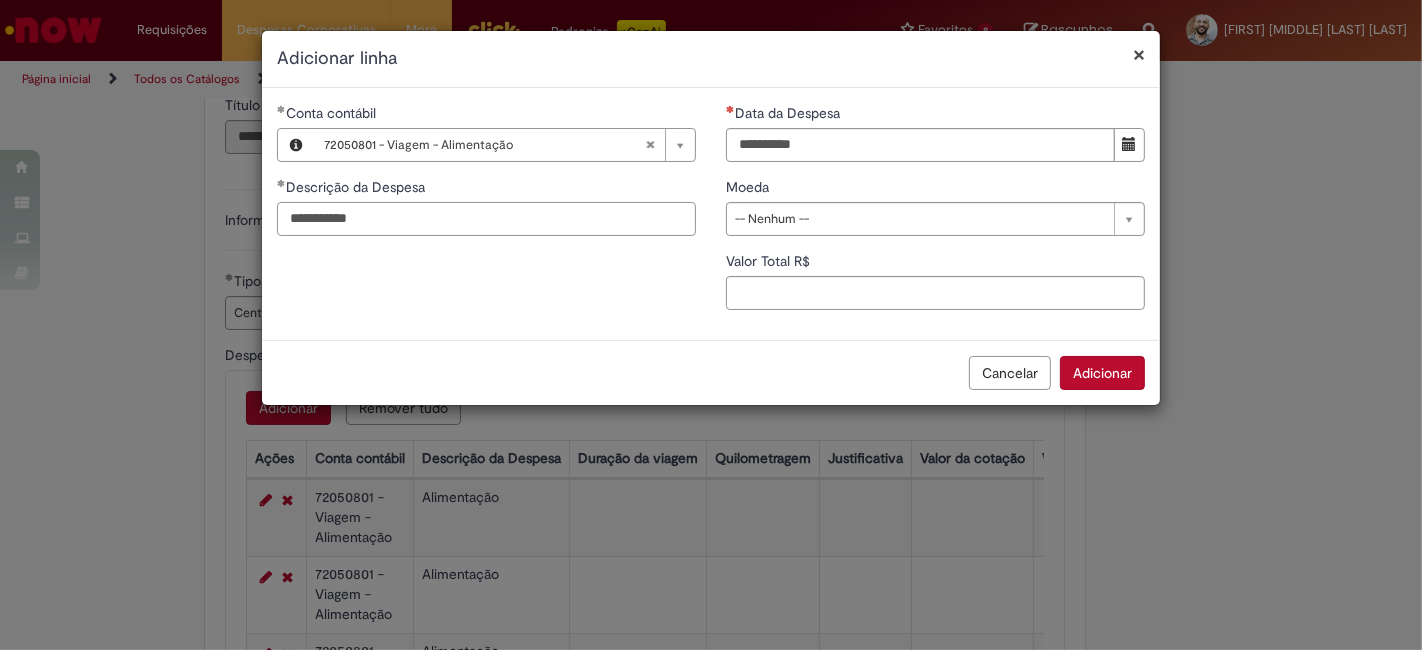 type on "**********" 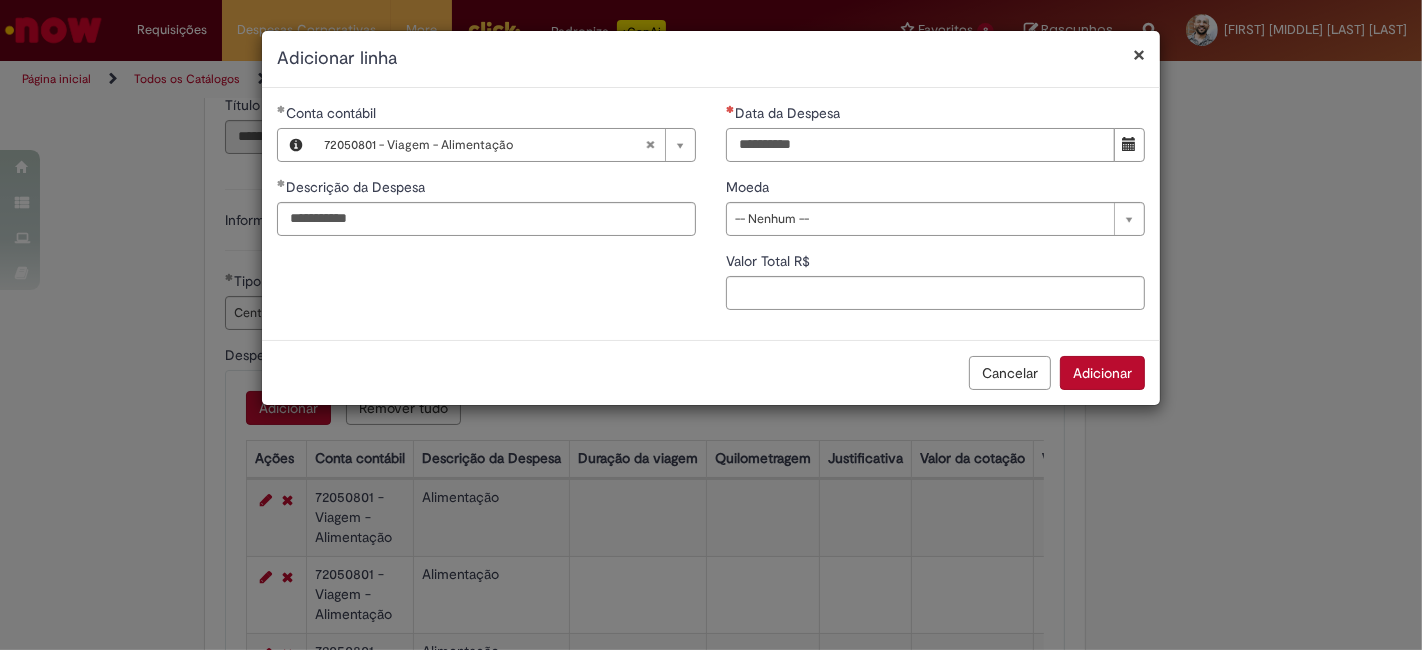 click on "Data da Despesa" at bounding box center (920, 145) 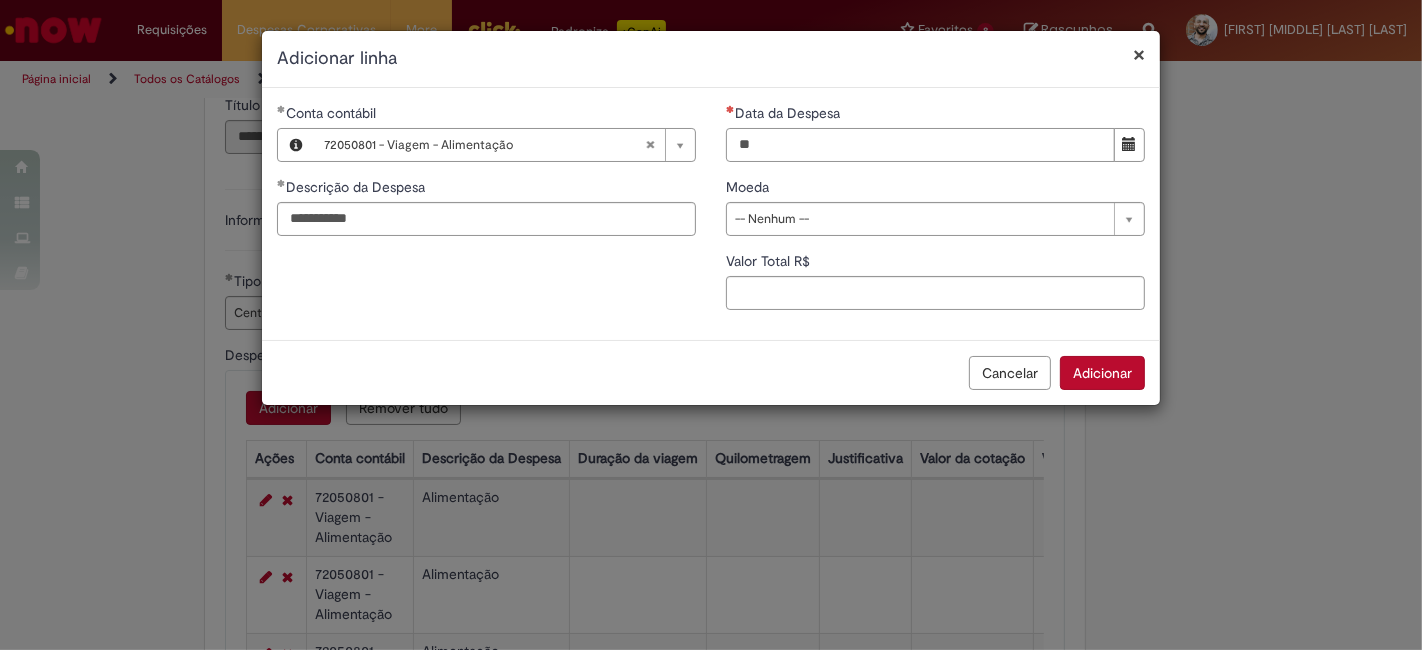 type on "**********" 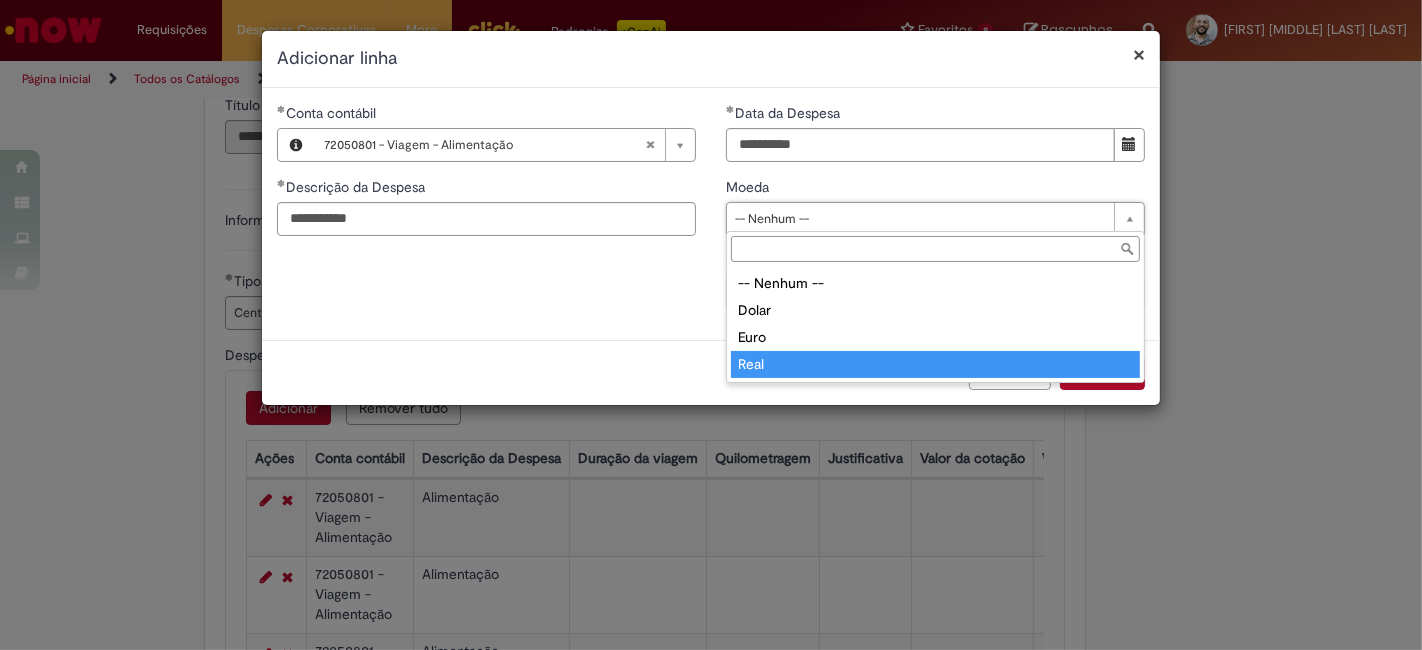 type on "****" 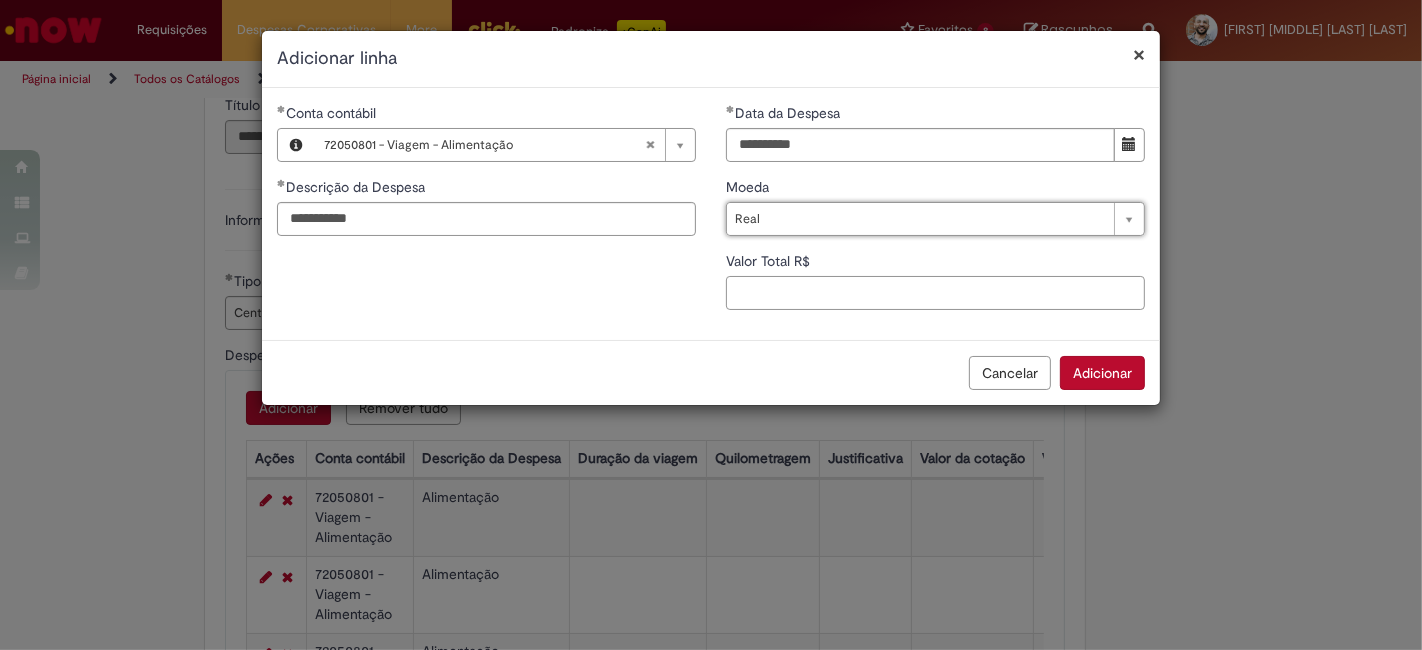 click on "Valor Total R$" at bounding box center [935, 293] 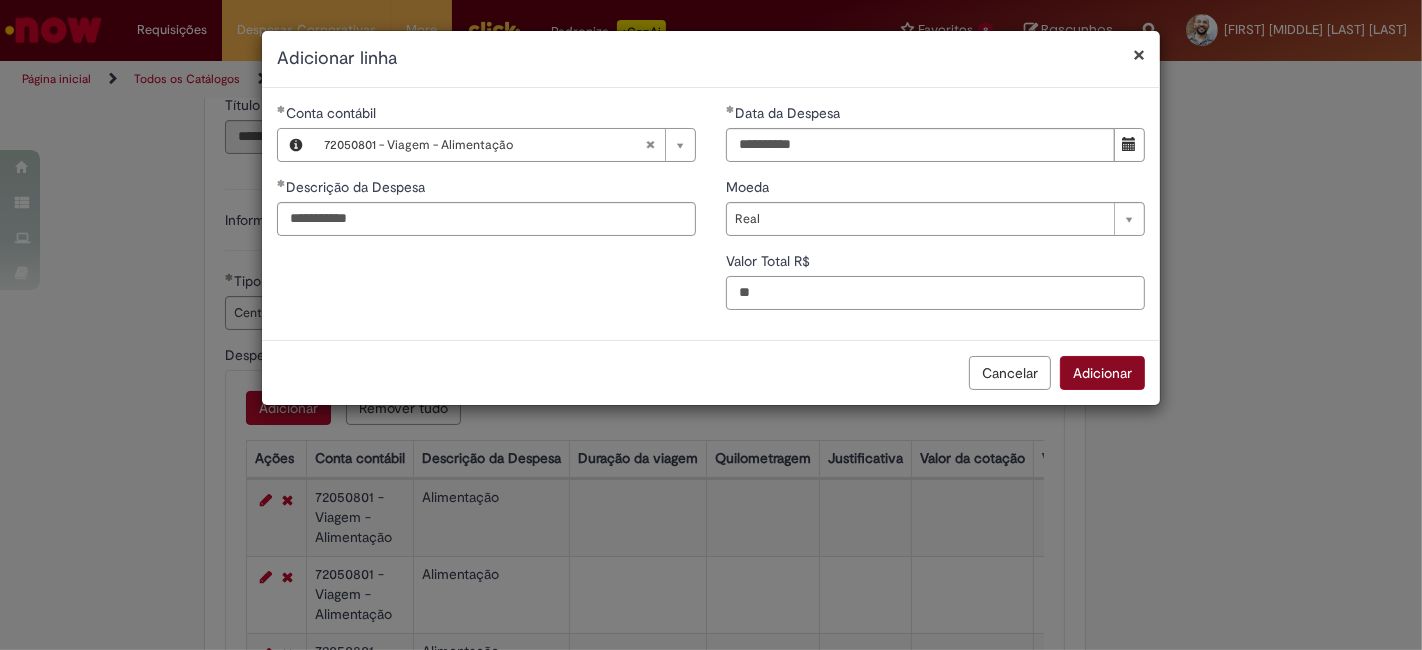 type on "**" 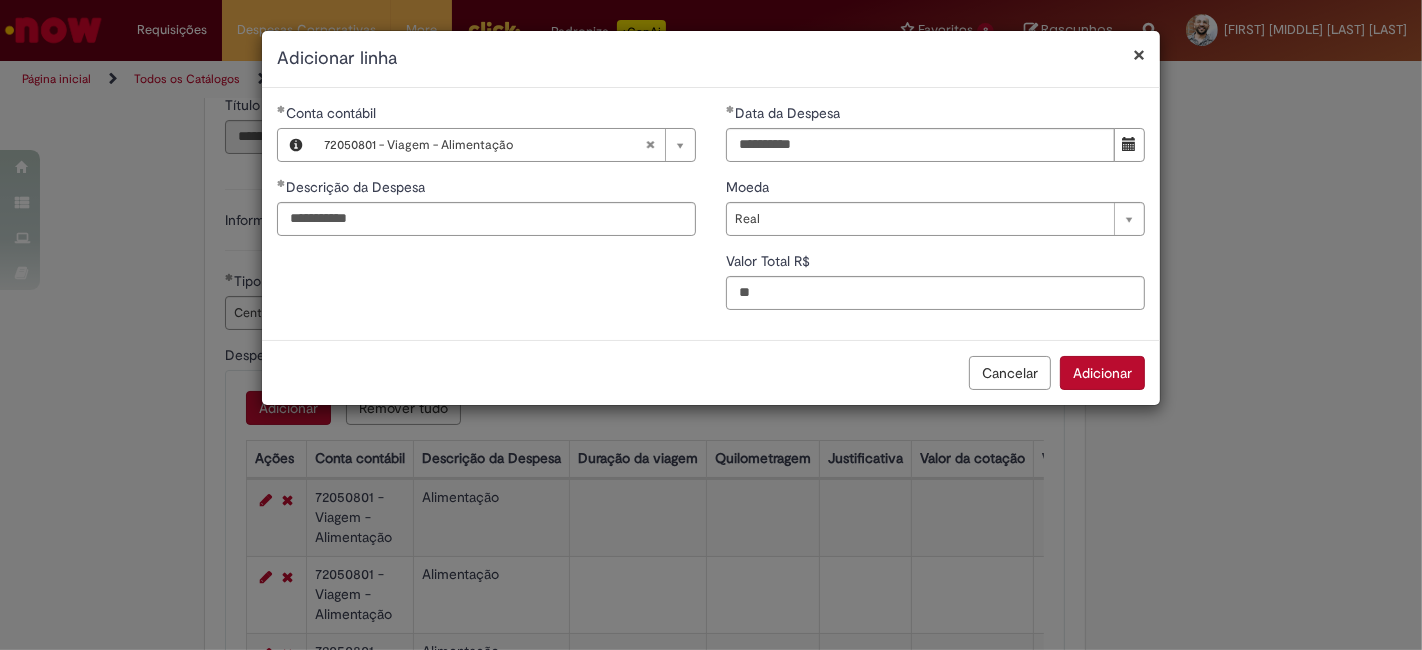 click on "Adicionar" at bounding box center [1102, 373] 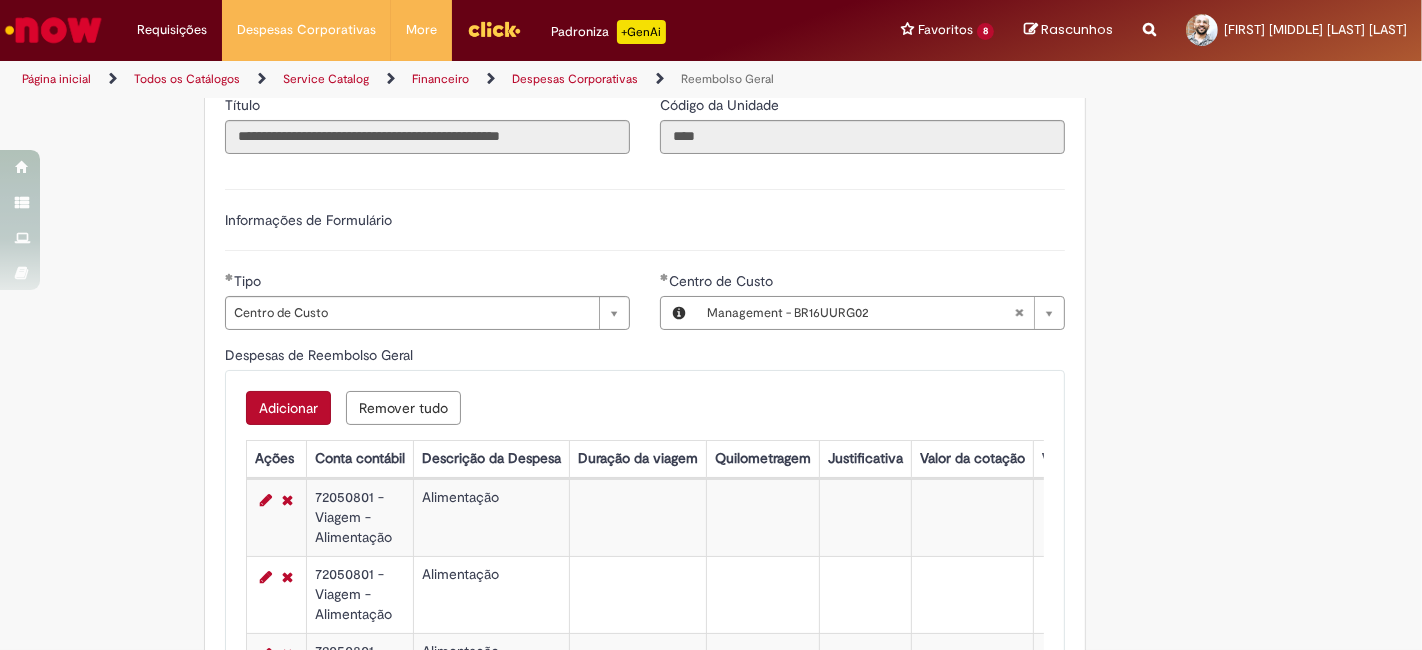 click on "Adicionar" at bounding box center [288, 408] 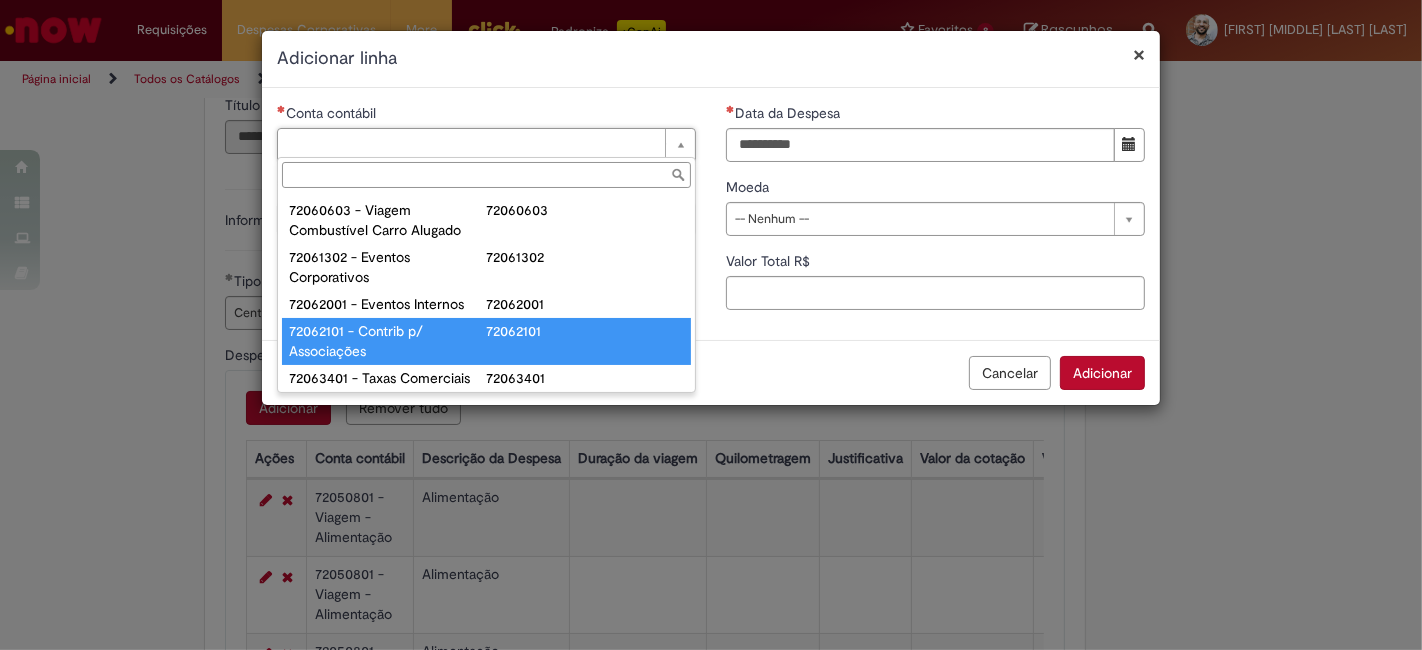 scroll, scrollTop: 1251, scrollLeft: 0, axis: vertical 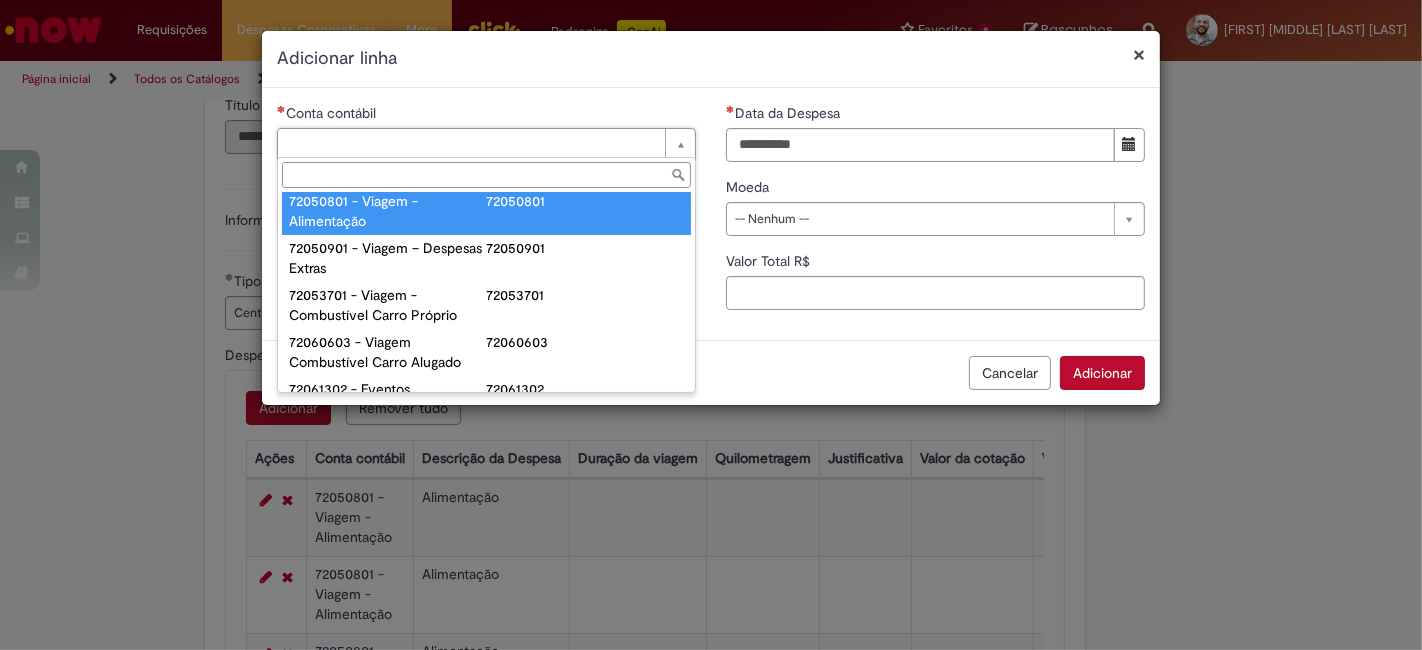 type on "**********" 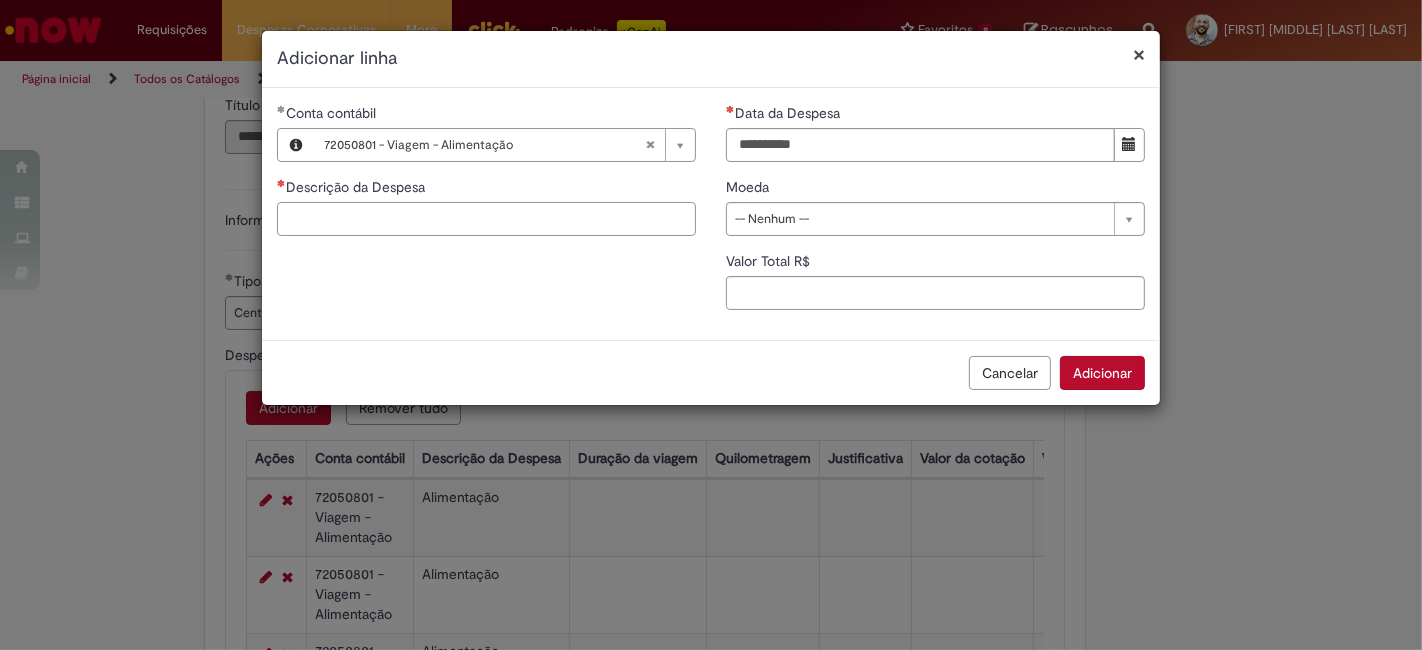 click on "Descrição da Despesa" at bounding box center (486, 219) 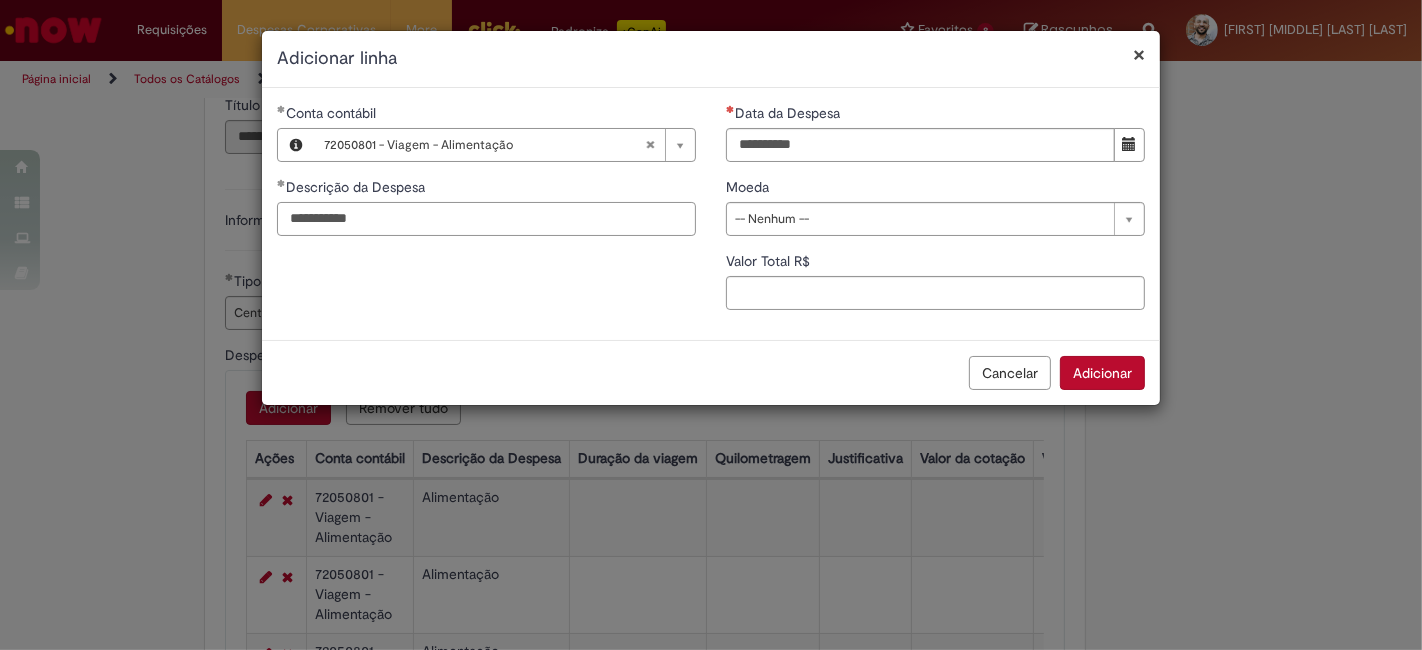 type on "**********" 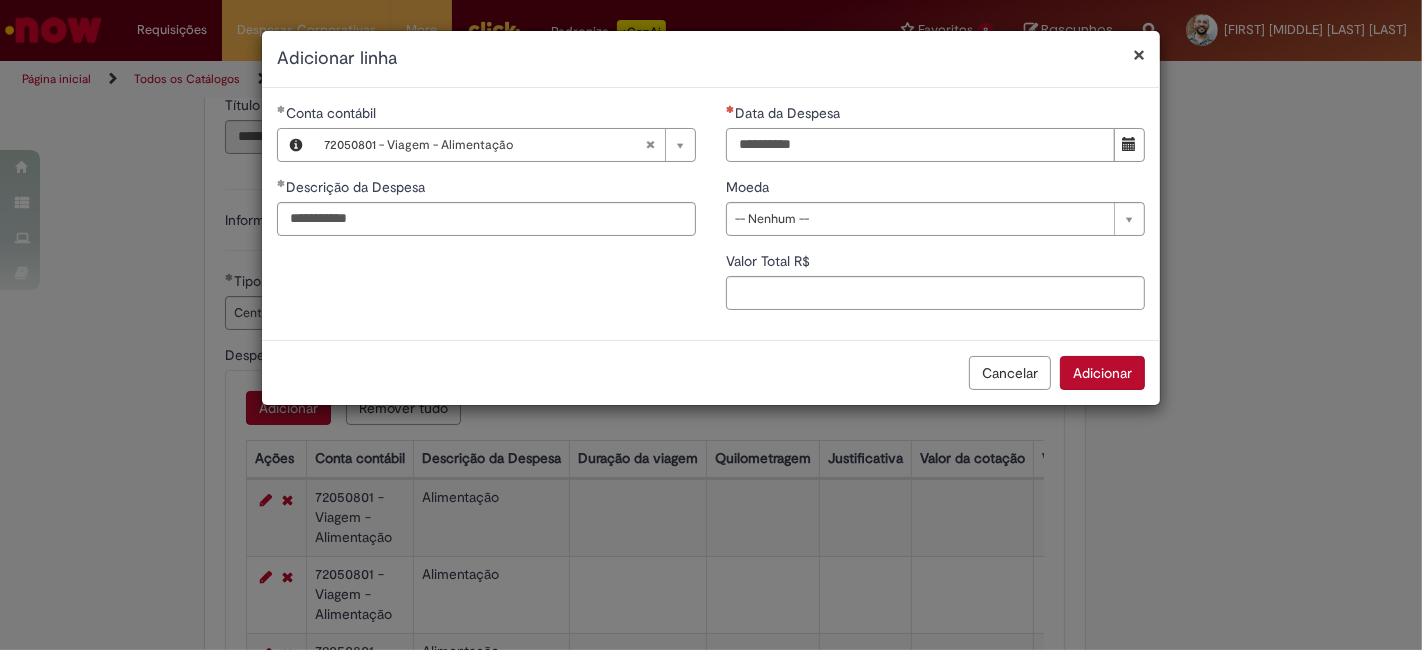 click on "Data da Despesa" at bounding box center [920, 145] 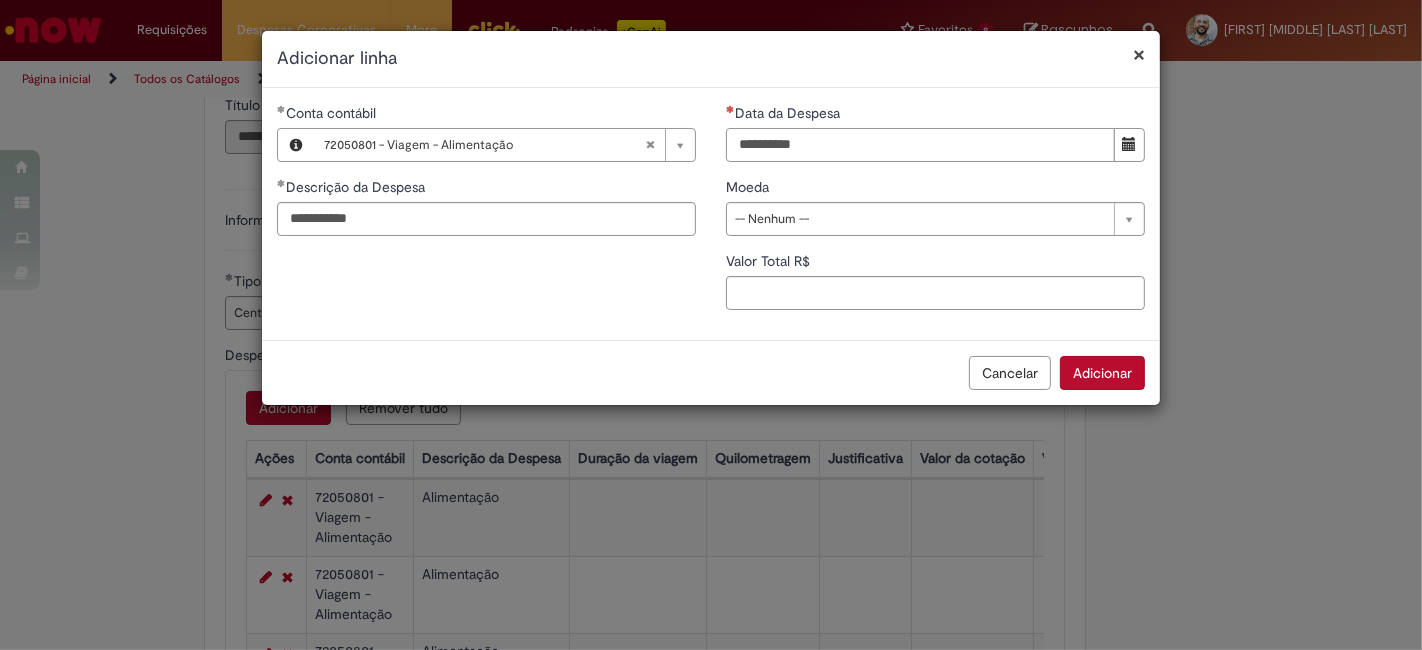 type on "**********" 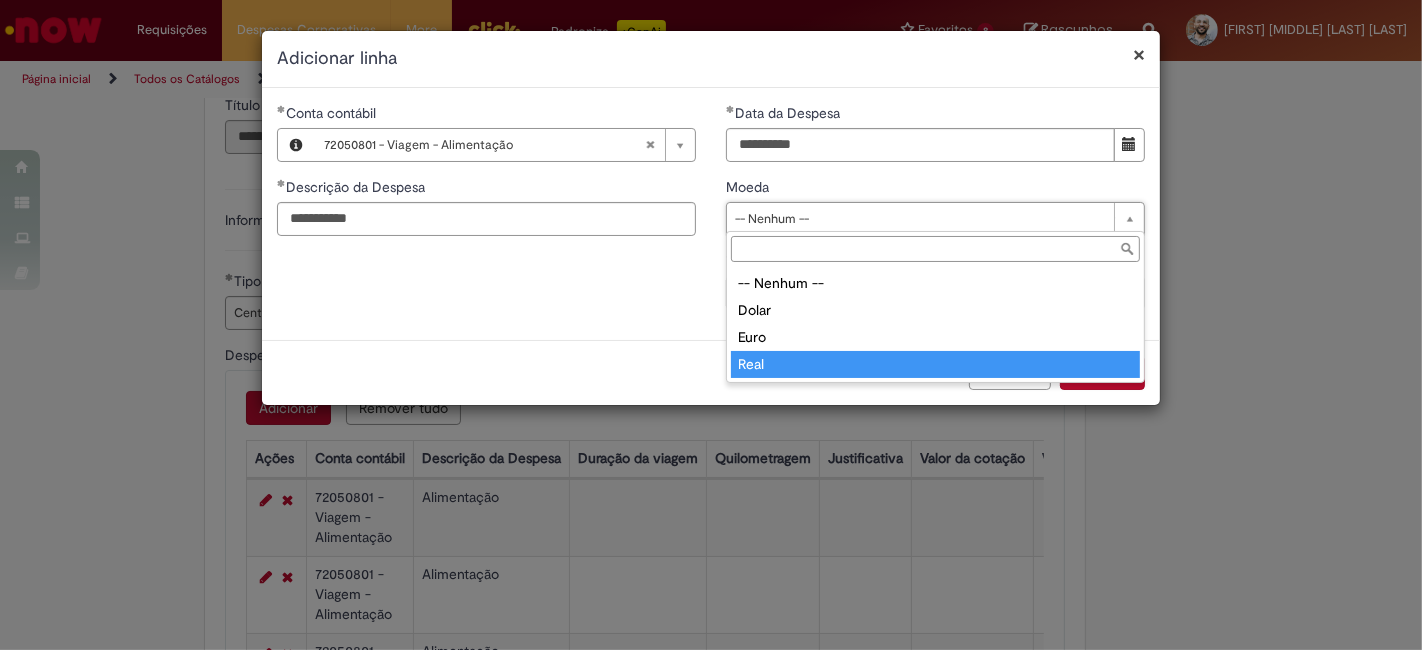 type on "****" 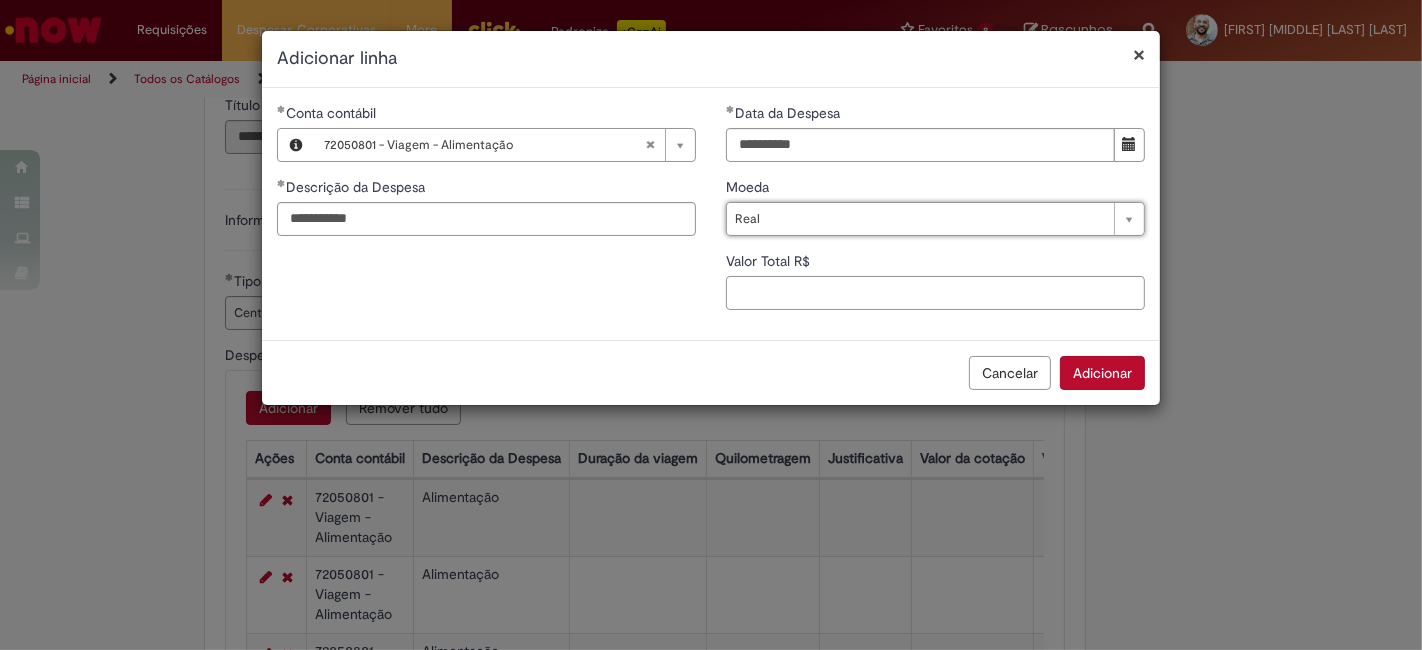 click on "Valor Total R$" at bounding box center (935, 293) 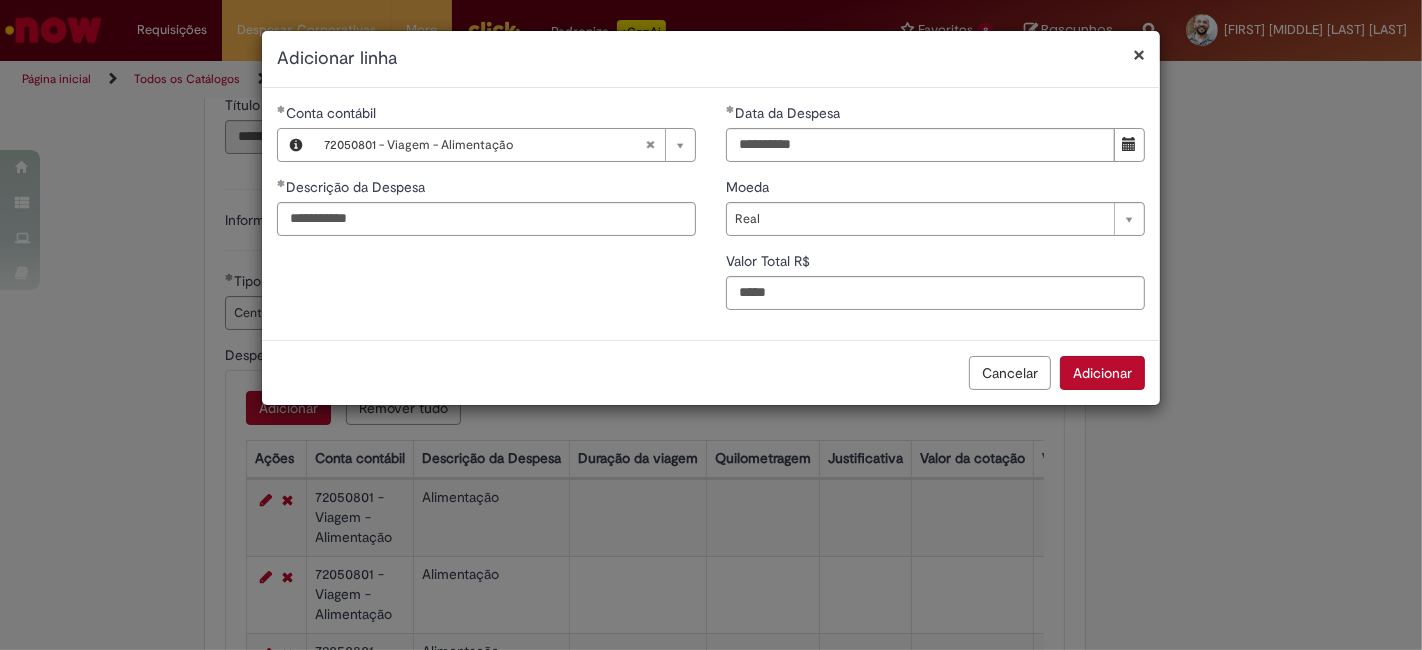 type on "*****" 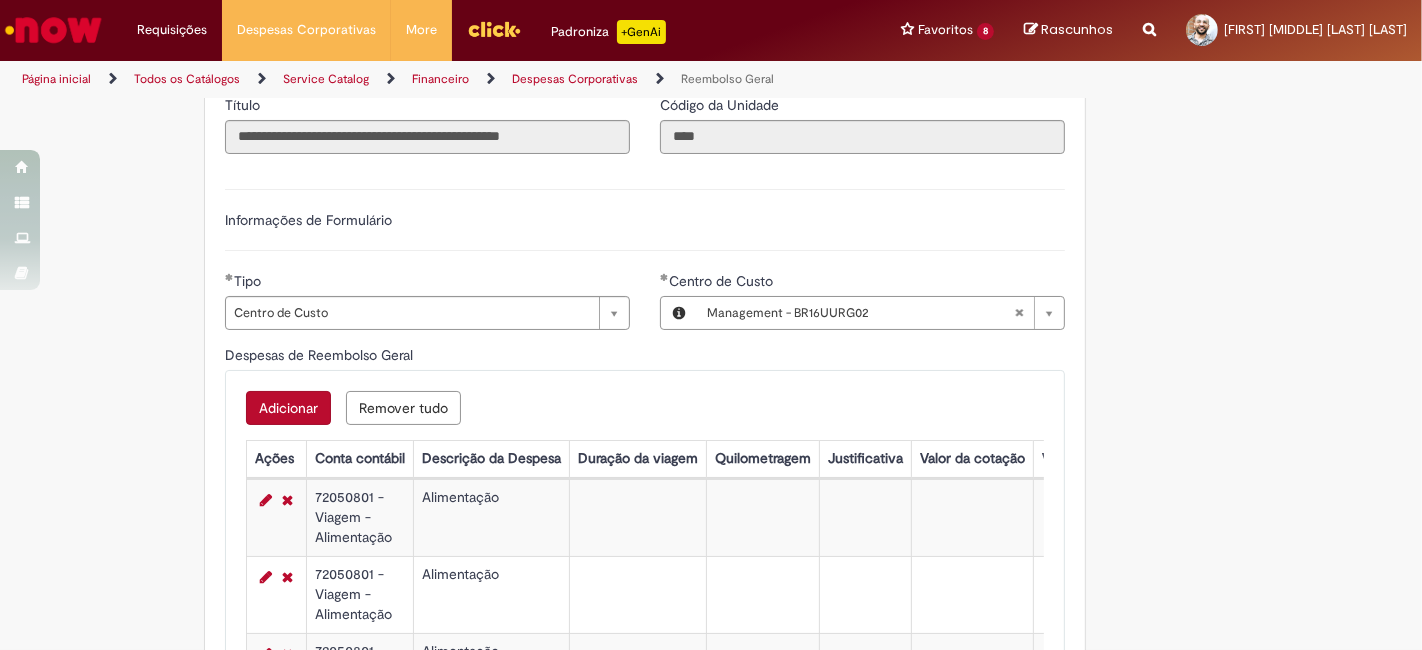 click on "Adicionar" at bounding box center (288, 408) 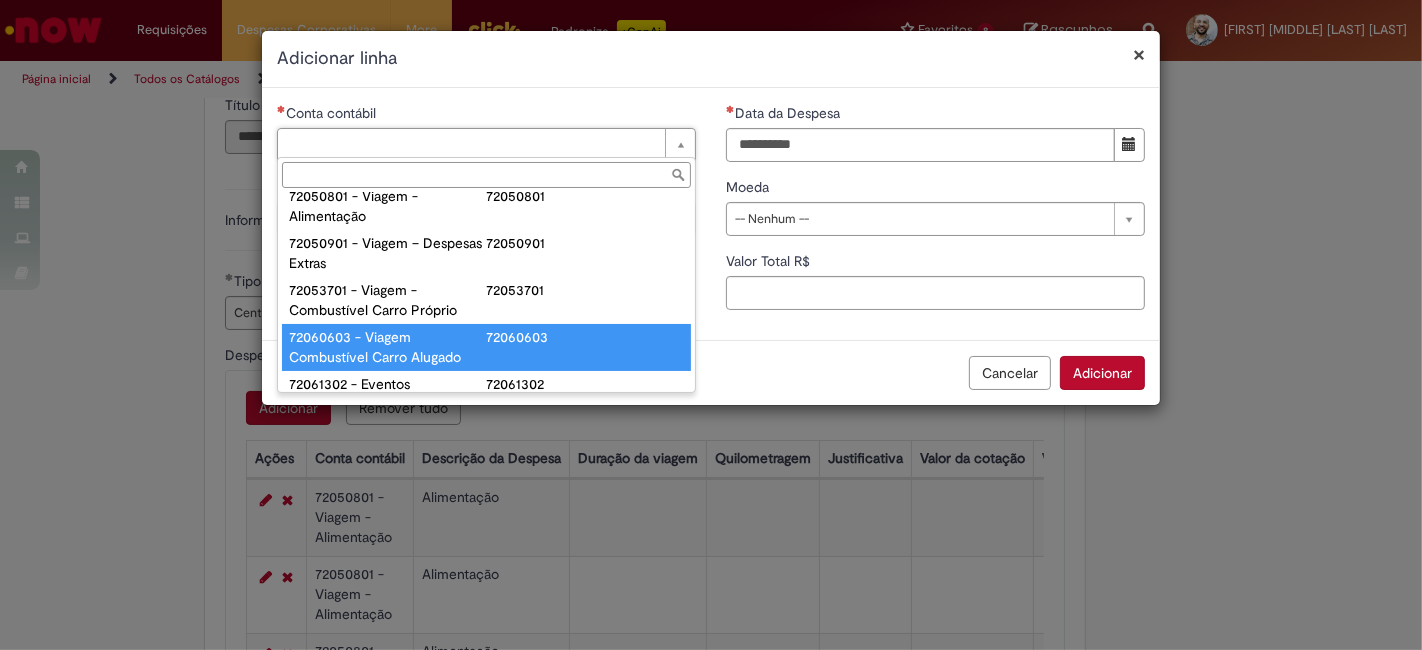 scroll, scrollTop: 1222, scrollLeft: 0, axis: vertical 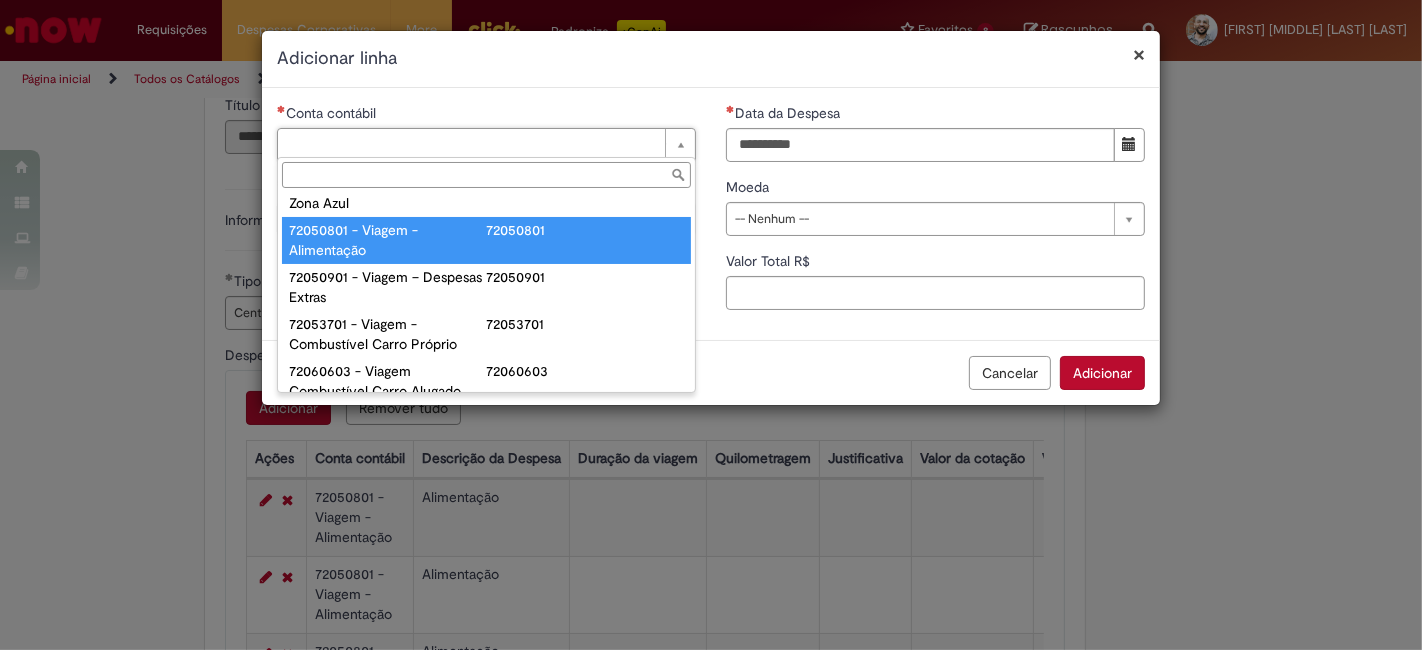 type on "**********" 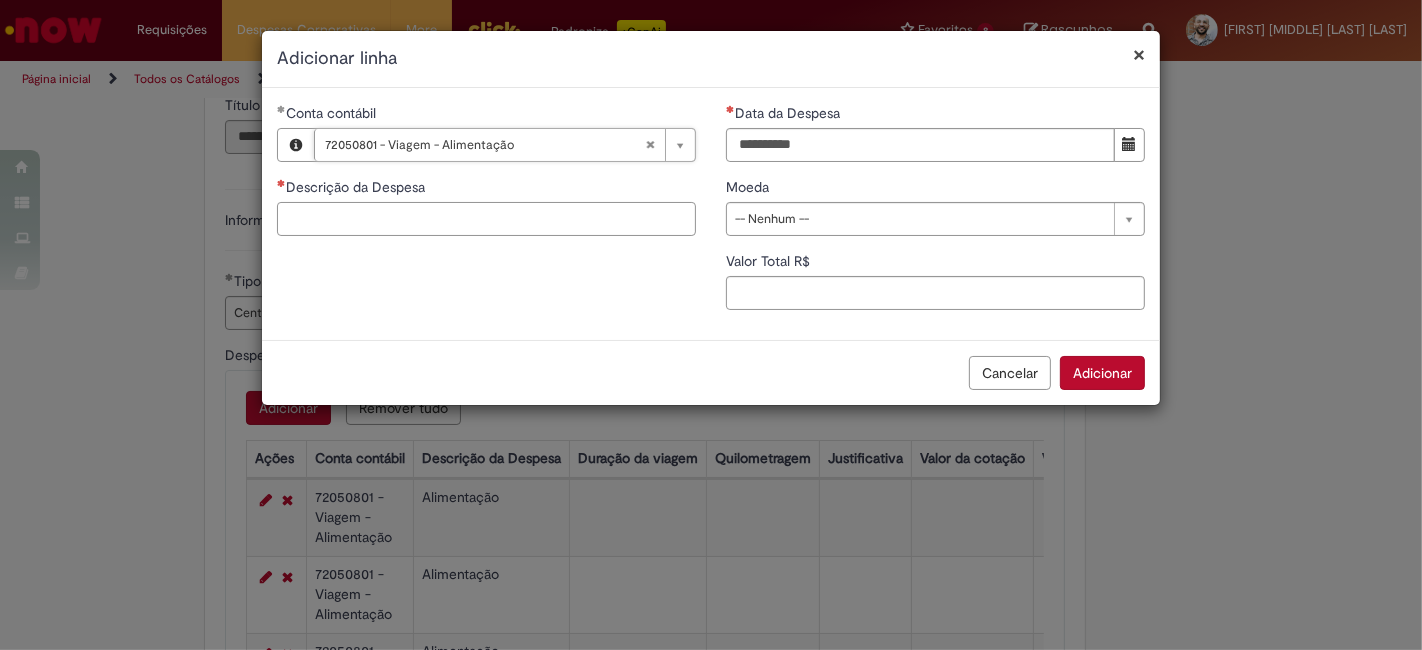 click on "Descrição da Despesa" at bounding box center [486, 219] 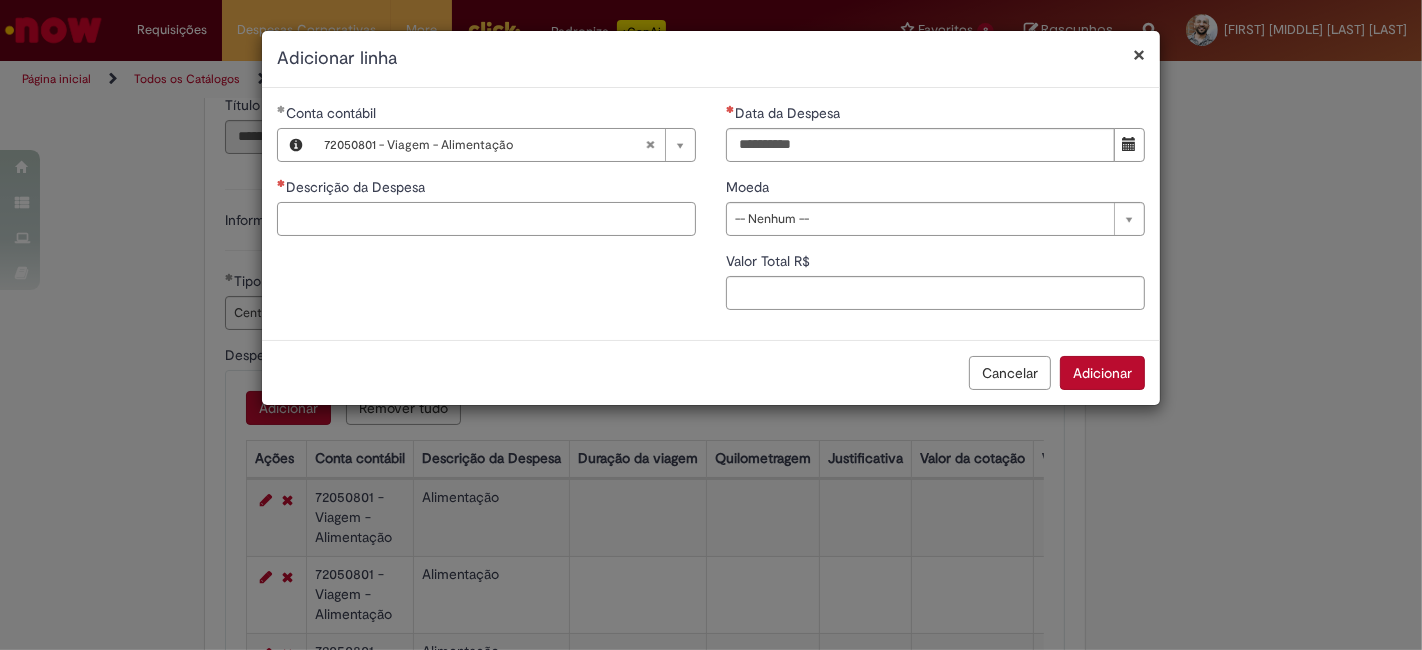 paste on "**********" 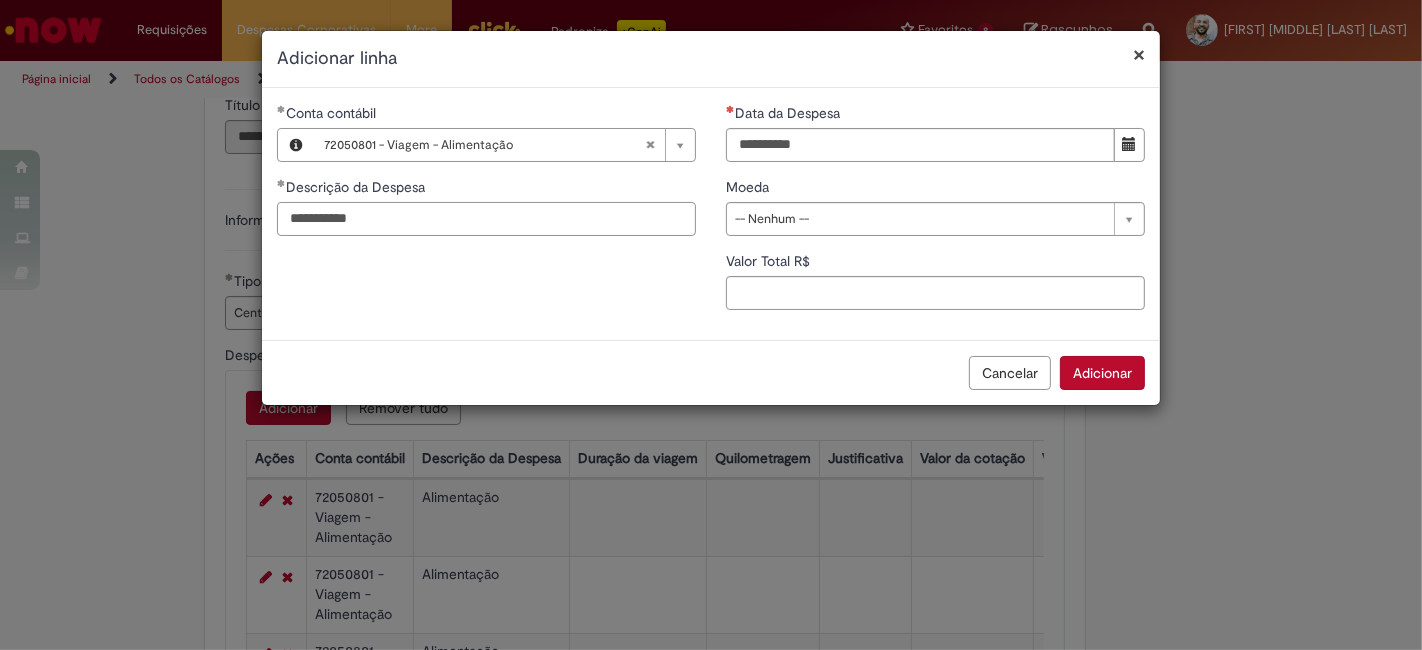 type on "**********" 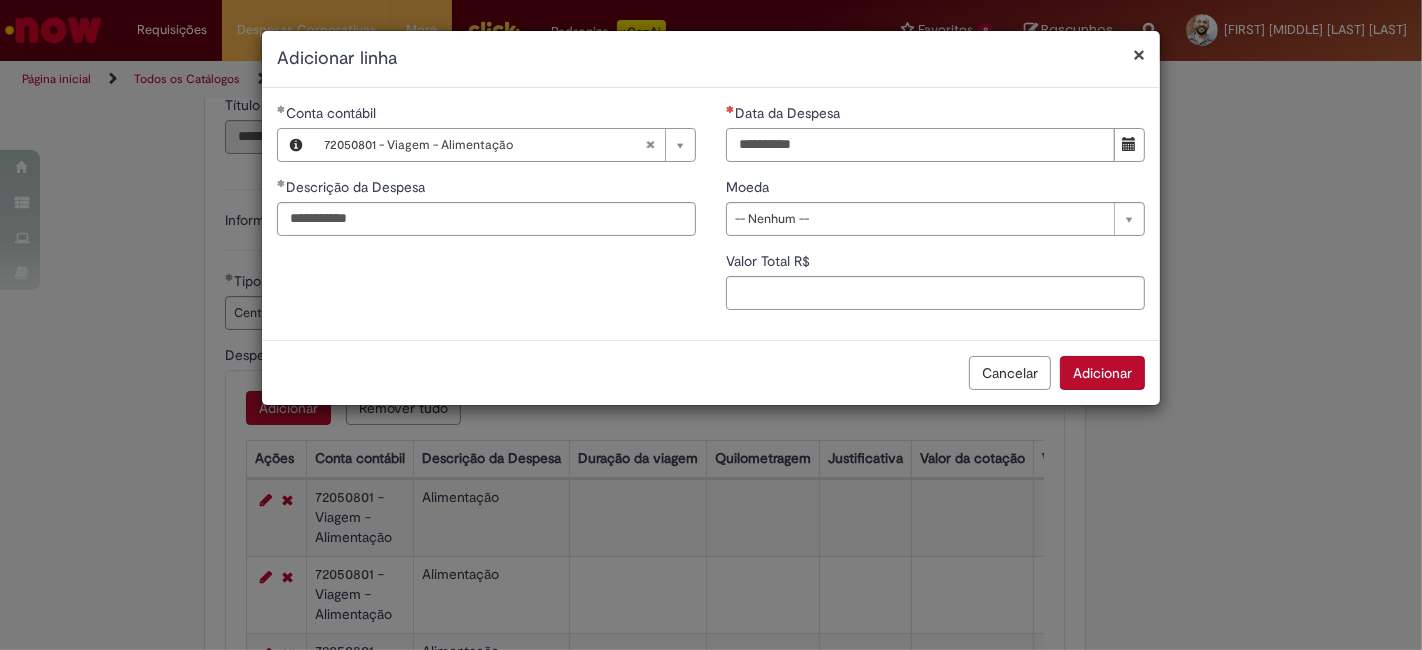 click on "Data da Despesa" at bounding box center [920, 145] 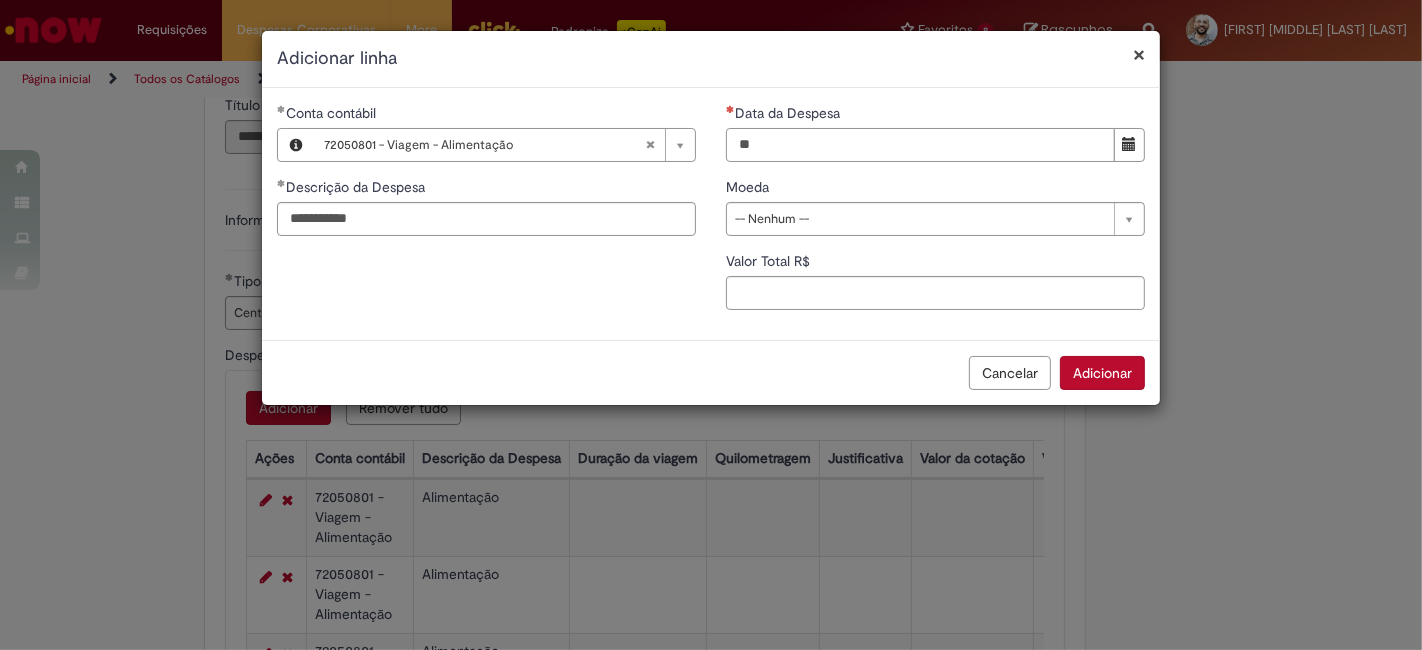 type on "**********" 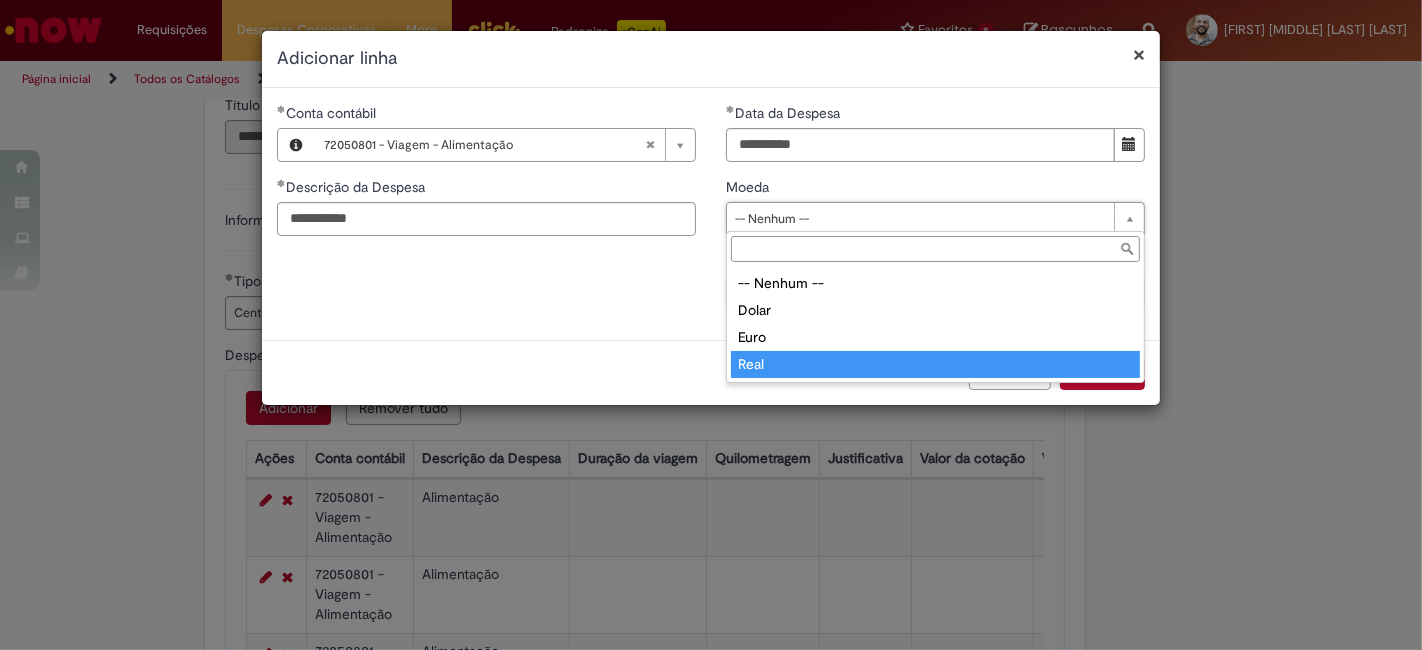 type on "****" 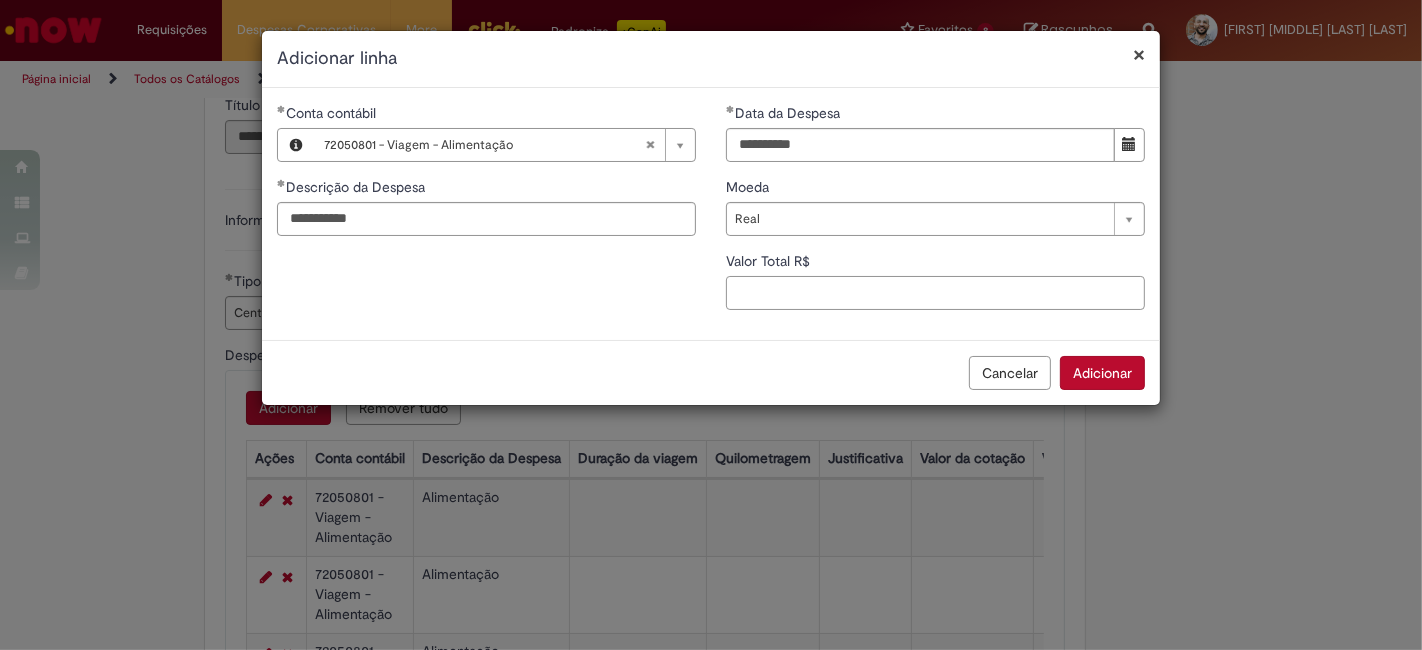 click on "Valor Total R$" at bounding box center (935, 293) 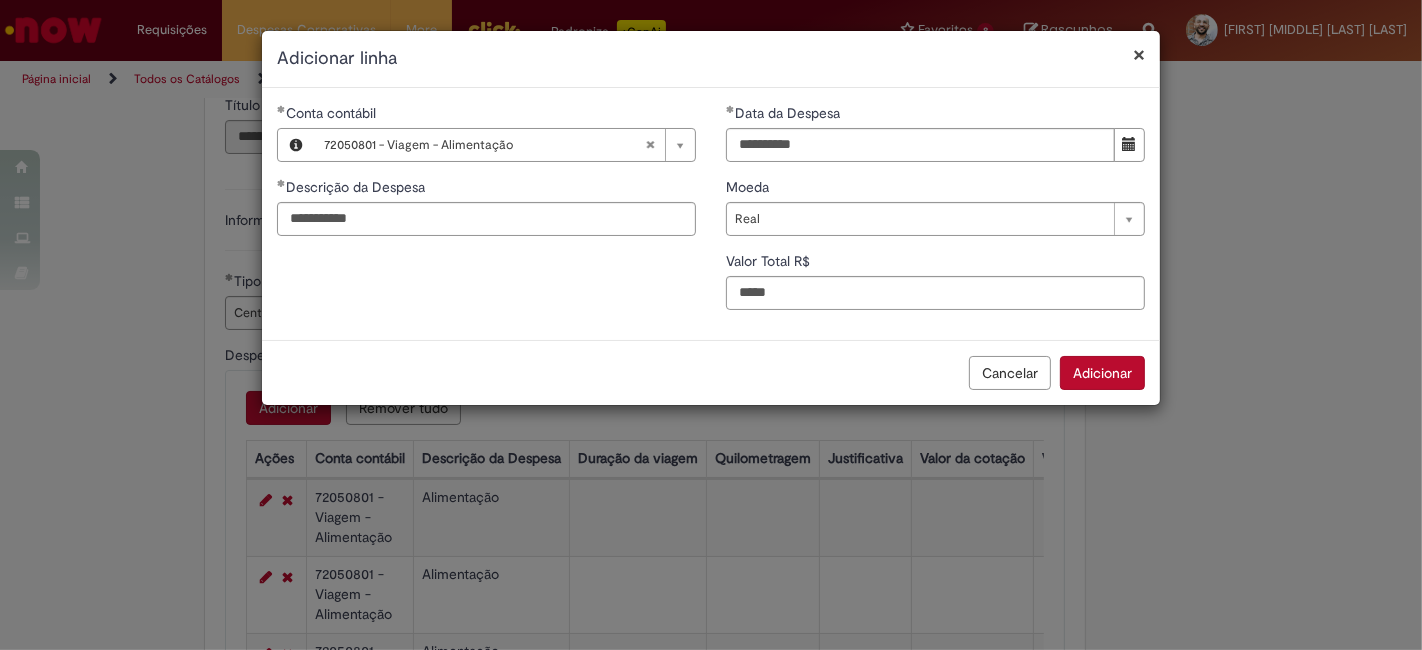 type on "*****" 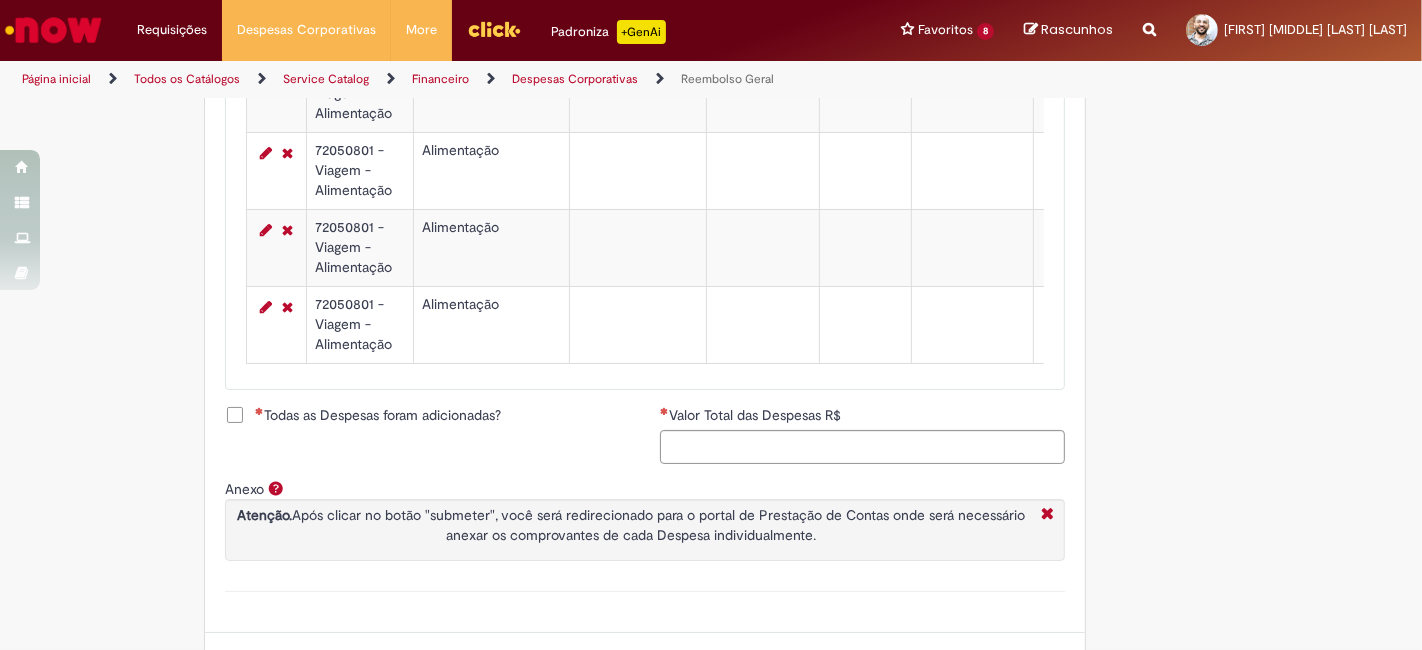 scroll, scrollTop: 2264, scrollLeft: 0, axis: vertical 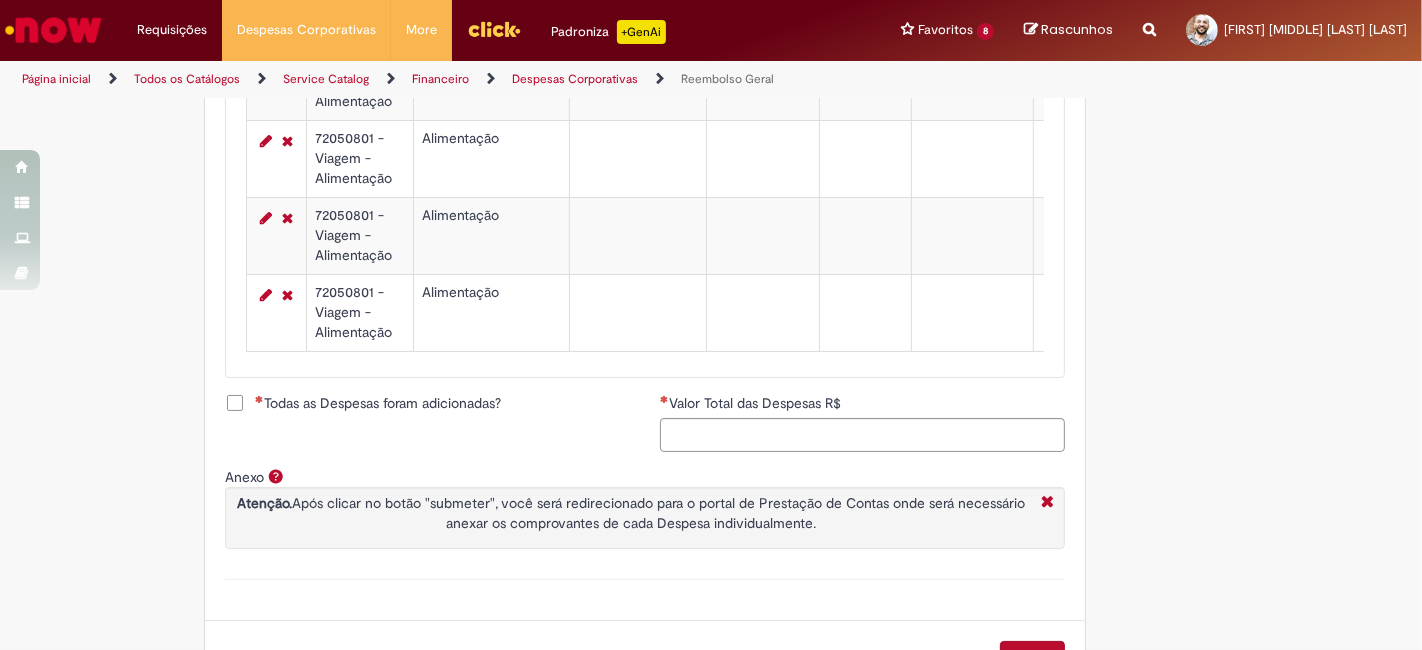 click on "Todas as Despesas foram adicionadas?" at bounding box center [378, 403] 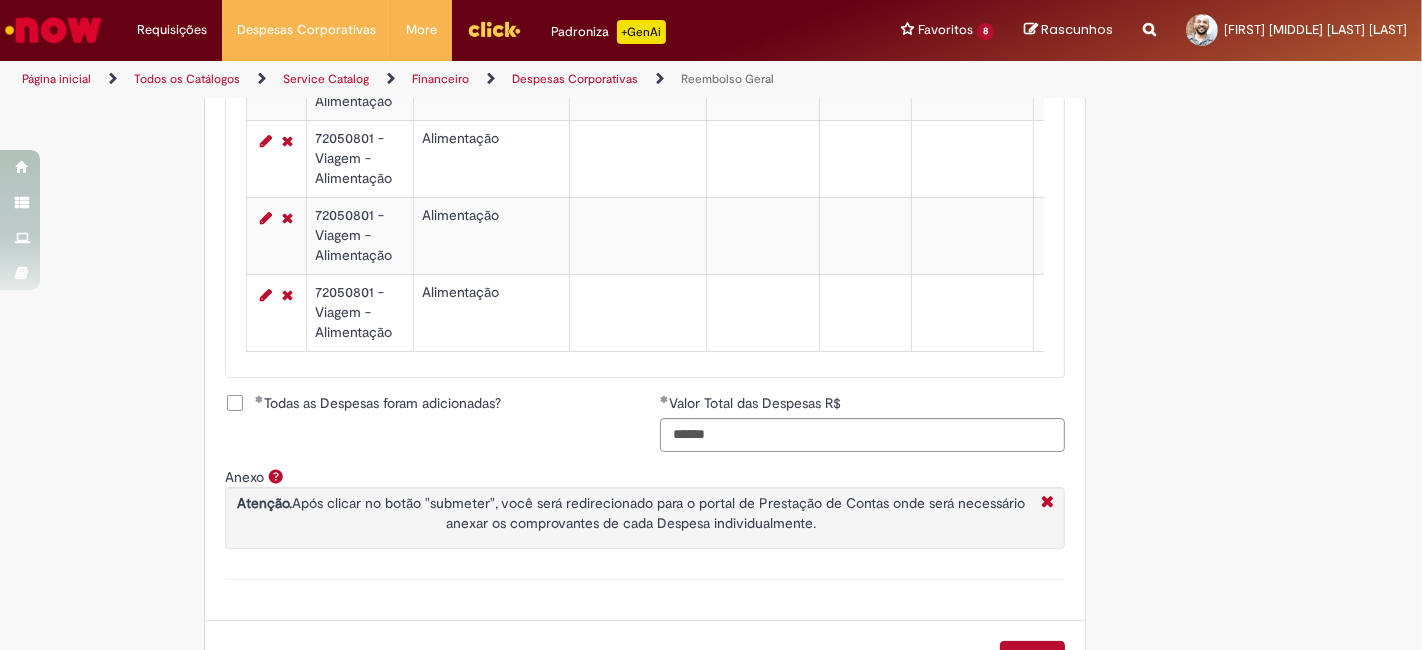 scroll, scrollTop: 2338, scrollLeft: 0, axis: vertical 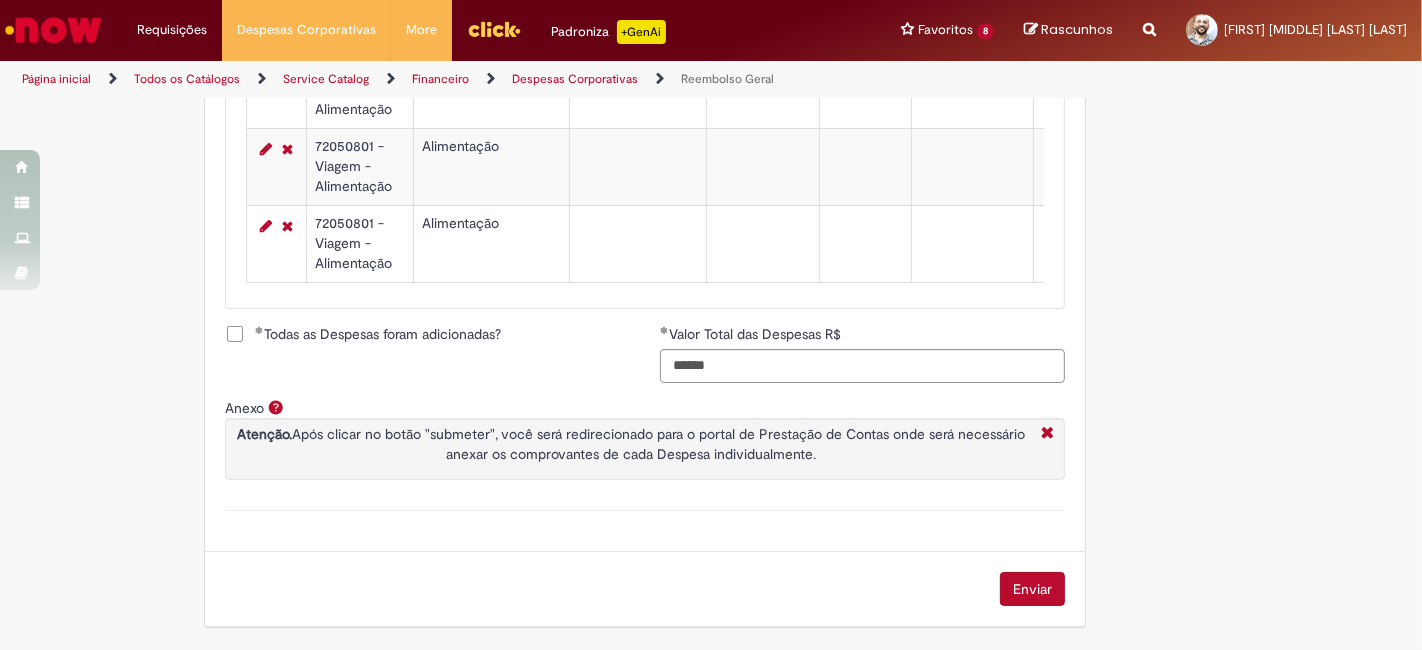 click on "Enviar" at bounding box center [1032, 589] 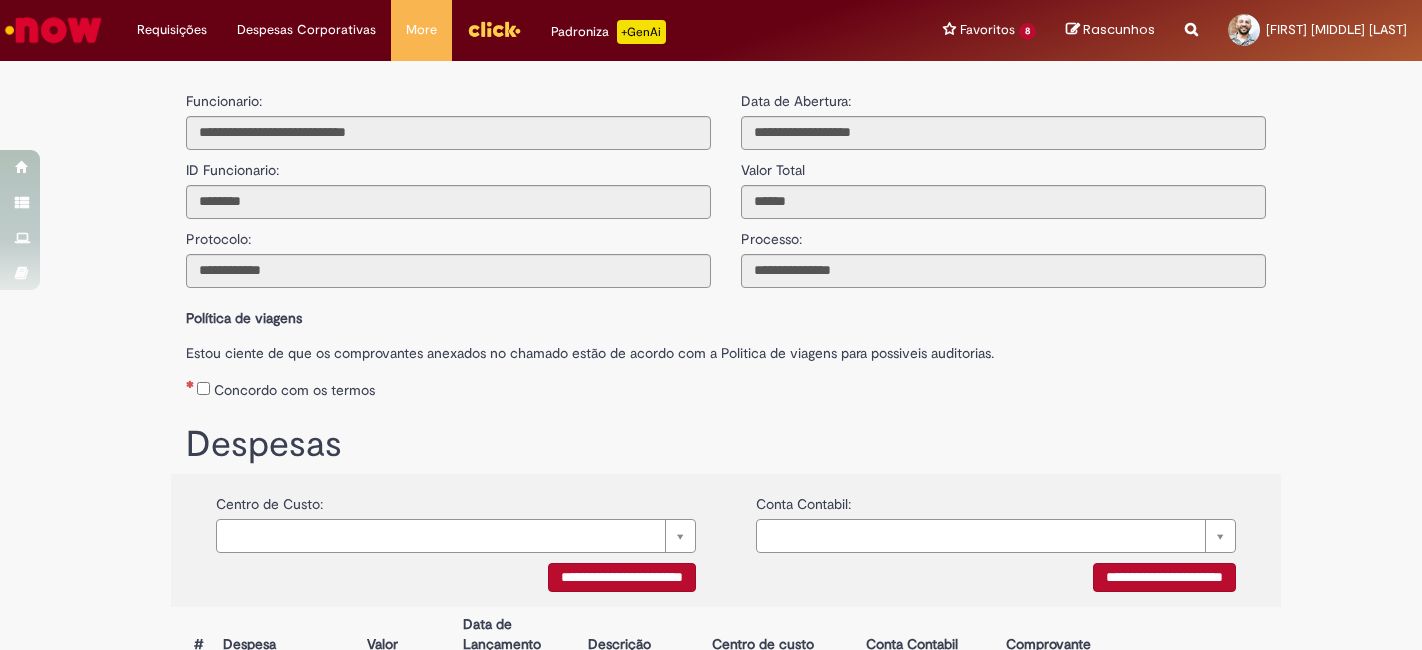 scroll, scrollTop: 0, scrollLeft: 0, axis: both 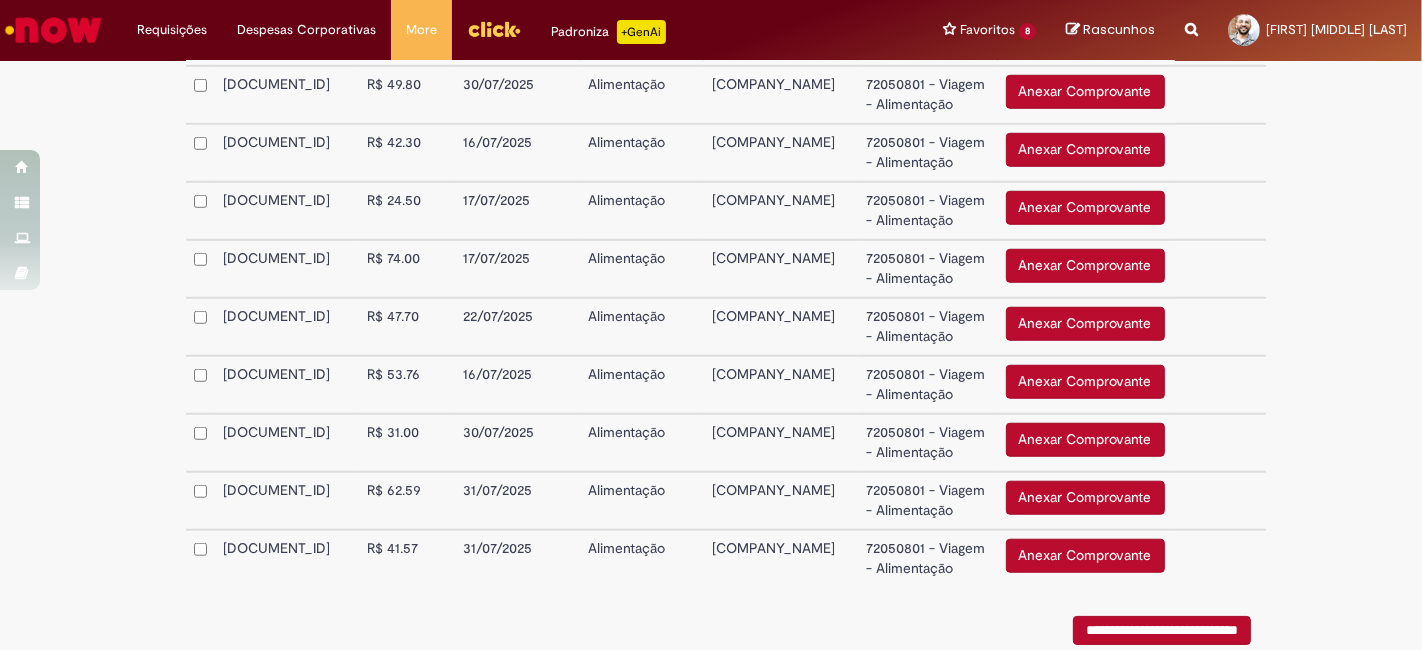 click on "Anexar Comprovante" at bounding box center (1085, 150) 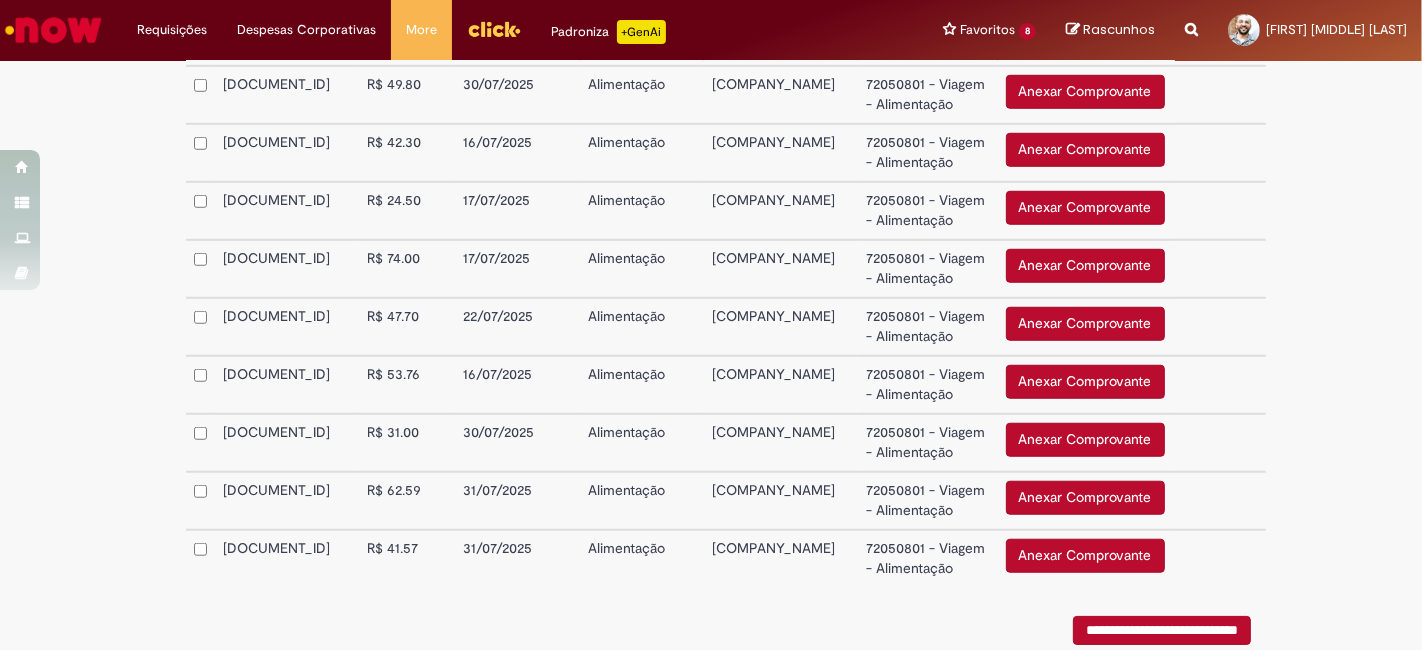 scroll, scrollTop: 1488, scrollLeft: 0, axis: vertical 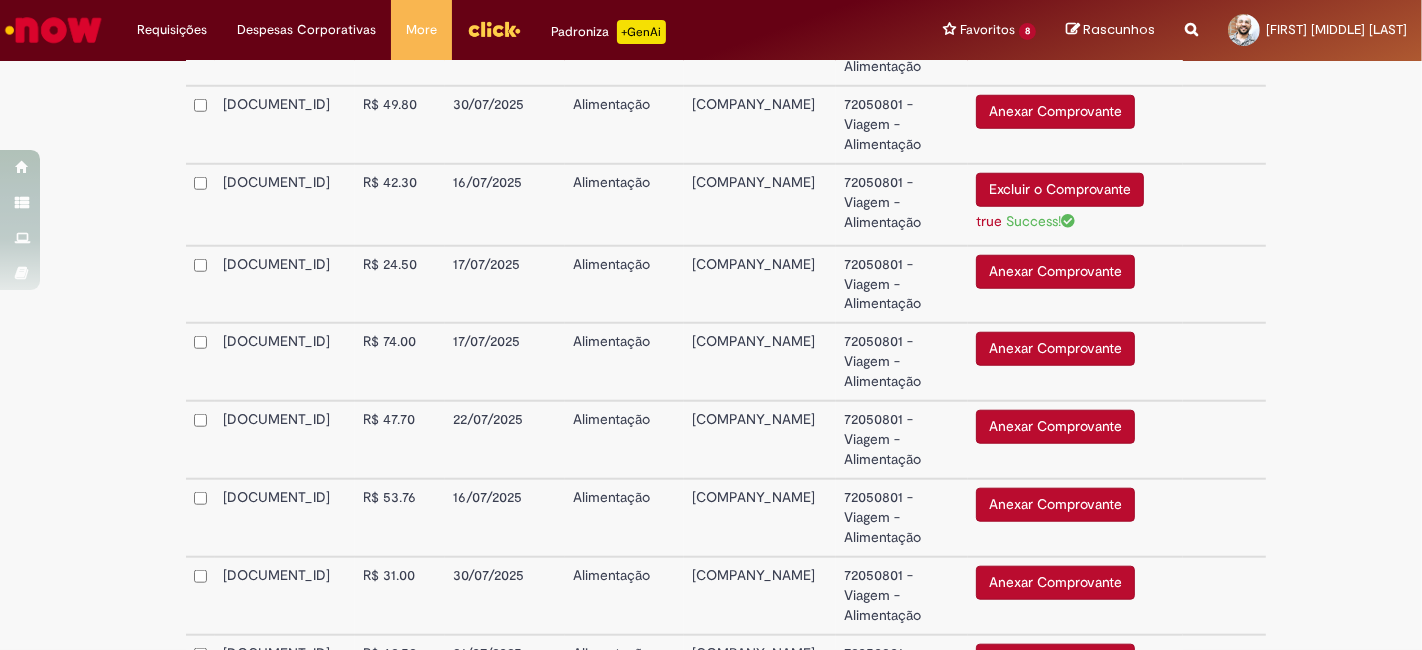 click on "Anexar Comprovante" at bounding box center [1055, 505] 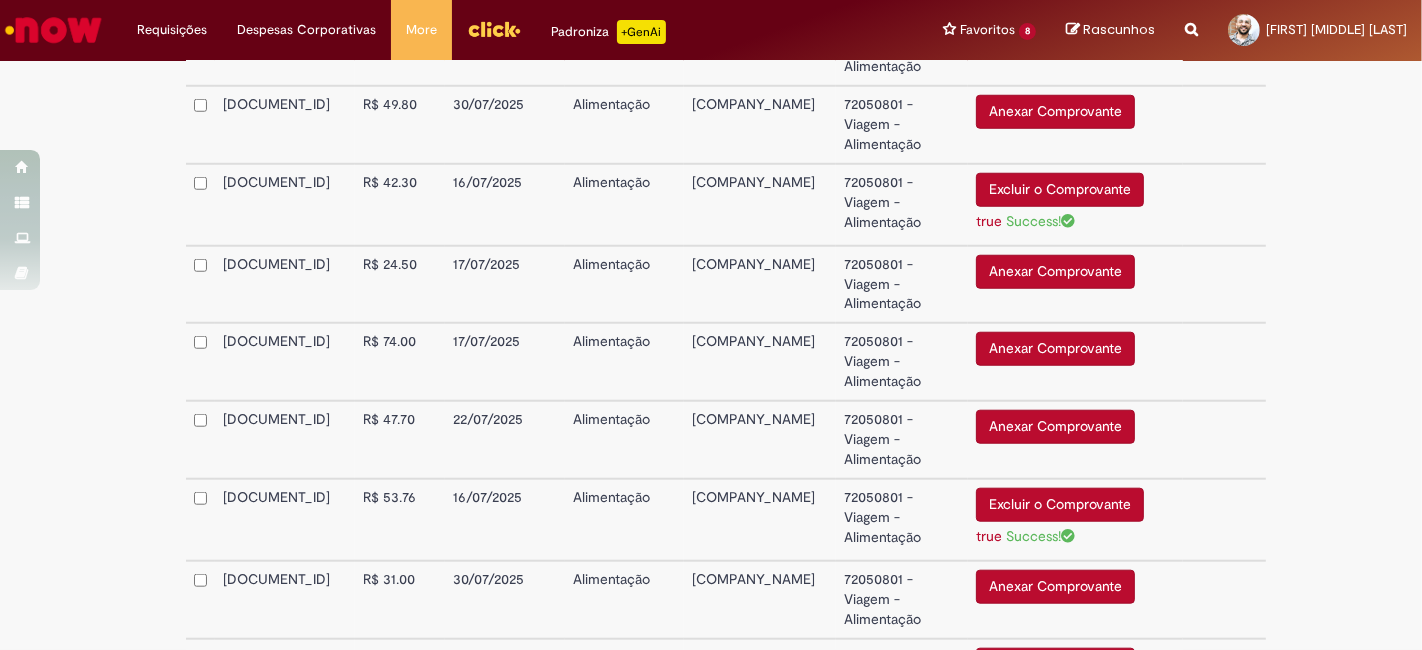 click on "Anexar Comprovante" at bounding box center (1055, 272) 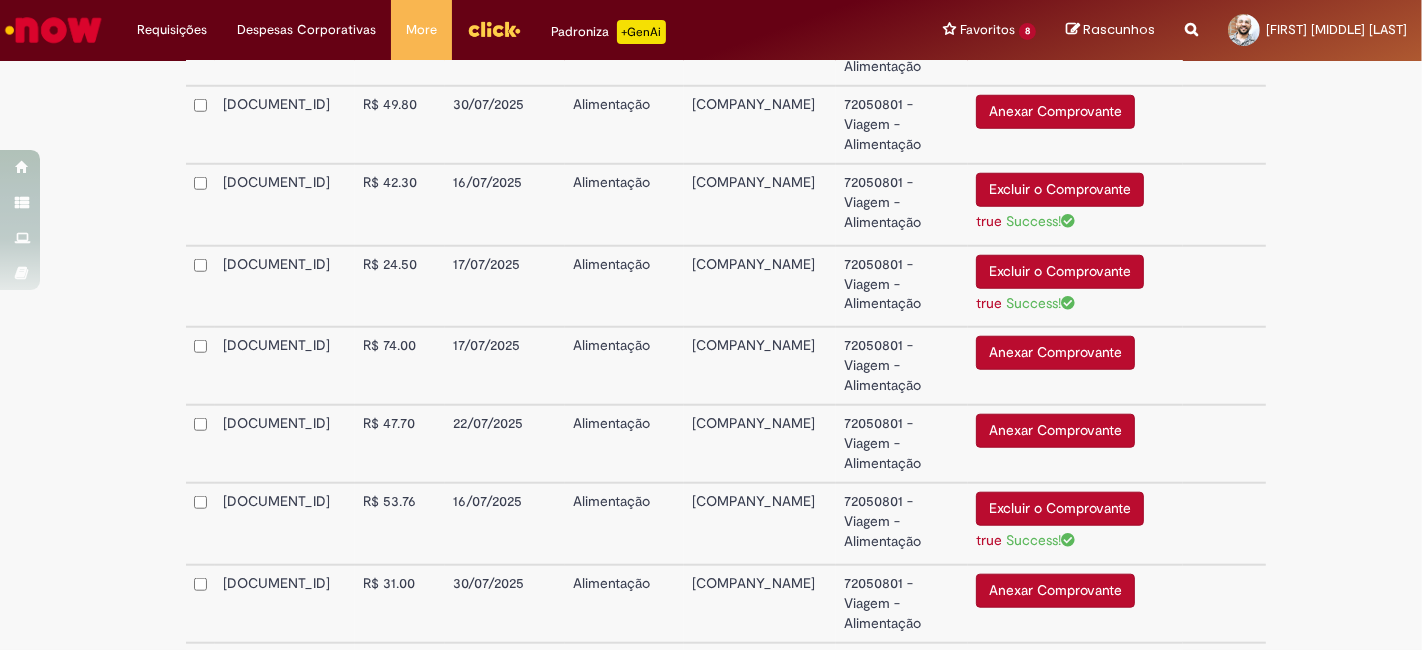 click on "Anexar Comprovante" at bounding box center [1055, 353] 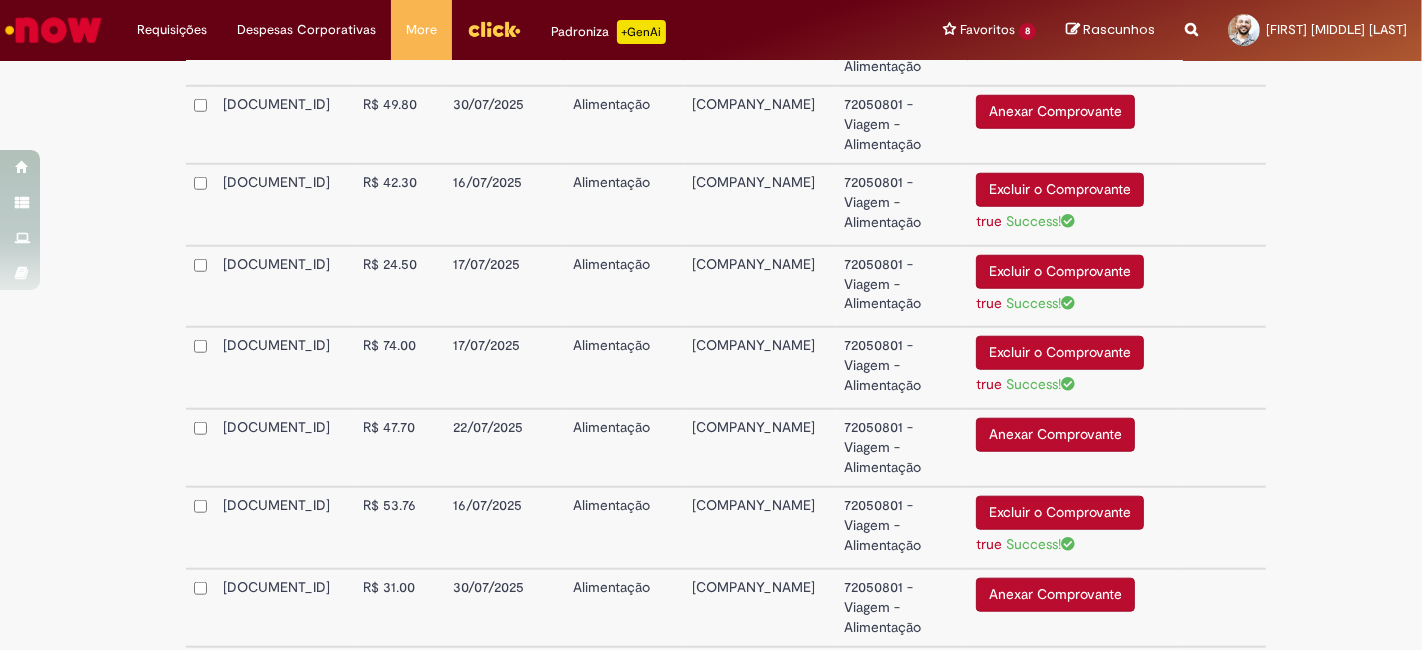 click on "Anexar Comprovante    Excluir o Comprovante" at bounding box center [1075, 448] 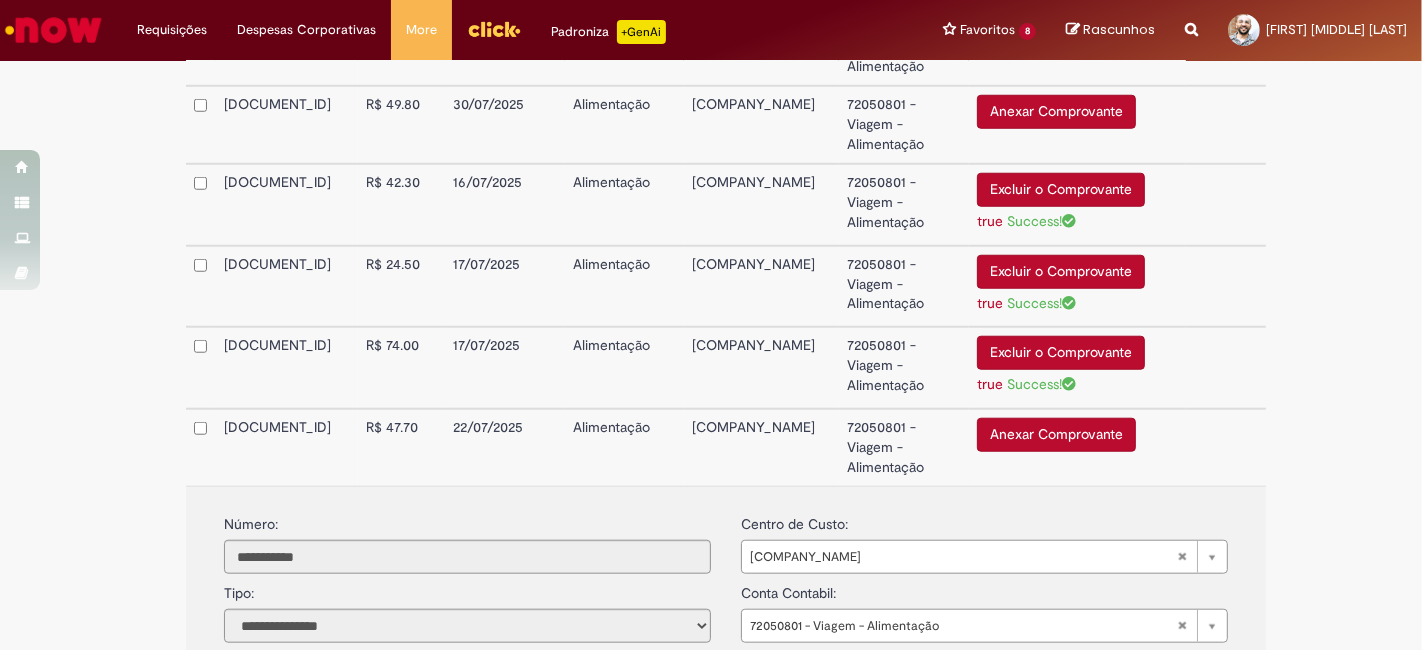 click on "Anexar Comprovante    Excluir o Comprovante" at bounding box center [1077, 447] 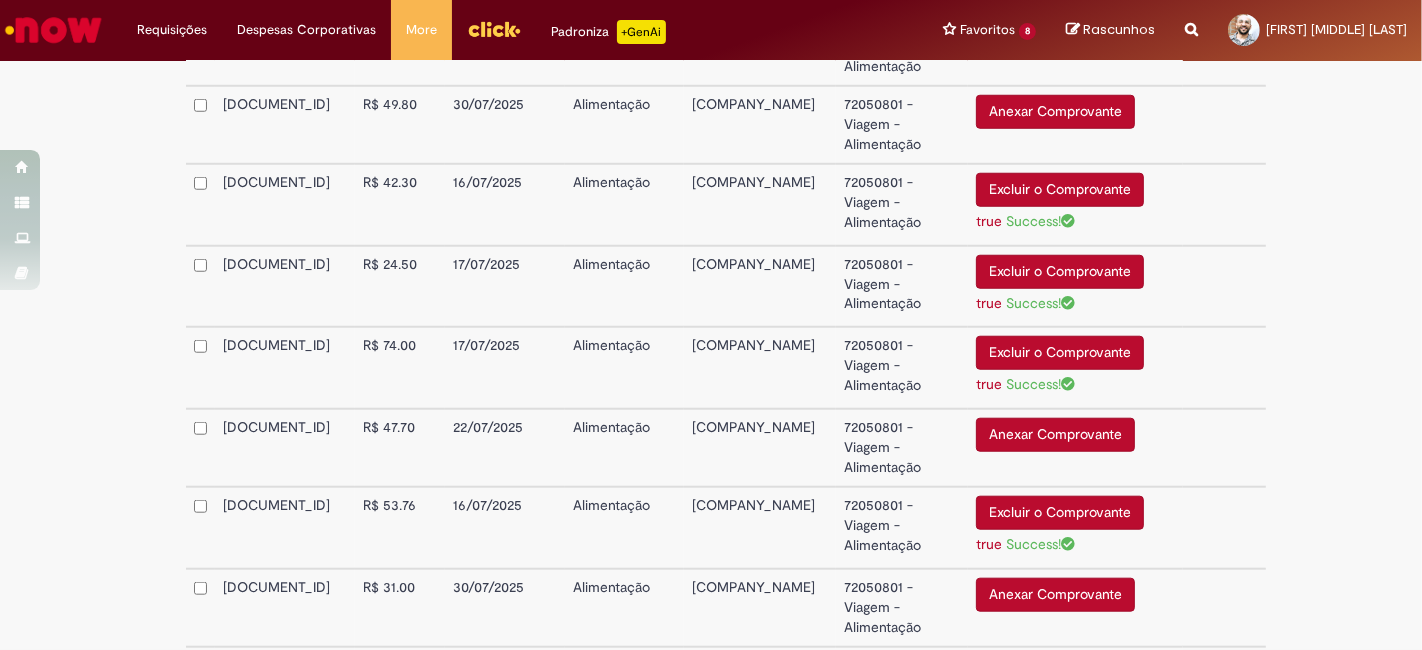 click on "Anexar Comprovante" at bounding box center [1055, 435] 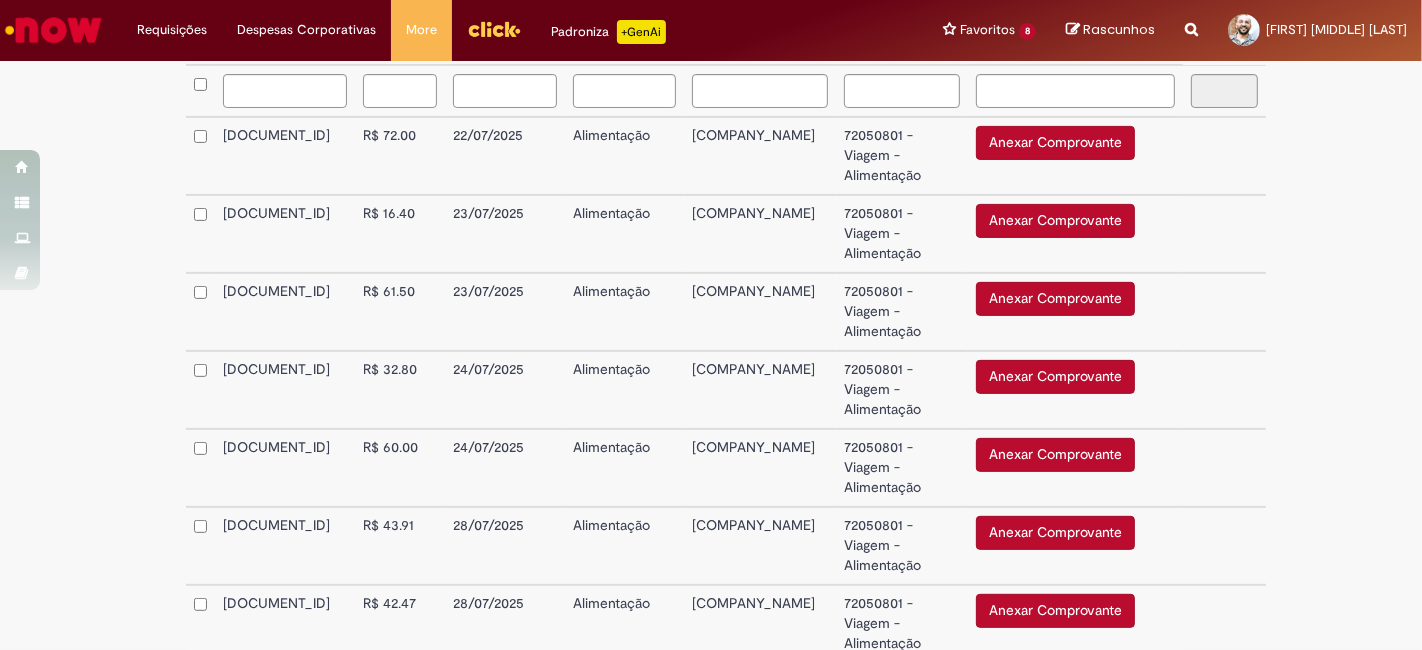 scroll, scrollTop: 488, scrollLeft: 0, axis: vertical 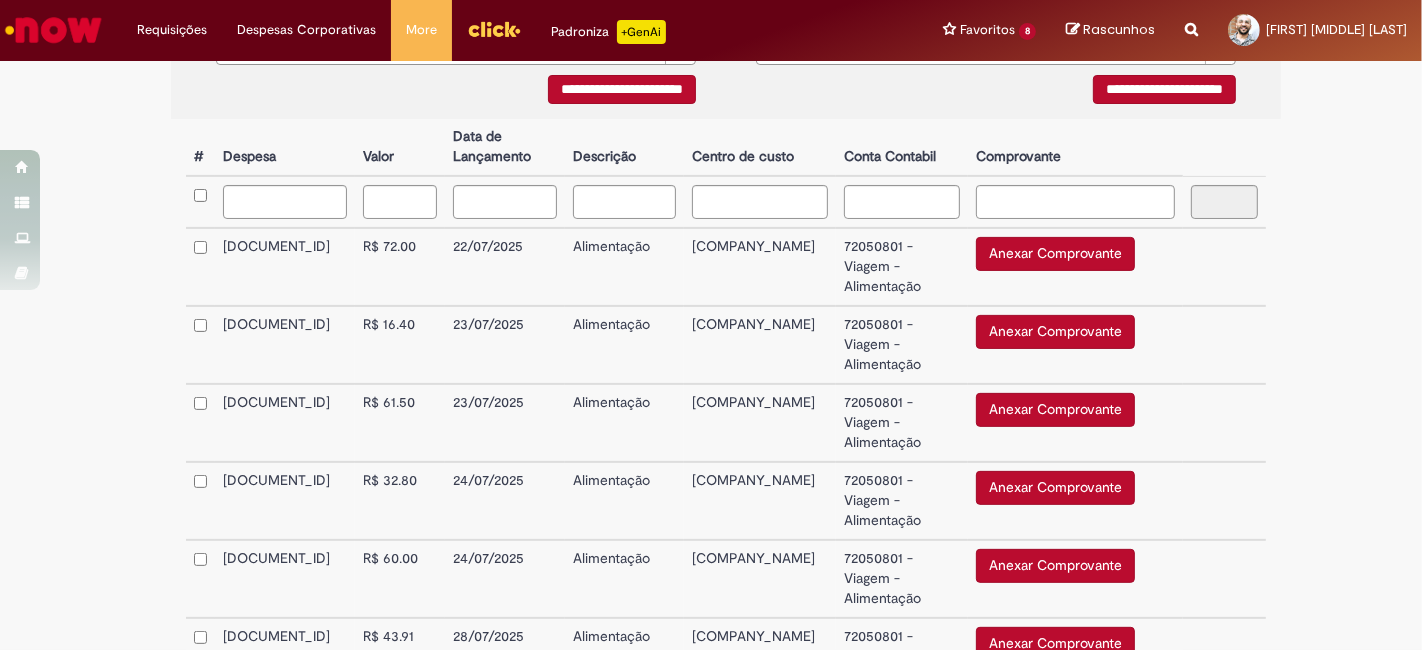 click on "Anexar Comprovante" at bounding box center (1055, 254) 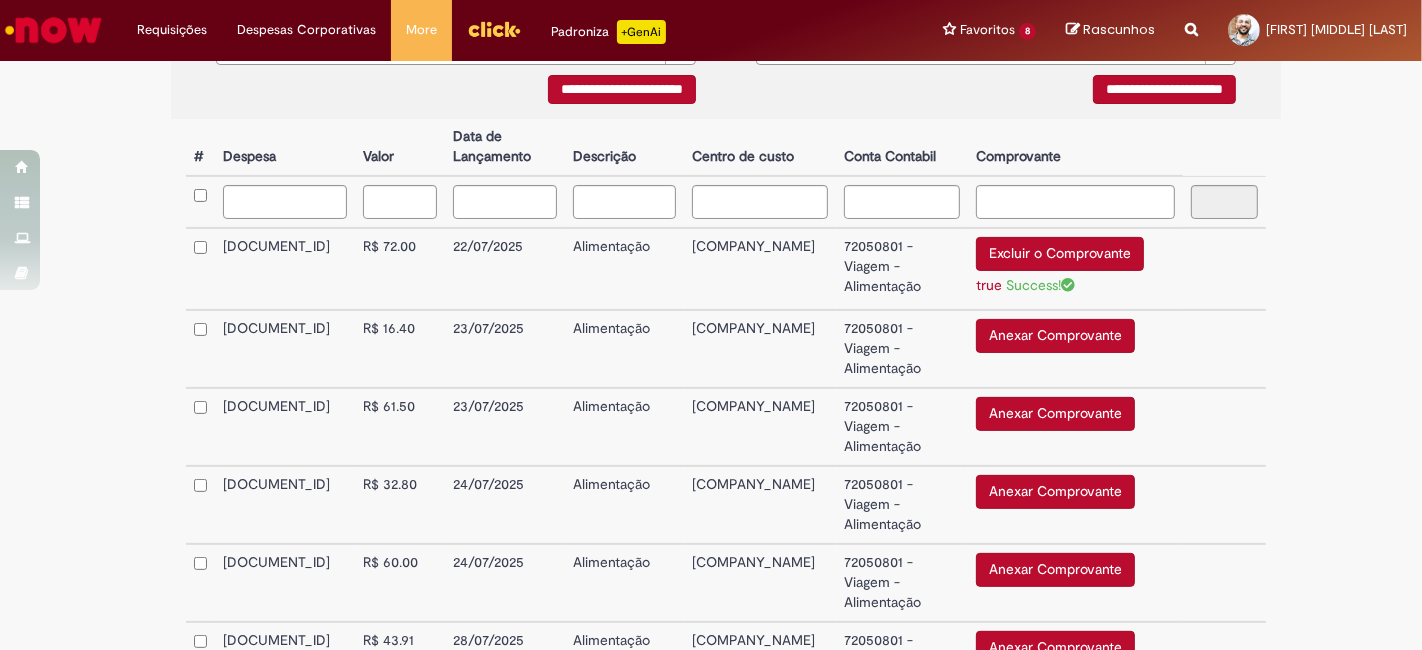 click on "Anexar Comprovante" at bounding box center (1055, 336) 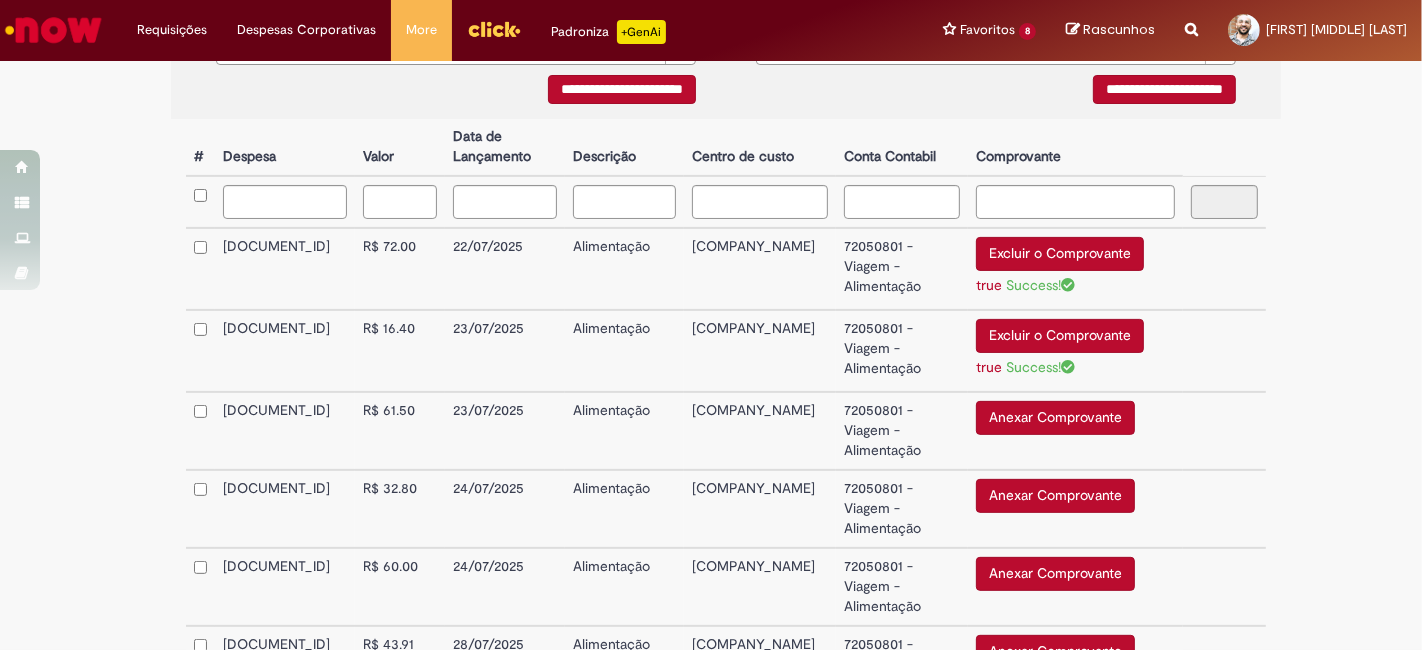 click on "Anexar Comprovante" at bounding box center [1055, 418] 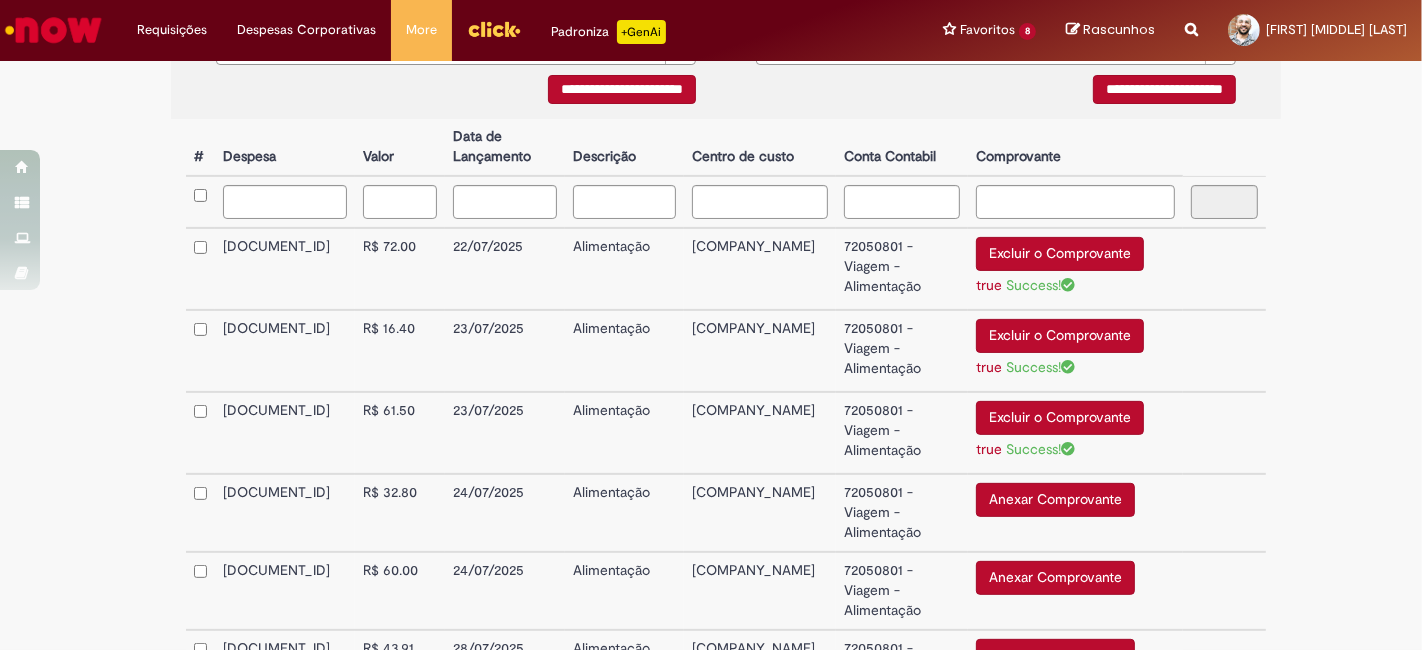 click on "Anexar Comprovante" at bounding box center [1055, 500] 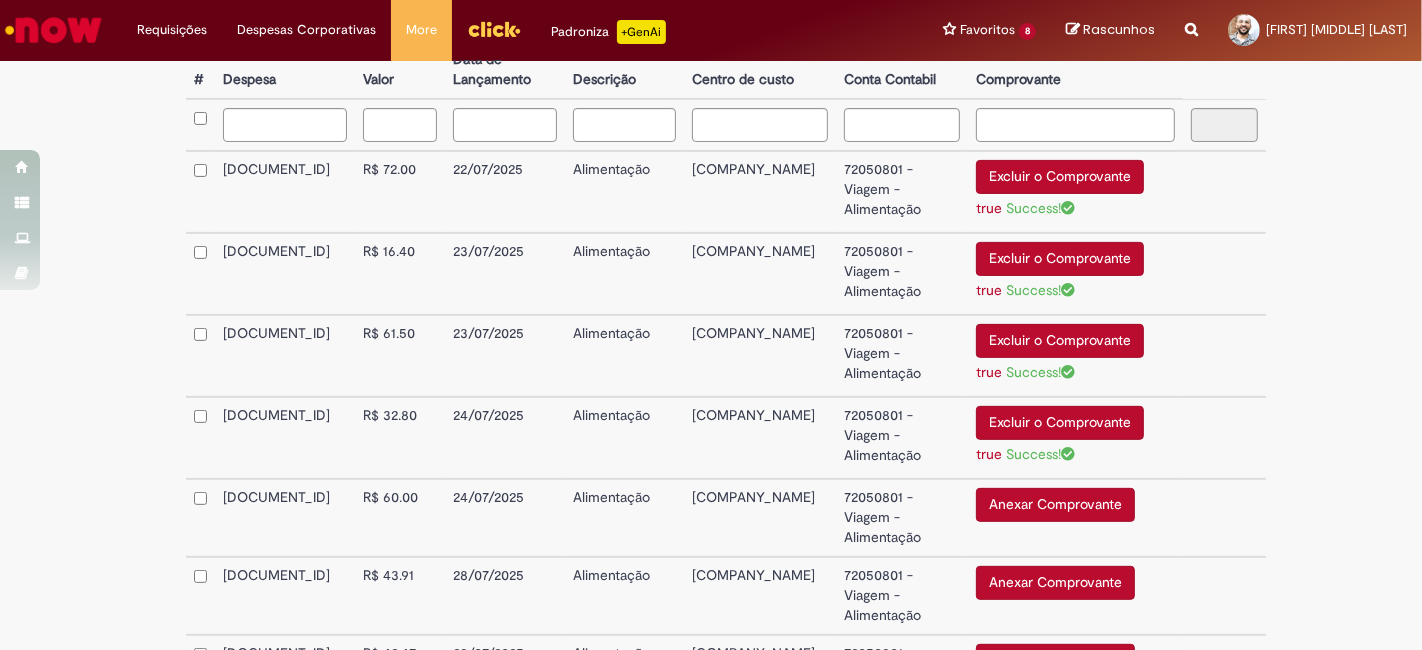 scroll, scrollTop: 599, scrollLeft: 0, axis: vertical 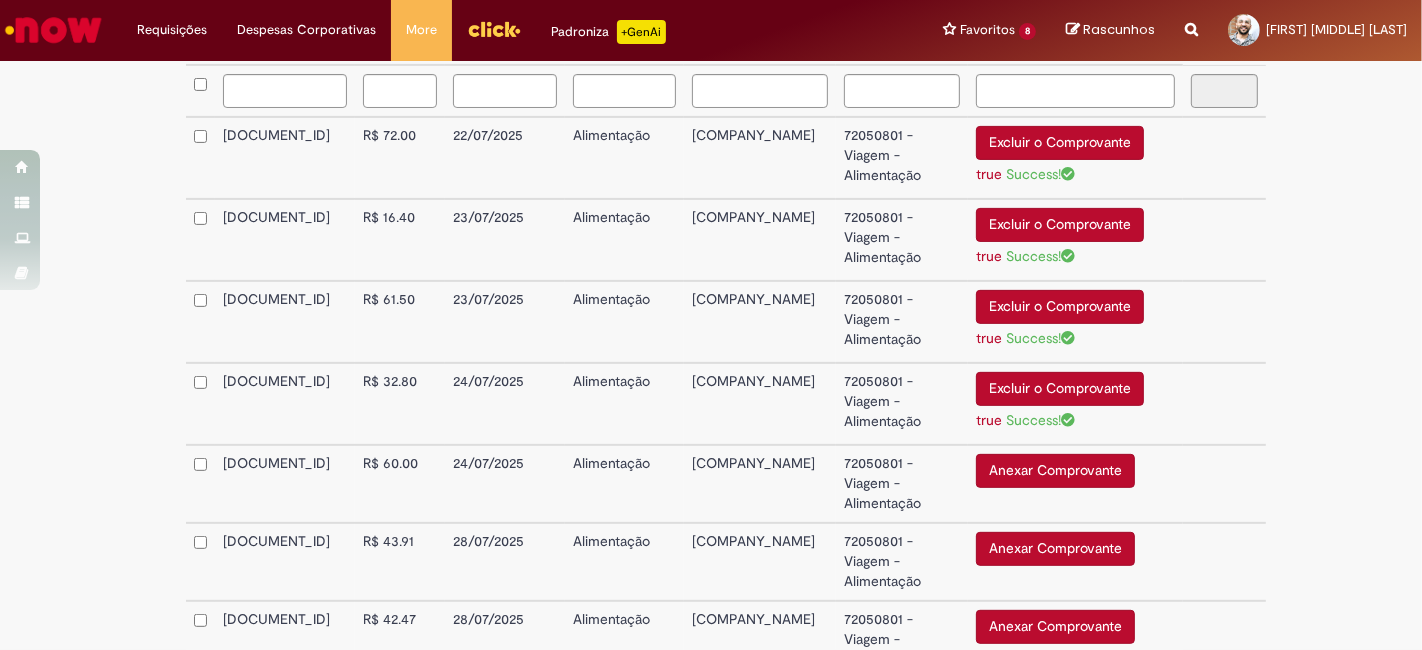 click on "Anexar Comprovante" at bounding box center [1055, 471] 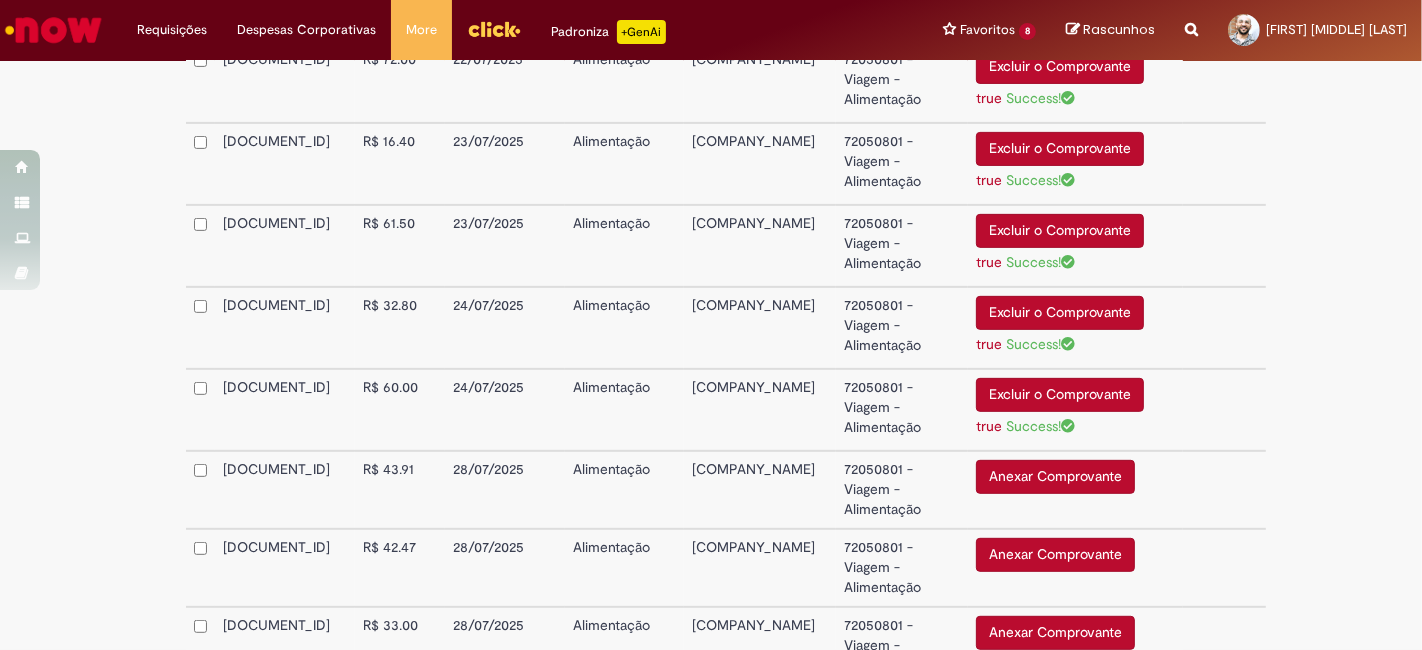 scroll, scrollTop: 710, scrollLeft: 0, axis: vertical 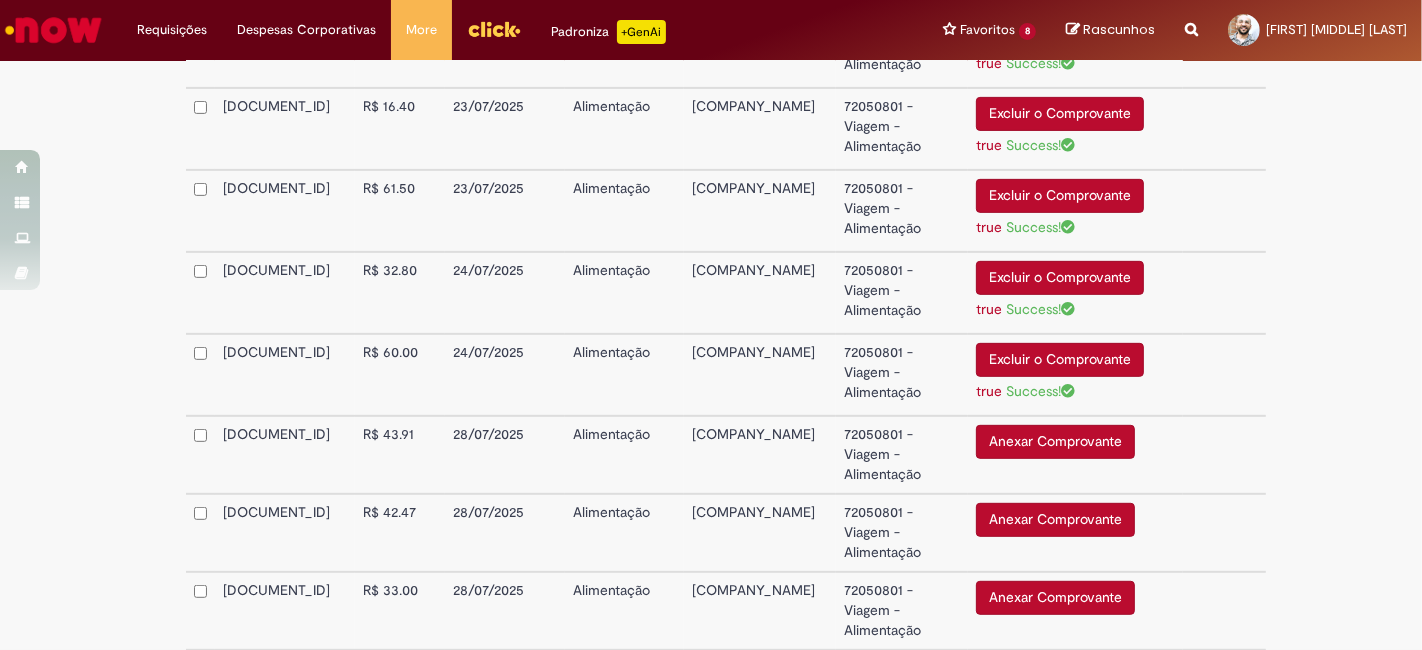 click on "Anexar Comprovante" at bounding box center [1055, 520] 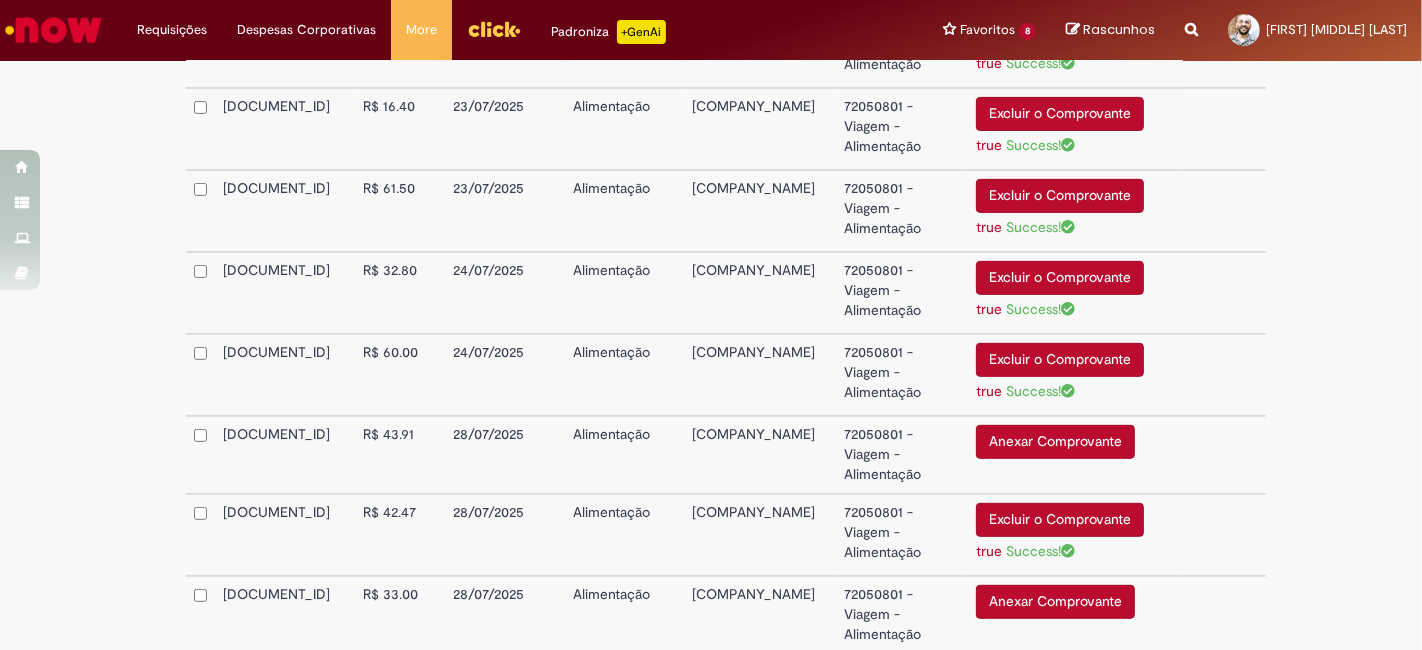 click on "Anexar Comprovante" at bounding box center (1055, 442) 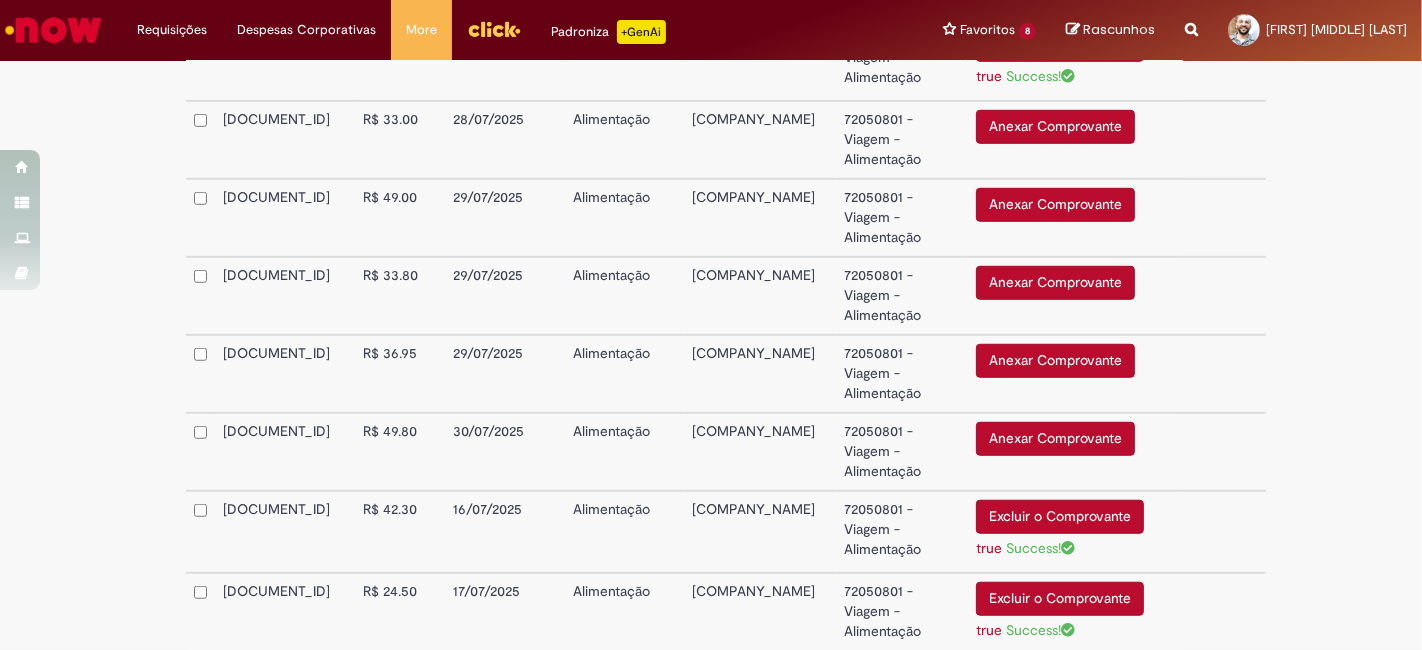scroll, scrollTop: 1154, scrollLeft: 0, axis: vertical 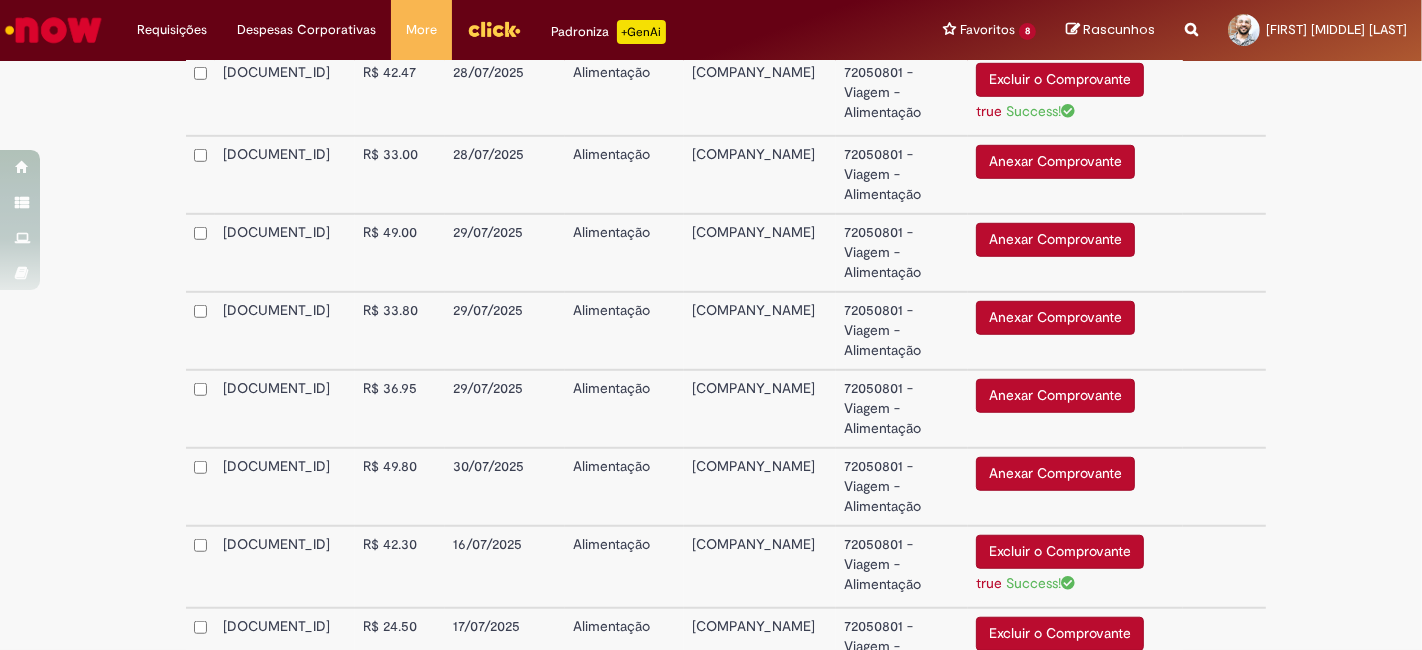 click on "Anexar Comprovante" at bounding box center [1055, 162] 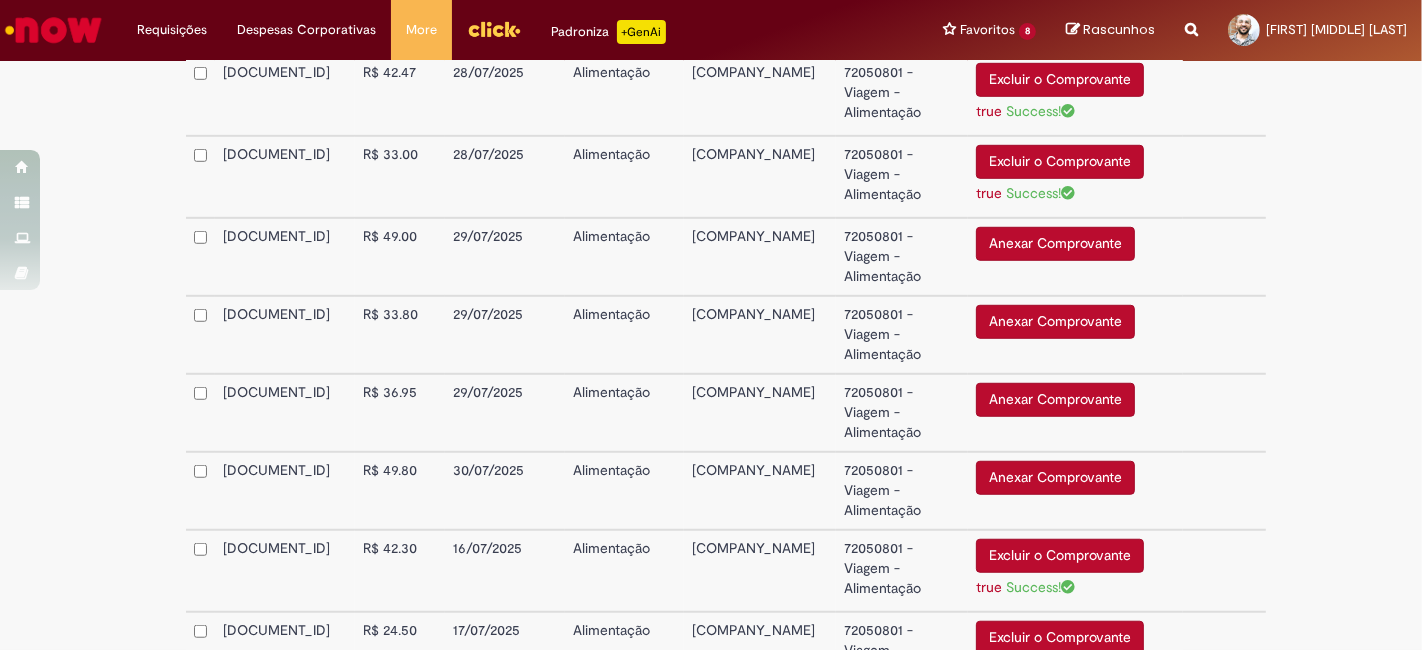 click on "Anexar Comprovante    Excluir o Comprovante" at bounding box center (1075, 413) 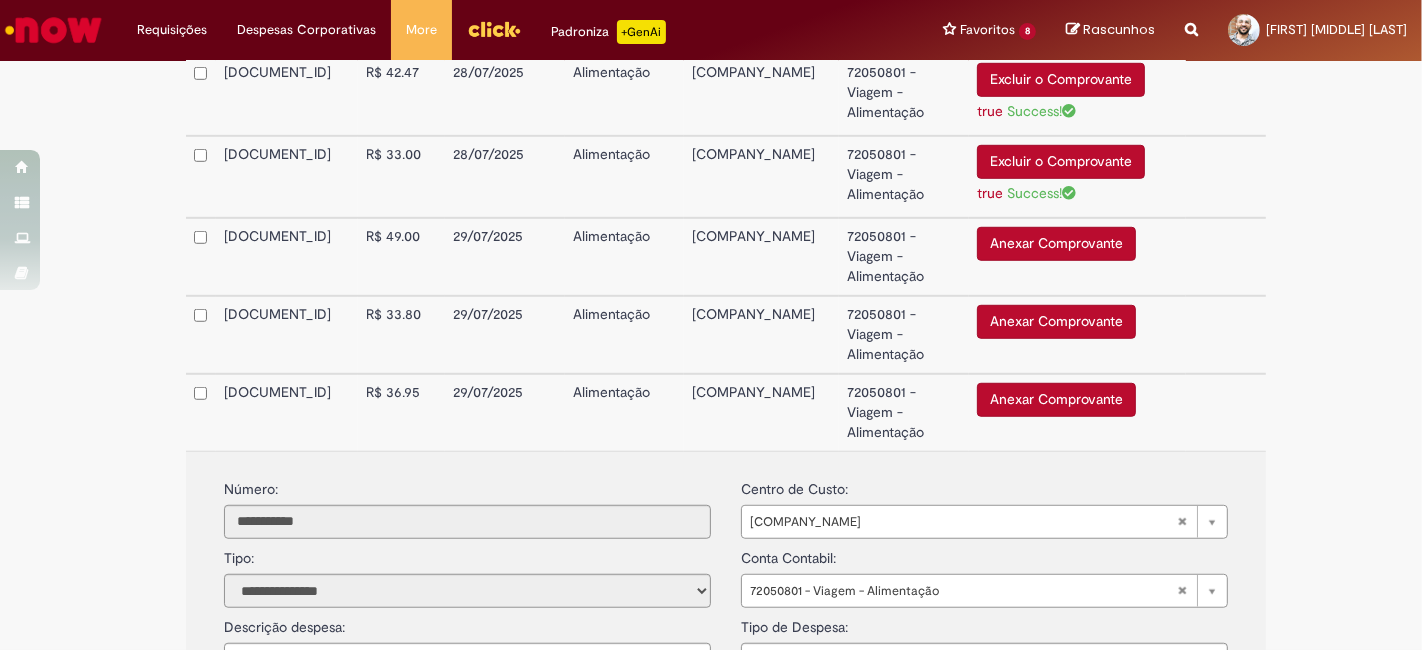 click on "Anexar Comprovante" at bounding box center [1056, 400] 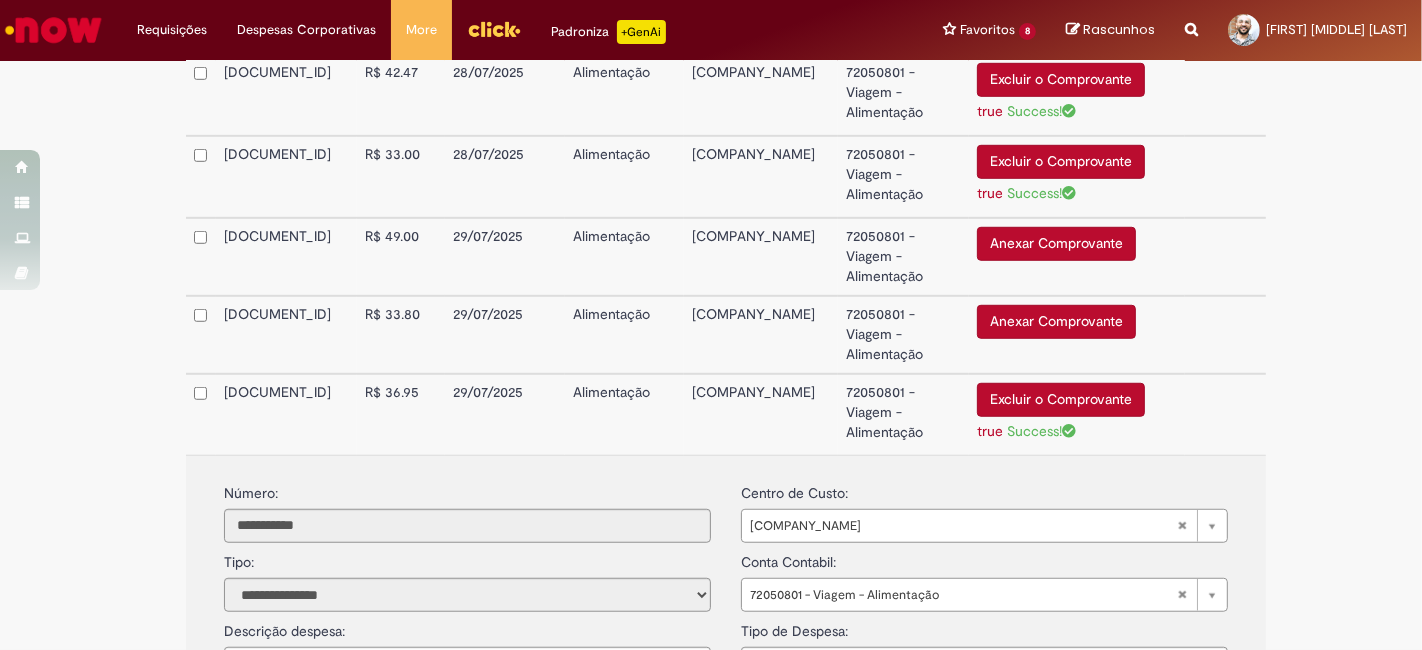 click on "**********" at bounding box center (726, 454) 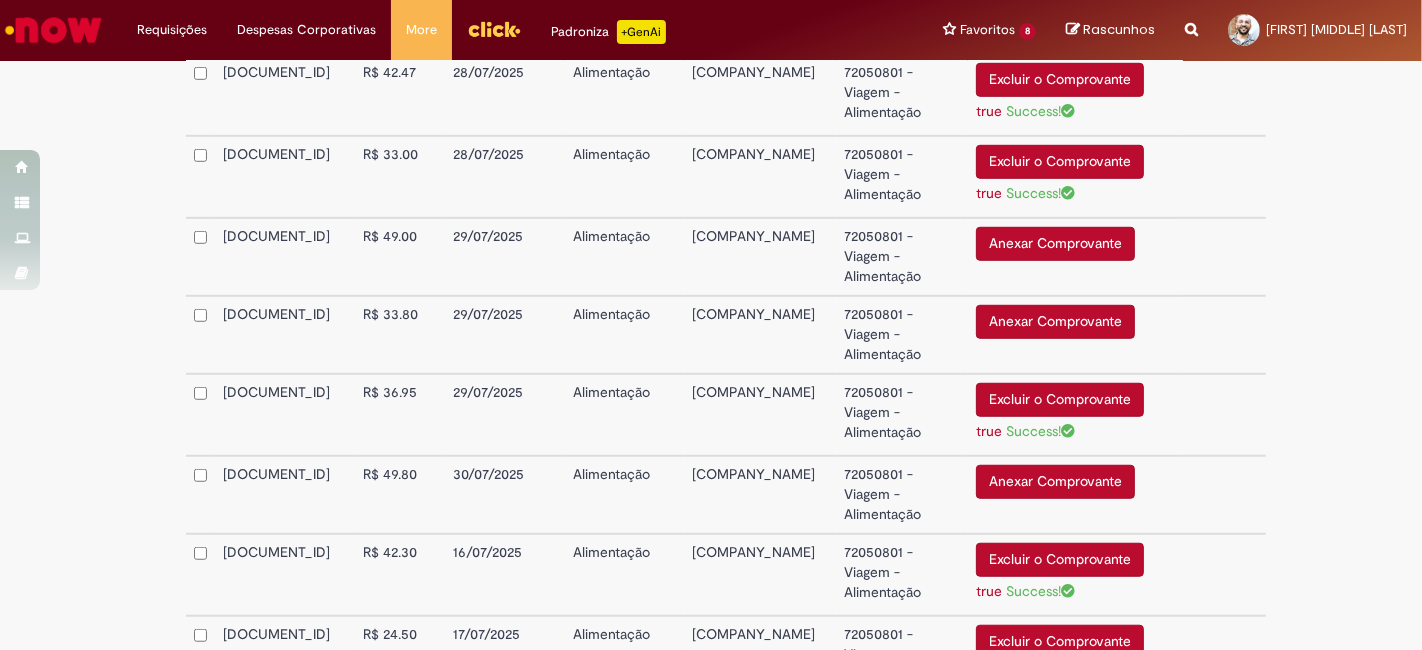 click on "Anexar Comprovante" at bounding box center (1055, 322) 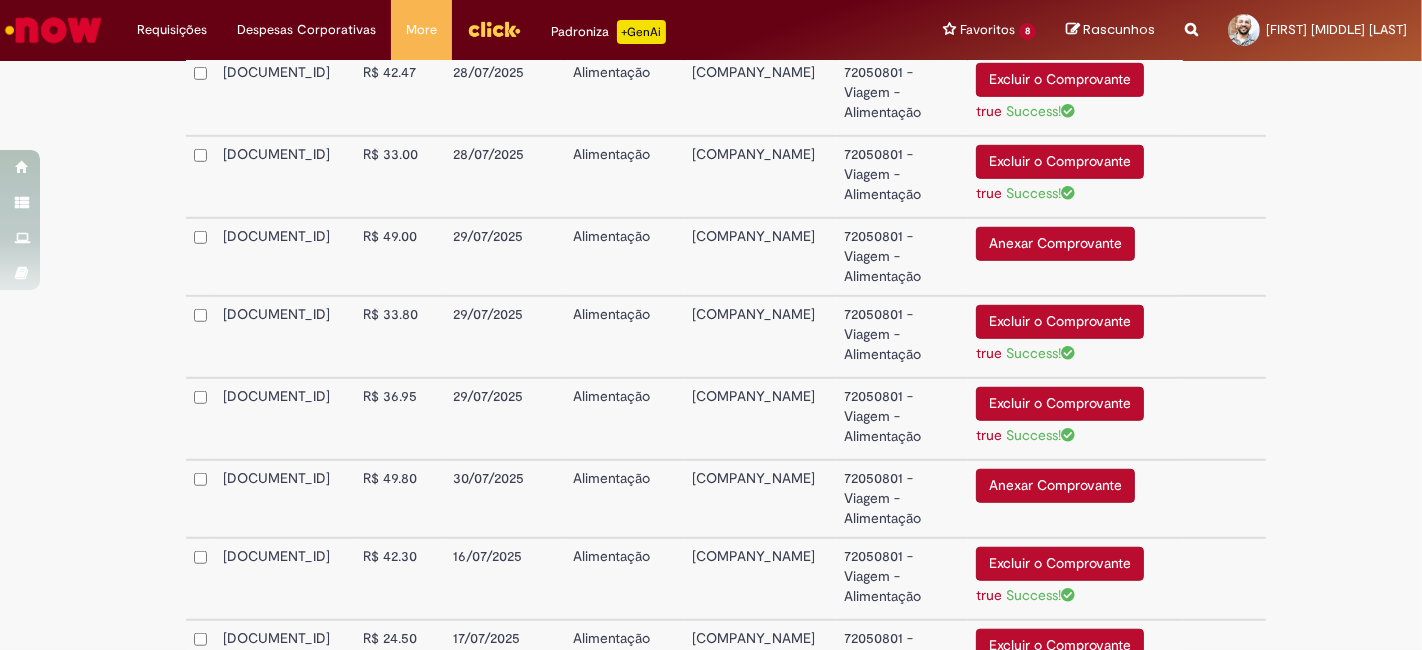click on "Anexar Comprovante" at bounding box center (1055, 244) 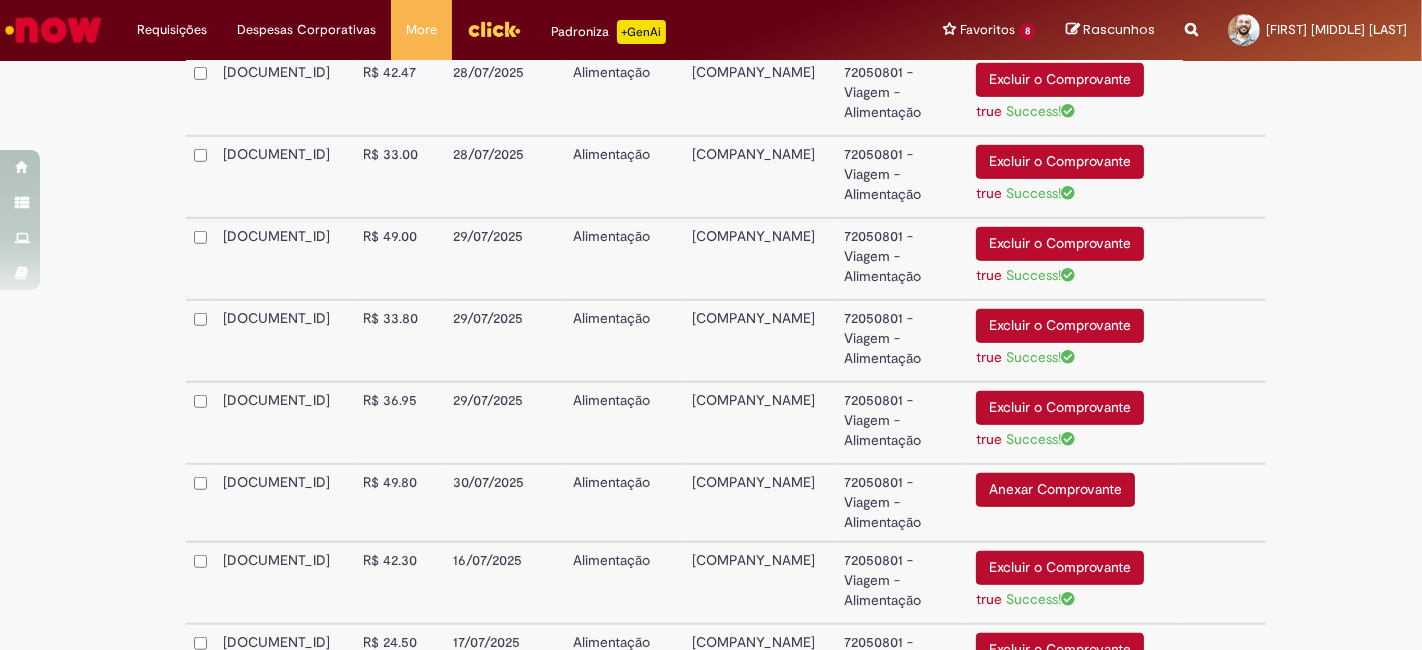 click on "Anexar Comprovante" at bounding box center [1055, 490] 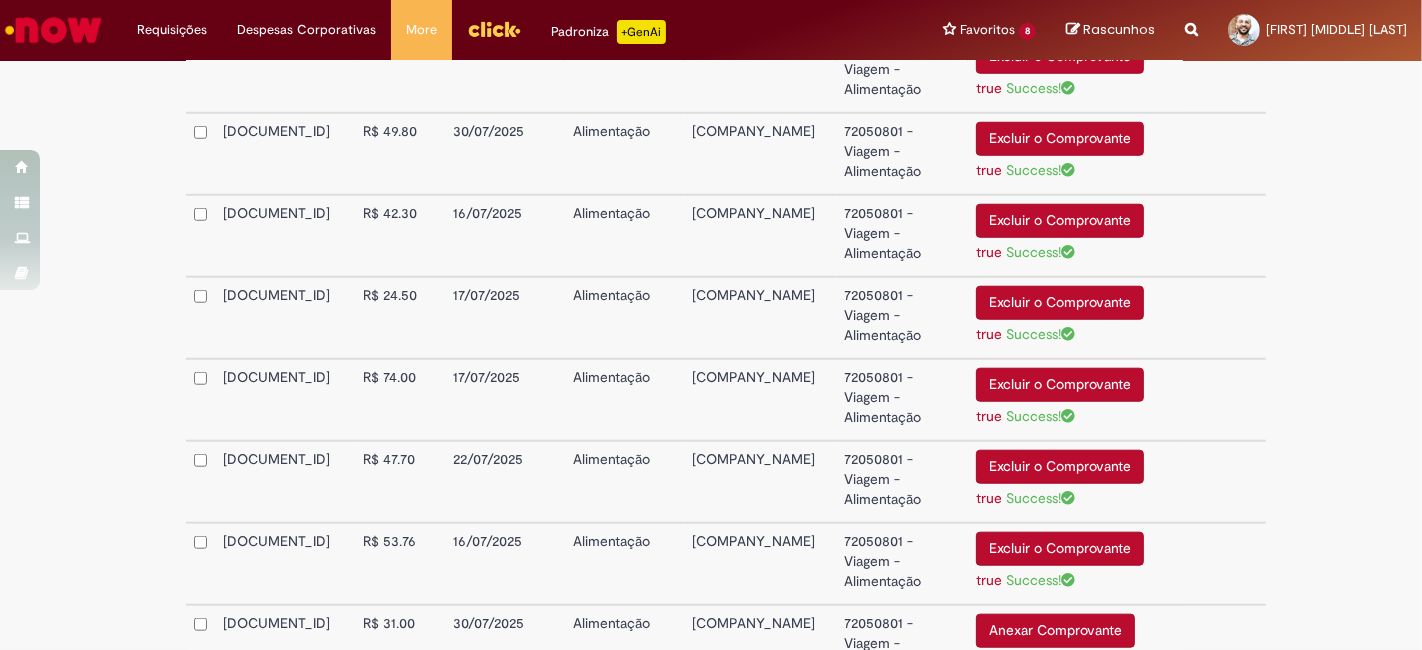 scroll, scrollTop: 1821, scrollLeft: 0, axis: vertical 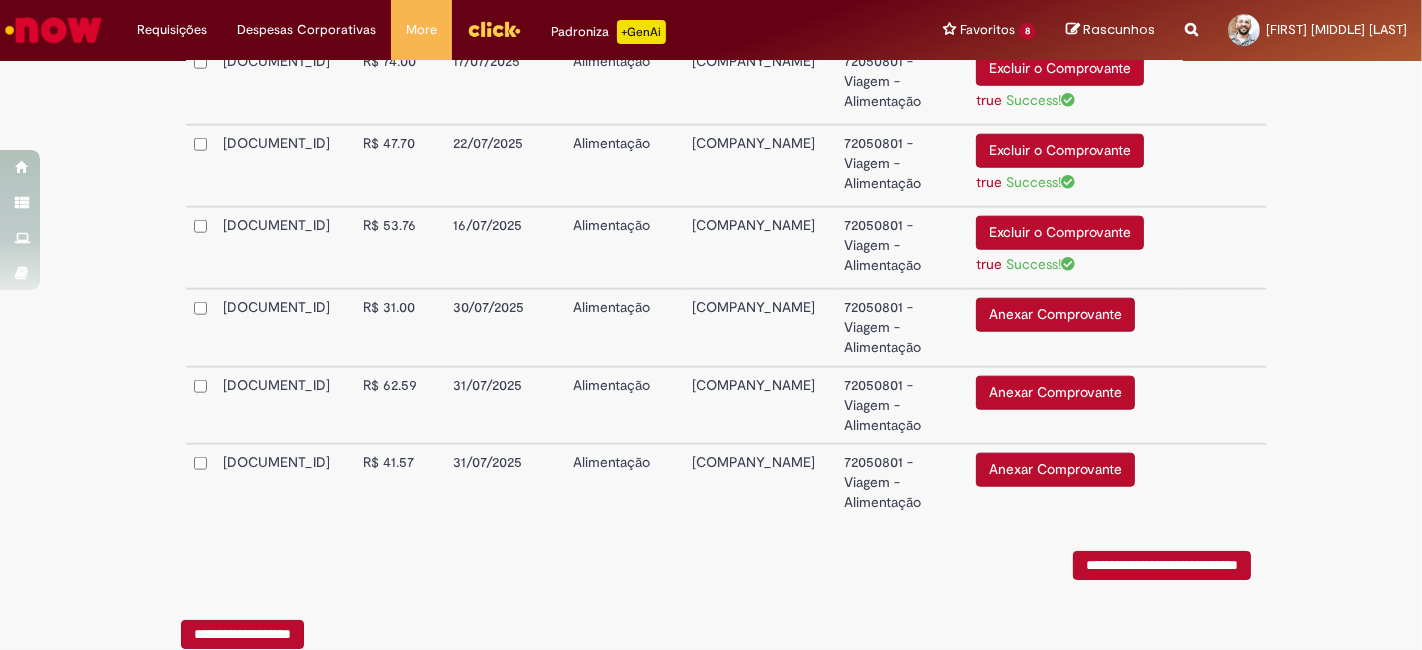 click on "Anexar Comprovante" at bounding box center (1055, 315) 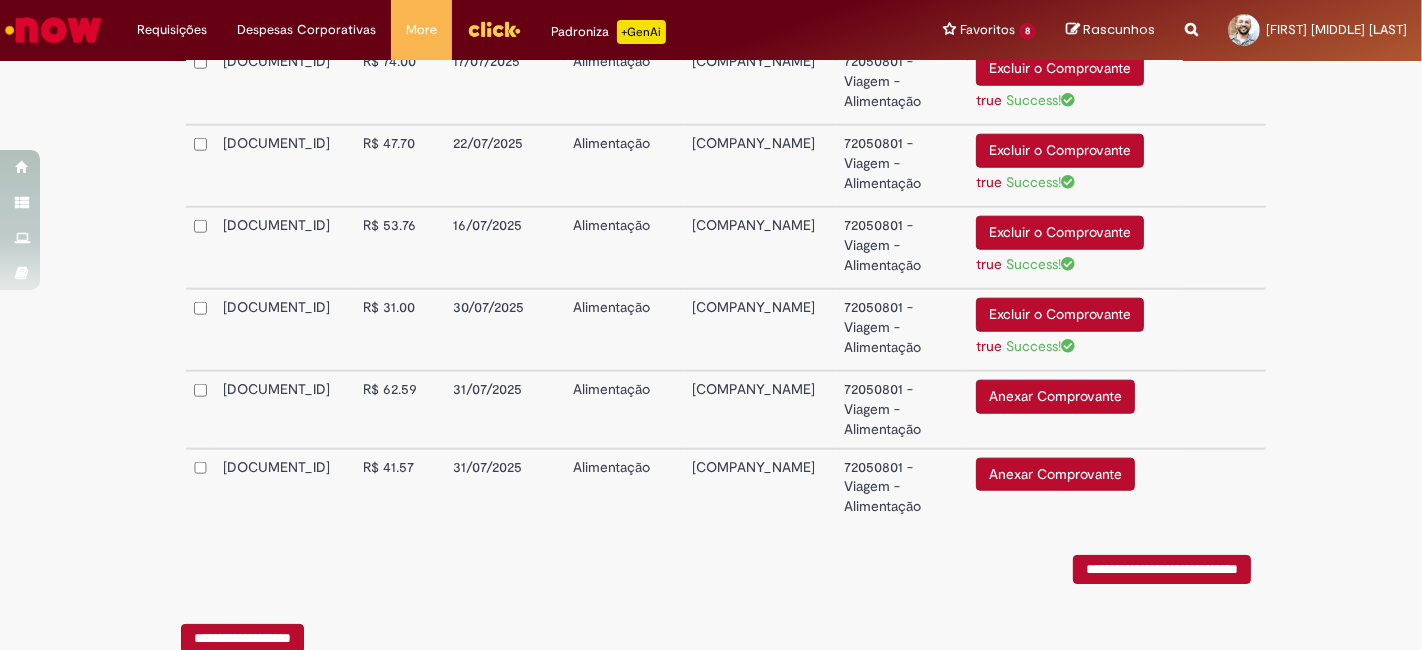 click on "Anexar Comprovante" at bounding box center (1055, 397) 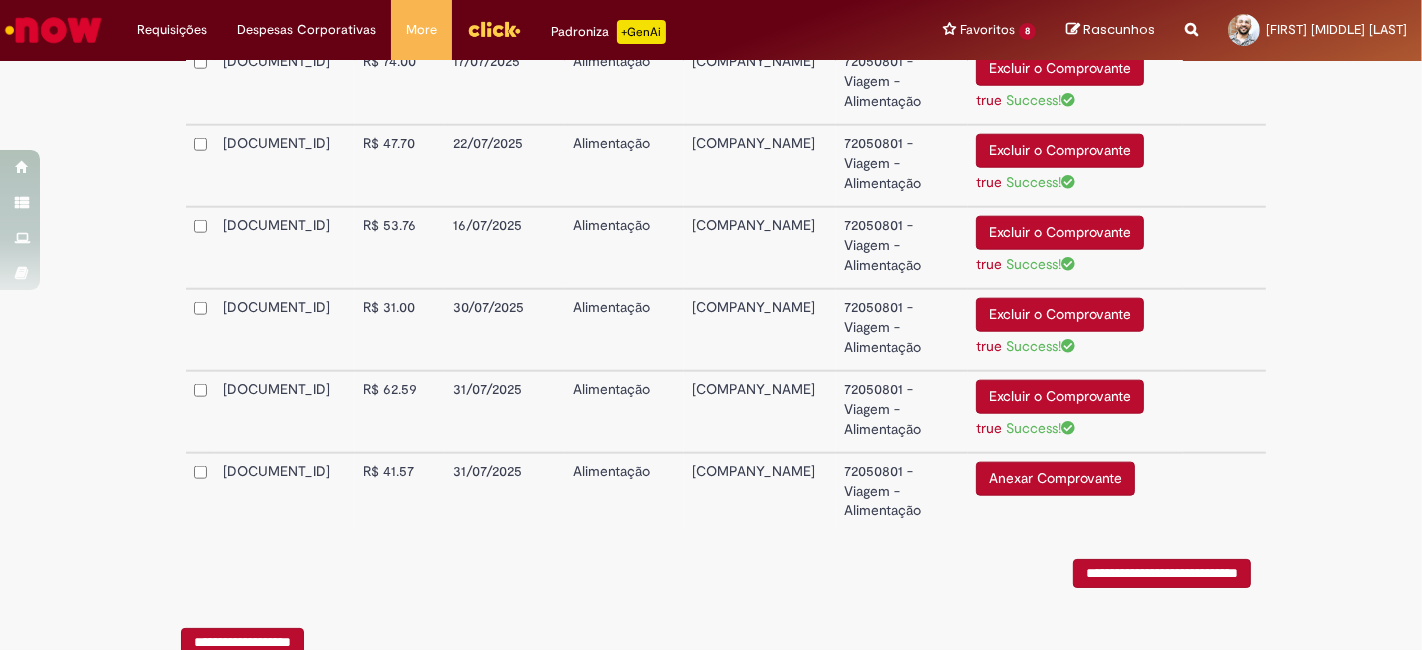 click on "Anexar Comprovante    Excluir o Comprovante" at bounding box center [1075, 491] 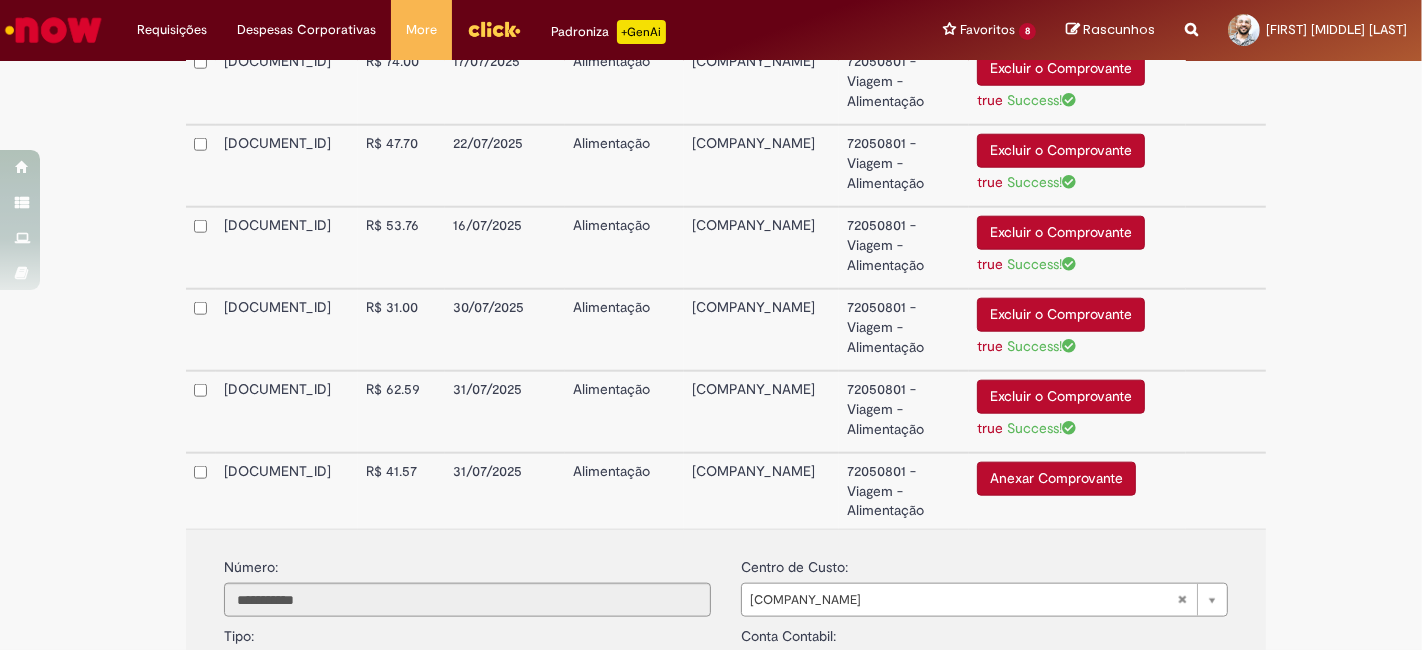 click on "Anexar Comprovante" at bounding box center (1056, 479) 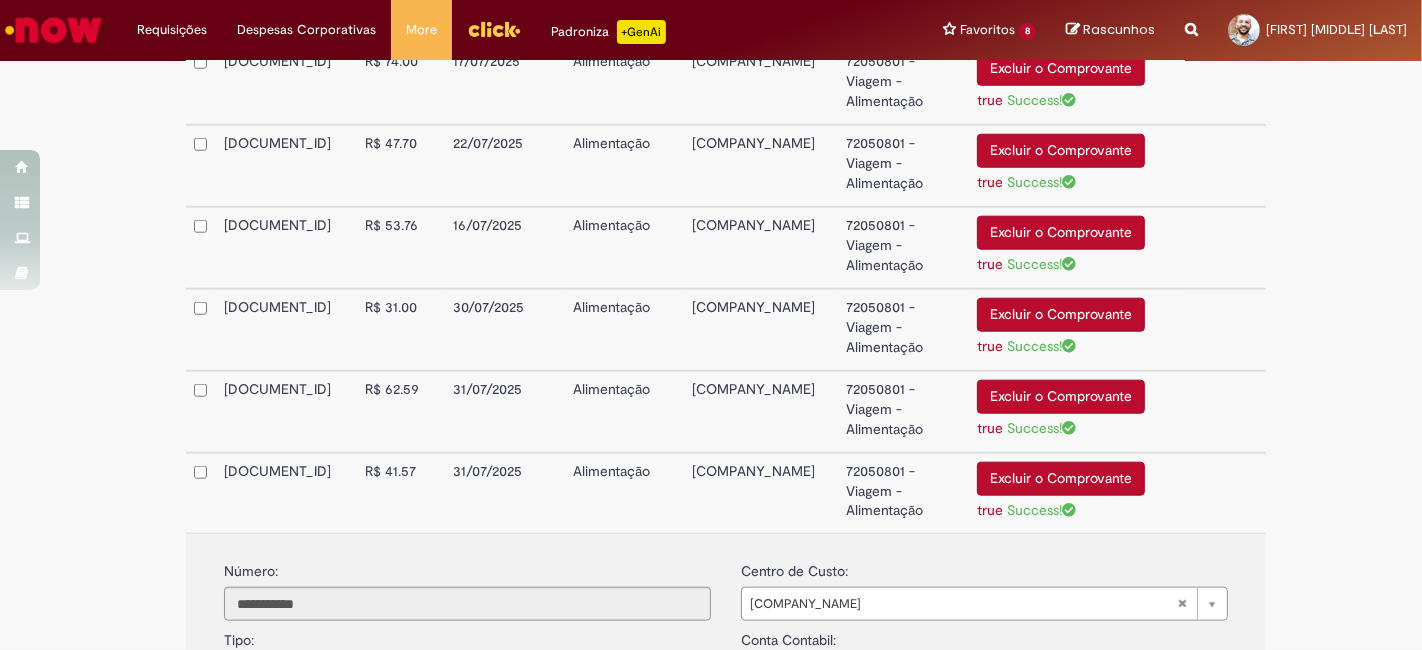 click on "31/07/2025" at bounding box center [505, 493] 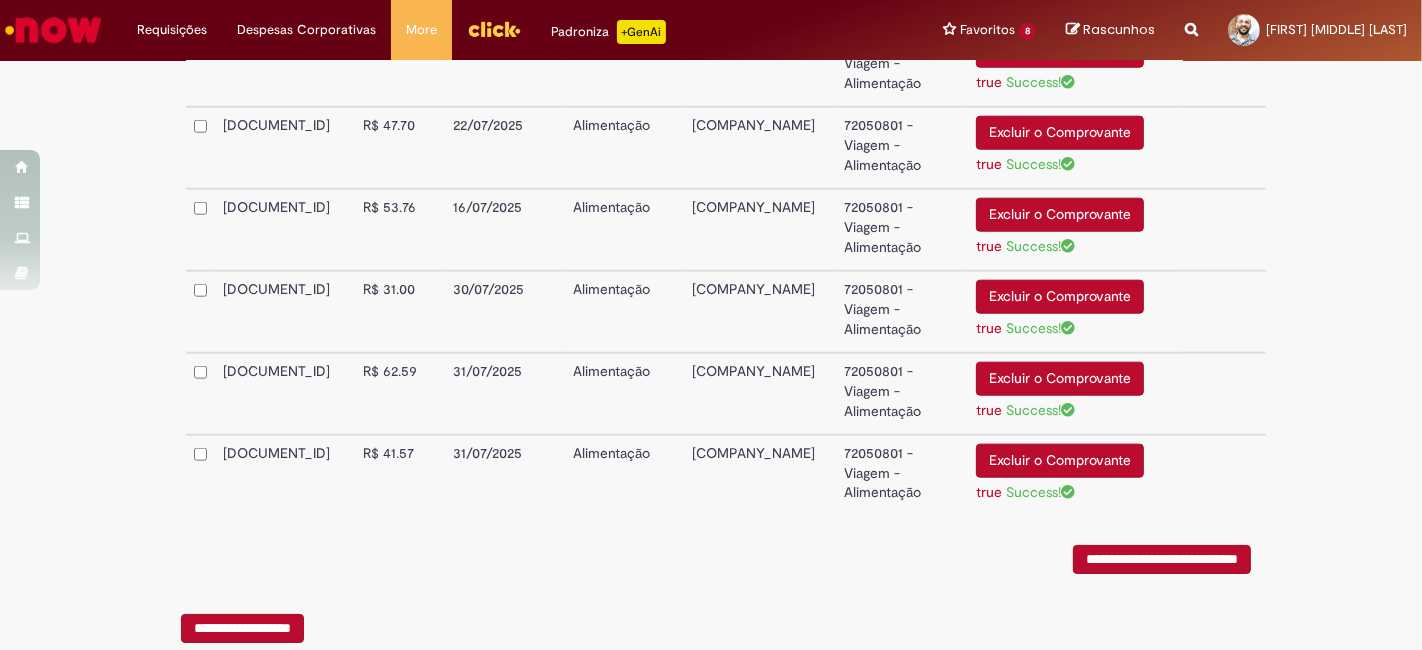 scroll, scrollTop: 1868, scrollLeft: 0, axis: vertical 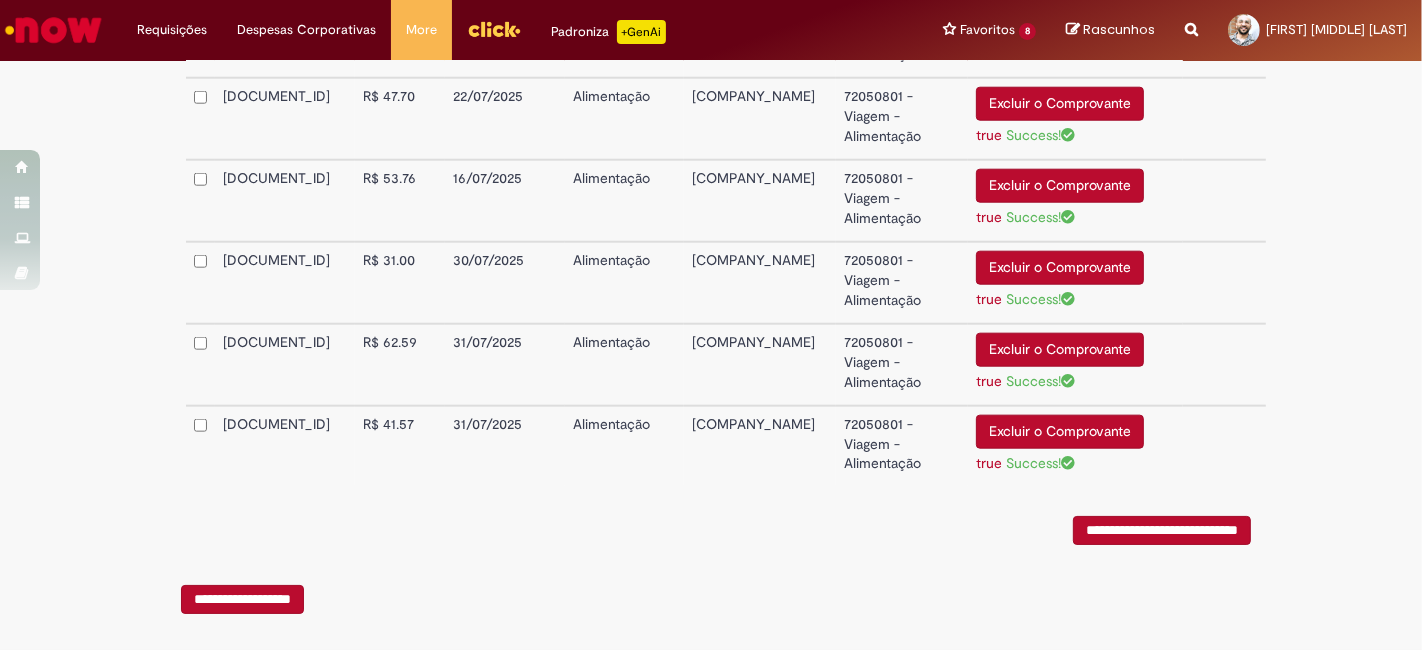 click on "**********" at bounding box center (1162, 530) 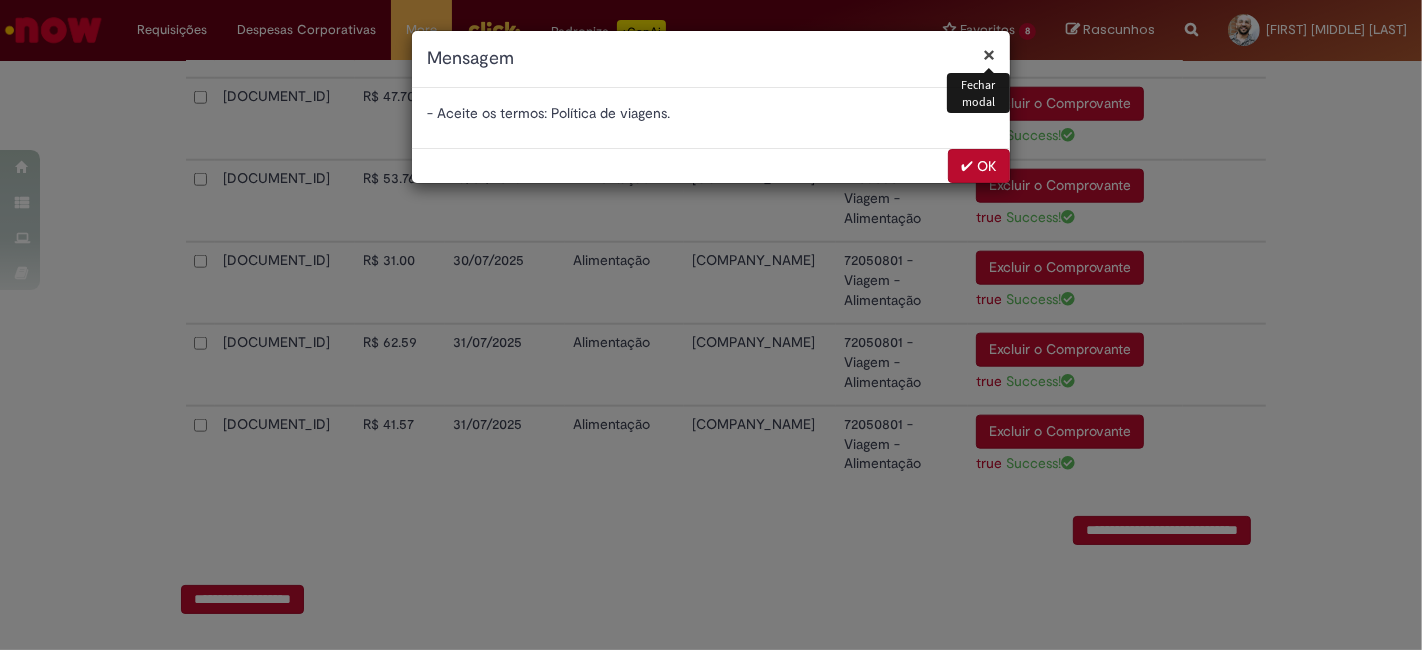 click on "✔ OK" at bounding box center [979, 166] 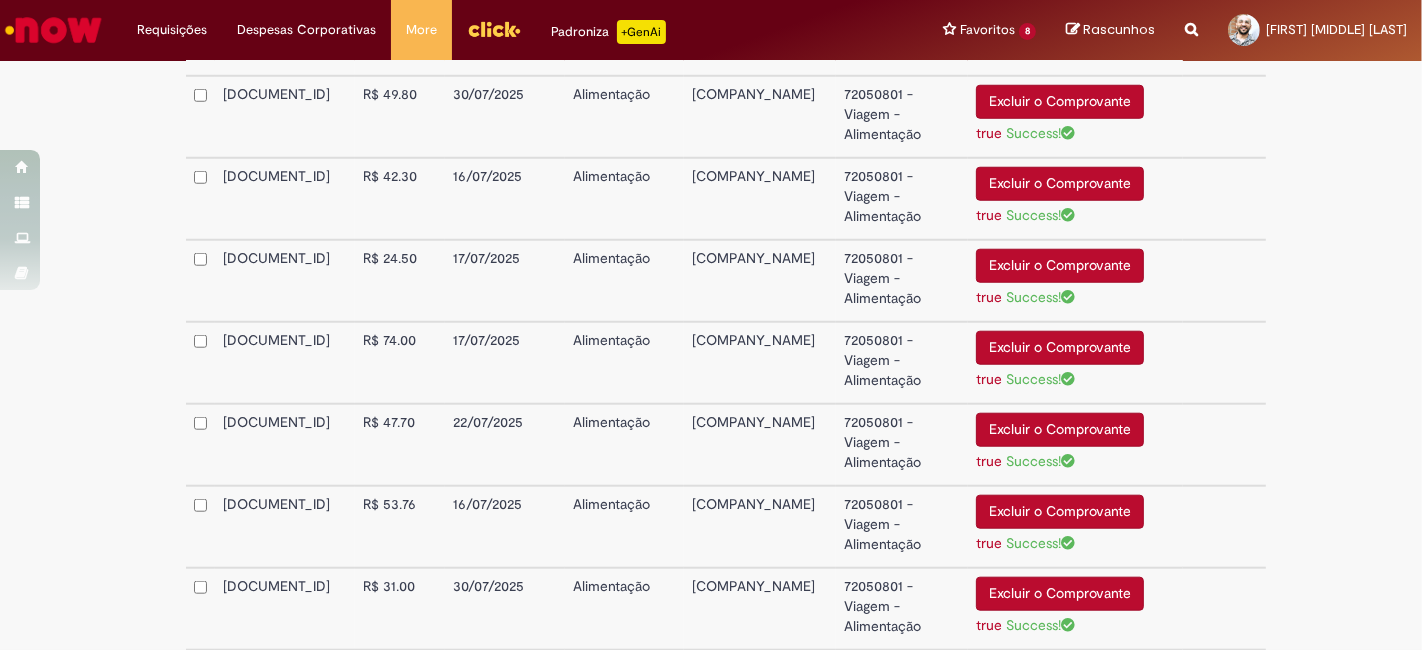 scroll, scrollTop: 1868, scrollLeft: 0, axis: vertical 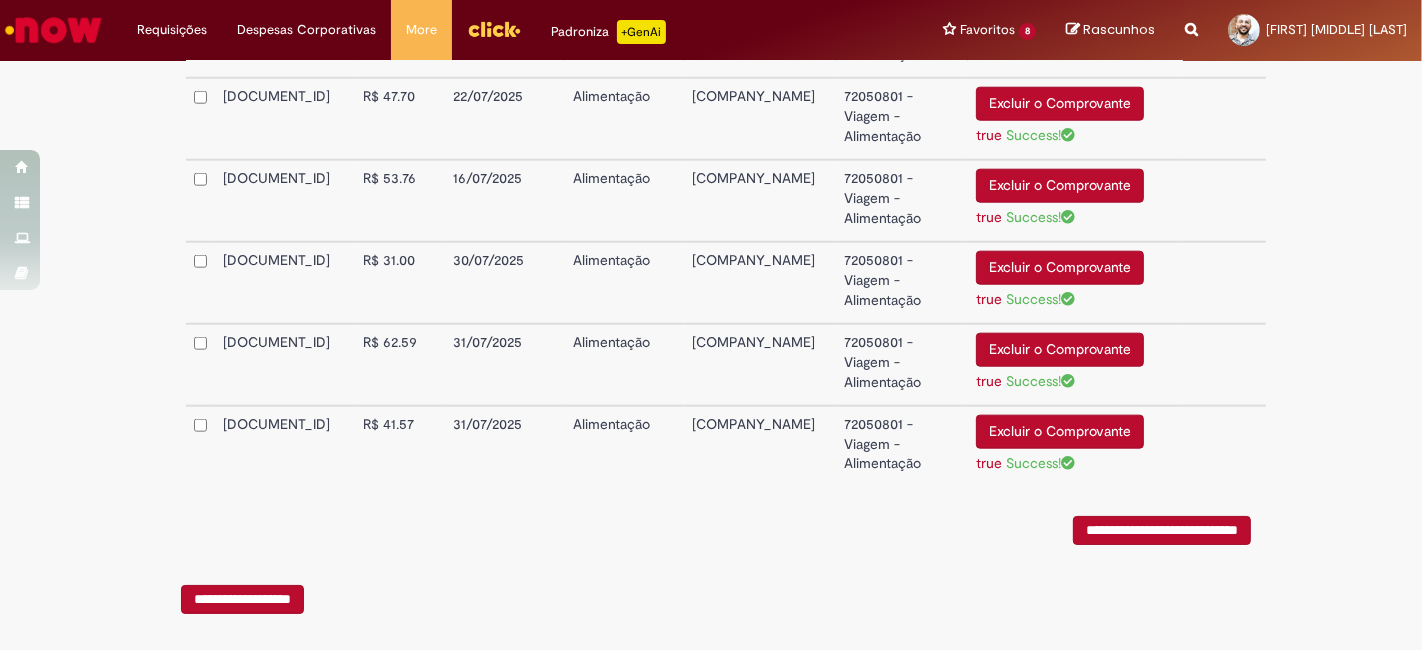 click on "**********" at bounding box center [1162, 530] 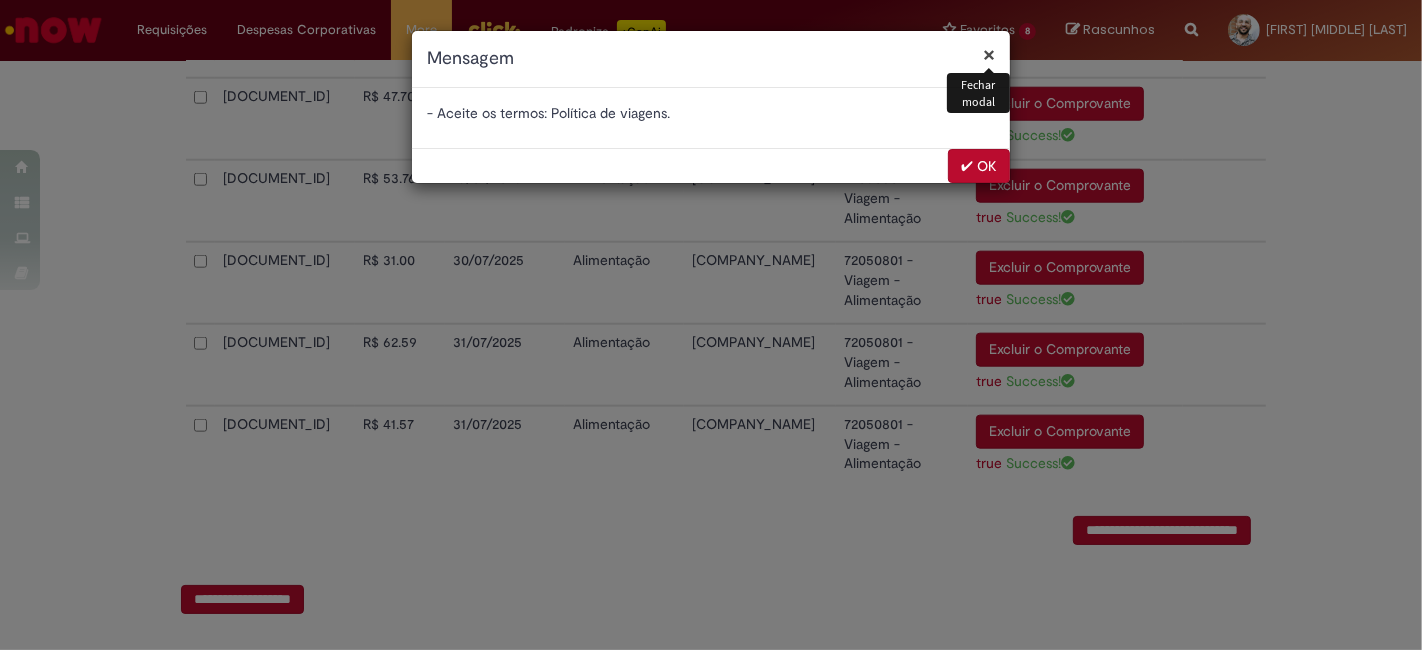click on "✔ OK" at bounding box center [979, 166] 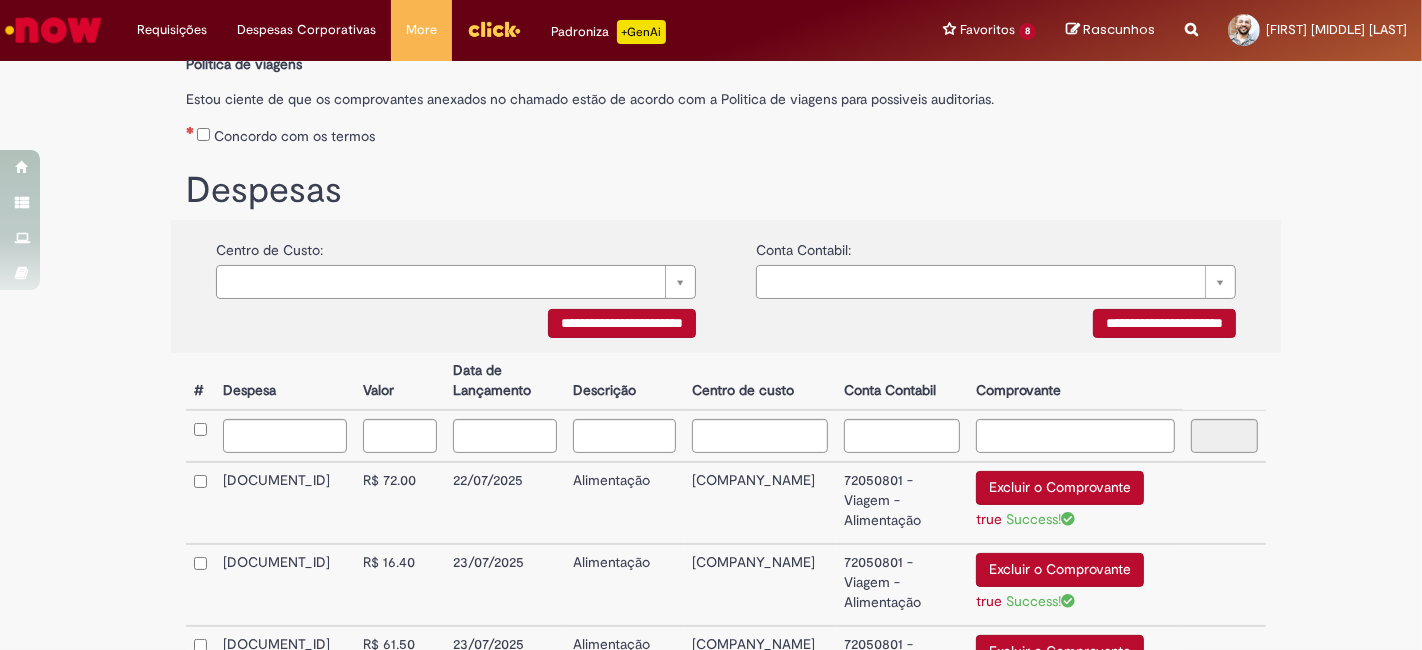 scroll, scrollTop: 0, scrollLeft: 0, axis: both 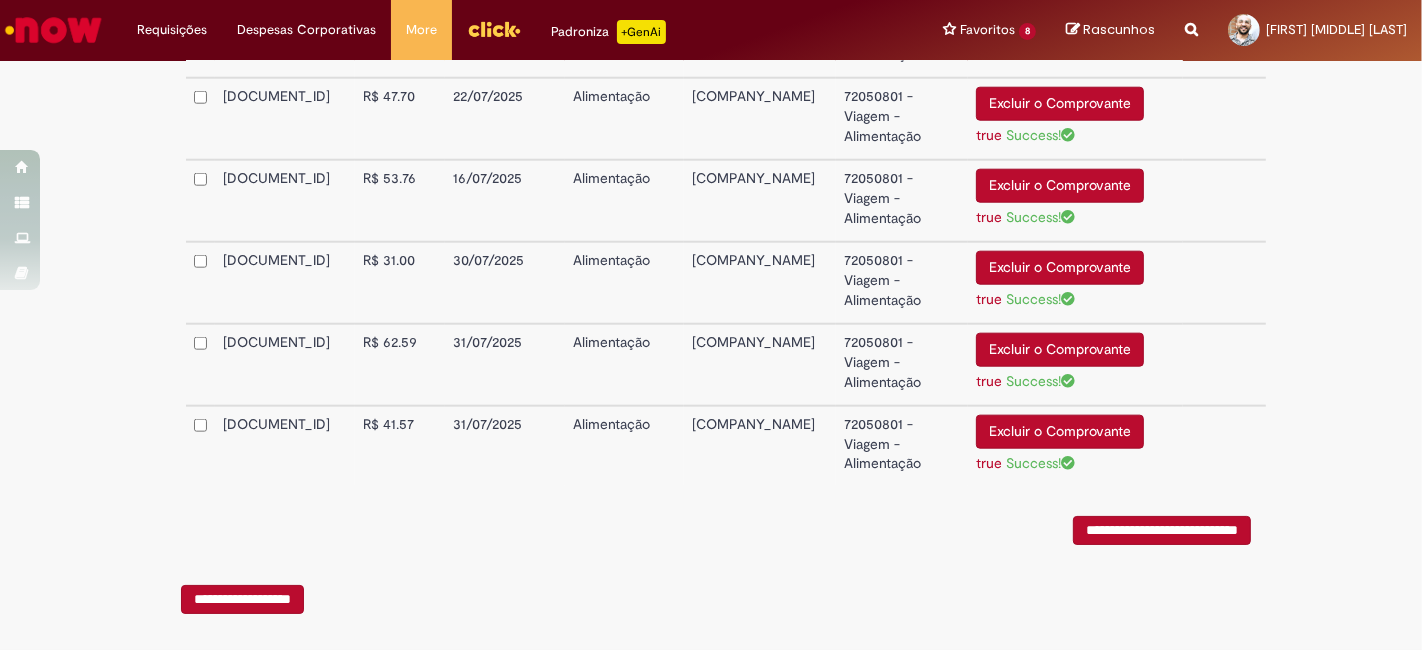 click on "**********" at bounding box center [1162, 530] 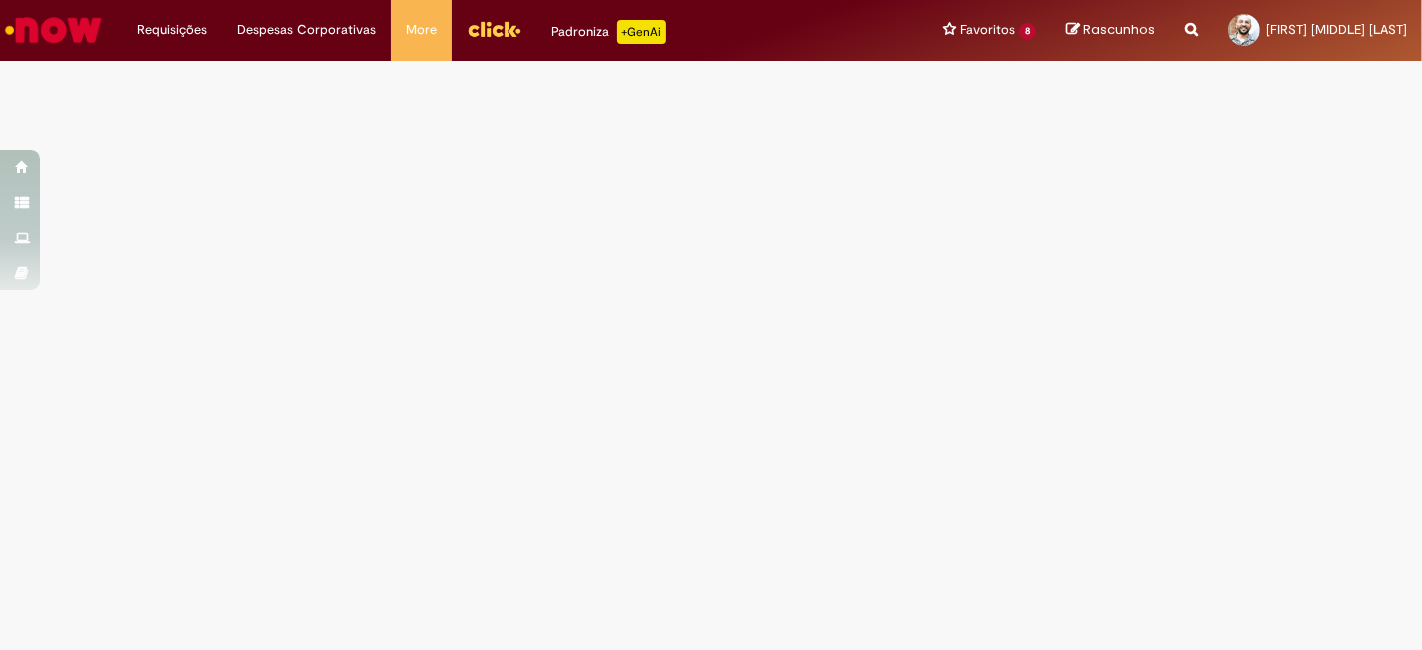 scroll, scrollTop: 0, scrollLeft: 0, axis: both 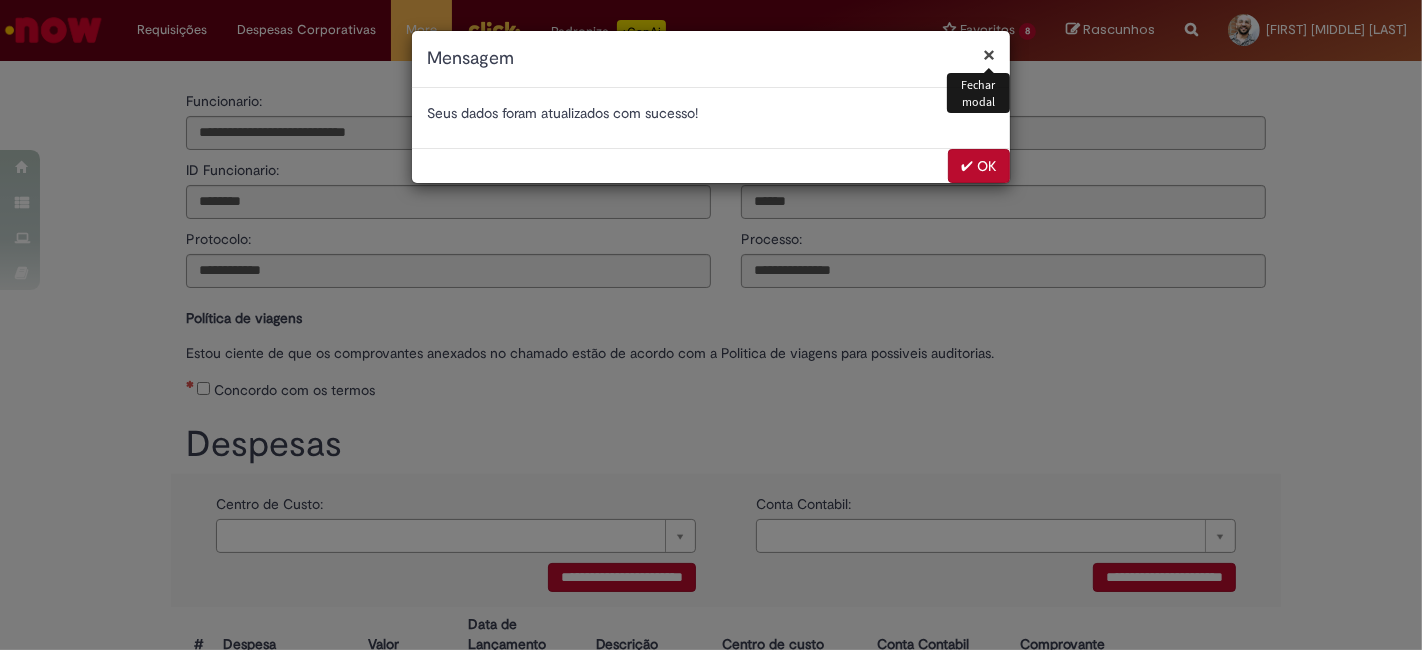 click on "✔ OK" at bounding box center (979, 166) 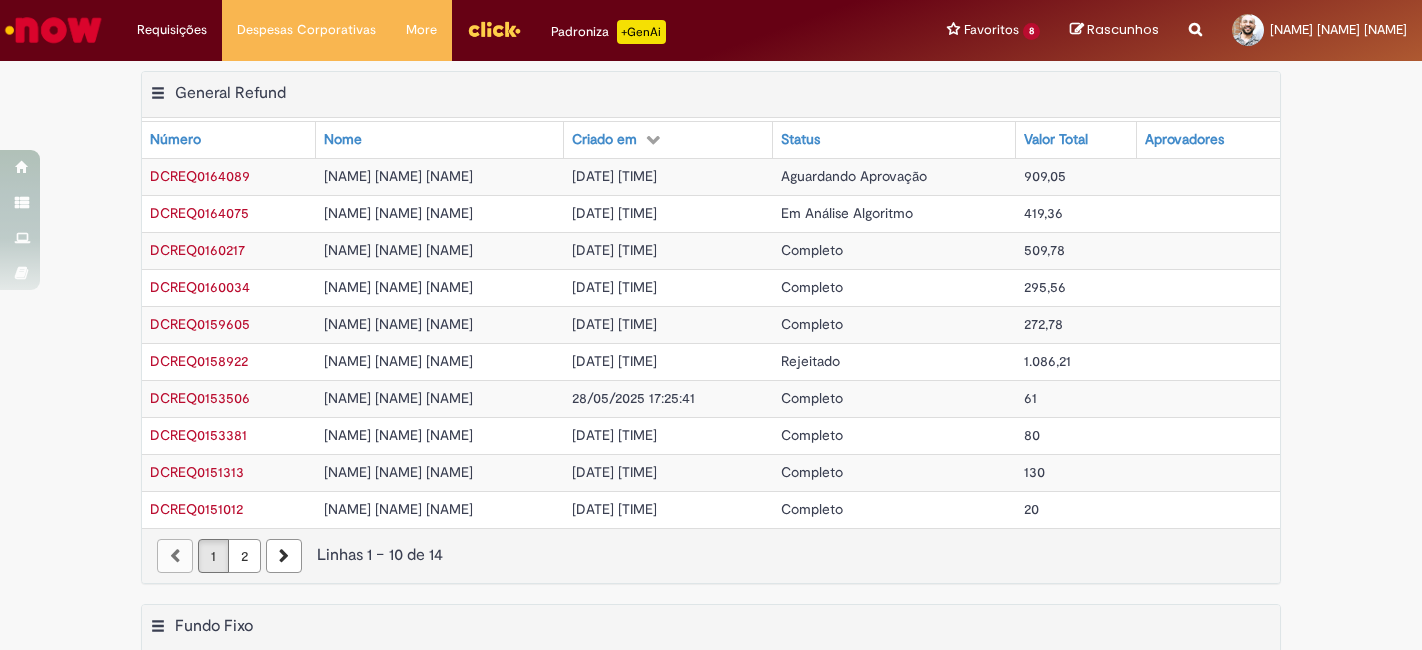 scroll, scrollTop: 0, scrollLeft: 0, axis: both 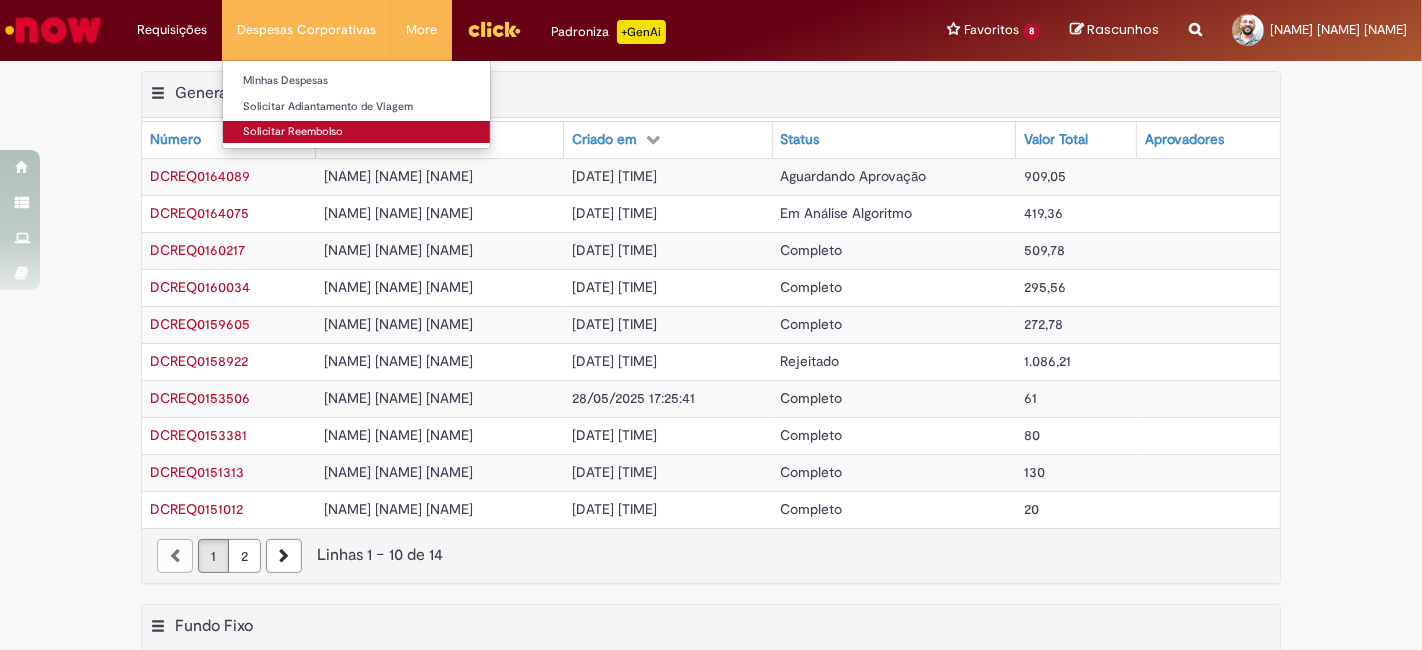 click on "Solicitar Reembolso" at bounding box center (356, 132) 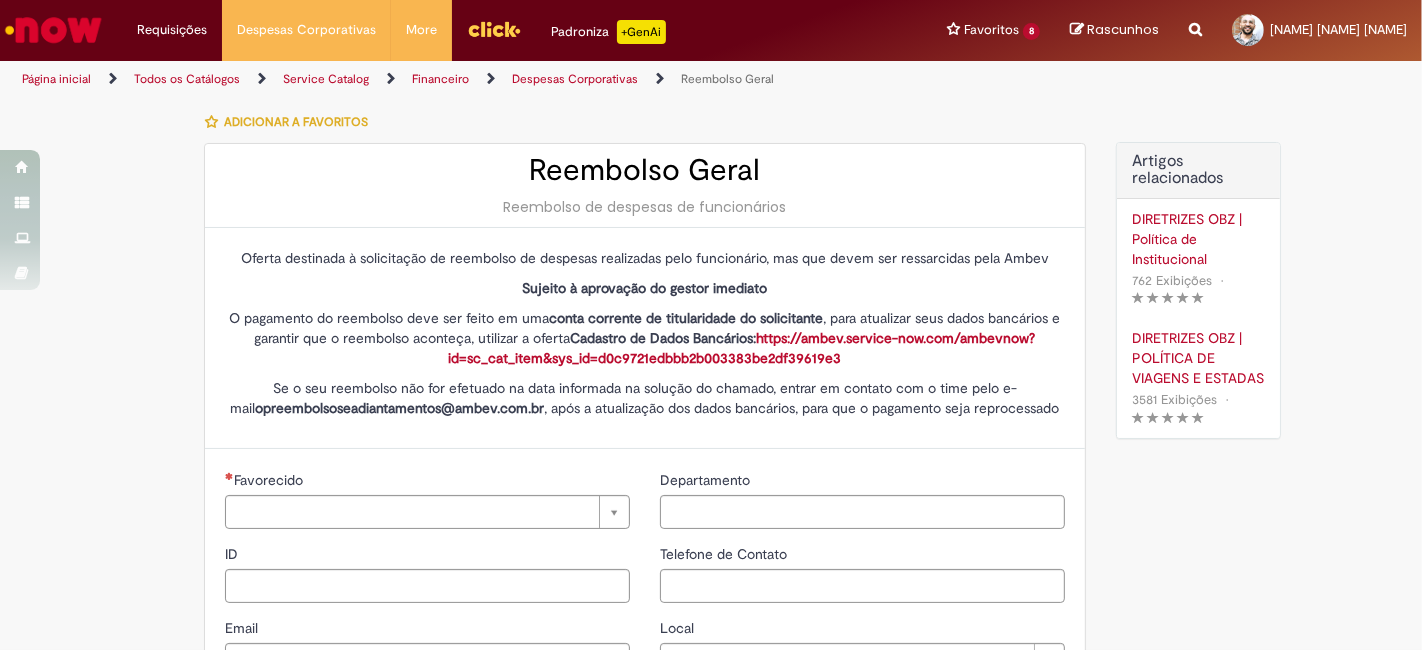 type on "********" 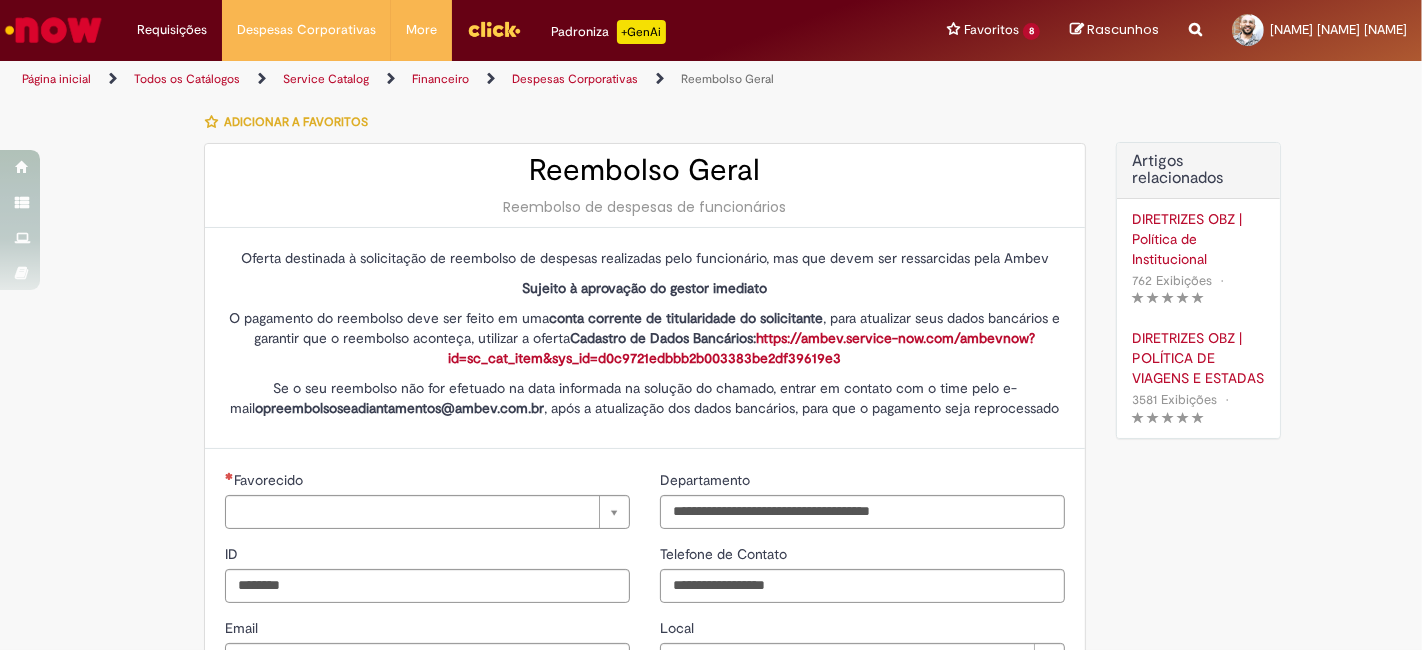 type on "**********" 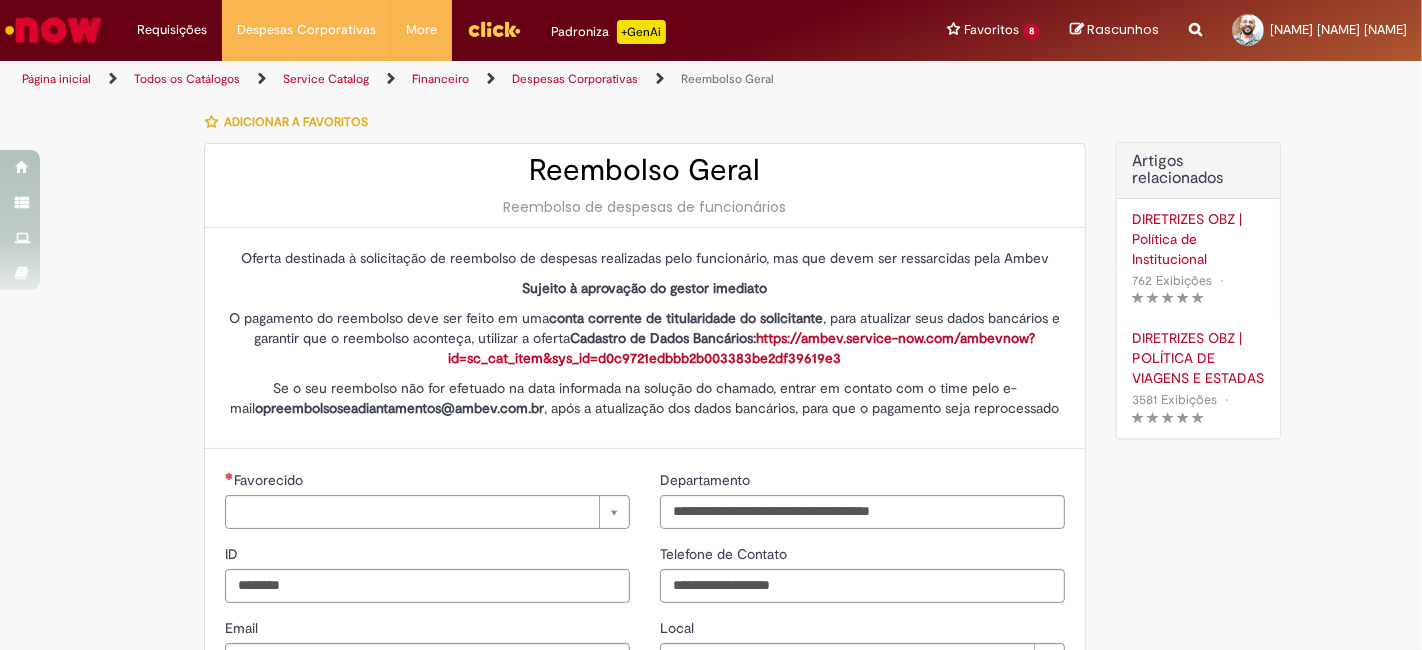 type on "**********" 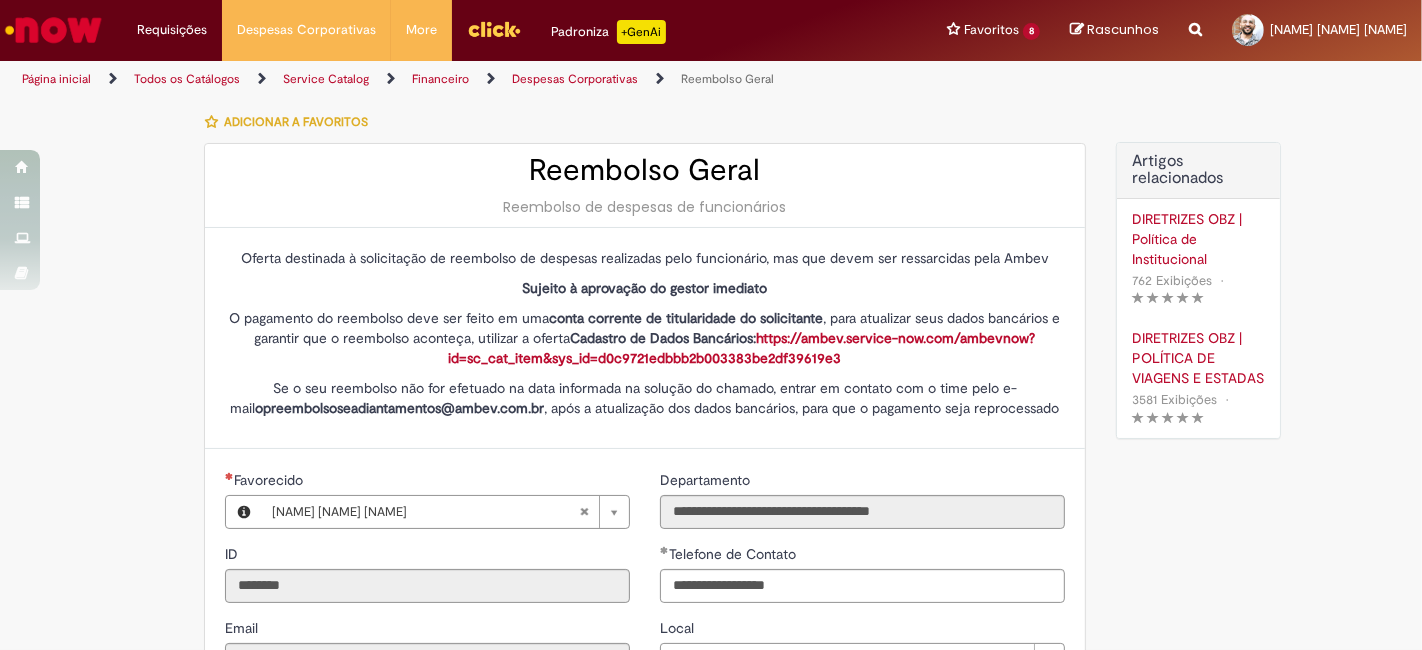 type on "**********" 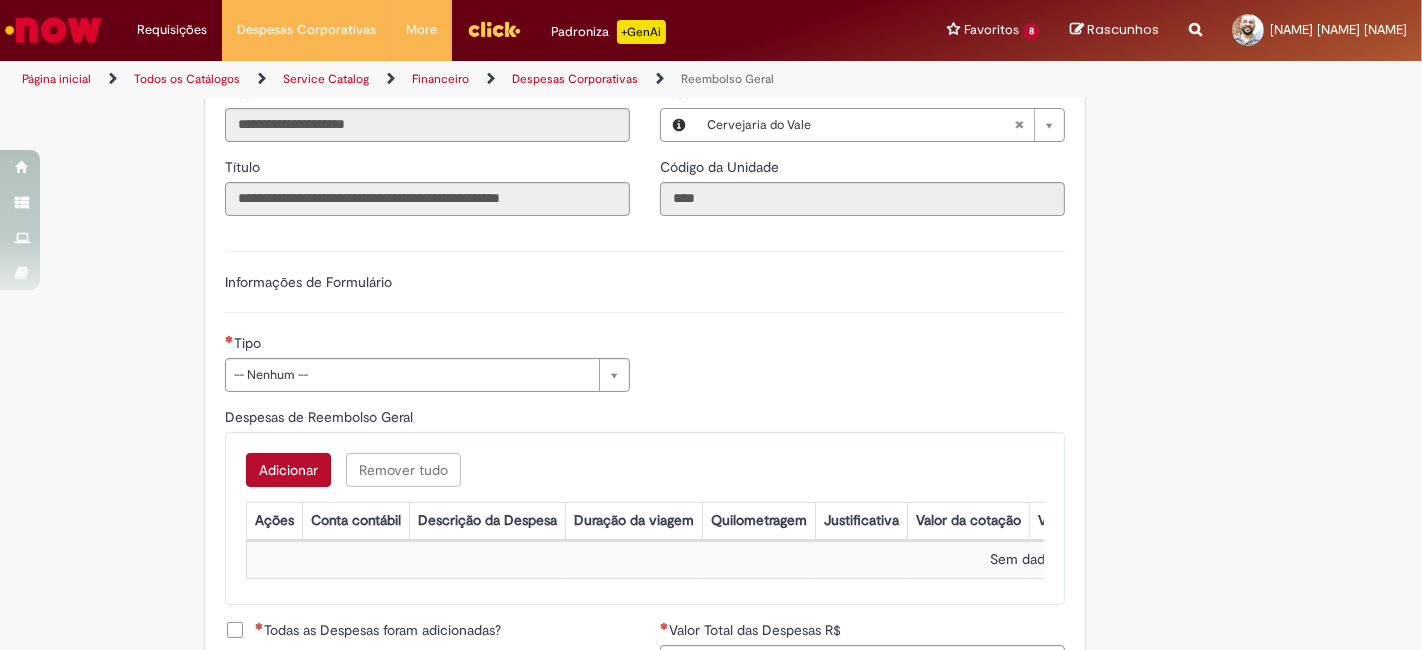 scroll, scrollTop: 555, scrollLeft: 0, axis: vertical 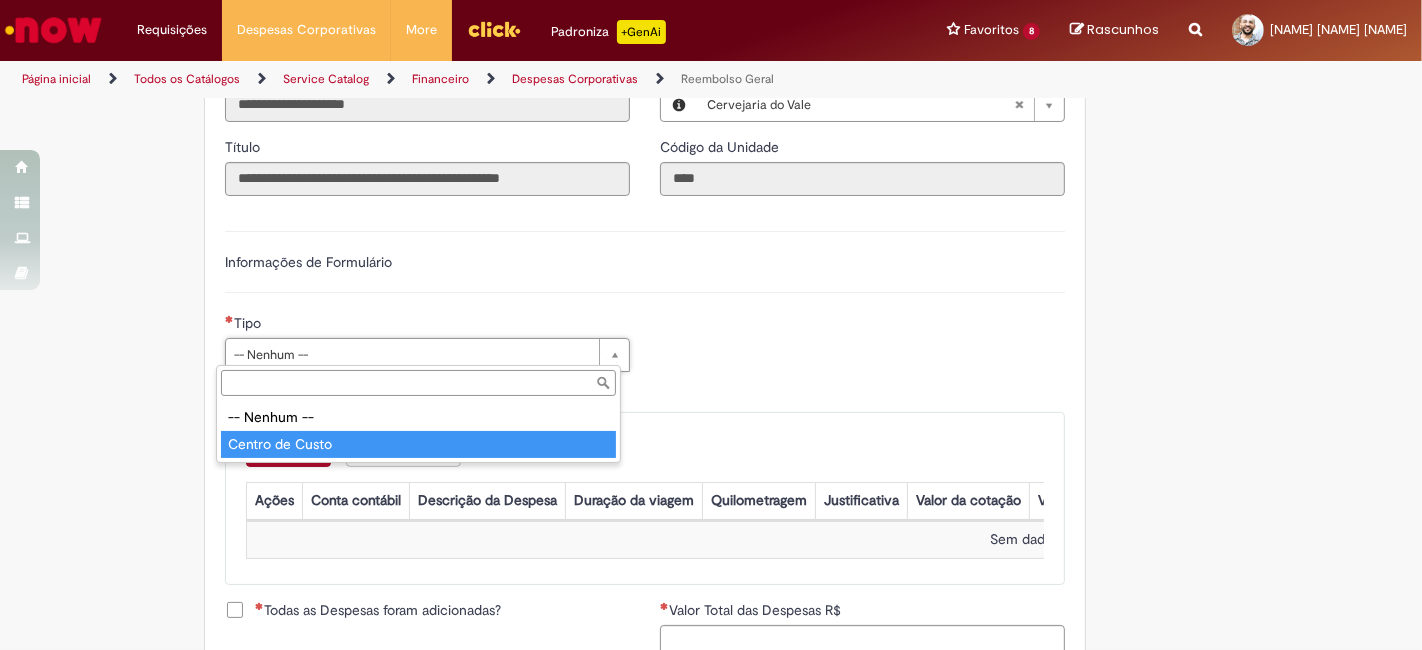 type on "**********" 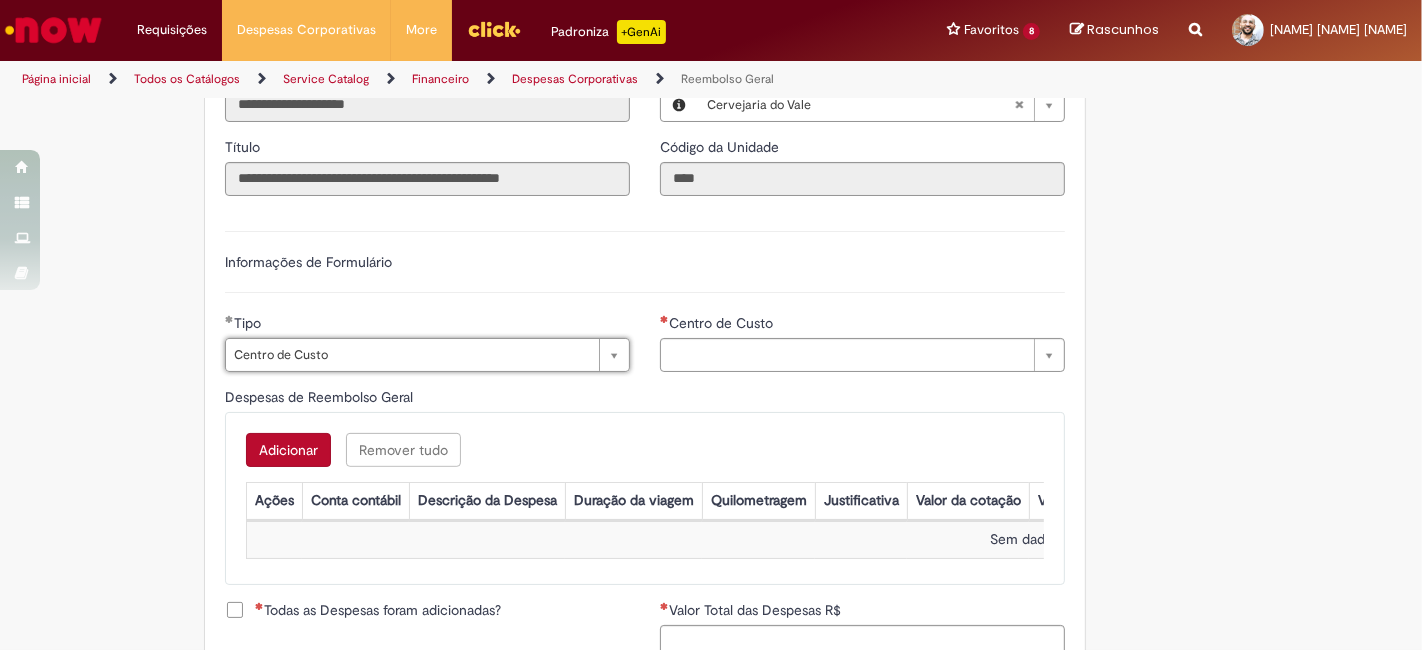 type on "**********" 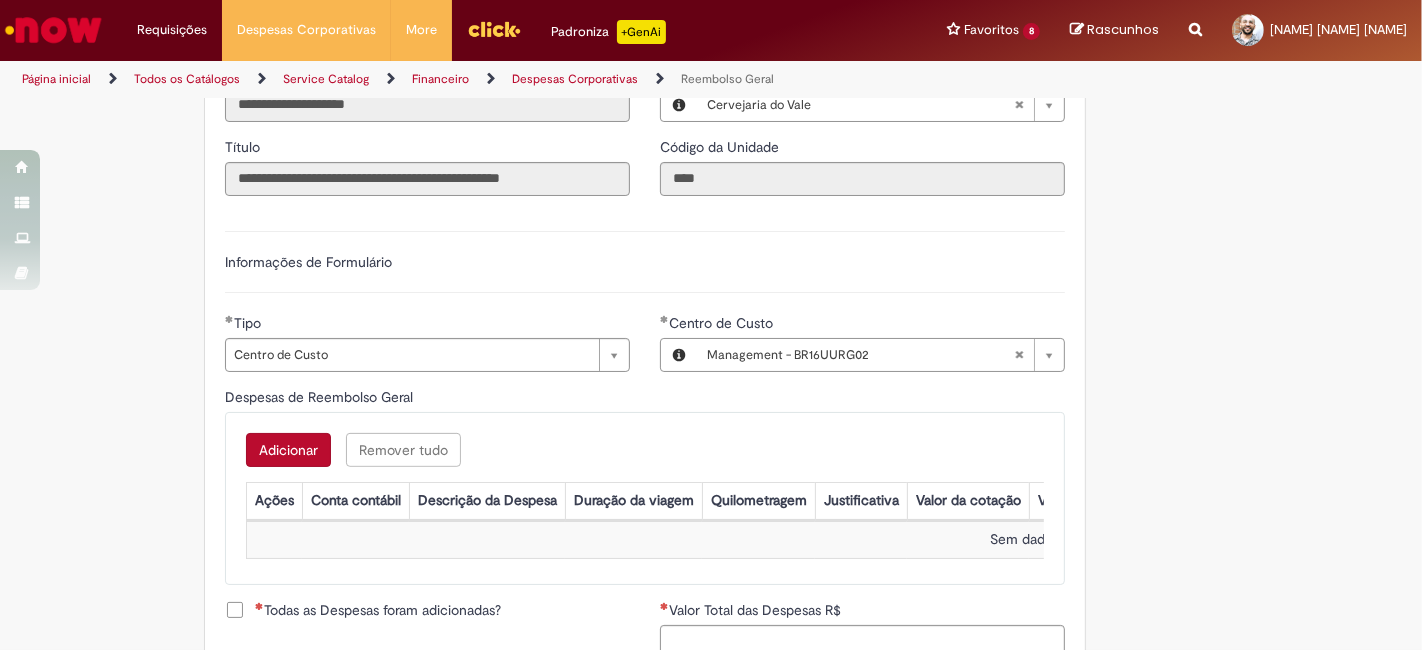 click on "Adicionar Remover tudo Despesas de Reembolso Geral Ações Conta contábil Descrição da Despesa Duração da viagem Quilometragem Justificativa Valor da cotação Valor por Litro Combustível Data da Despesa Moeda Valor Gasto em €/US Valor Total R$ ID Interno CC sap_a_integrar Sem dados para exibir" at bounding box center (645, 498) 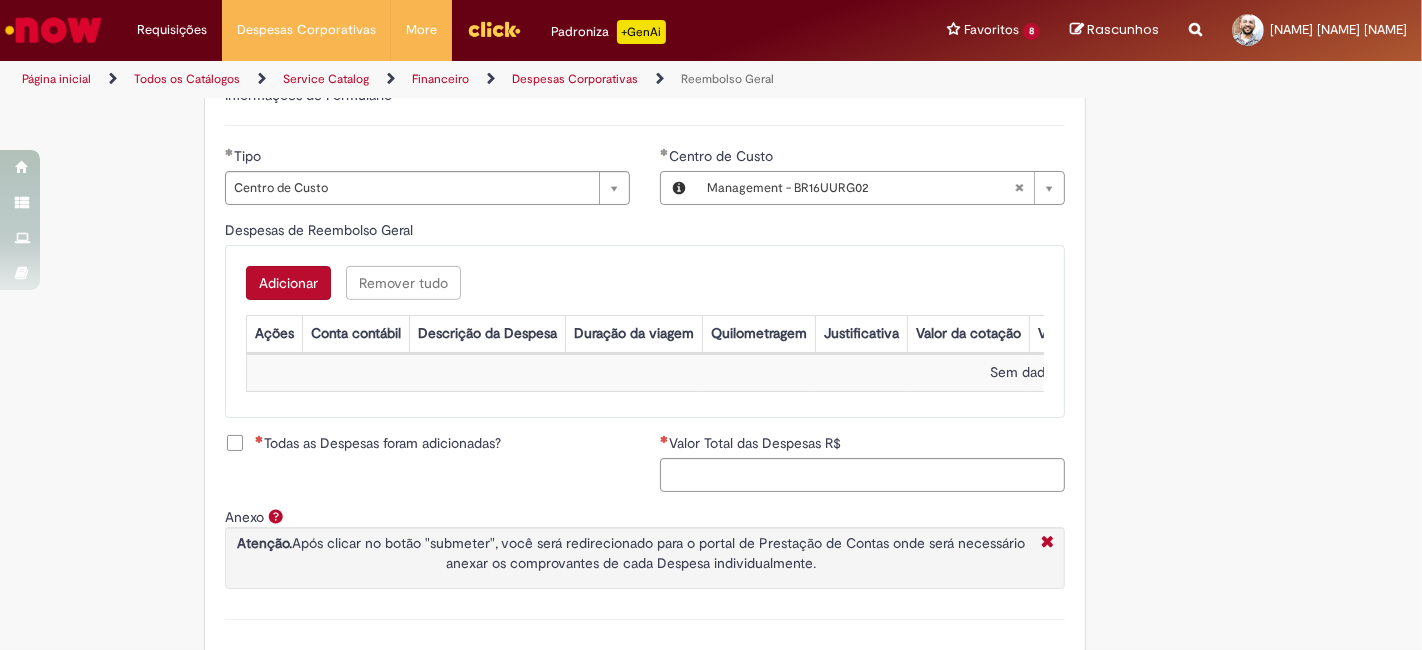 scroll, scrollTop: 777, scrollLeft: 0, axis: vertical 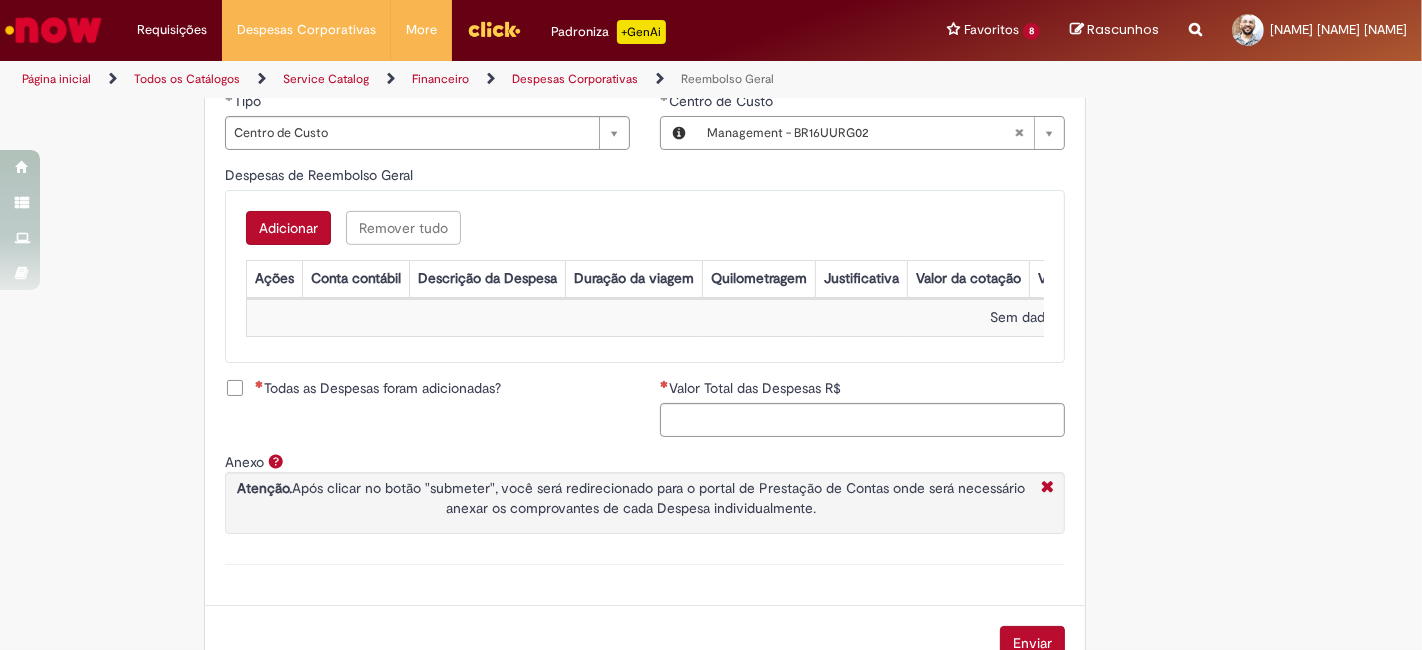 click on "Adicionar" at bounding box center (288, 228) 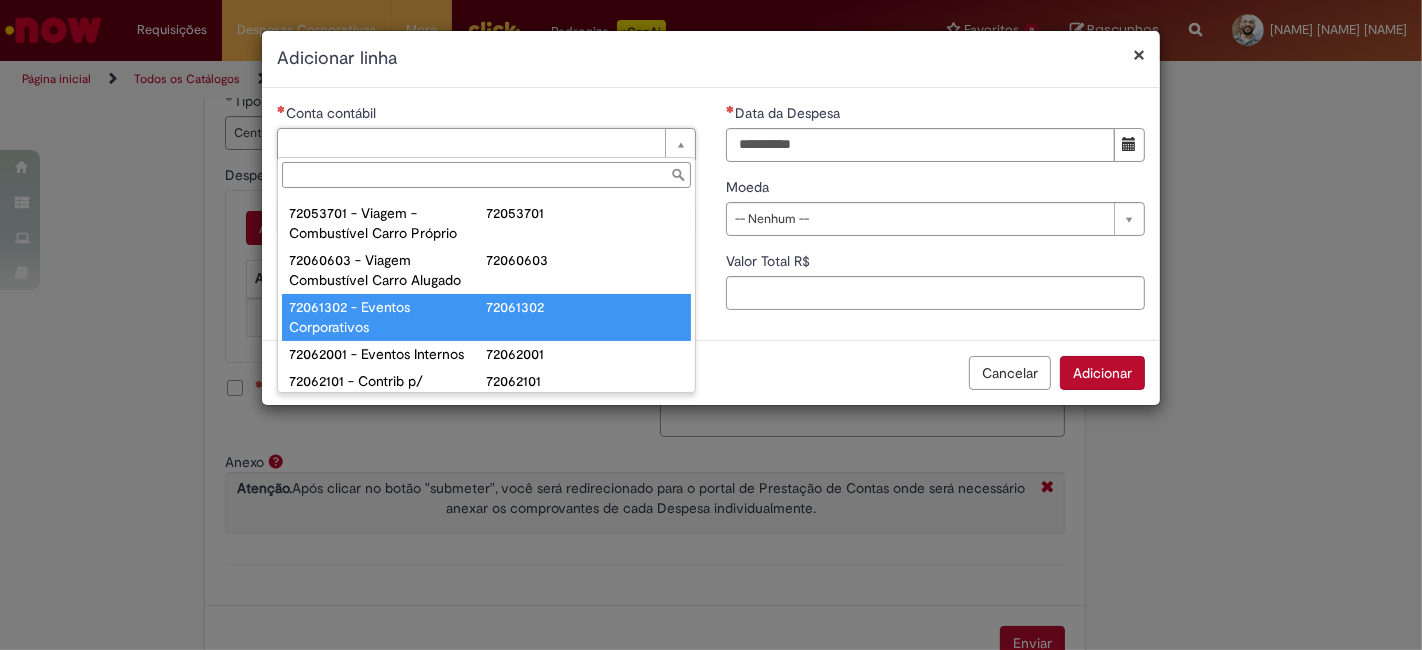 scroll, scrollTop: 1337, scrollLeft: 0, axis: vertical 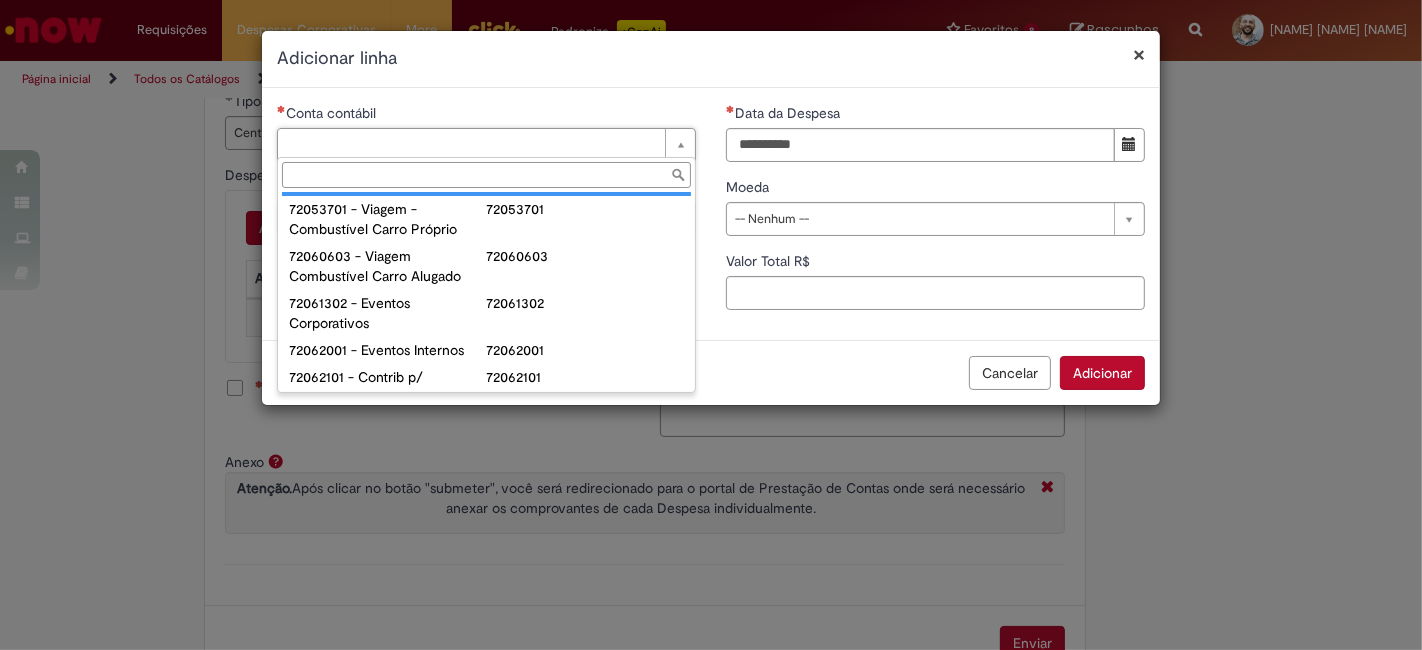 type on "**********" 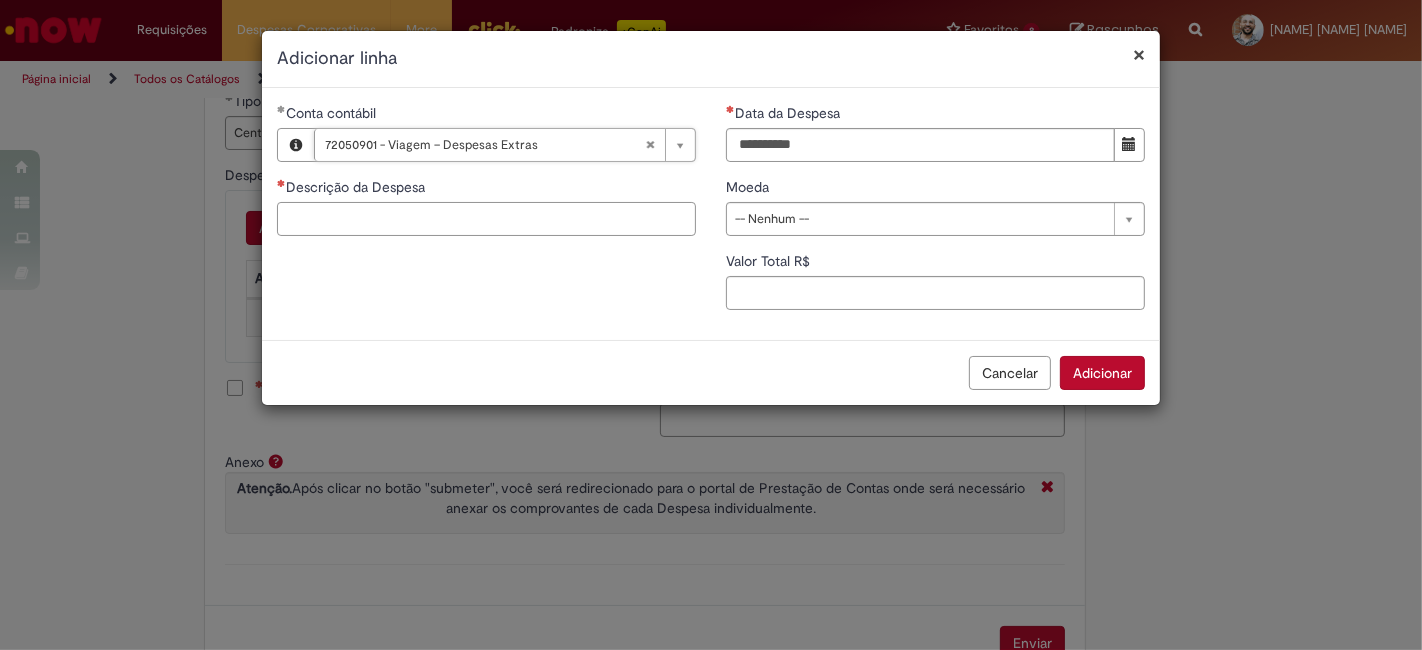 click on "Descrição da Despesa" at bounding box center (486, 219) 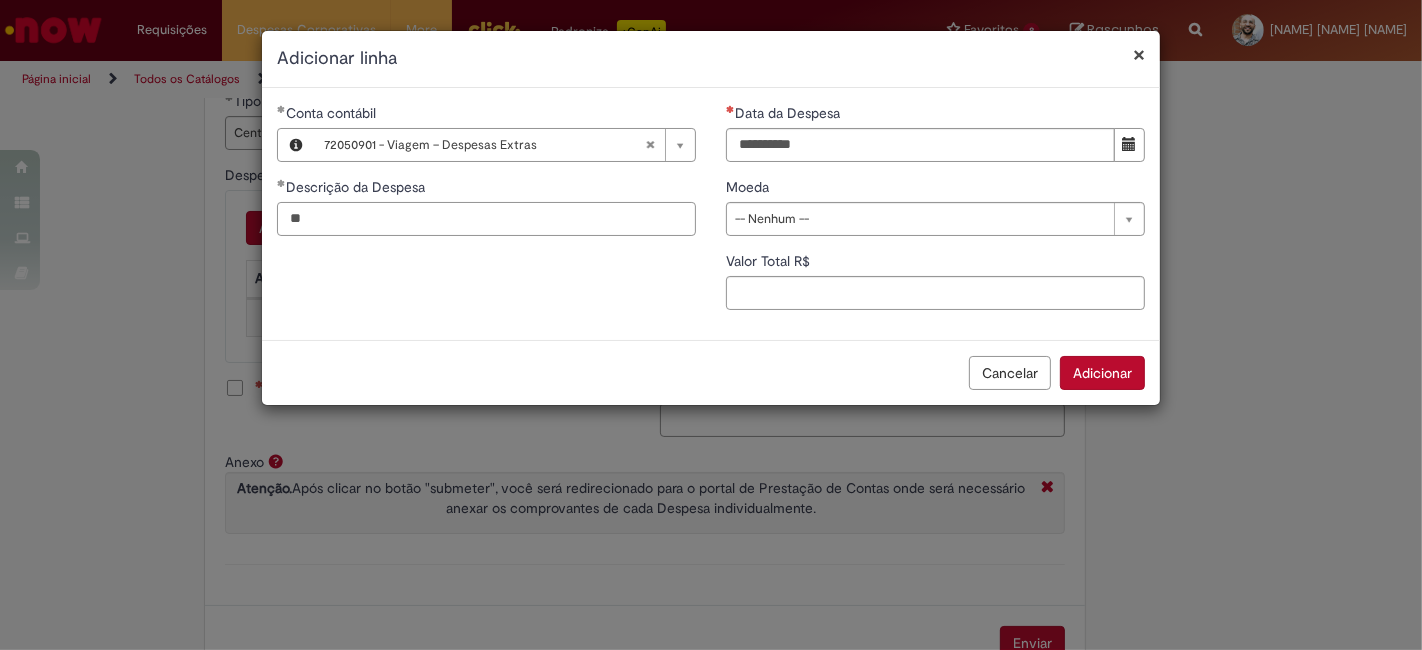type on "*" 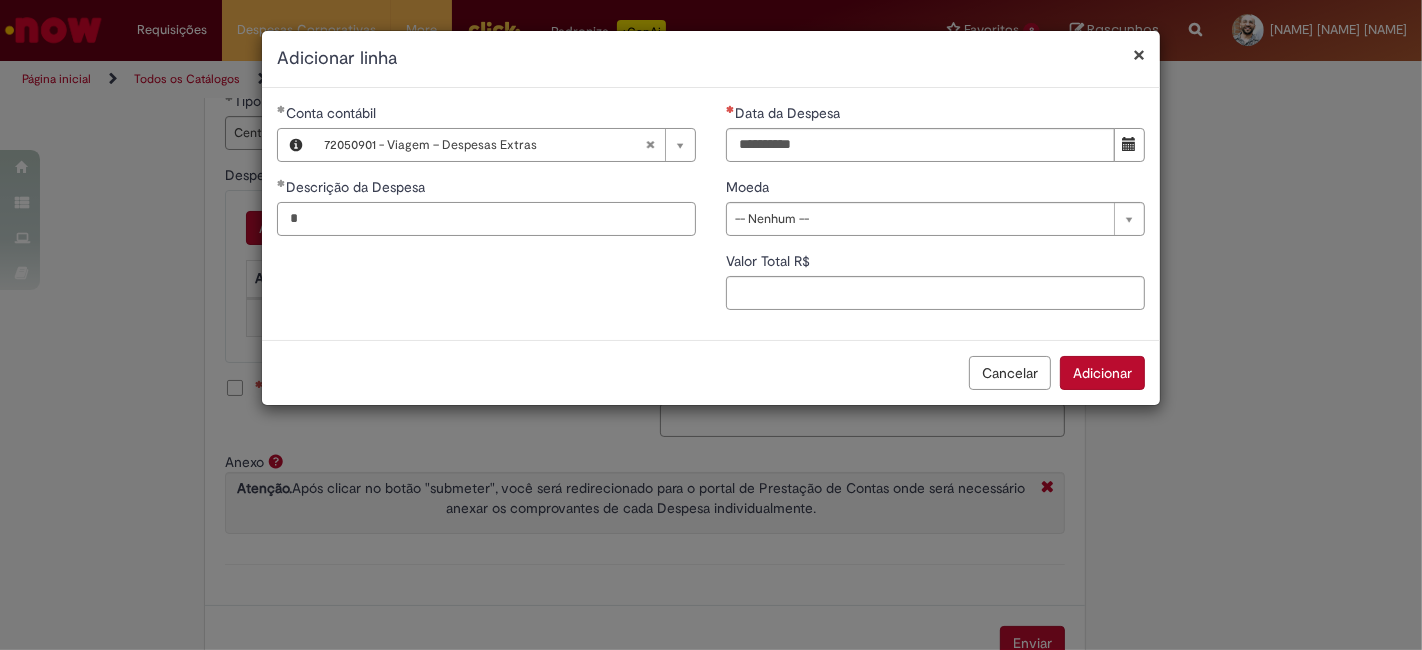 type 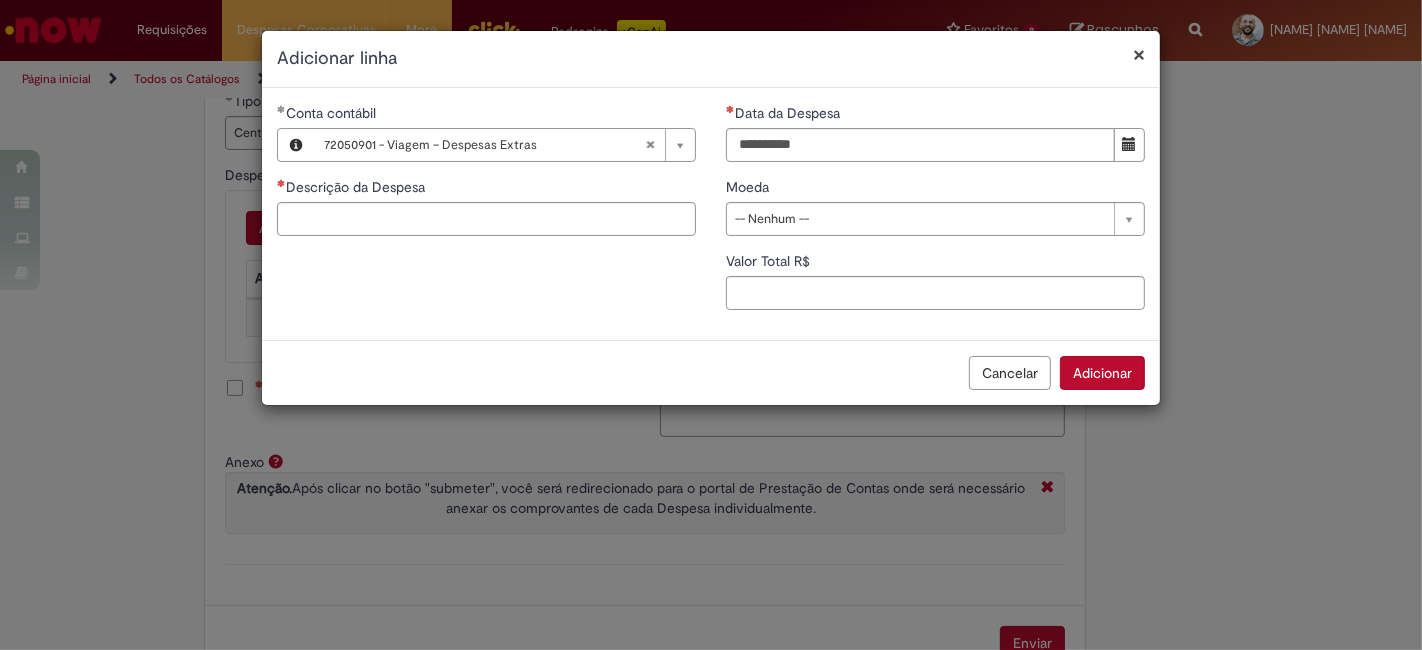 type 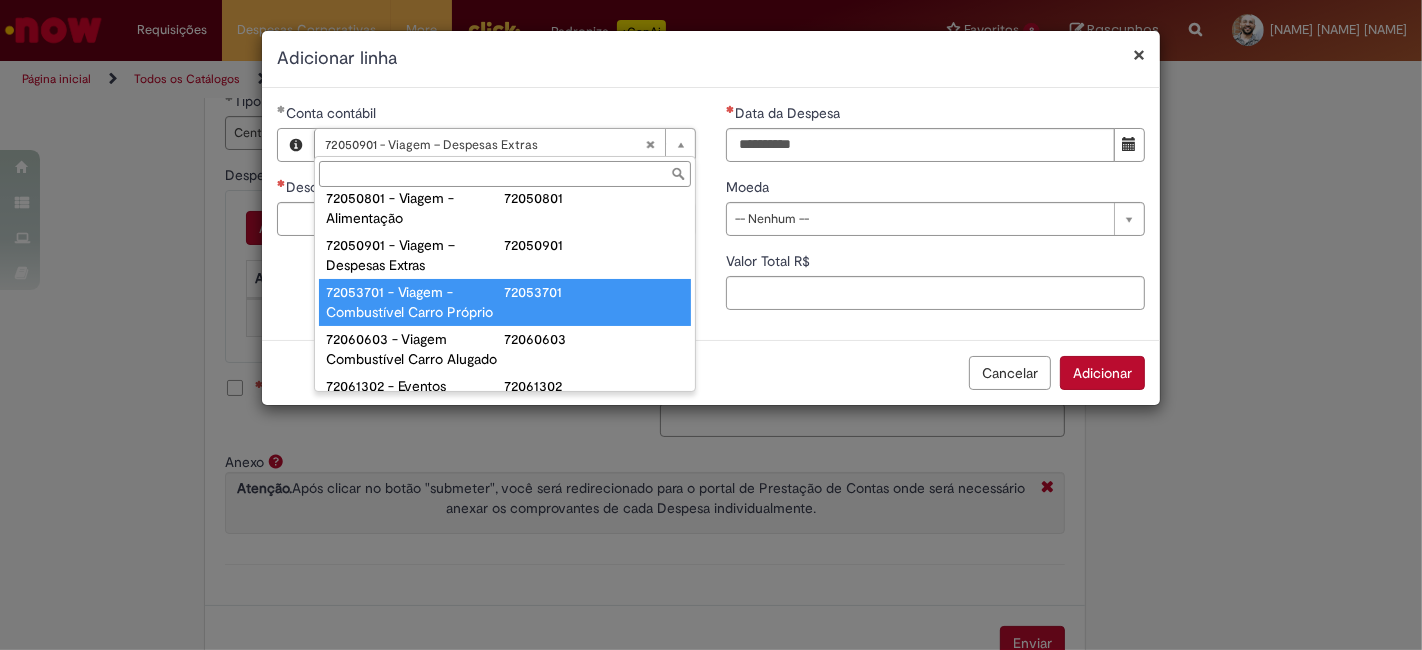 scroll, scrollTop: 1444, scrollLeft: 0, axis: vertical 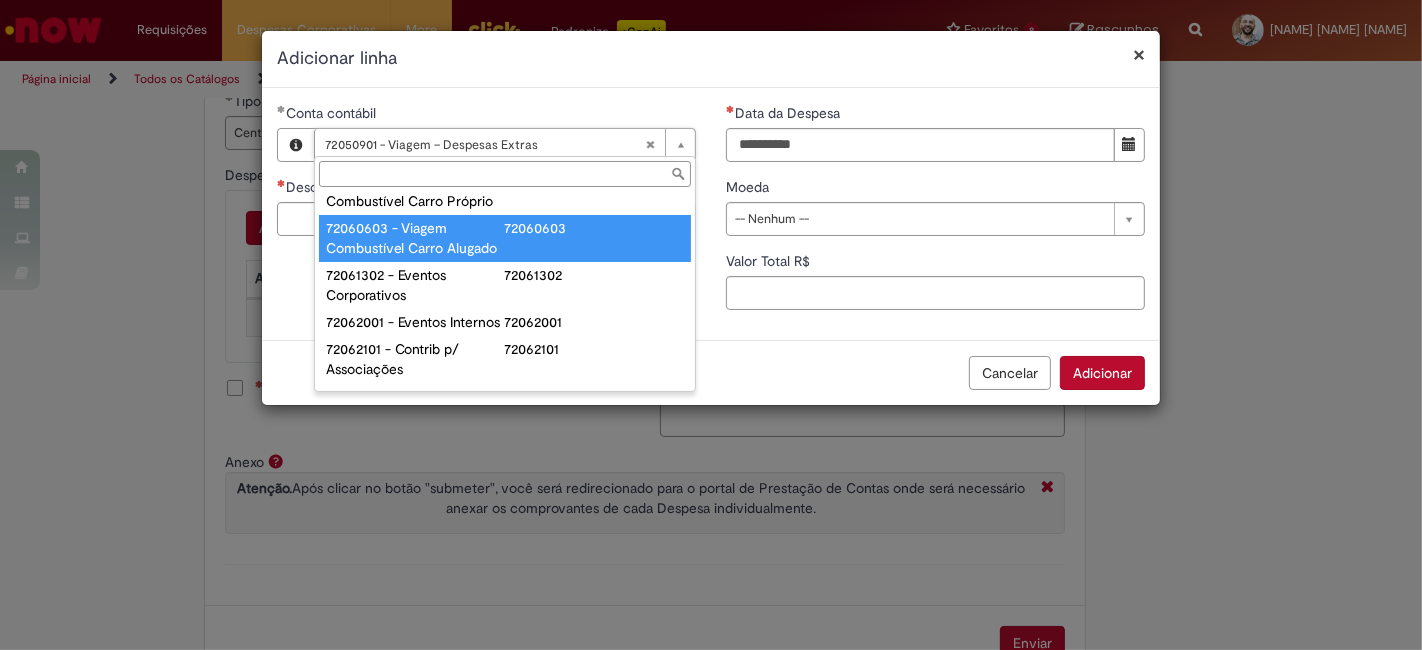 type on "**********" 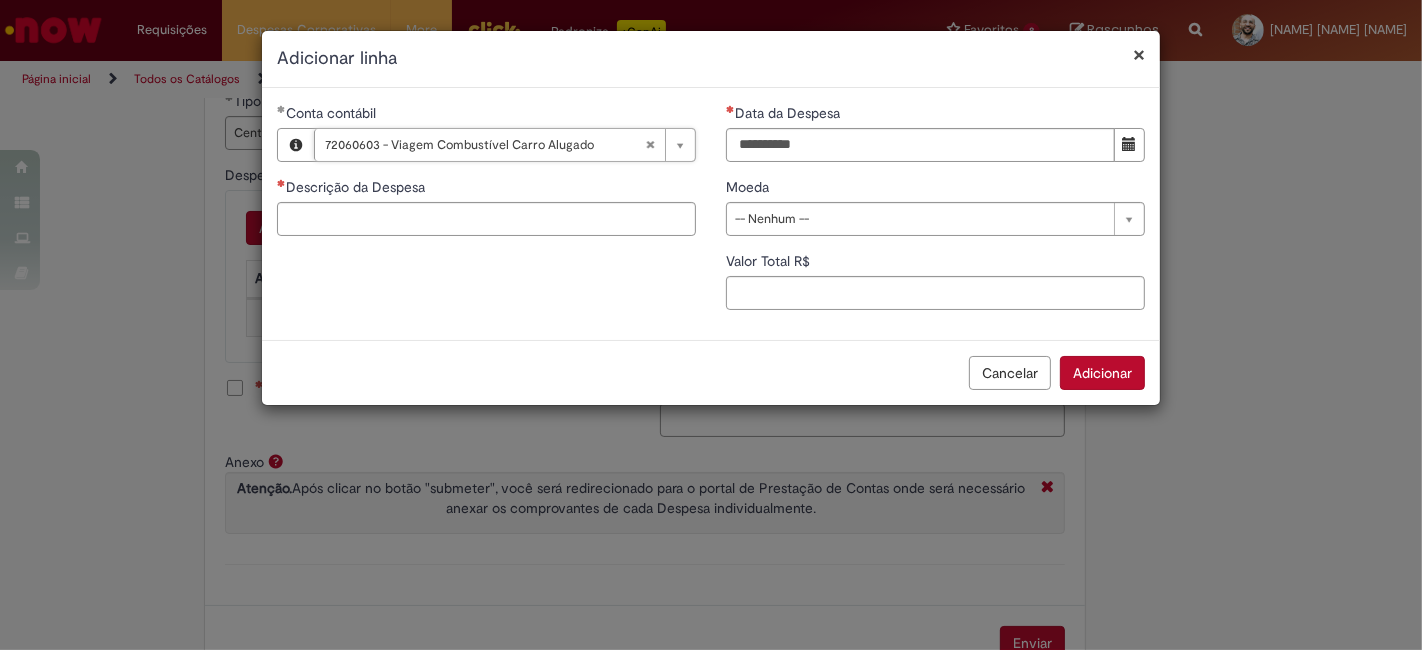 scroll, scrollTop: 0, scrollLeft: 237, axis: horizontal 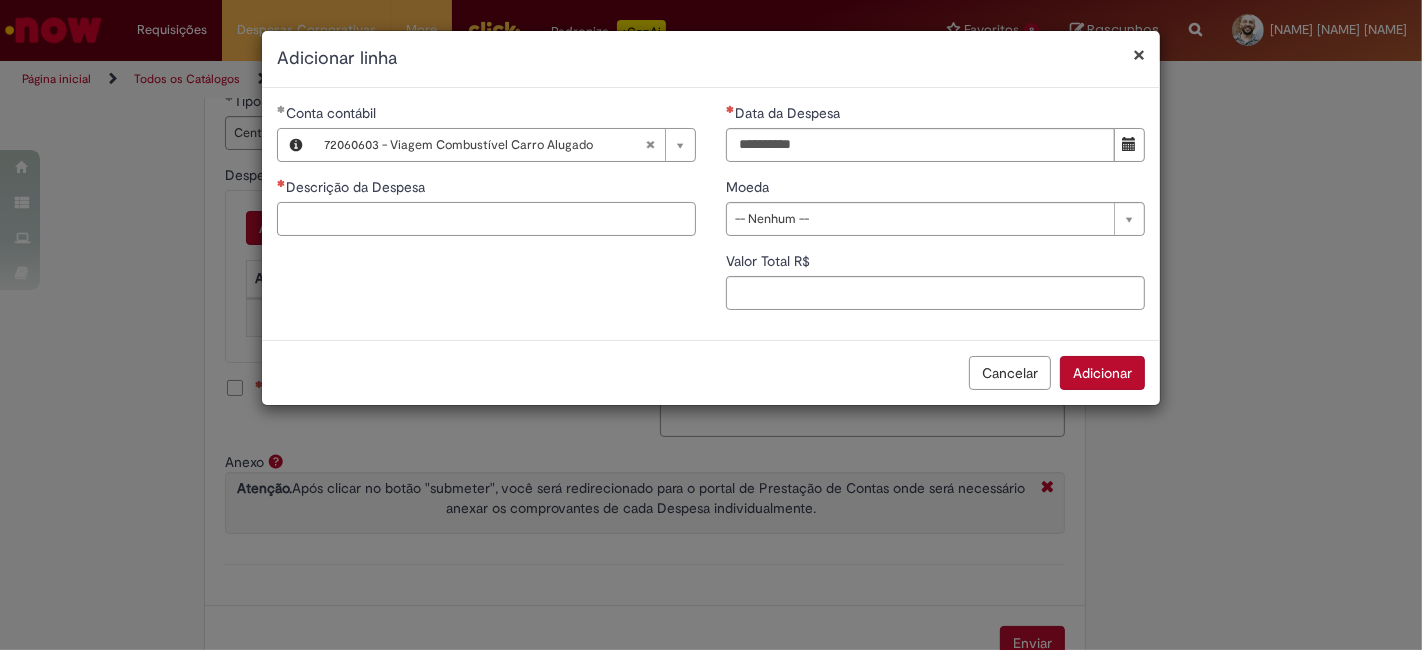 click on "Descrição da Despesa" at bounding box center [486, 219] 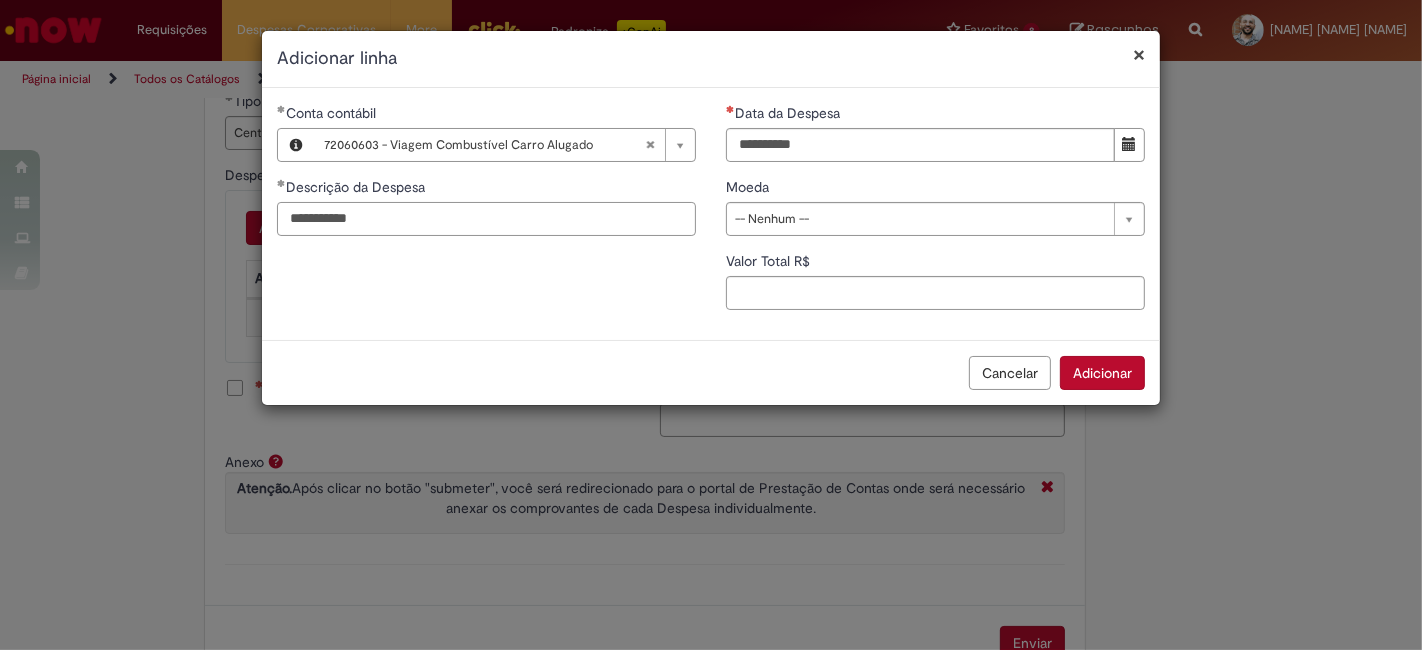 click on "**********" at bounding box center [486, 219] 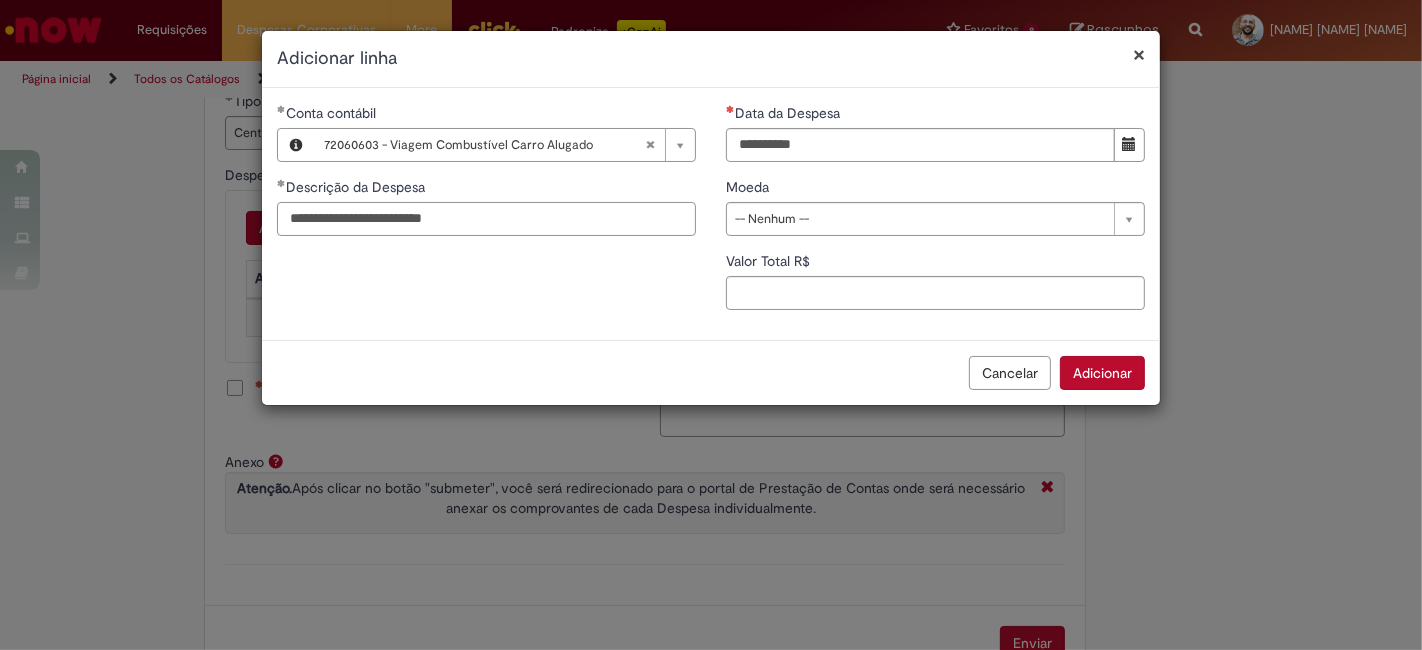 type on "**********" 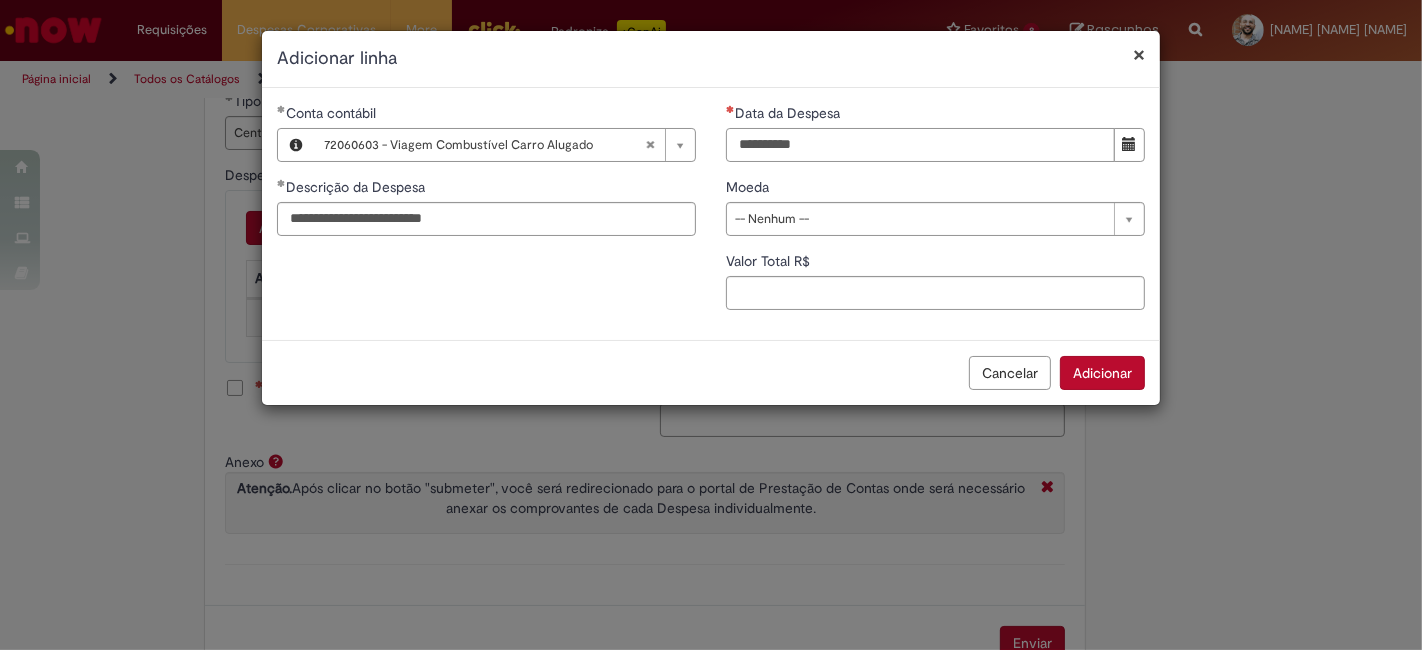 click on "Data da Despesa" at bounding box center [920, 145] 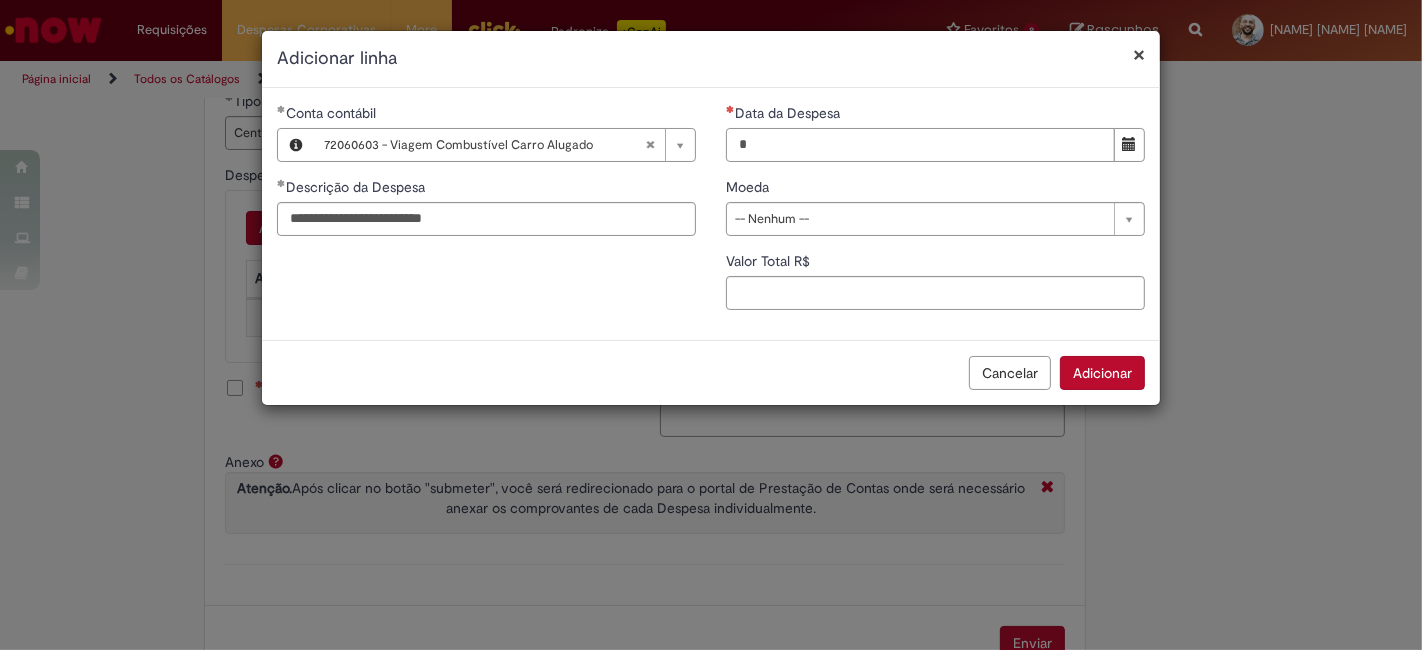 type on "**********" 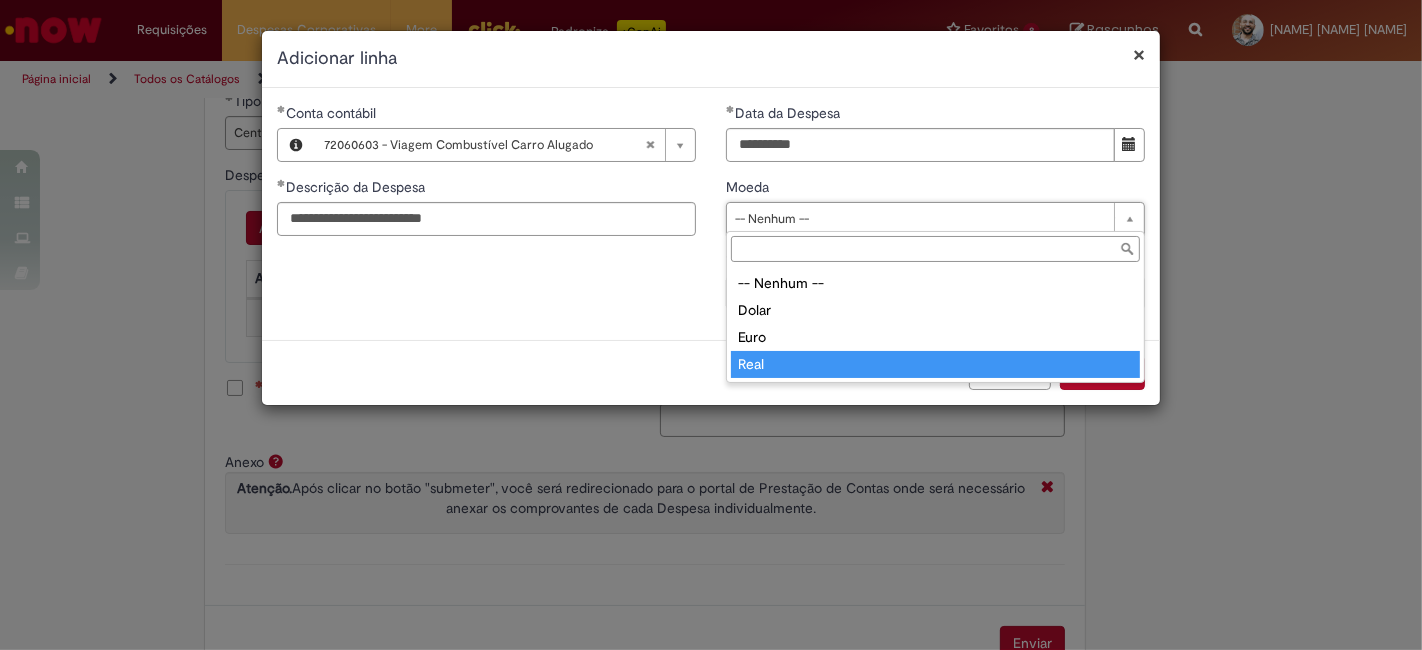 type on "****" 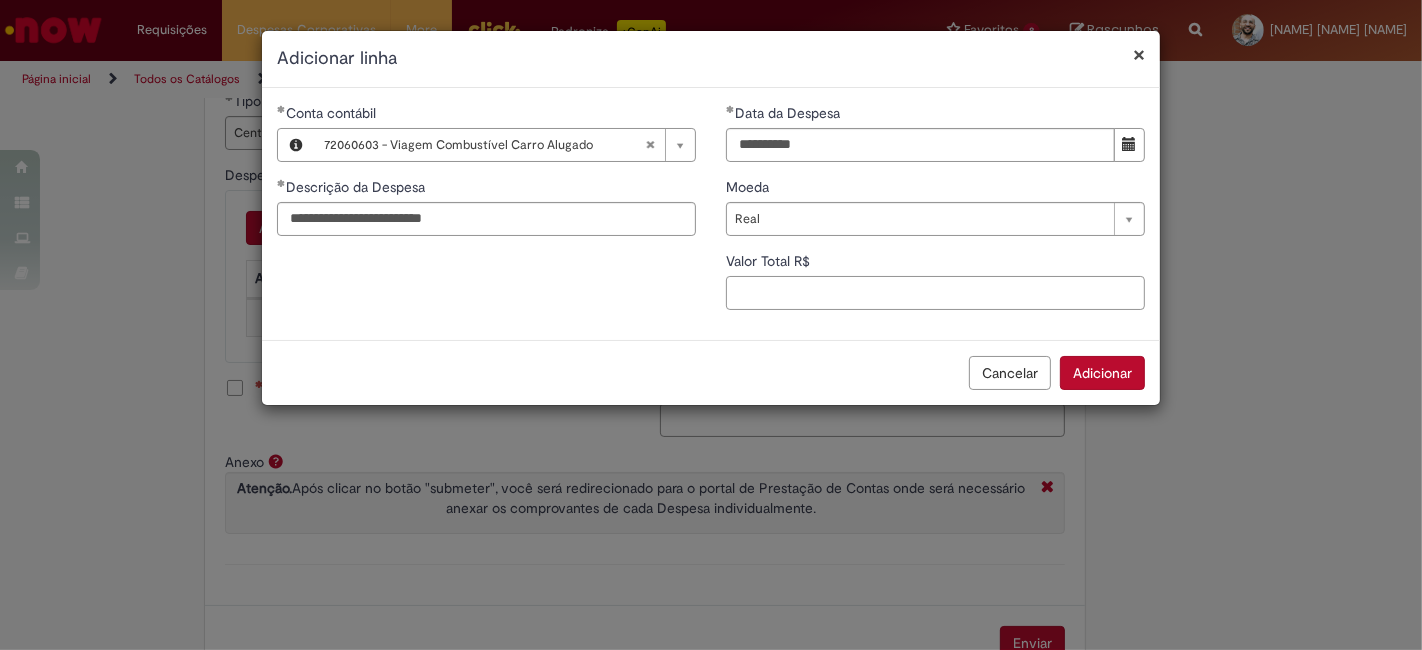 click on "Valor Total R$" at bounding box center [935, 293] 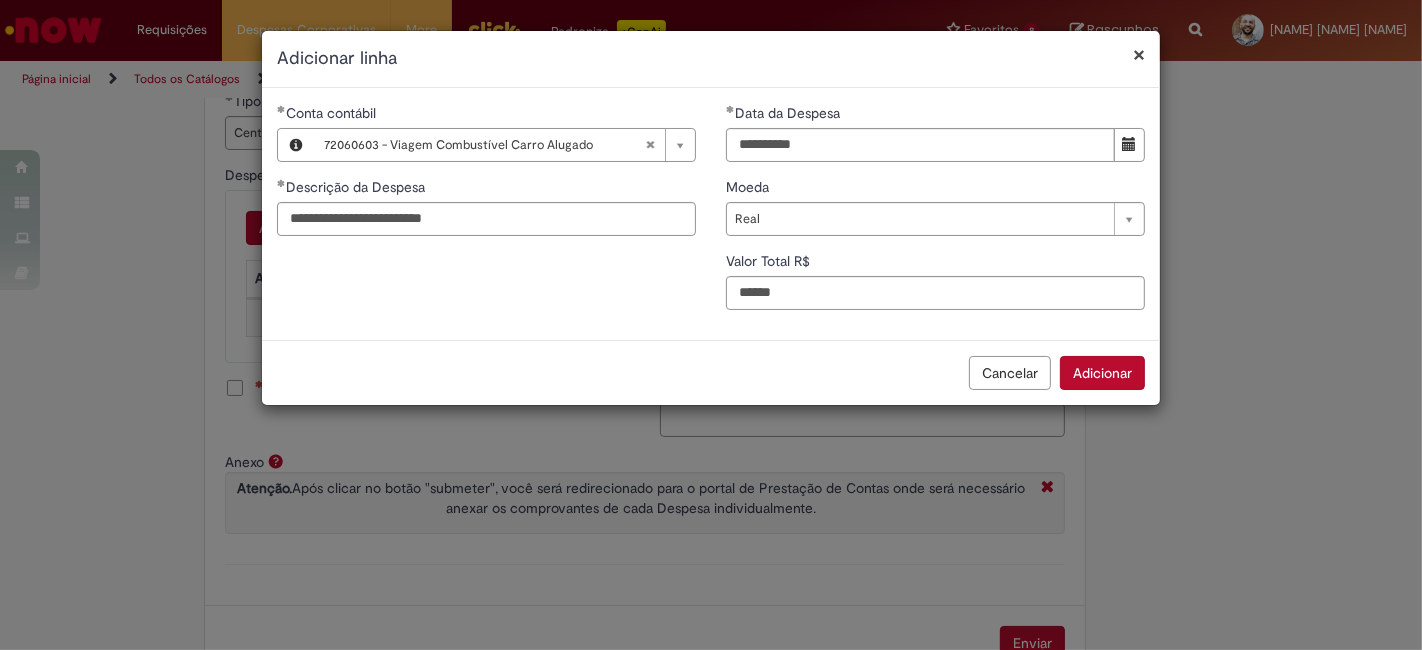 type on "******" 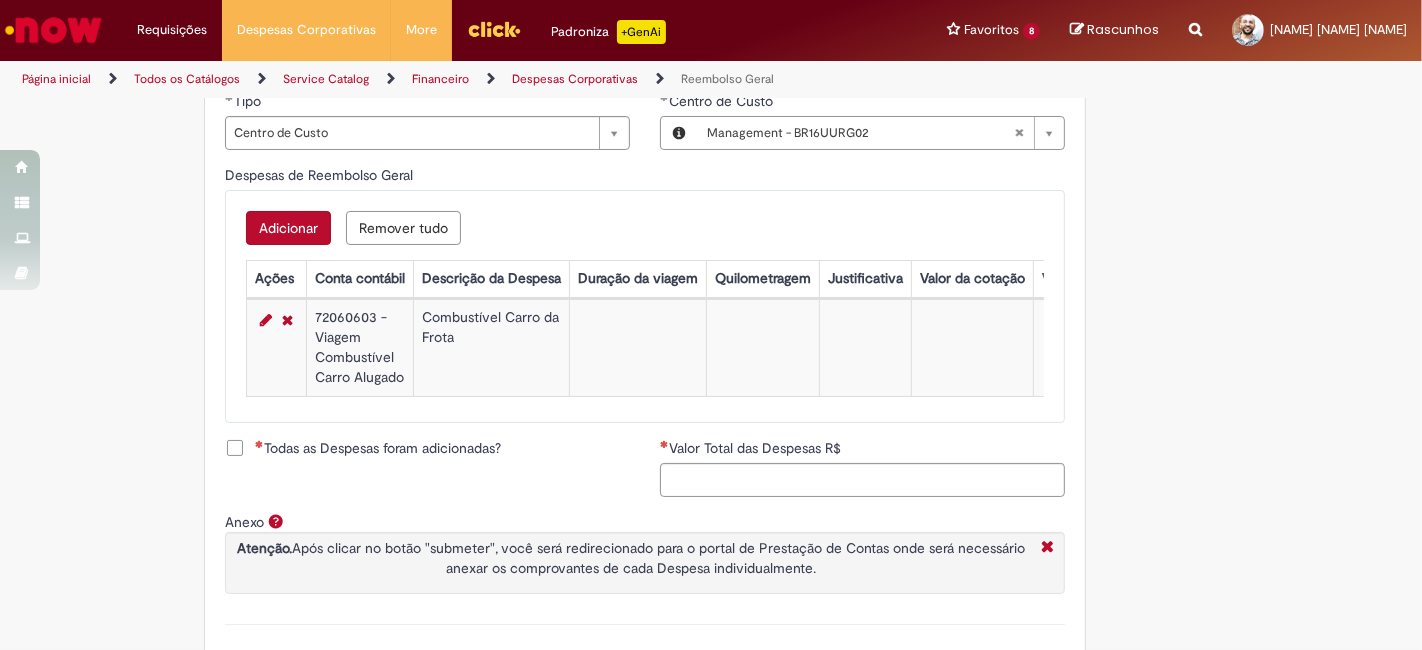 click on "Adicionar" at bounding box center [288, 228] 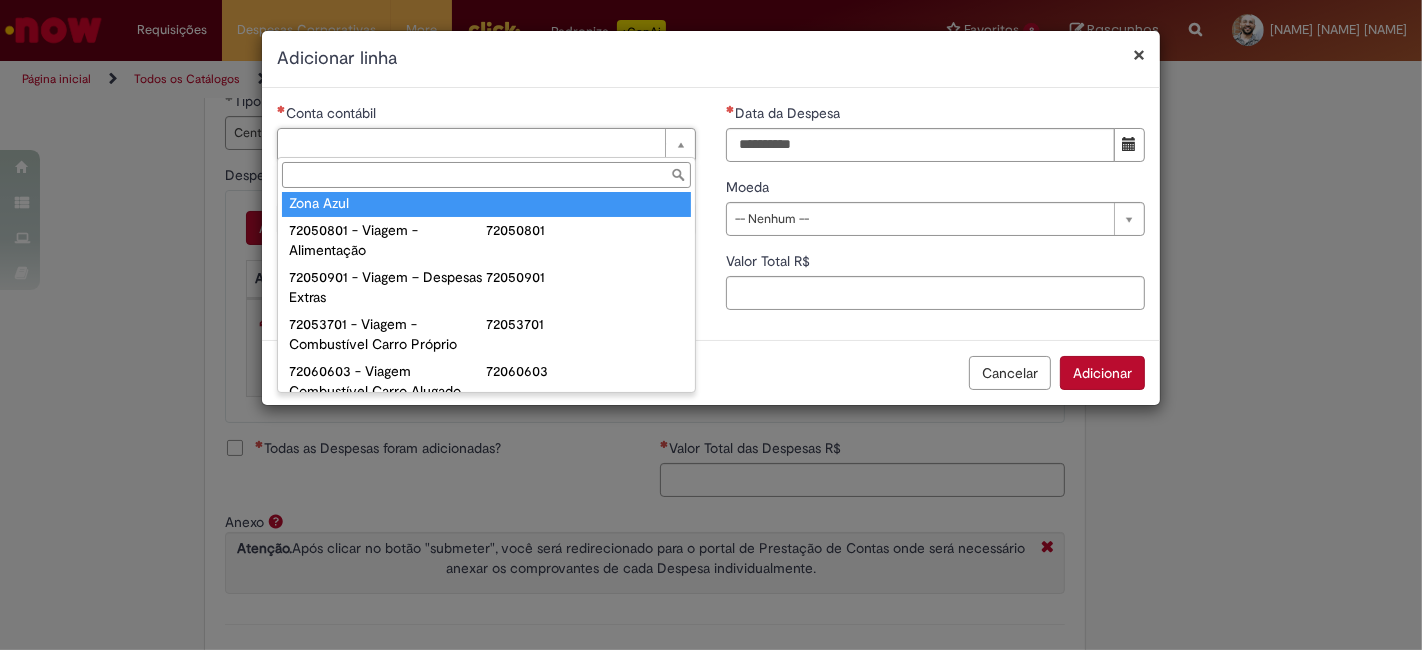 scroll, scrollTop: 1333, scrollLeft: 0, axis: vertical 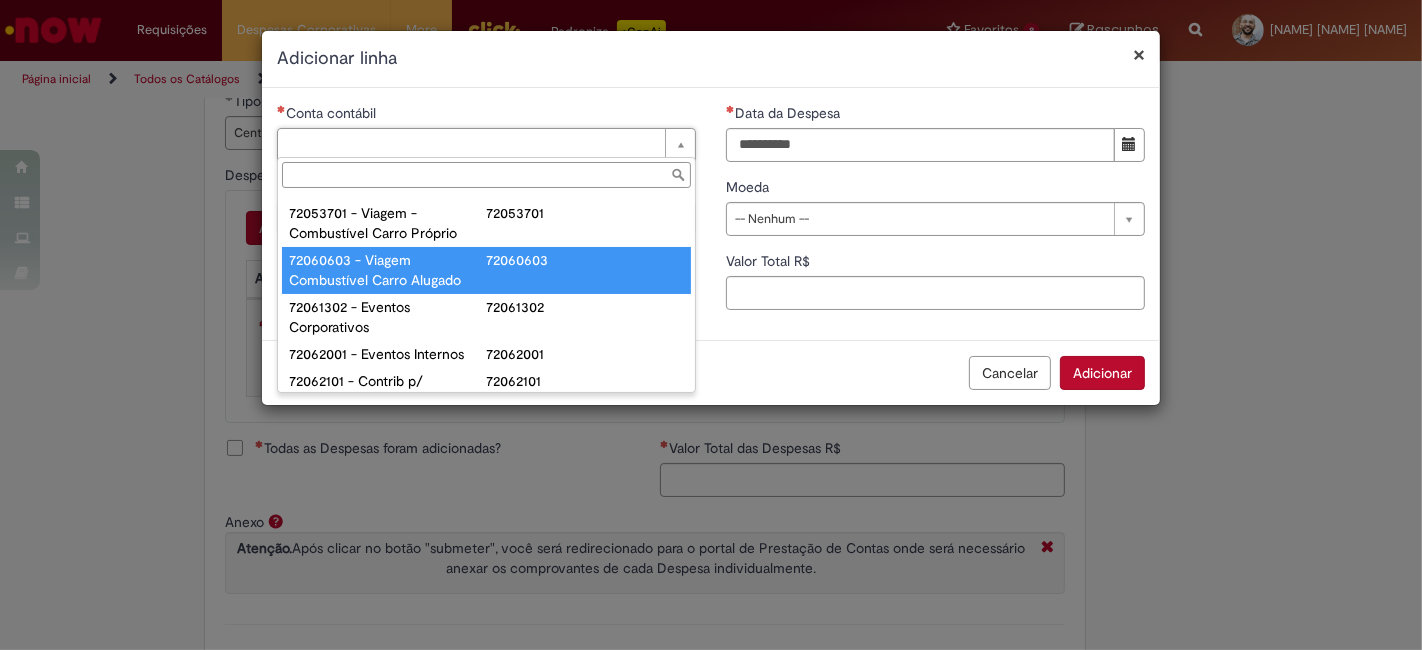 type on "**********" 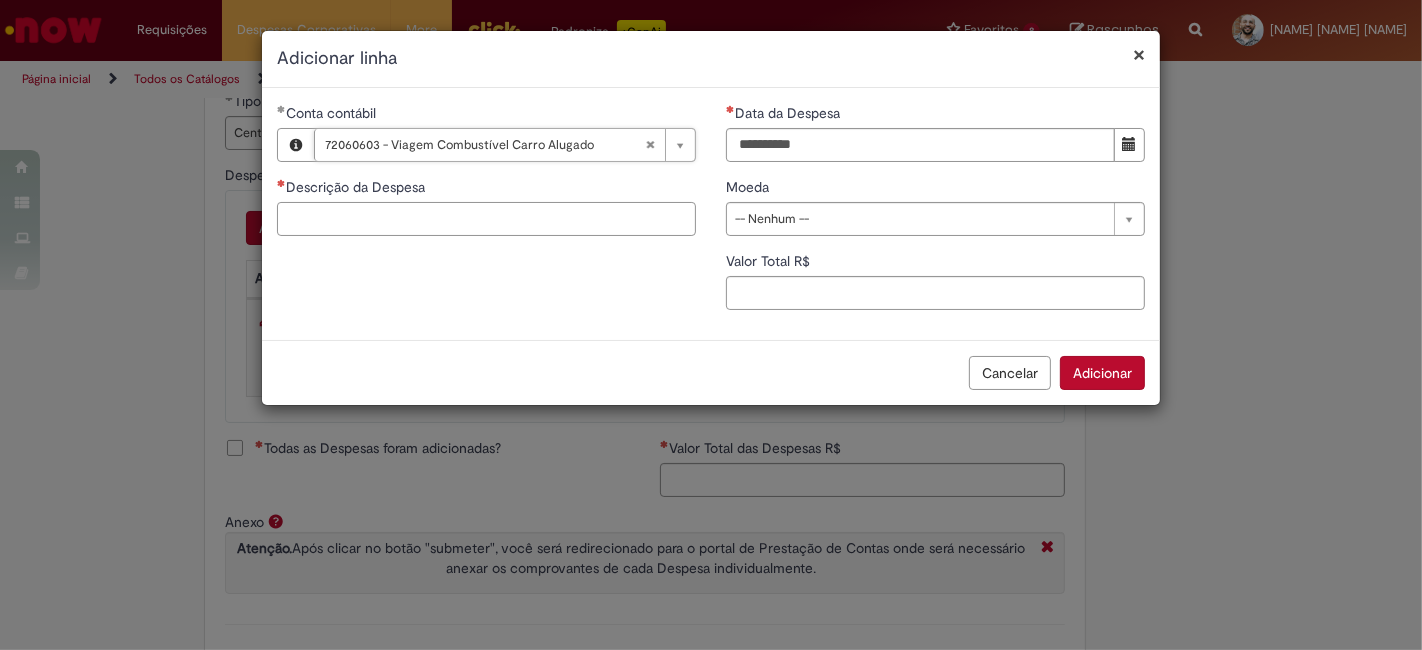 click on "Descrição da Despesa" at bounding box center [486, 219] 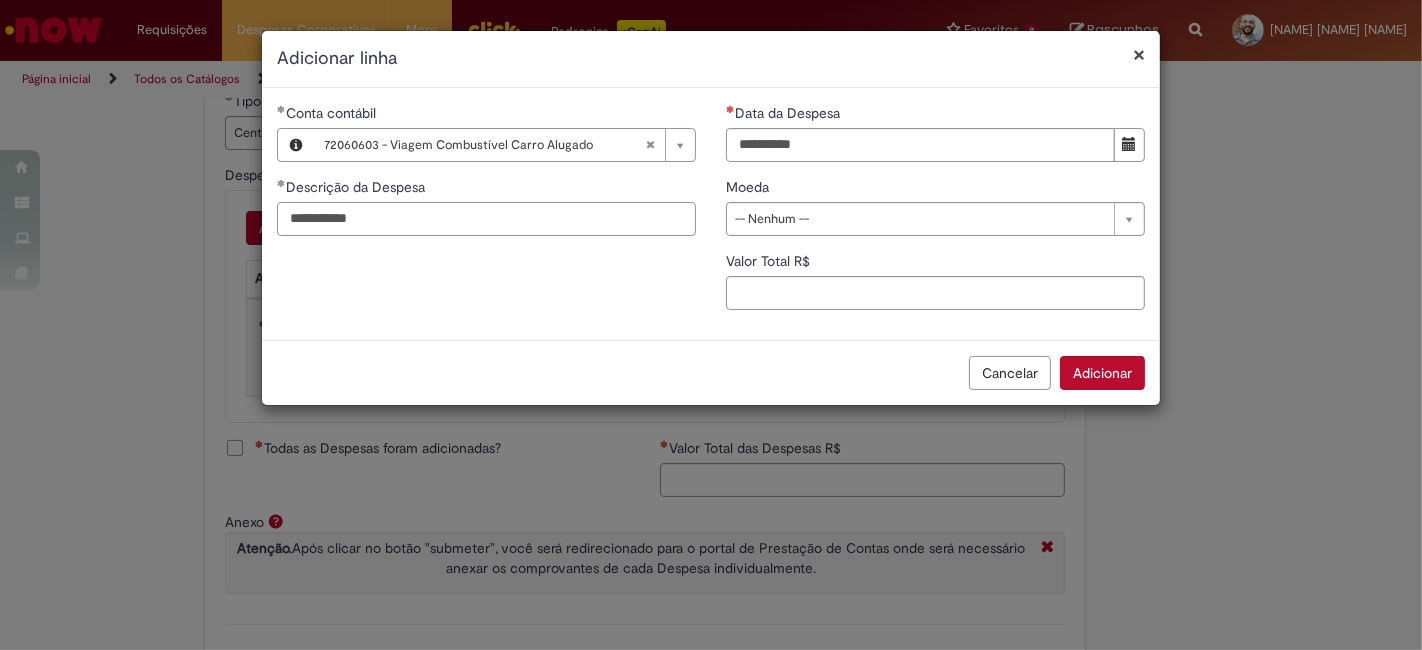 click on "**********" at bounding box center [486, 219] 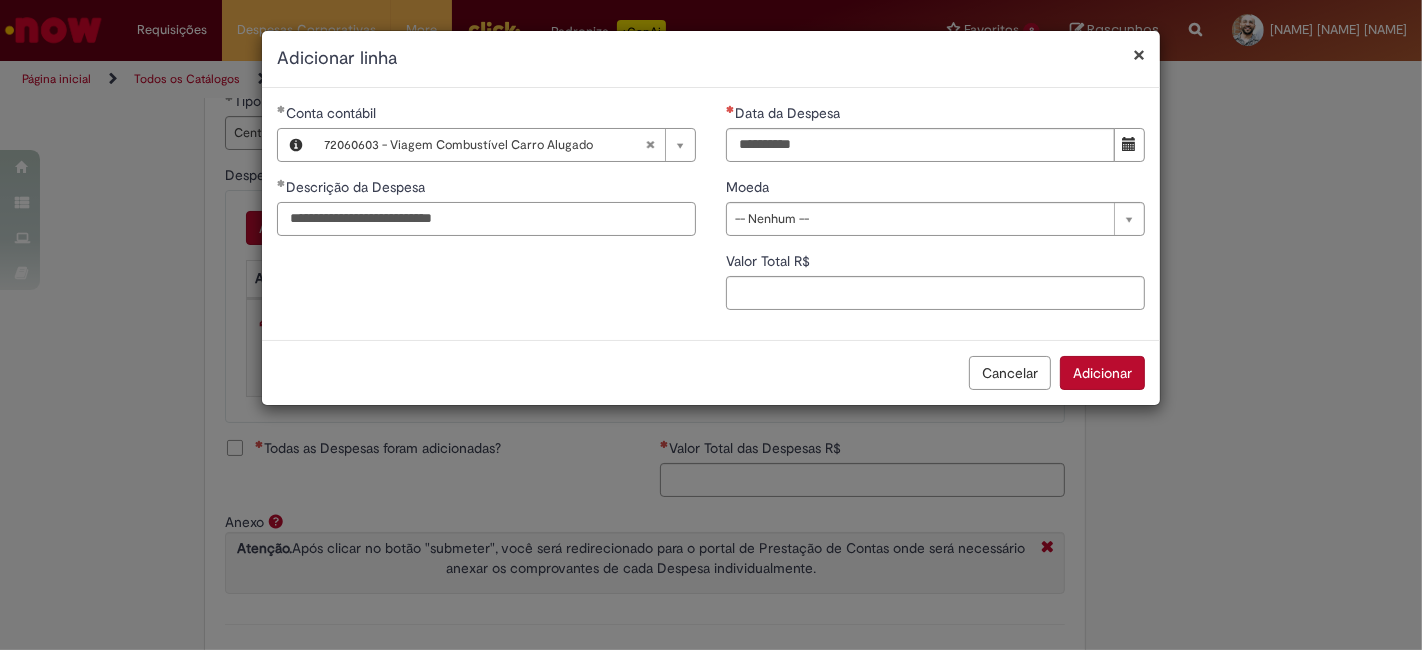 type on "**********" 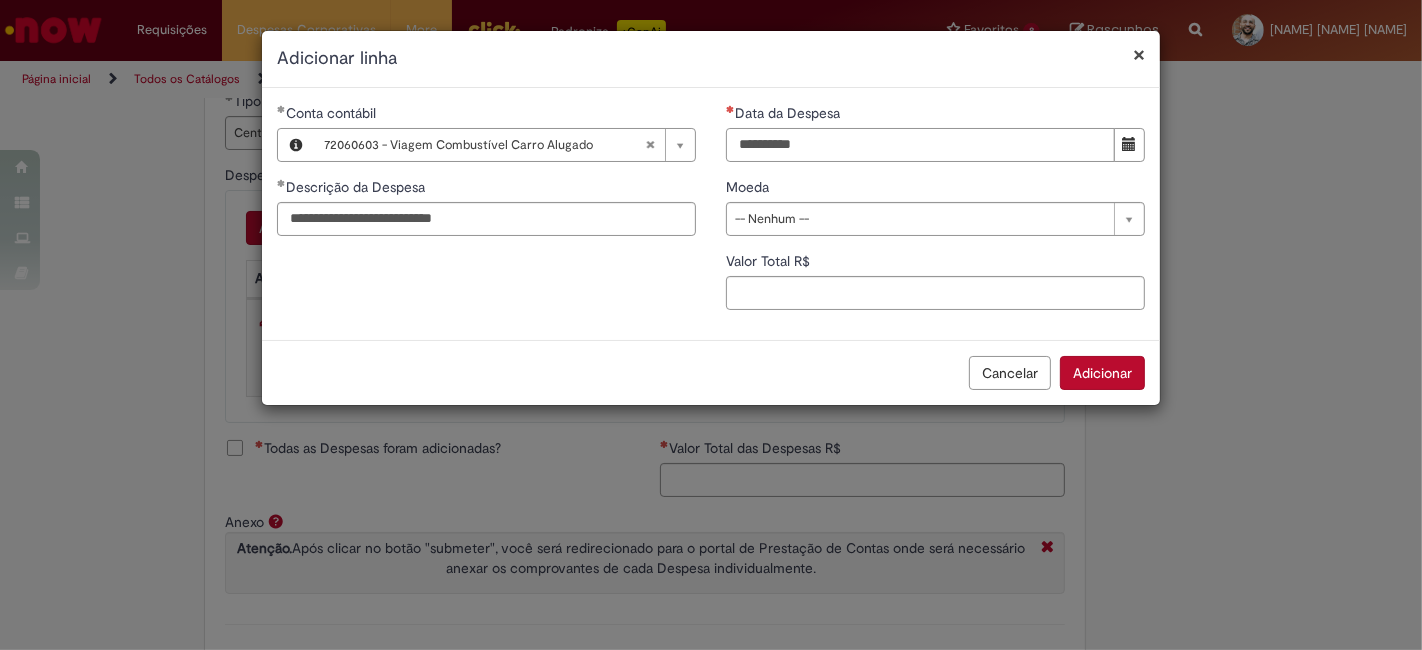click on "Data da Despesa" at bounding box center (920, 145) 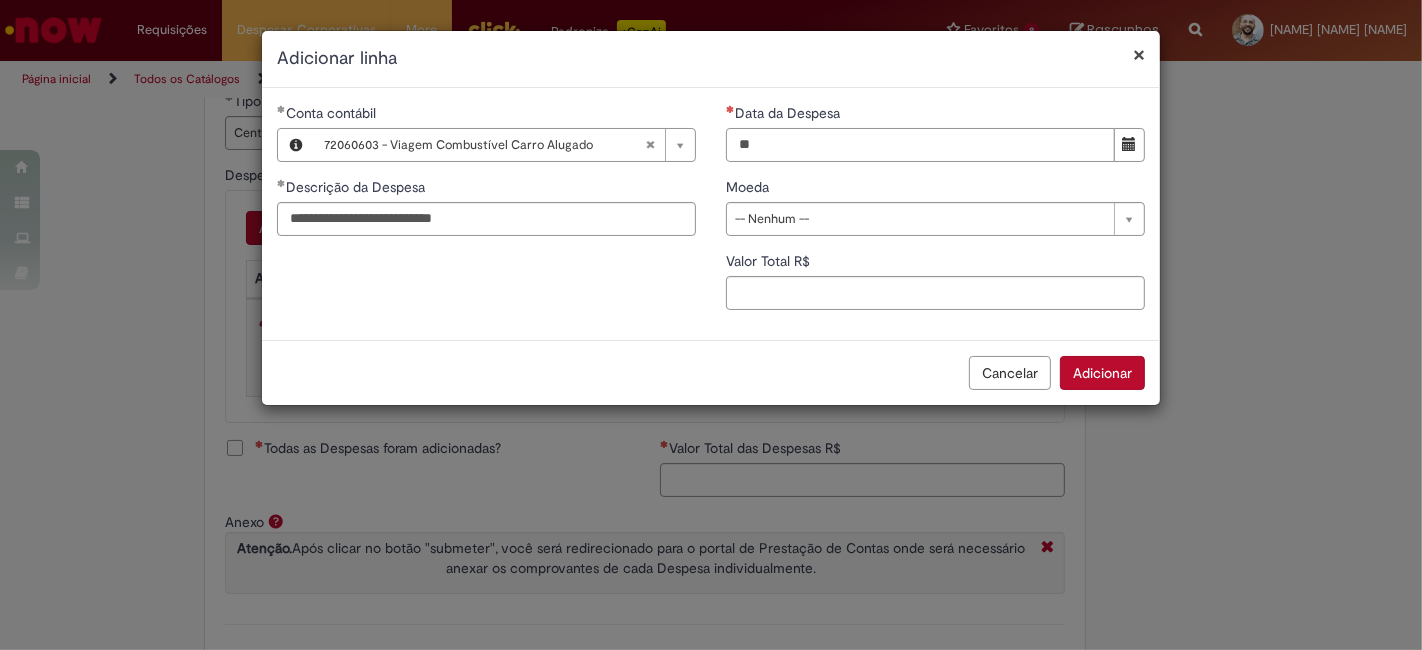type on "**********" 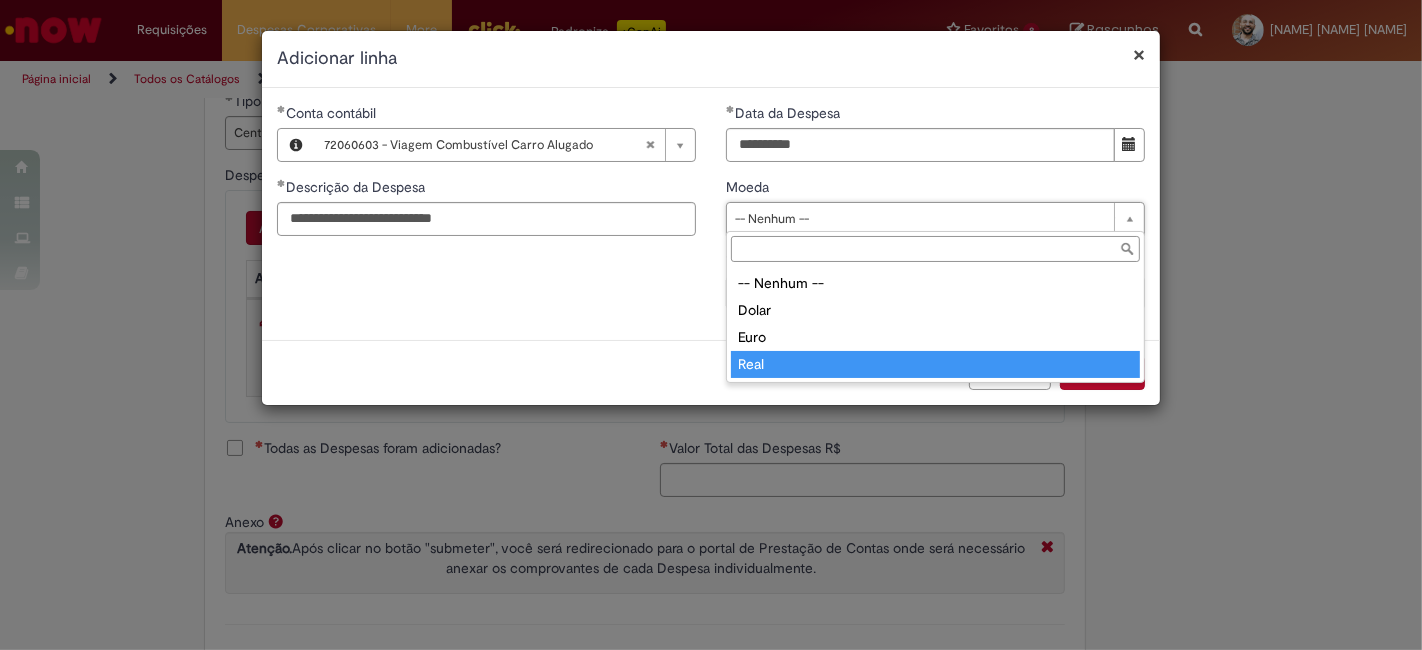 type on "****" 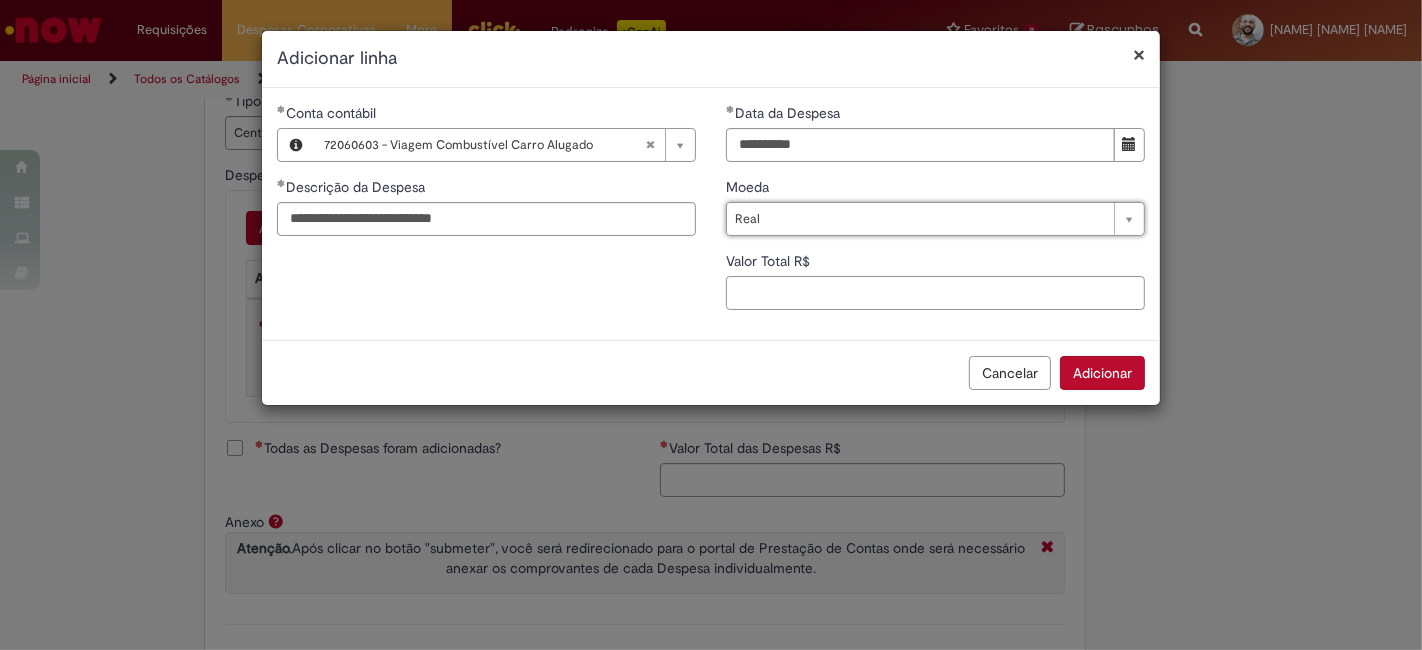 click on "Valor Total R$" at bounding box center [935, 293] 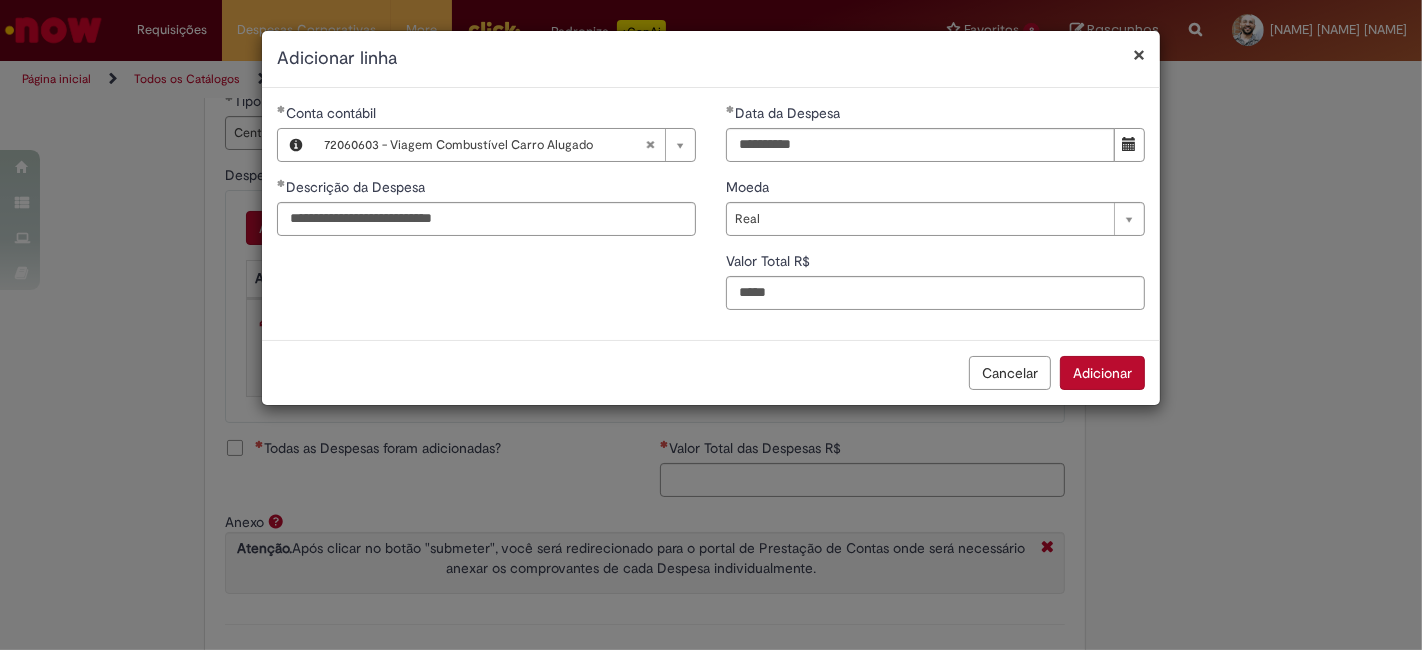 type on "*****" 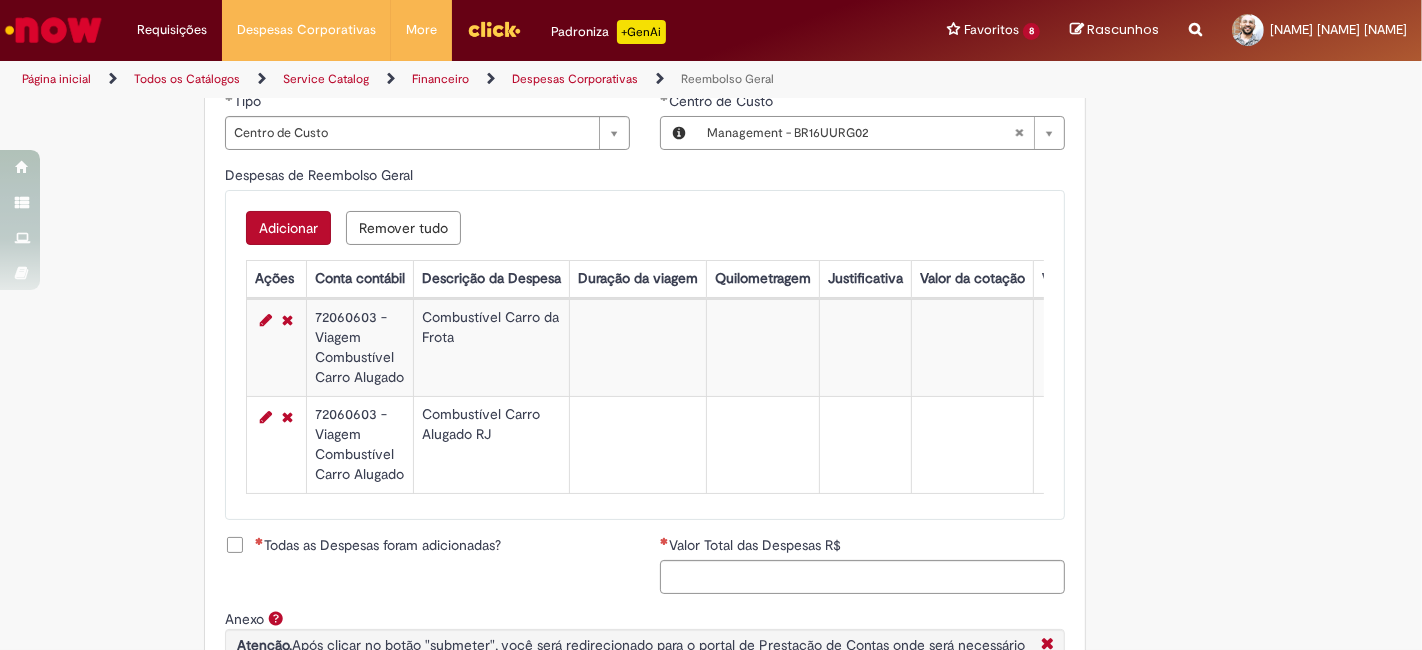 click on "Adicionar" at bounding box center (288, 228) 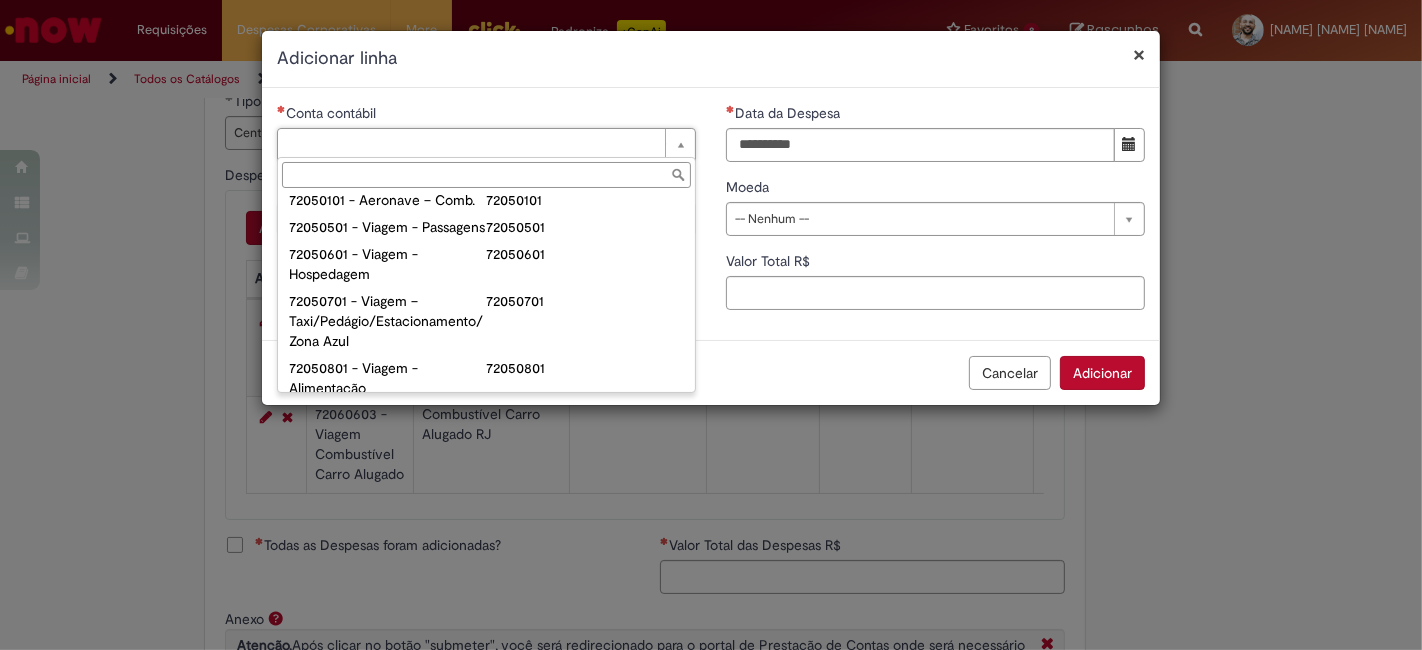scroll, scrollTop: 1111, scrollLeft: 0, axis: vertical 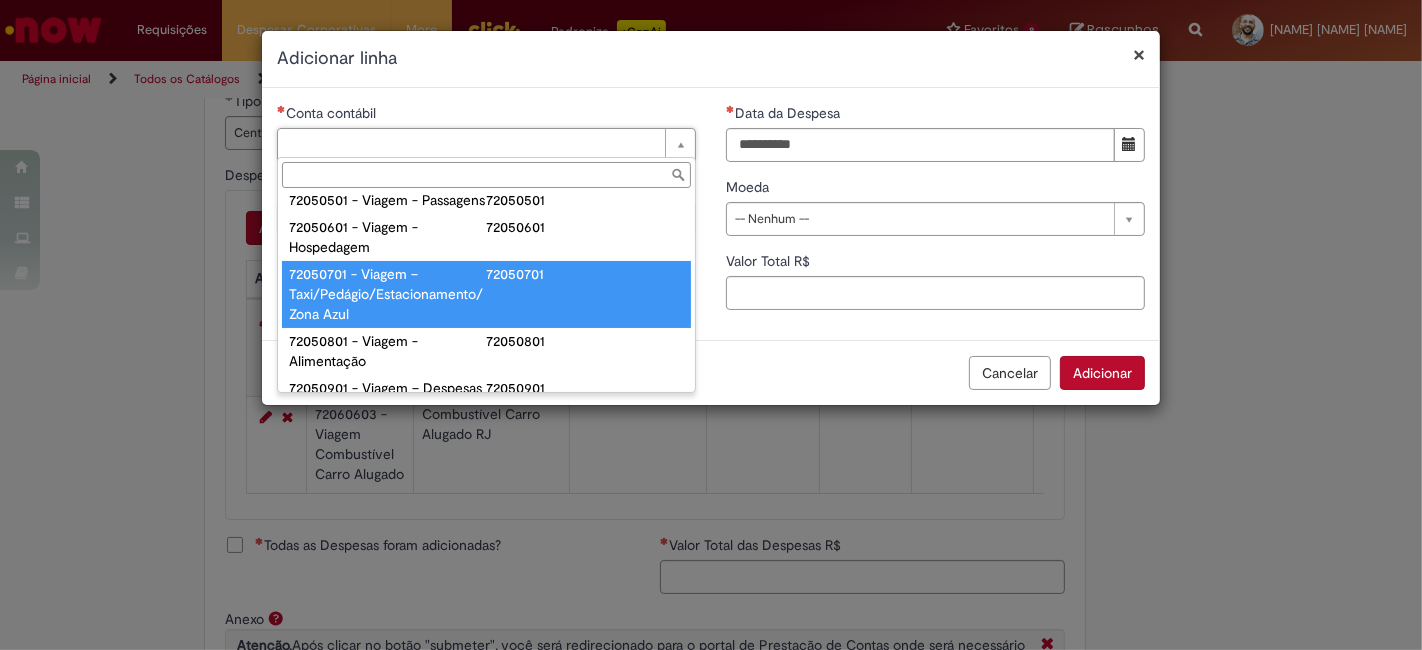 type on "**********" 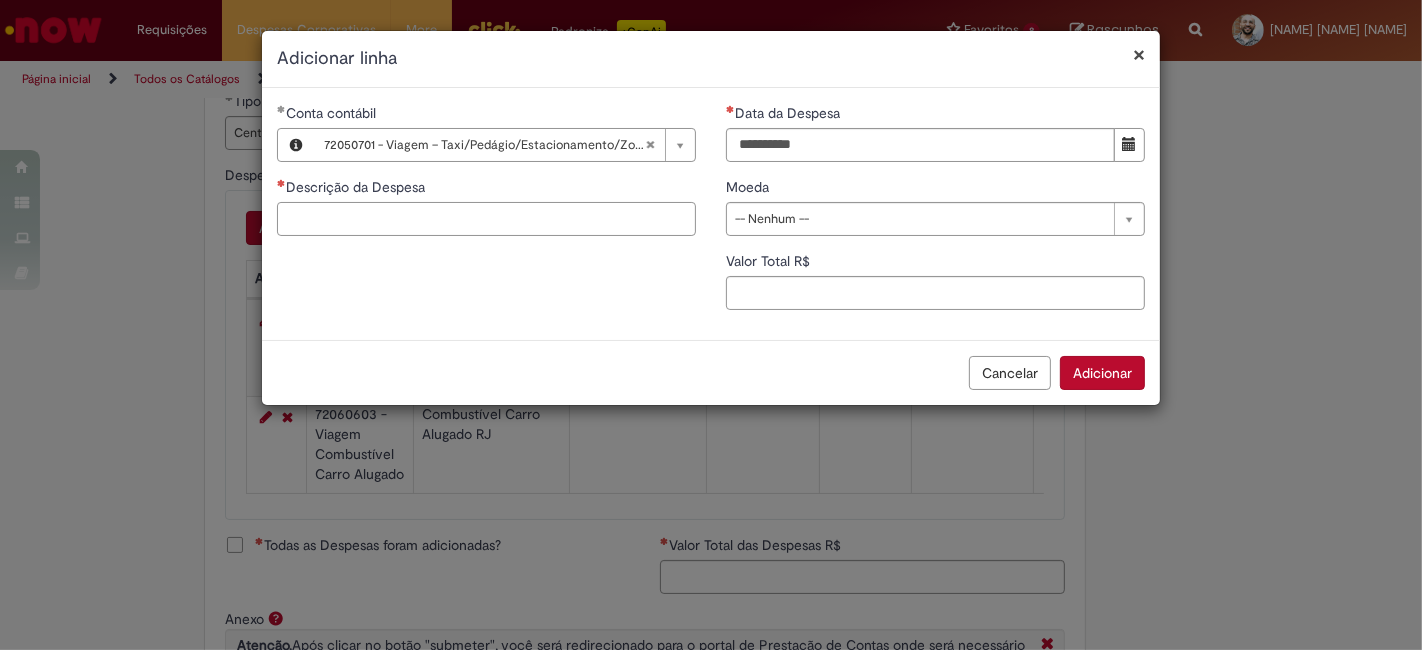click on "Descrição da Despesa" at bounding box center (486, 219) 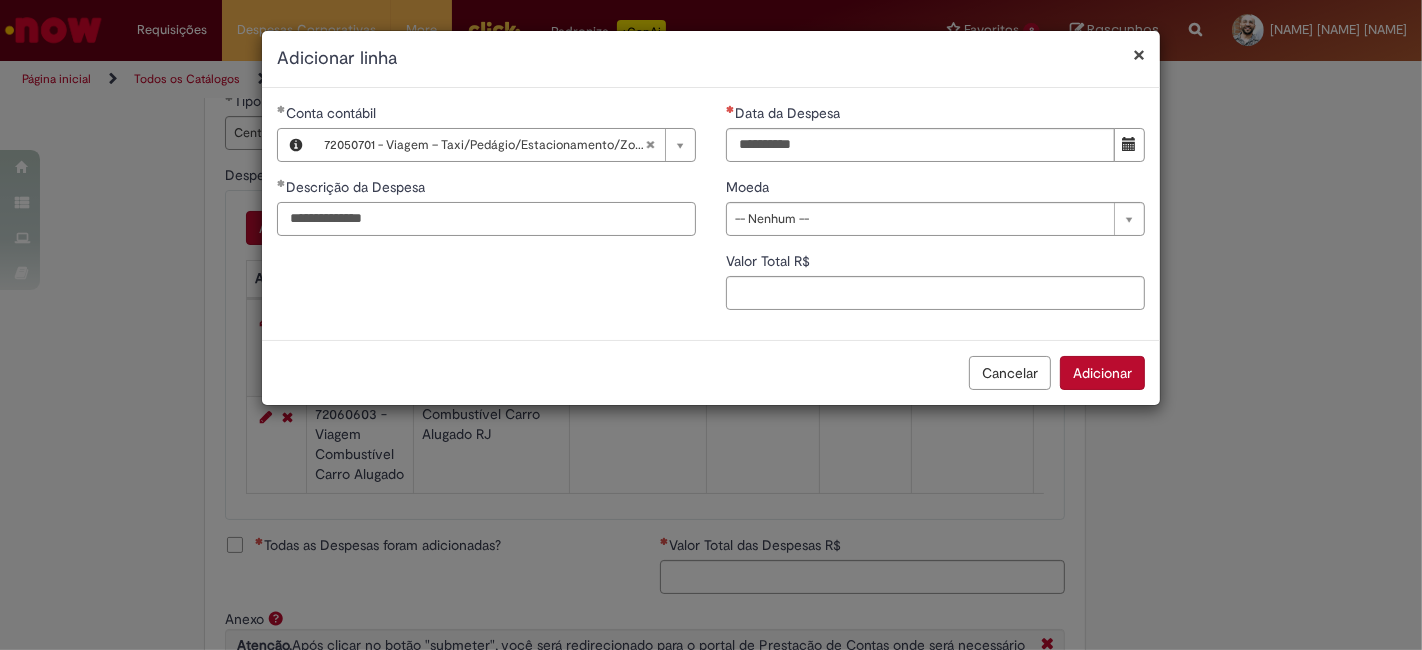 type on "**********" 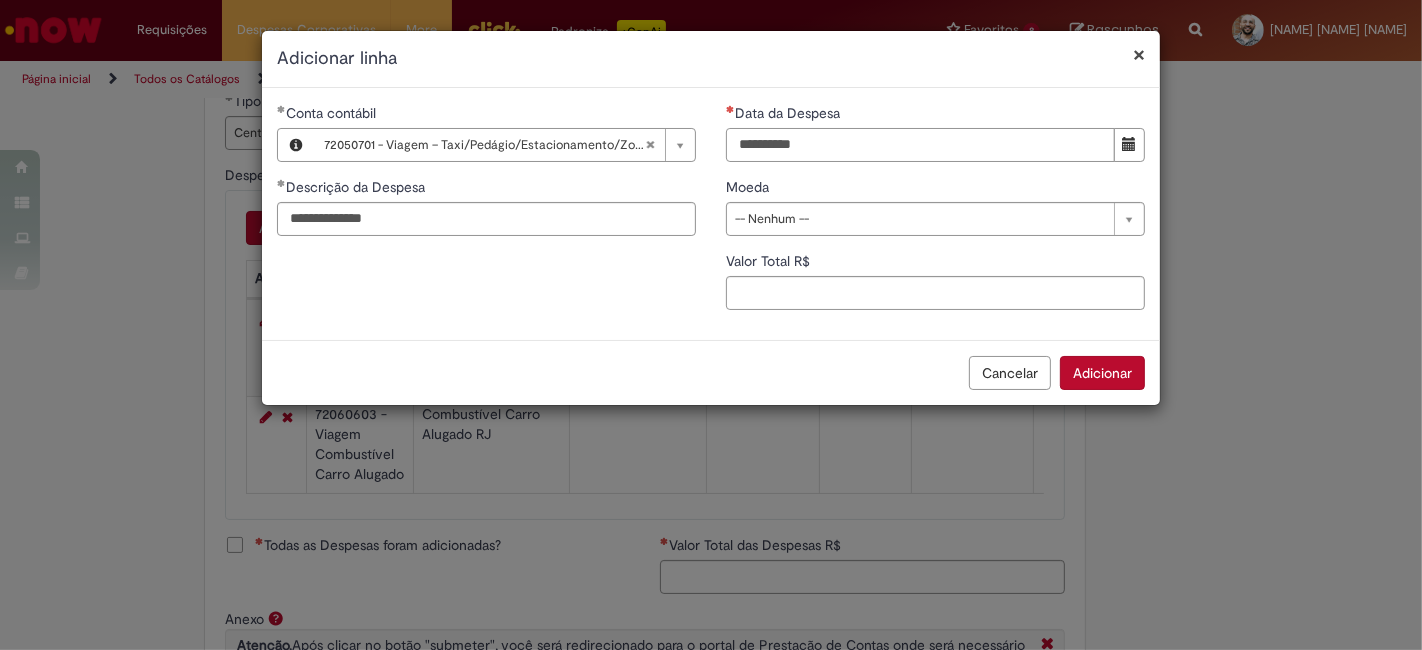 click on "Data da Despesa" at bounding box center [920, 145] 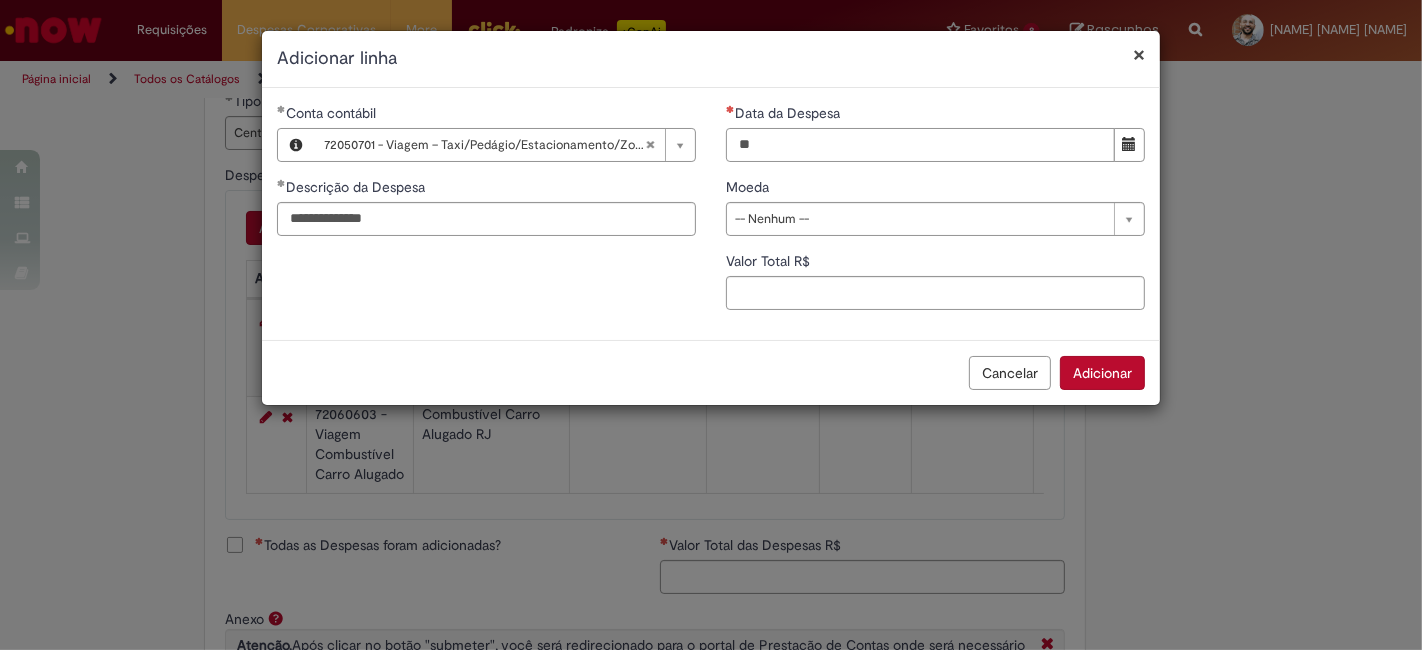 type on "**********" 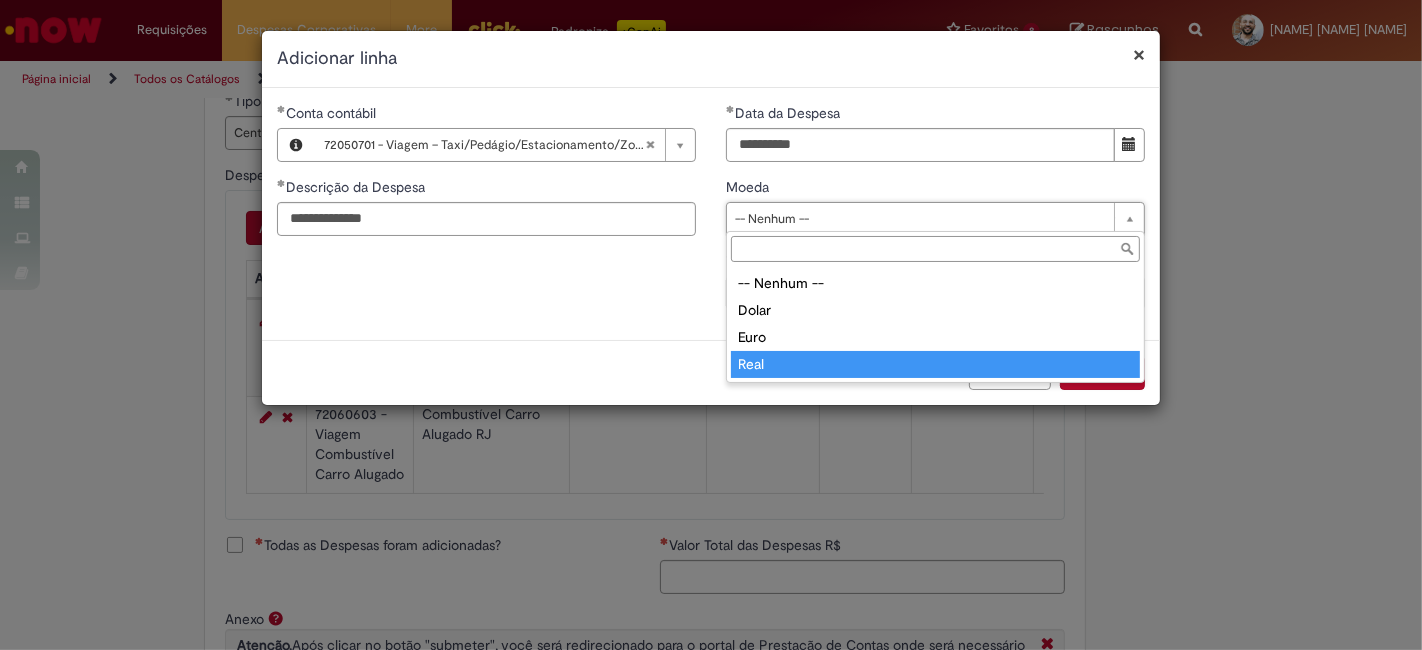 type on "****" 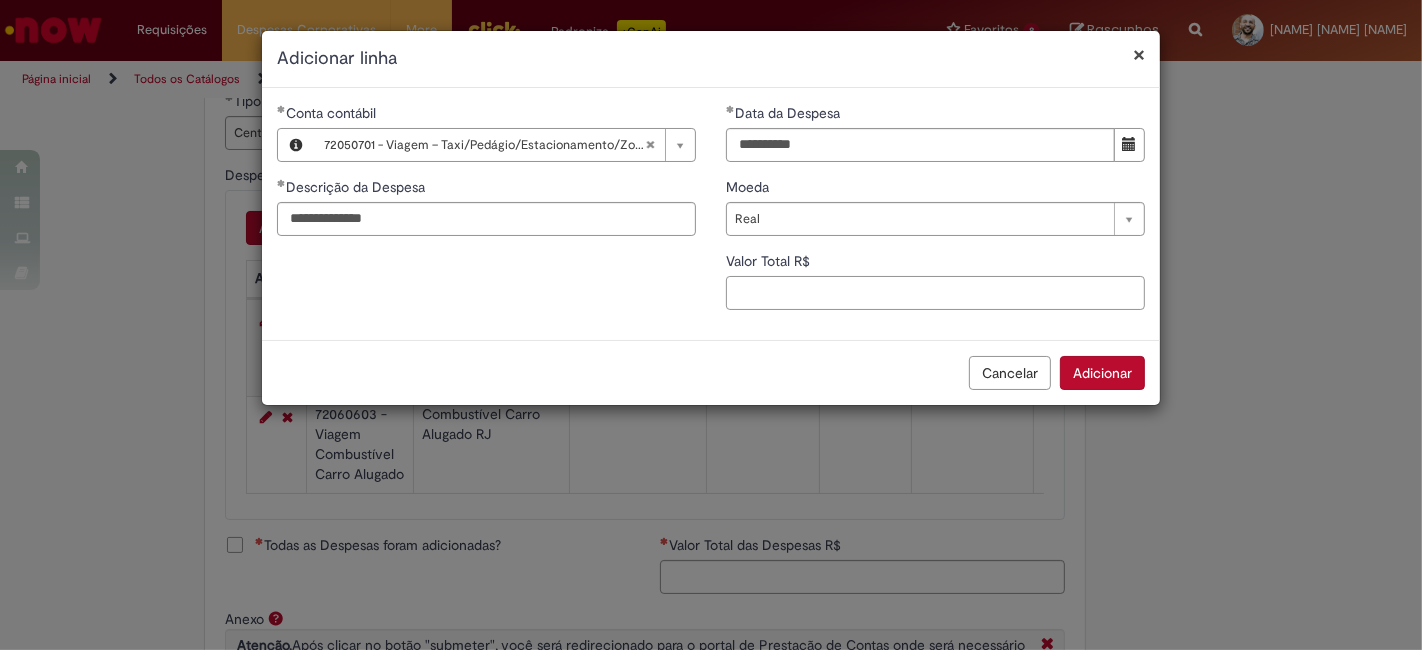 click on "Valor Total R$" at bounding box center (935, 293) 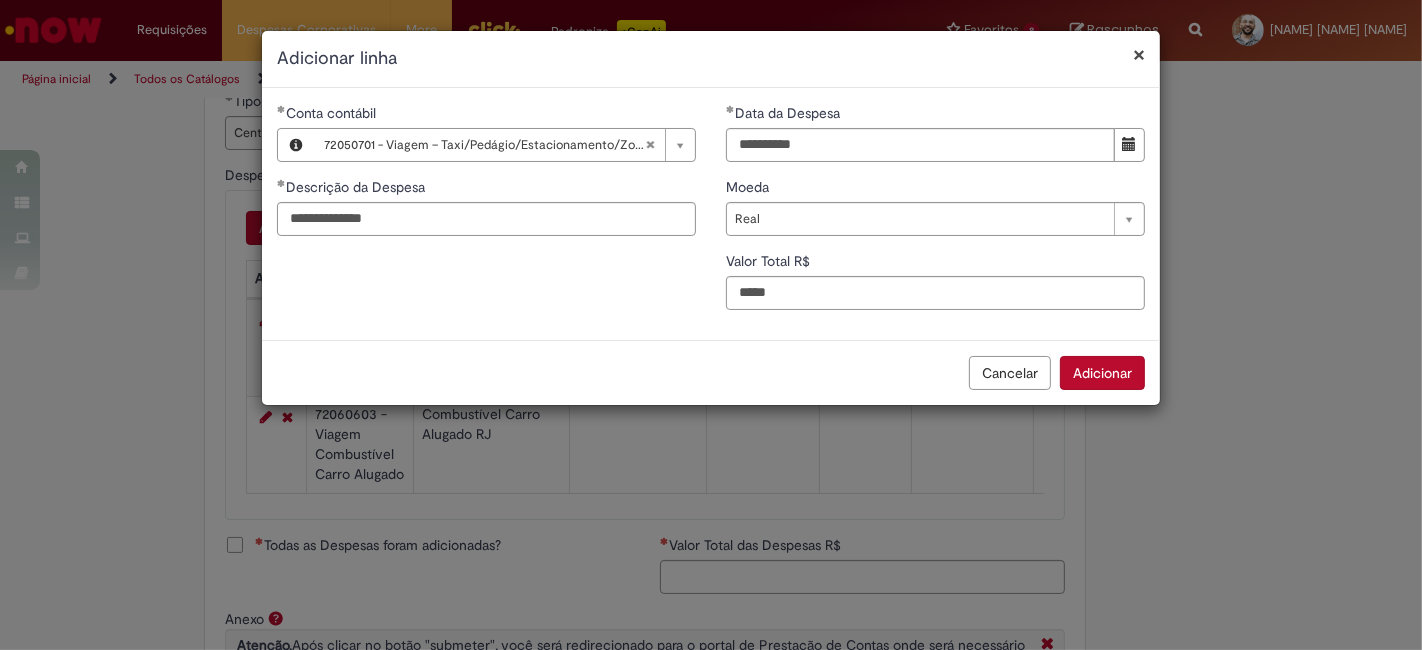 type on "****" 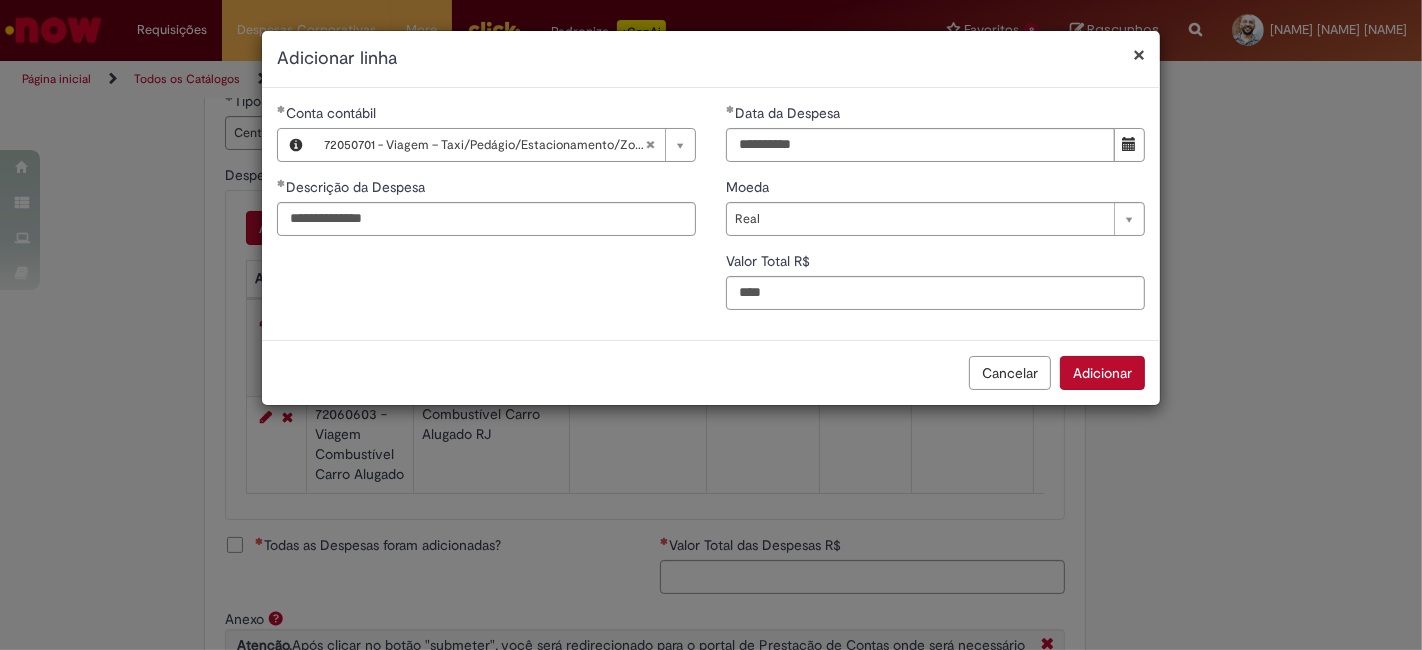 click on "Adicionar" at bounding box center (1102, 373) 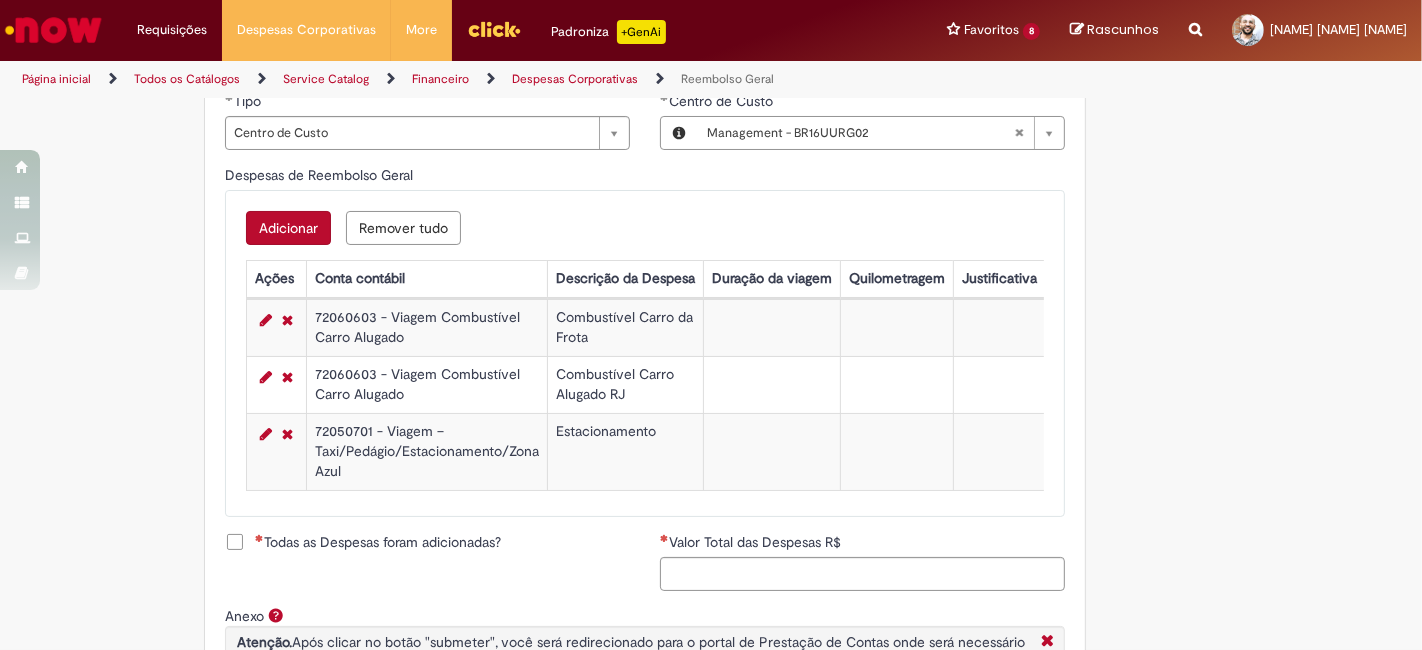 click on "Adicionar" at bounding box center (288, 228) 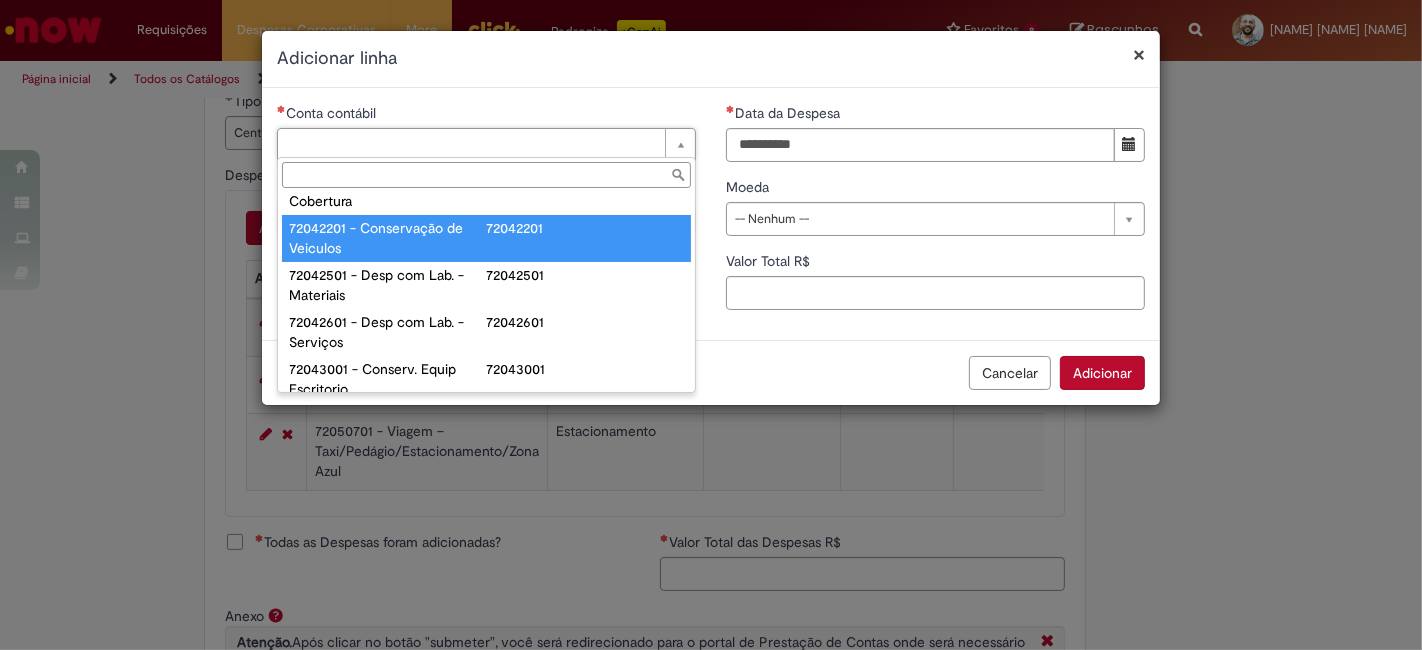 scroll, scrollTop: 666, scrollLeft: 0, axis: vertical 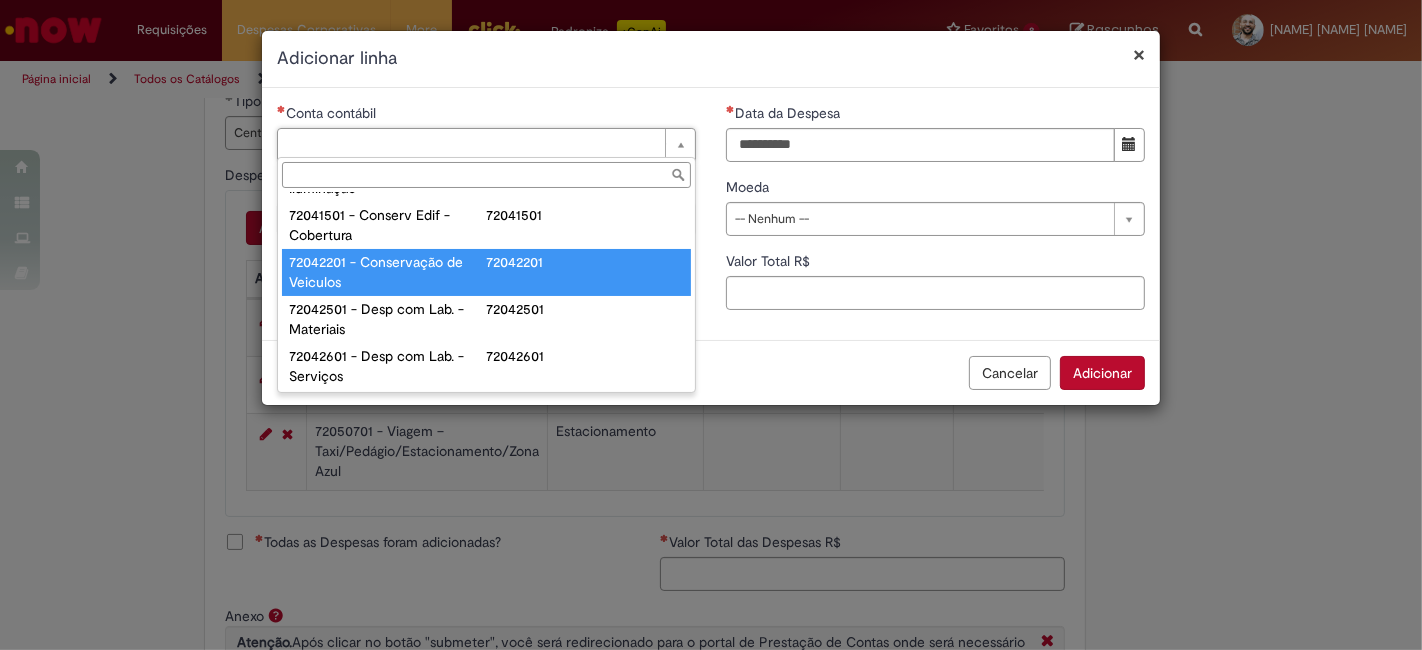 type on "**********" 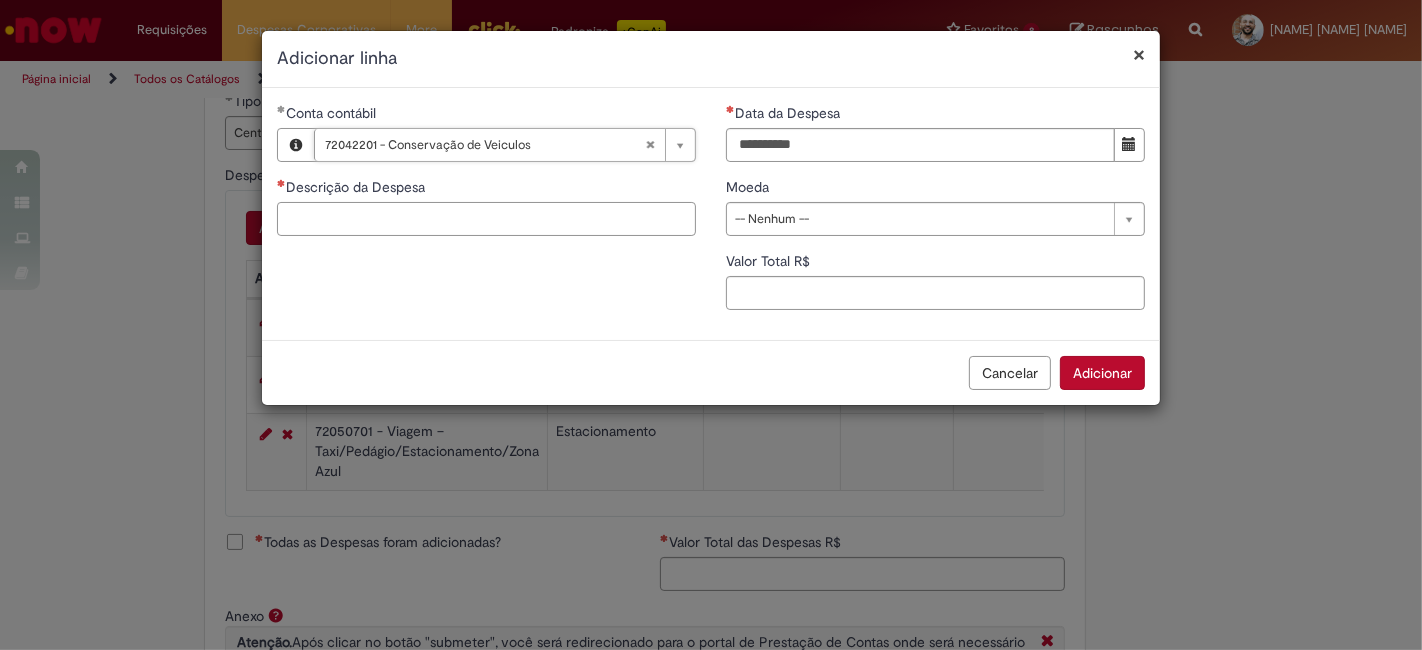 click on "Descrição da Despesa" at bounding box center [486, 219] 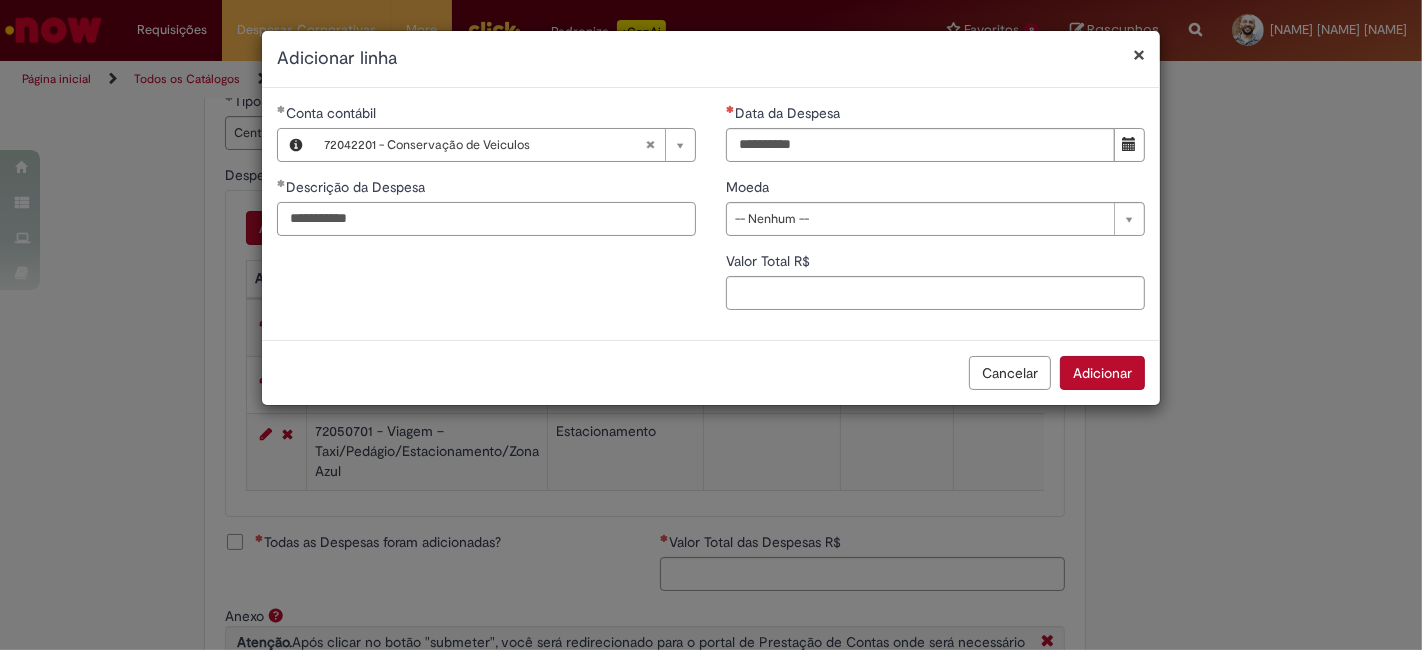 type on "**********" 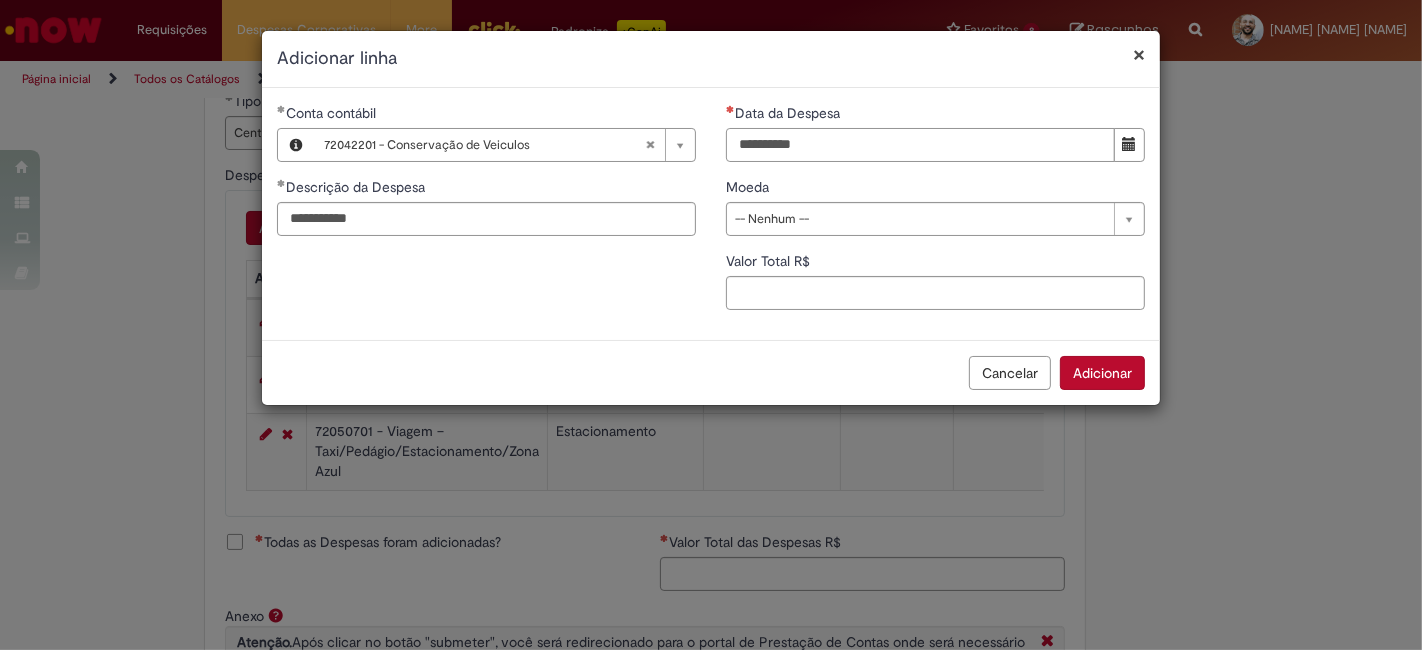 click on "Data da Despesa" at bounding box center [920, 145] 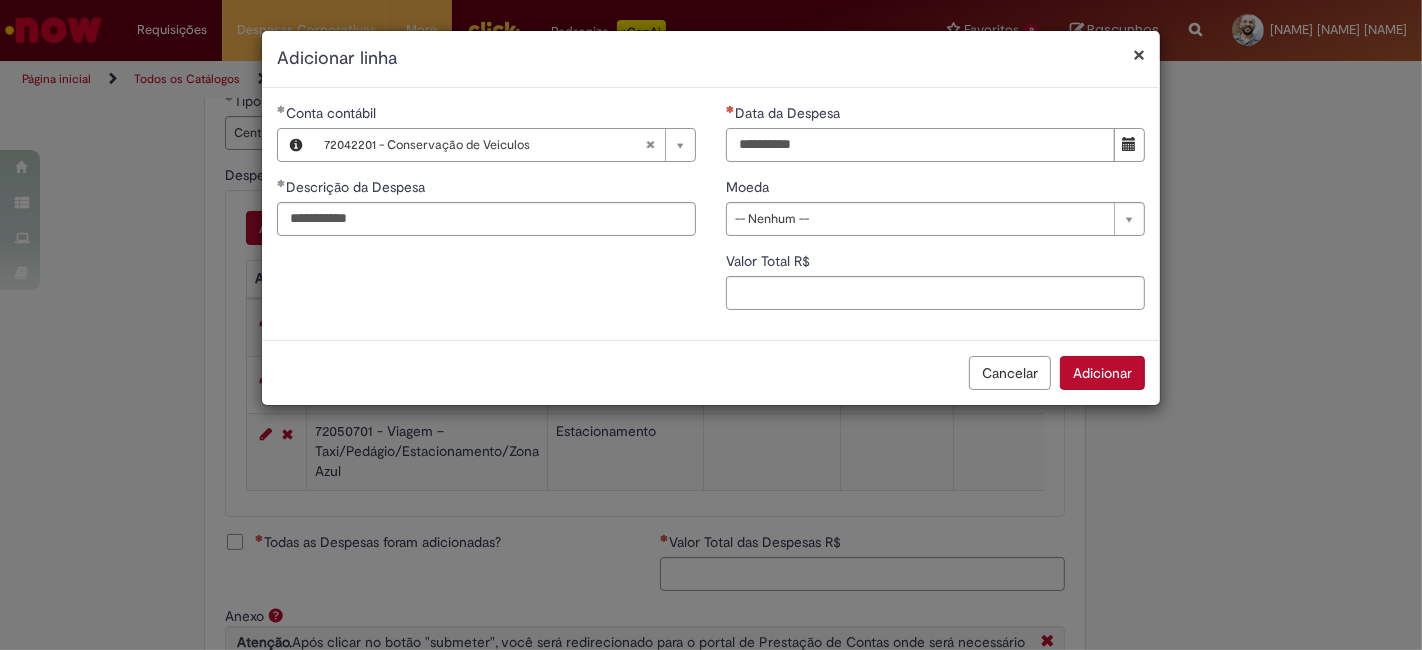 type on "*" 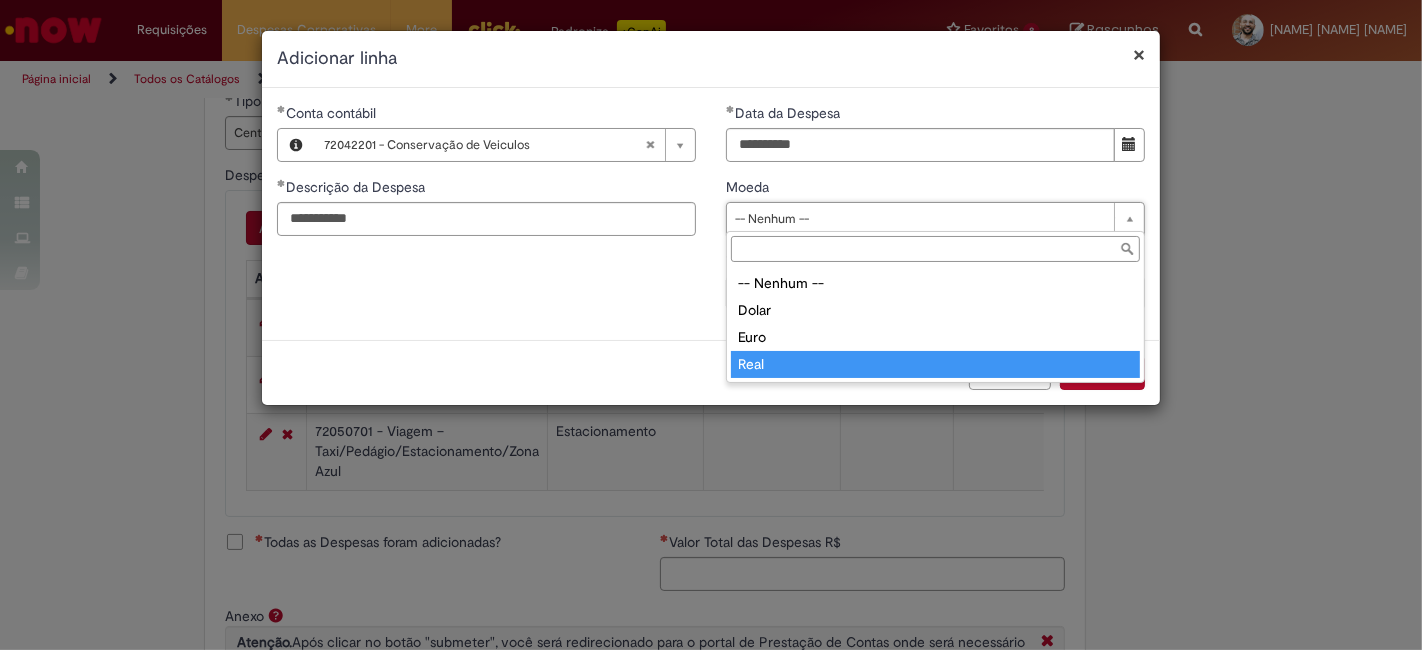 type on "****" 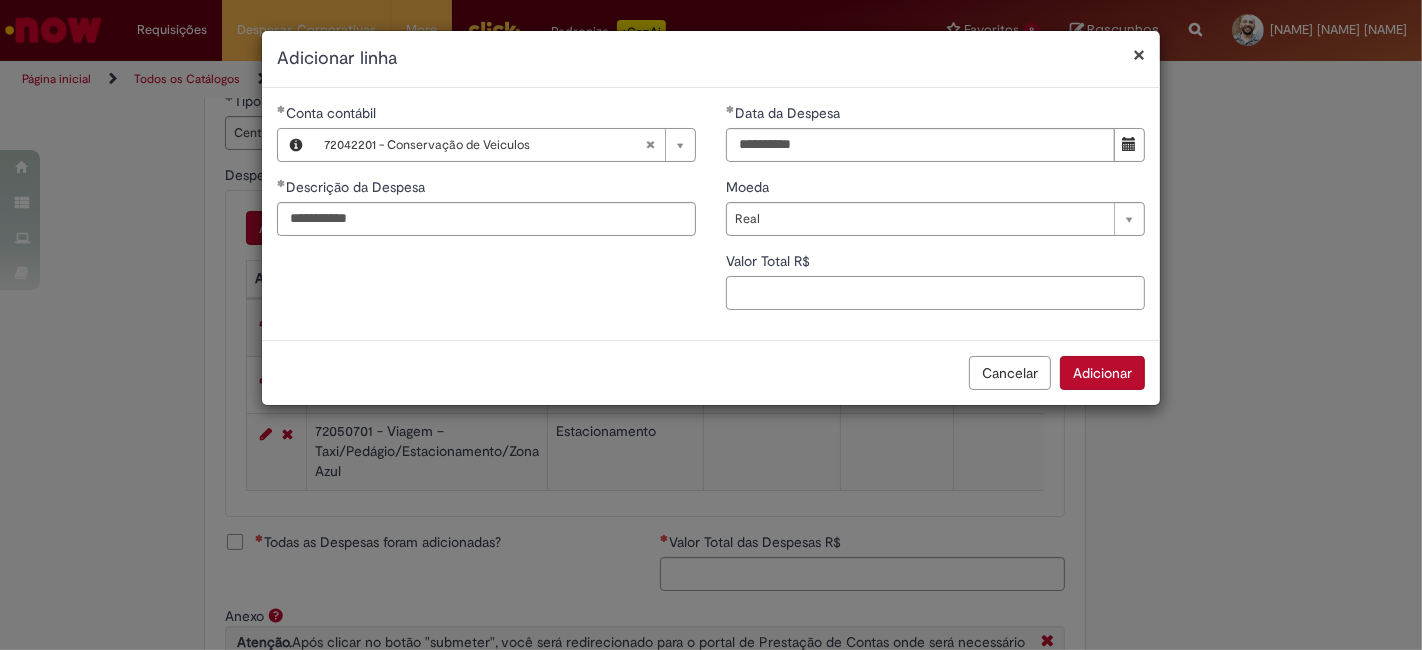 click on "Valor Total R$" at bounding box center (935, 293) 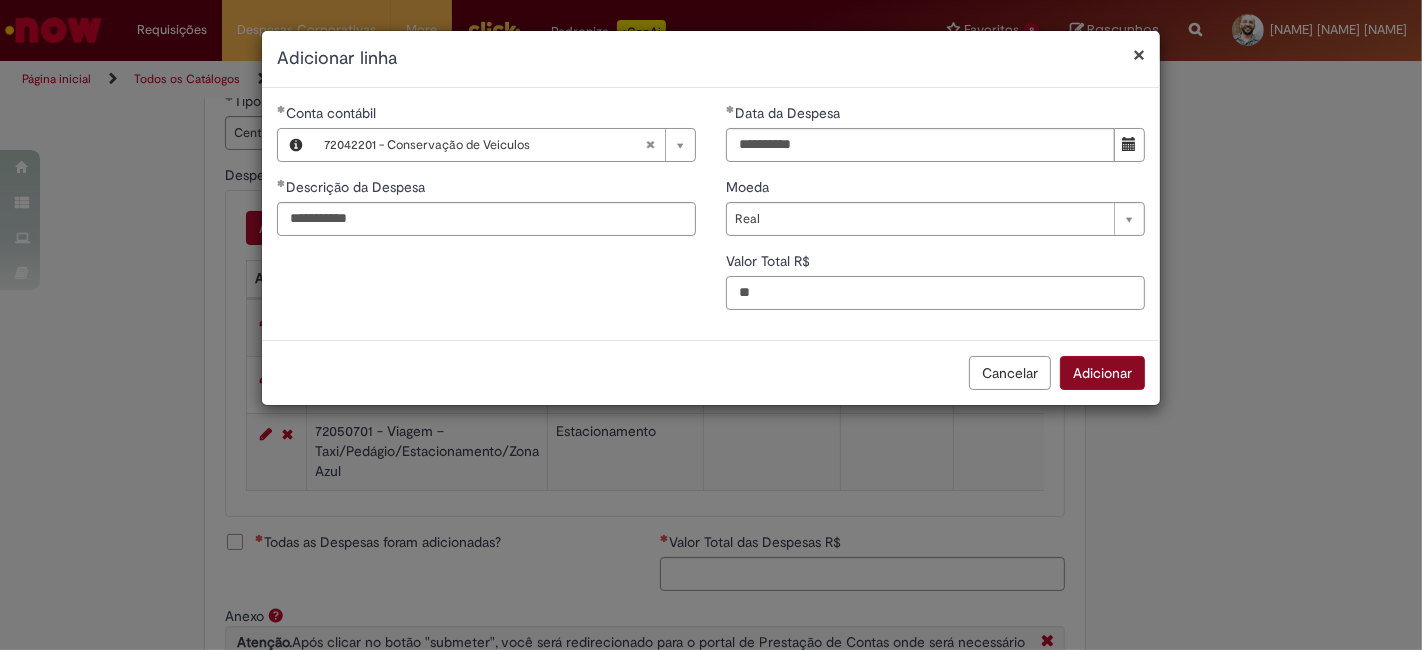 type on "**" 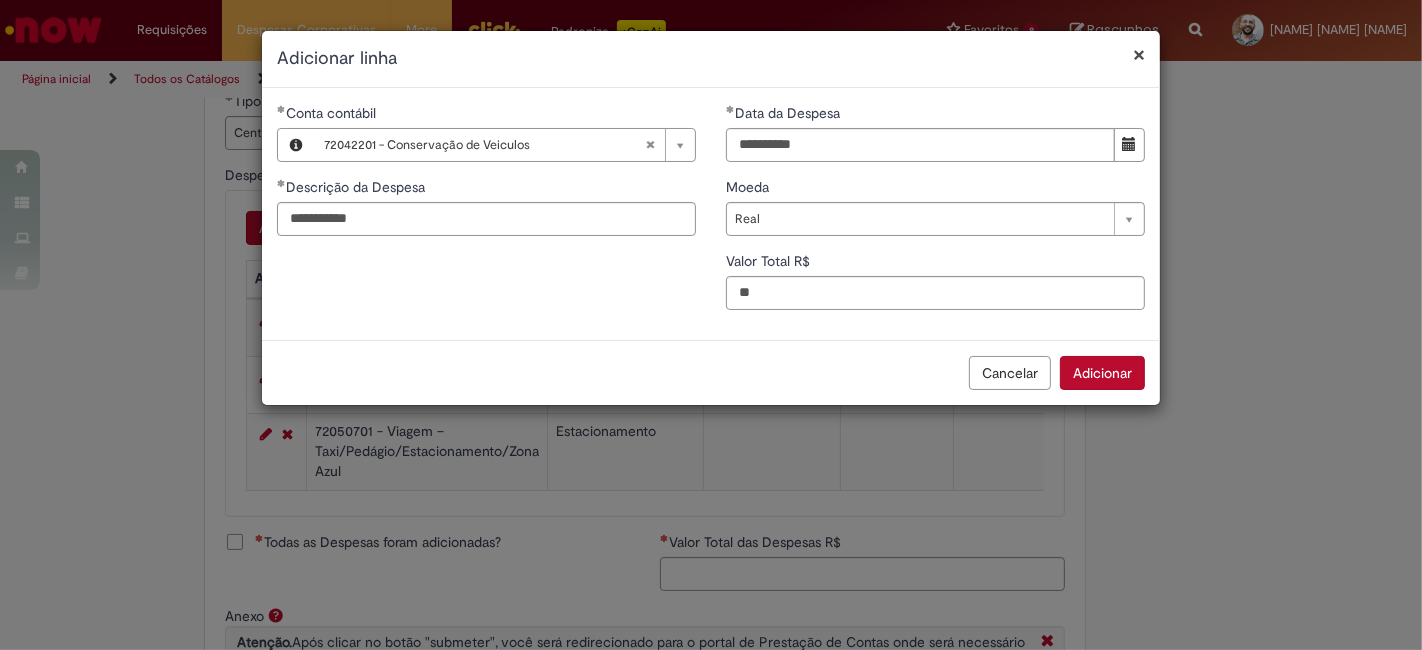 click on "Adicionar" at bounding box center [1102, 373] 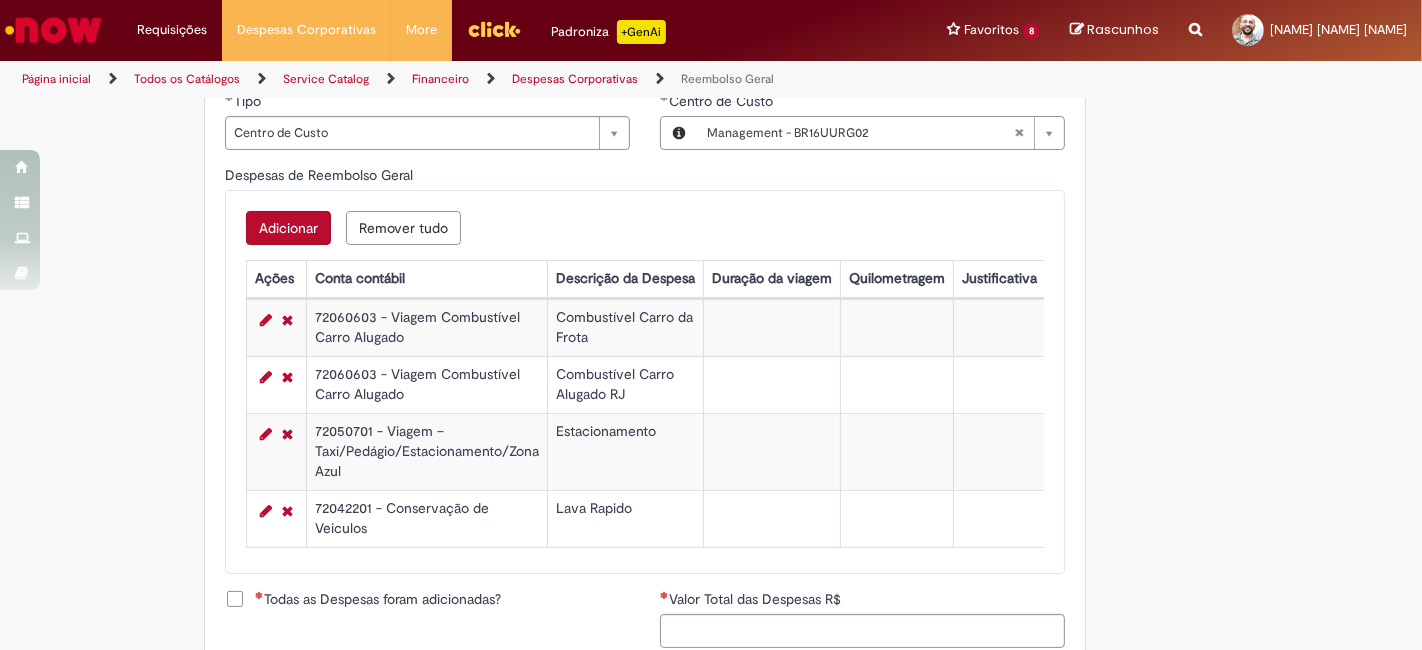 click on "Adicionar" at bounding box center (288, 228) 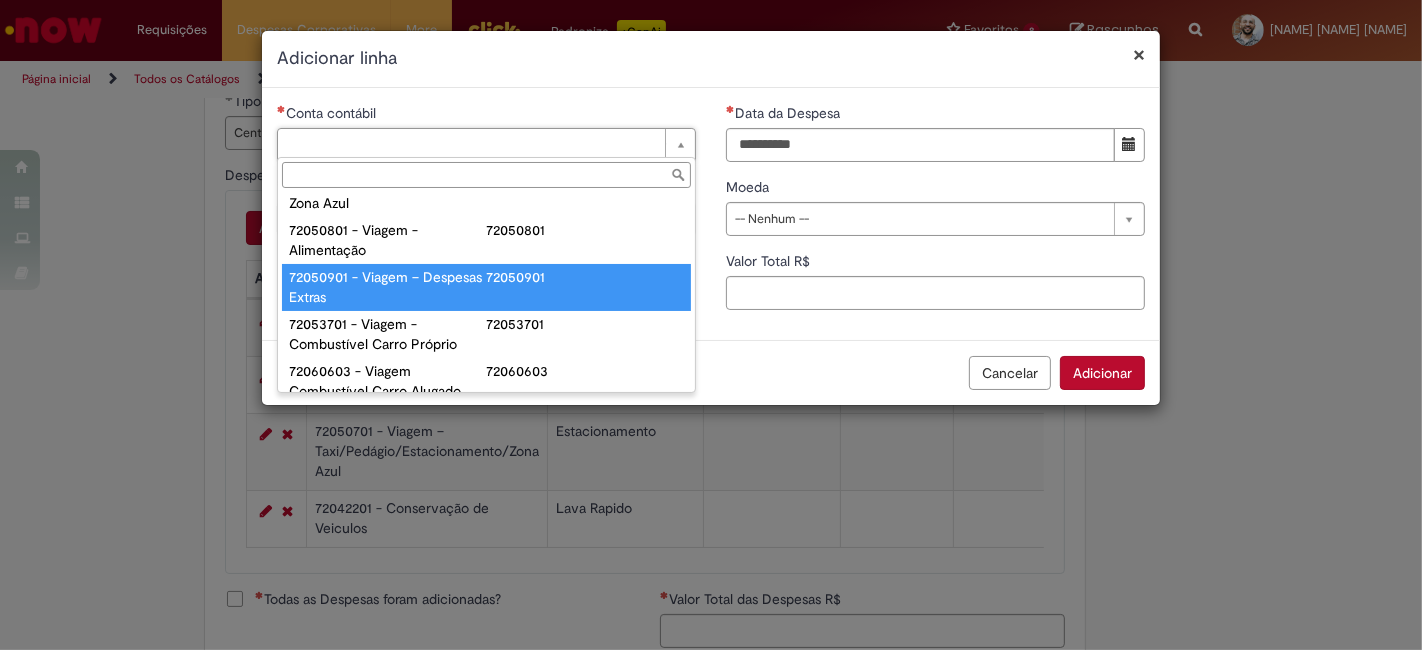 scroll, scrollTop: 1333, scrollLeft: 0, axis: vertical 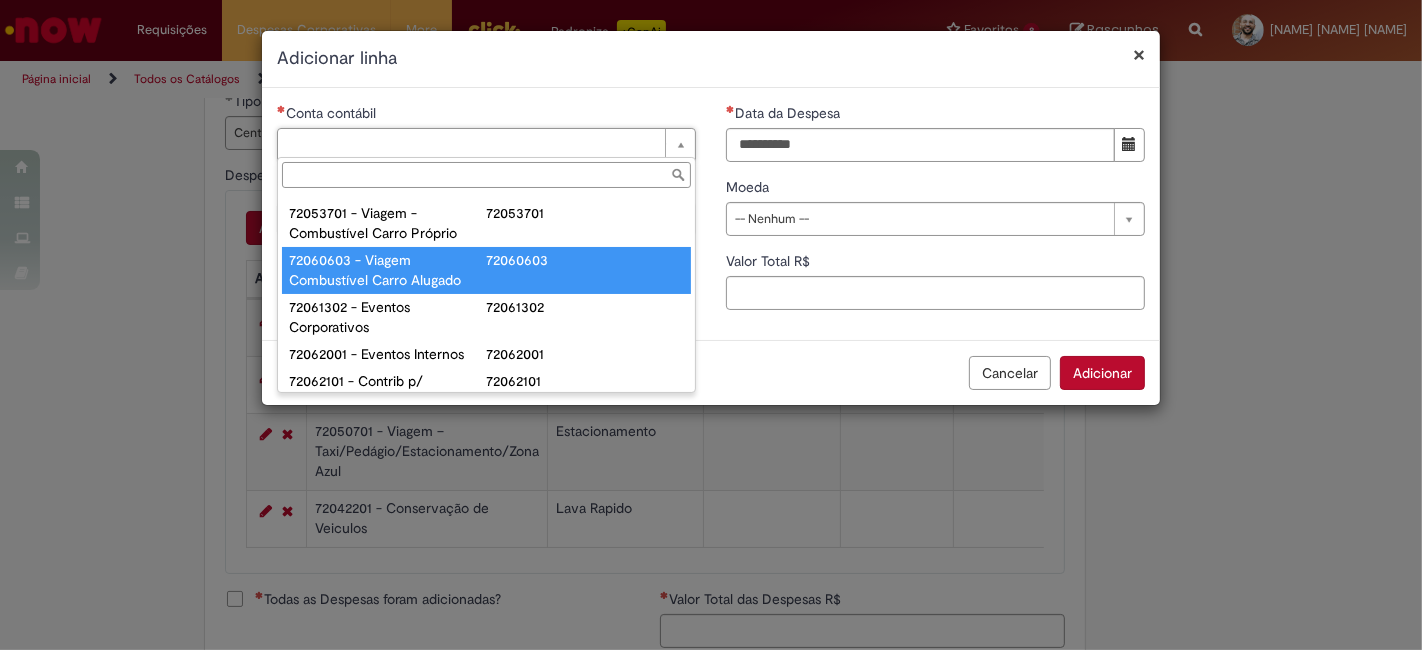 type on "**********" 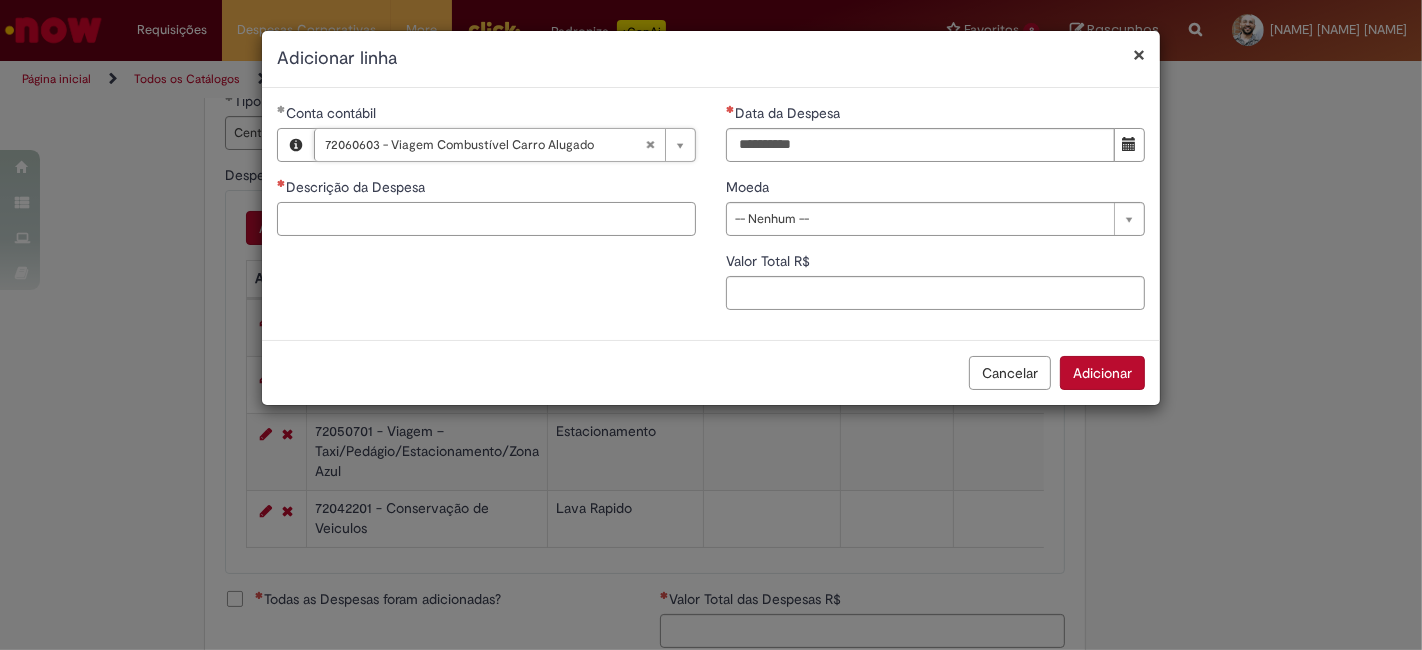 click on "Descrição da Despesa" at bounding box center (486, 219) 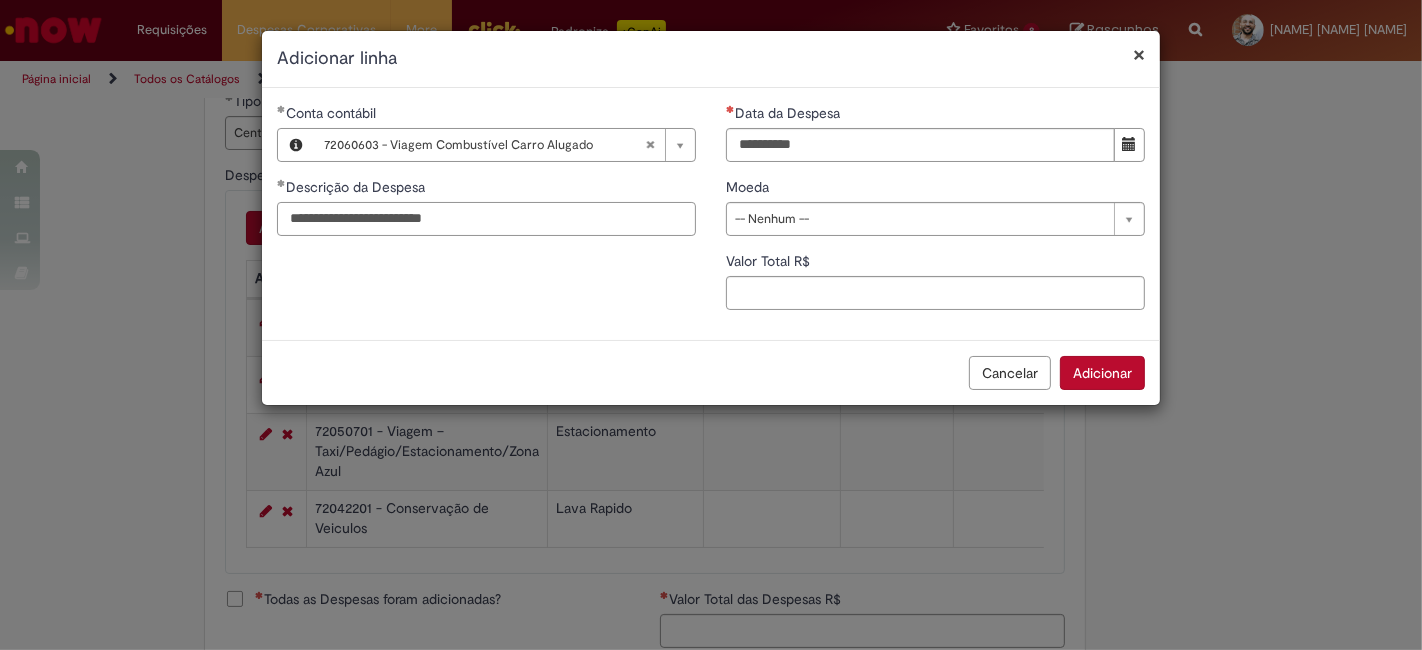 type on "**********" 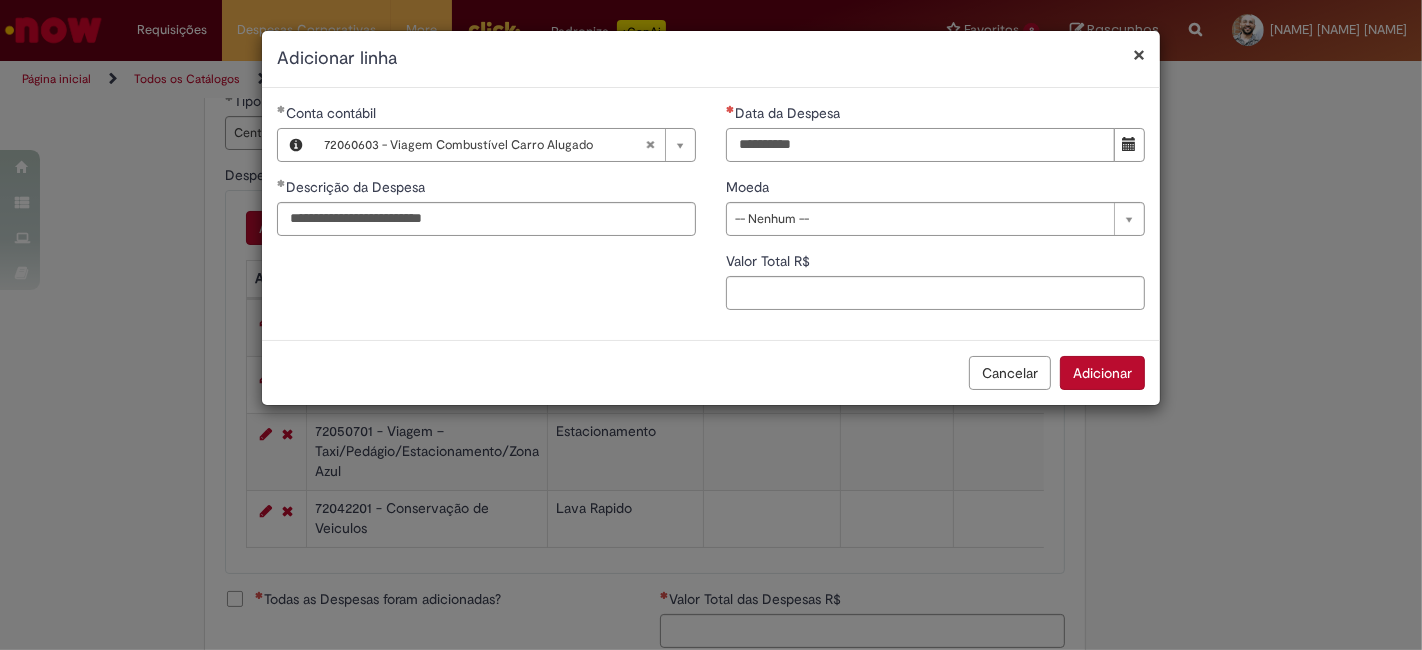 click on "Data da Despesa" at bounding box center (920, 145) 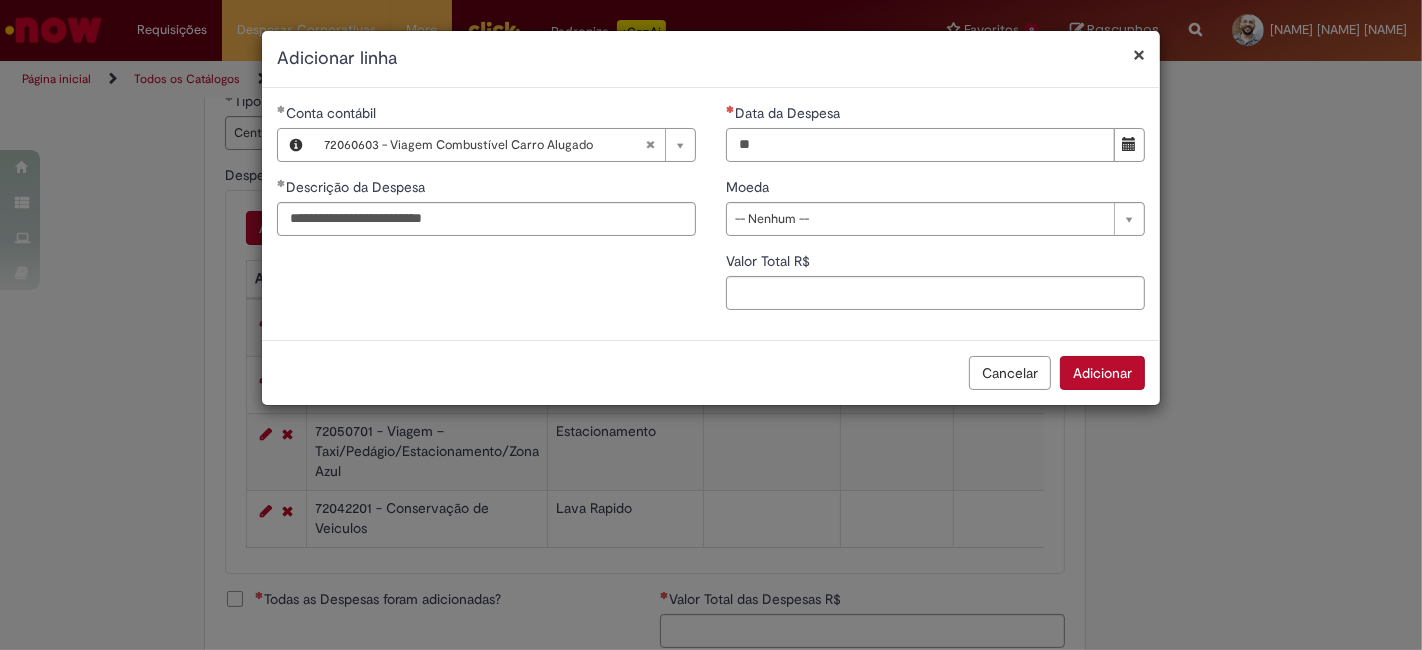 type on "**********" 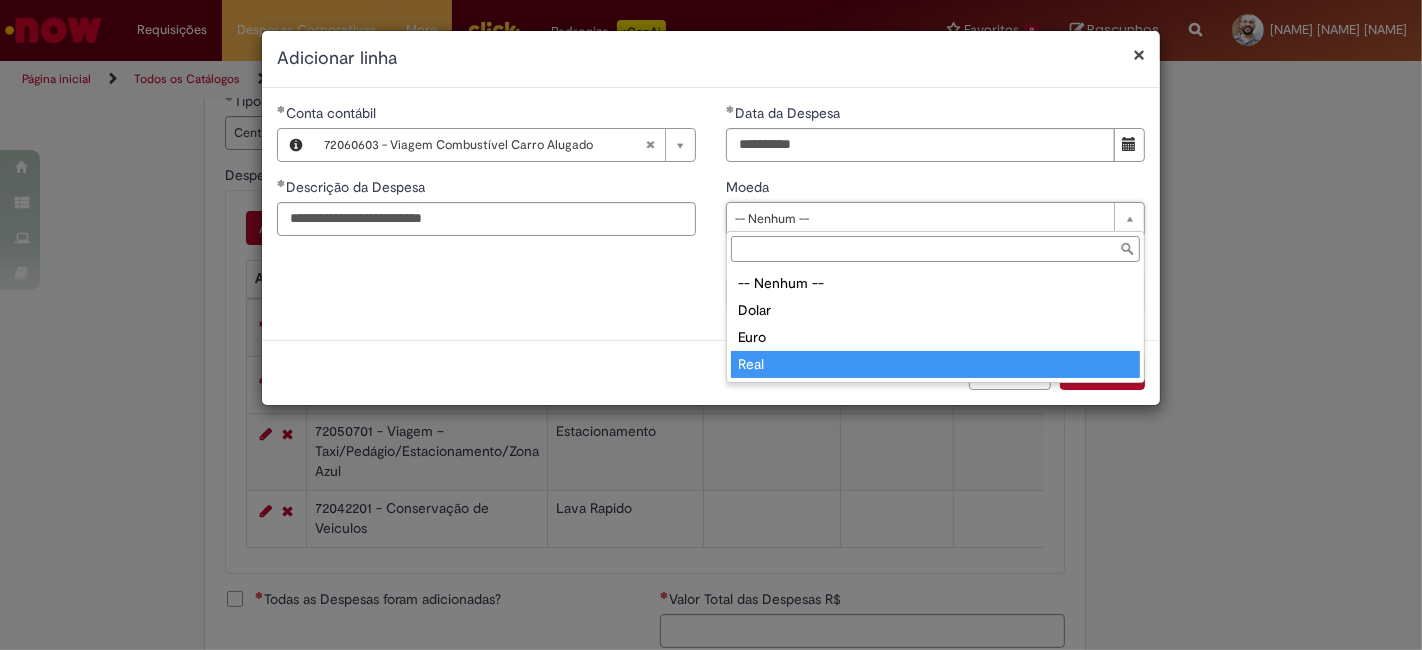 type on "****" 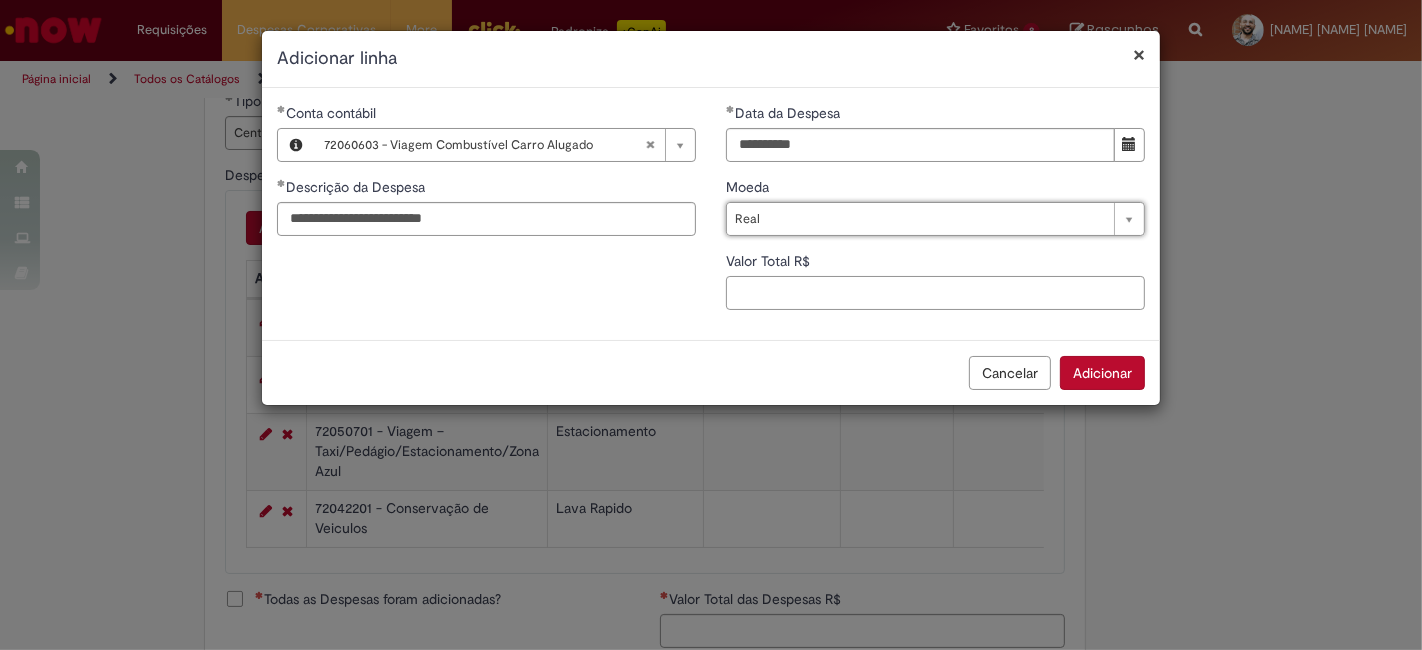 click on "Valor Total R$" at bounding box center [935, 293] 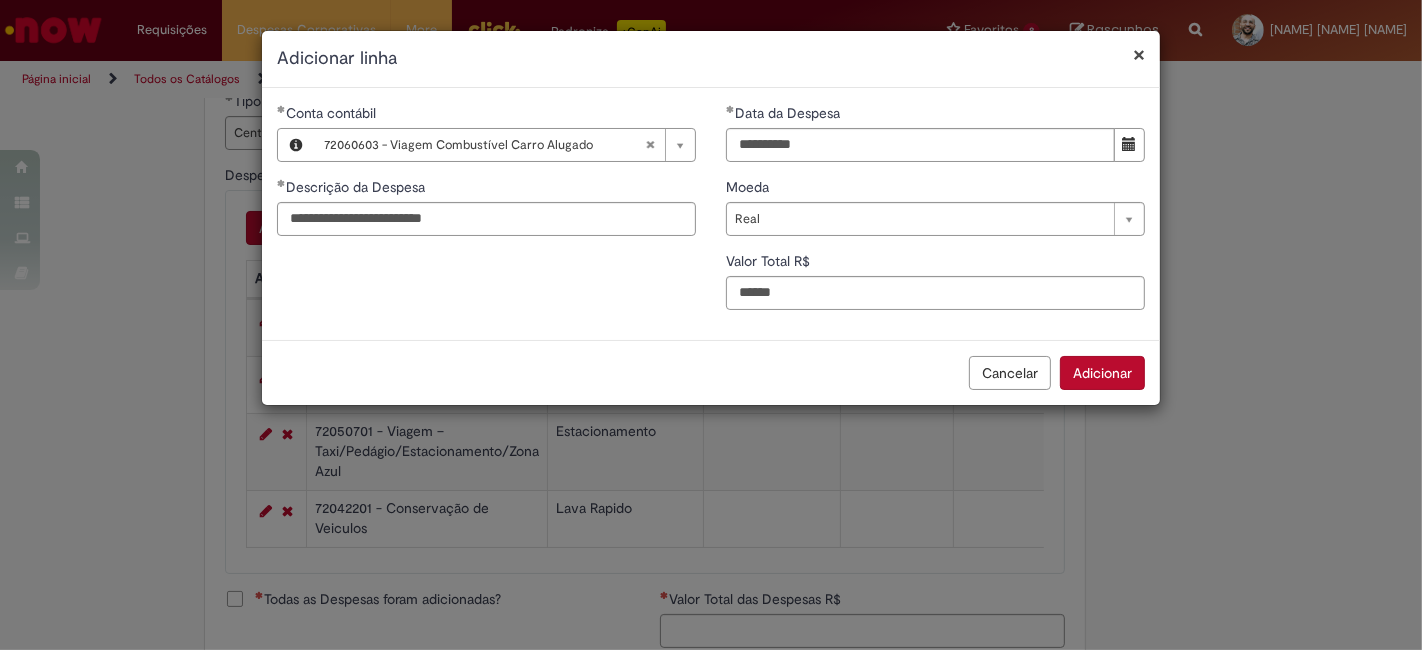 type on "******" 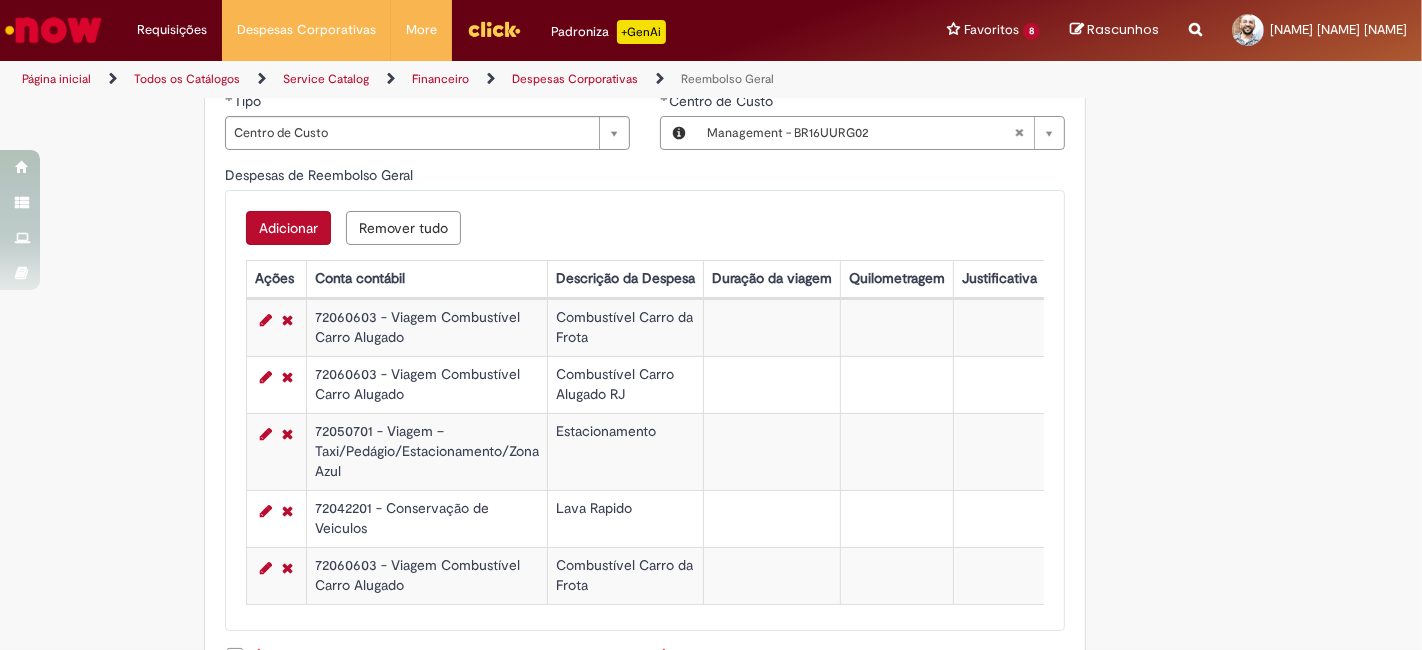 click on "Adicionar" at bounding box center (288, 228) 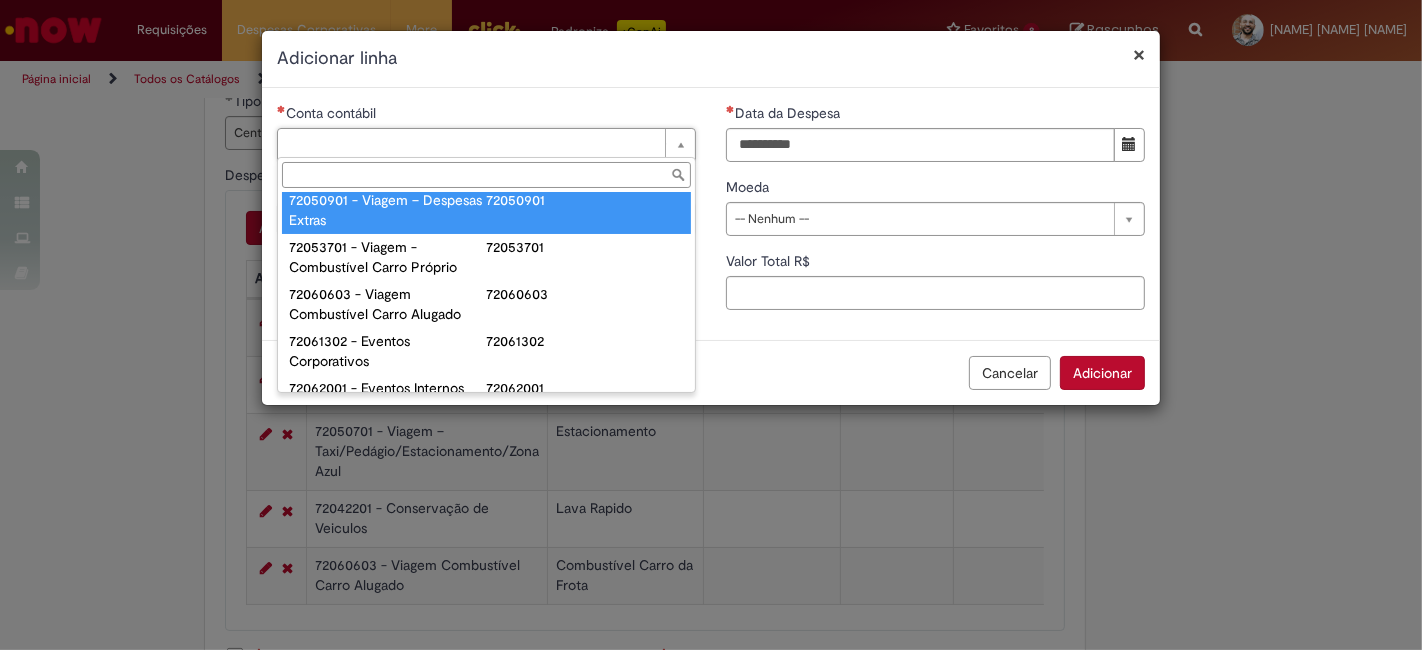 scroll, scrollTop: 1333, scrollLeft: 0, axis: vertical 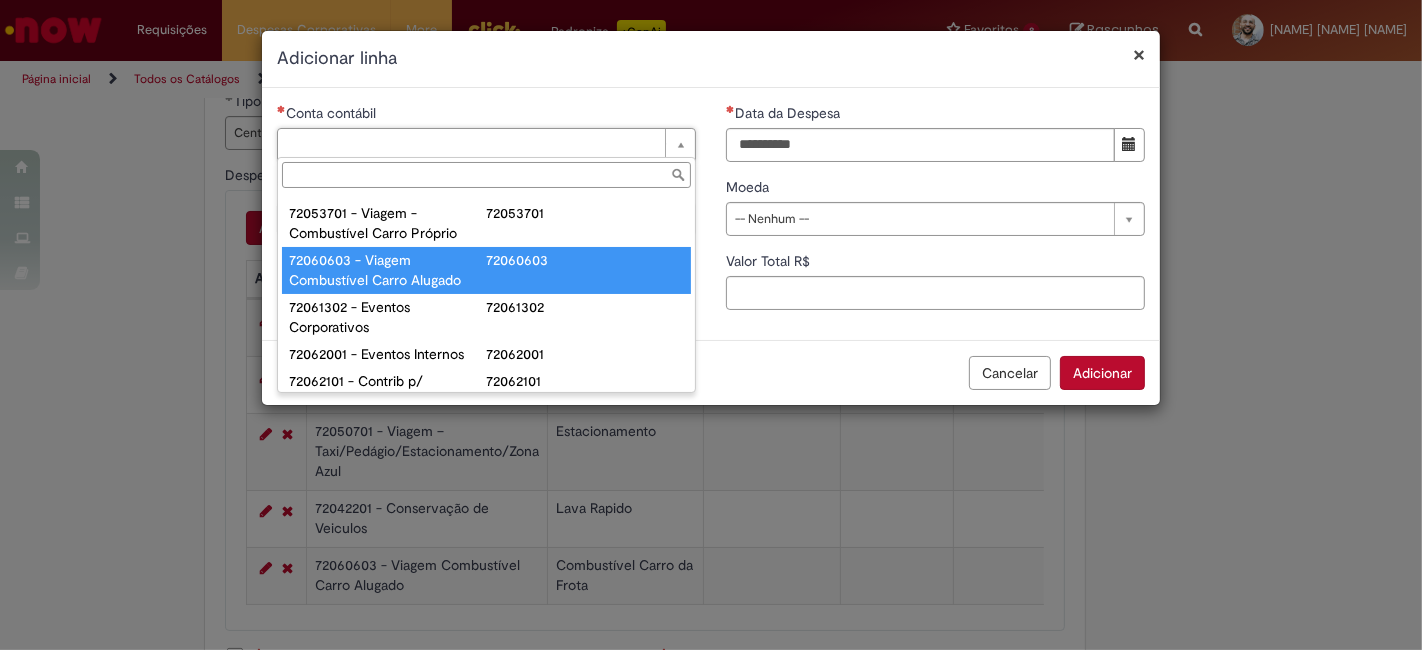 type on "**********" 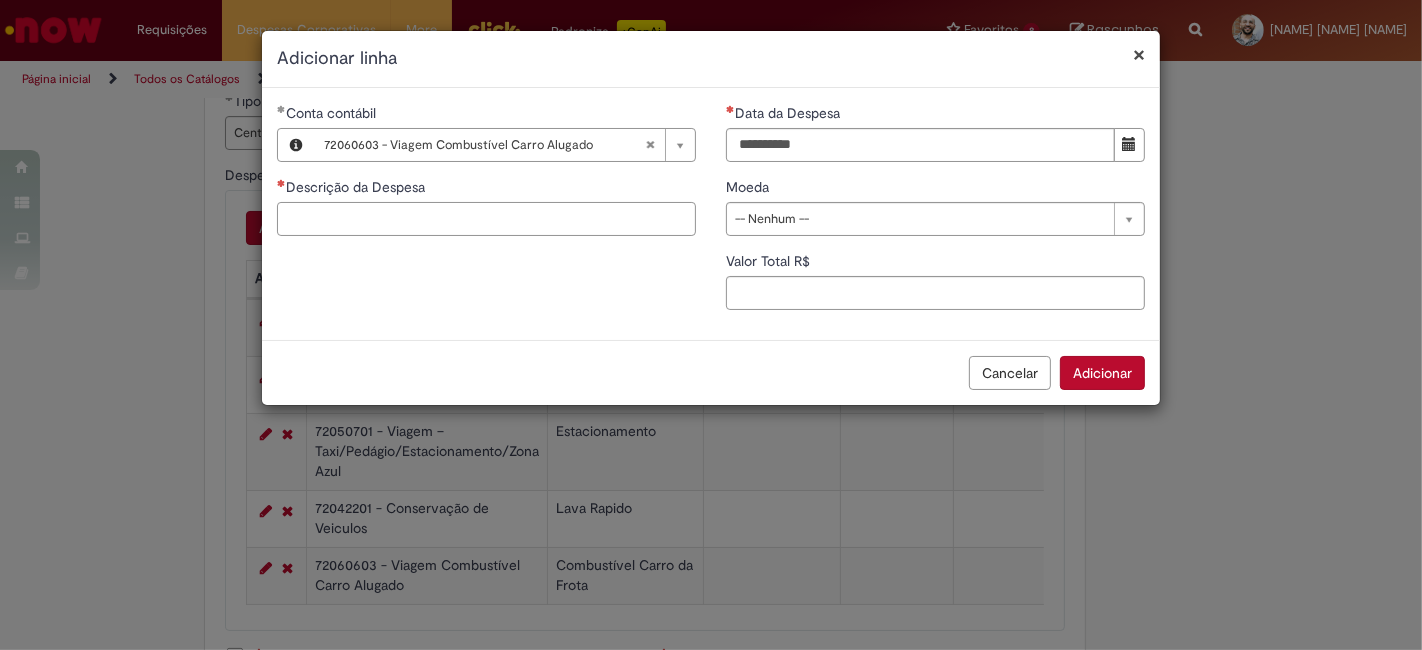 click on "Descrição da Despesa" at bounding box center [486, 219] 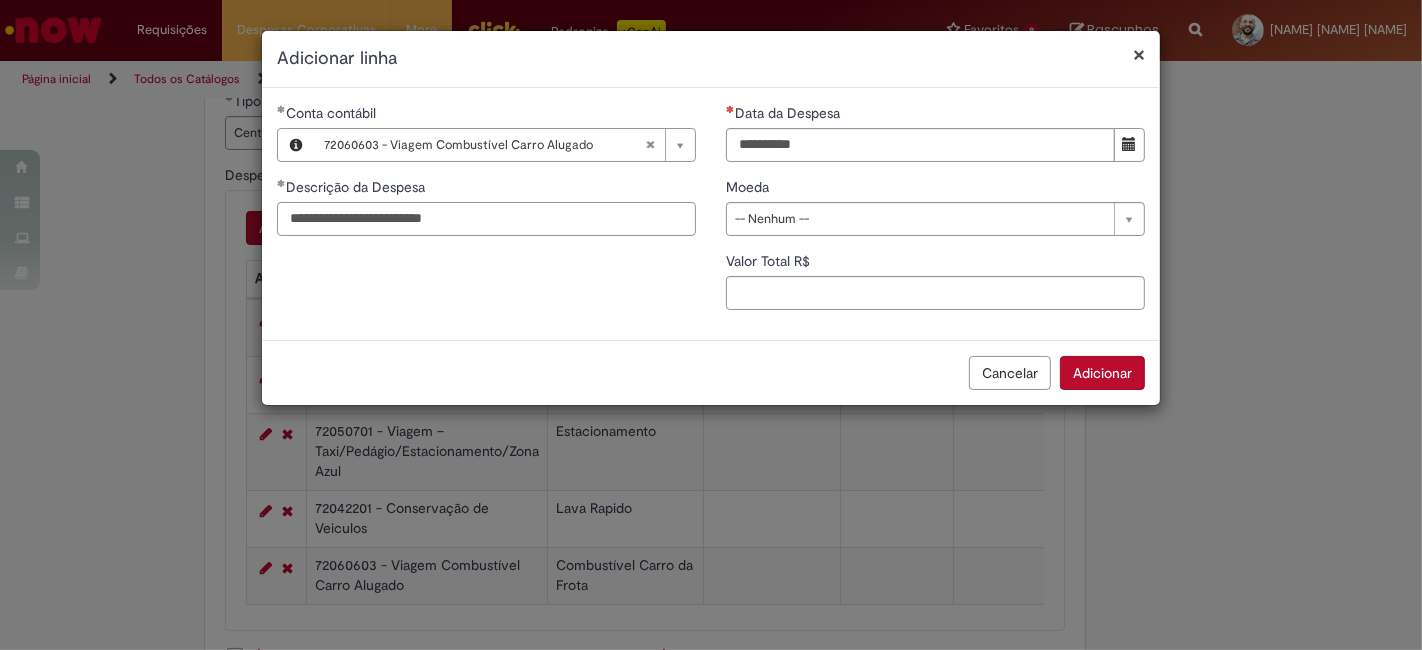 type on "**********" 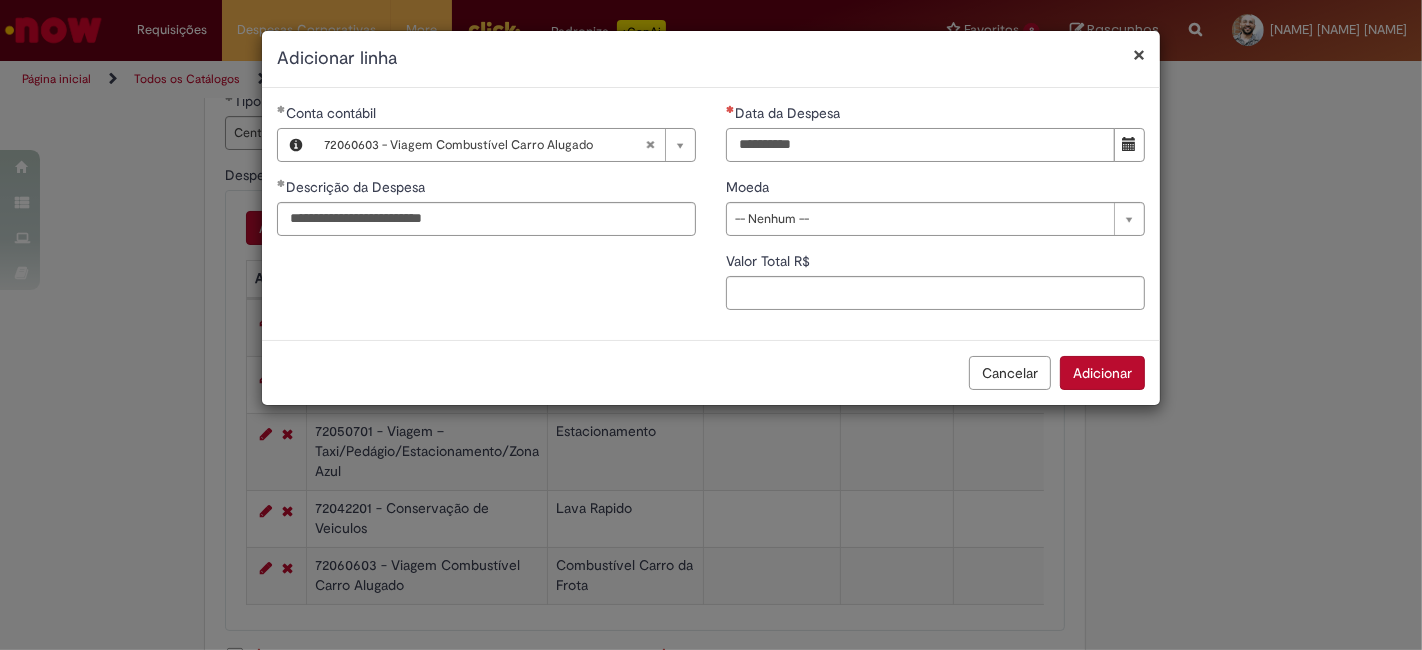 click on "Data da Despesa" at bounding box center (920, 145) 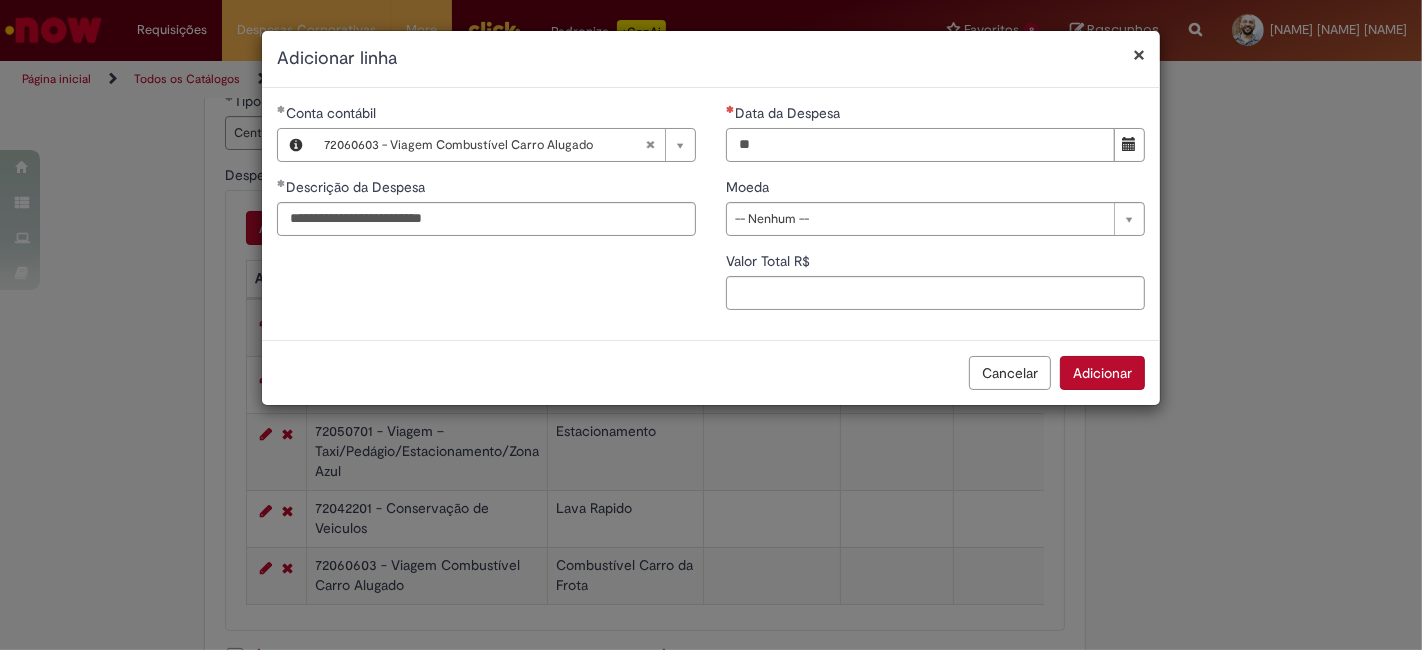 type on "**********" 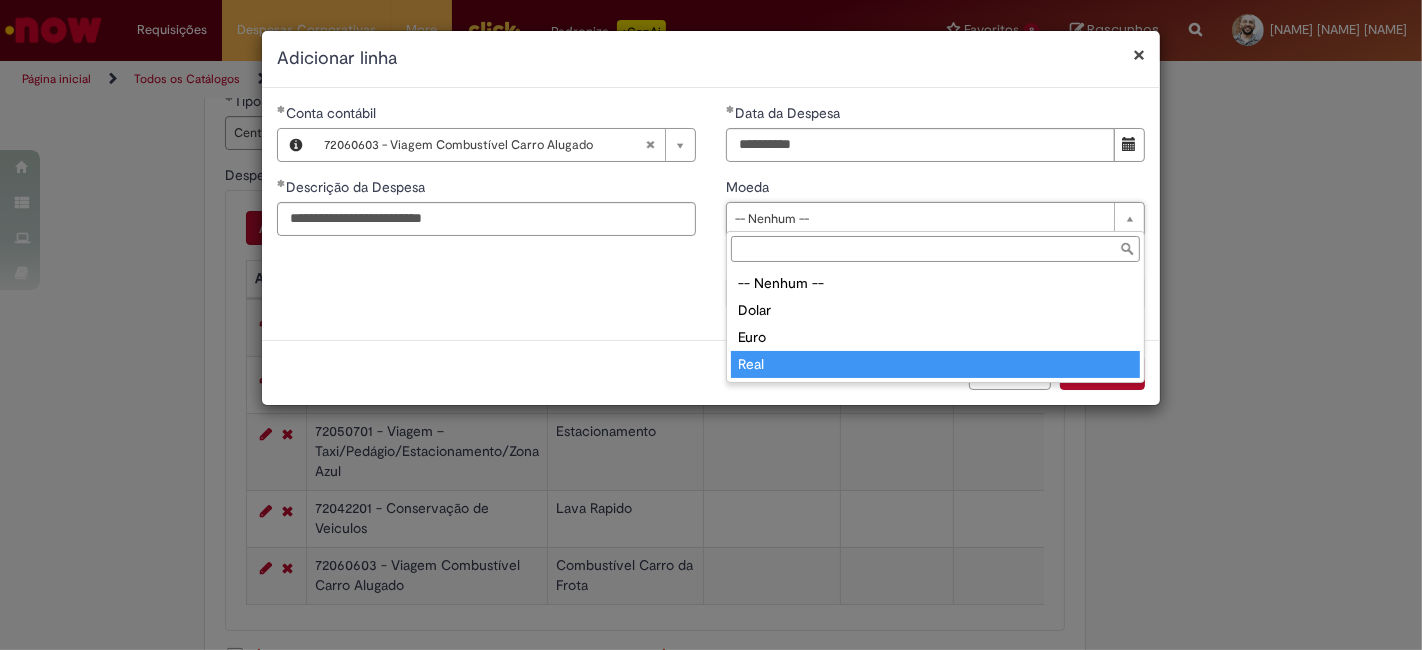 type on "****" 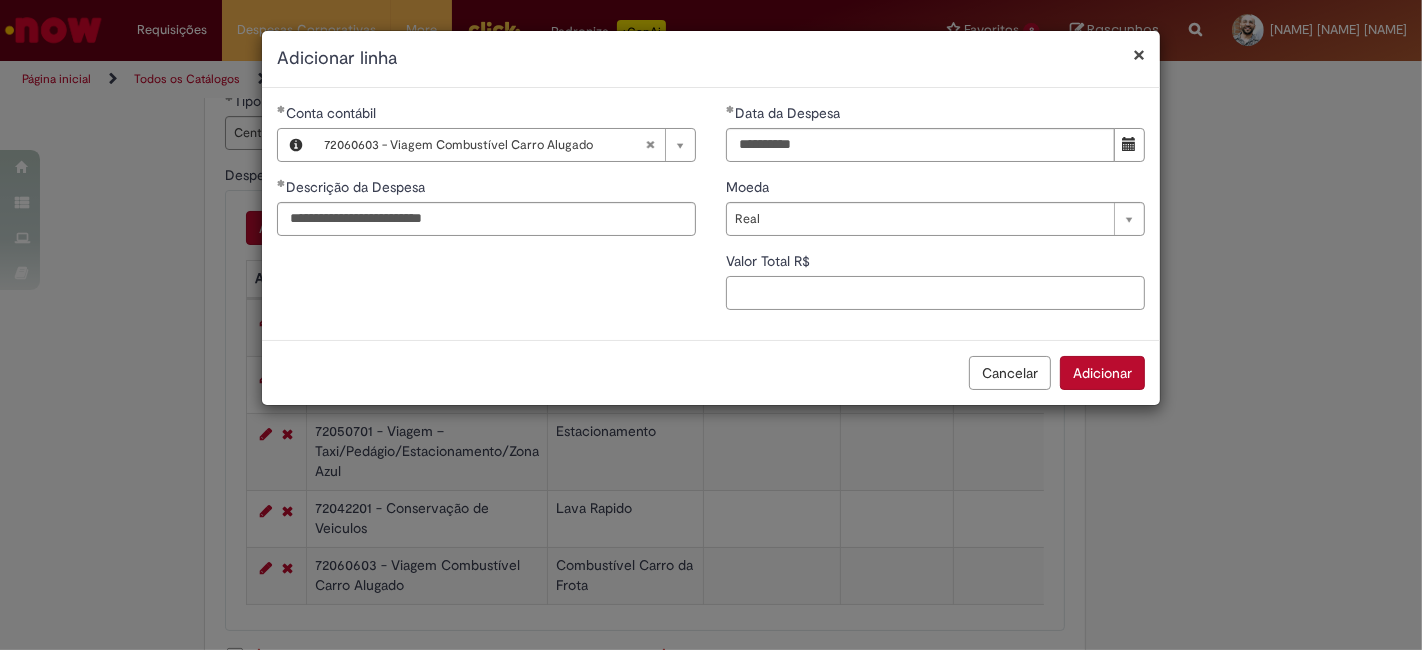 click on "Valor Total R$" at bounding box center (935, 293) 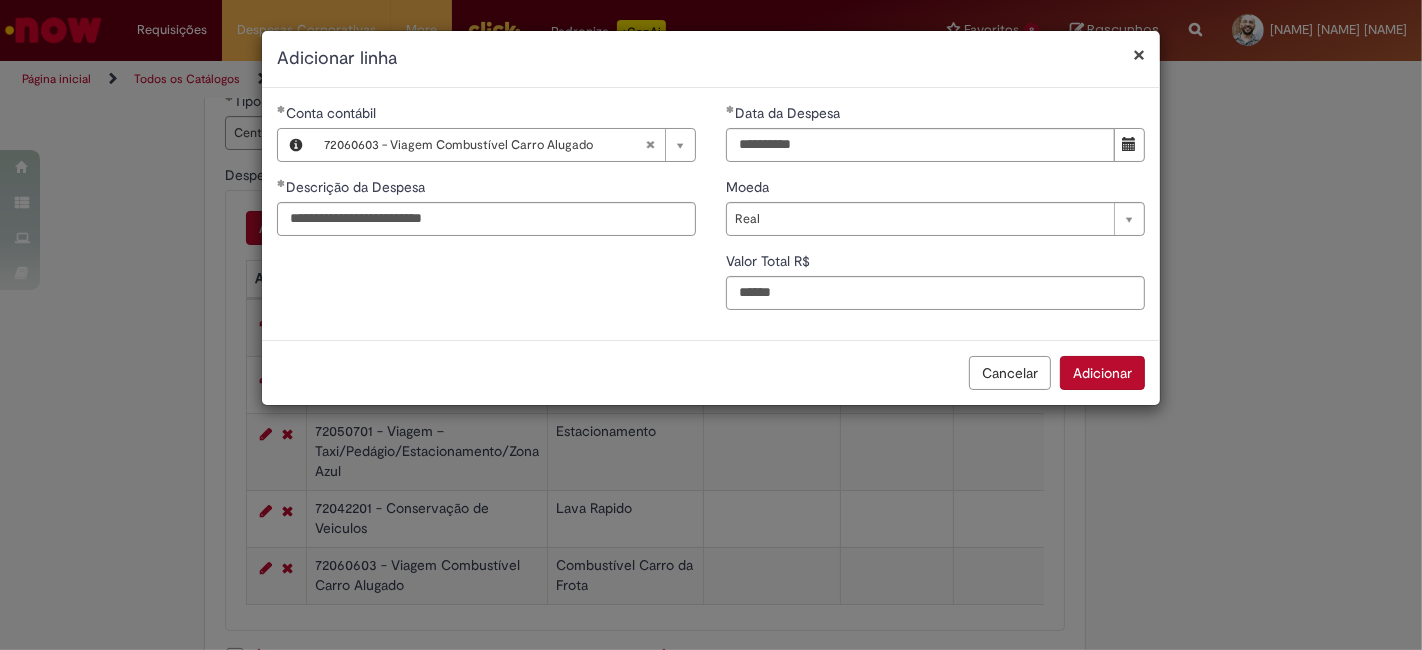 type on "******" 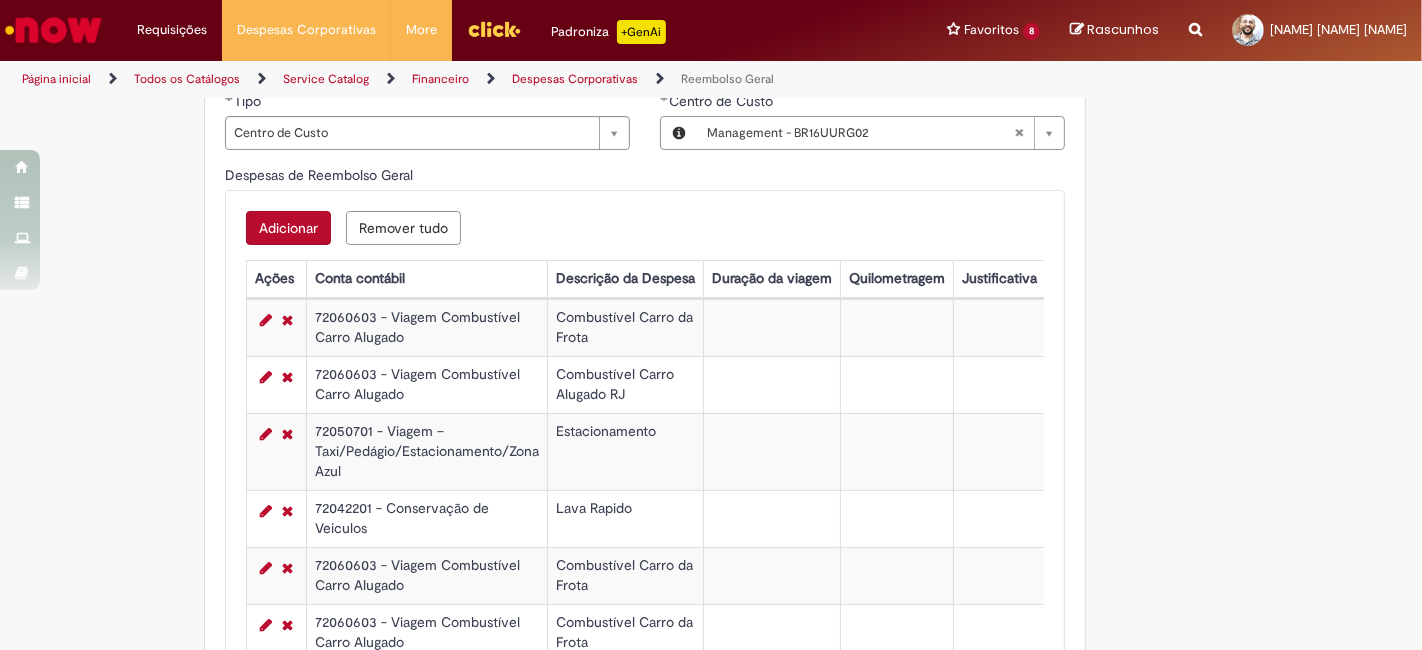 click on "Adicionar" at bounding box center (288, 228) 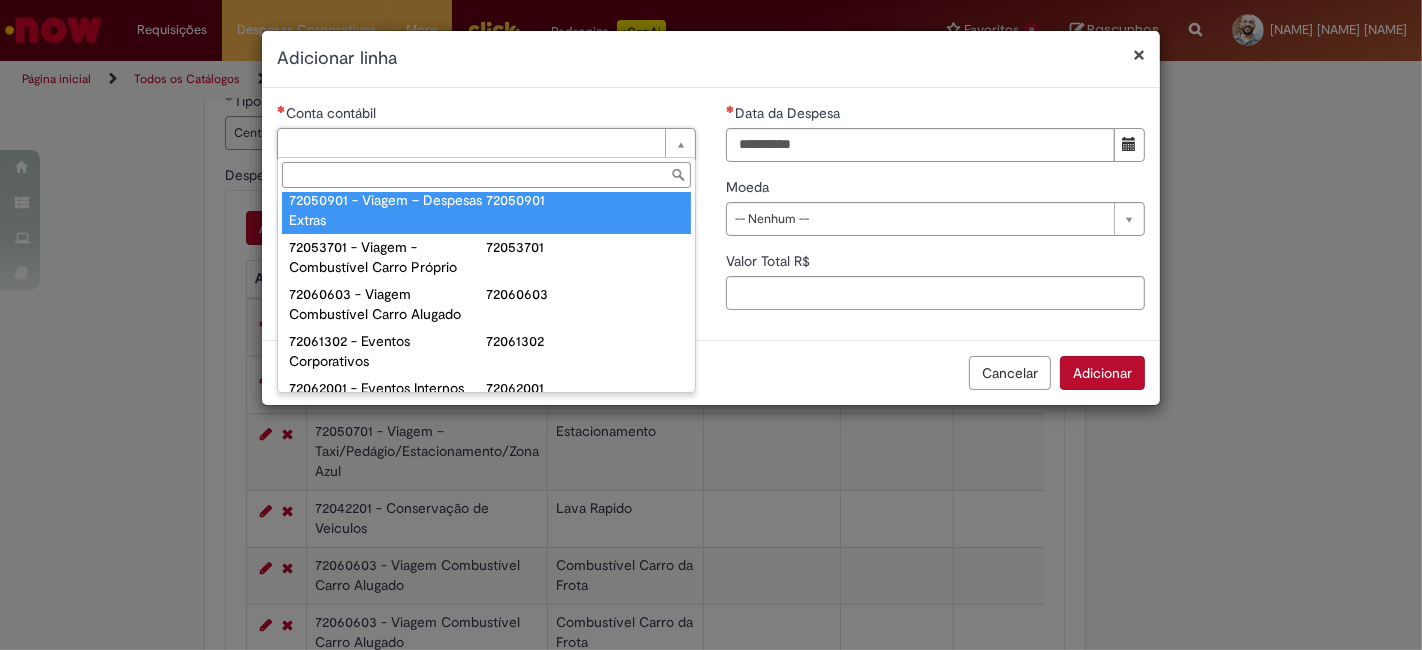 scroll, scrollTop: 1333, scrollLeft: 0, axis: vertical 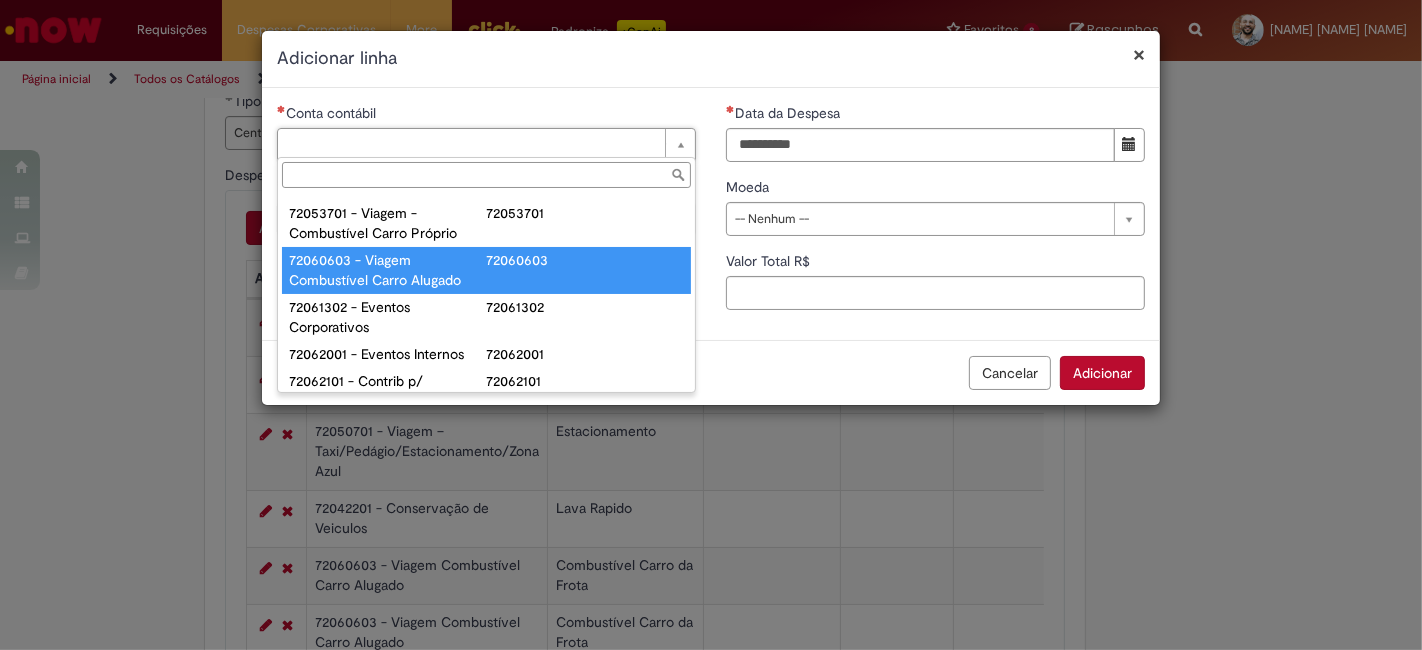 type on "**********" 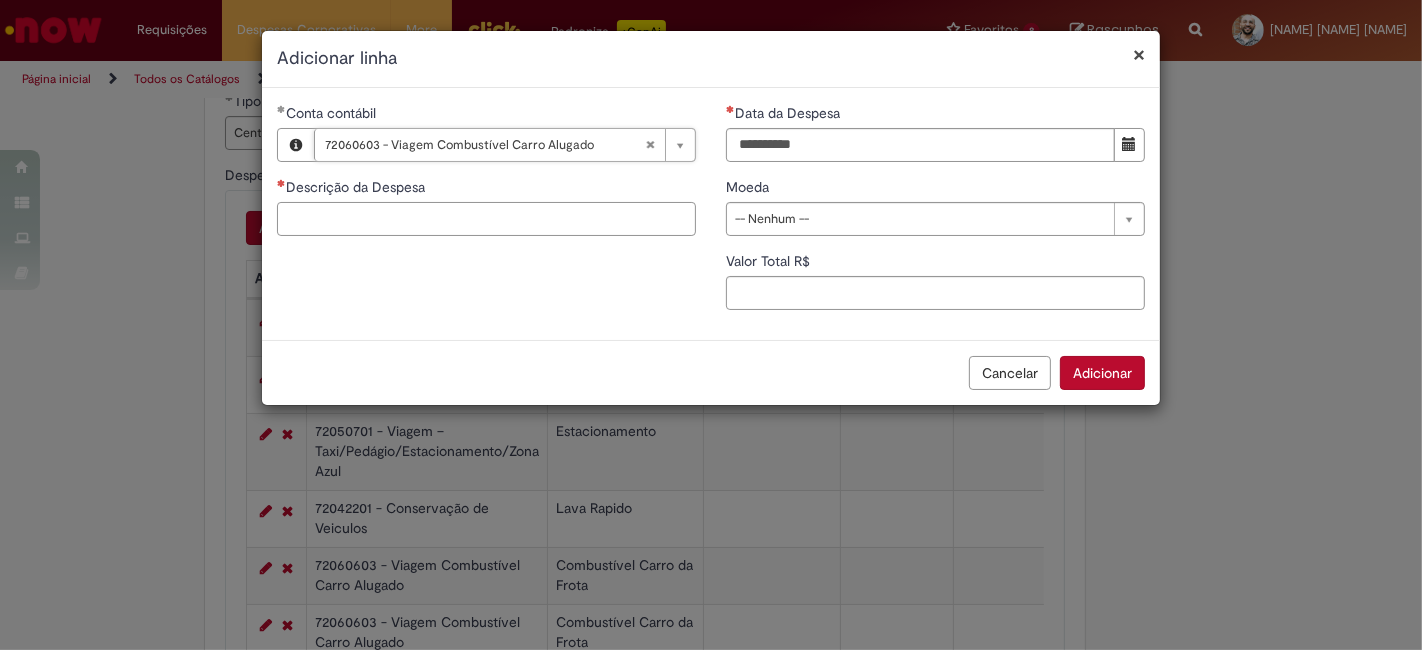 click on "Descrição da Despesa" at bounding box center [486, 219] 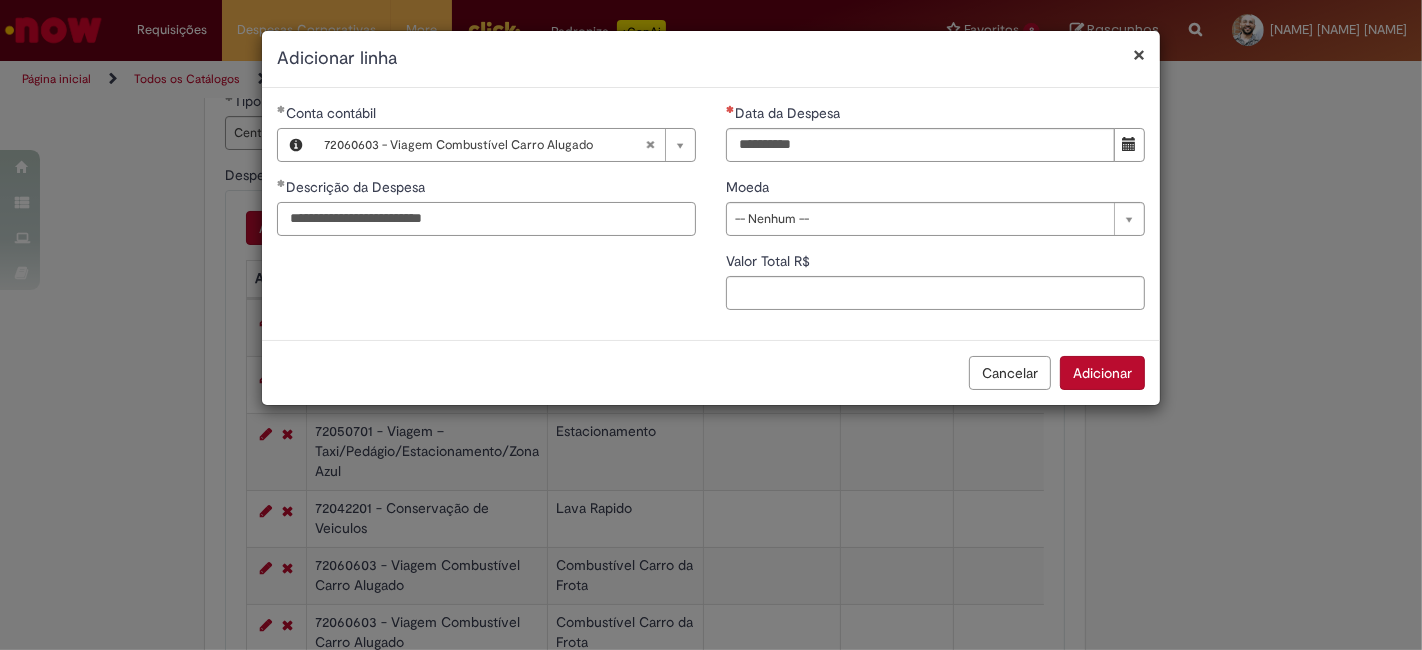 type on "**********" 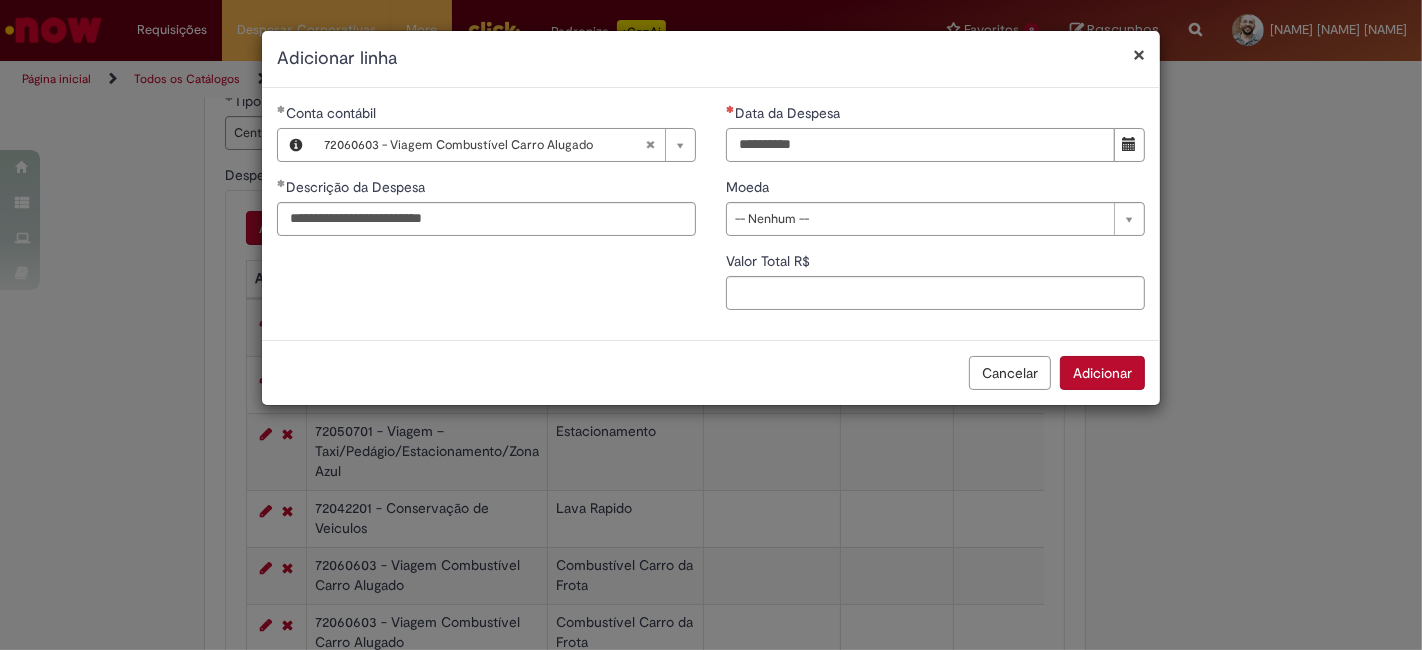 click on "Data da Despesa" at bounding box center (920, 145) 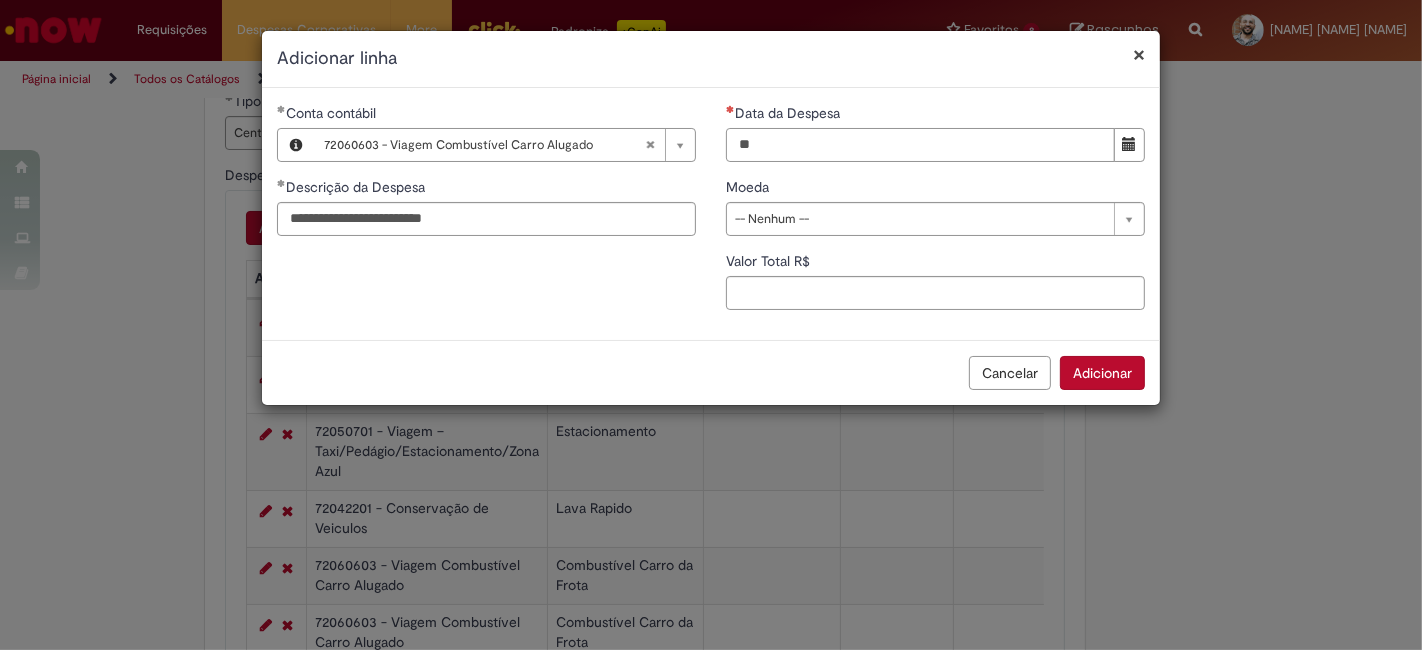 type on "**********" 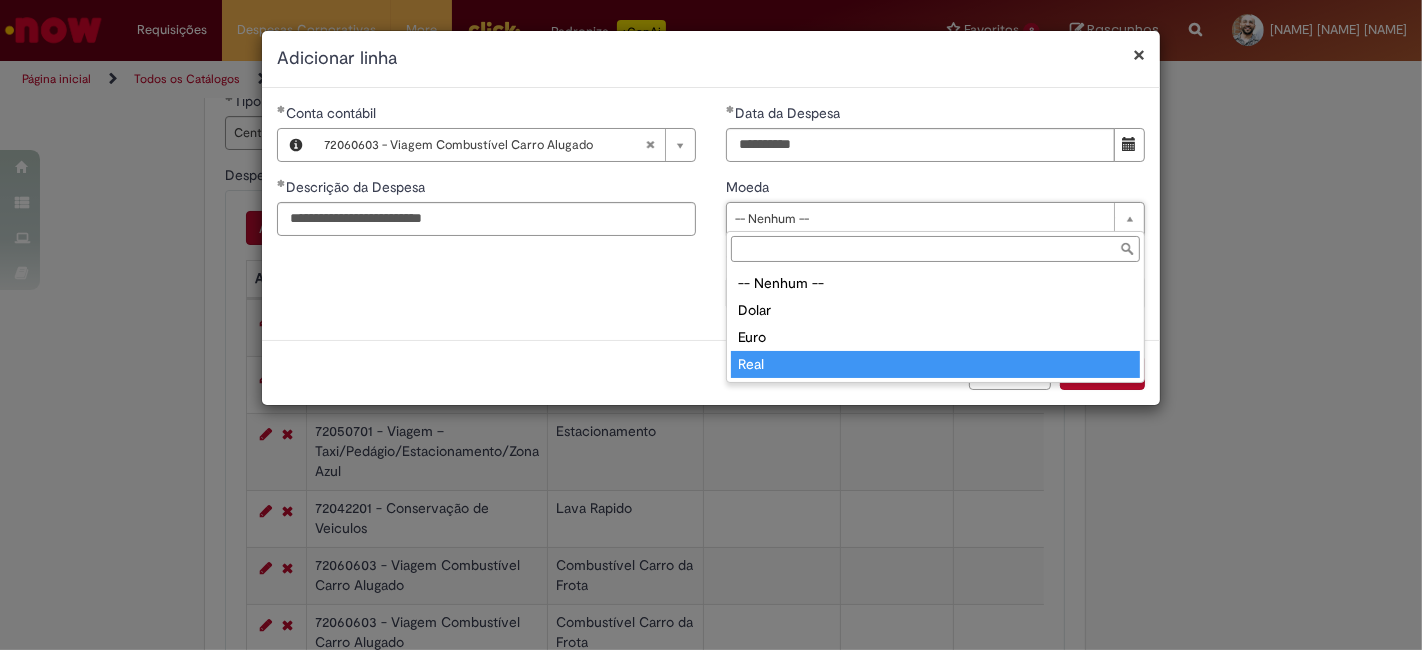 type on "****" 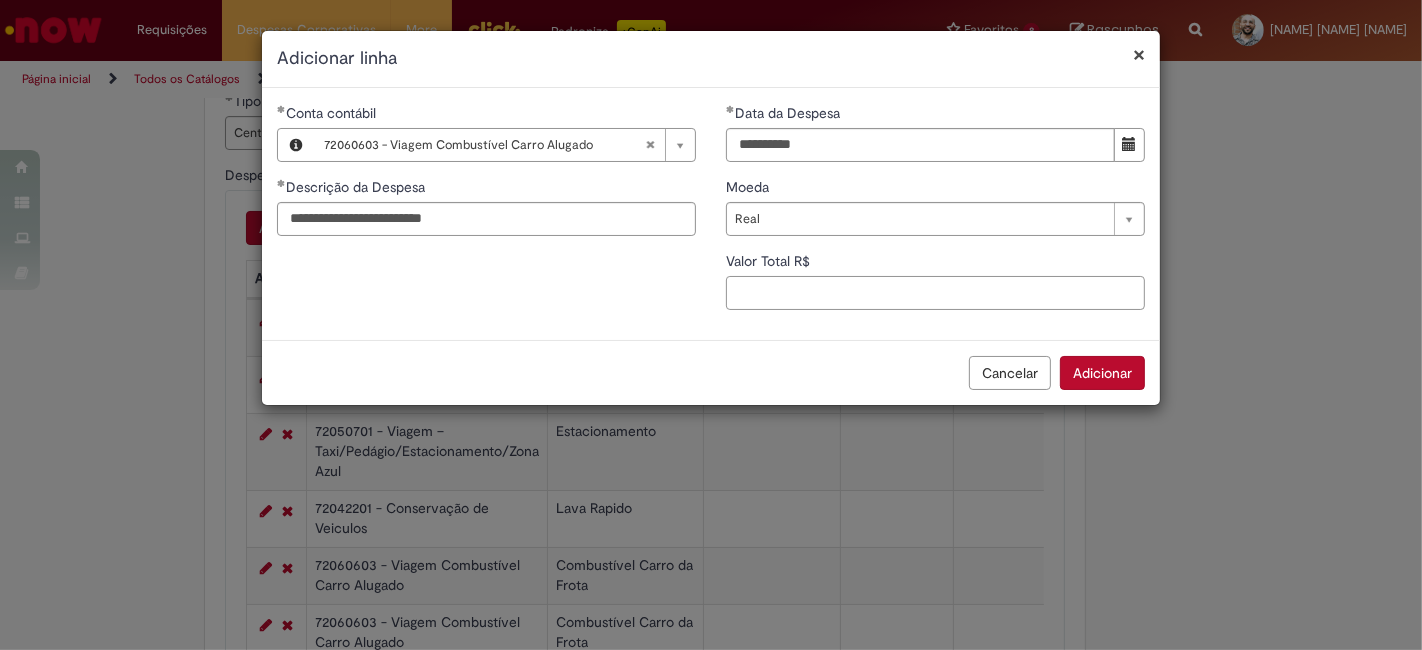 click on "Valor Total R$" at bounding box center [935, 293] 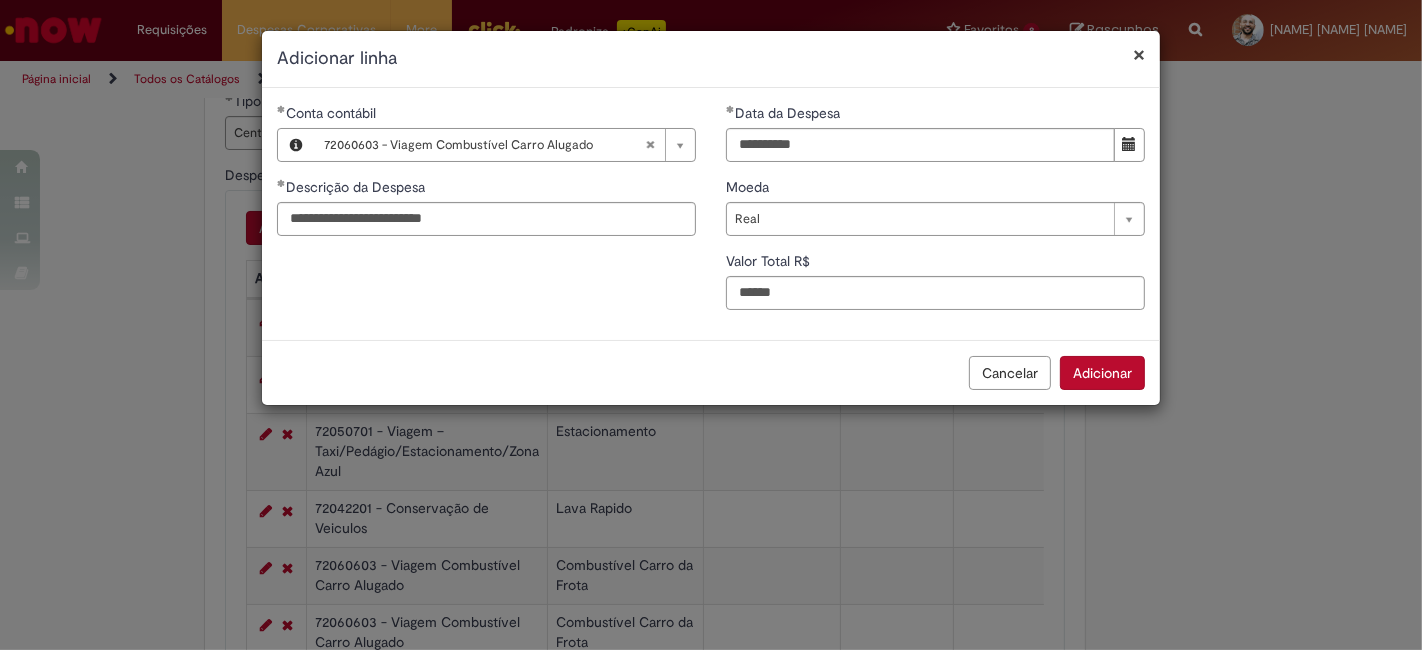 type on "******" 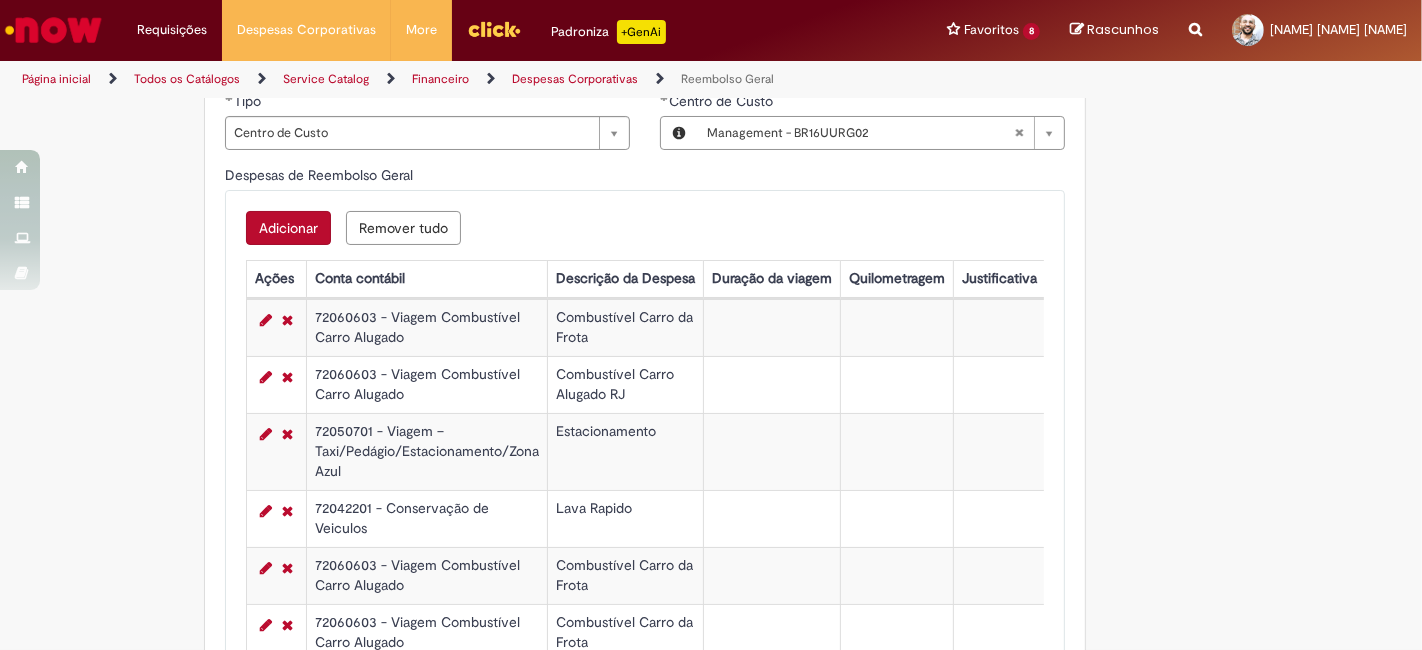 click on "Adicionar" at bounding box center (288, 228) 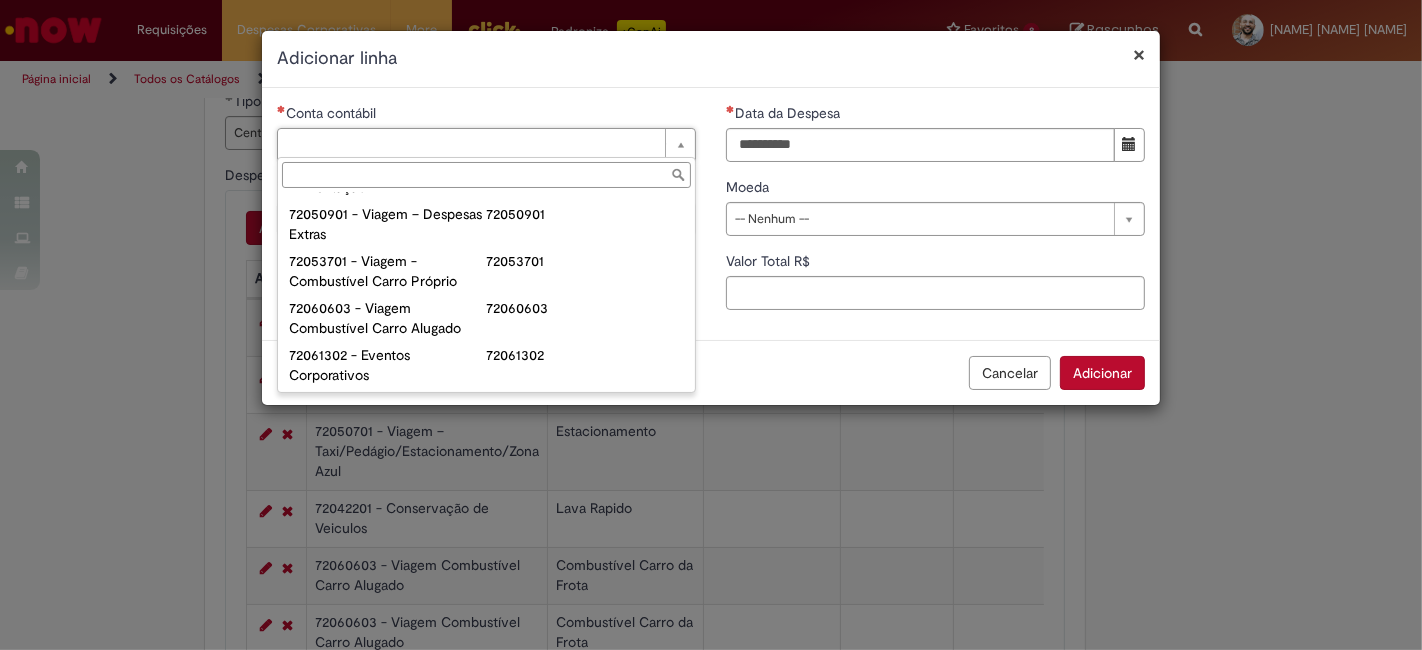 scroll, scrollTop: 1251, scrollLeft: 0, axis: vertical 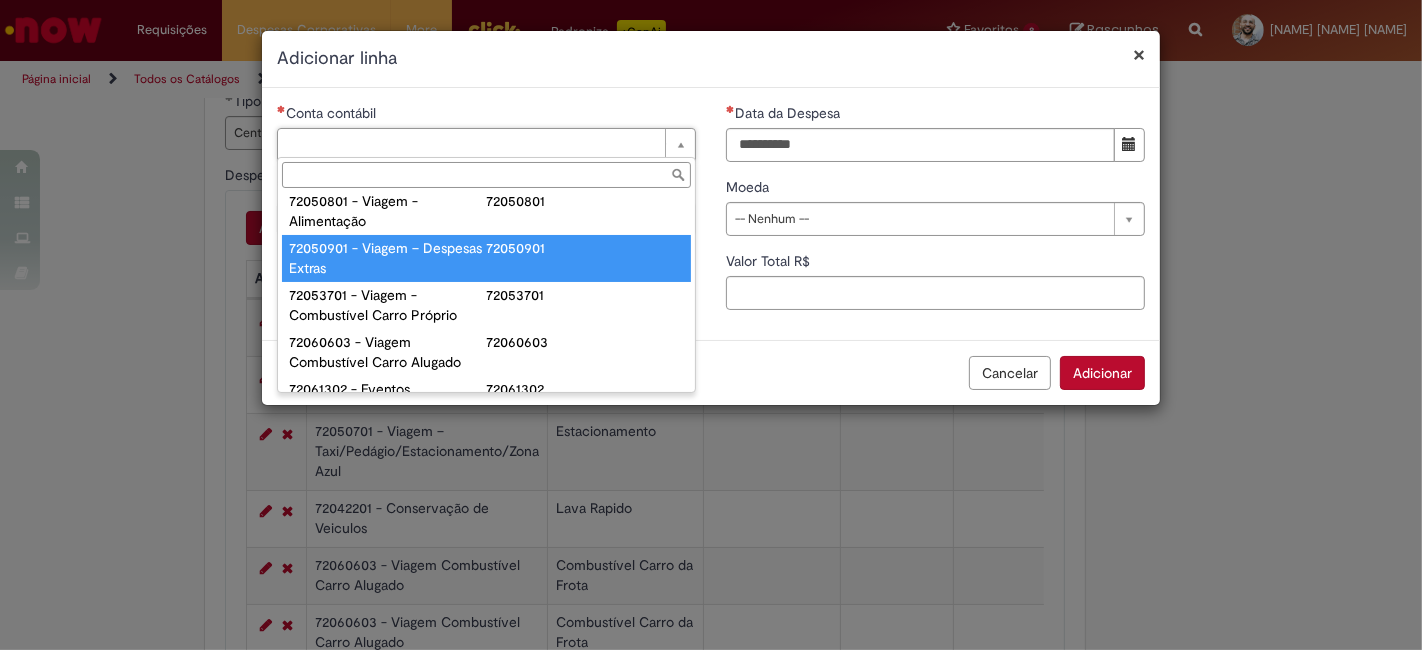 type on "**********" 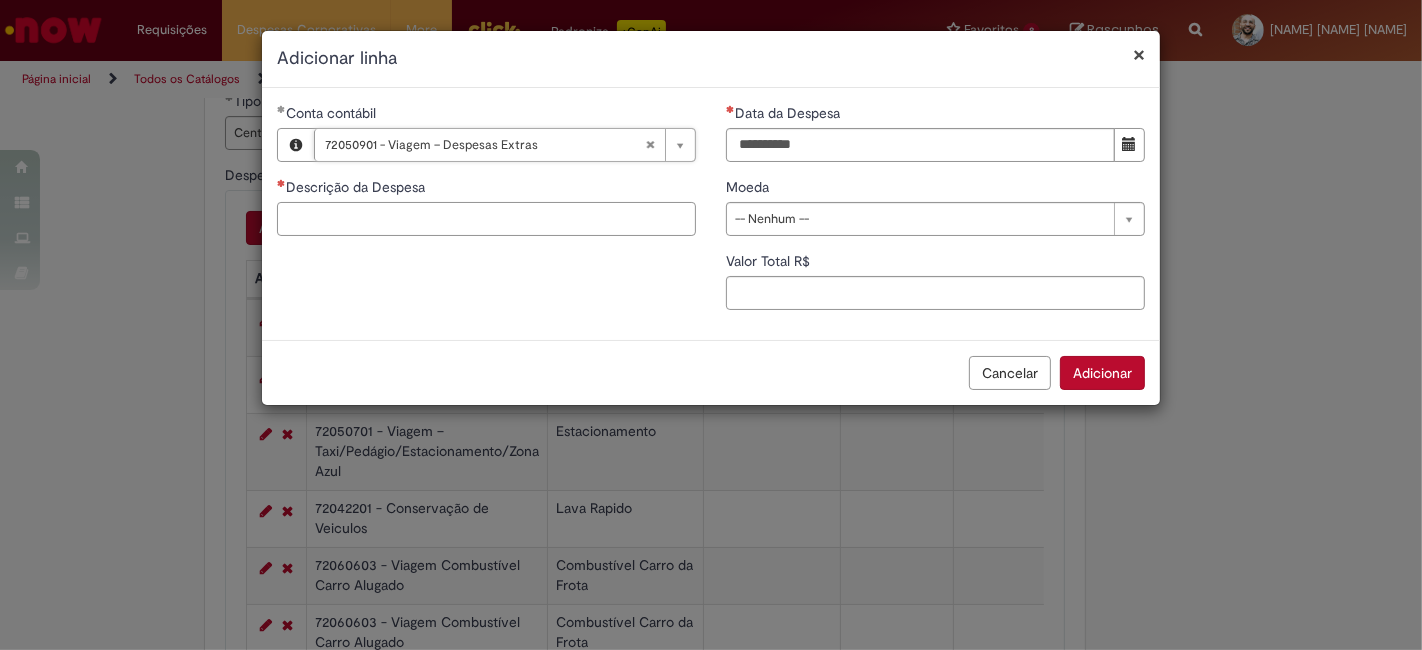 click on "Descrição da Despesa" at bounding box center (486, 219) 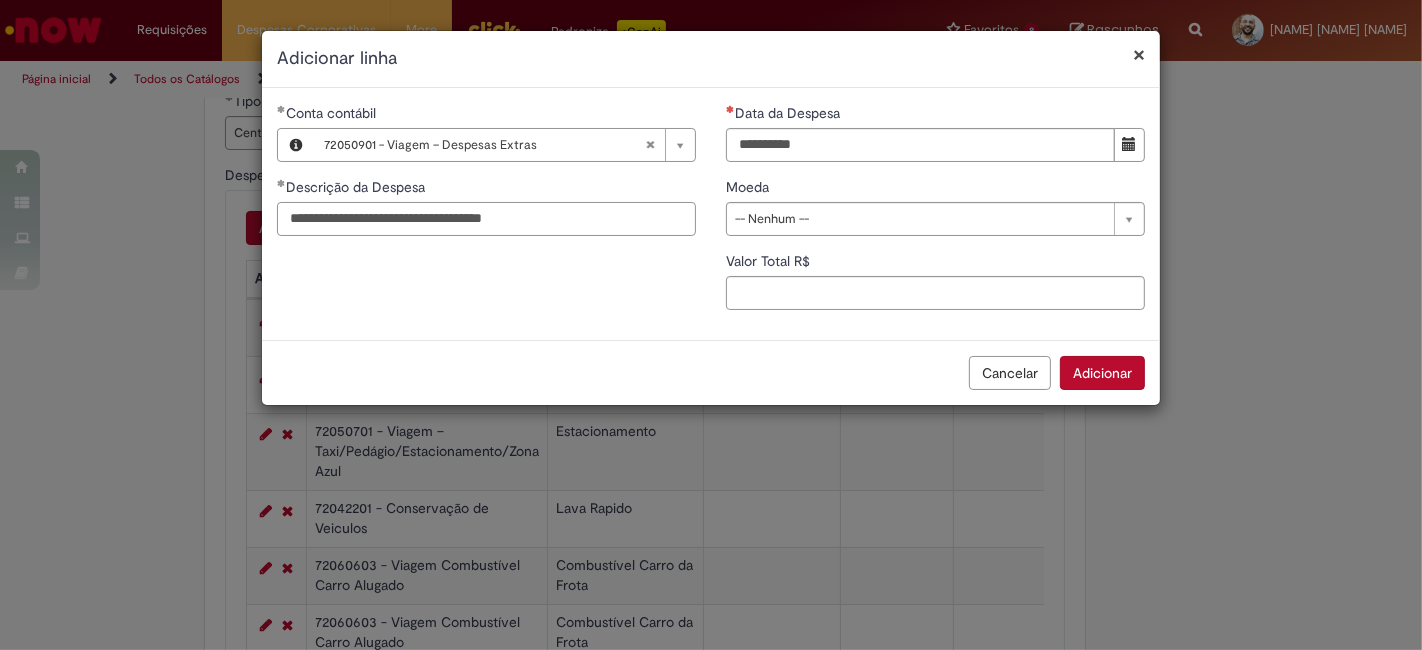 type on "**********" 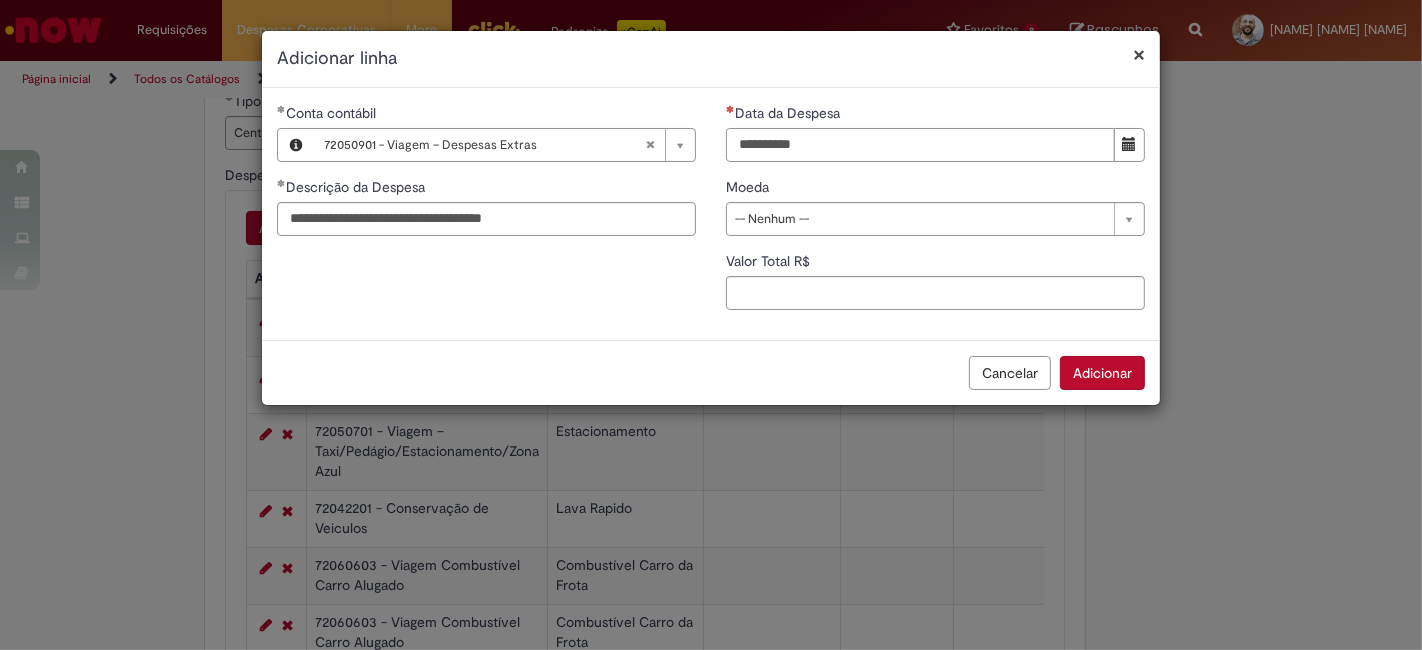 click on "Data da Despesa" at bounding box center [920, 145] 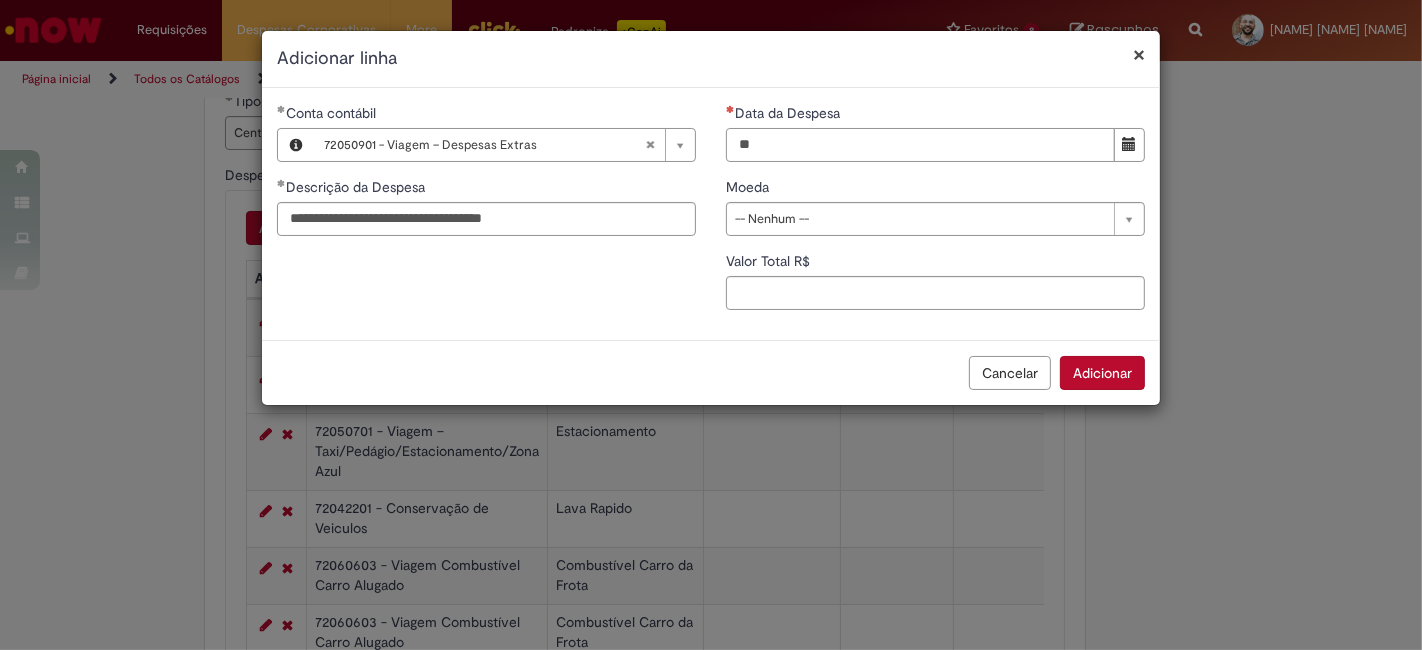 type on "**********" 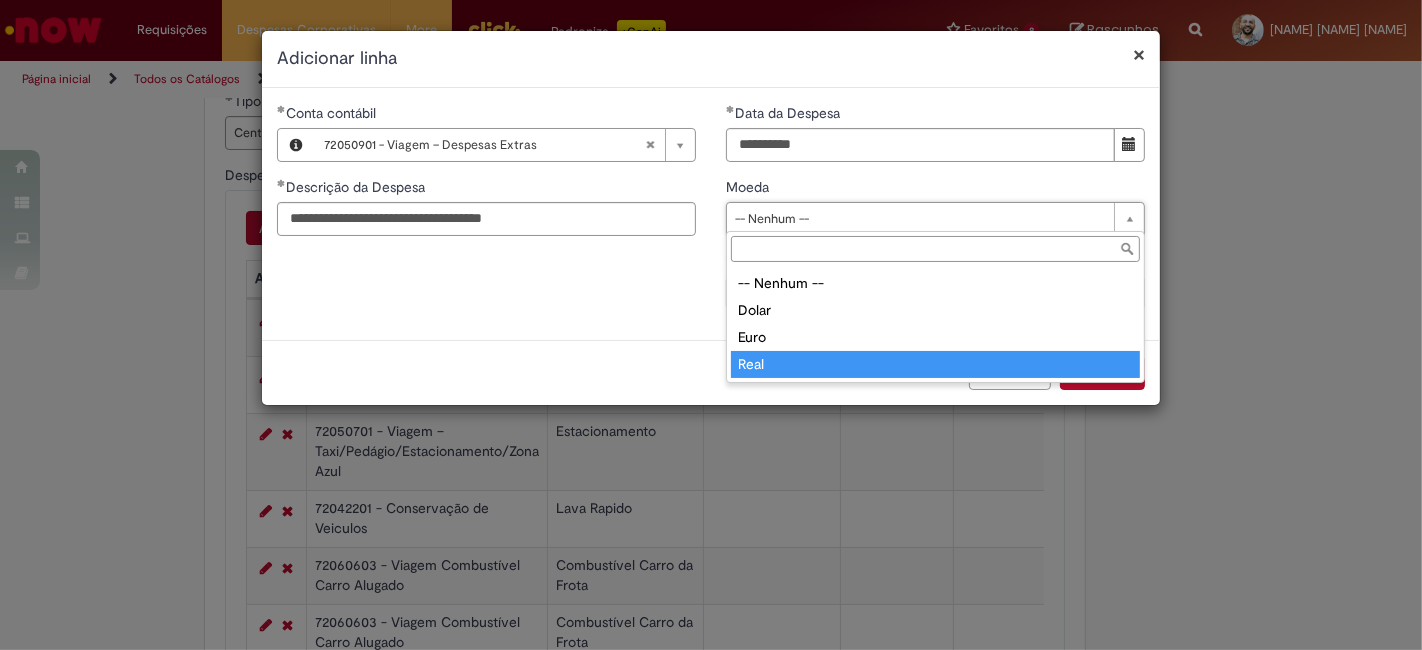 type on "****" 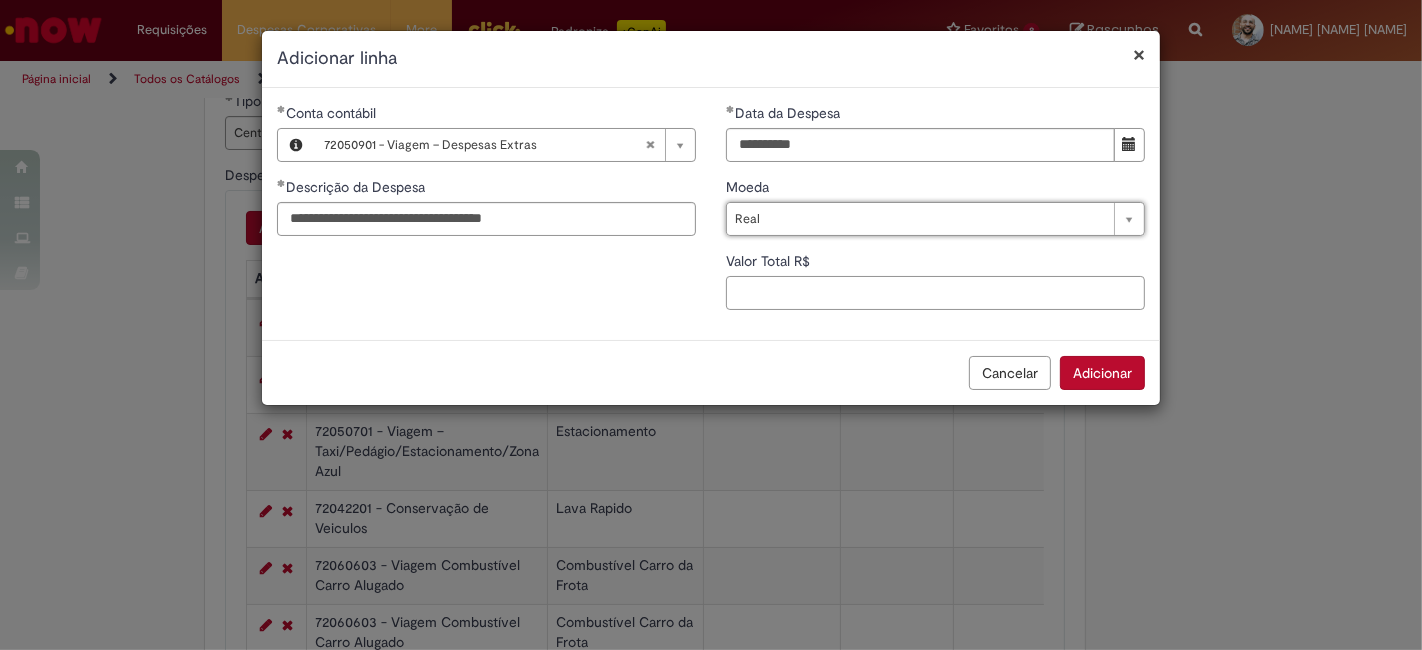 click on "Valor Total R$" at bounding box center [935, 293] 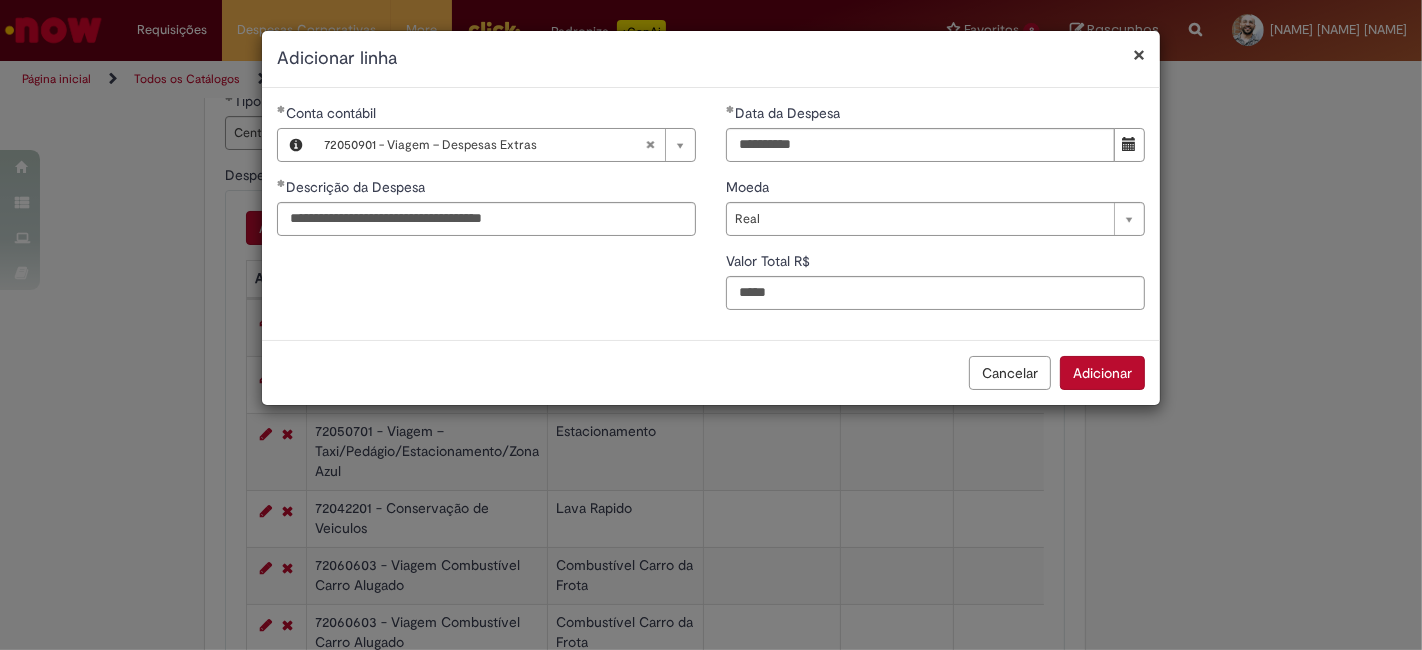 type on "*****" 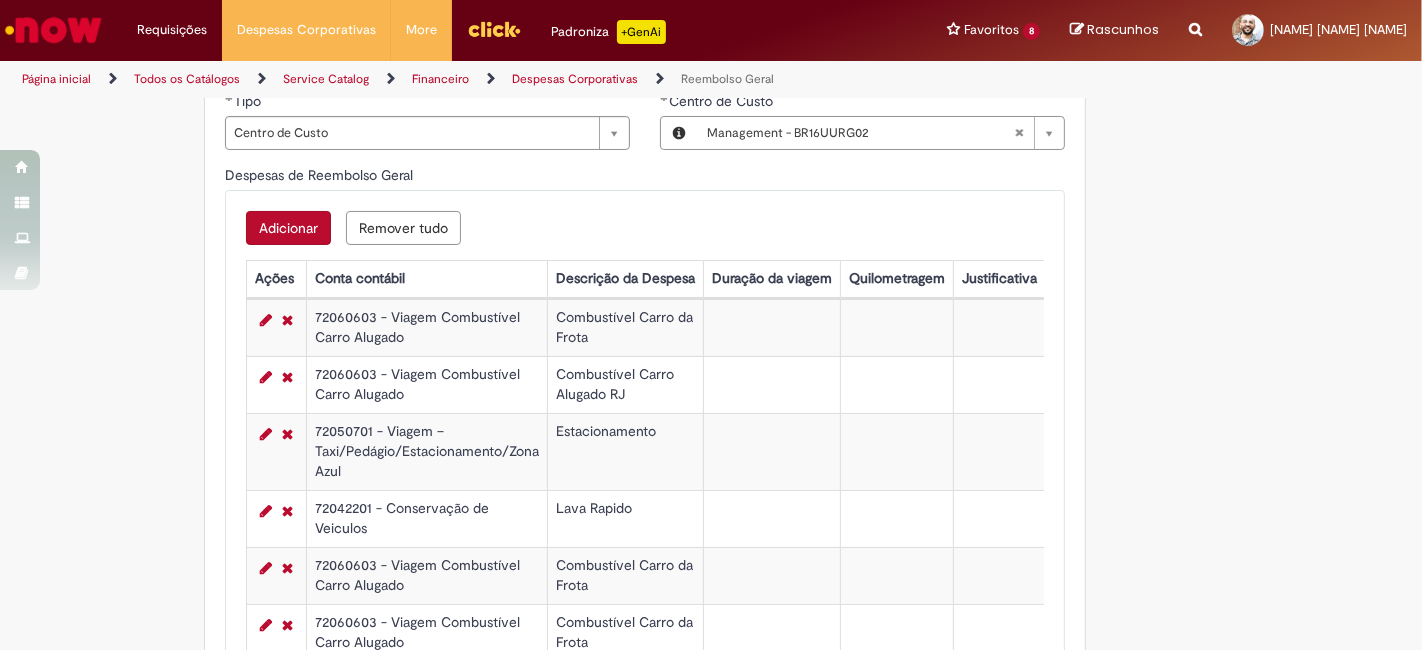 click on "Adicionar" at bounding box center (288, 228) 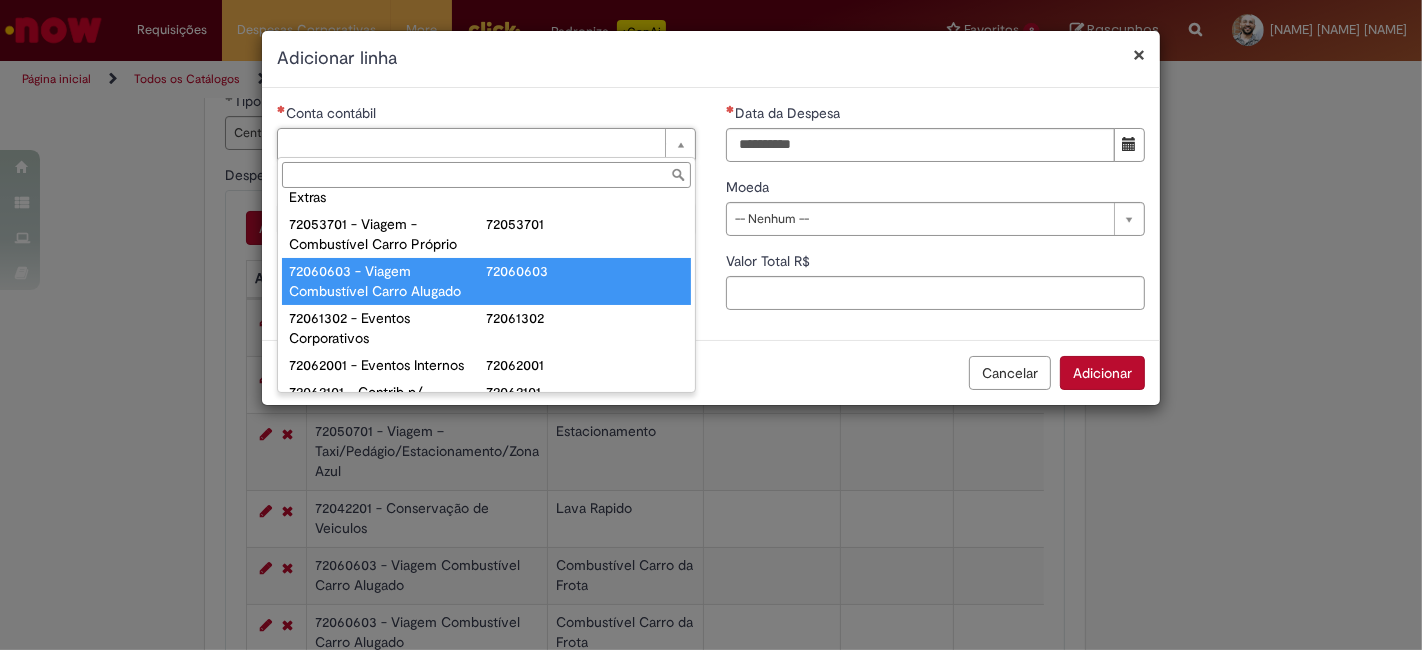 scroll, scrollTop: 1333, scrollLeft: 0, axis: vertical 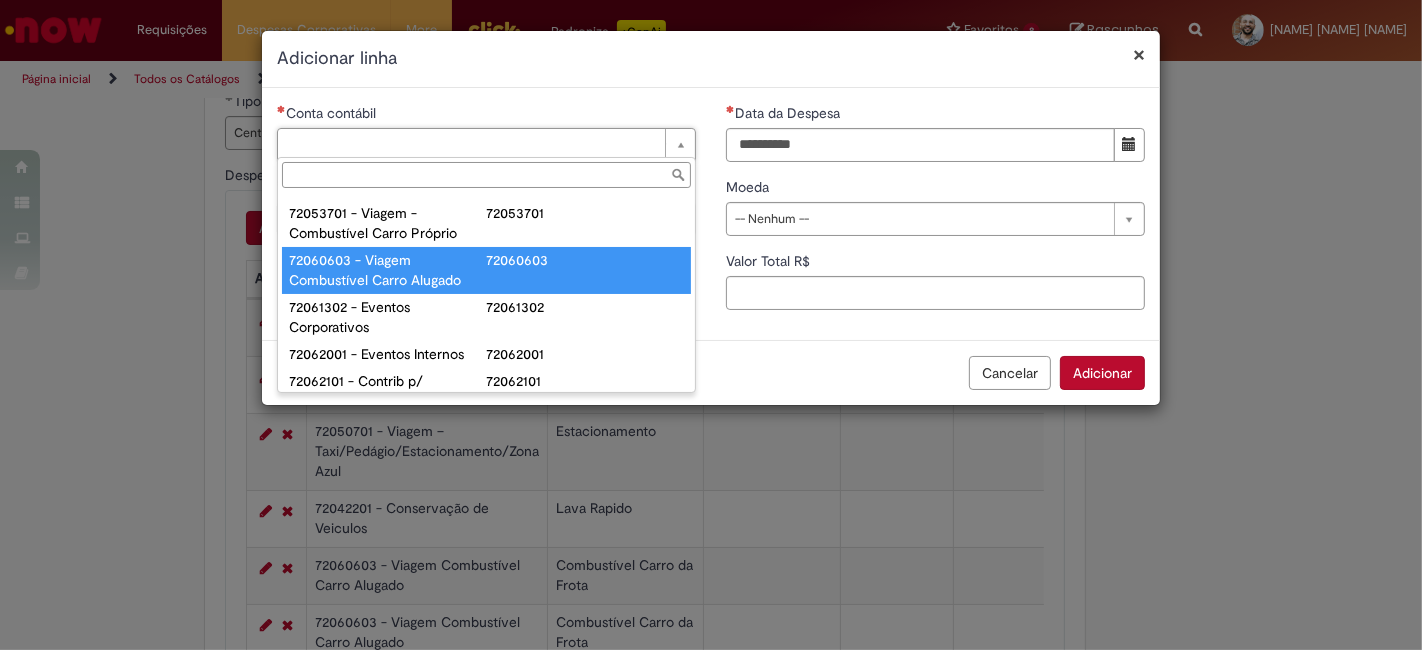 type on "**********" 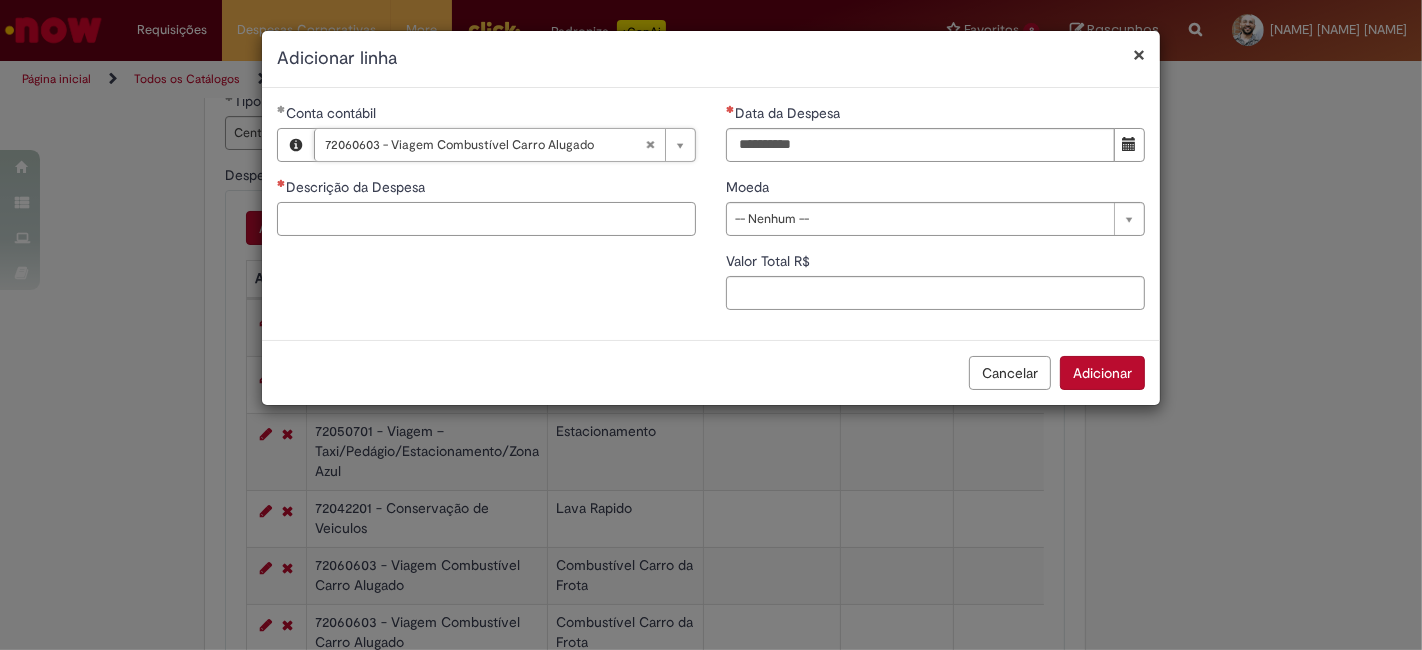 click on "Descrição da Despesa" at bounding box center (486, 219) 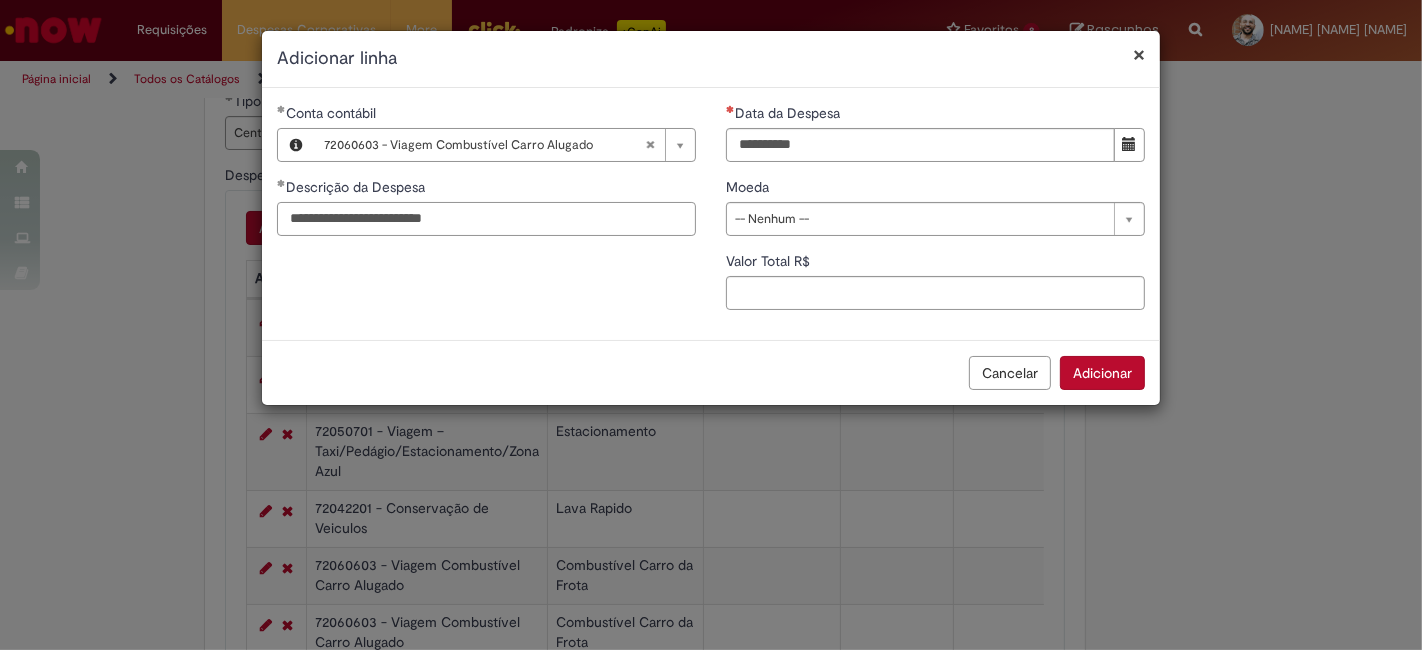 type on "**********" 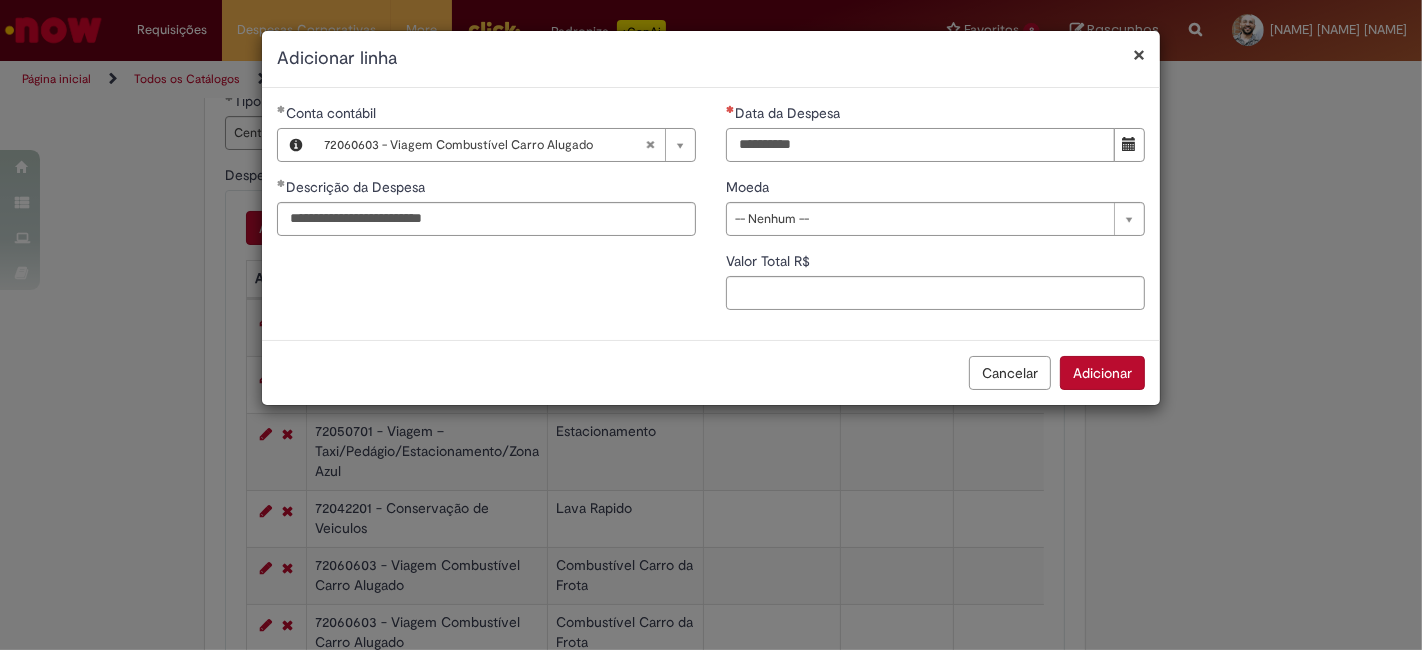 click on "Data da Despesa" at bounding box center (920, 145) 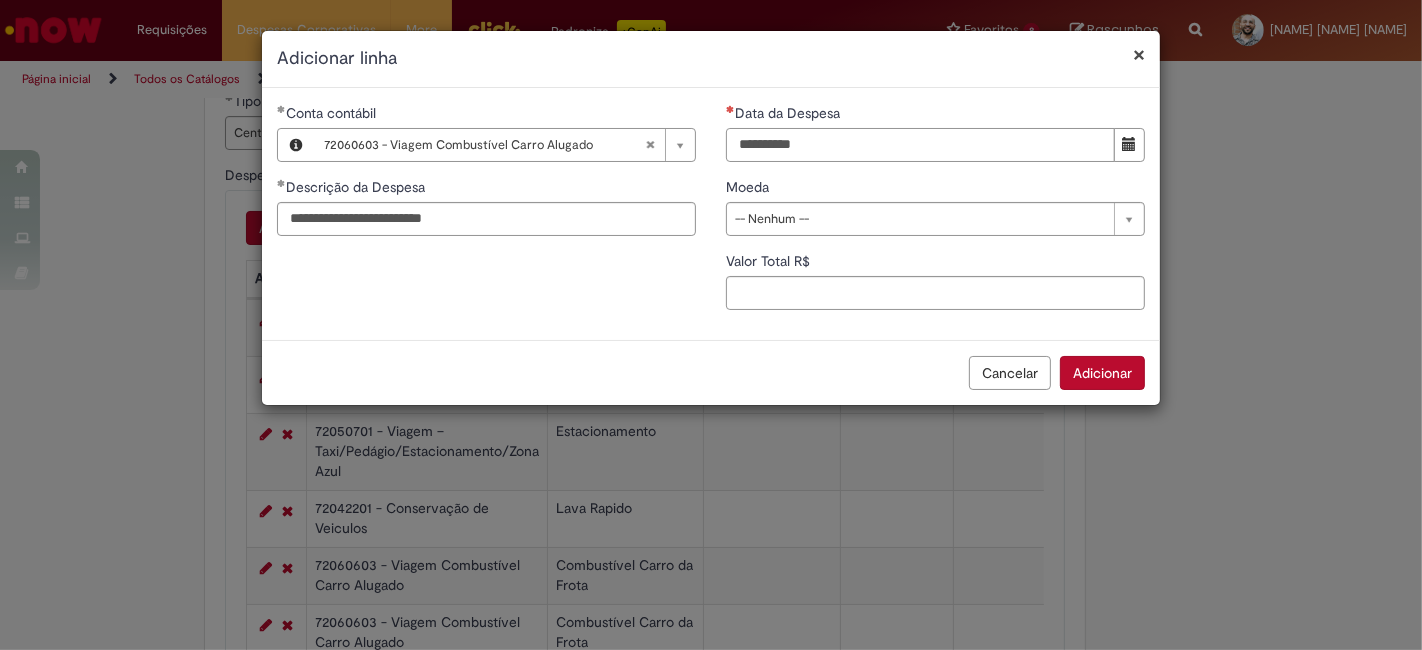 type on "**********" 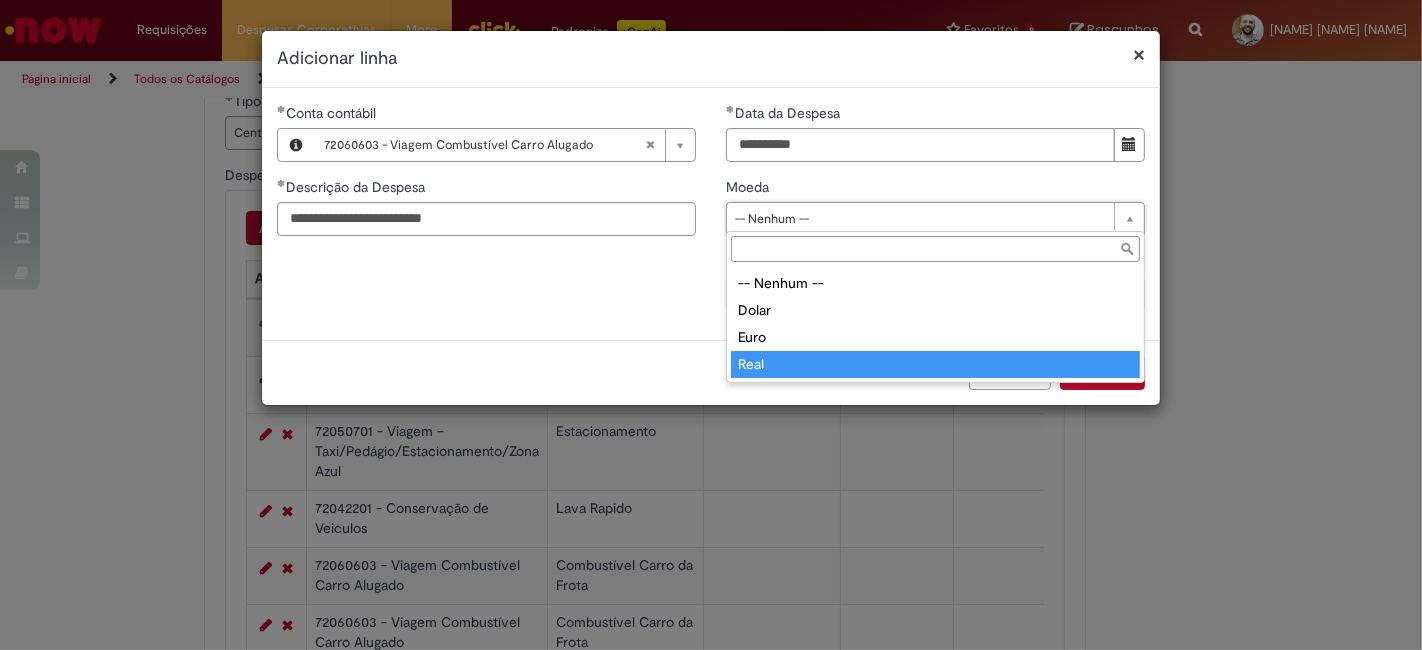 type on "****" 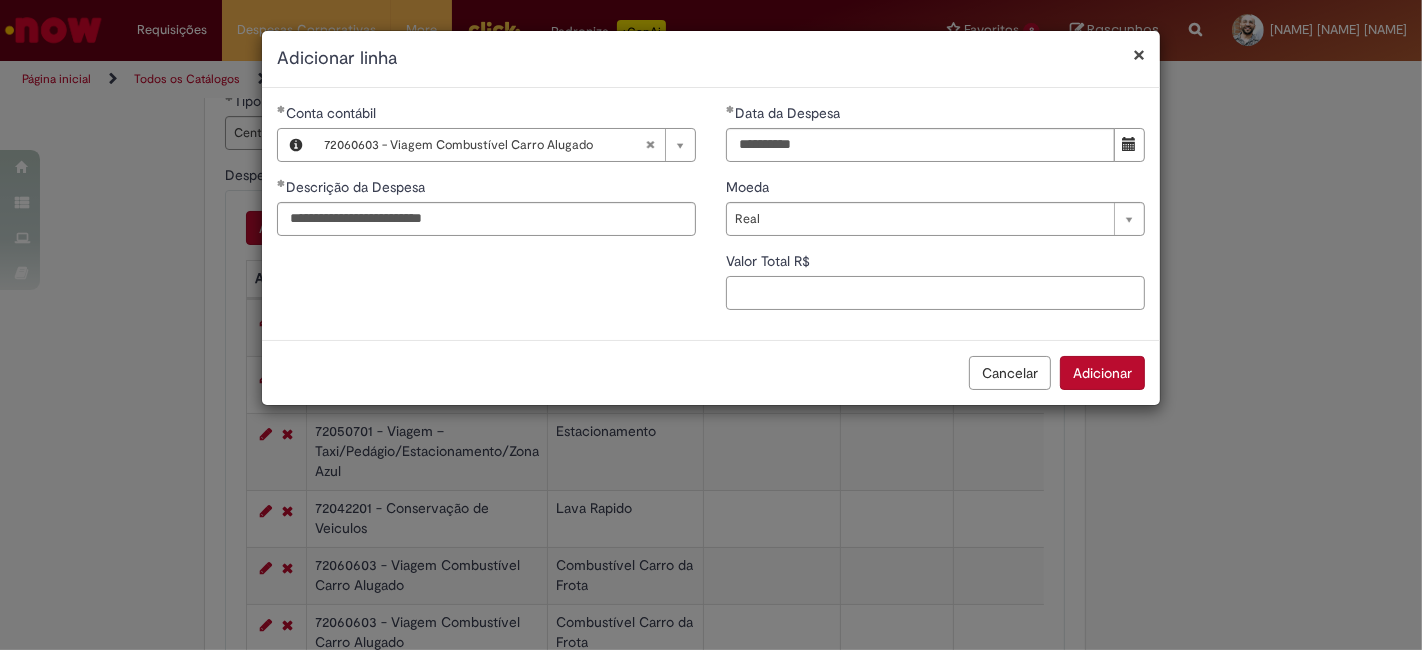 click on "Valor Total R$" at bounding box center (935, 293) 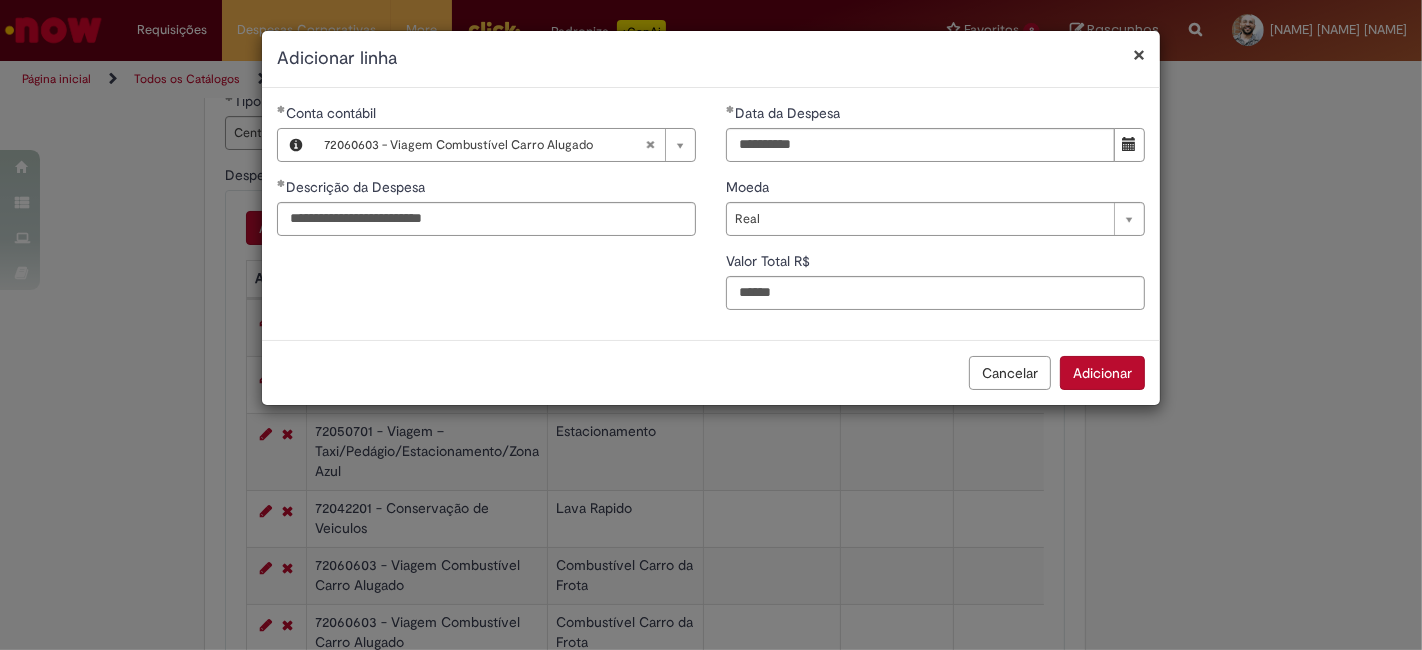 type on "******" 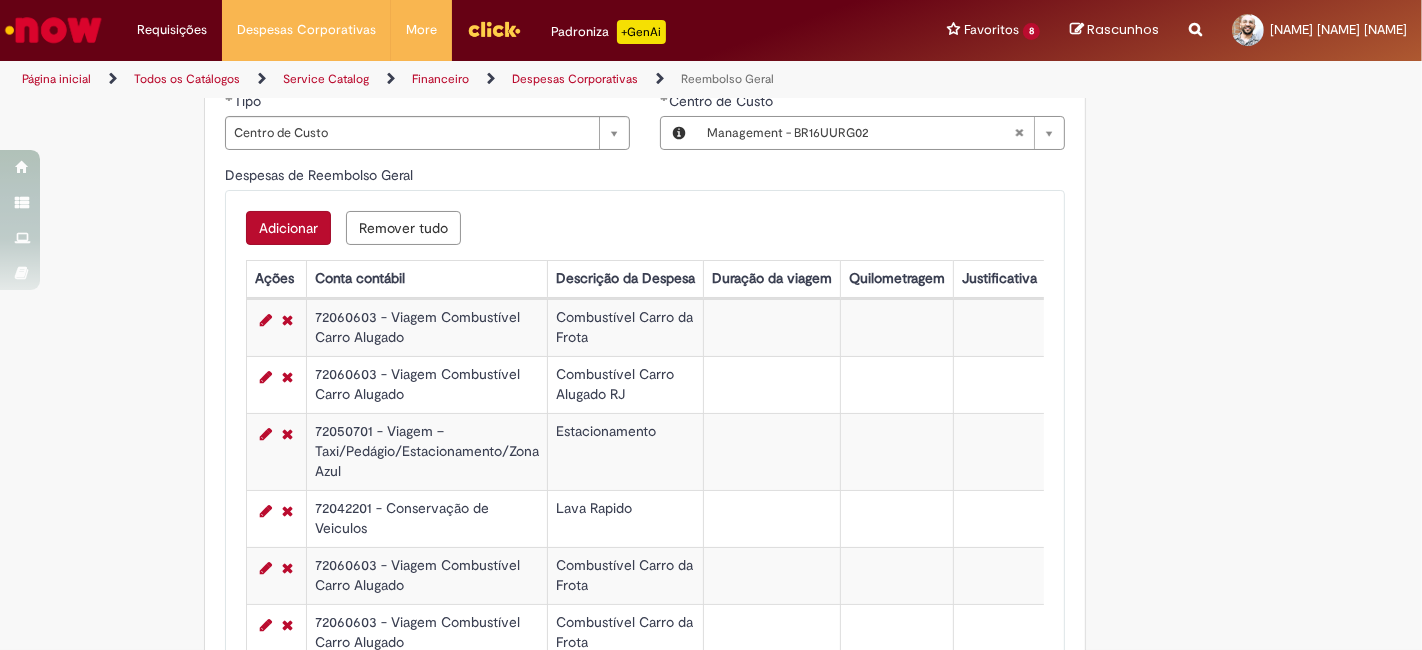 click on "Adicionar" at bounding box center [288, 228] 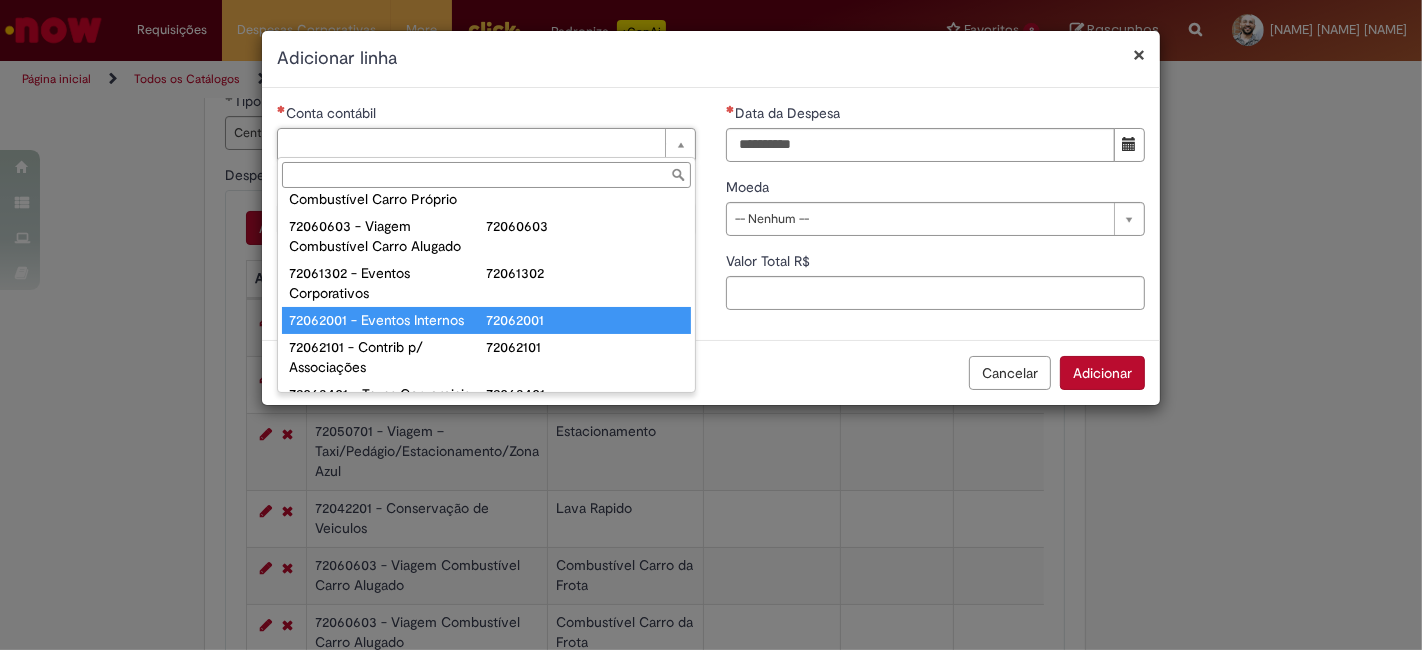 scroll, scrollTop: 1333, scrollLeft: 0, axis: vertical 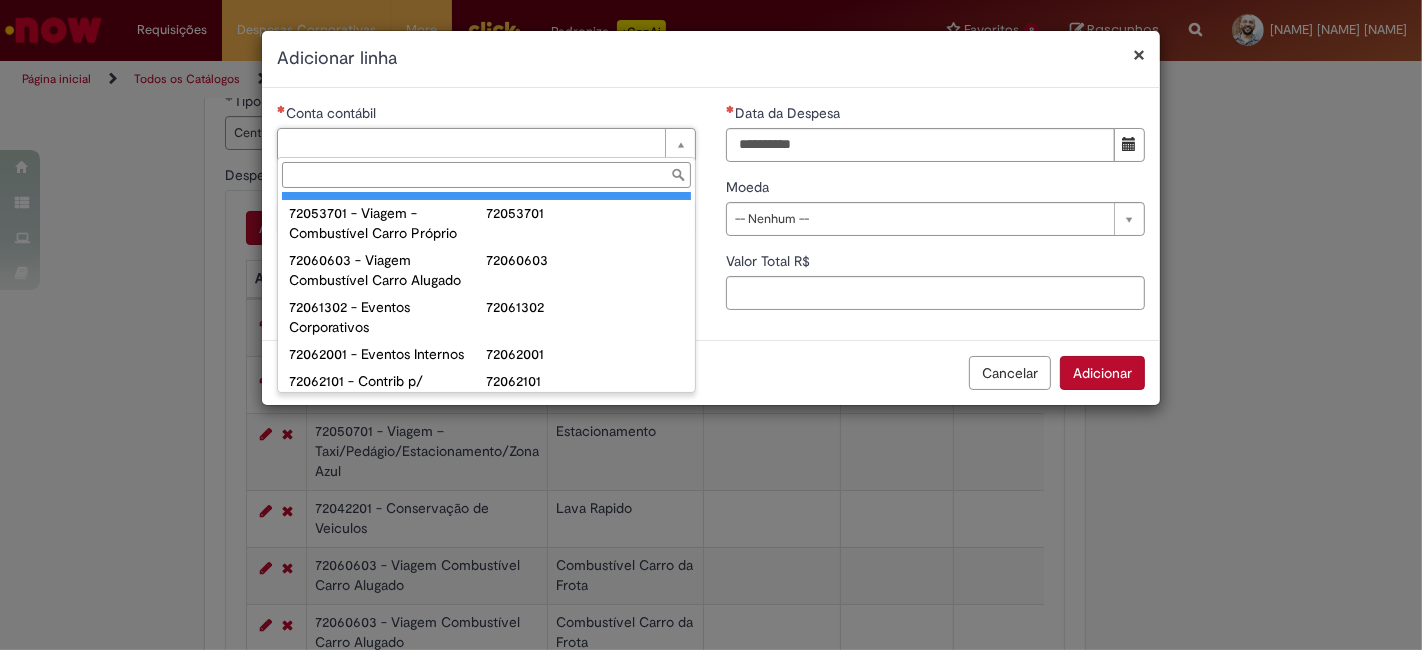 type on "**********" 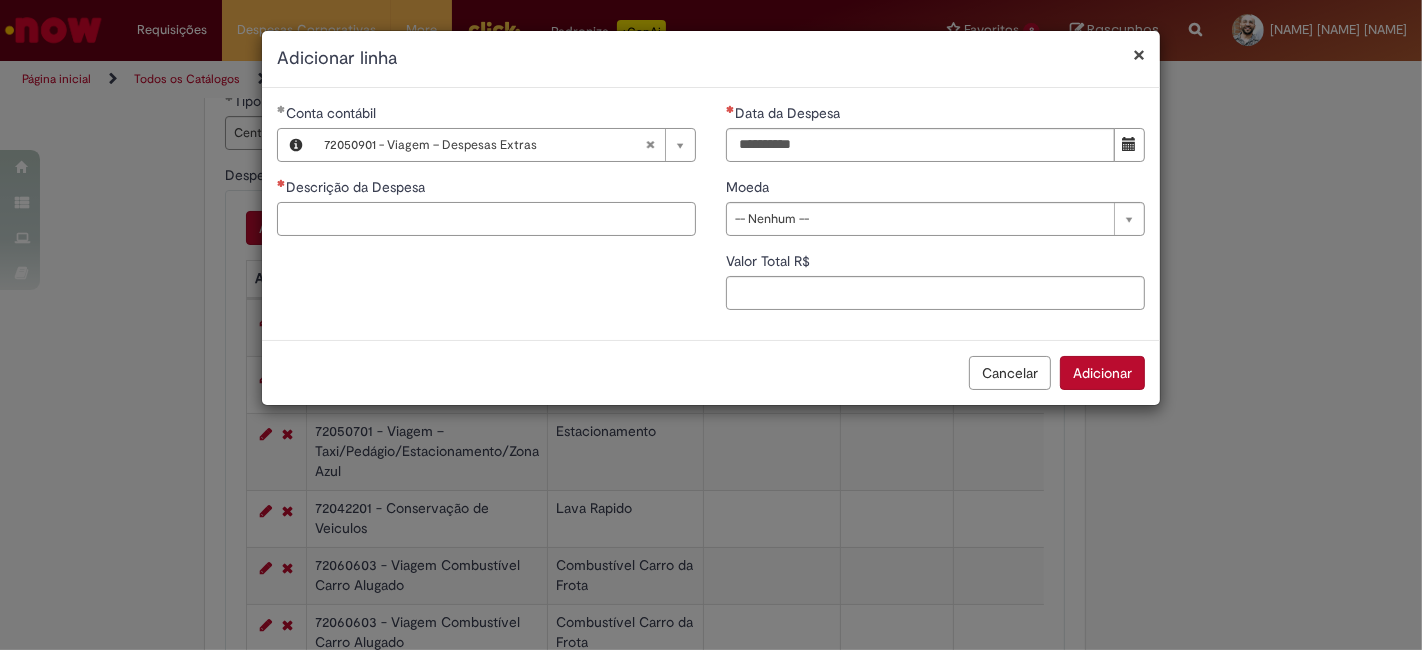 click on "Descrição da Despesa" at bounding box center [486, 219] 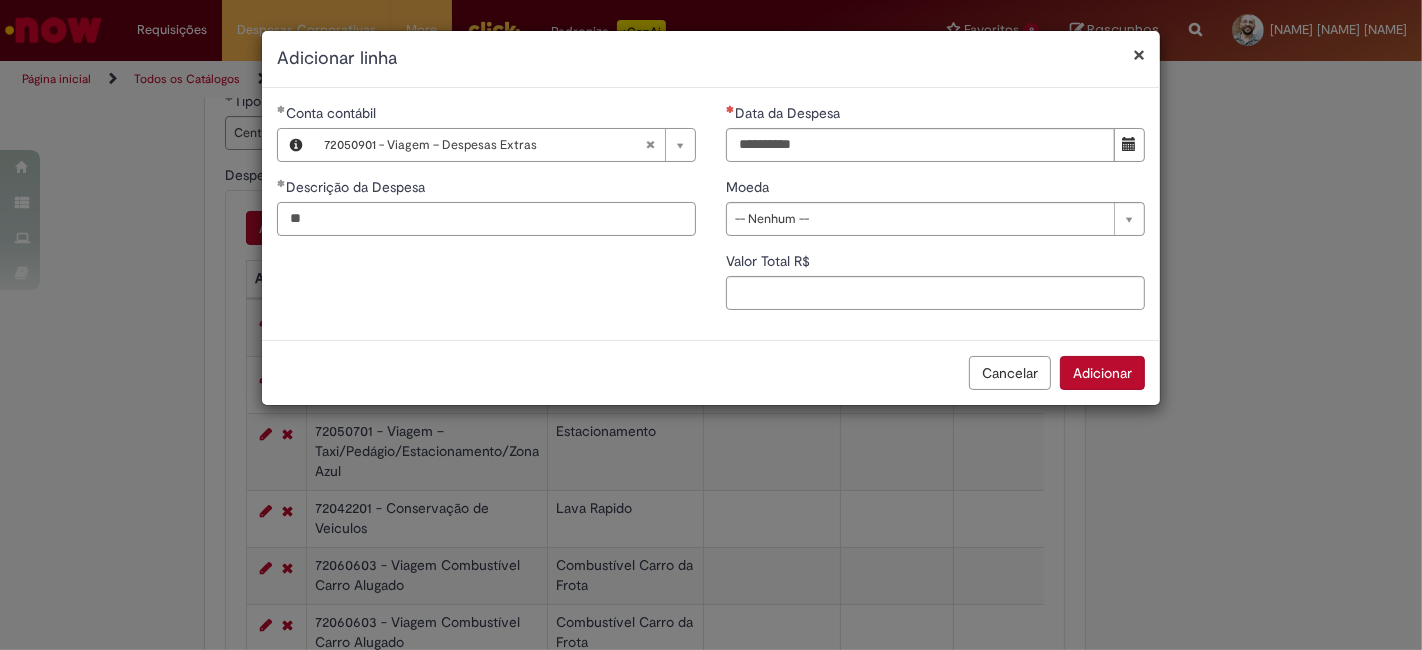 type on "*" 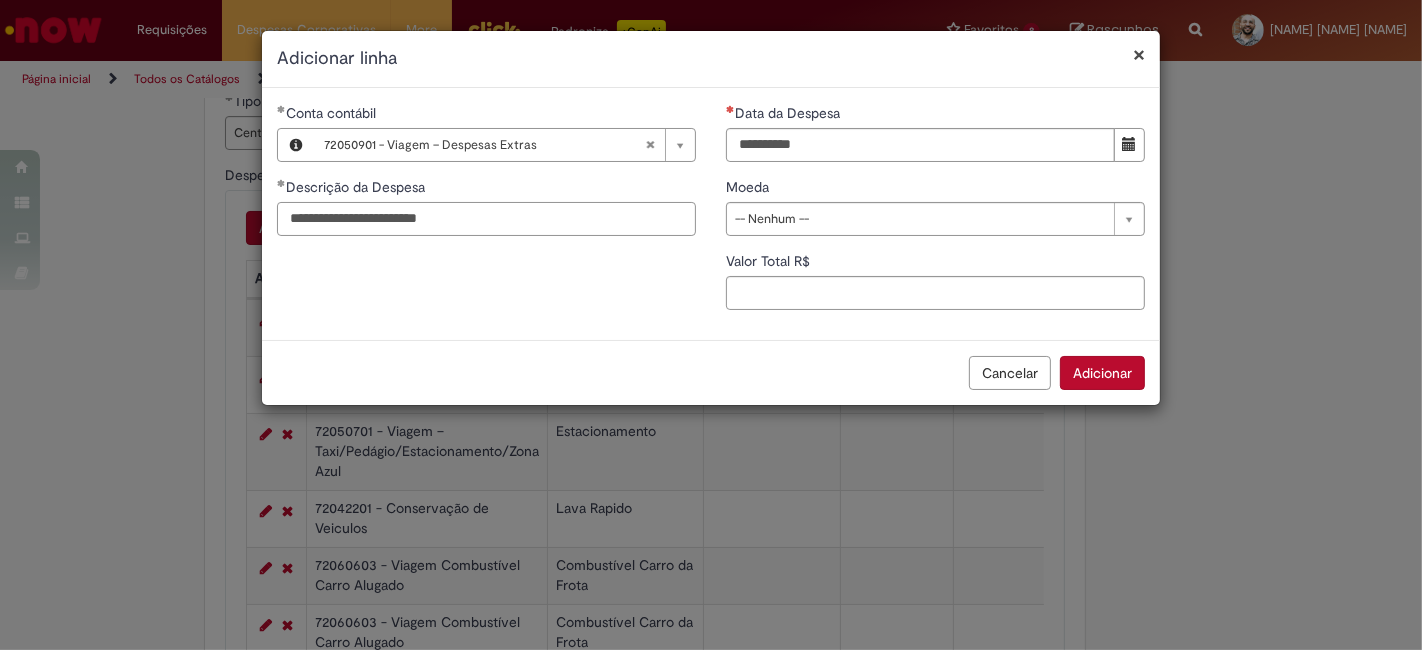 type on "**********" 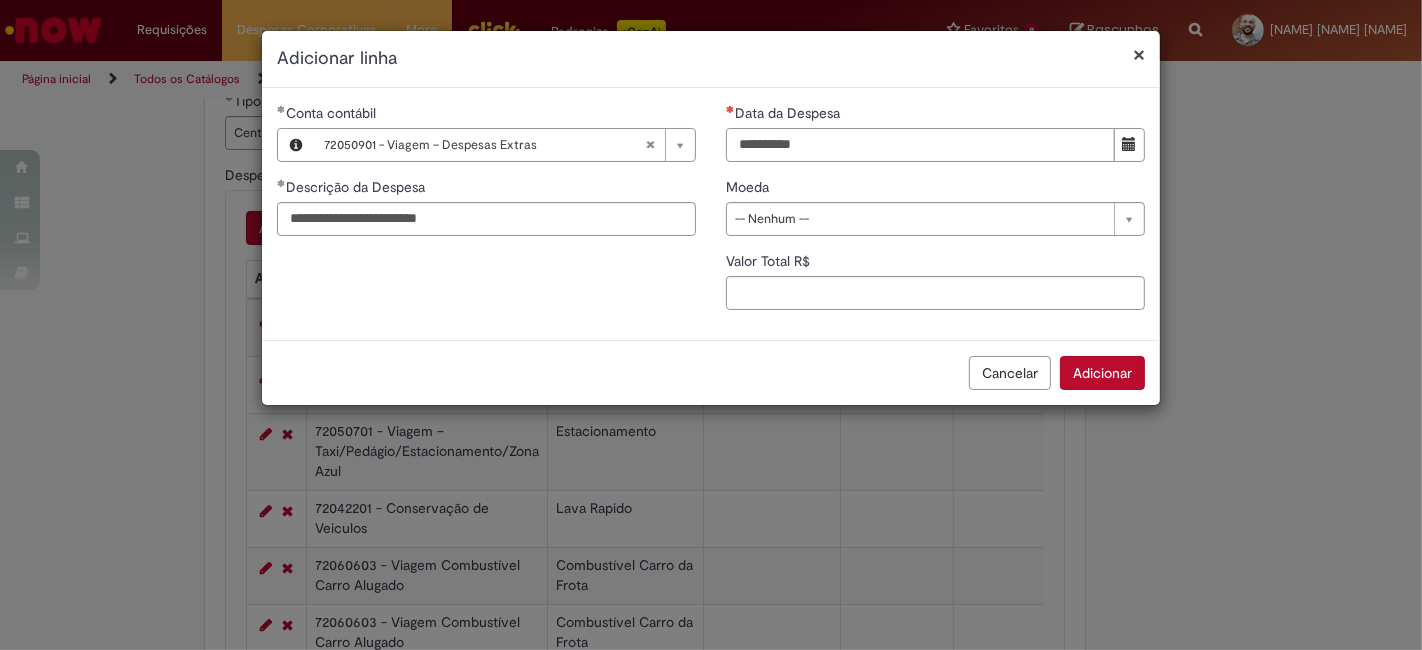 click on "Data da Despesa" at bounding box center (920, 145) 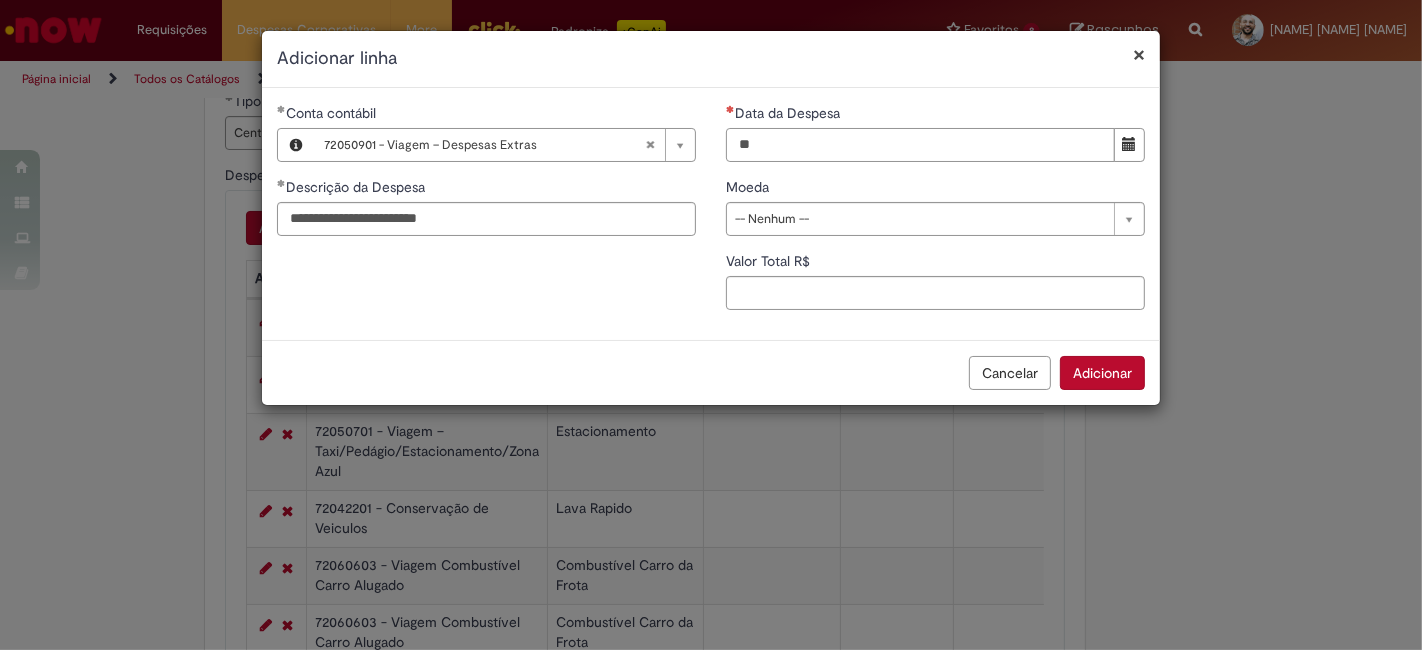 type on "**********" 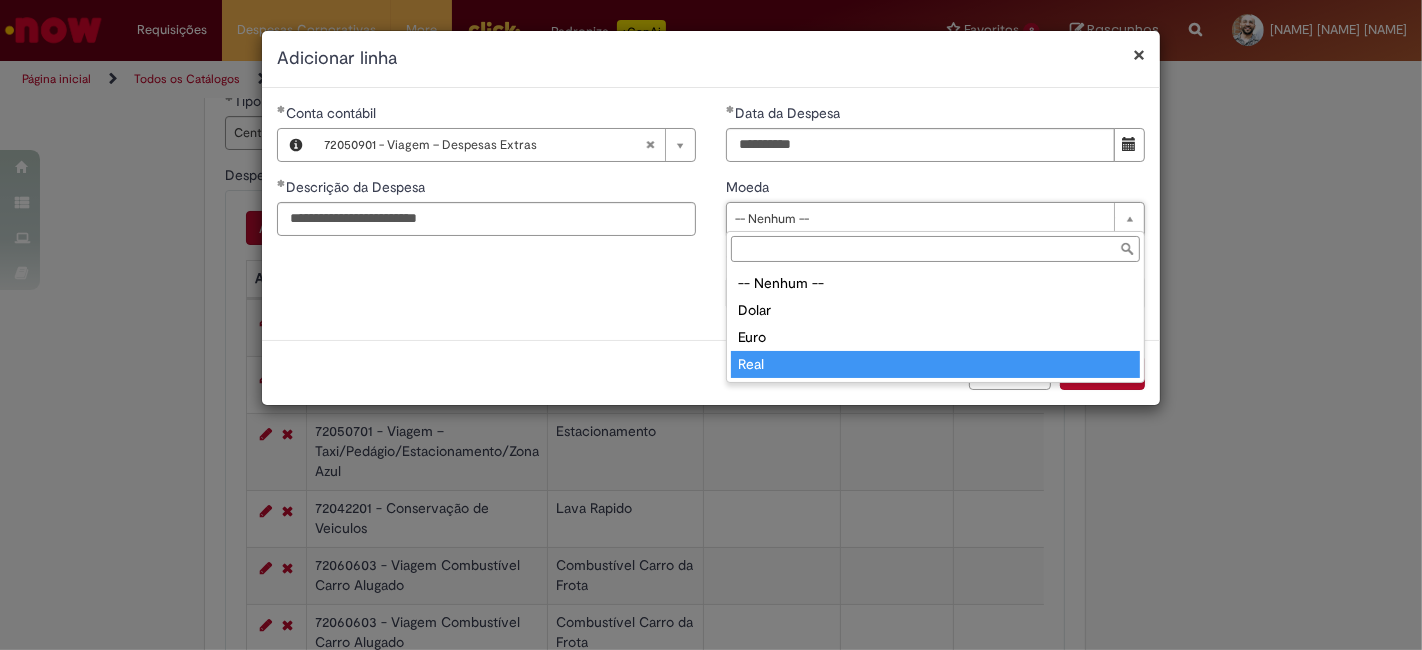 type on "****" 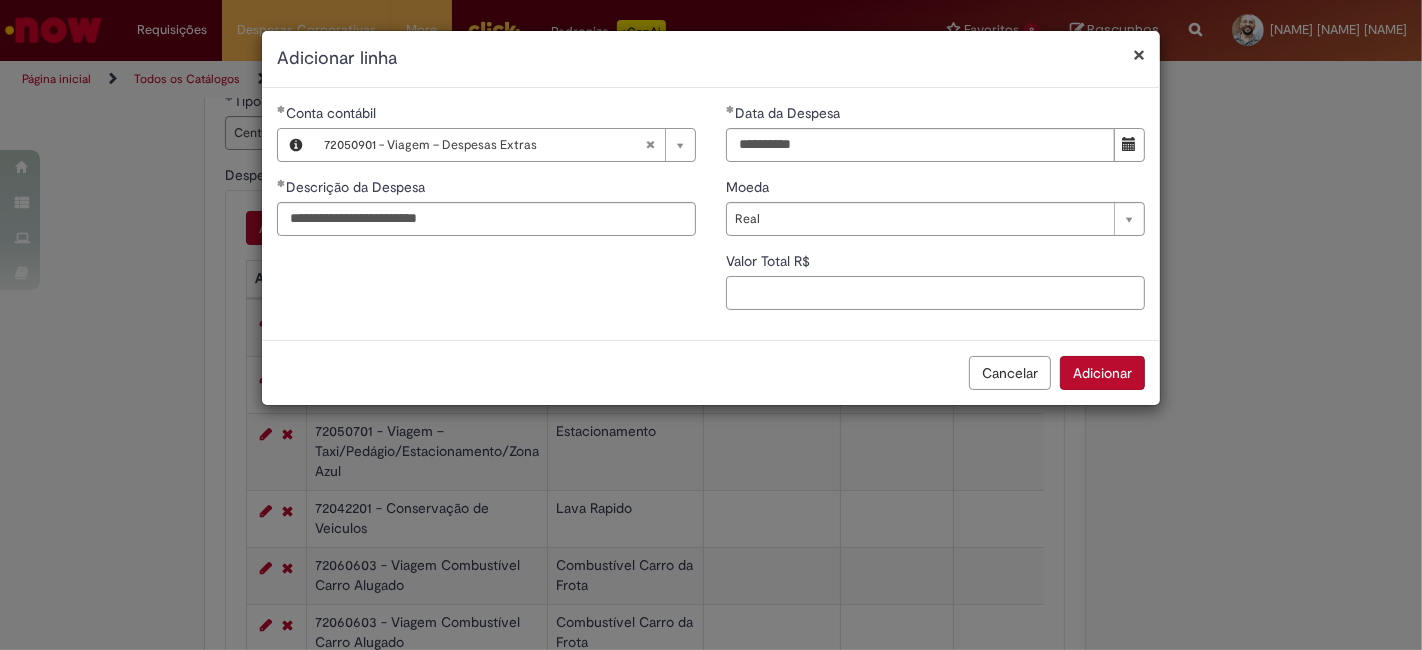 click on "Valor Total R$" at bounding box center (935, 293) 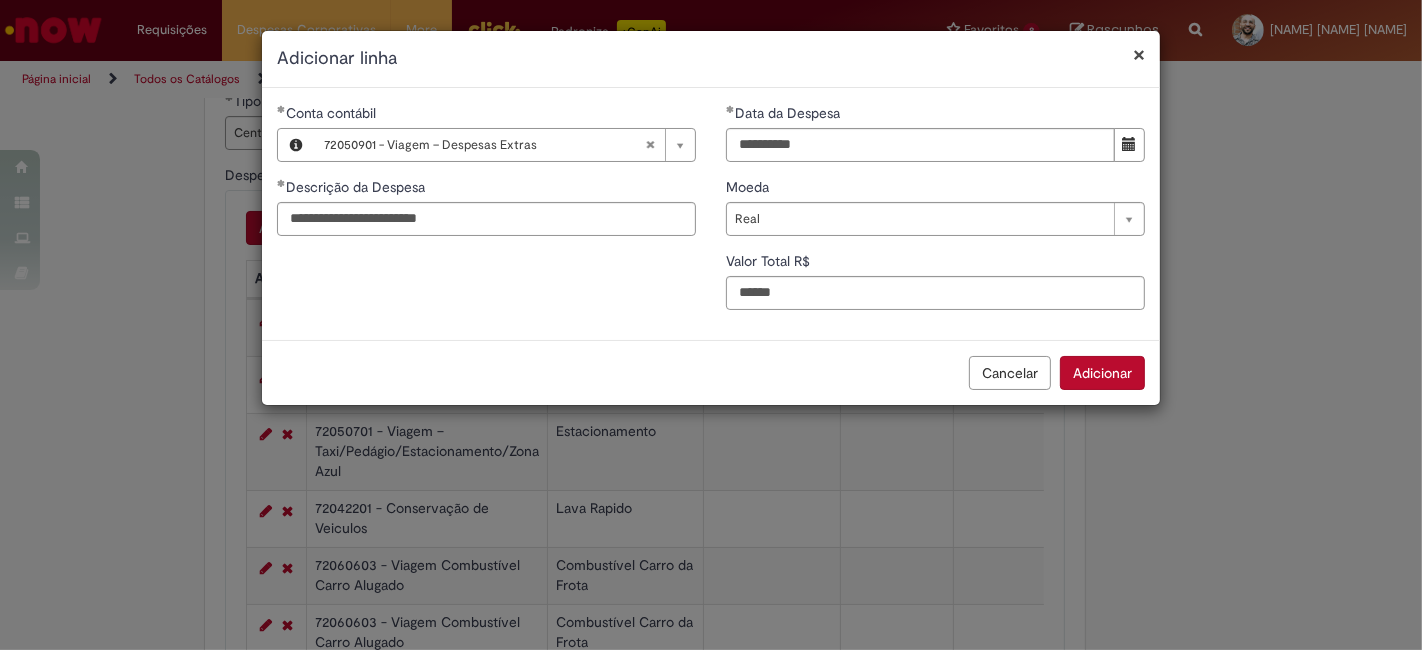 type on "*****" 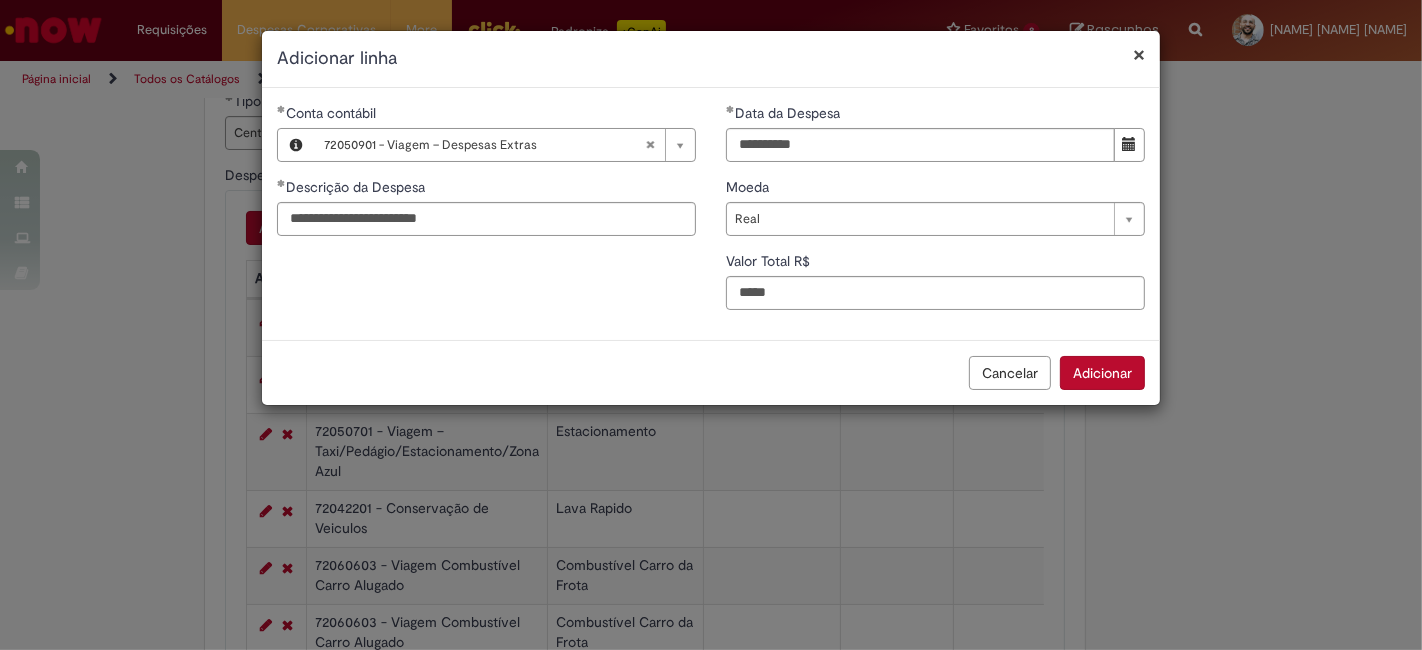 click on "Adicionar" at bounding box center [1102, 373] 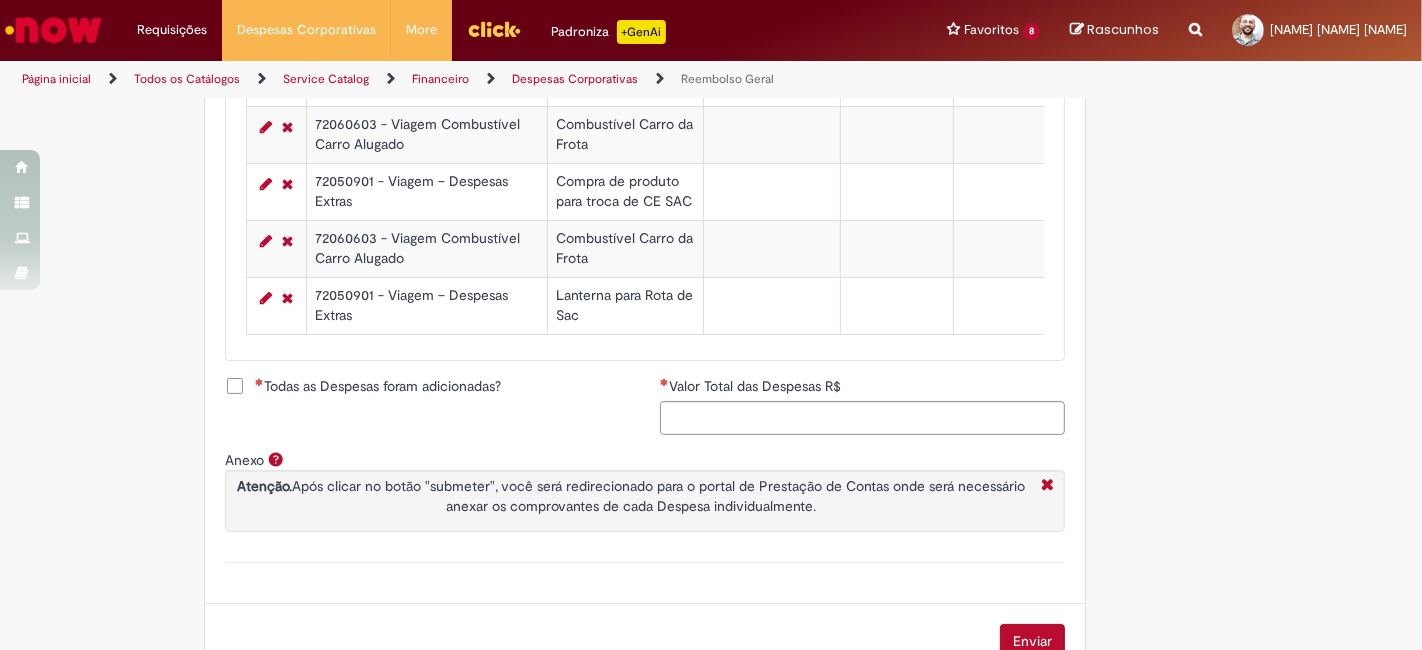 scroll, scrollTop: 1391, scrollLeft: 0, axis: vertical 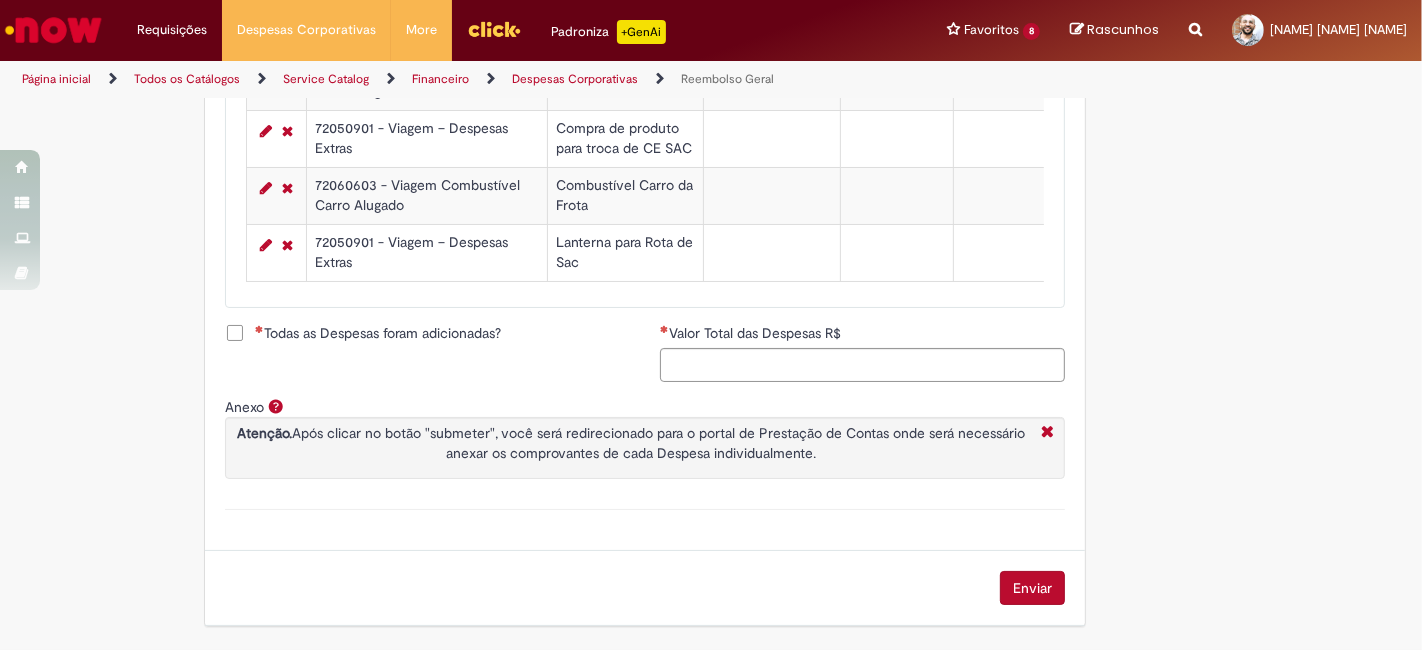 click on "Todas as Despesas foram adicionadas?" at bounding box center (378, 333) 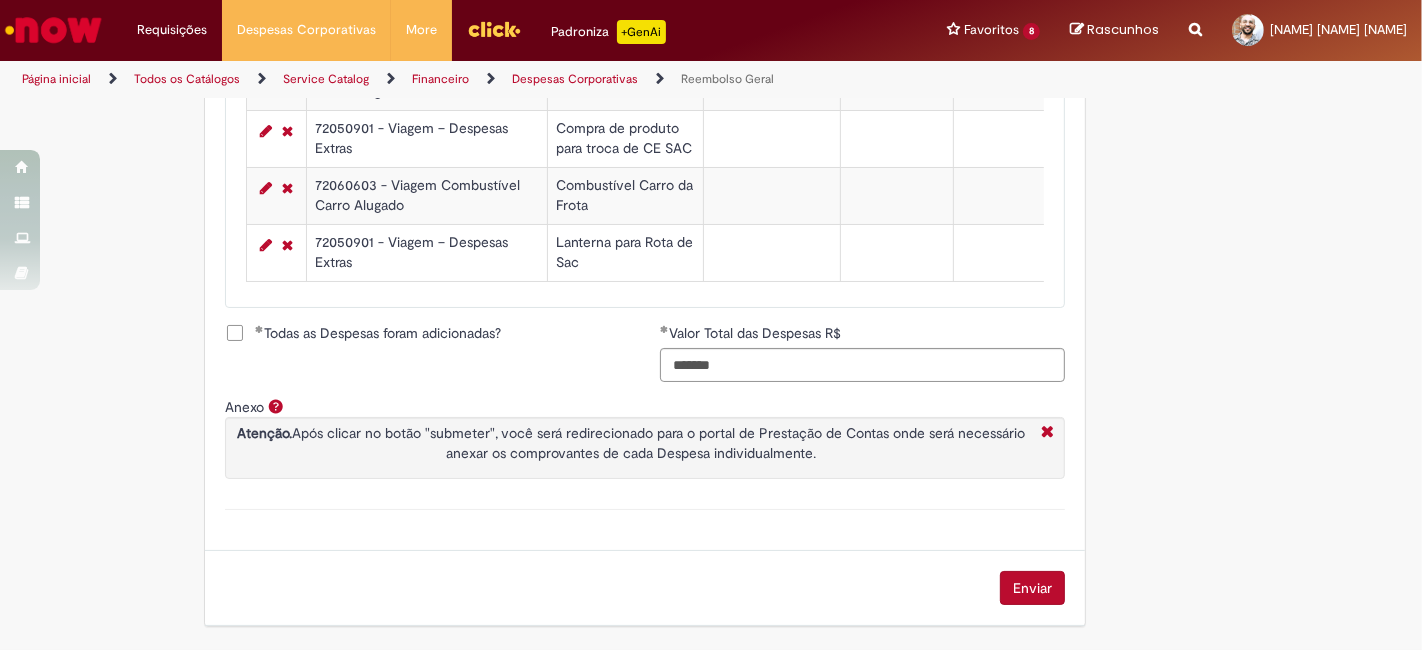 click on "Enviar" at bounding box center (1032, 588) 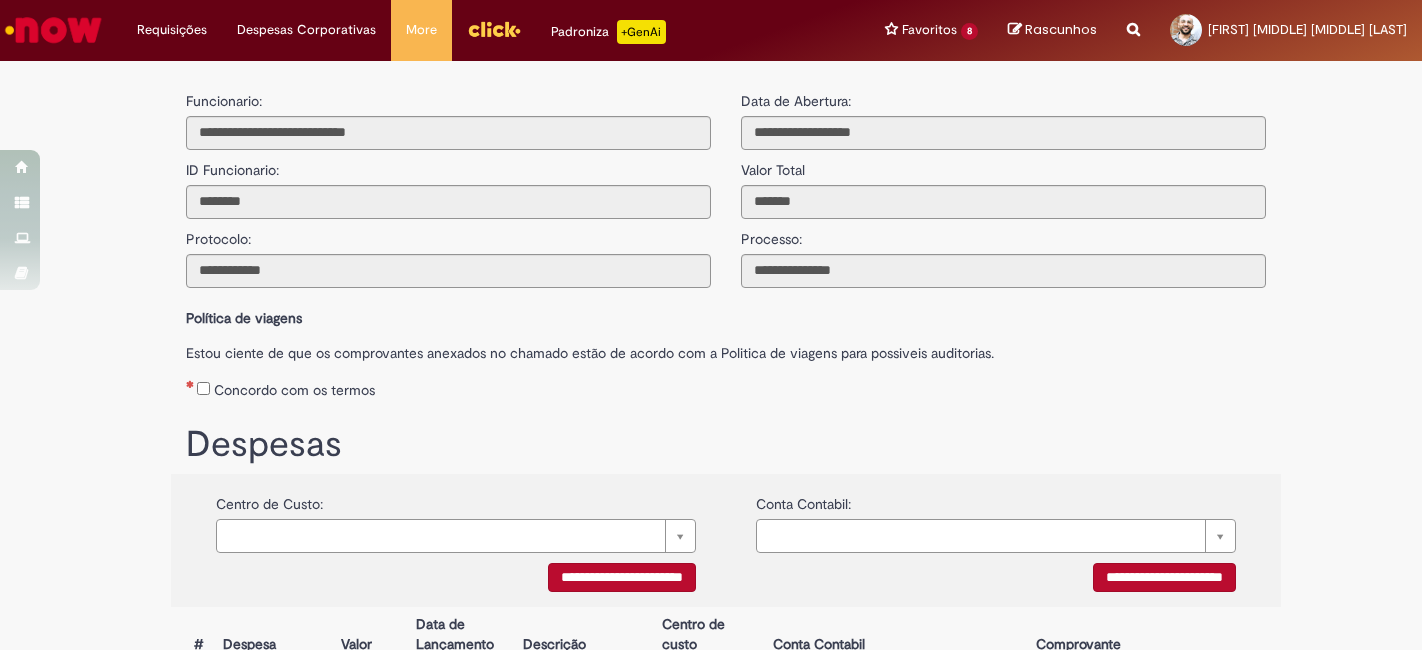 scroll, scrollTop: 0, scrollLeft: 0, axis: both 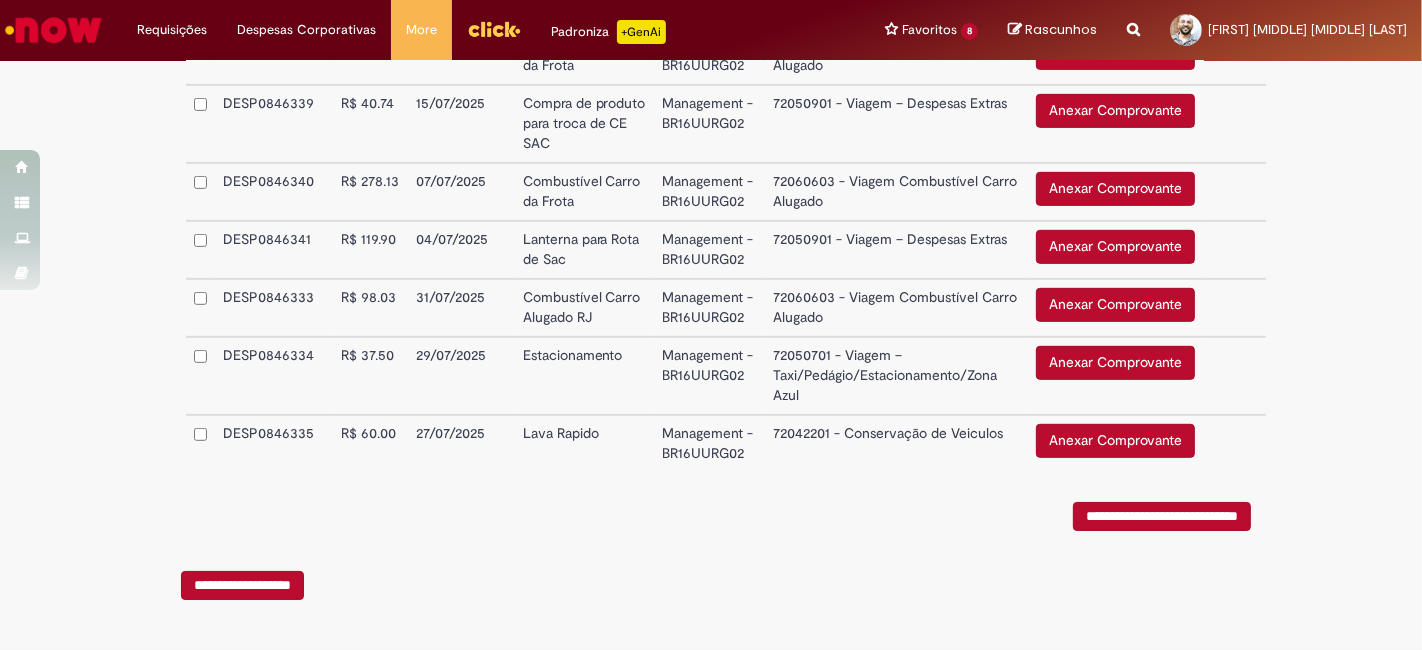 click on "Anexar Comprovante" at bounding box center [1115, 247] 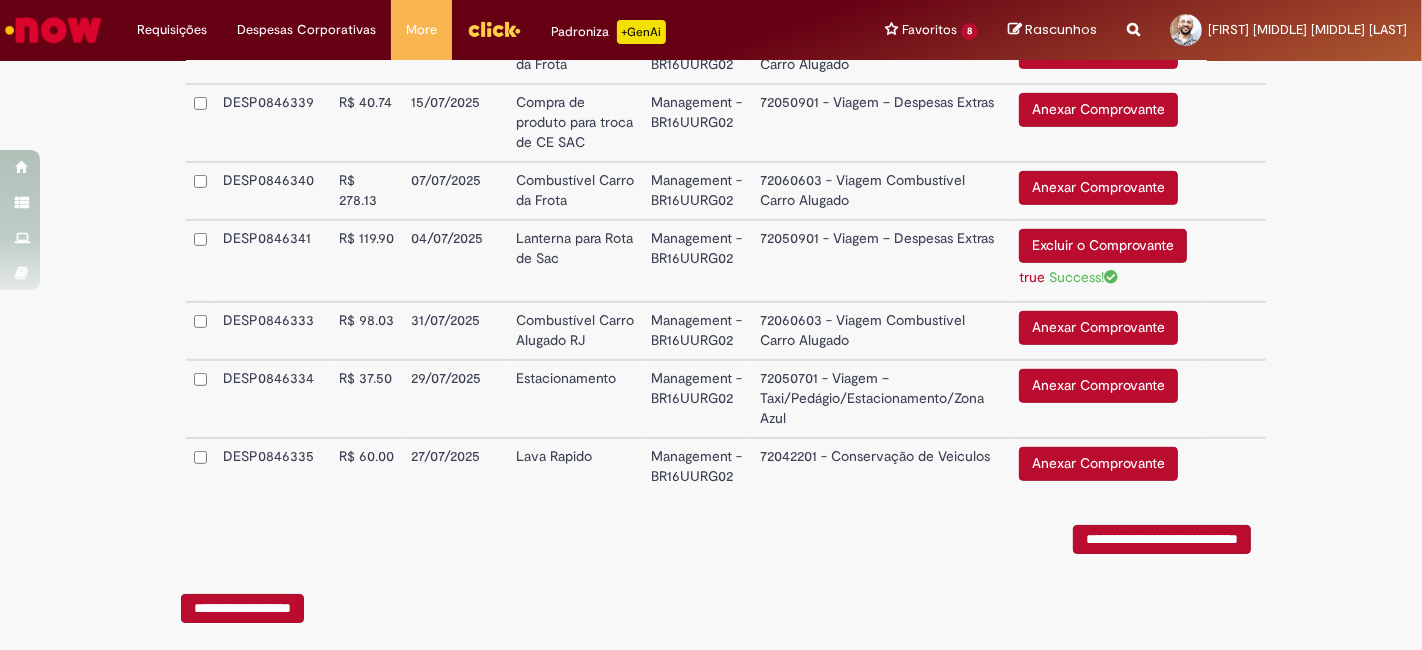 click on "Anexar Comprovante" at bounding box center (1098, 188) 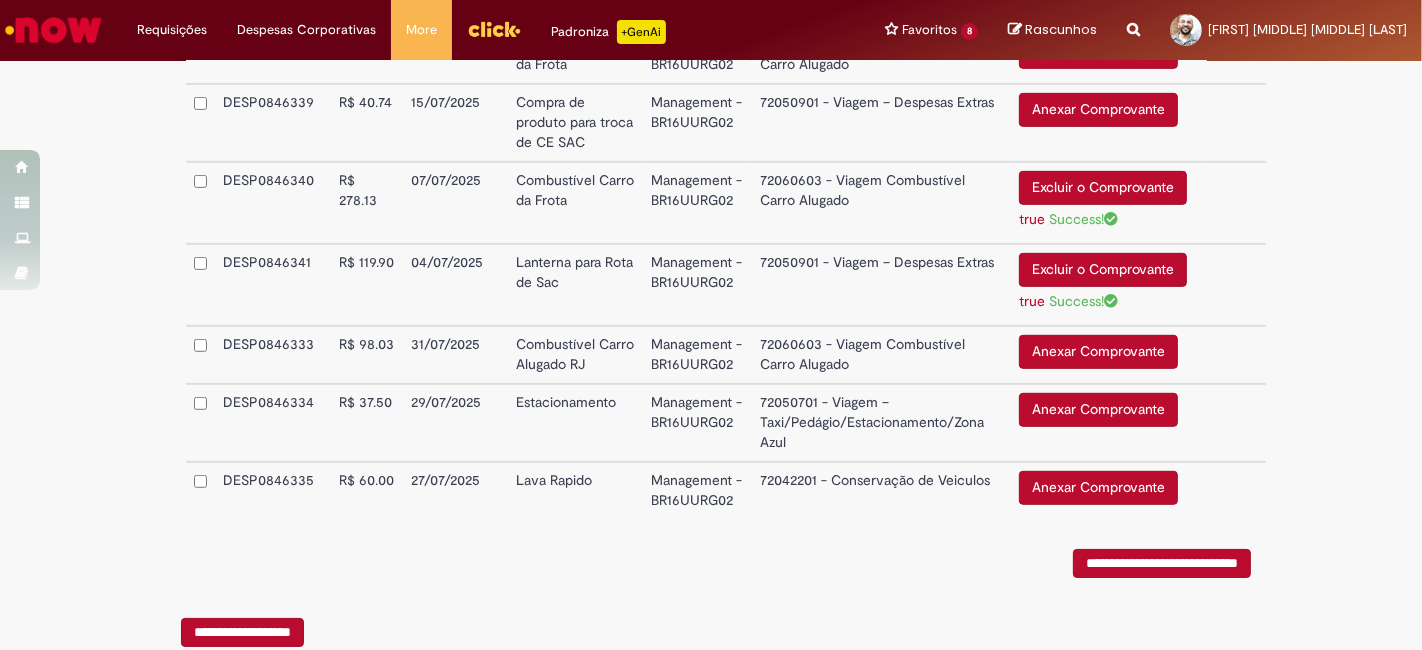 scroll, scrollTop: 753, scrollLeft: 0, axis: vertical 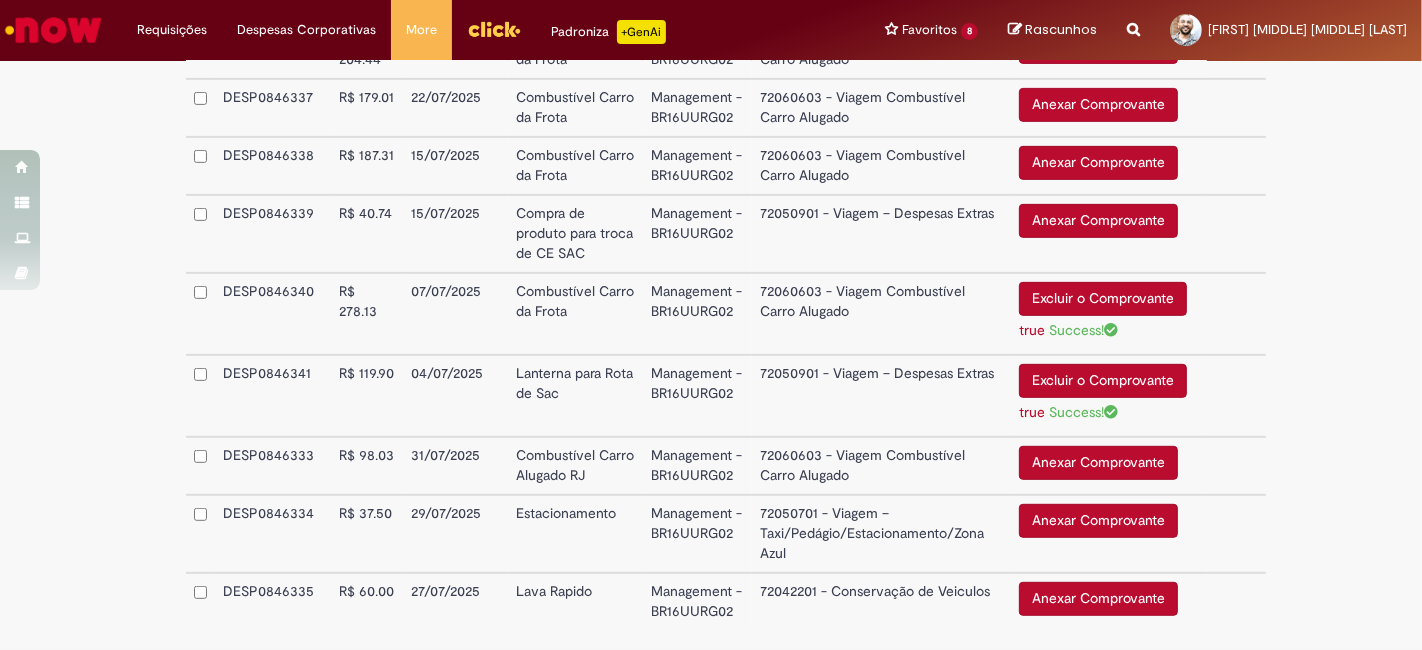 click on "Anexar Comprovante" at bounding box center (1098, 221) 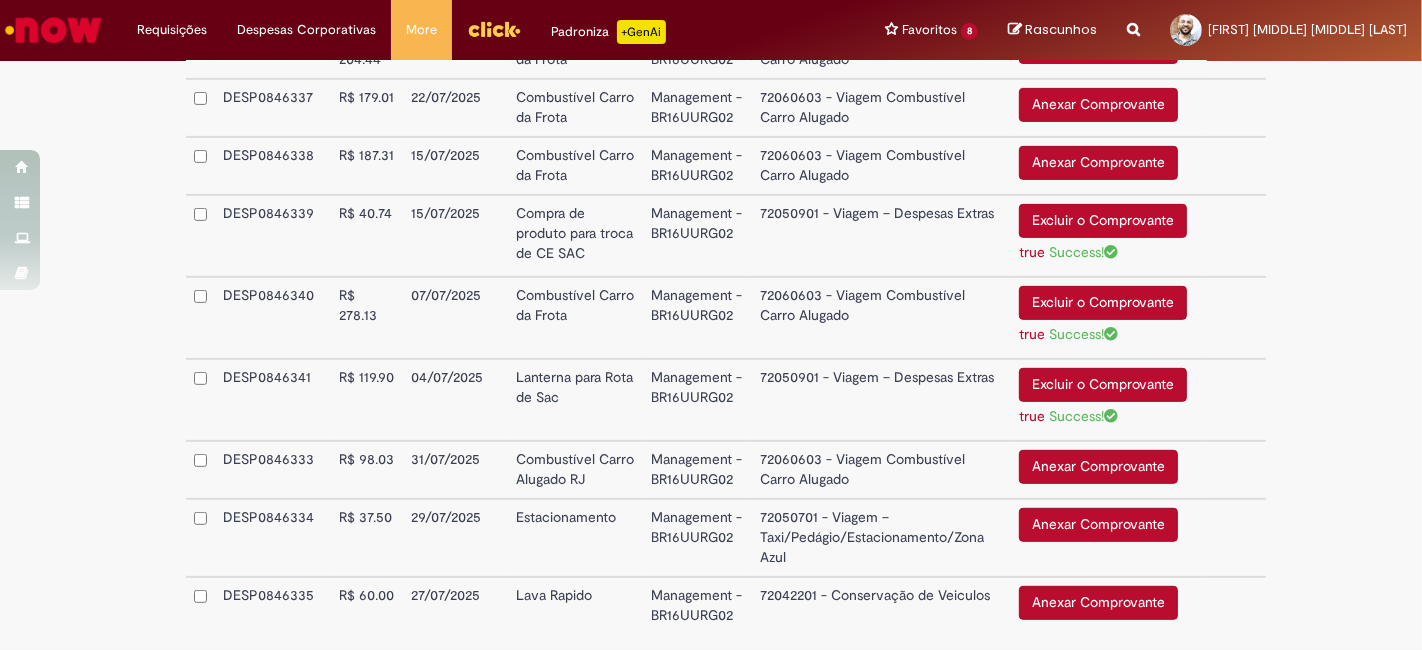 click on "Anexar Comprovante" at bounding box center (1098, 163) 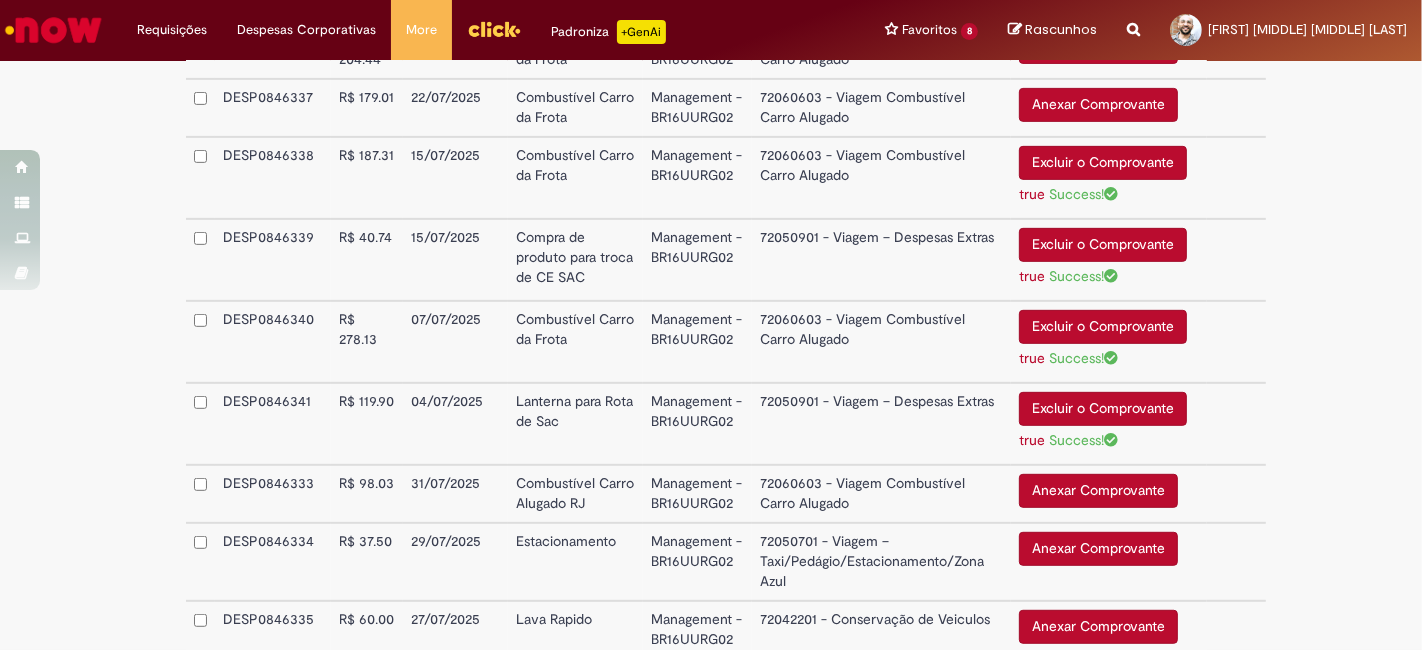 click on "Anexar Comprovante" at bounding box center (1098, 105) 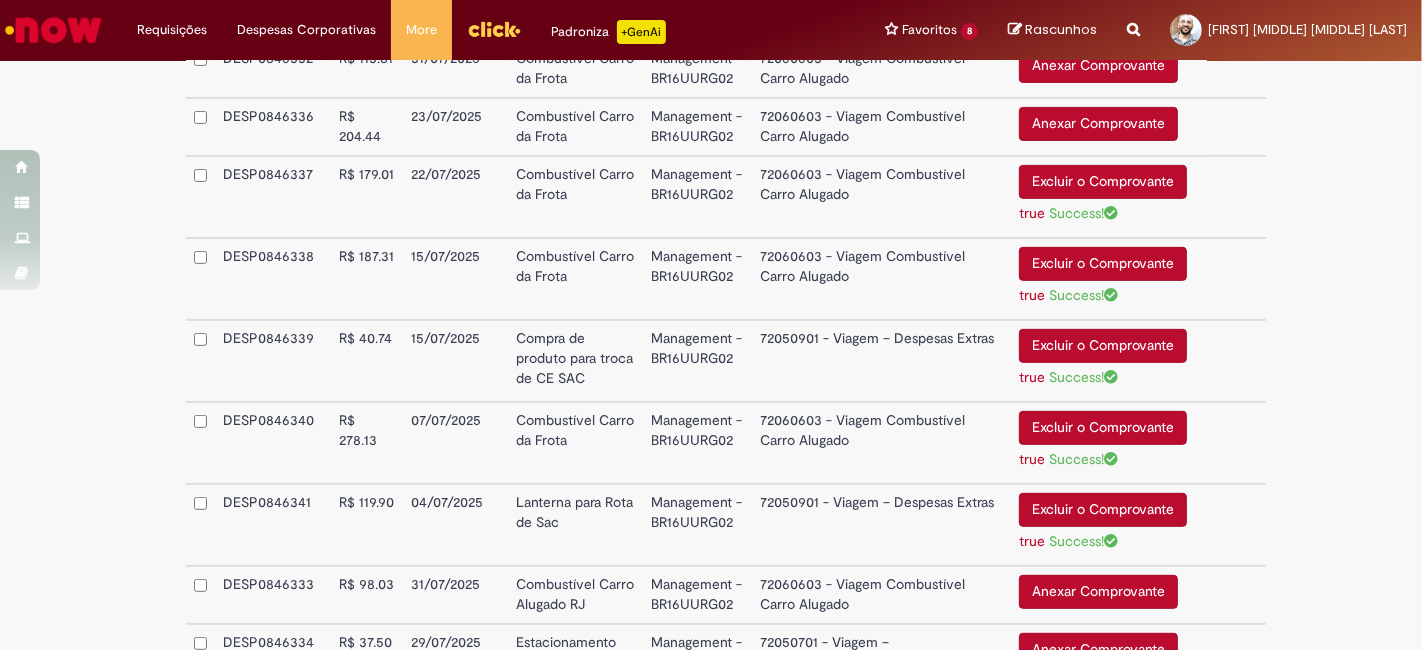 scroll, scrollTop: 642, scrollLeft: 0, axis: vertical 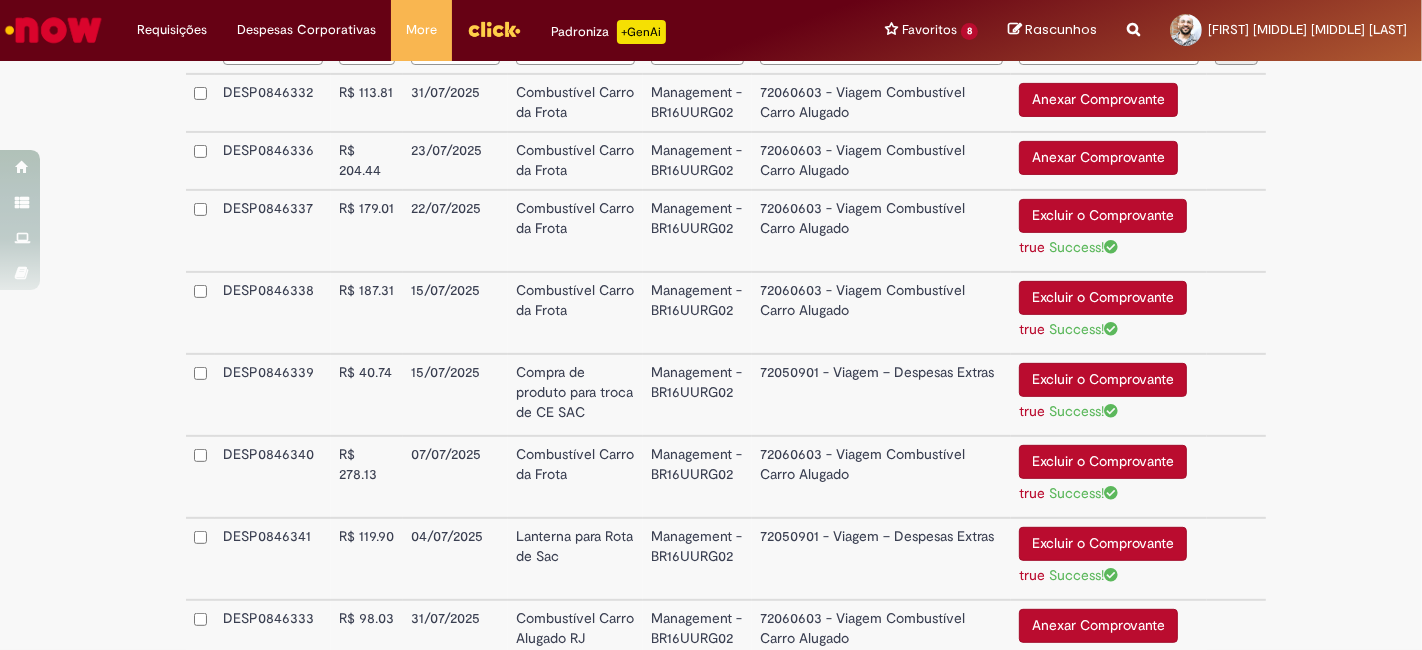 click on "Anexar Comprovante" at bounding box center [1098, 158] 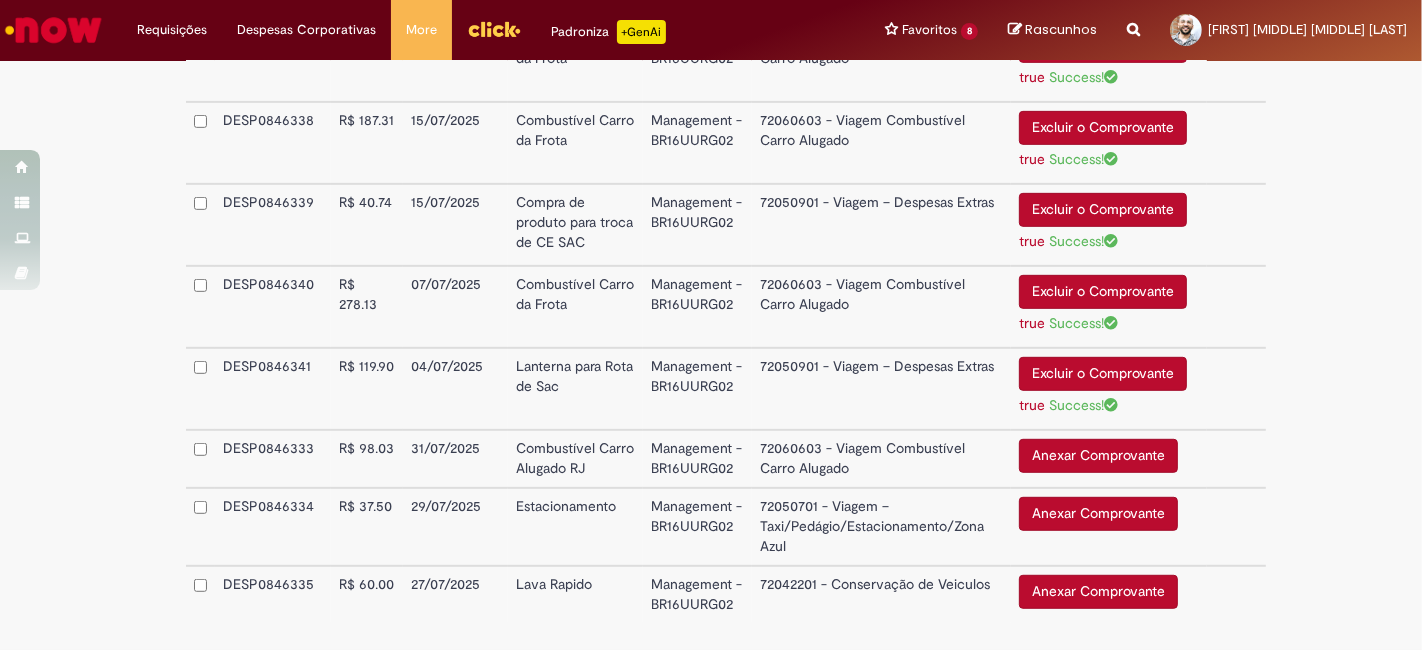 scroll, scrollTop: 864, scrollLeft: 0, axis: vertical 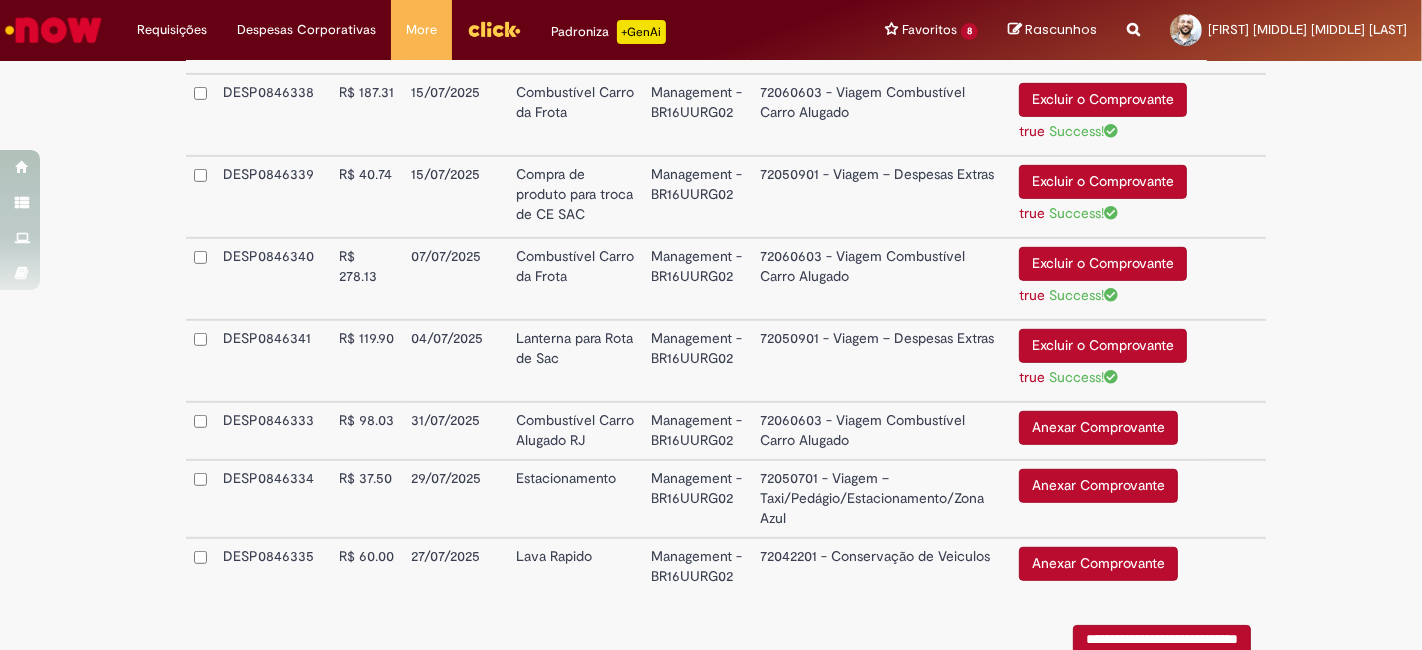 click on "Anexar Comprovante" at bounding box center (1098, 564) 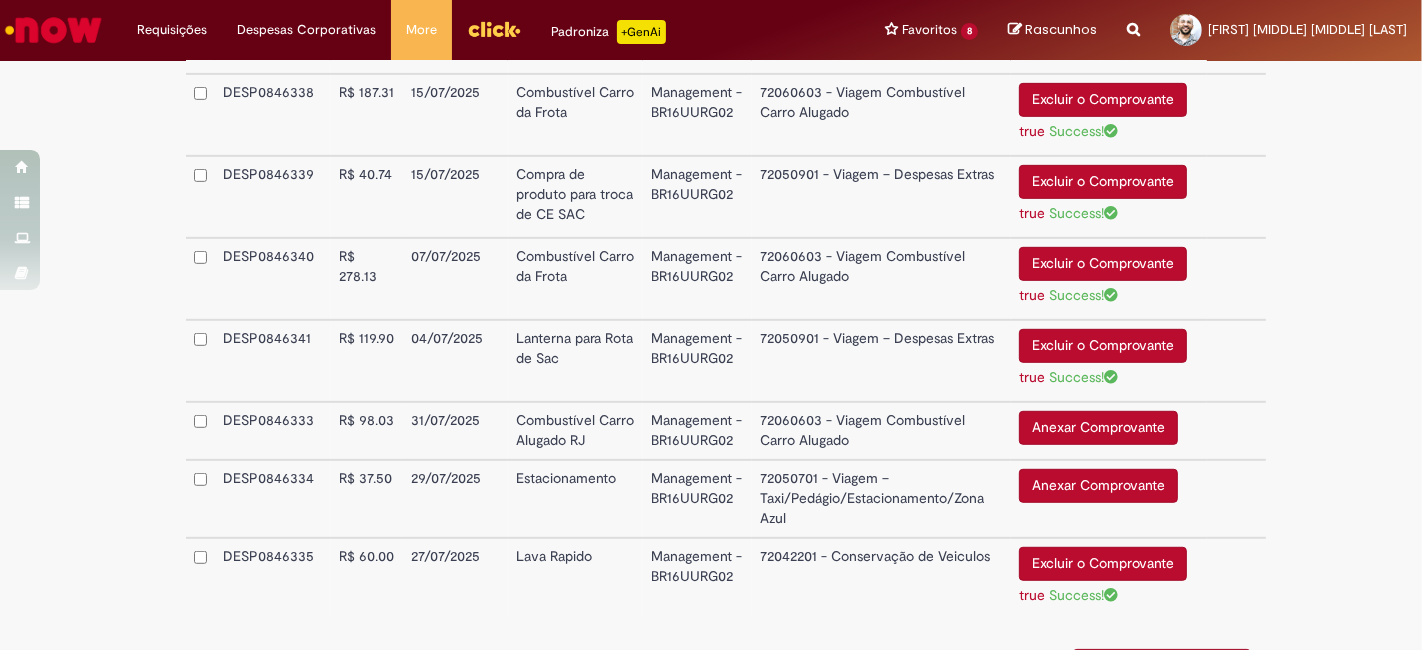 click on "Anexar Comprovante" at bounding box center (1098, 486) 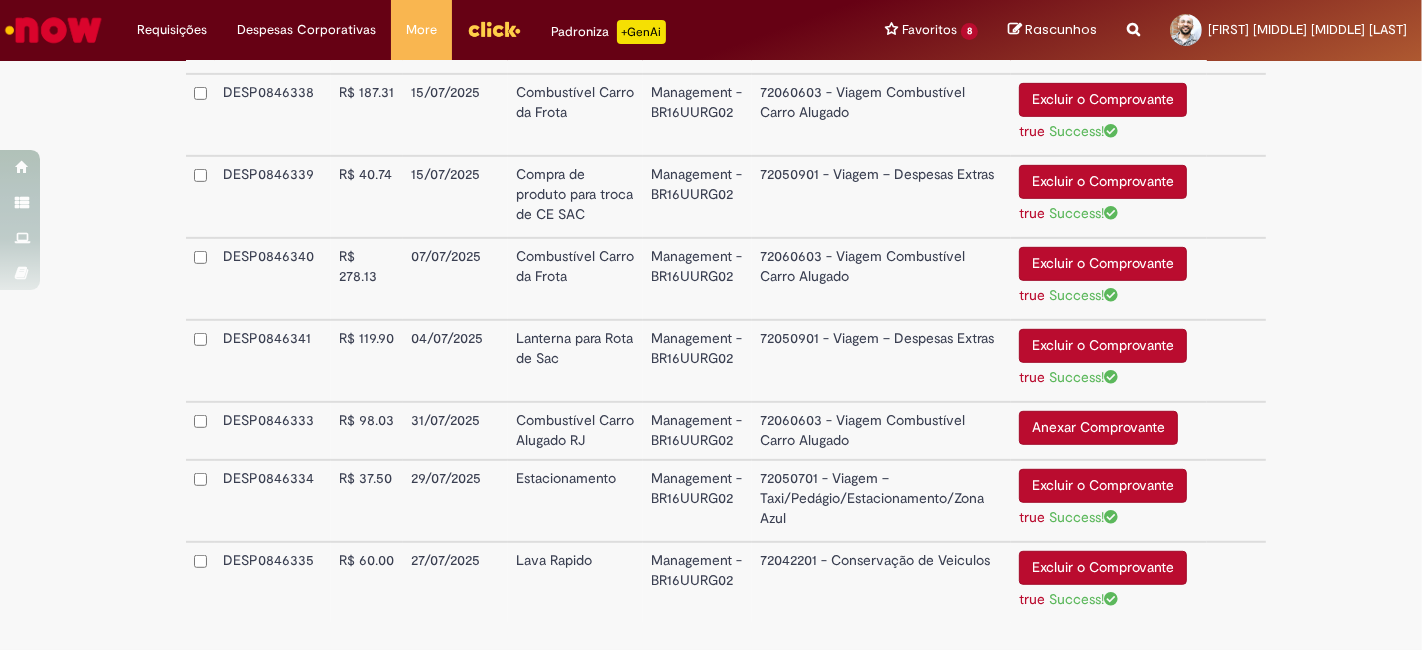 click on "Anexar Comprovante" at bounding box center (1098, 428) 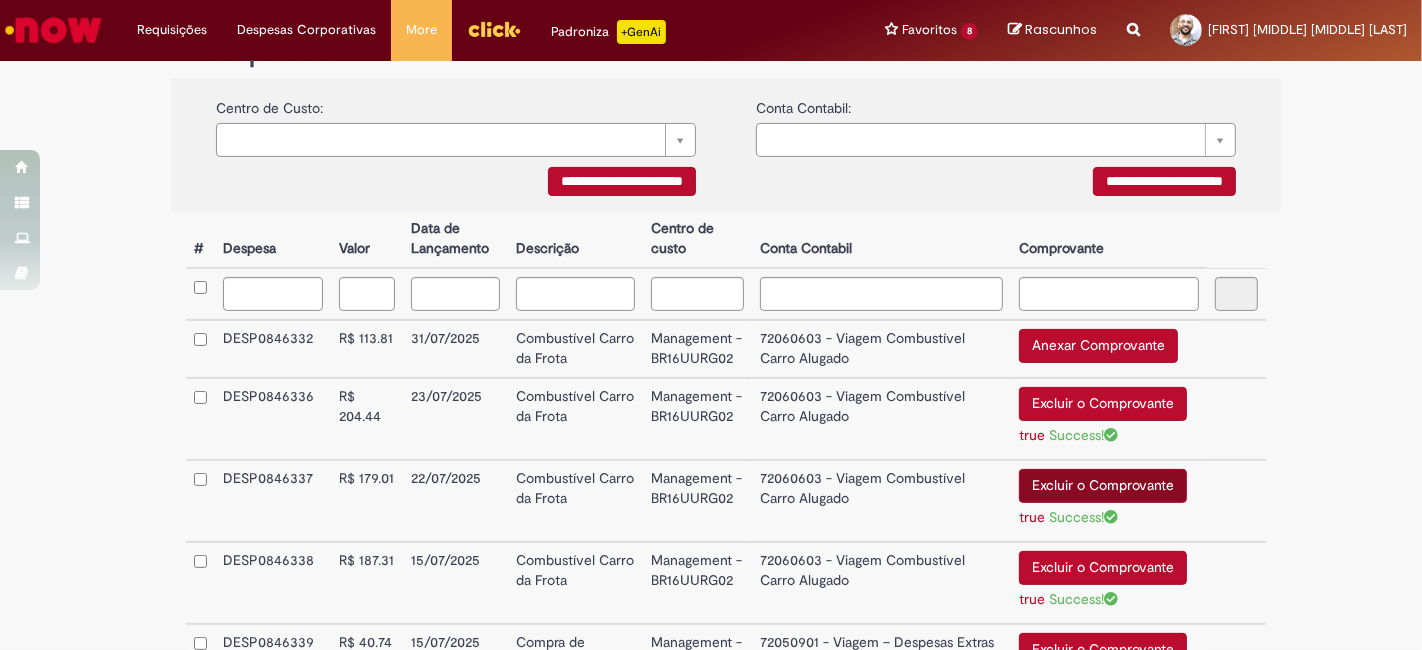 scroll, scrollTop: 368, scrollLeft: 0, axis: vertical 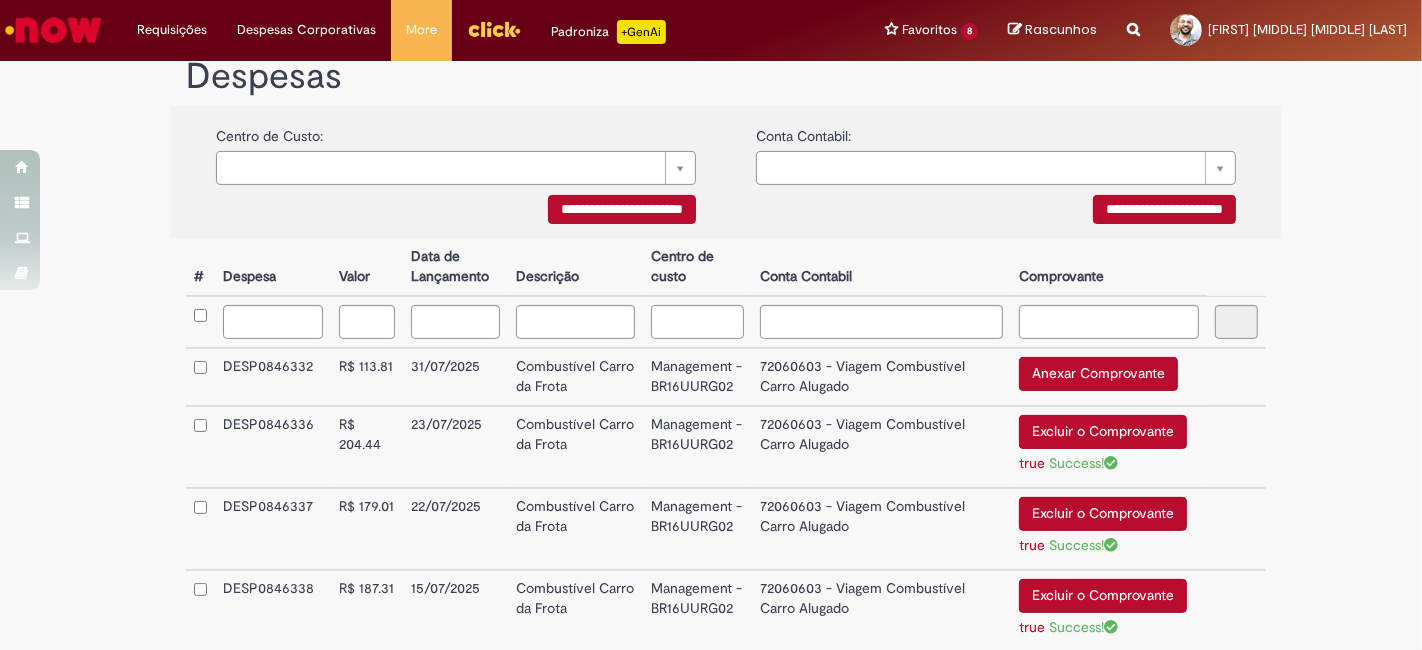 click on "Anexar Comprovante" at bounding box center (1098, 374) 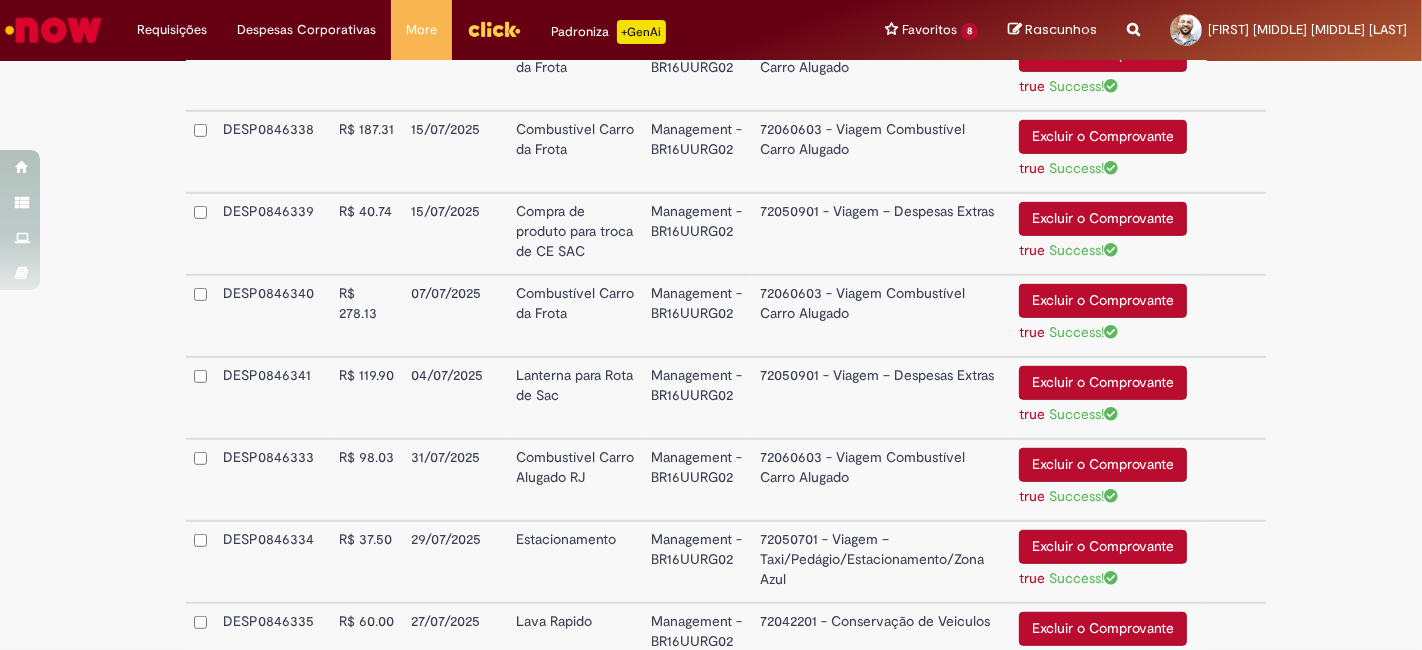 scroll, scrollTop: 1058, scrollLeft: 0, axis: vertical 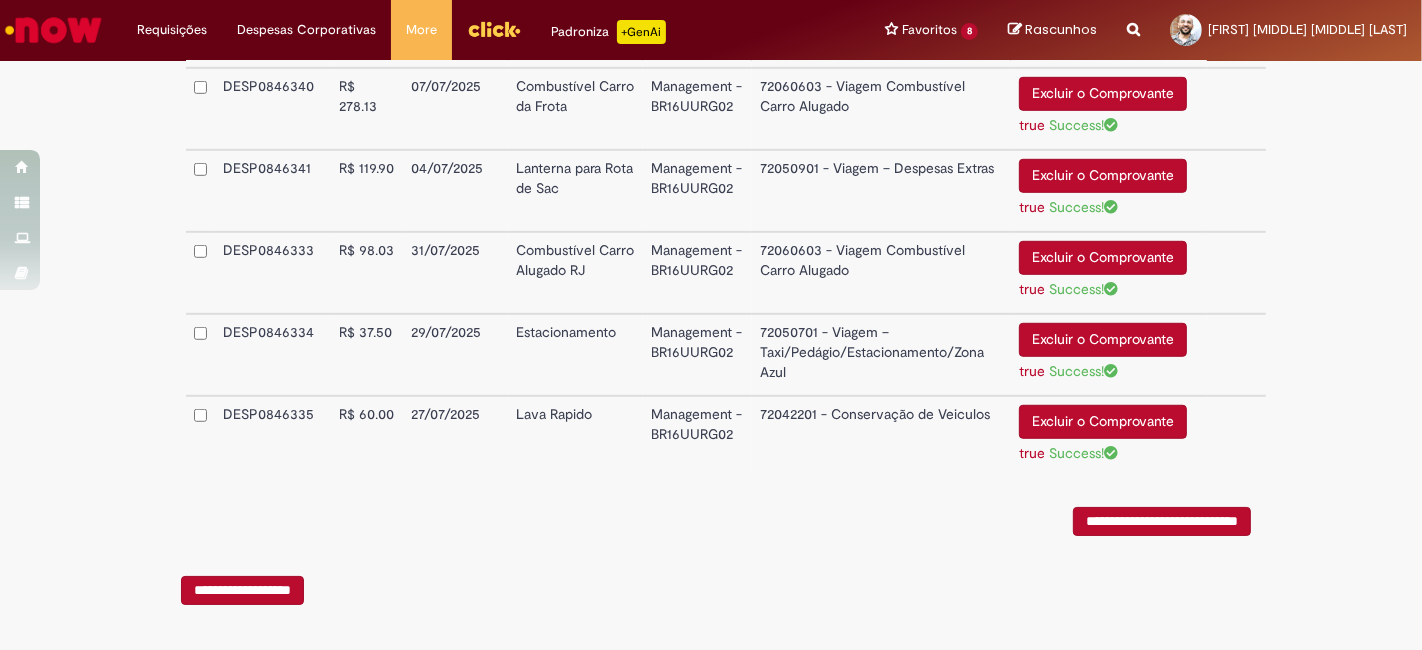 click on "**********" at bounding box center [1162, 521] 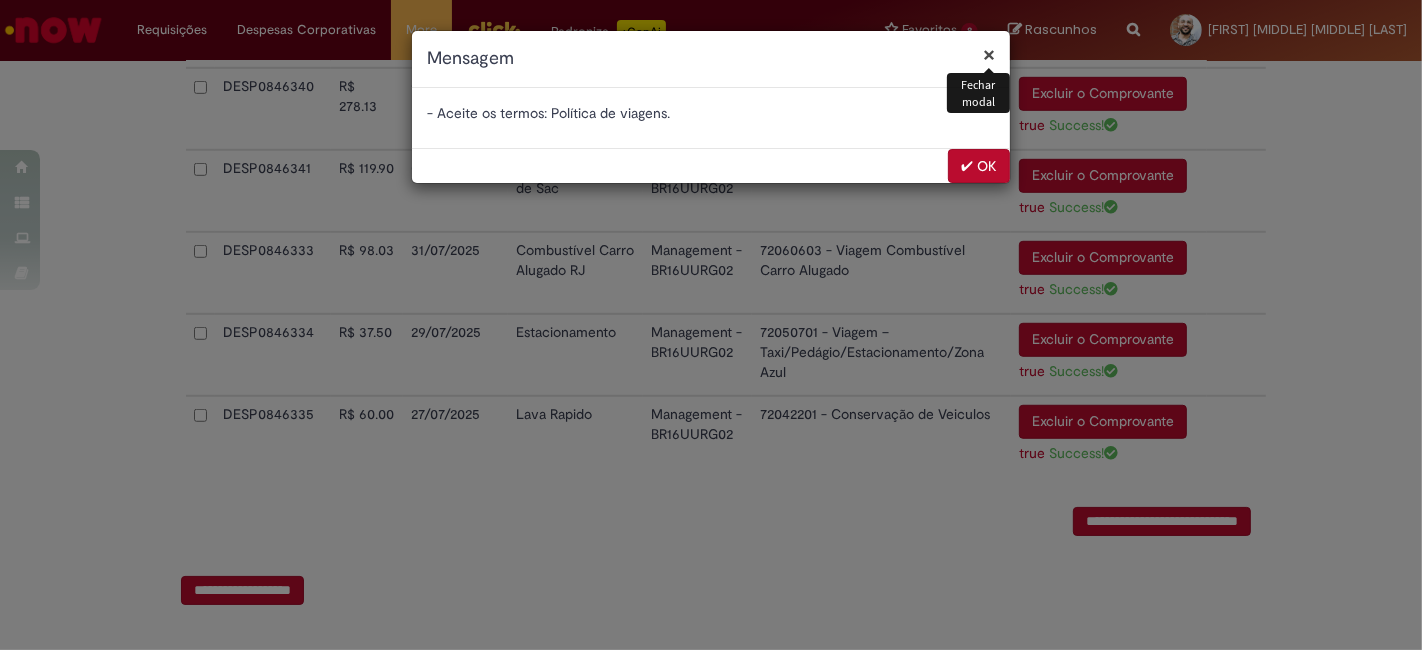 click on "✔ OK" at bounding box center (979, 166) 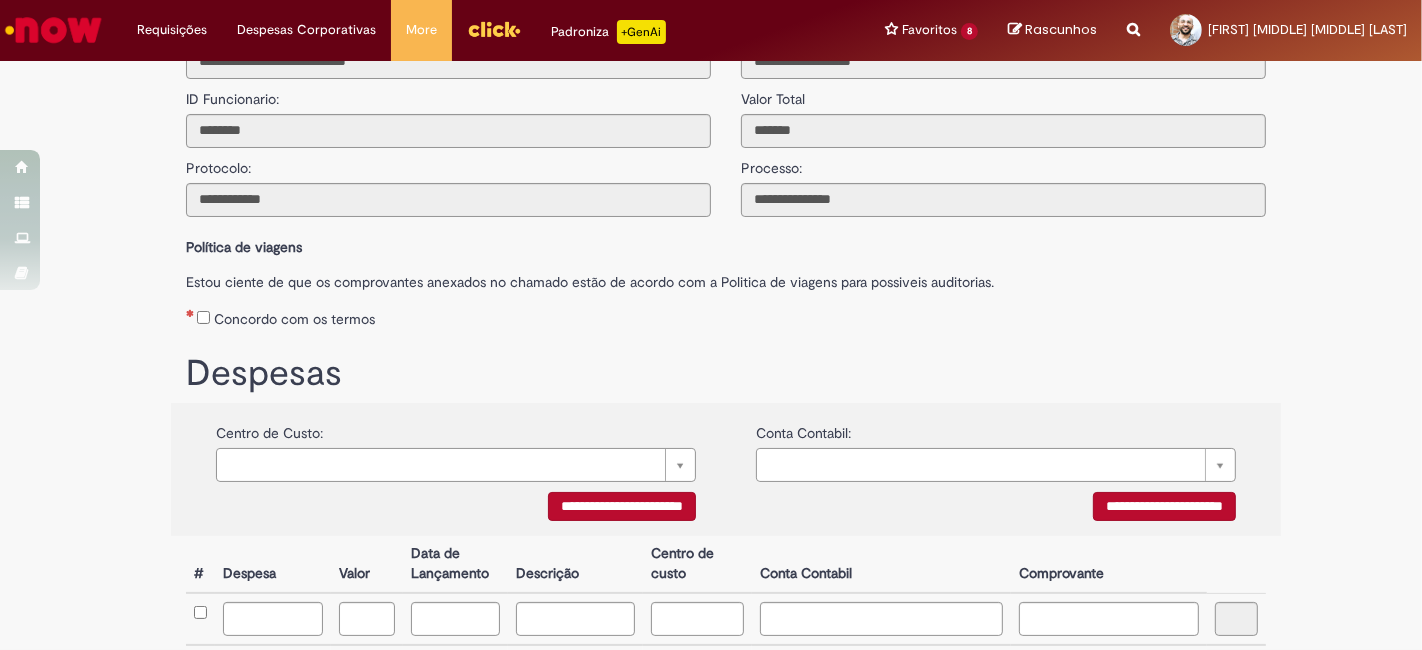 scroll, scrollTop: 58, scrollLeft: 0, axis: vertical 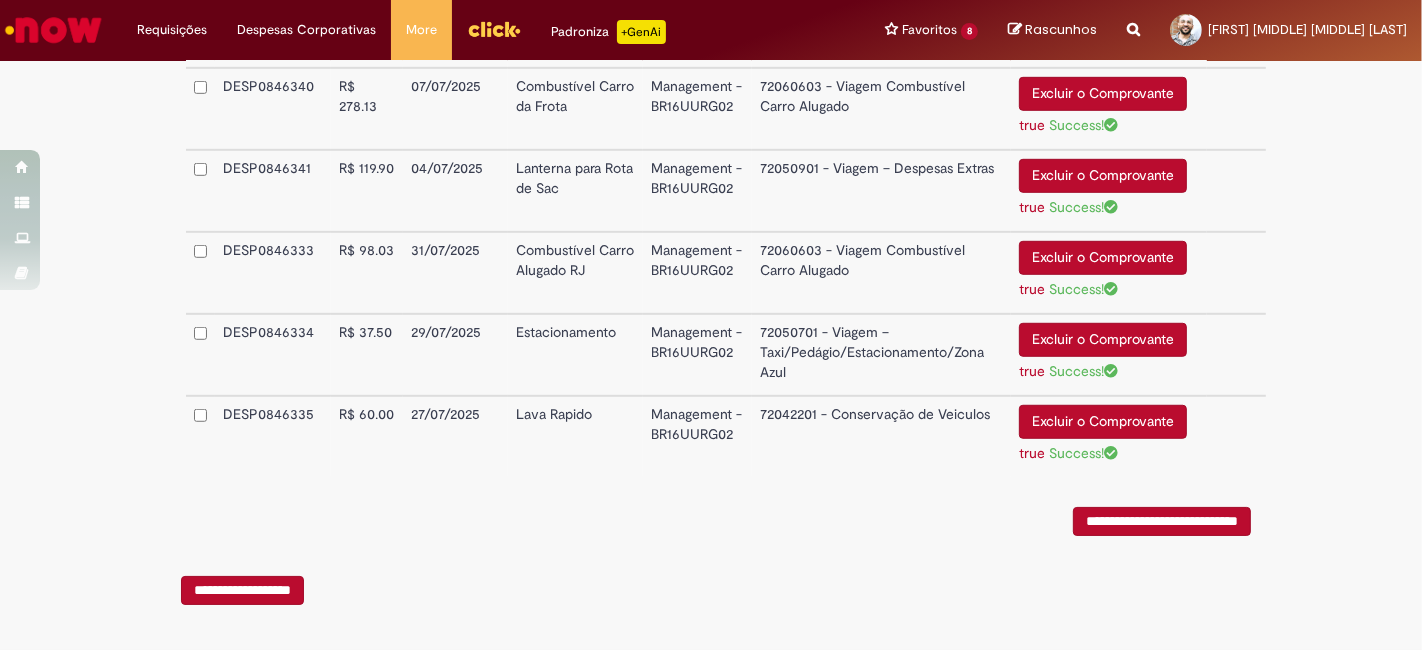 click on "**********" at bounding box center (1162, 521) 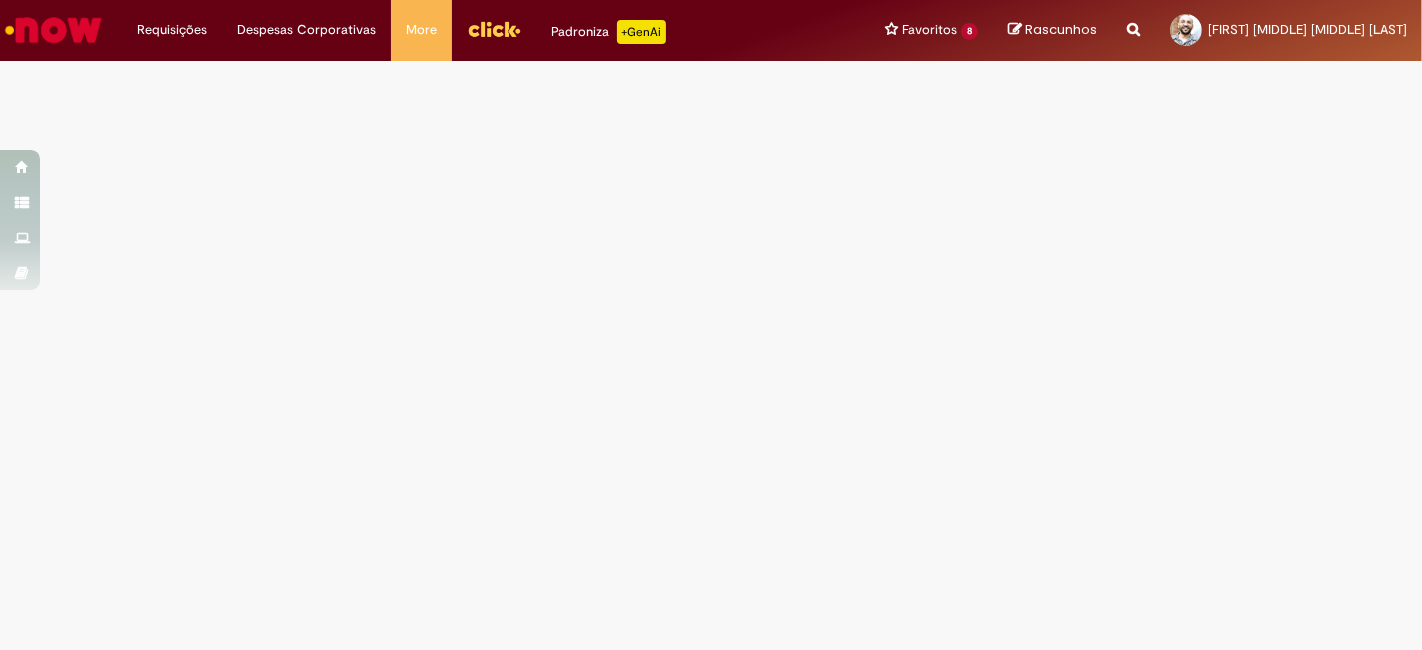 scroll, scrollTop: 0, scrollLeft: 0, axis: both 